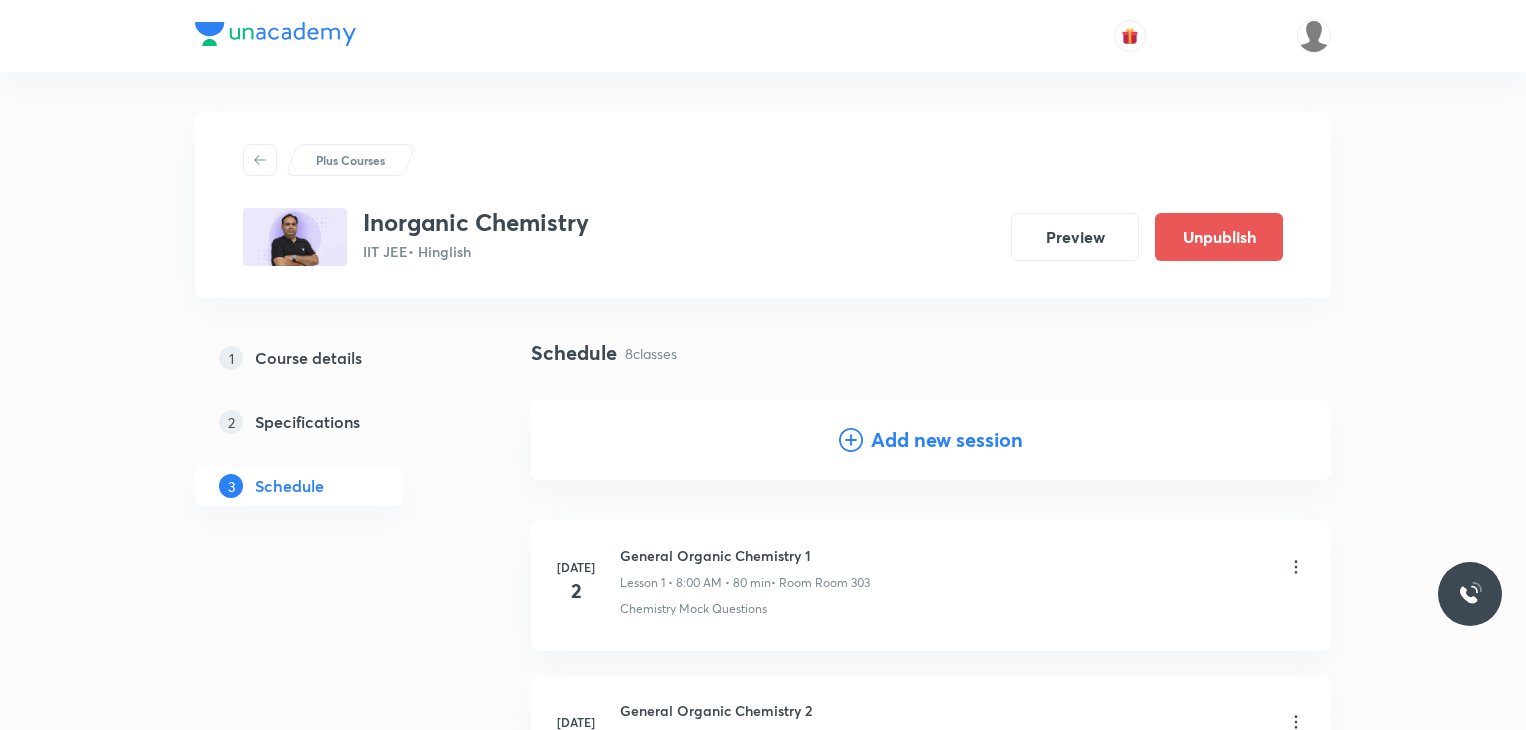 scroll, scrollTop: 1191, scrollLeft: 0, axis: vertical 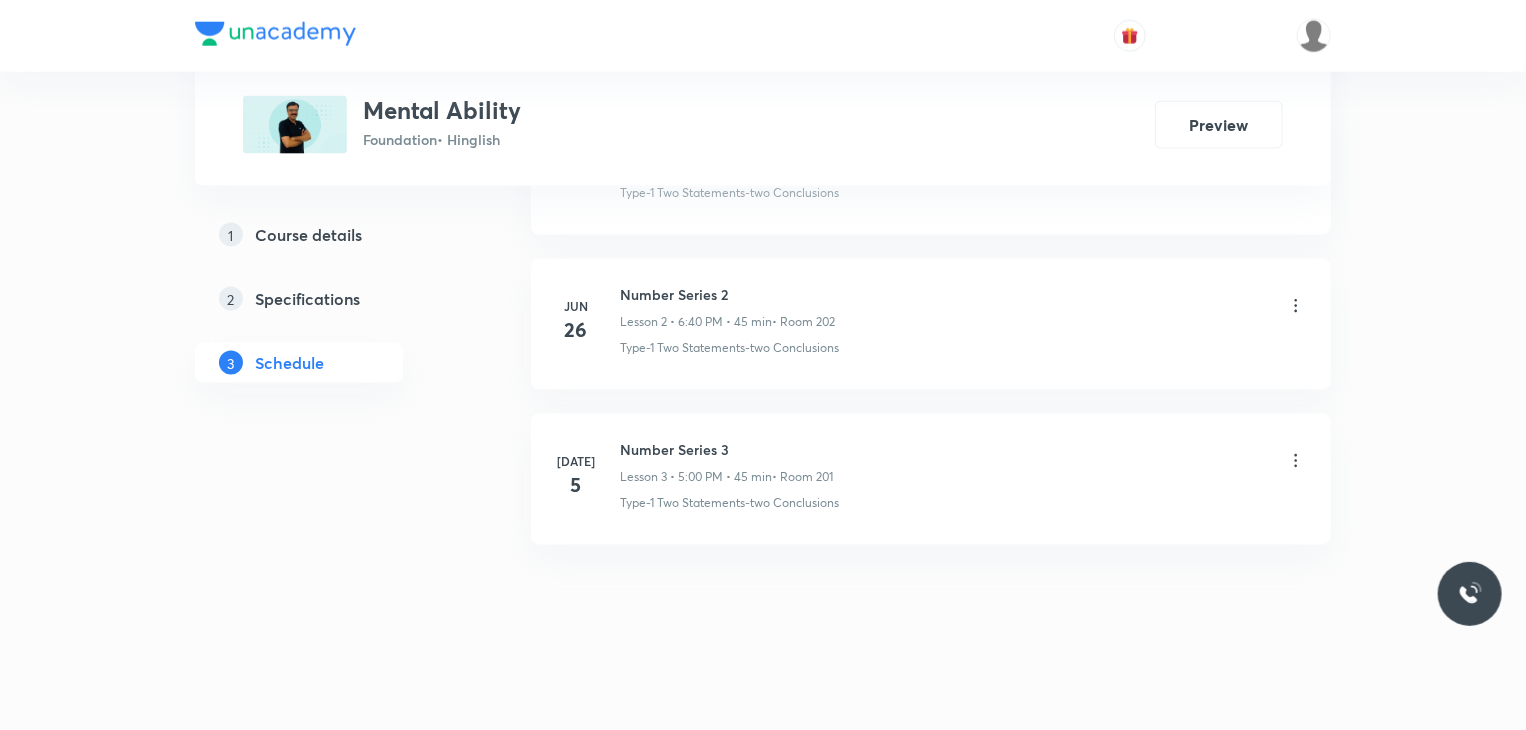 click on "Number Series 3" at bounding box center [726, 449] 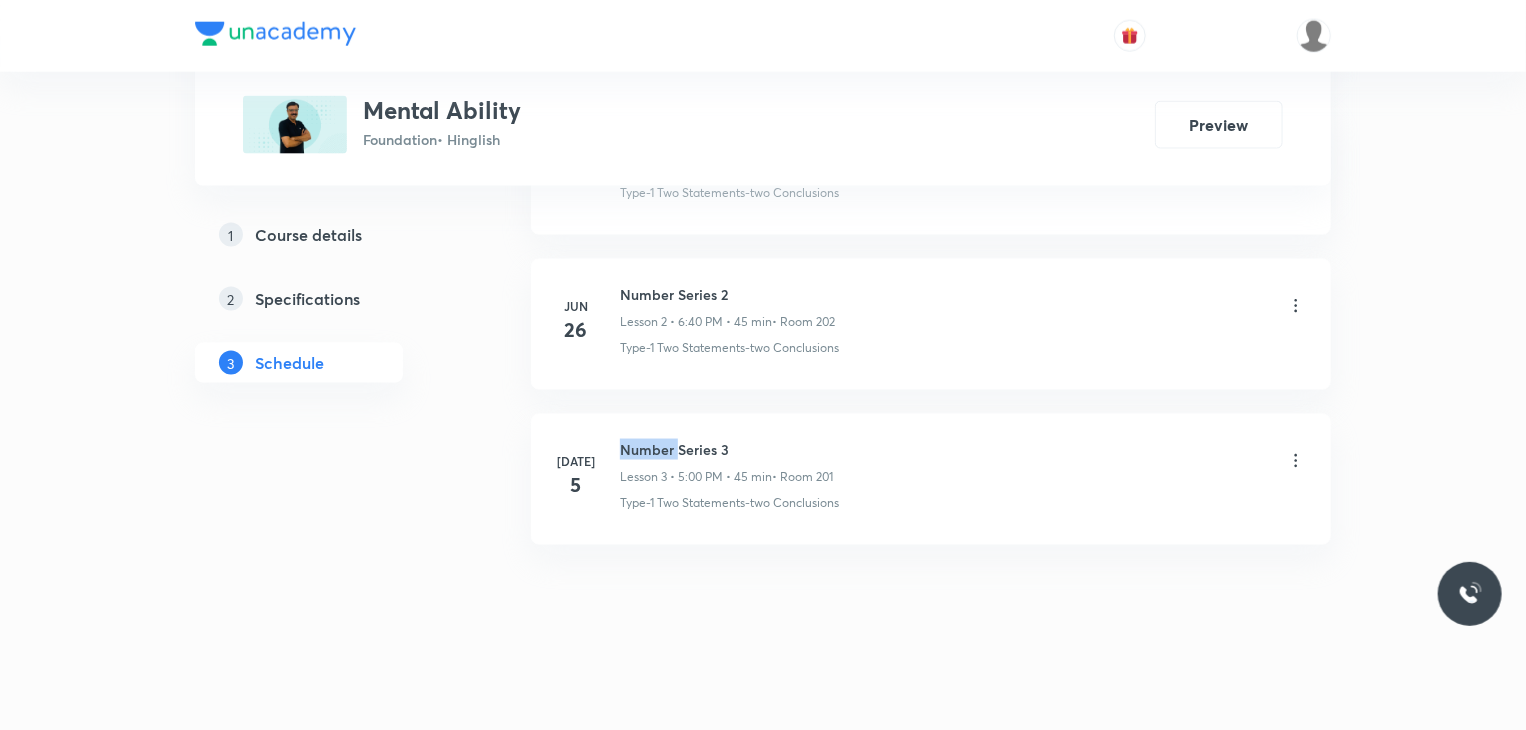 click on "Number Series 3" at bounding box center [726, 449] 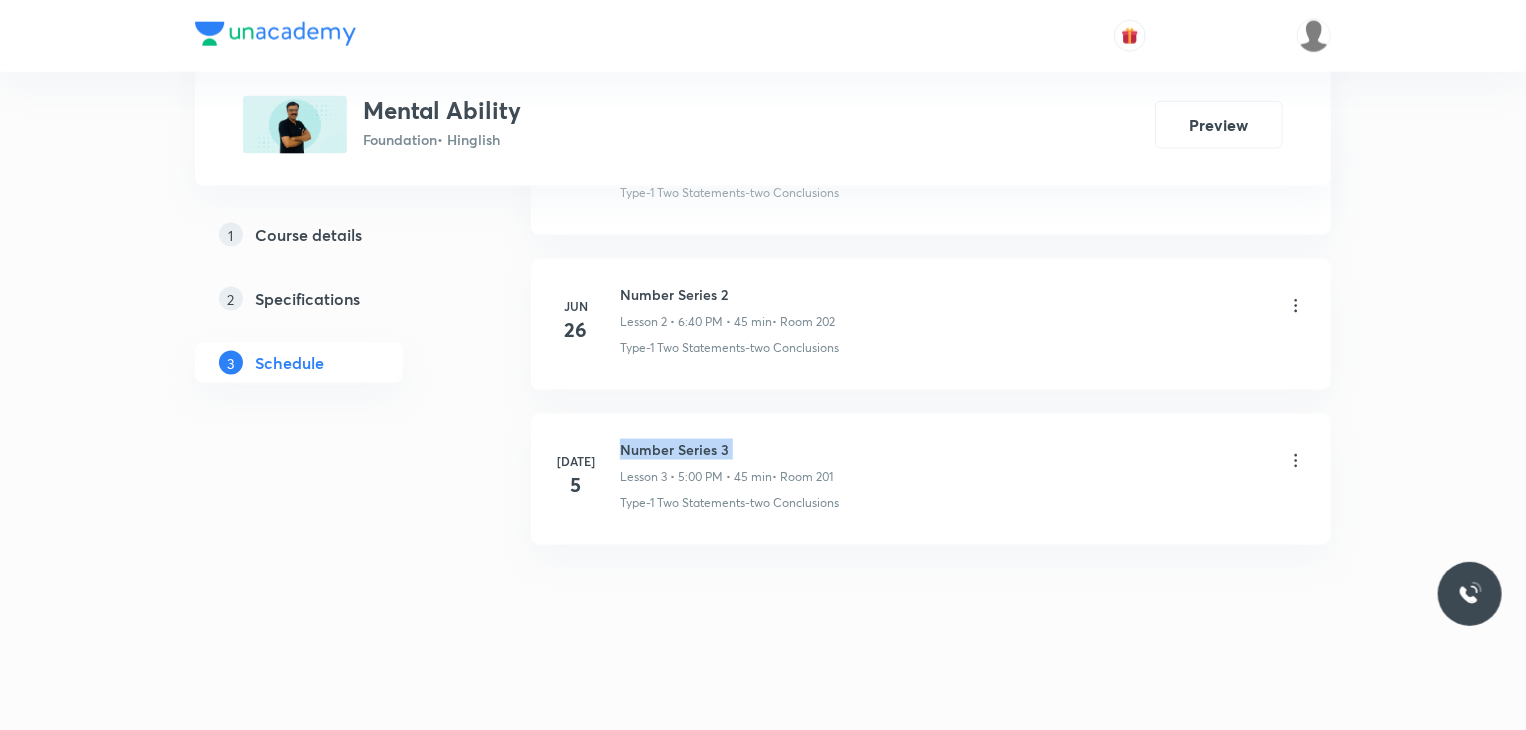 click on "Number Series 3" at bounding box center [726, 449] 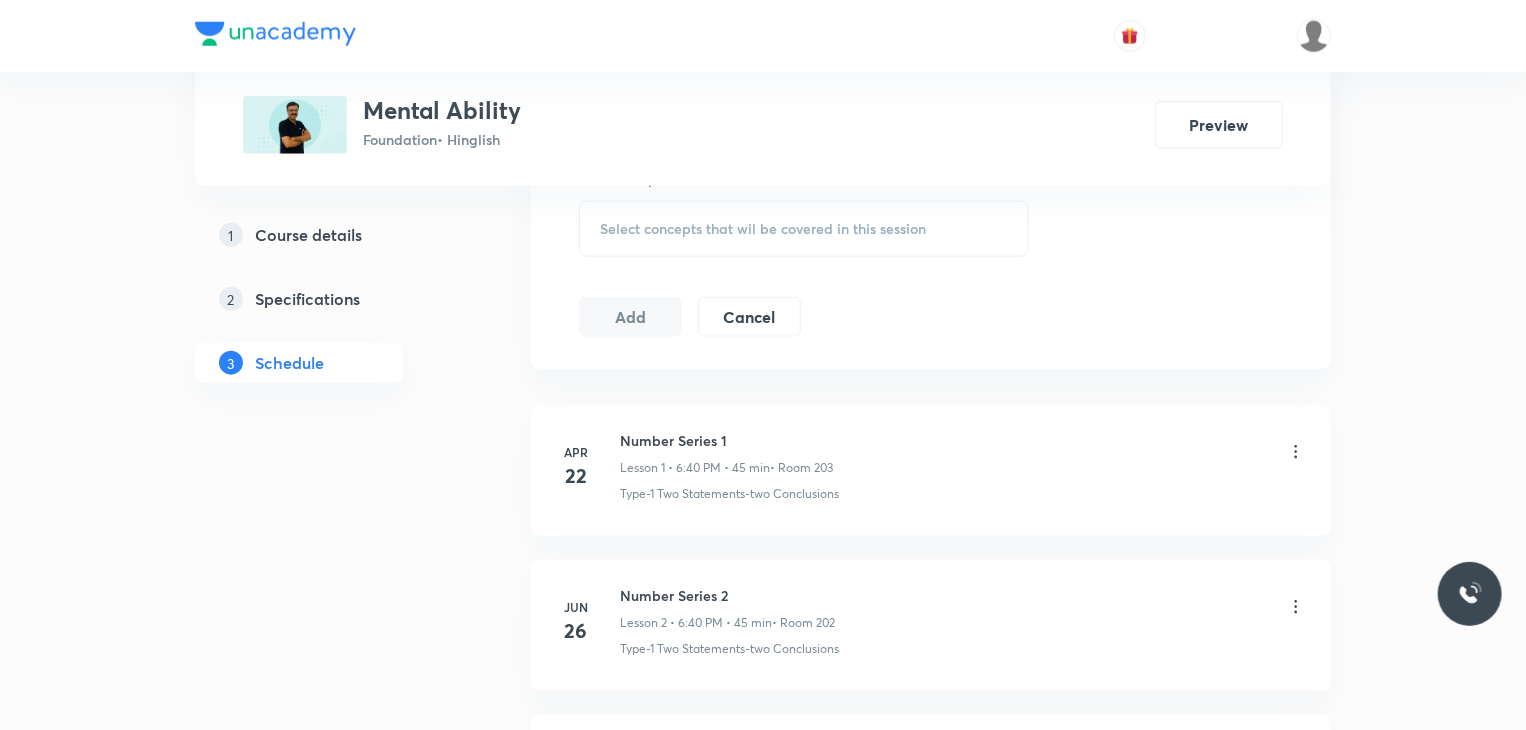 scroll, scrollTop: 0, scrollLeft: 0, axis: both 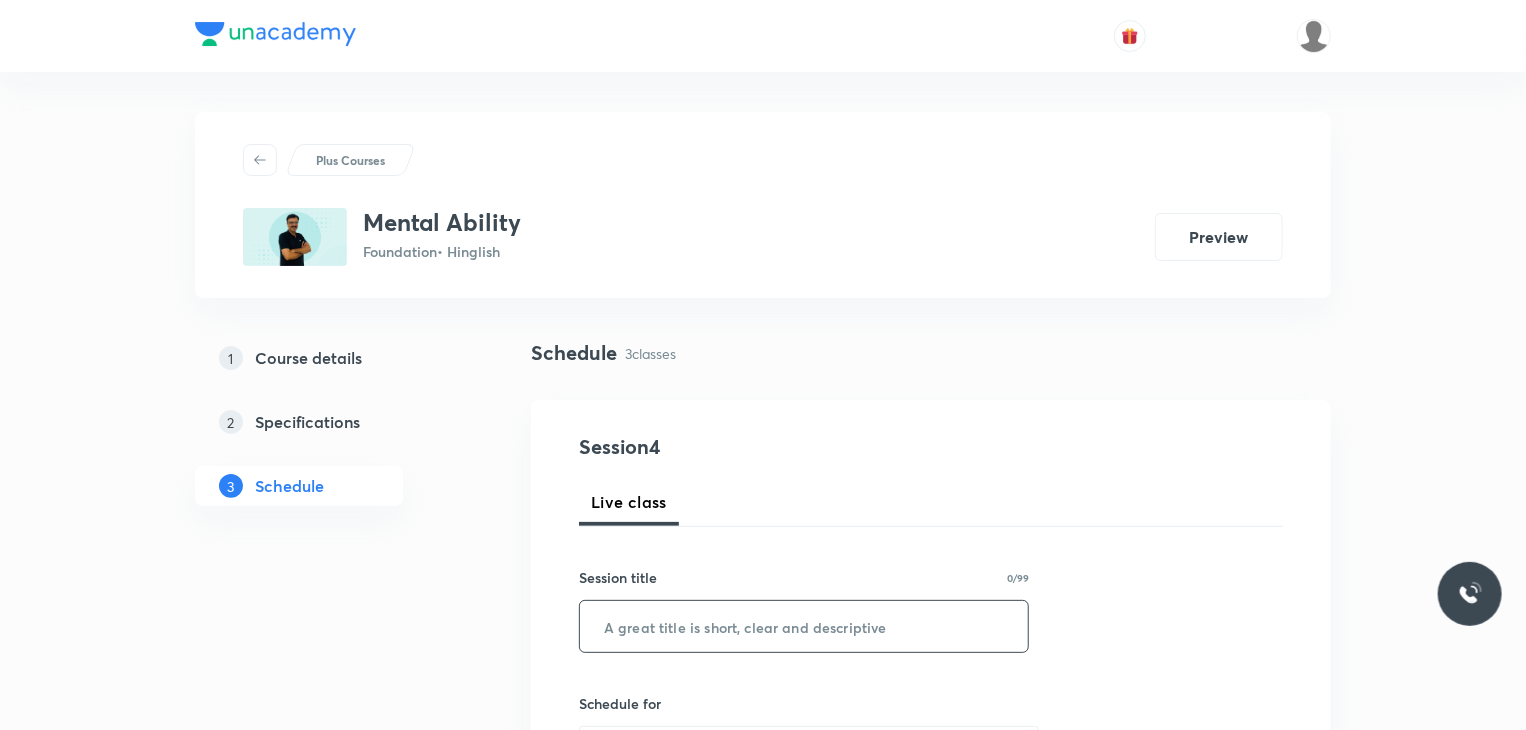 click at bounding box center [804, 626] 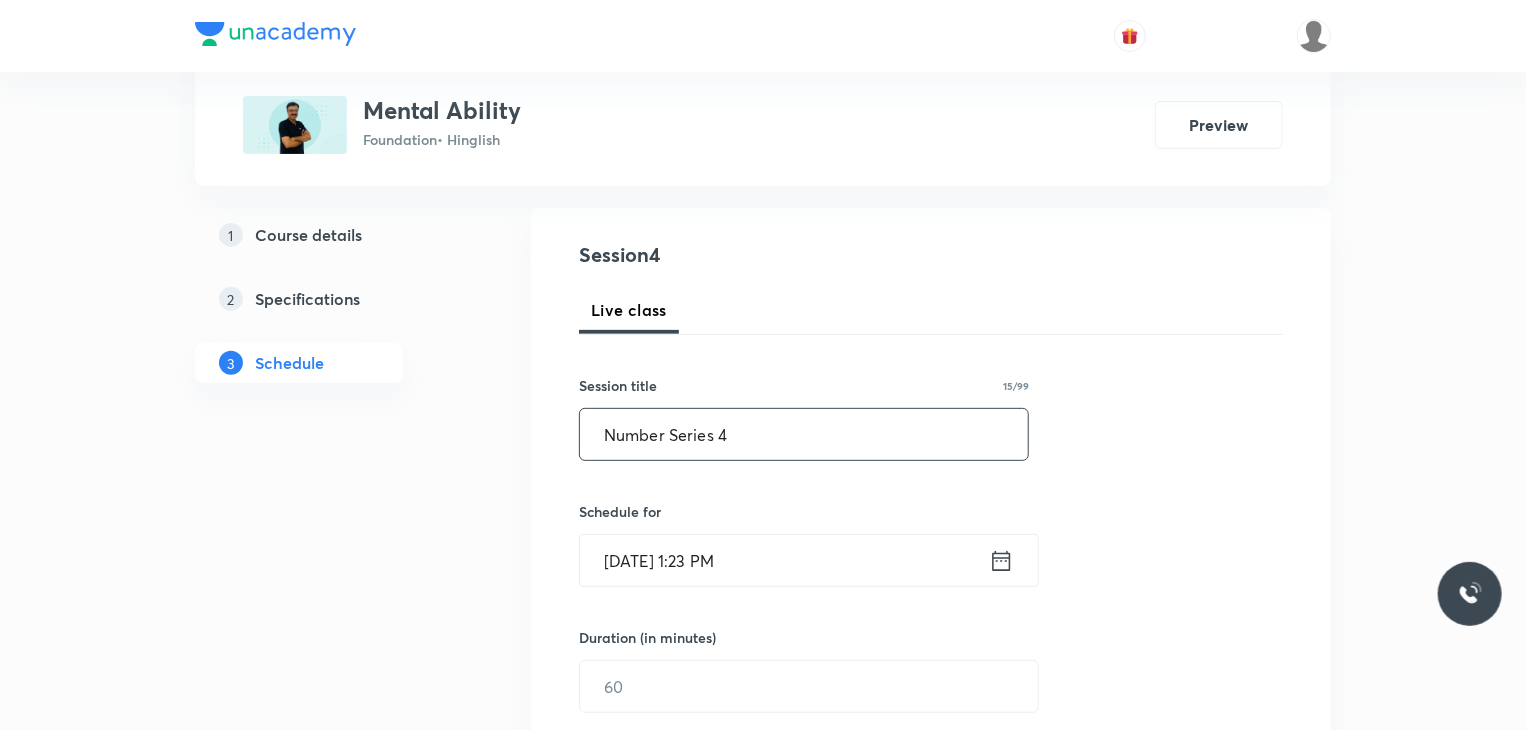 scroll, scrollTop: 351, scrollLeft: 0, axis: vertical 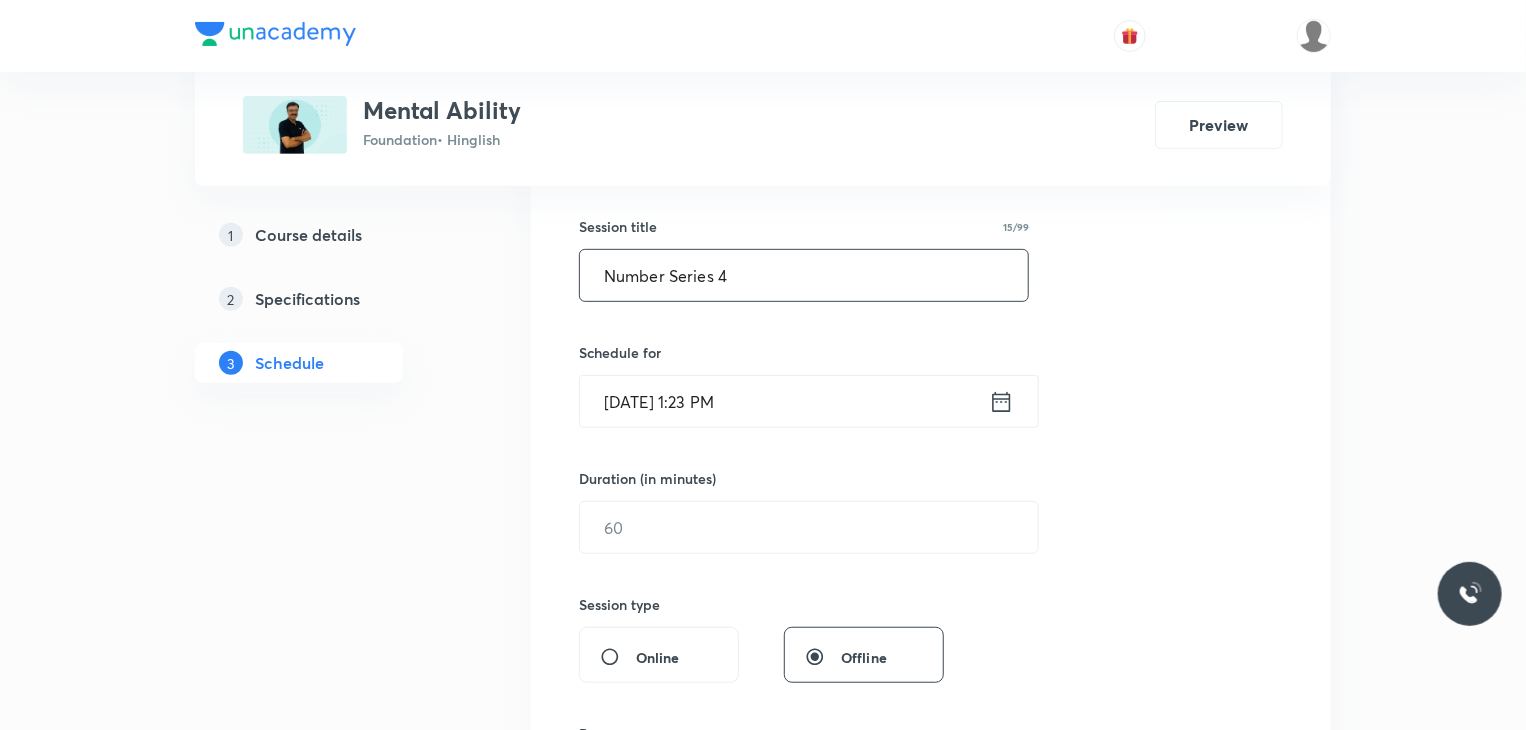 type on "Number Series 4" 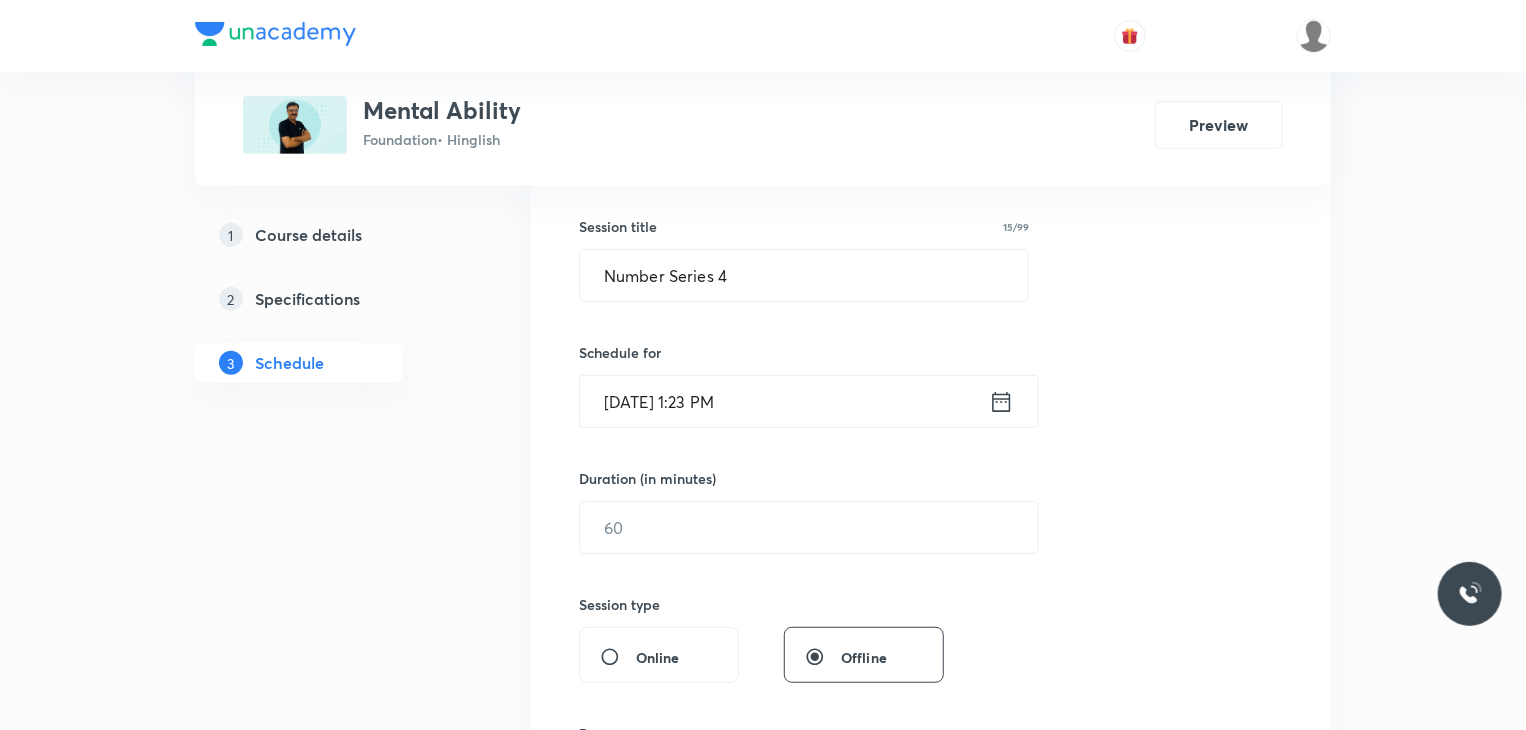 click on "Session  4 Live class Session title 15/99 Number Series 4 ​ Schedule for Jul 12, 2025, 1:23 PM ​ Duration (in minutes) ​   Session type Online Offline Room Select centre room Sub-concepts Select concepts that wil be covered in this session Add Cancel" at bounding box center (931, 550) 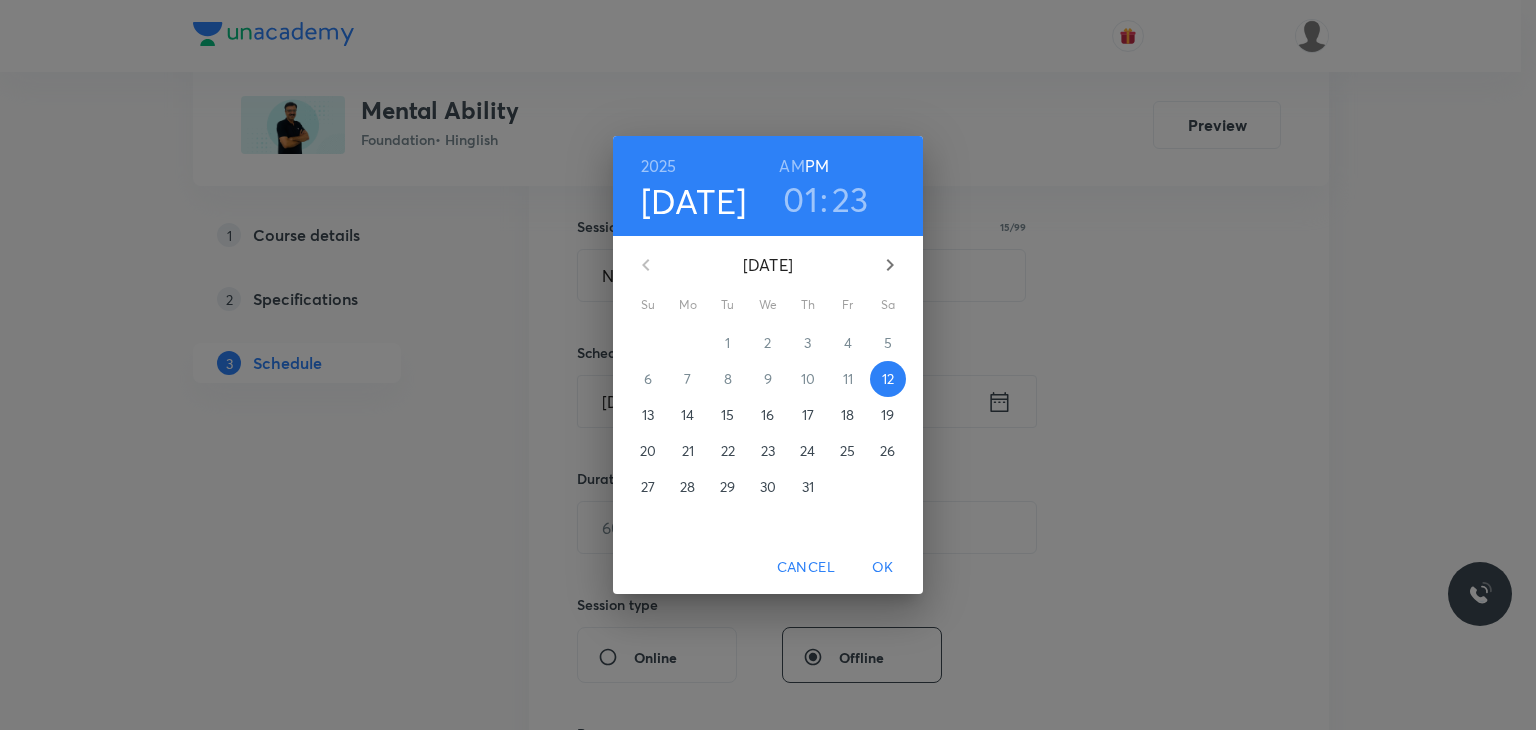 click on "01" at bounding box center [800, 199] 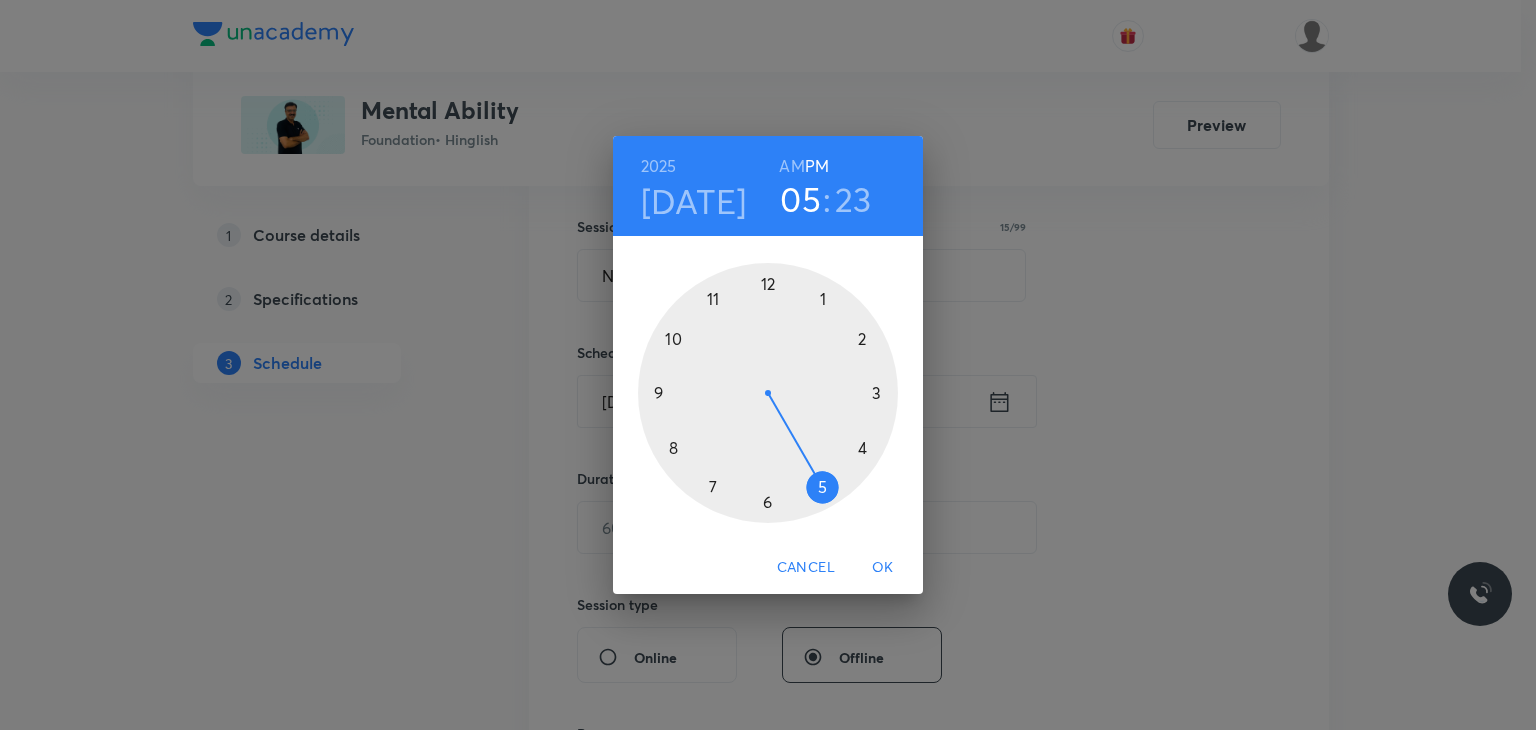 drag, startPoint x: 894, startPoint y: 429, endPoint x: 824, endPoint y: 480, distance: 86.608315 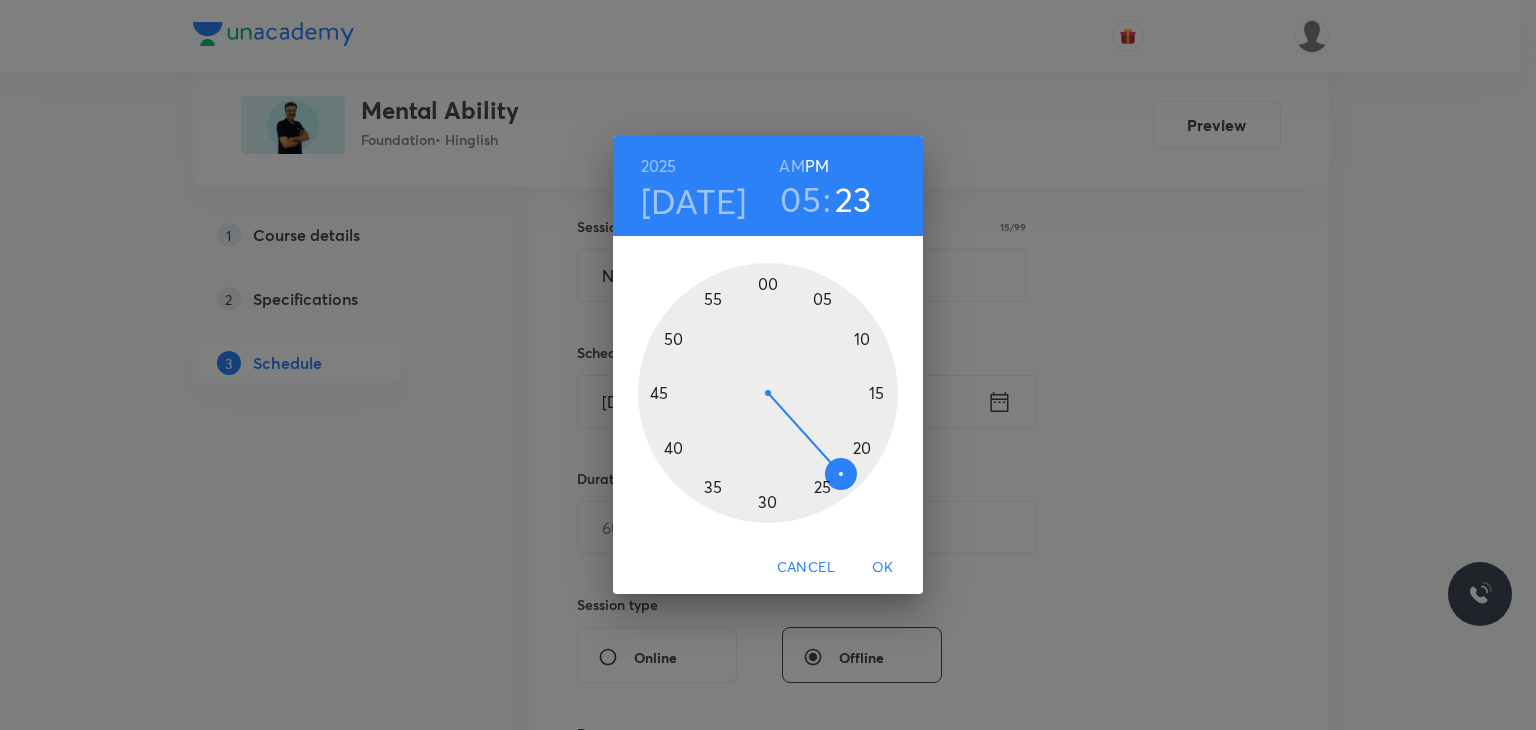 click at bounding box center [768, 393] 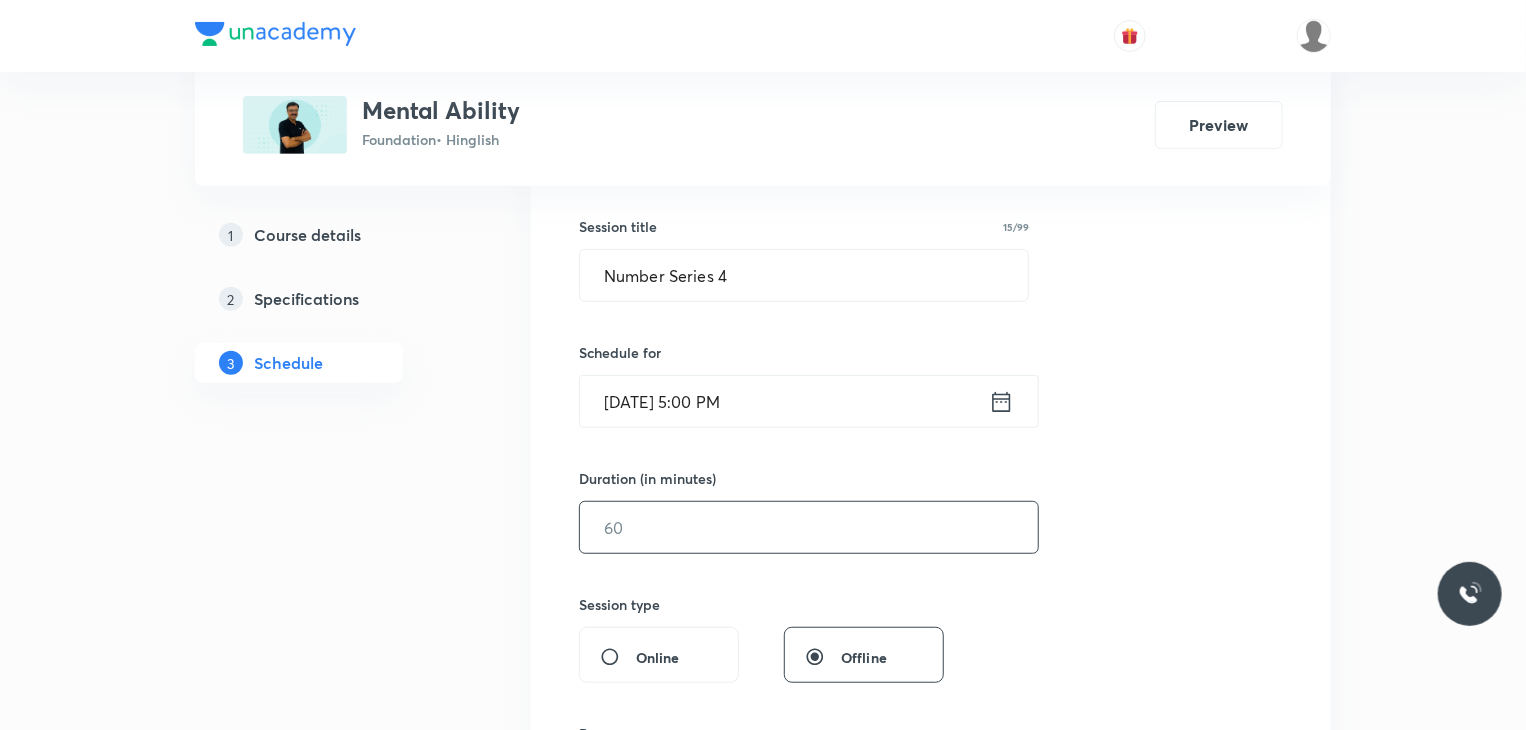 click at bounding box center [809, 527] 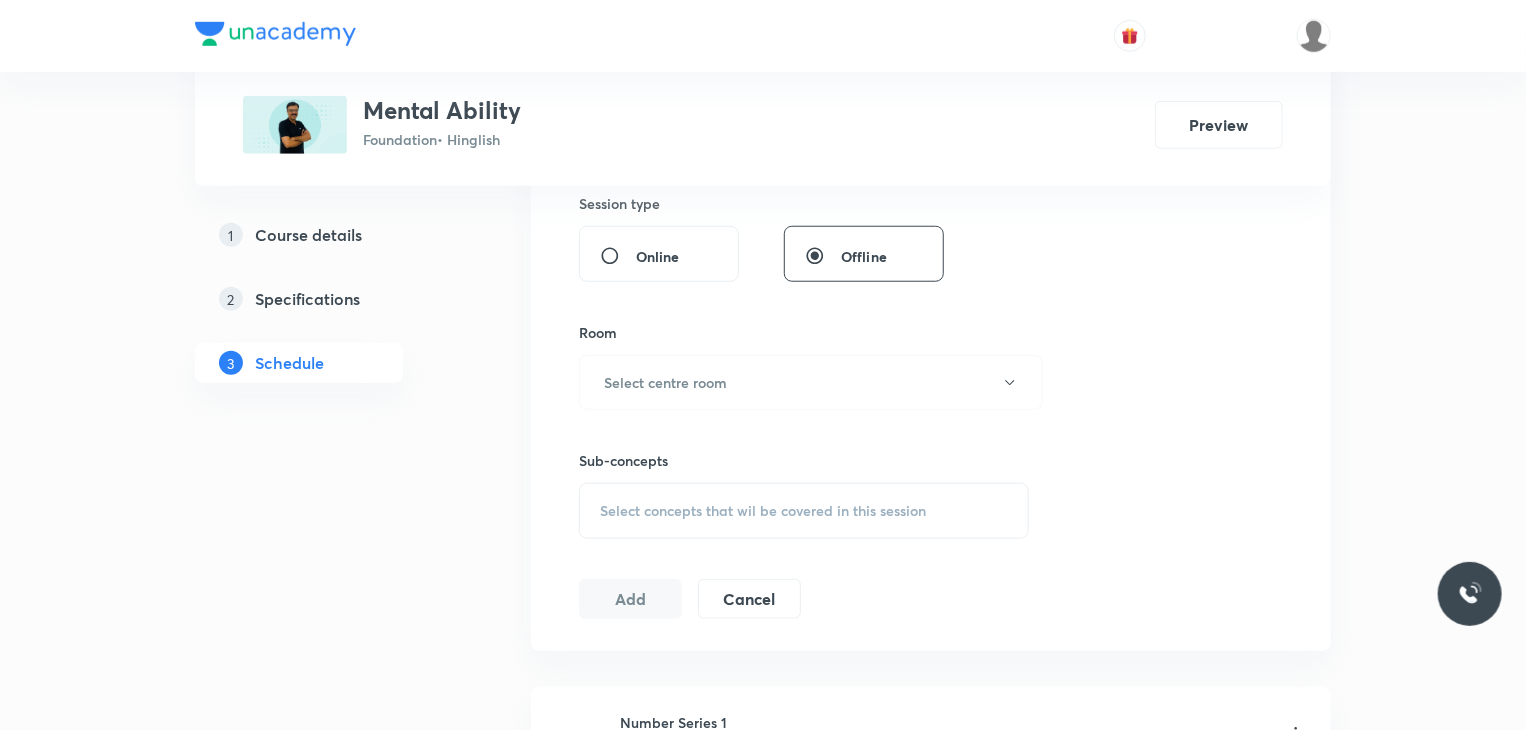 scroll, scrollTop: 751, scrollLeft: 0, axis: vertical 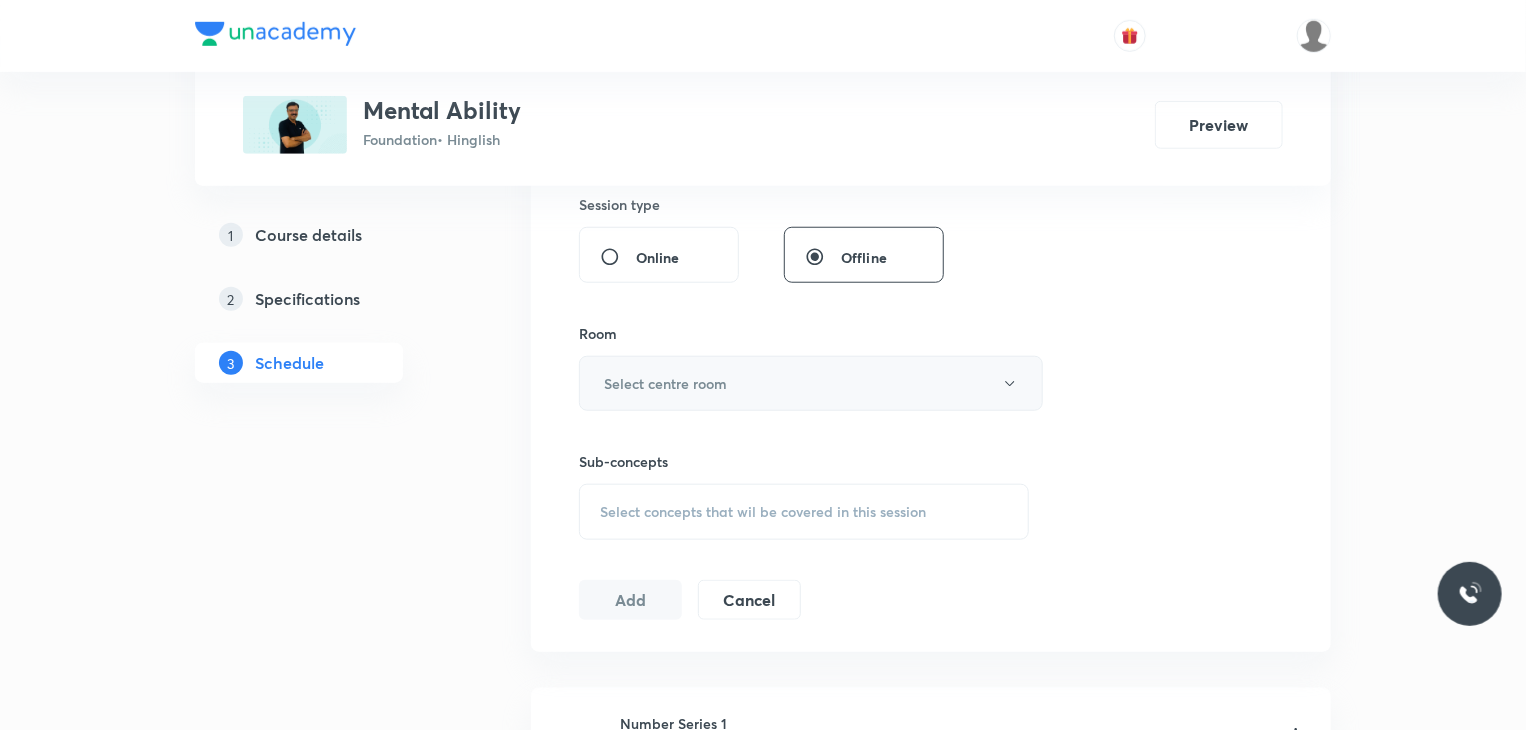 type on "45" 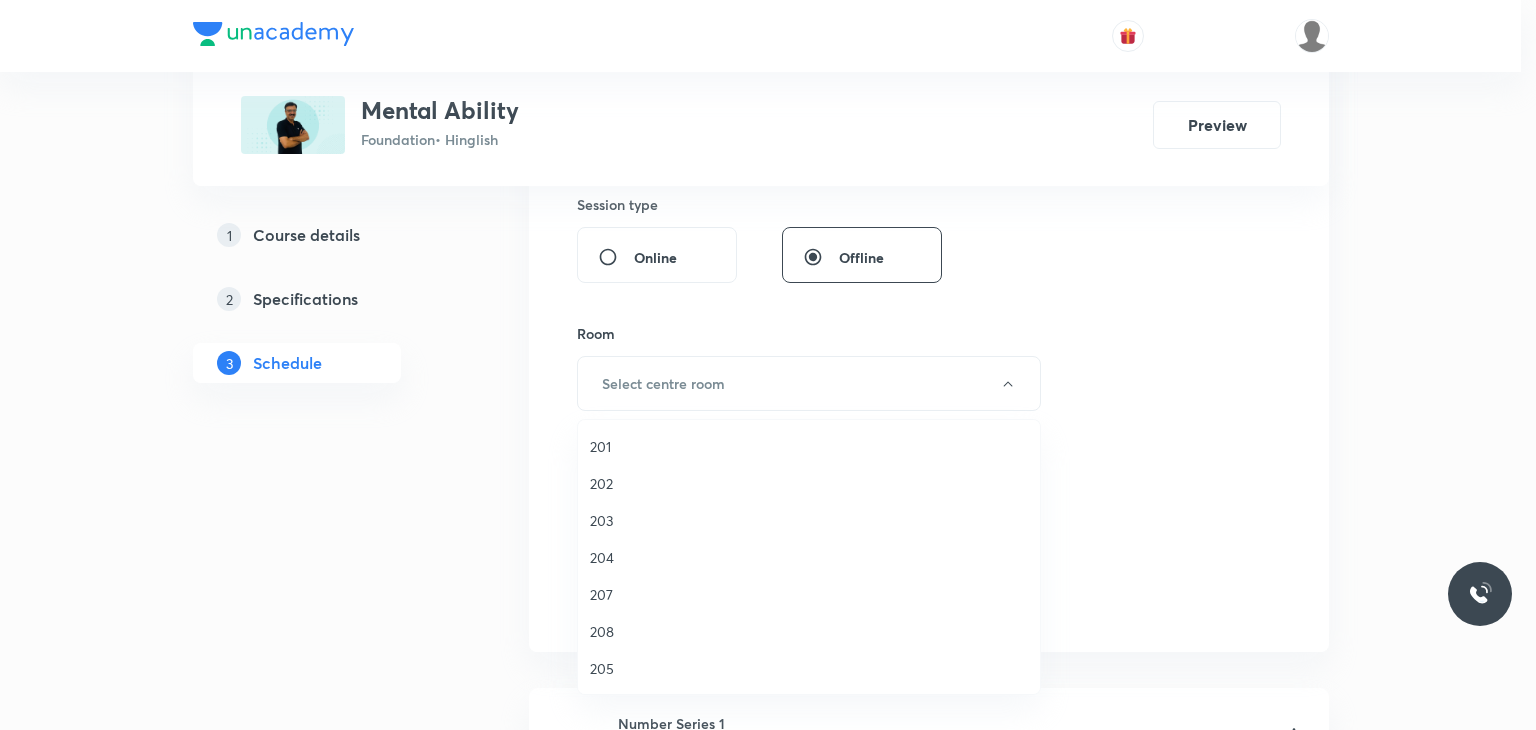 click on "201 202 203 204 207 208 205 206 209 VN 301 VN 302 VN 303 VN 304 VN 305" at bounding box center (816, 687) 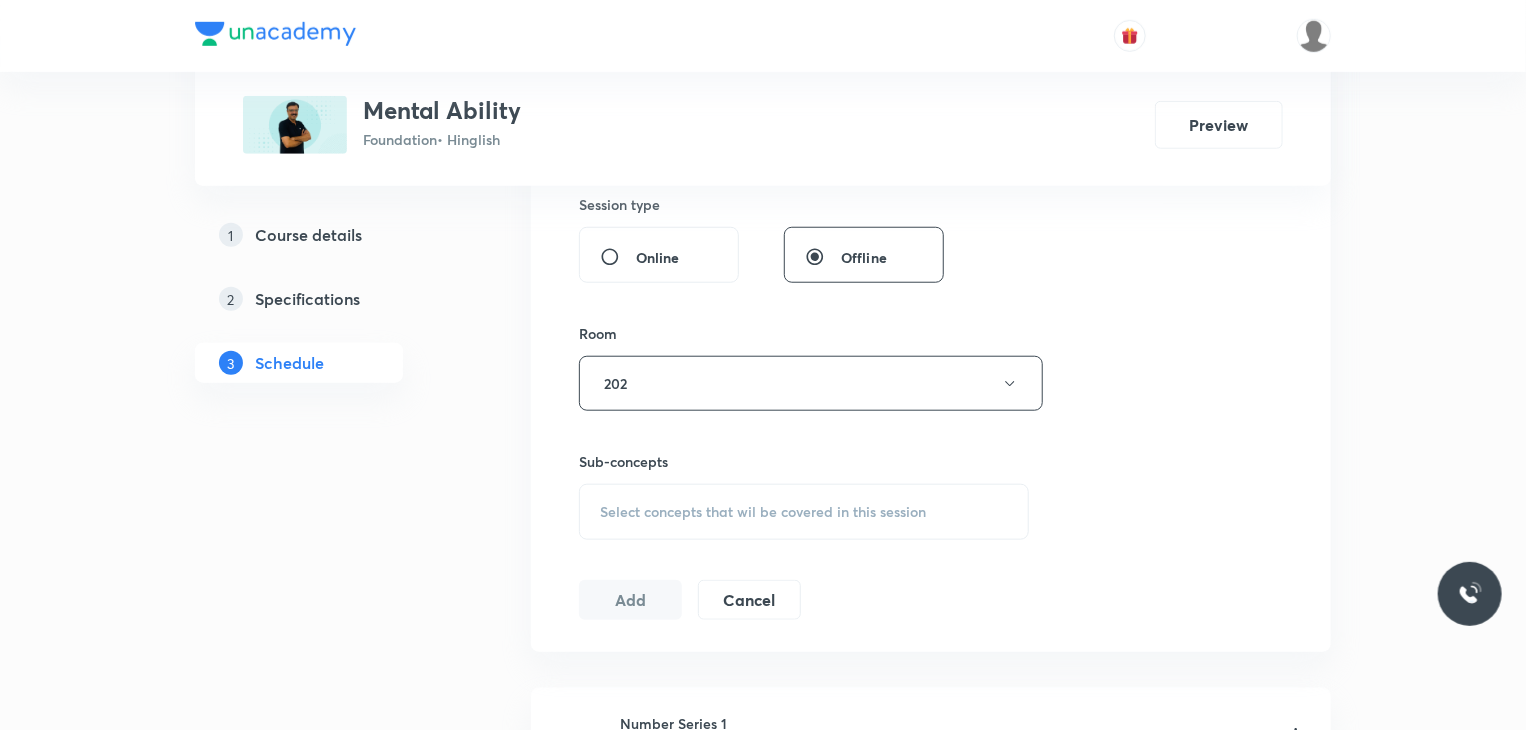click on "Select concepts that wil be covered in this session" at bounding box center [804, 512] 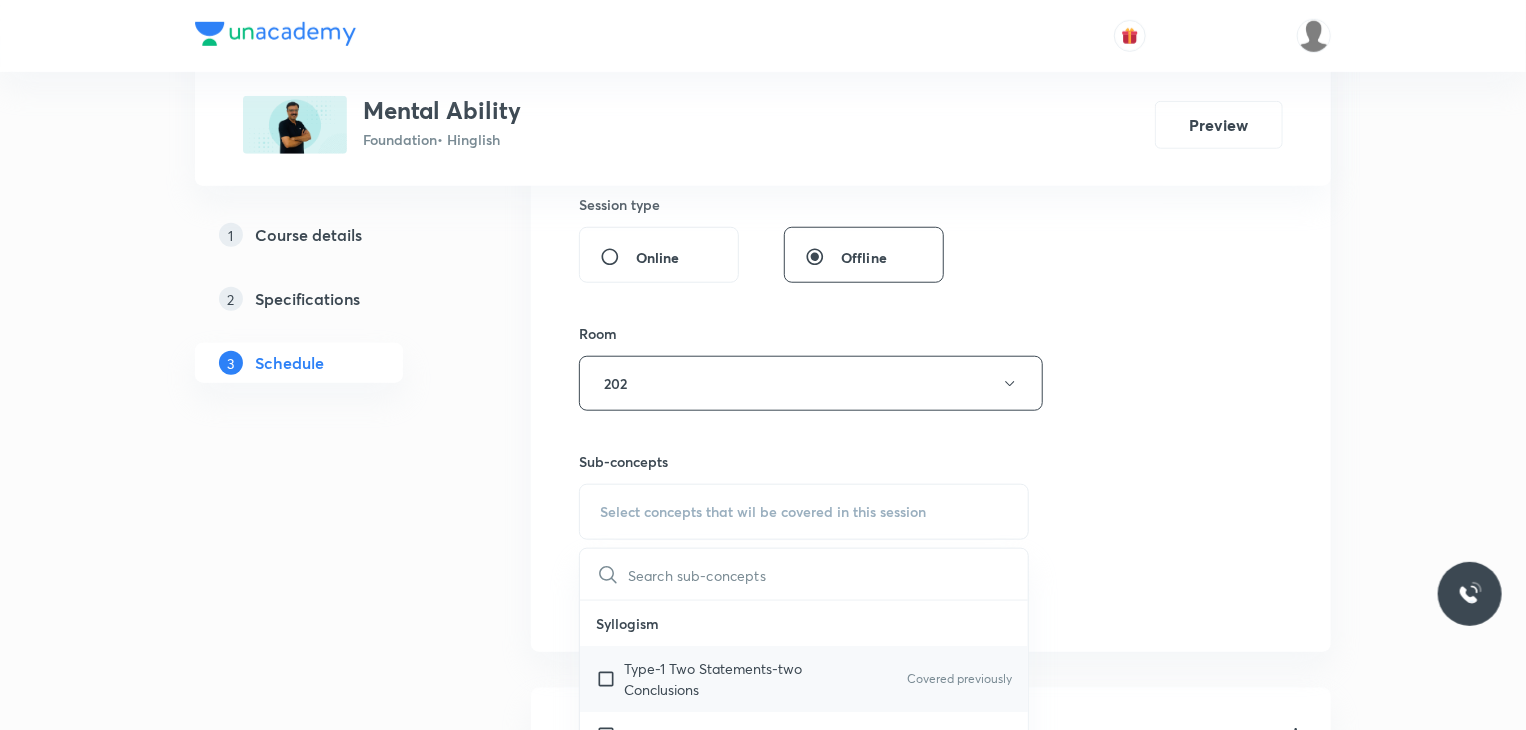 click on "Type-1 Two Statements-two Conclusions Covered previously" at bounding box center (804, 679) 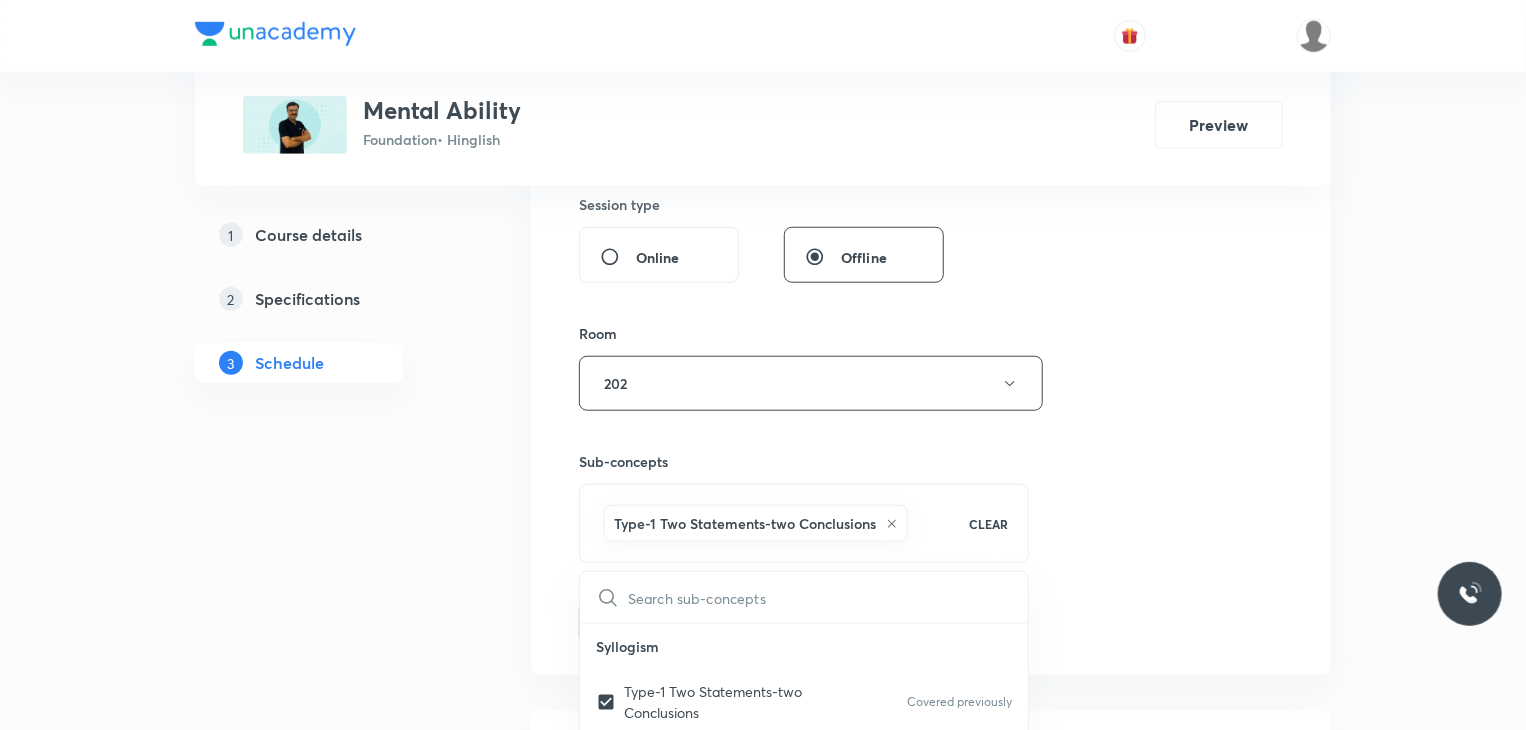 click on "Session  4 Live class Session title 15/99 Number Series 4 ​ Schedule for Jul 12, 2025, 5:00 PM ​ Duration (in minutes) 45 ​   Session type Online Offline Room 202 Sub-concepts Type-1 Two Statements-two Conclusions CLEAR ​ Syllogism Type-1 Two Statements-two Conclusions Covered previously Type-2 Three Statements Two Conclusions Type-3 Three Statements Three Conclusions Classification Number Classification Letter Classification Word Classification Distance and Direction Finding Distance Finding Direction Concept of Degree Alphabet and Number Test Word Formation Arrangement of Words in Alphabetical Order General and Random Alphabetical Series Letter Gap Problems Venn Diagrams Venn Diagrams Clock 90,180 and 0 Degree Angle Between Both Hands Slow and Fast Concept Cube and Cuboids Three Face Colored Cubes and Cuboids Two Face Colored Cubes and Cuboids No Face Colored Cubes and Cuboids Water and Mirror Images Images of Alphabets Mages  Number Images of Figures Coding - Decoding Alphabets Coding Number Coding" at bounding box center (931, 162) 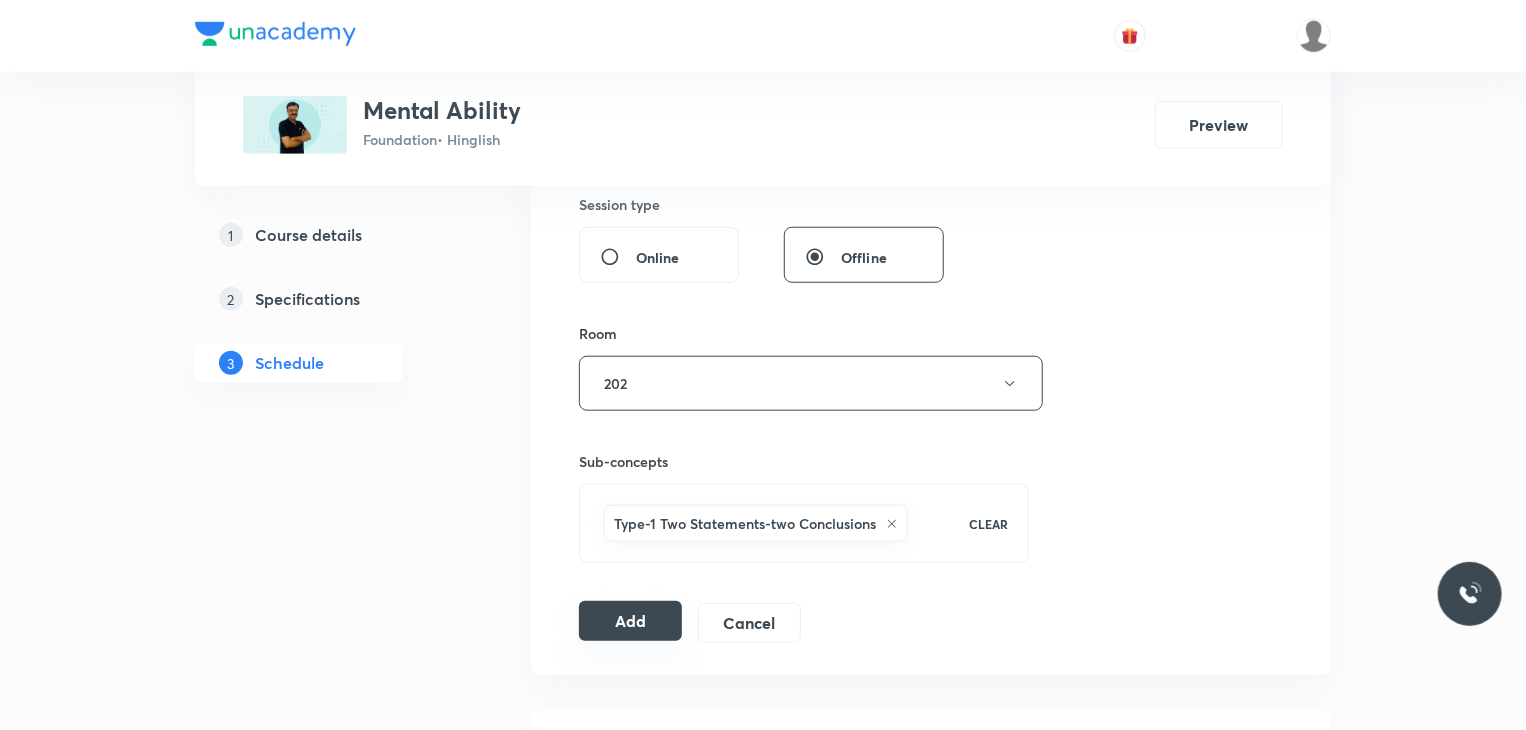click on "Add" at bounding box center (630, 621) 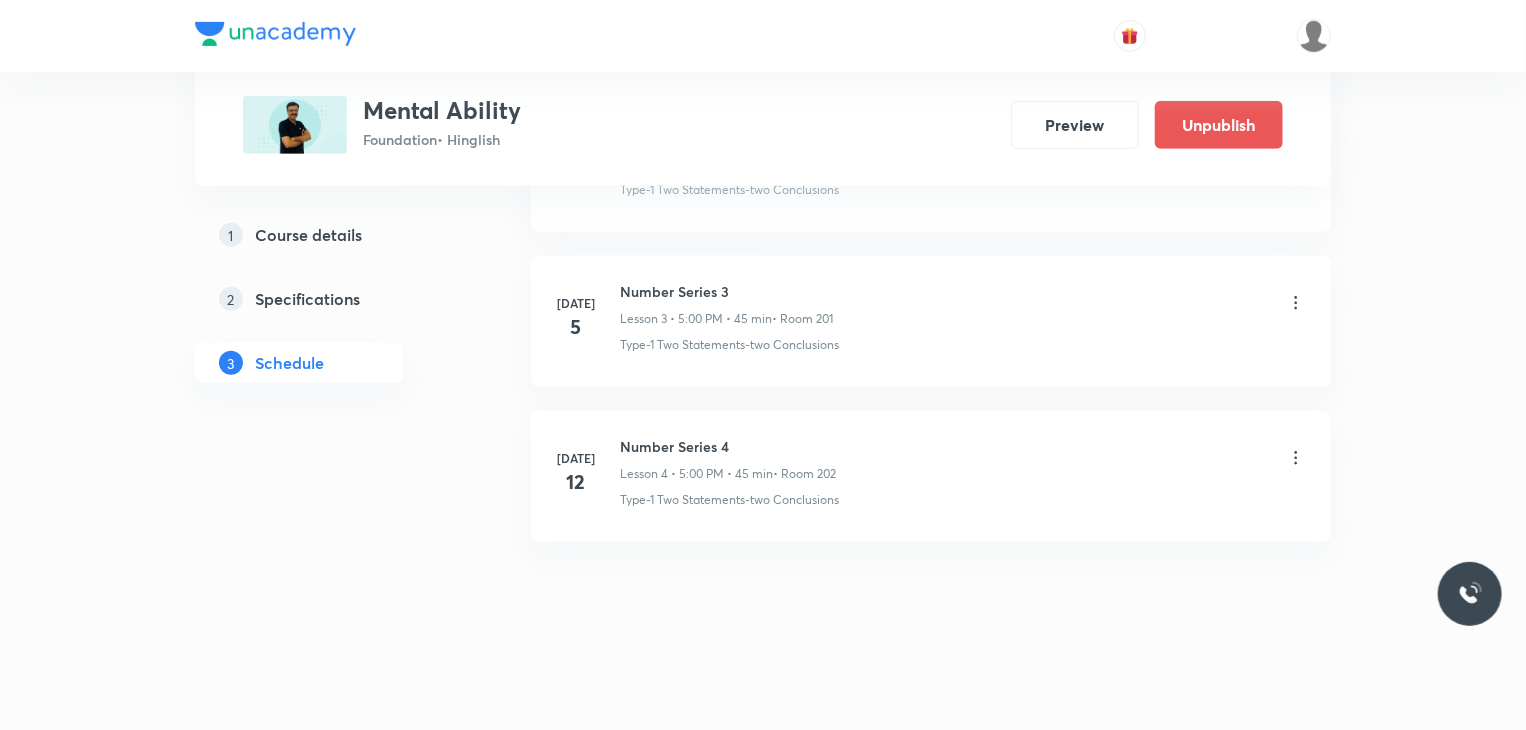 scroll, scrollTop: 418, scrollLeft: 0, axis: vertical 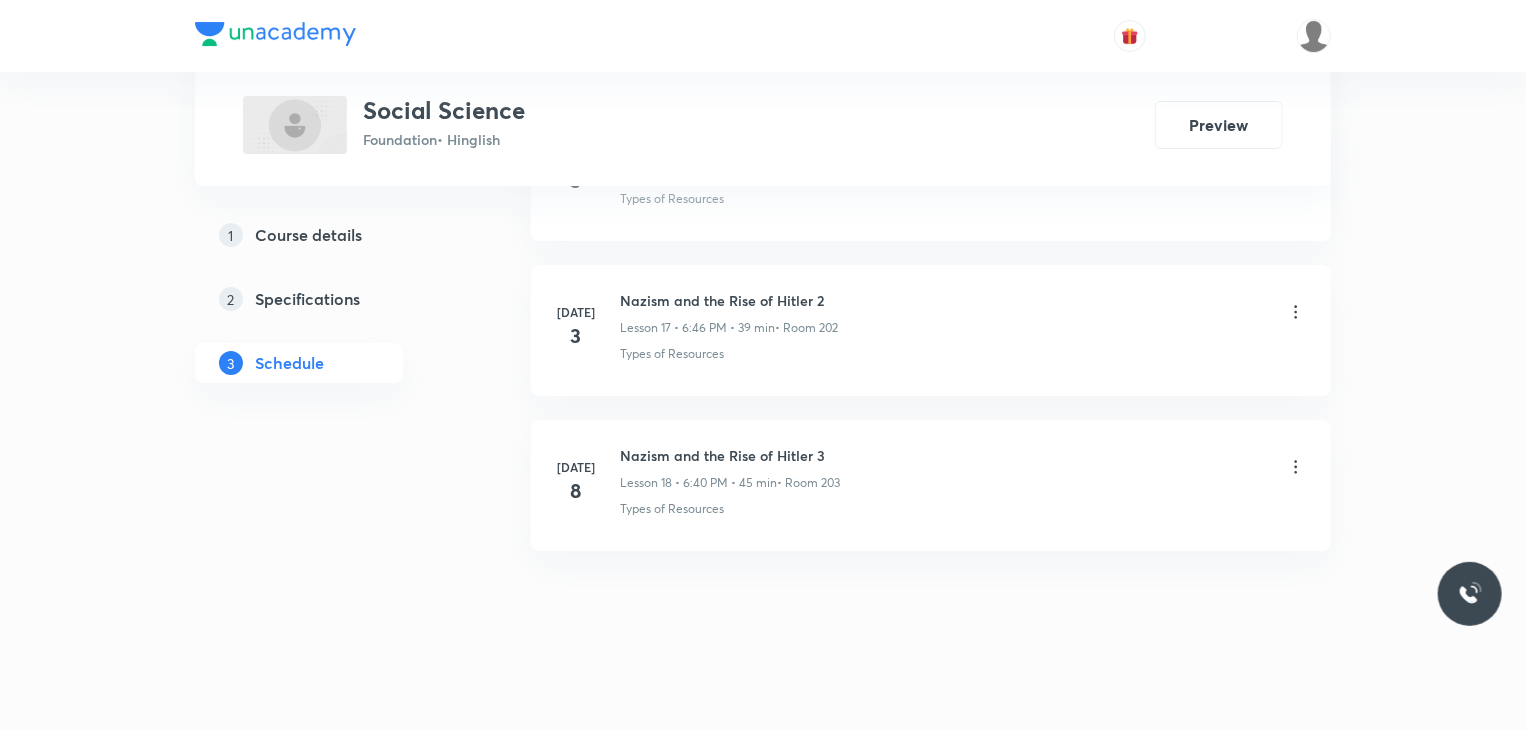 click on "Nazism and the Rise of Hitler 3" at bounding box center (730, 455) 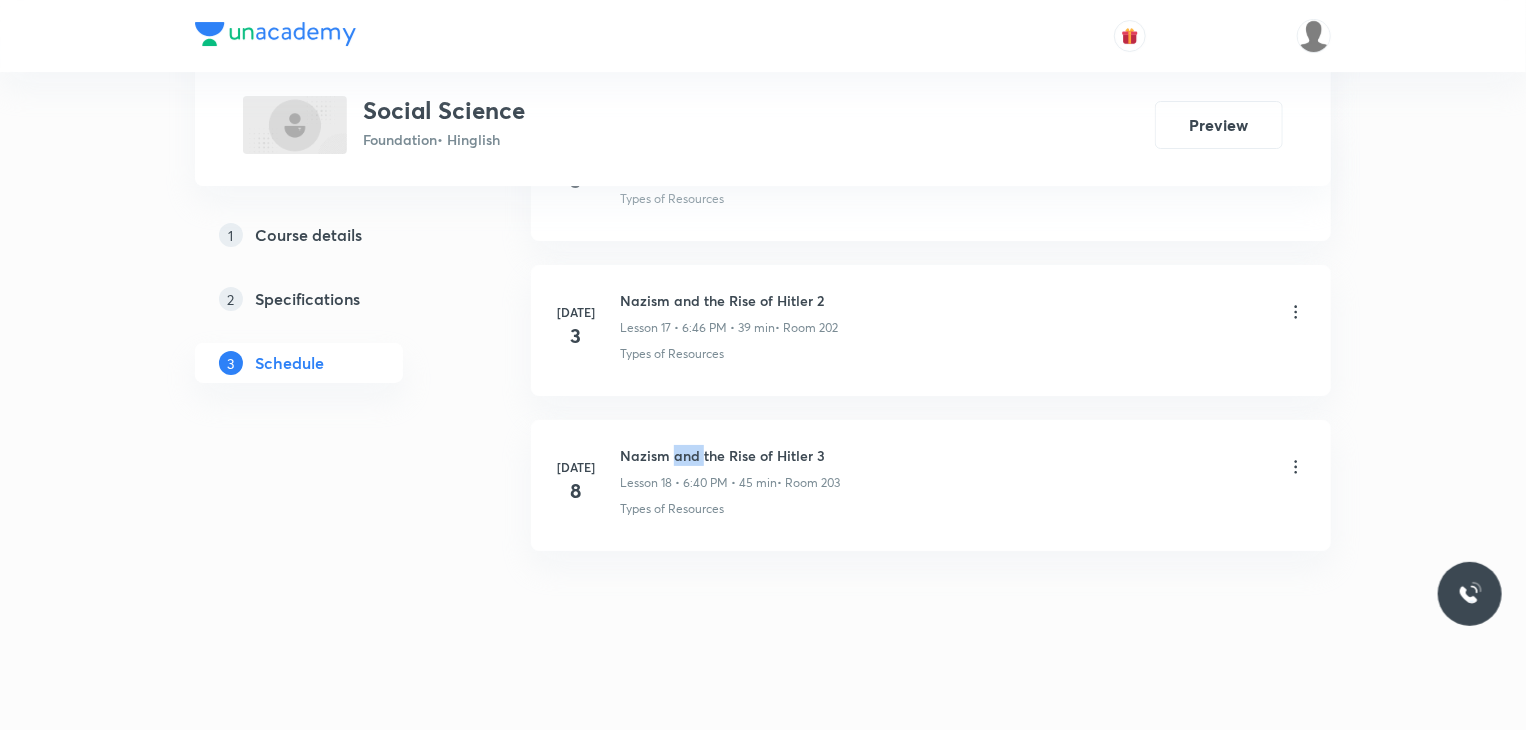 click on "Nazism and the Rise of Hitler 3" at bounding box center [730, 455] 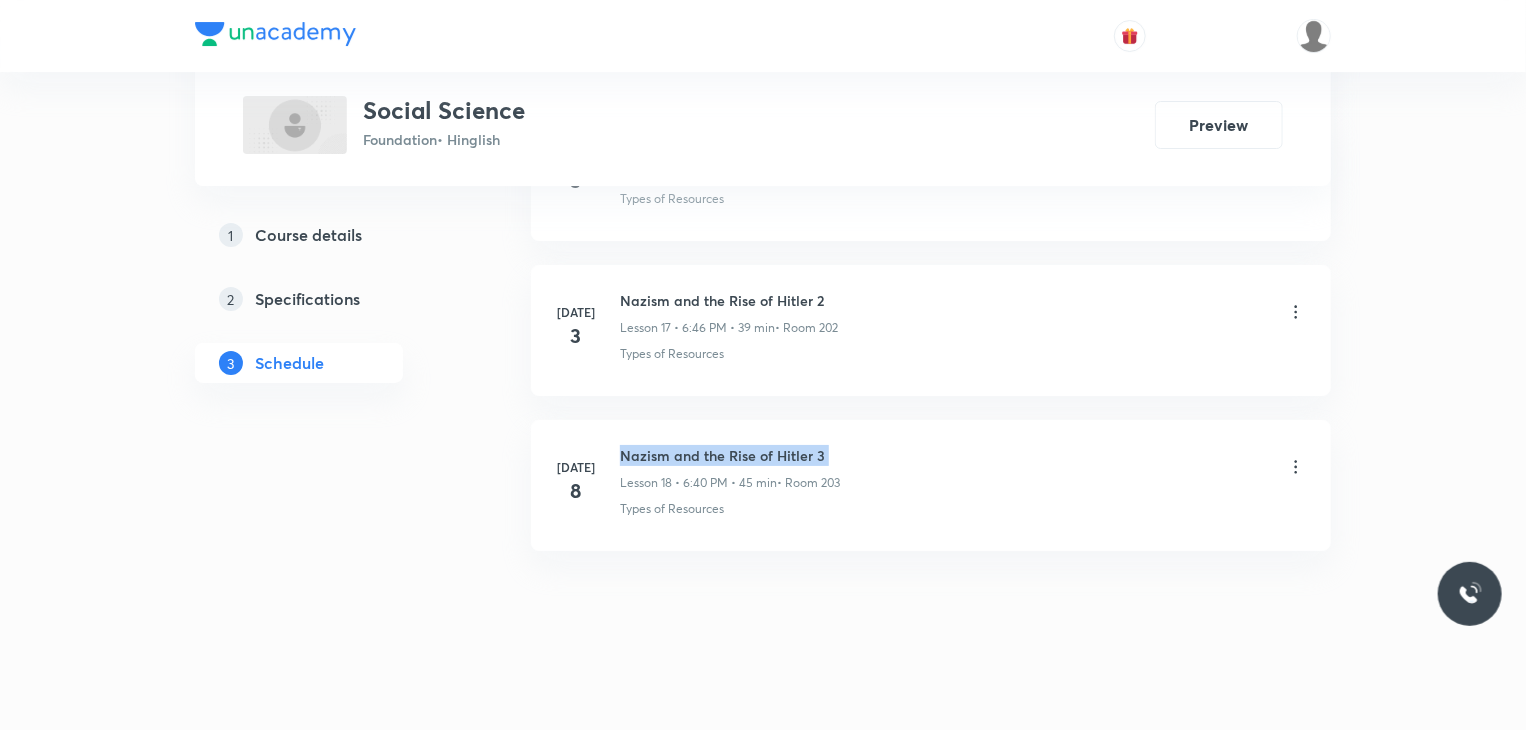 click on "Nazism and the Rise of Hitler 3" at bounding box center (730, 455) 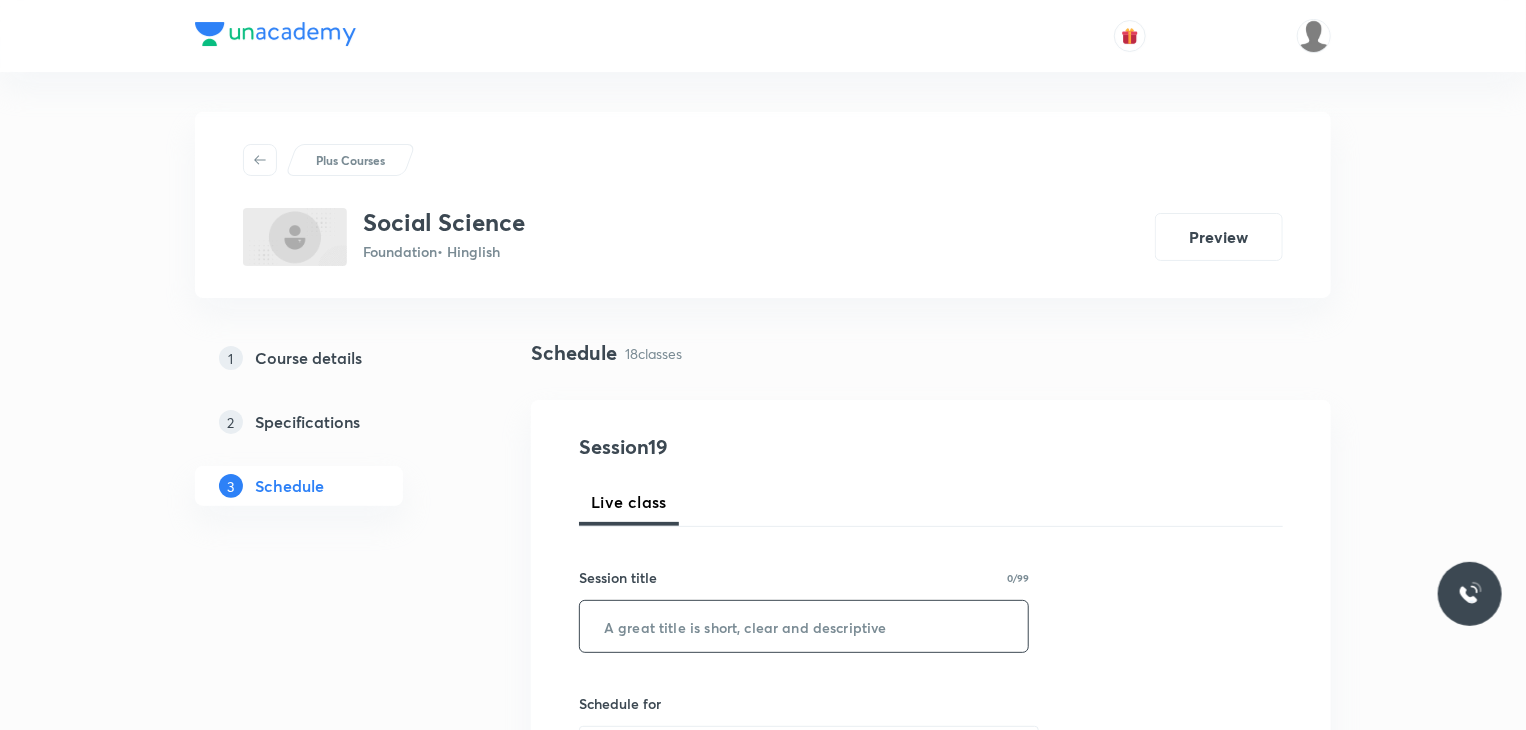 scroll, scrollTop: 100, scrollLeft: 0, axis: vertical 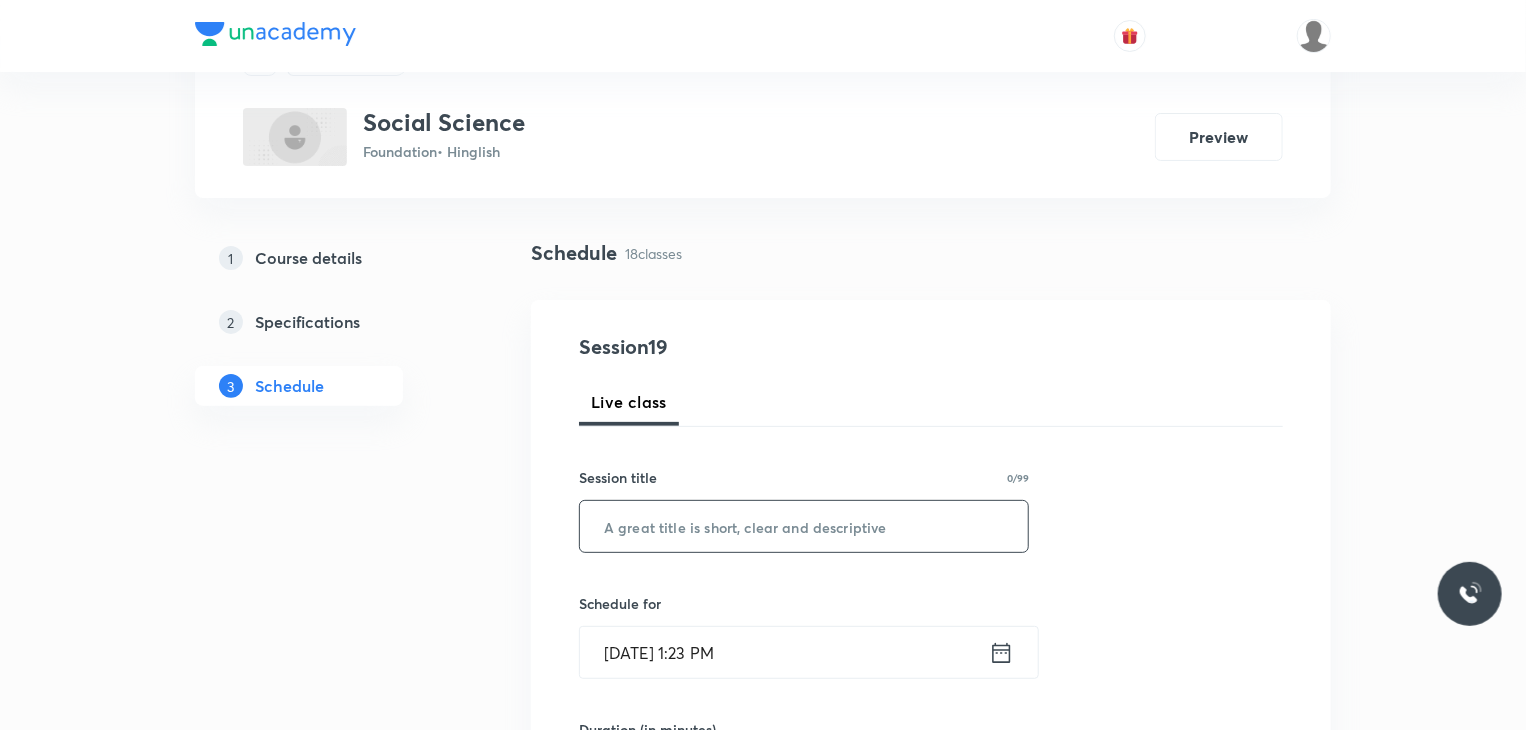 click at bounding box center (804, 526) 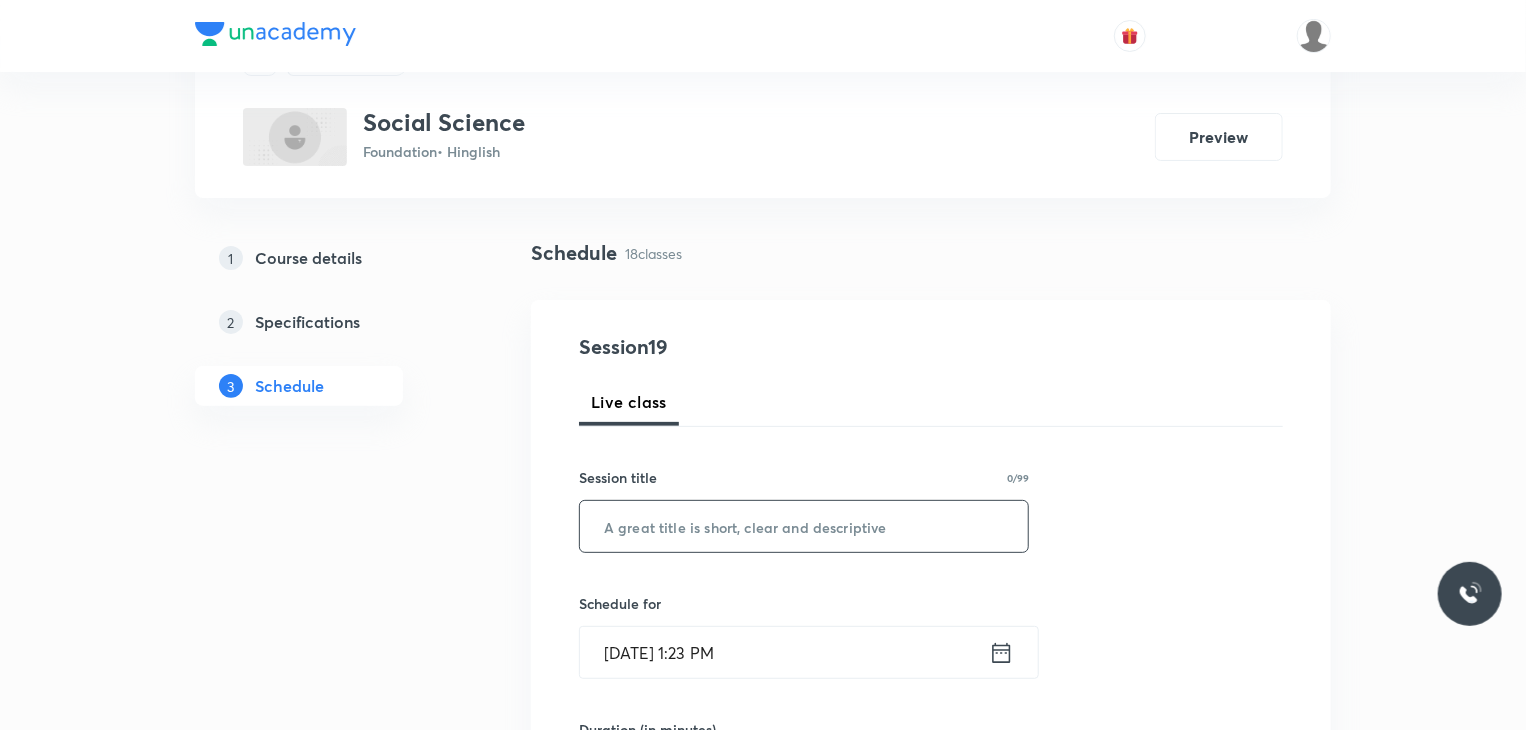 paste on "Nazism and the Rise of Hitler 3" 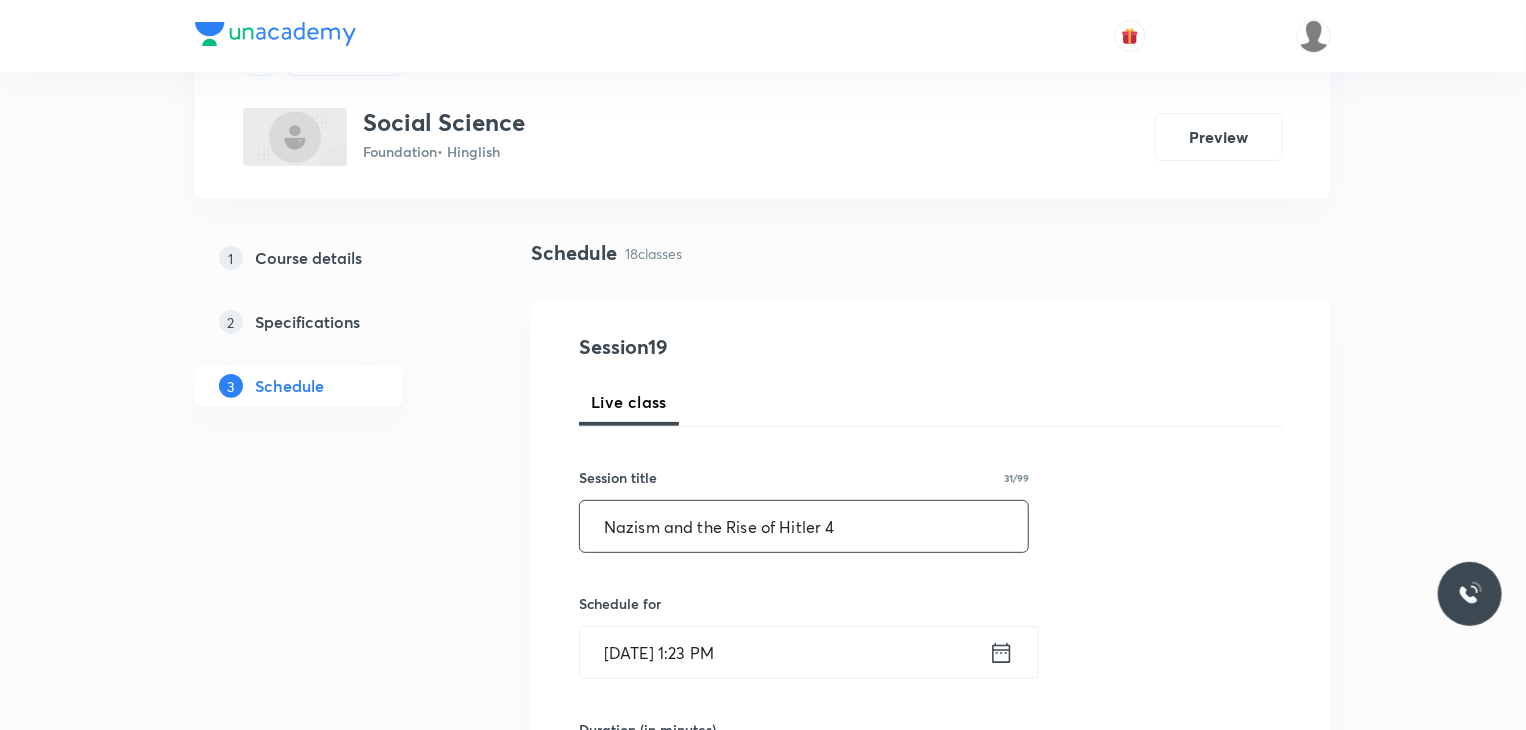 type on "Nazism and the Rise of Hitler 4" 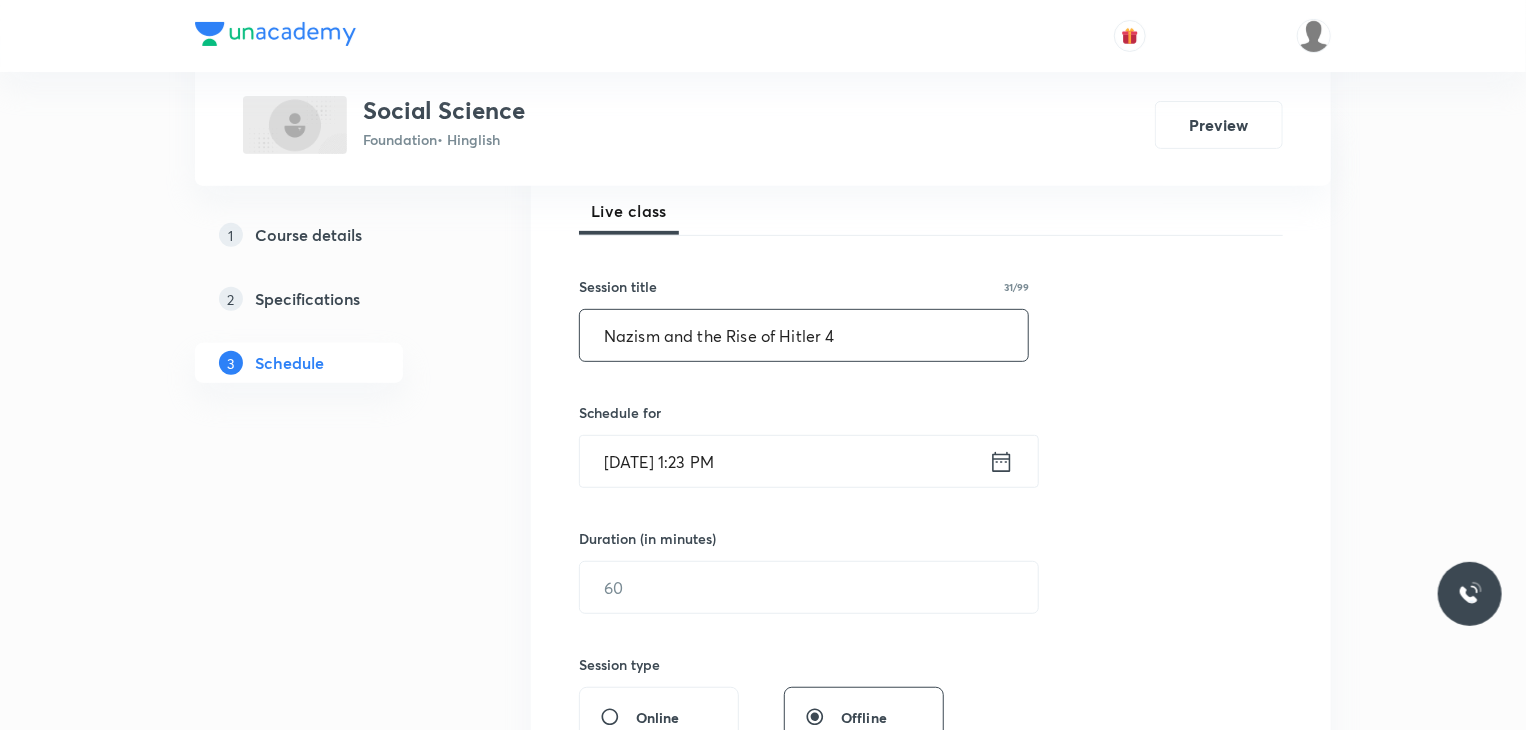 scroll, scrollTop: 300, scrollLeft: 0, axis: vertical 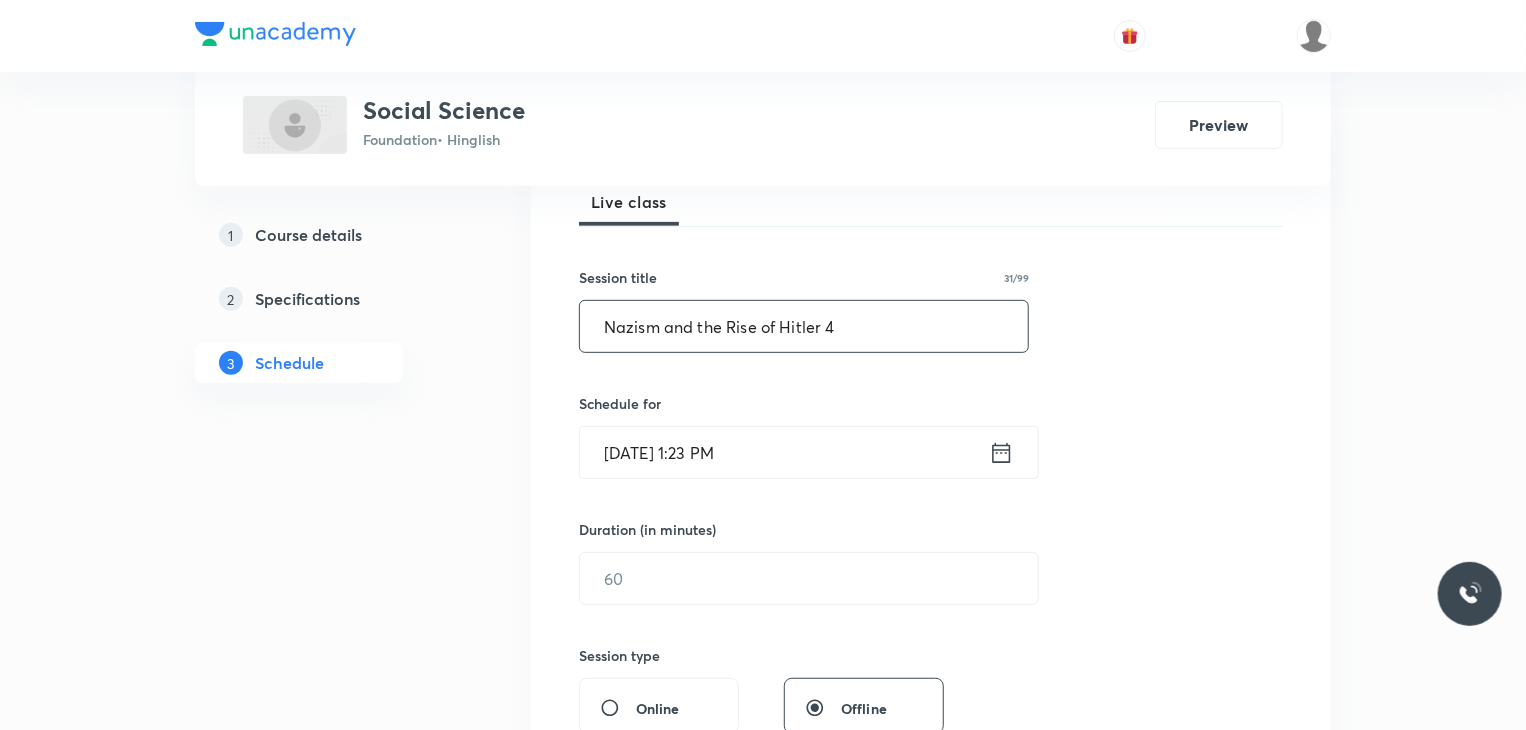 click on "Jul 12, 2025, 1:23 PM" at bounding box center (784, 452) 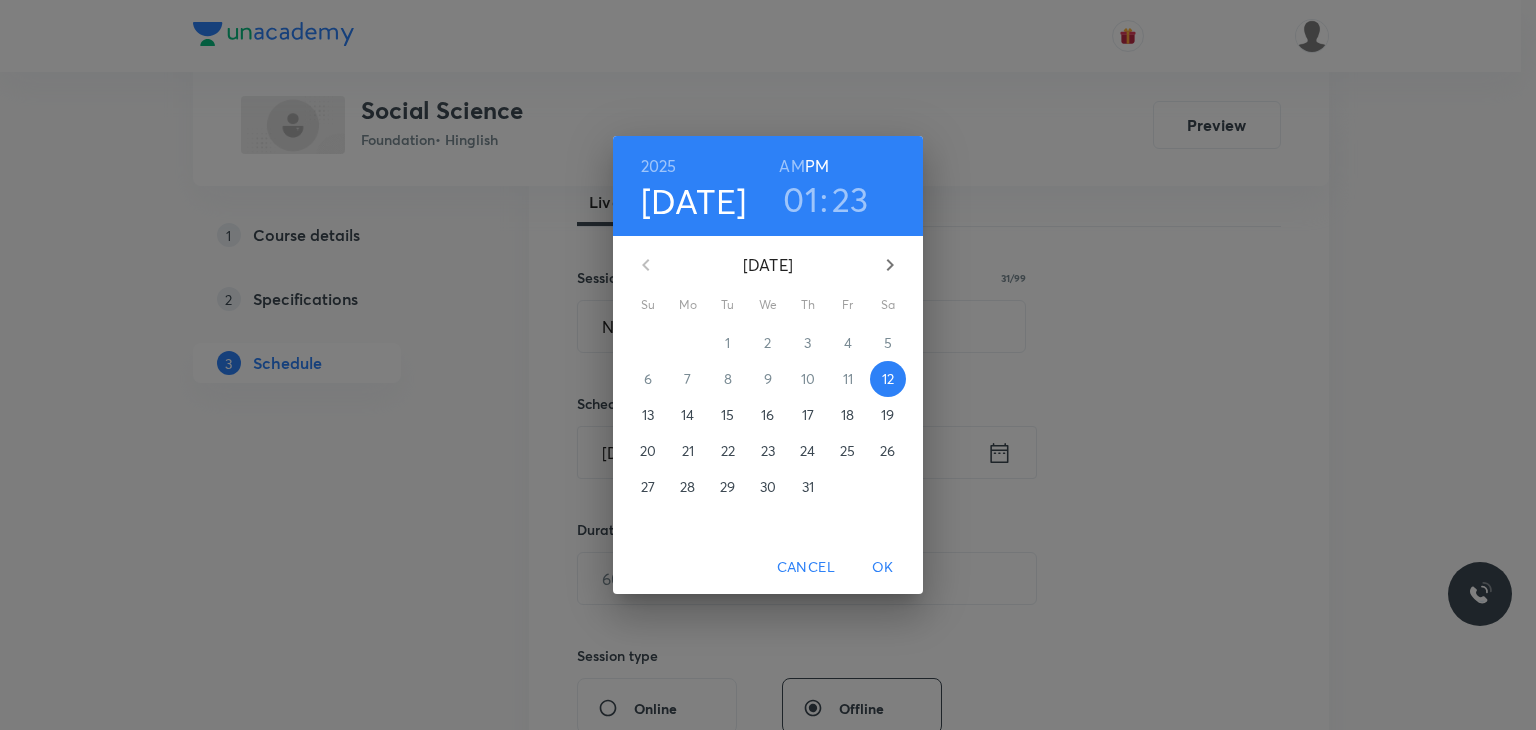 click on "01" at bounding box center [800, 199] 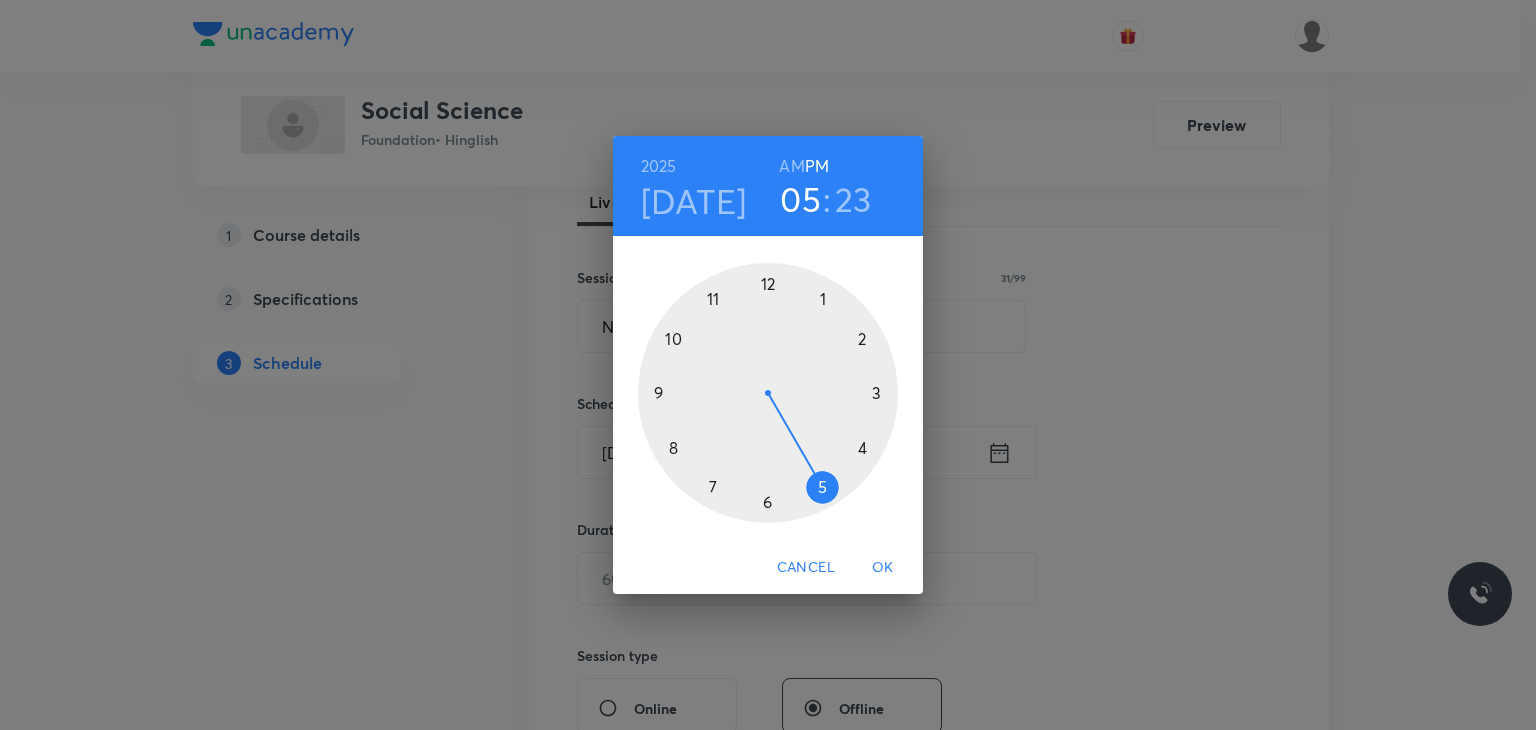 drag, startPoint x: 824, startPoint y: 274, endPoint x: 820, endPoint y: 457, distance: 183.04372 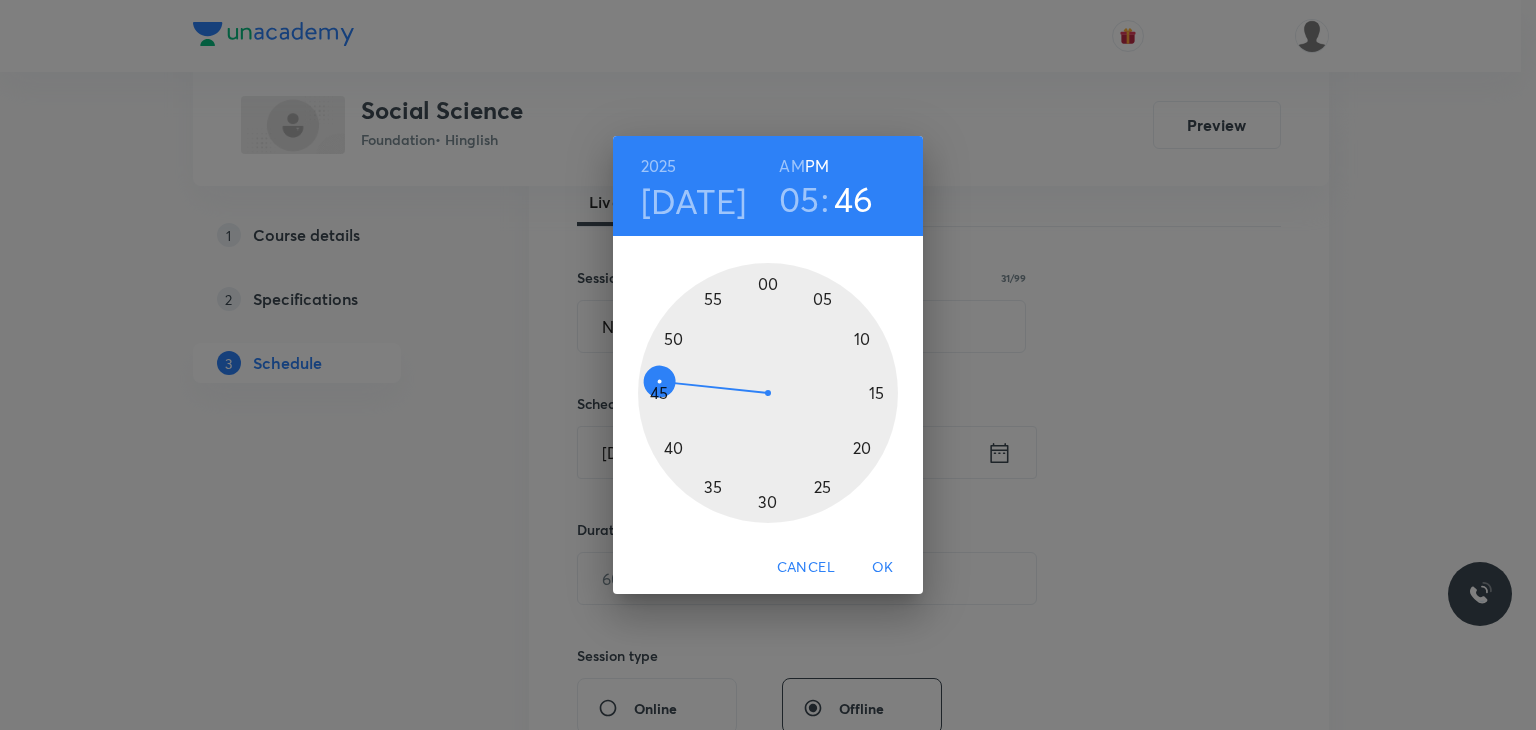 drag, startPoint x: 752, startPoint y: 447, endPoint x: 660, endPoint y: 381, distance: 113.22544 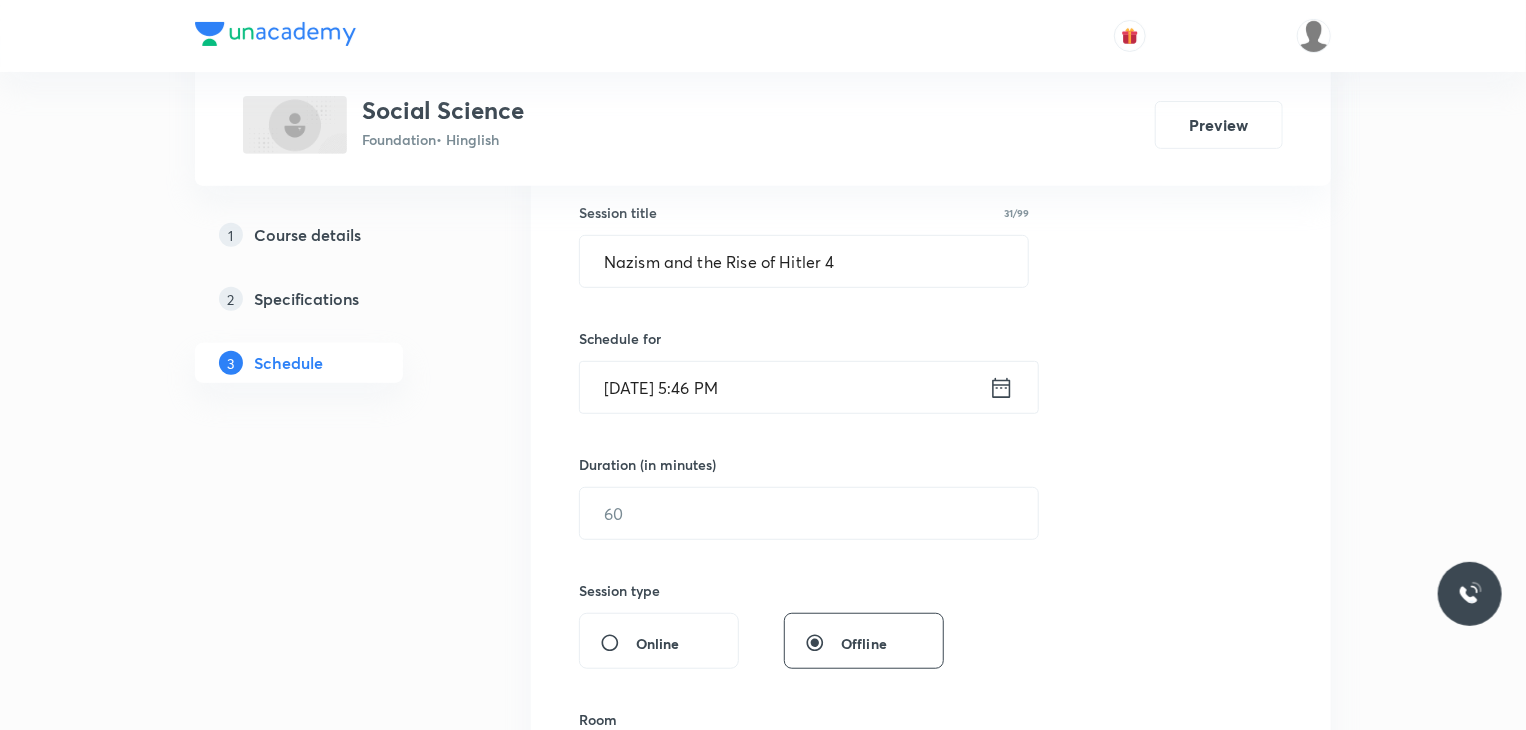 scroll, scrollTop: 400, scrollLeft: 0, axis: vertical 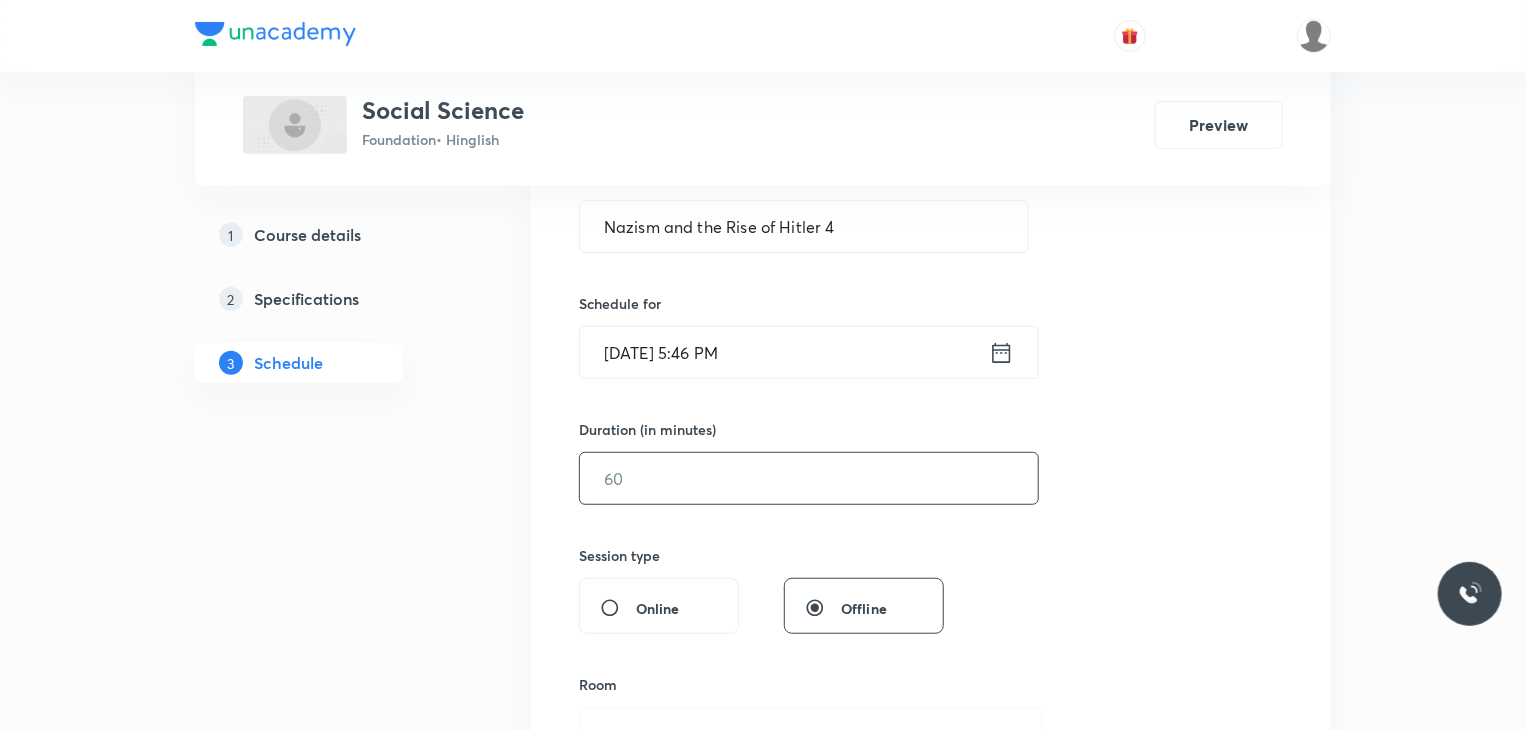 click at bounding box center (809, 478) 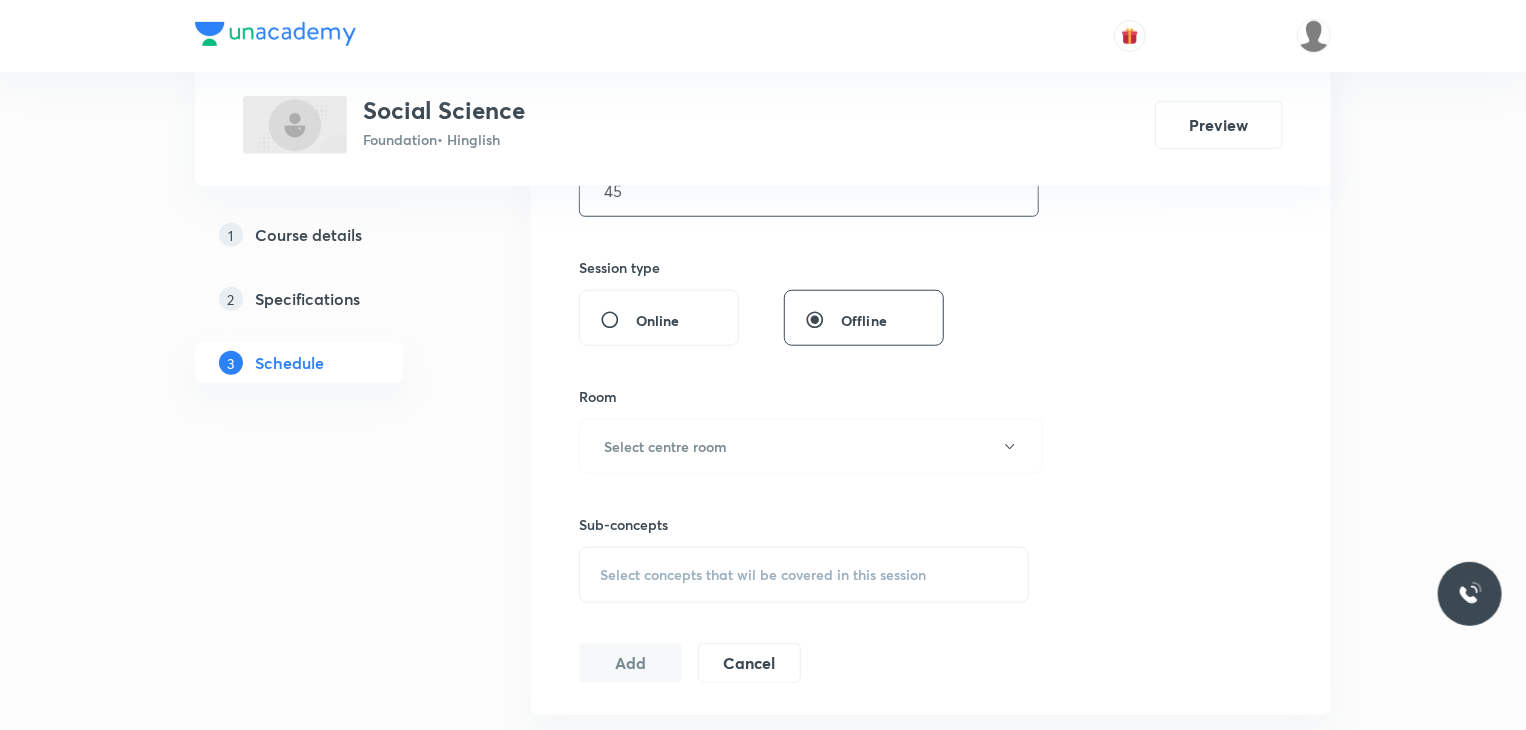 scroll, scrollTop: 700, scrollLeft: 0, axis: vertical 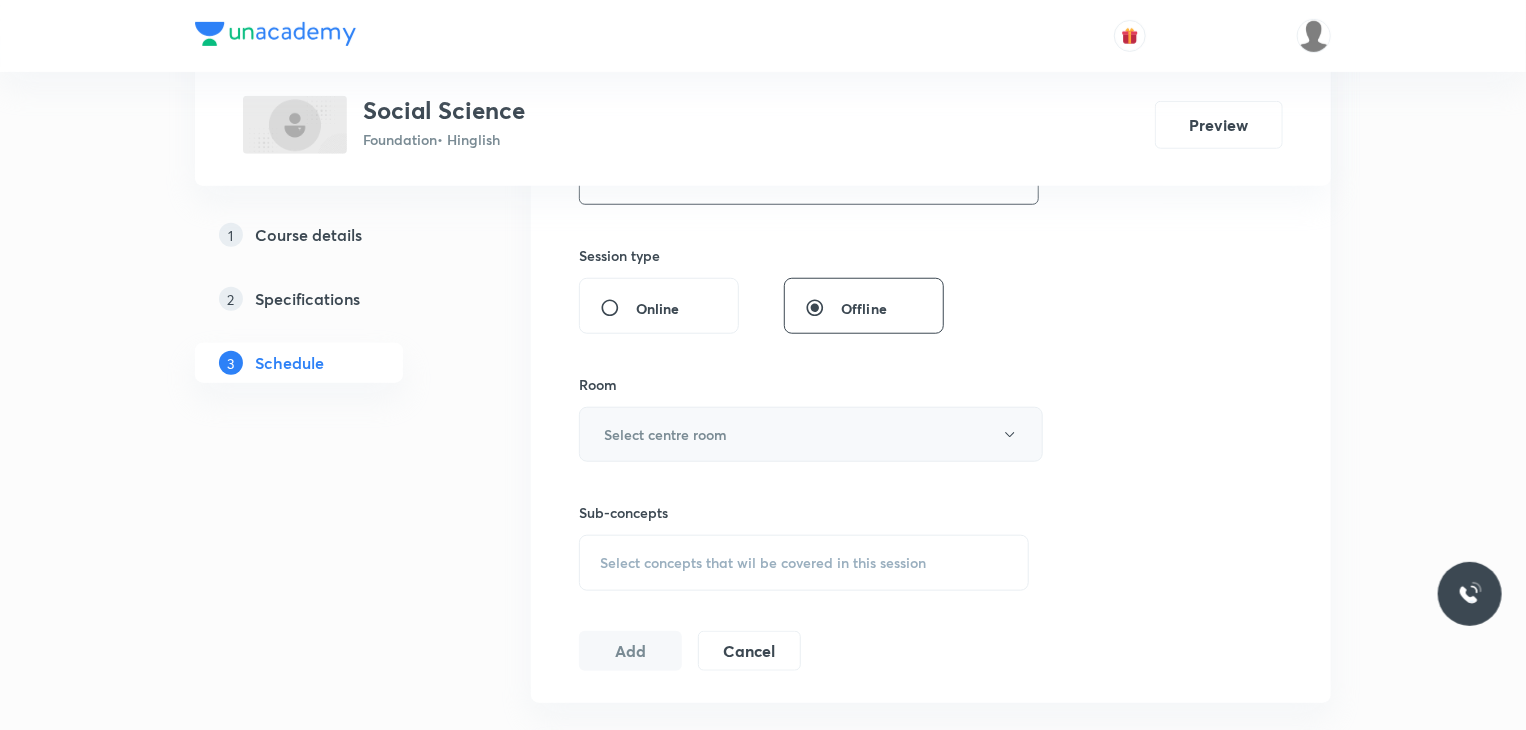 type on "45" 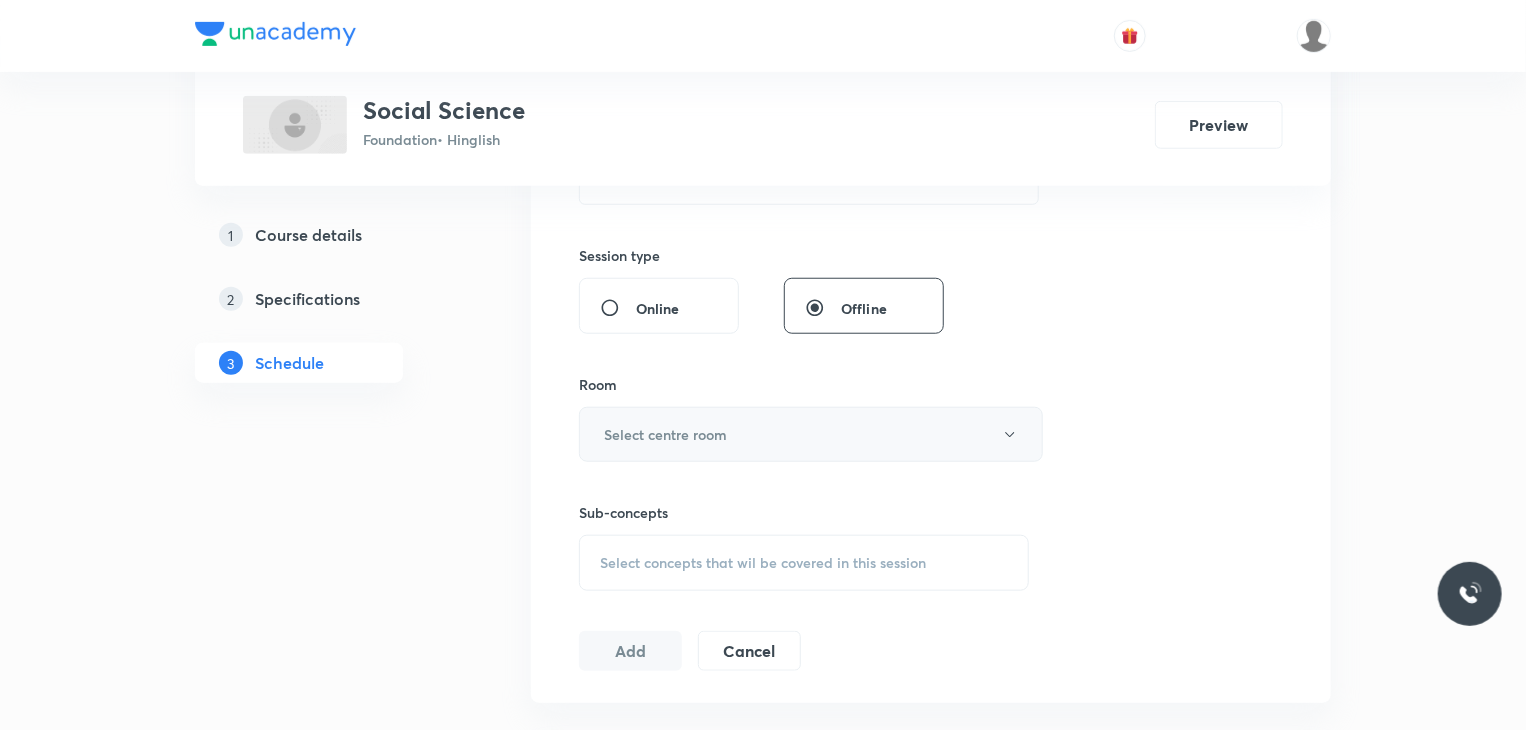 click on "Select centre room" at bounding box center (811, 434) 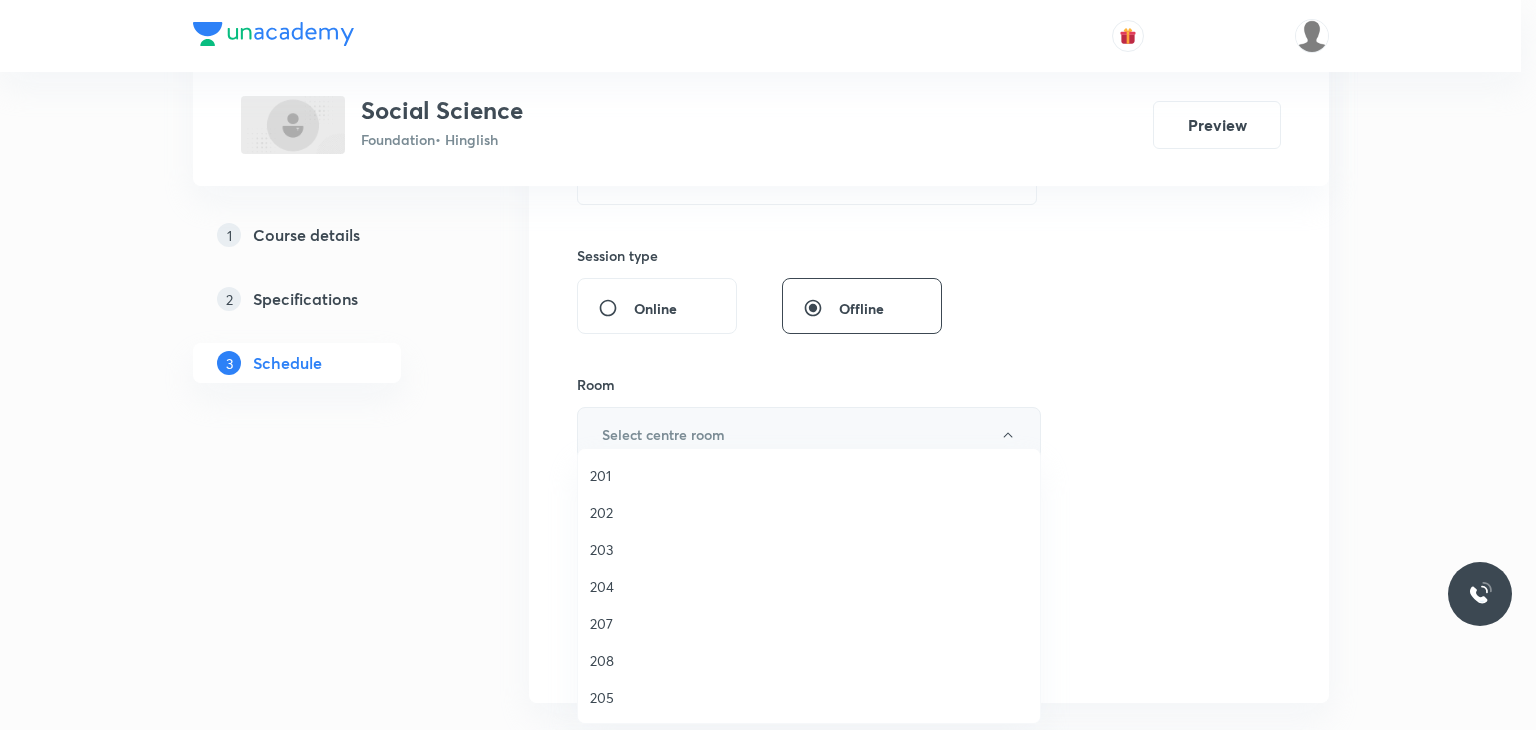 click on "201" at bounding box center (809, 475) 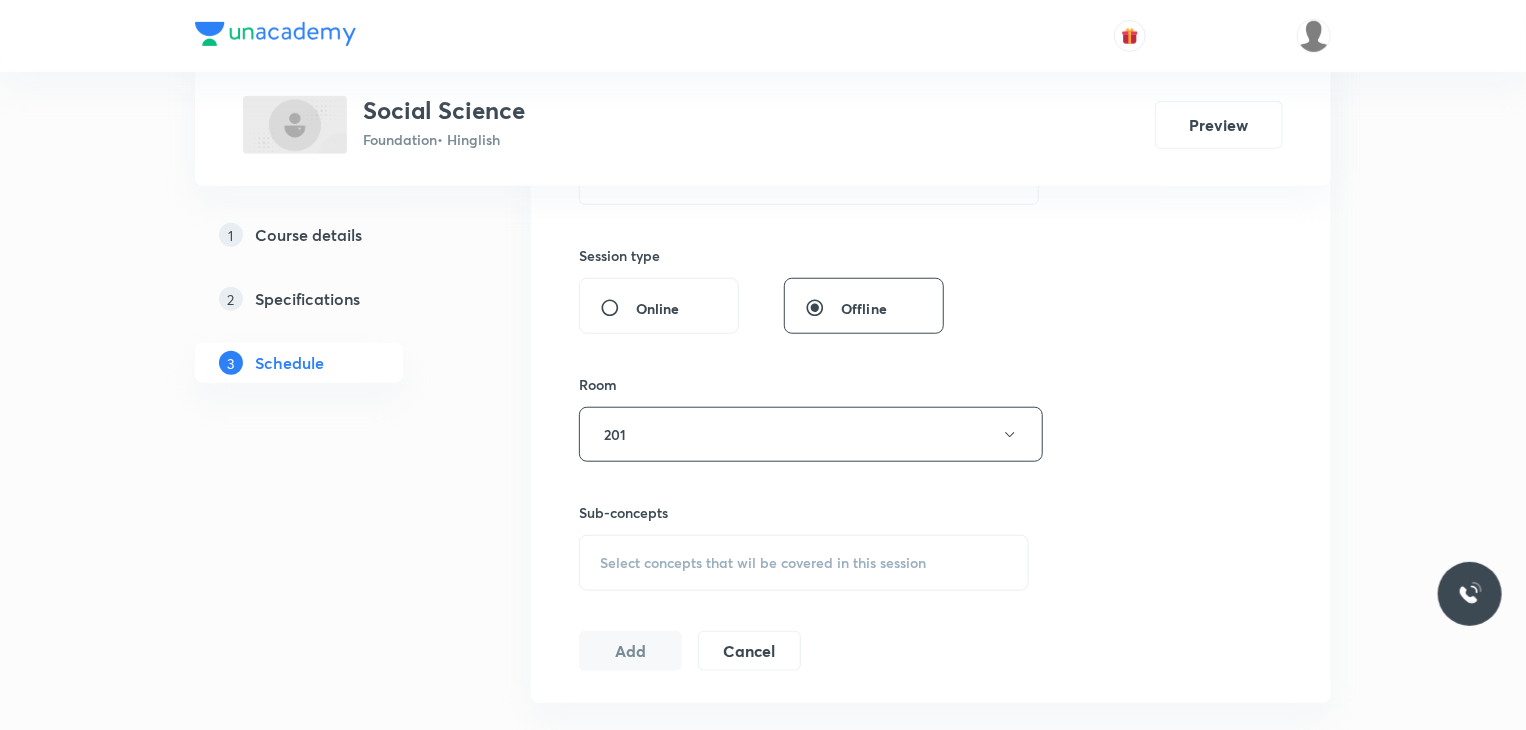 click on "Select concepts that wil be covered in this session" at bounding box center [804, 563] 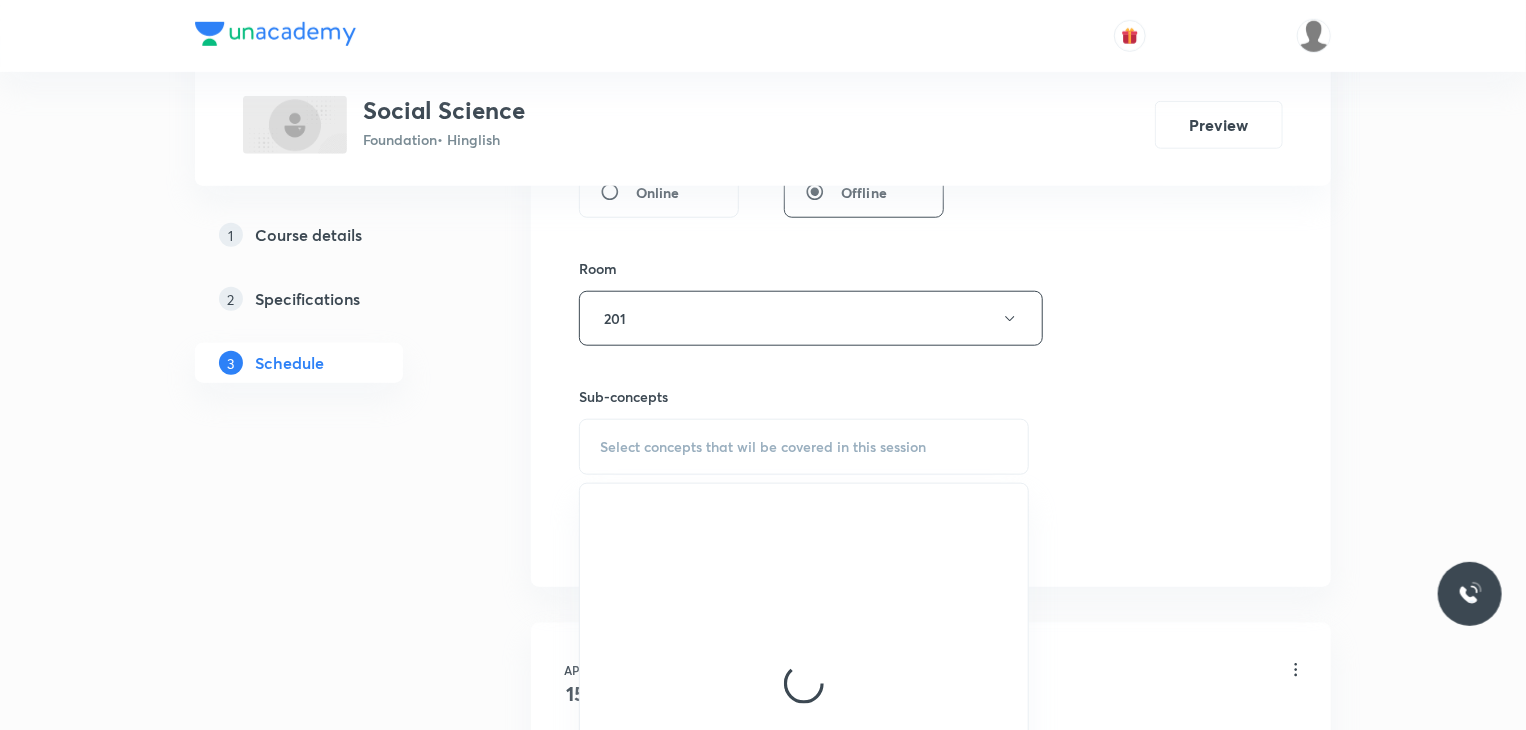 scroll, scrollTop: 900, scrollLeft: 0, axis: vertical 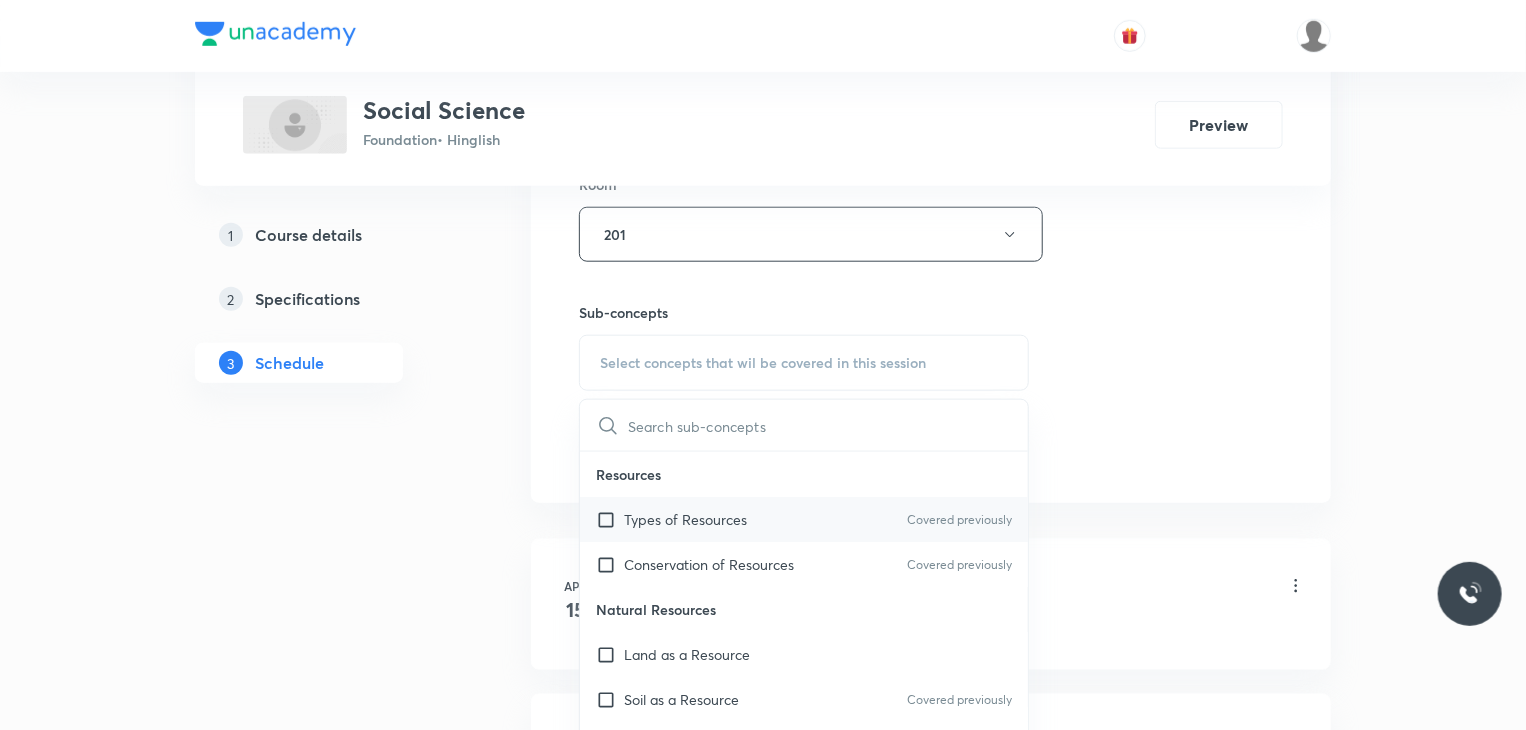 click on "Types of Resources Covered previously" at bounding box center (804, 519) 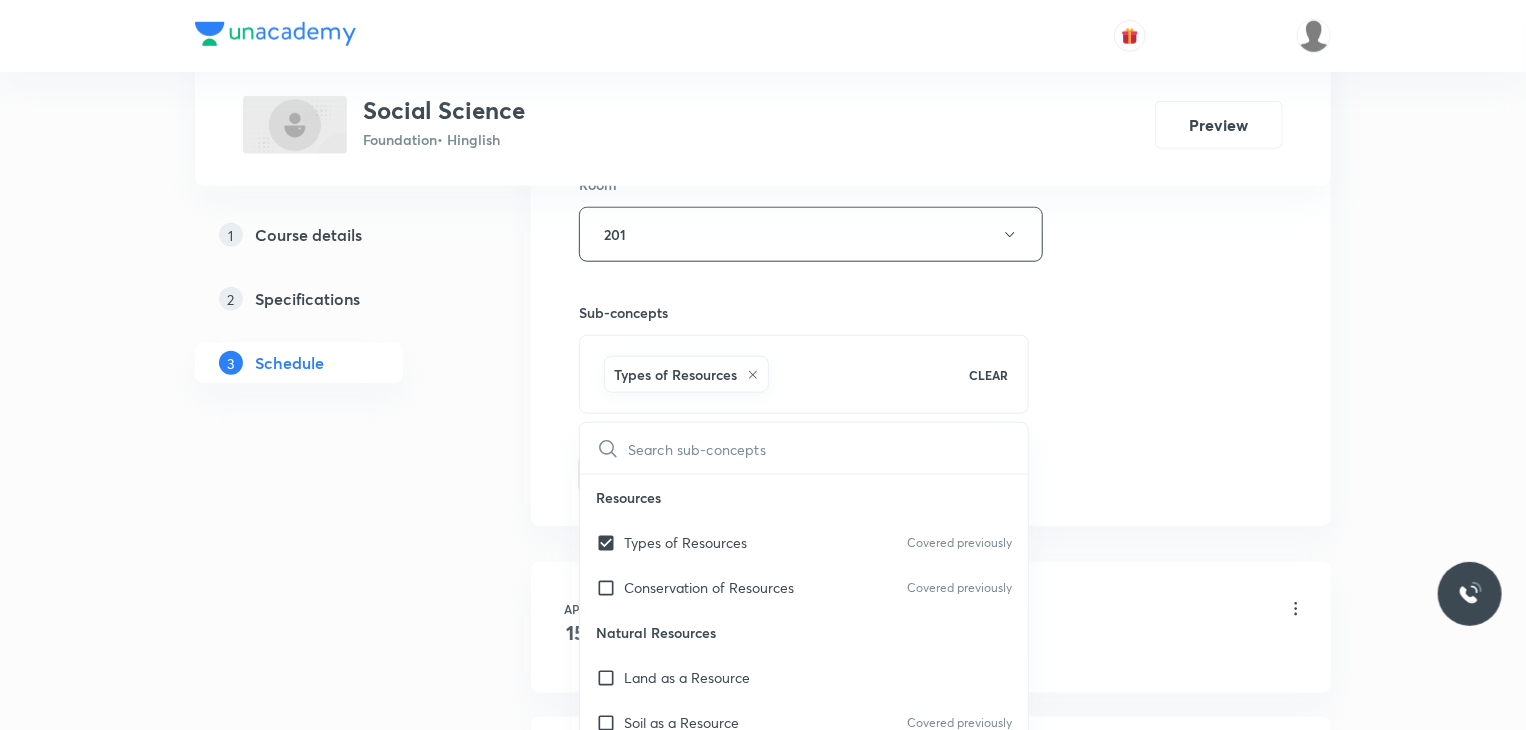 click on "Session  19 Live class Session title 31/99 Nazism and the Rise of Hitler 4 ​ Schedule for Jul 12, 2025, 5:46 PM ​ Duration (in minutes) 45 ​   Session type Online Offline Room 201 Sub-concepts Types of Resources CLEAR ​ Resources Types of Resources Covered previously Conservation of Resources Covered previously Natural Resources Land as a Resource Soil as a Resource Covered previously Water as a Resource Natural Vegetation and Wildlife Resource Mineral and Power Resources Mineral Resources and Their Types Distribution of Minerals in All Continents Distribution of Minerals in India Uses and Conservation of Minerals Power Resources Agriculture Farm System Major Crops Agricultural Development Industries Types of Economic Activities Classification of Industries Factors Affecting Location of Industries Industrial System Human Resources Human Resources Population Change The Indian Constitution Need for Constitution Features of Constitution Secularism Indian Secularism Judiciary Role of Judiciary Civil Court" at bounding box center (931, 13) 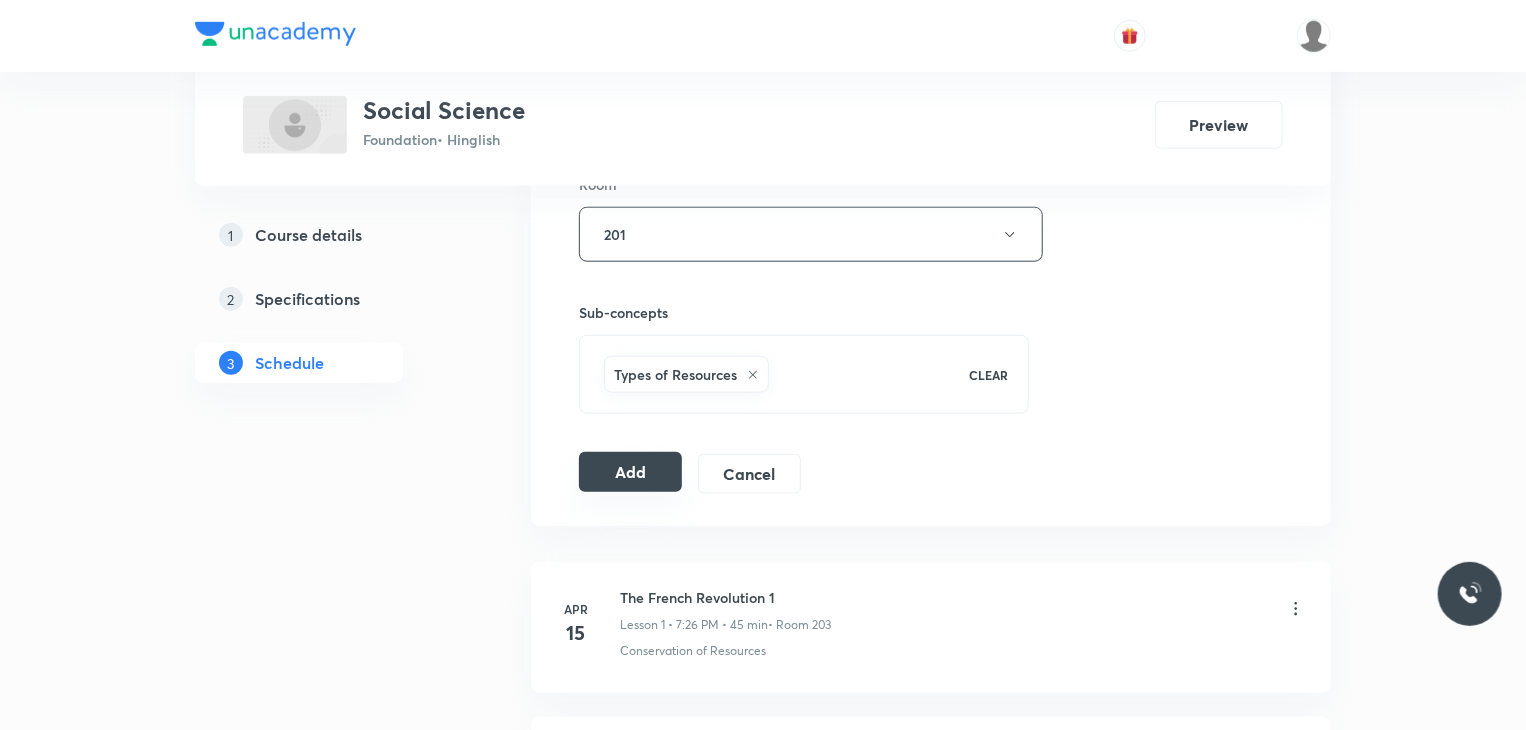 click on "Add" at bounding box center [630, 472] 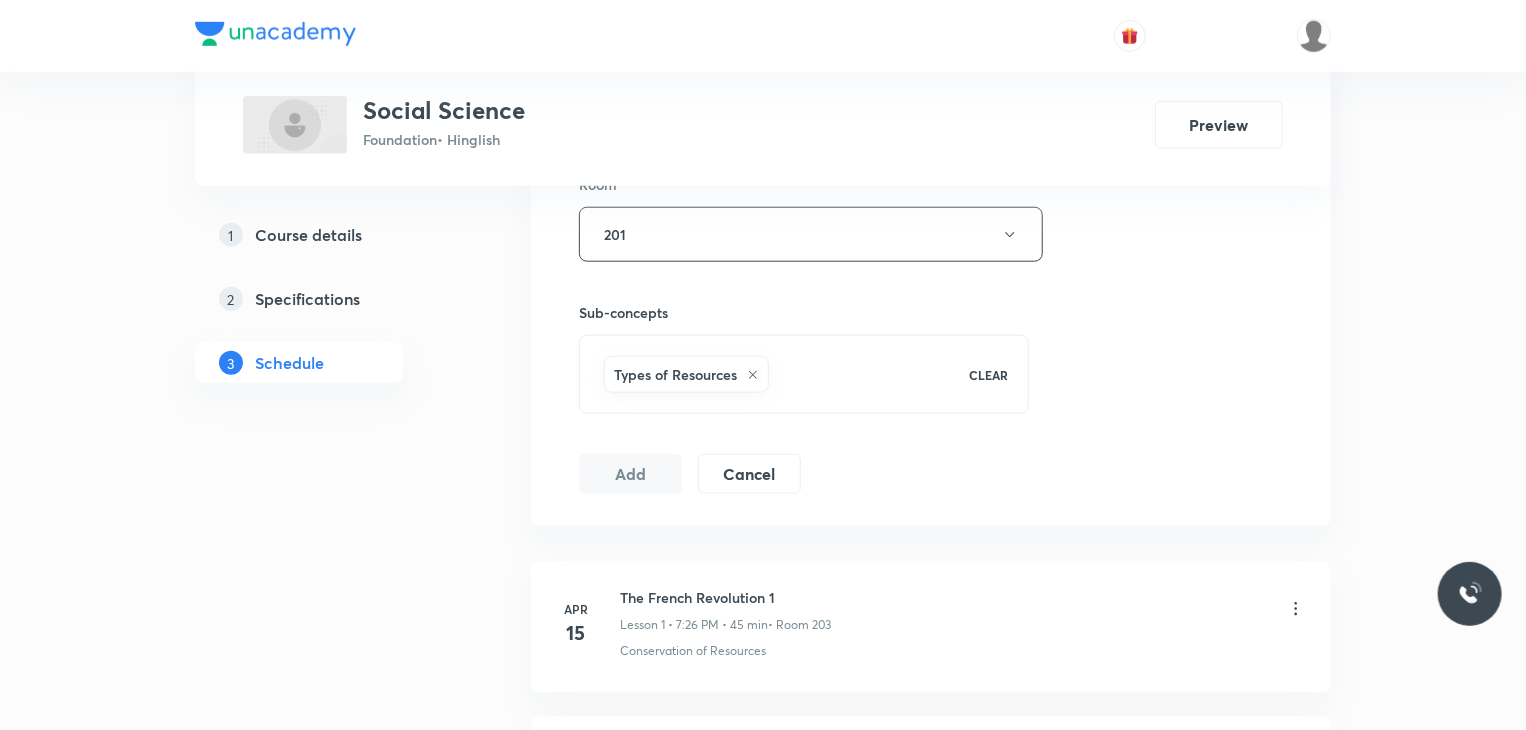scroll, scrollTop: 3676, scrollLeft: 0, axis: vertical 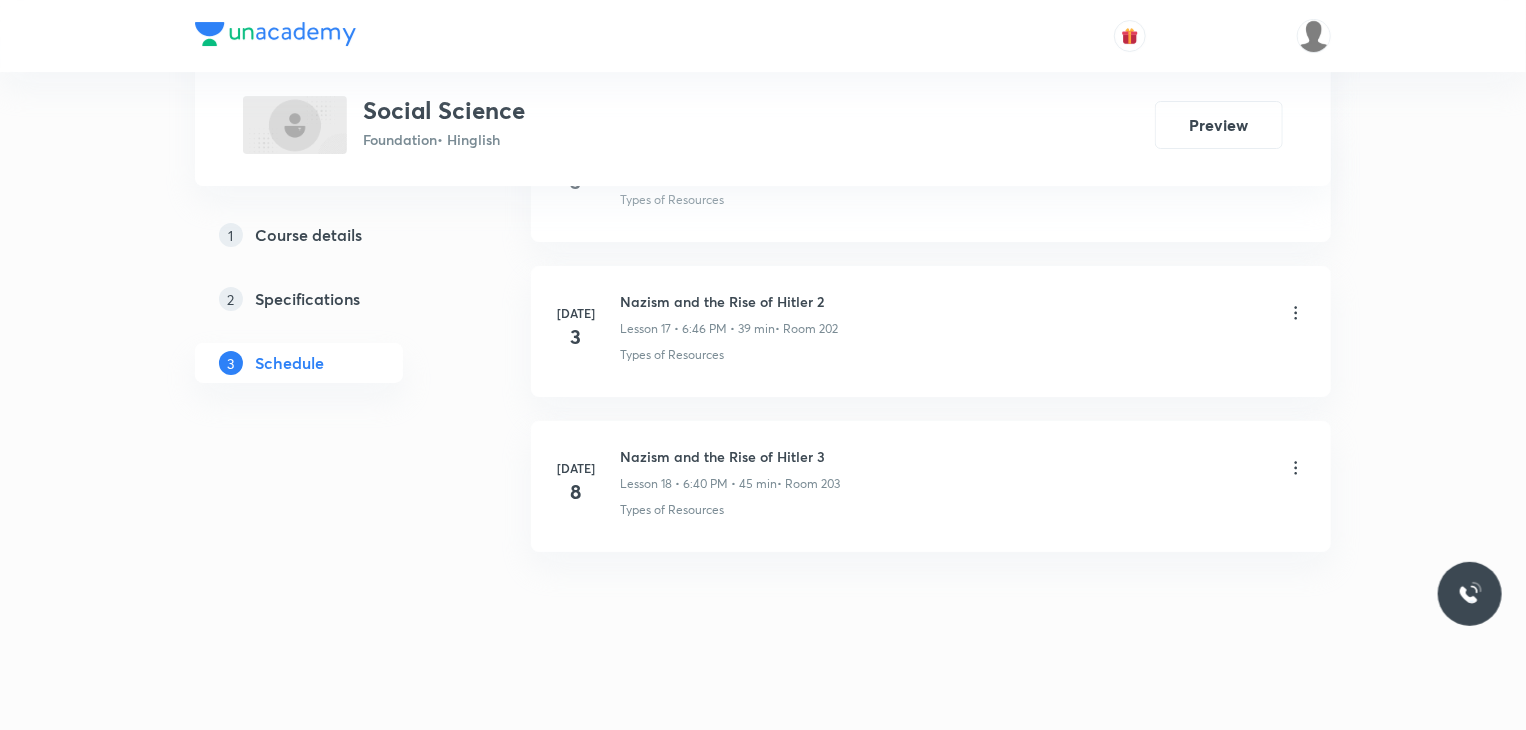 type 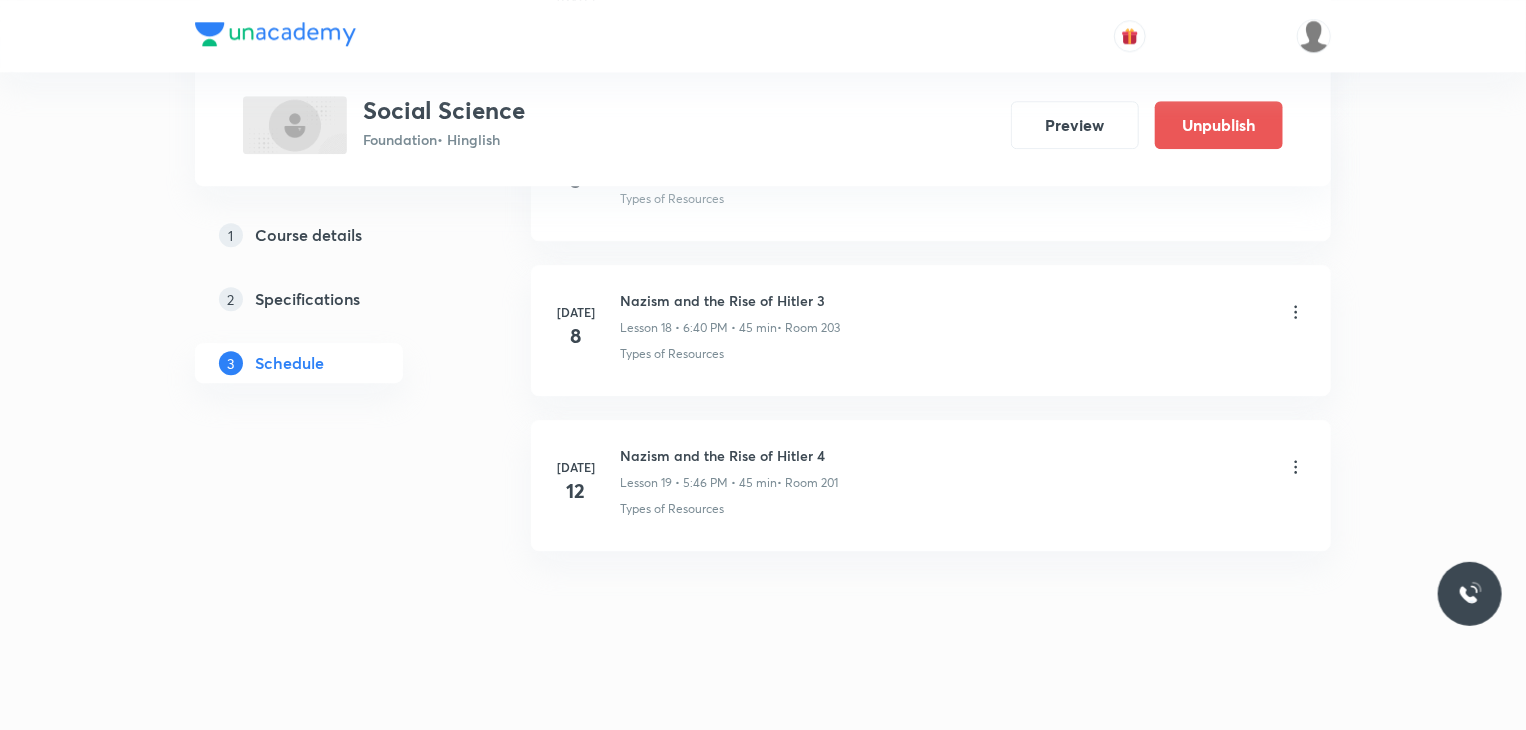 scroll, scrollTop: 2892, scrollLeft: 0, axis: vertical 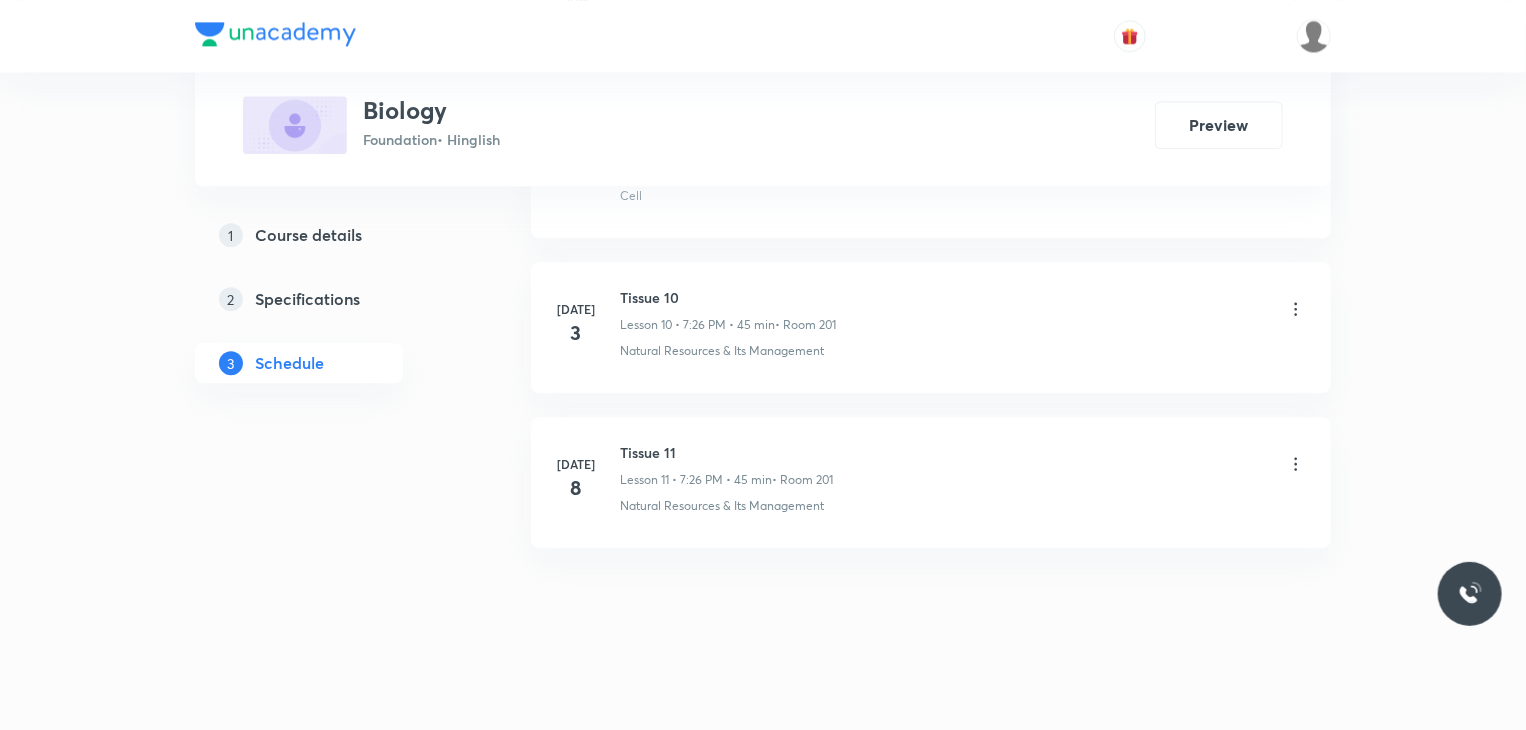 click on "Tissue 11" at bounding box center [726, 452] 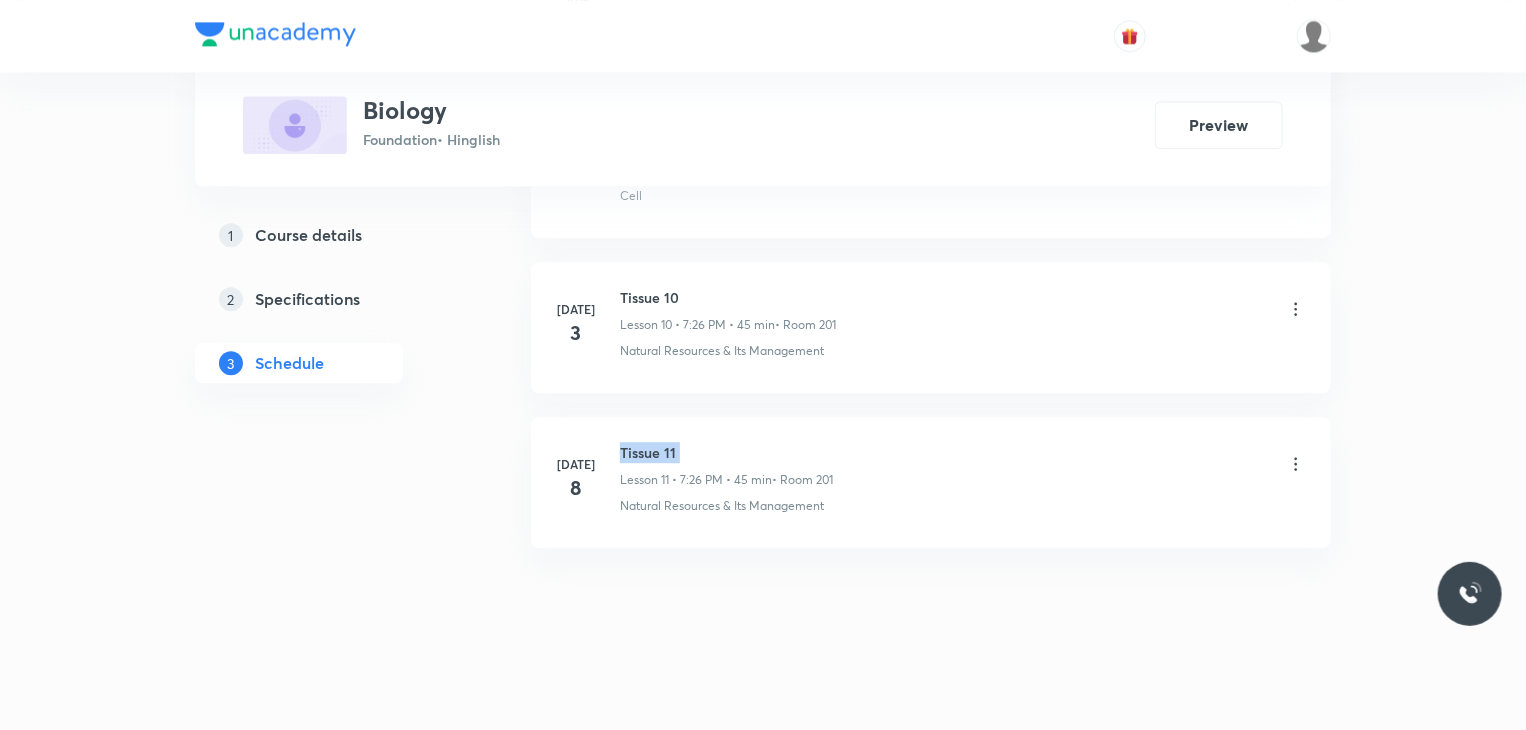click on "Tissue 11" at bounding box center (726, 452) 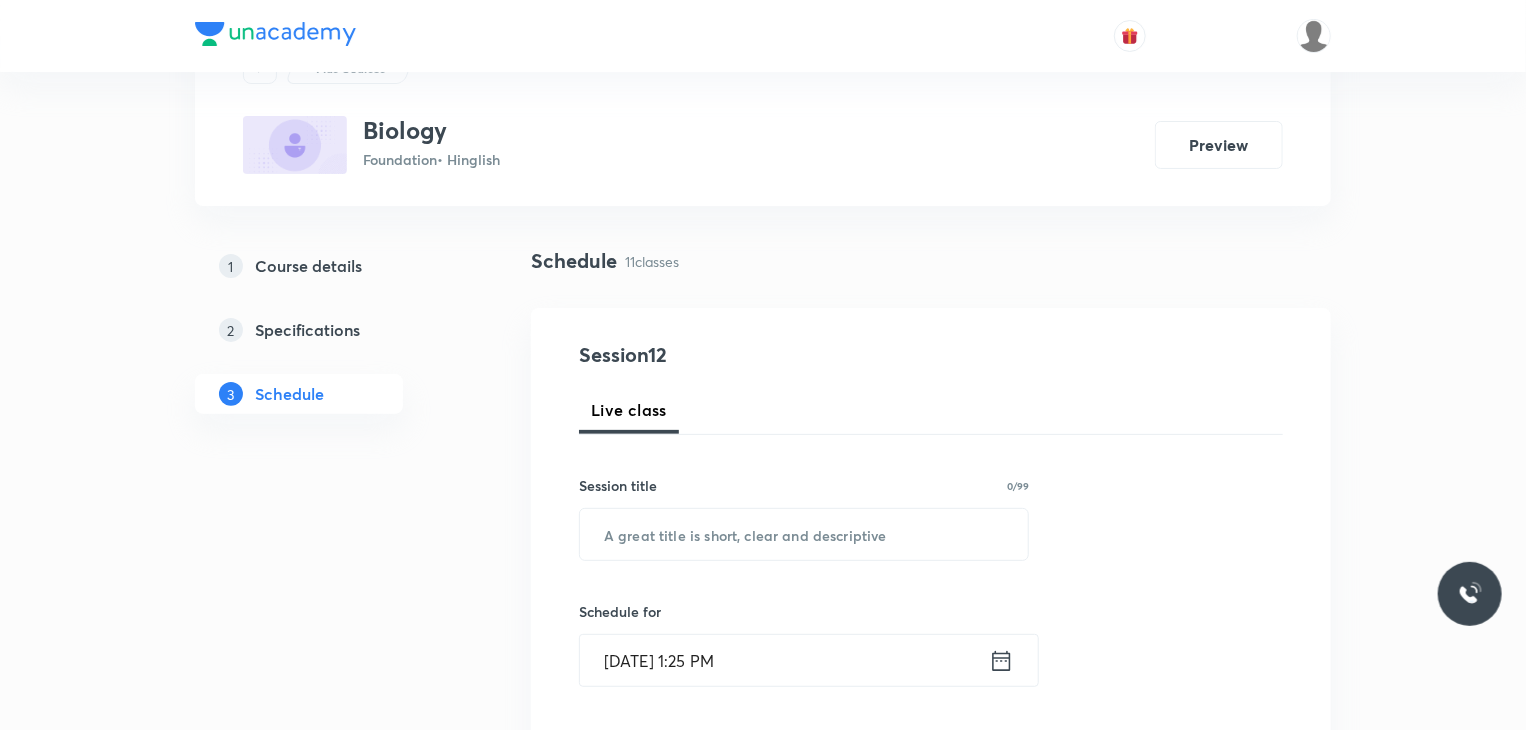 scroll, scrollTop: 200, scrollLeft: 0, axis: vertical 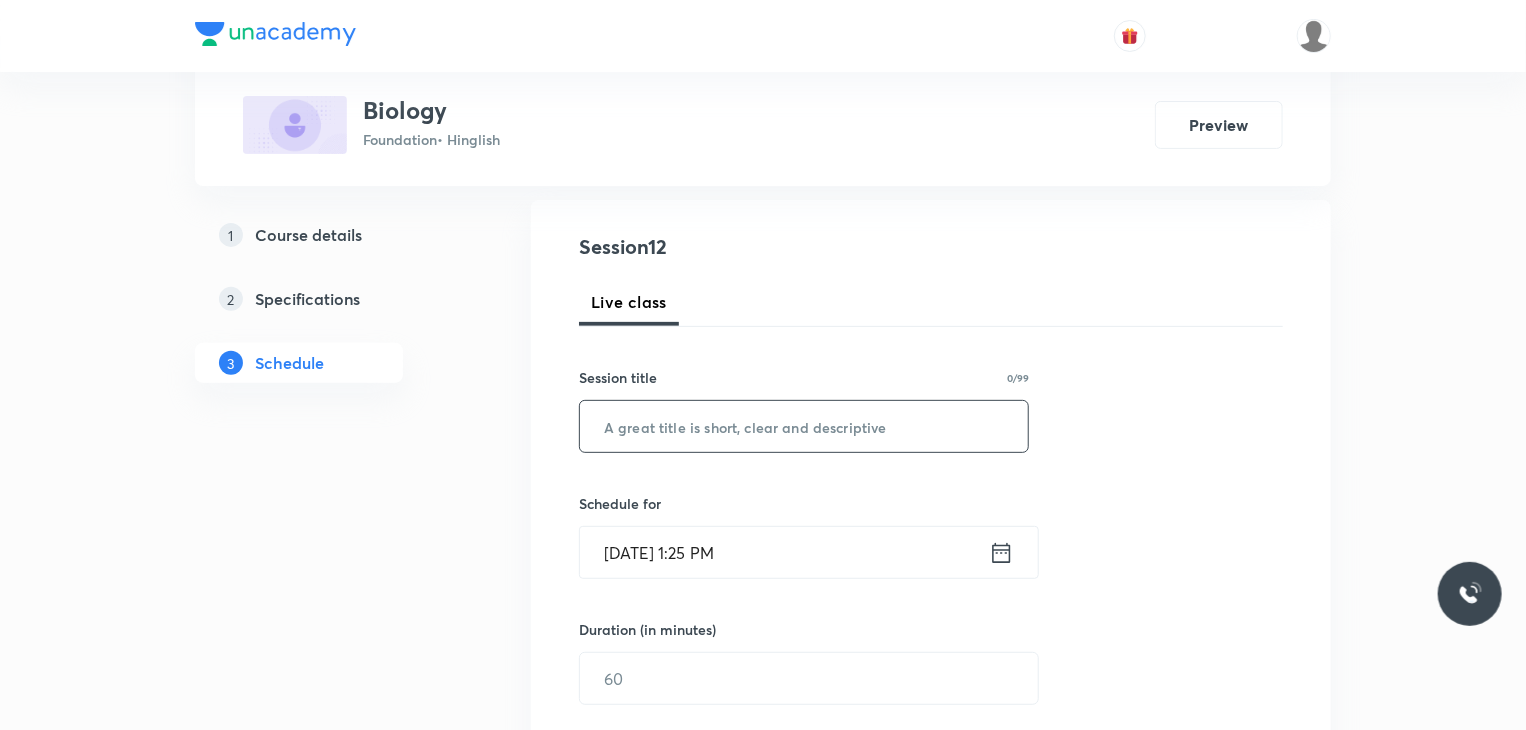 click at bounding box center (804, 426) 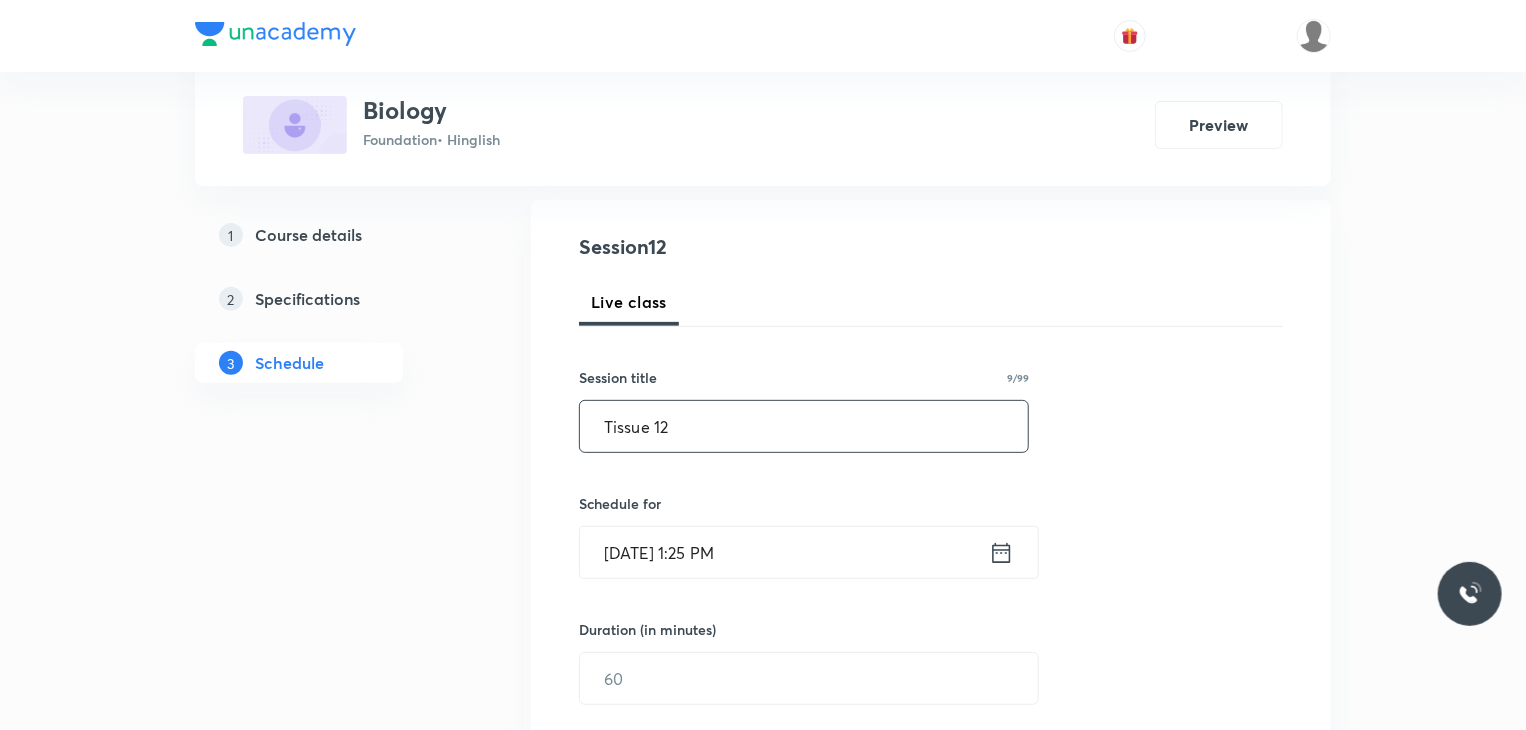 type on "Tissue 12" 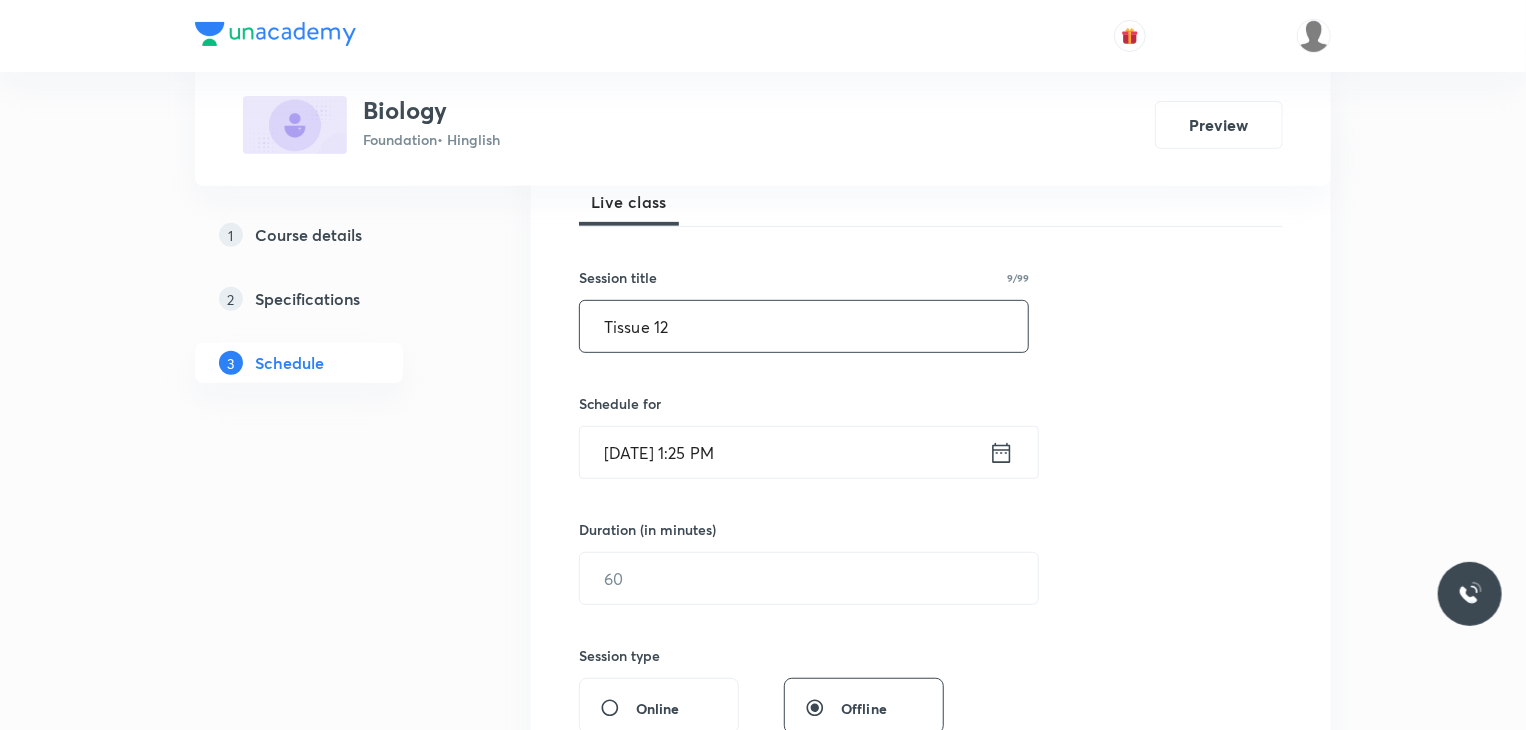 click on "[DATE] 1:25 PM" at bounding box center (784, 452) 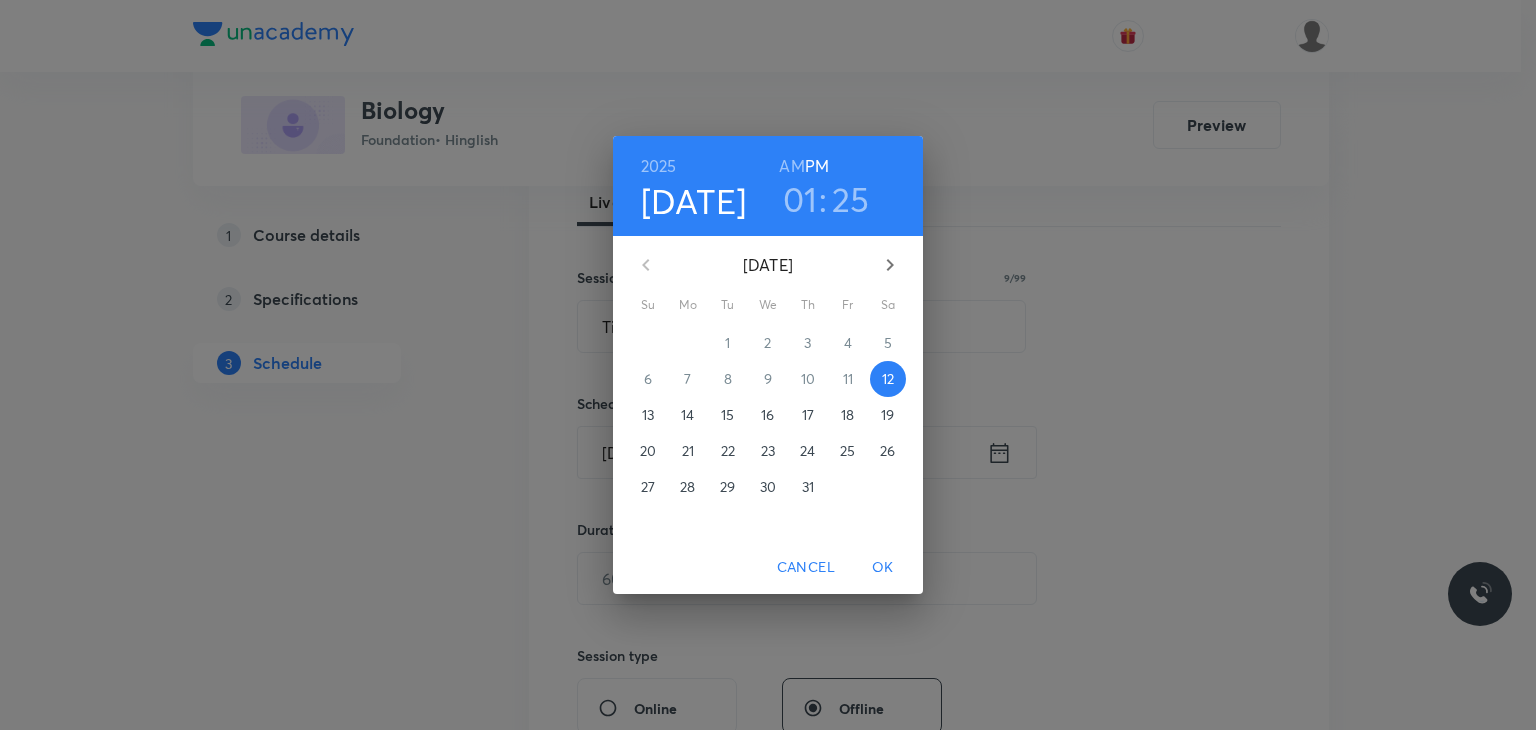 click on "01" at bounding box center [800, 199] 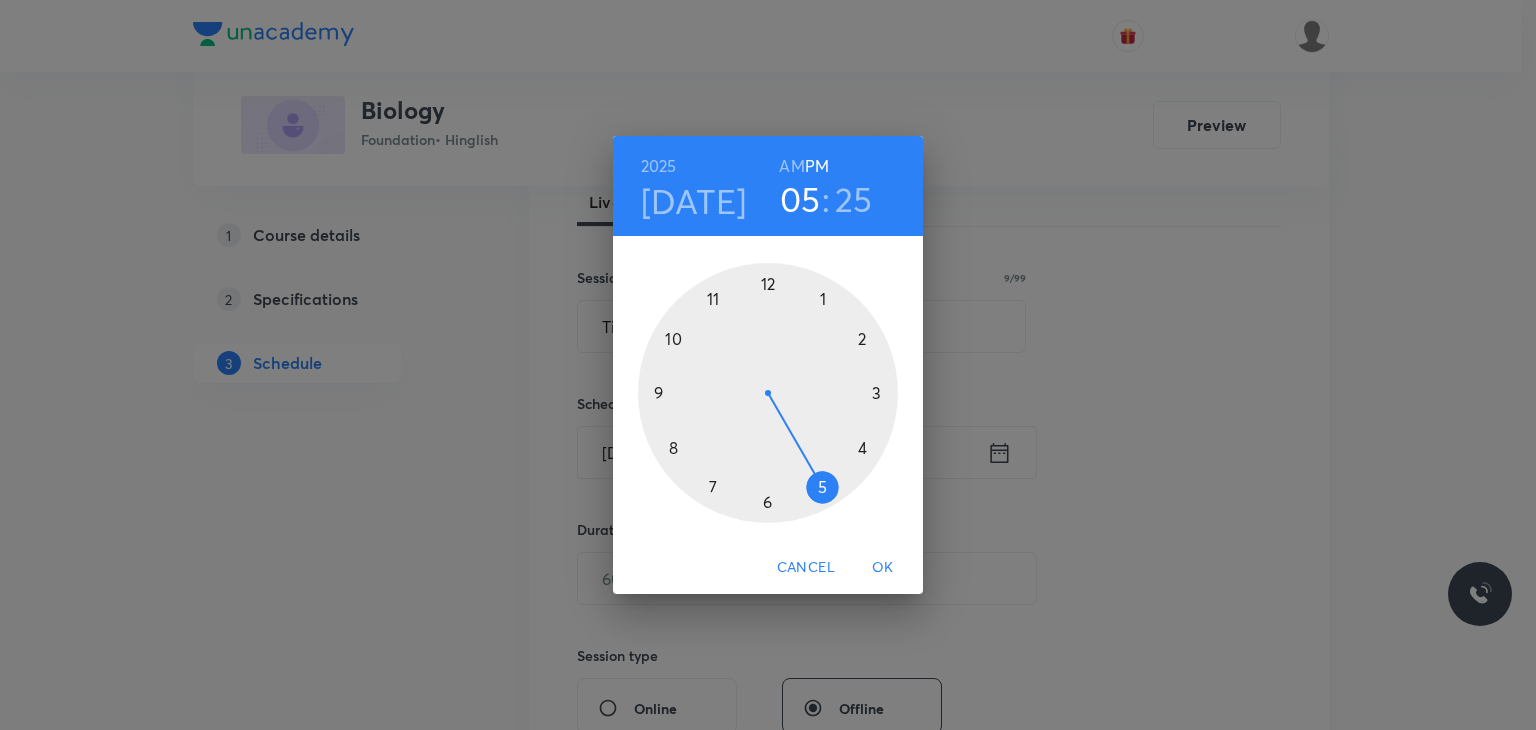 click at bounding box center (768, 393) 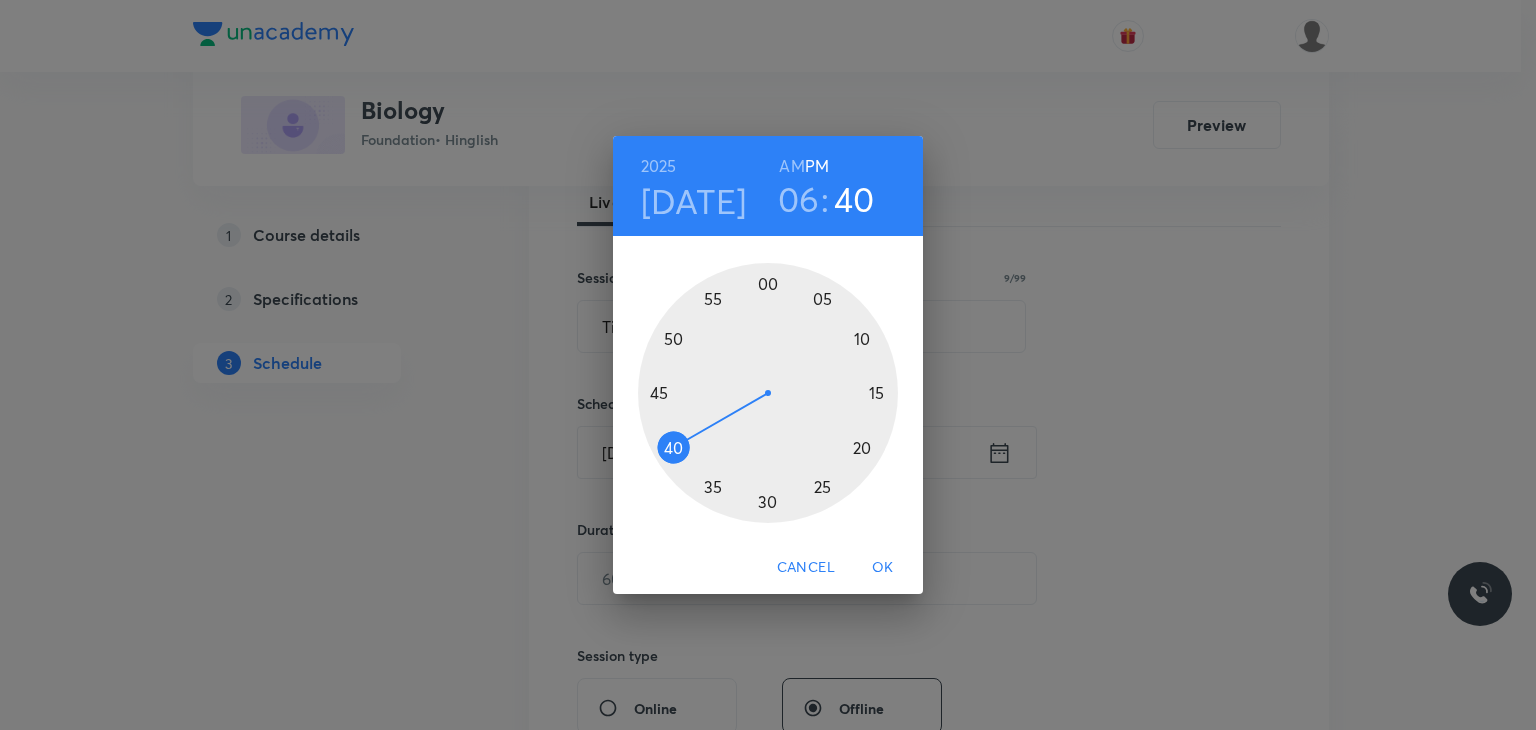 drag, startPoint x: 710, startPoint y: 492, endPoint x: 660, endPoint y: 451, distance: 64.66065 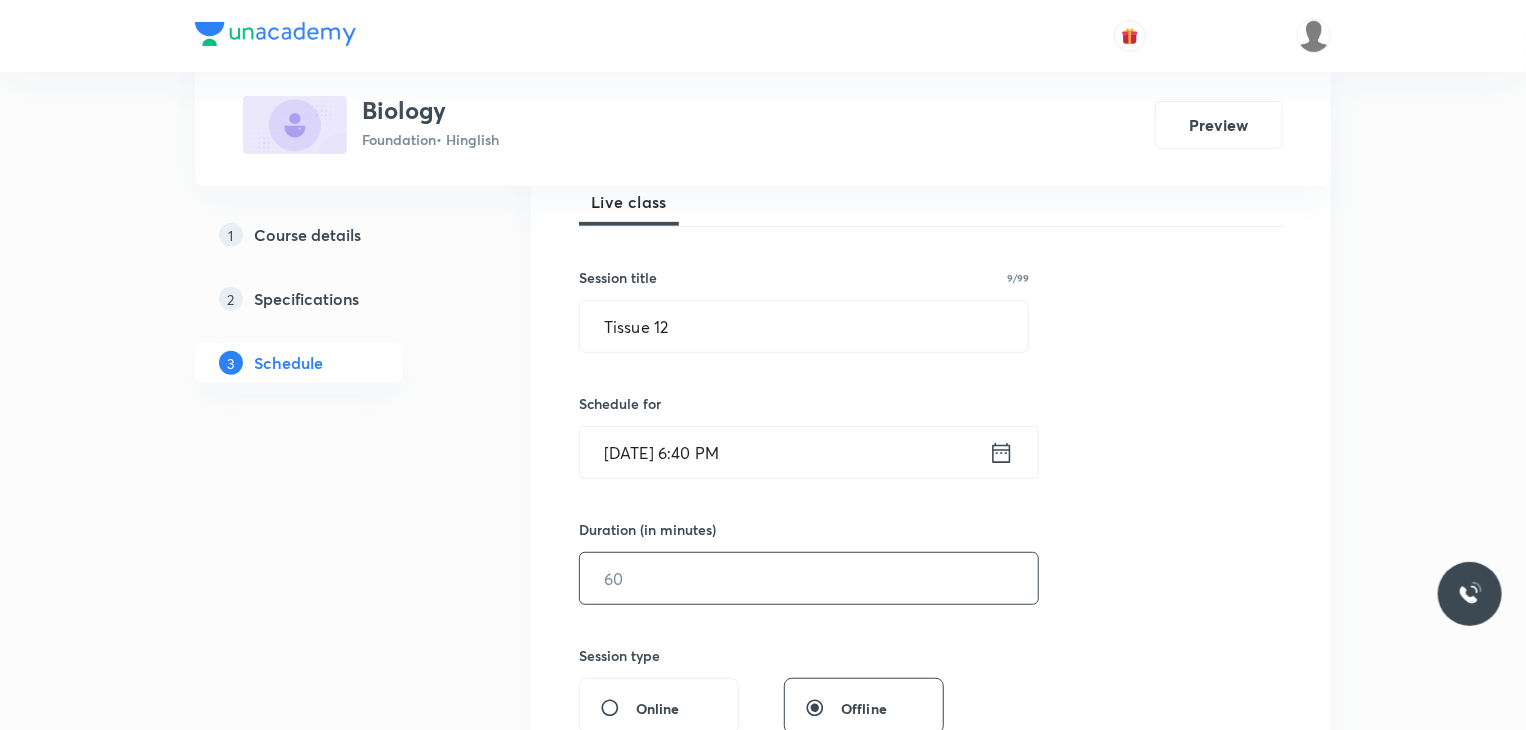 click at bounding box center [809, 578] 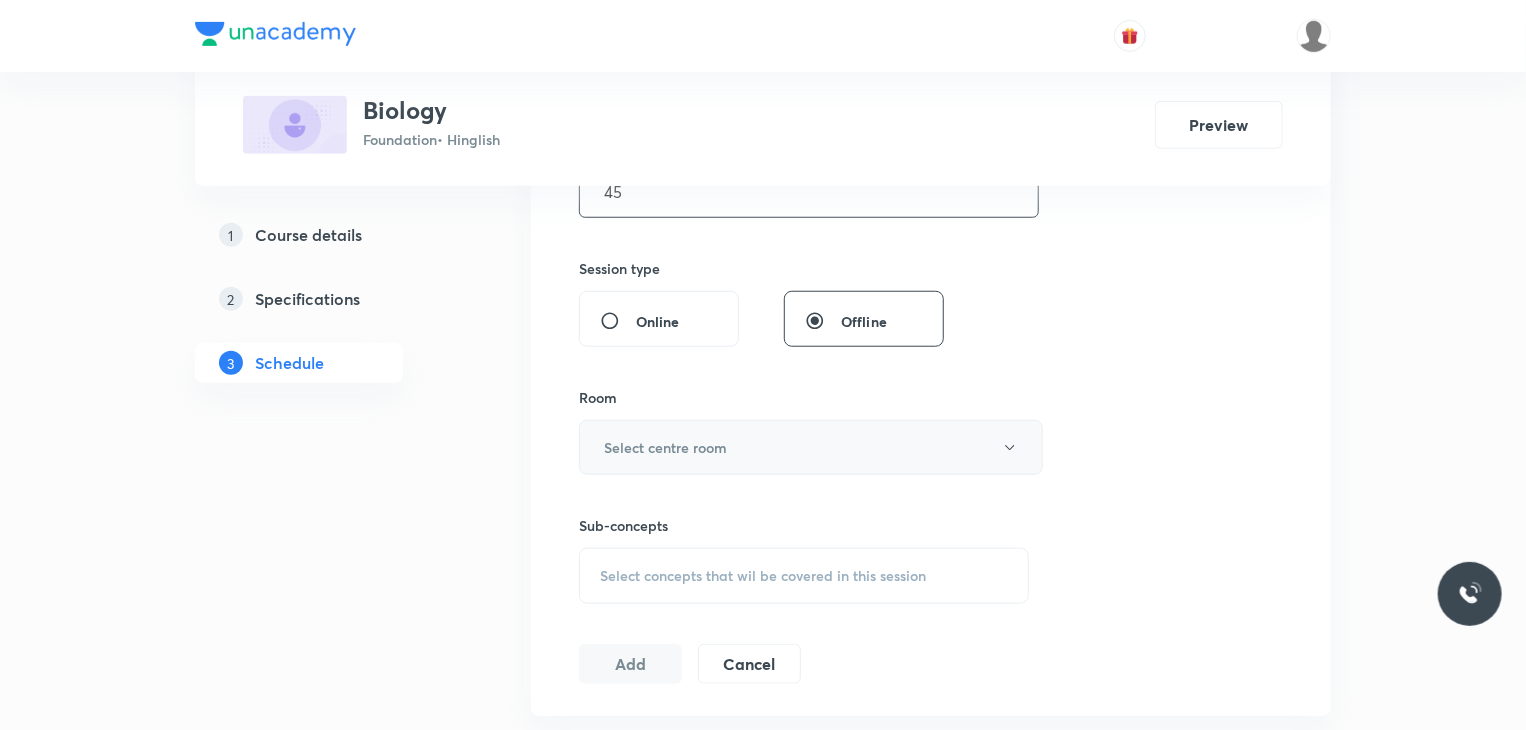 scroll, scrollTop: 700, scrollLeft: 0, axis: vertical 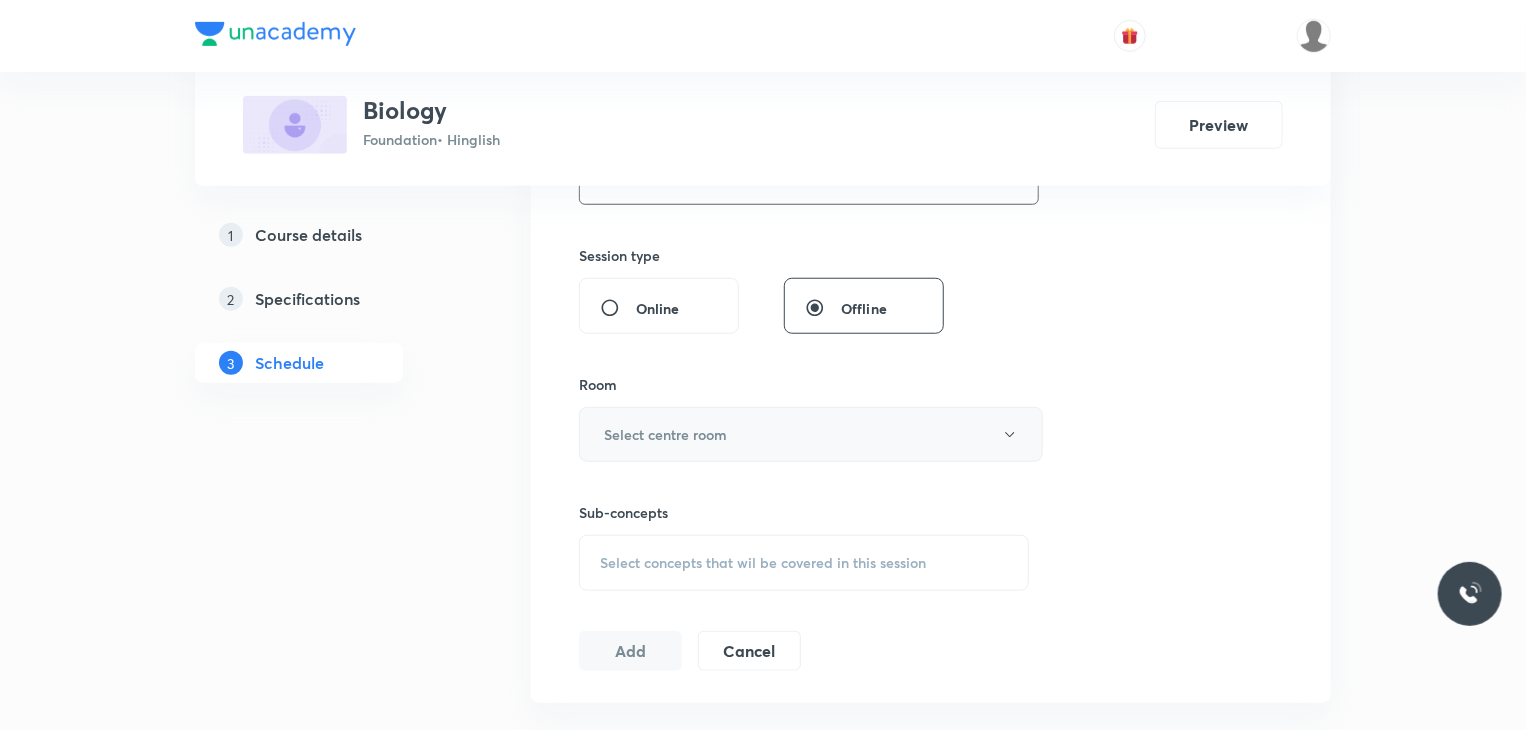 type on "45" 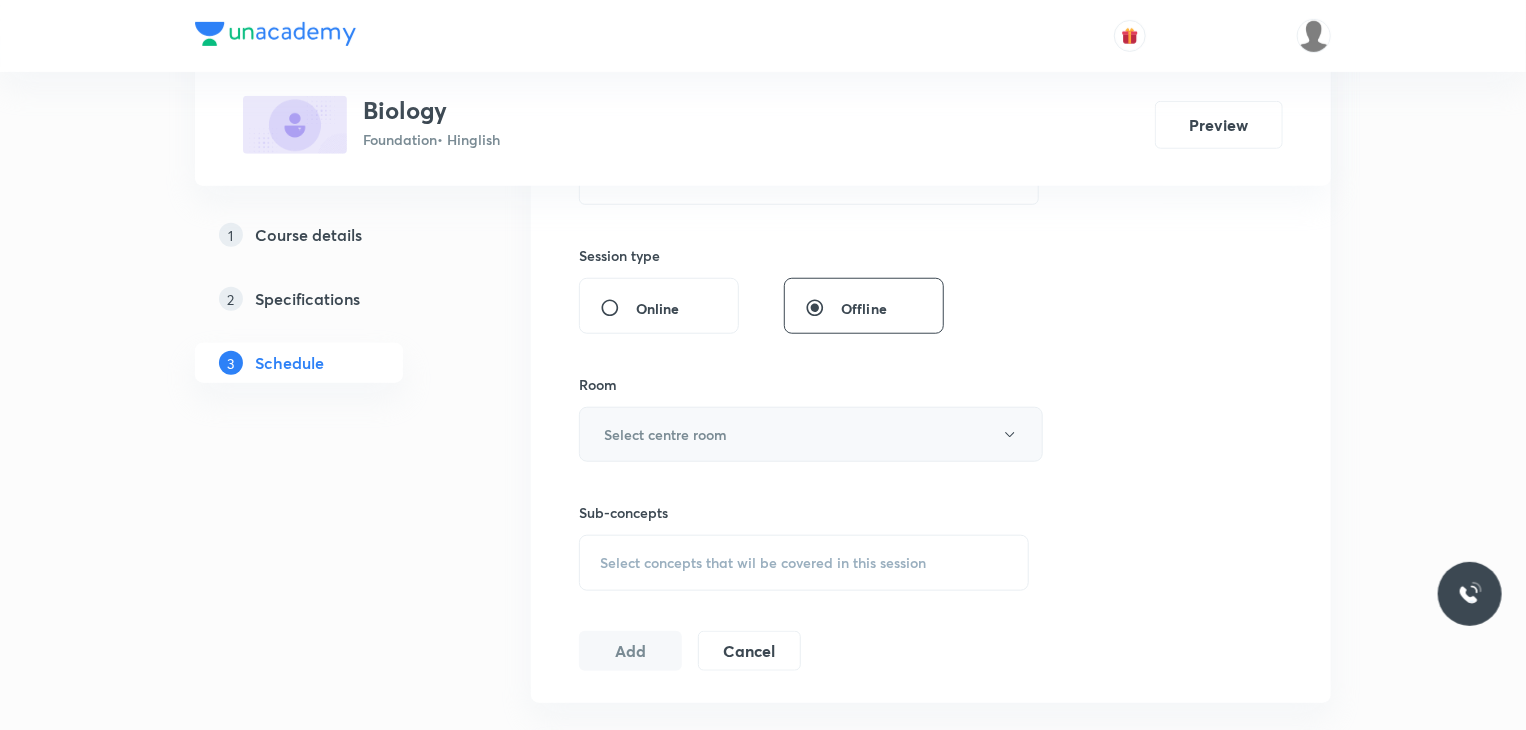 click on "Select centre room" at bounding box center (811, 434) 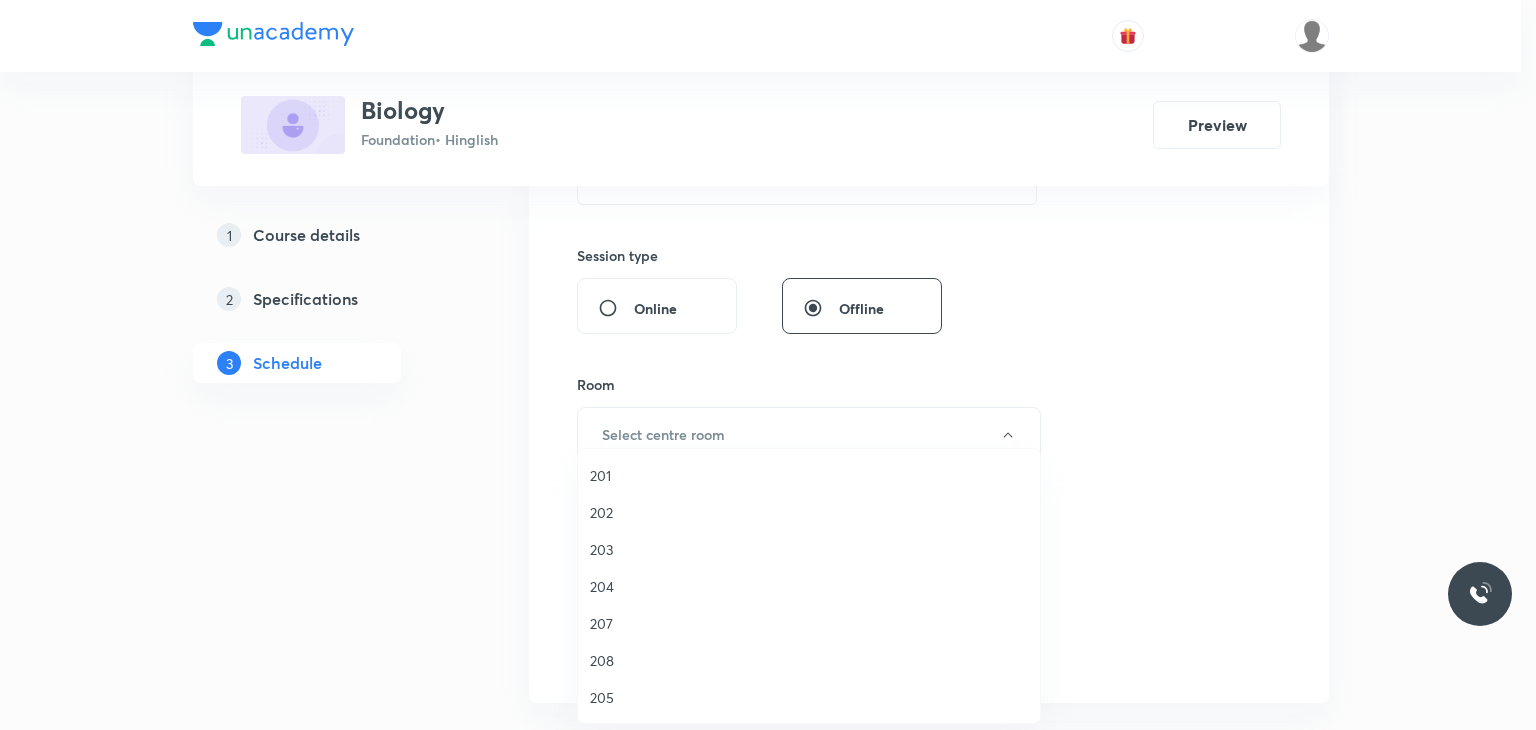 click on "203" at bounding box center (809, 549) 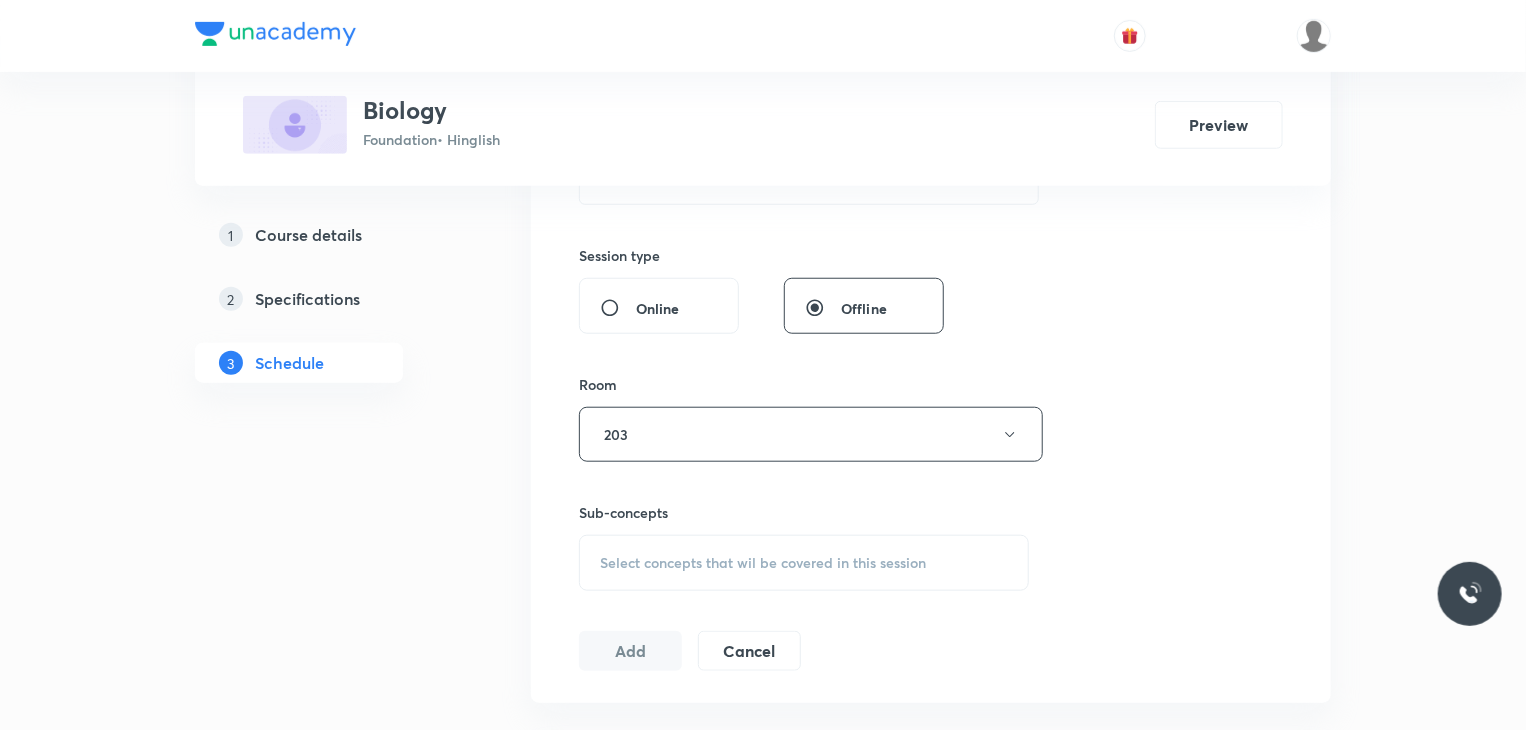 click on "Select concepts that wil be covered in this session" at bounding box center [763, 563] 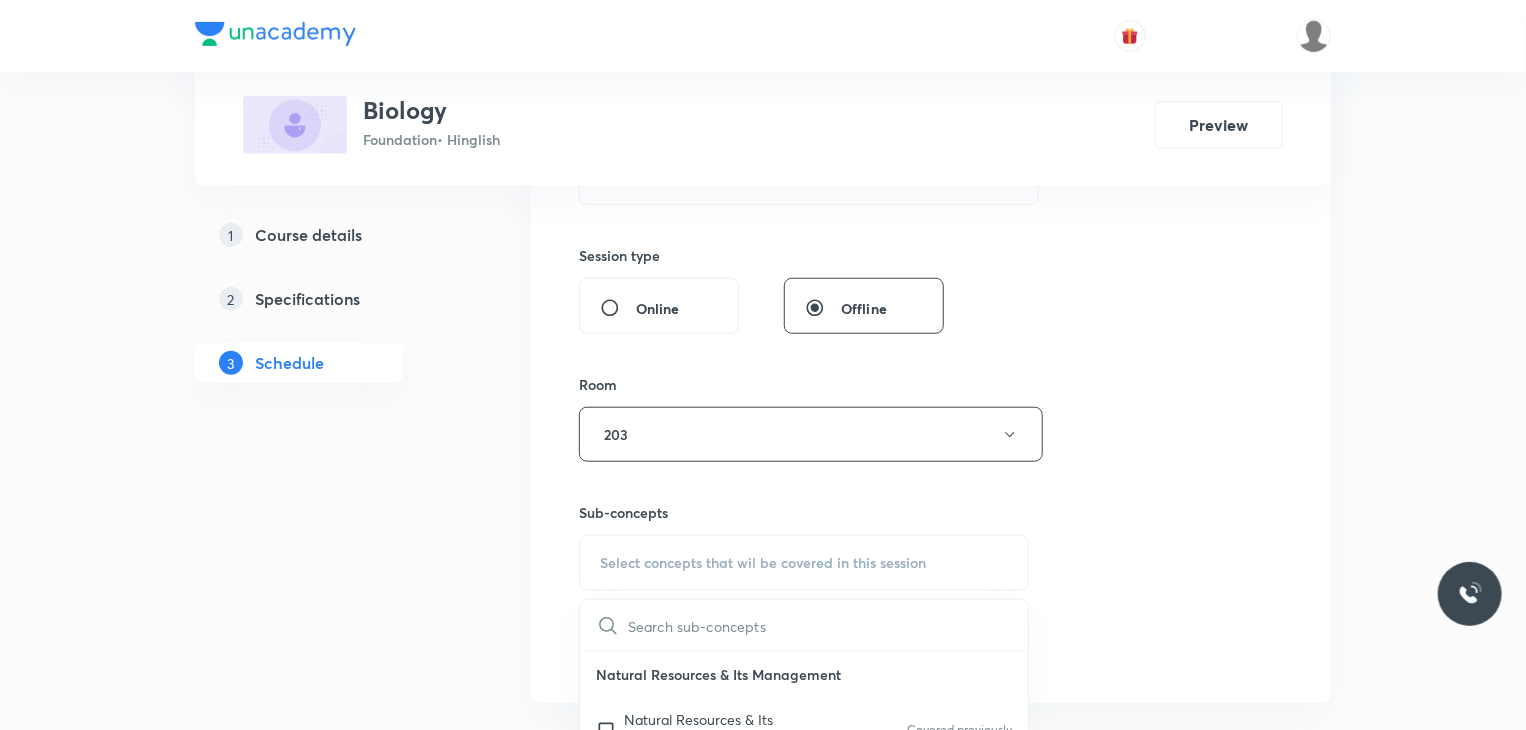 scroll, scrollTop: 800, scrollLeft: 0, axis: vertical 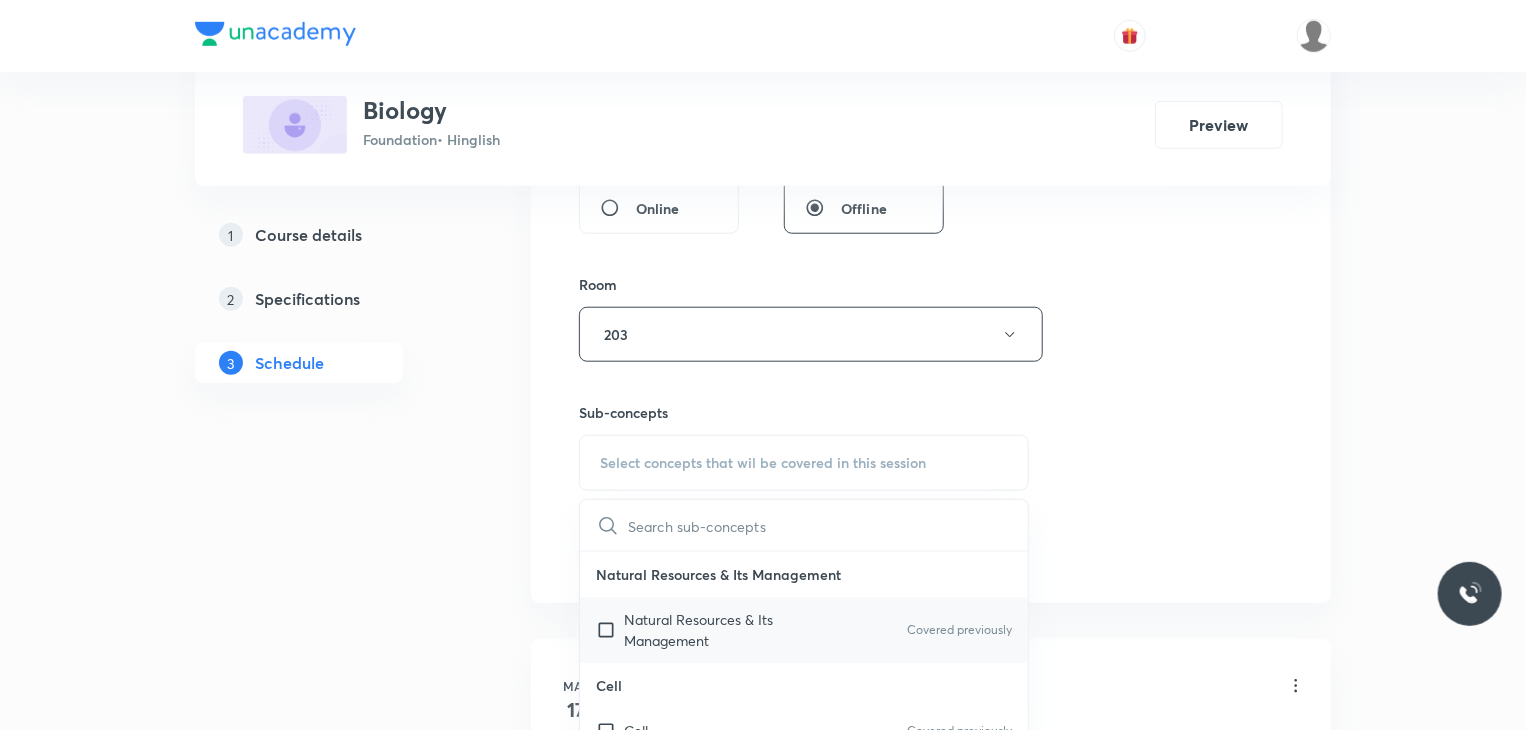 click on "Natural Resources & Its Management" at bounding box center [725, 630] 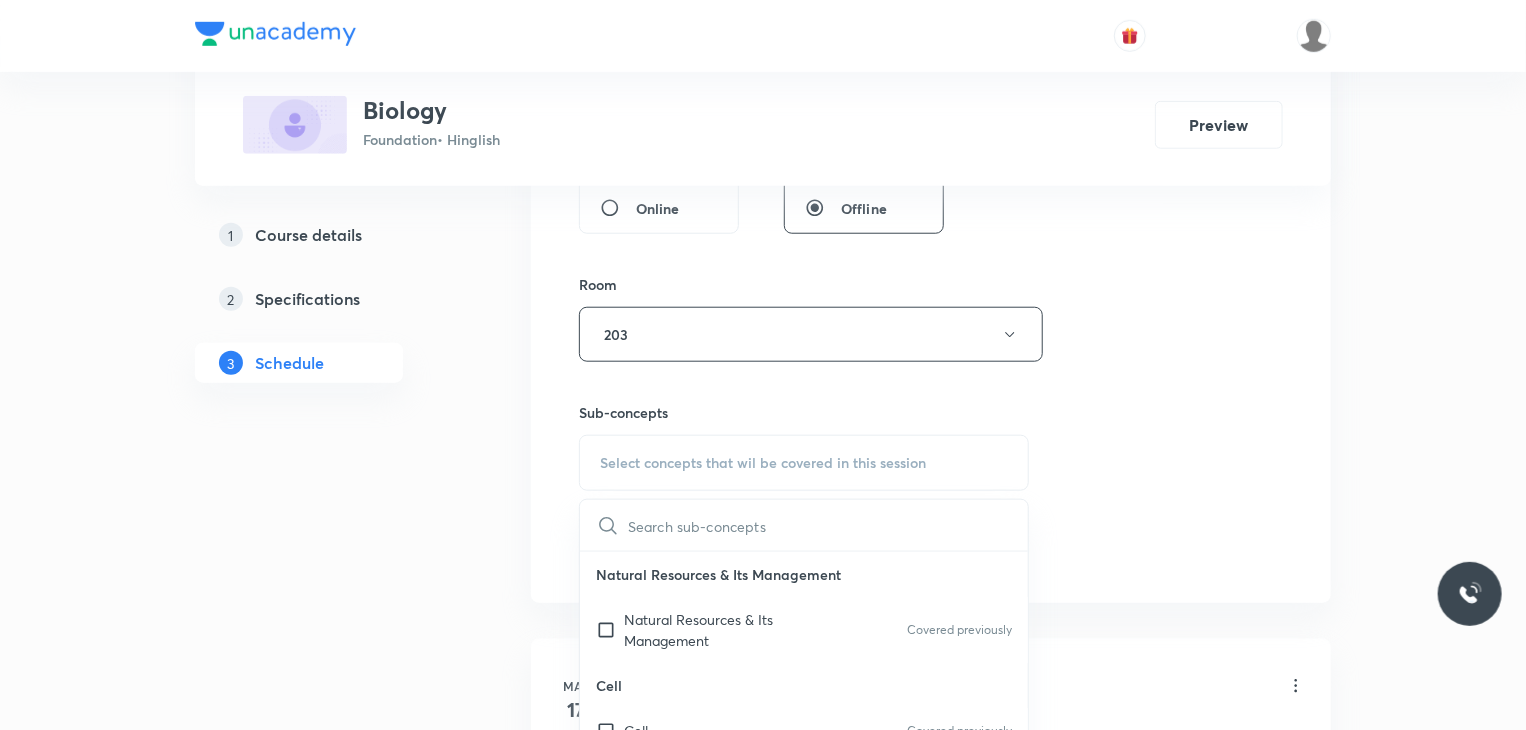checkbox on "true" 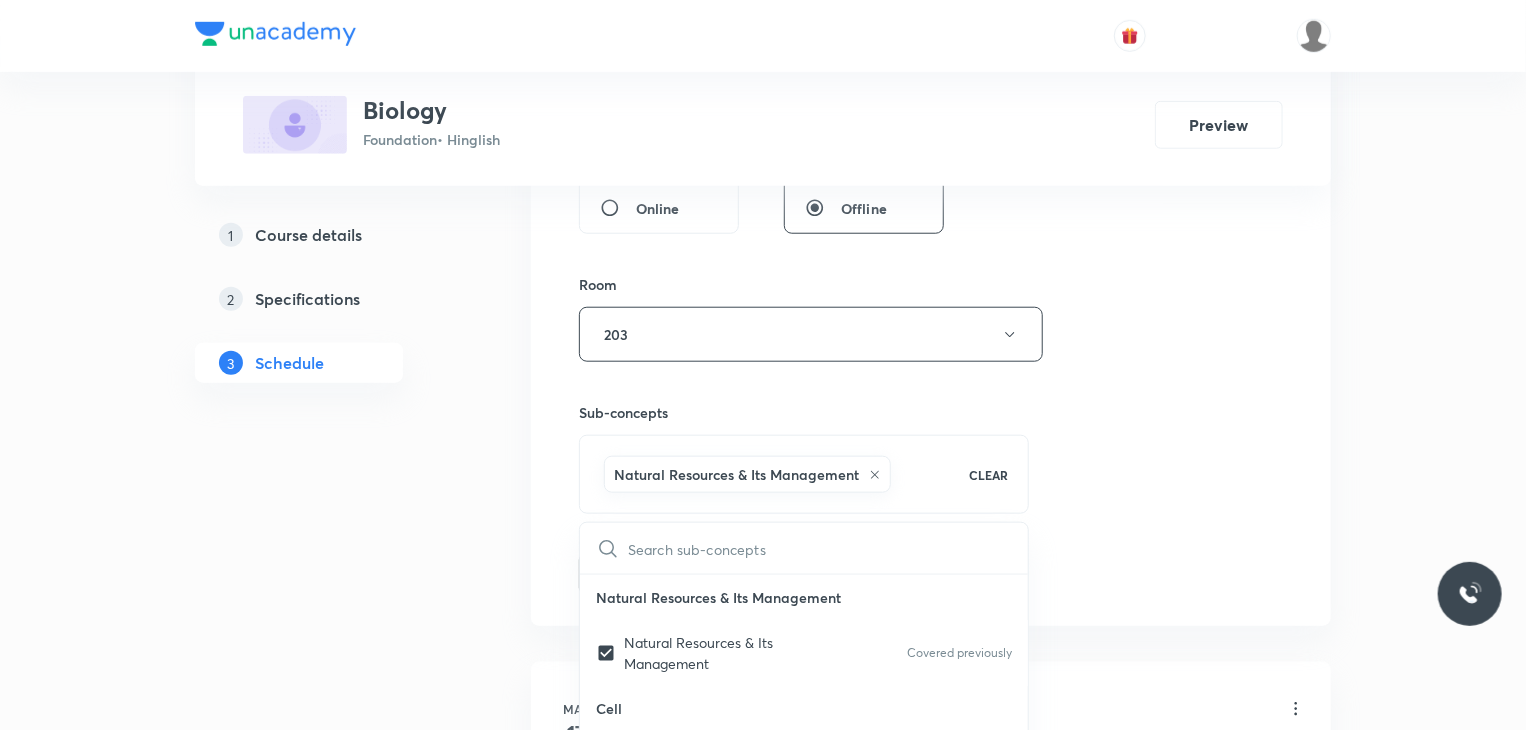 click on "Session  12 Live class Session title 9/99 Tissue 12 ​ Schedule for Jul 12, 2025, 6:40 PM ​ Duration (in minutes) 45 ​   Session type Online Offline Room 203 Sub-concepts Natural Resources & Its Management CLEAR ​ Natural Resources & Its Management Natural Resources & Its Management Covered previously Cell Cell Covered previously Reproduction Reproduction Origin & Evolution Origin & Evolution Heredity and Variation Heredity and Variation Improvement in Food Resources Improvement in Food Resources Diversity in Living Organisms Diversity in Living Organisms Plant and Animal Nutrition Plant and Animal Nutrition Tissue Tissue Human Disease Human Disease Our Environment Our Environment Respiration Respiration Transportation Transportation Excretion Excretion Control and Coordination Control and Coordination Microorganisms Friend or Foe Introduction Habitat of Microorganisms Microorganism and Us Harmful Microorganism Food Poisoning Food Preservation Nitrogen Fixation Conservation of Plants and Animals Waste" at bounding box center [931, 113] 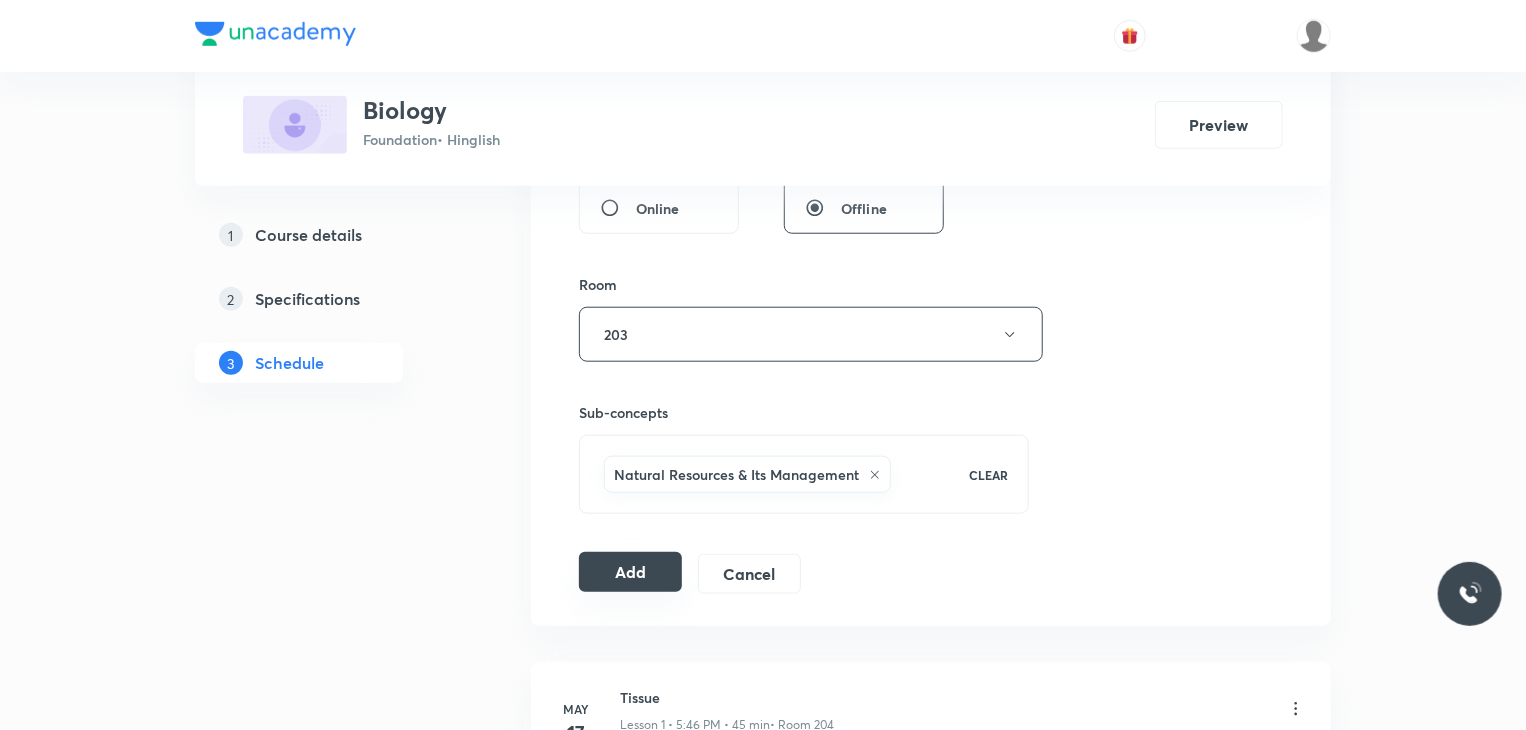 click on "Add" at bounding box center [630, 572] 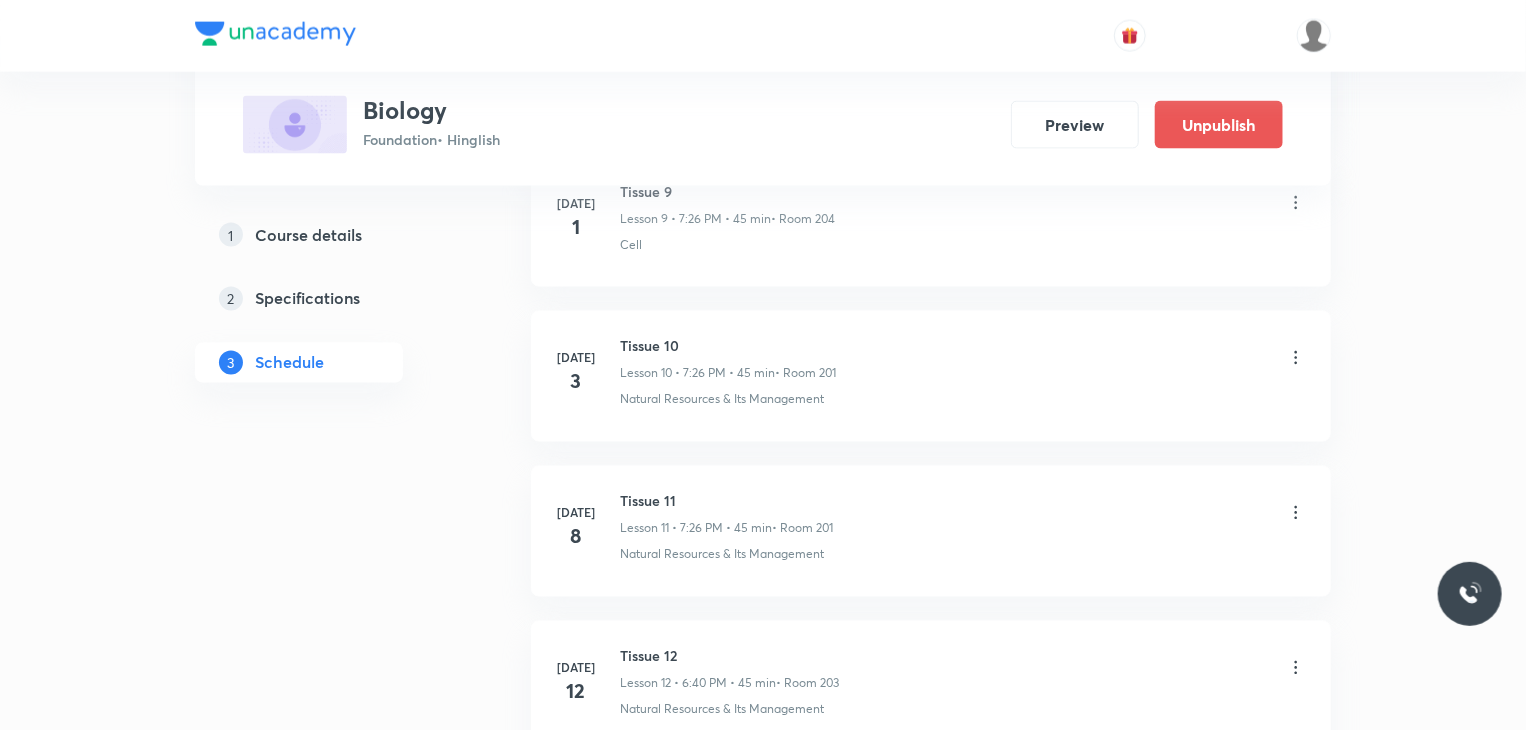 scroll, scrollTop: 1809, scrollLeft: 0, axis: vertical 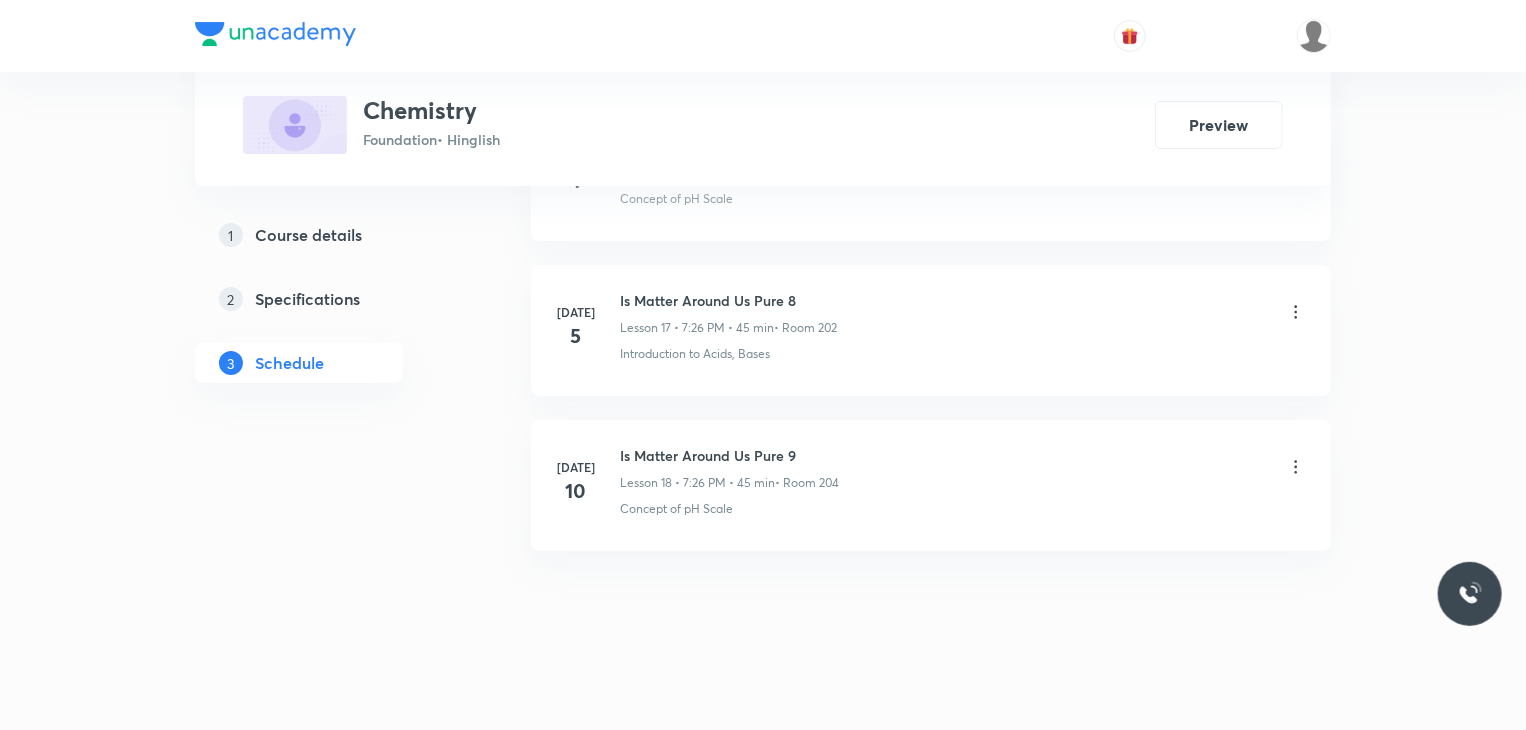 click on "Is Matter Around Us Pure 9" at bounding box center (729, 455) 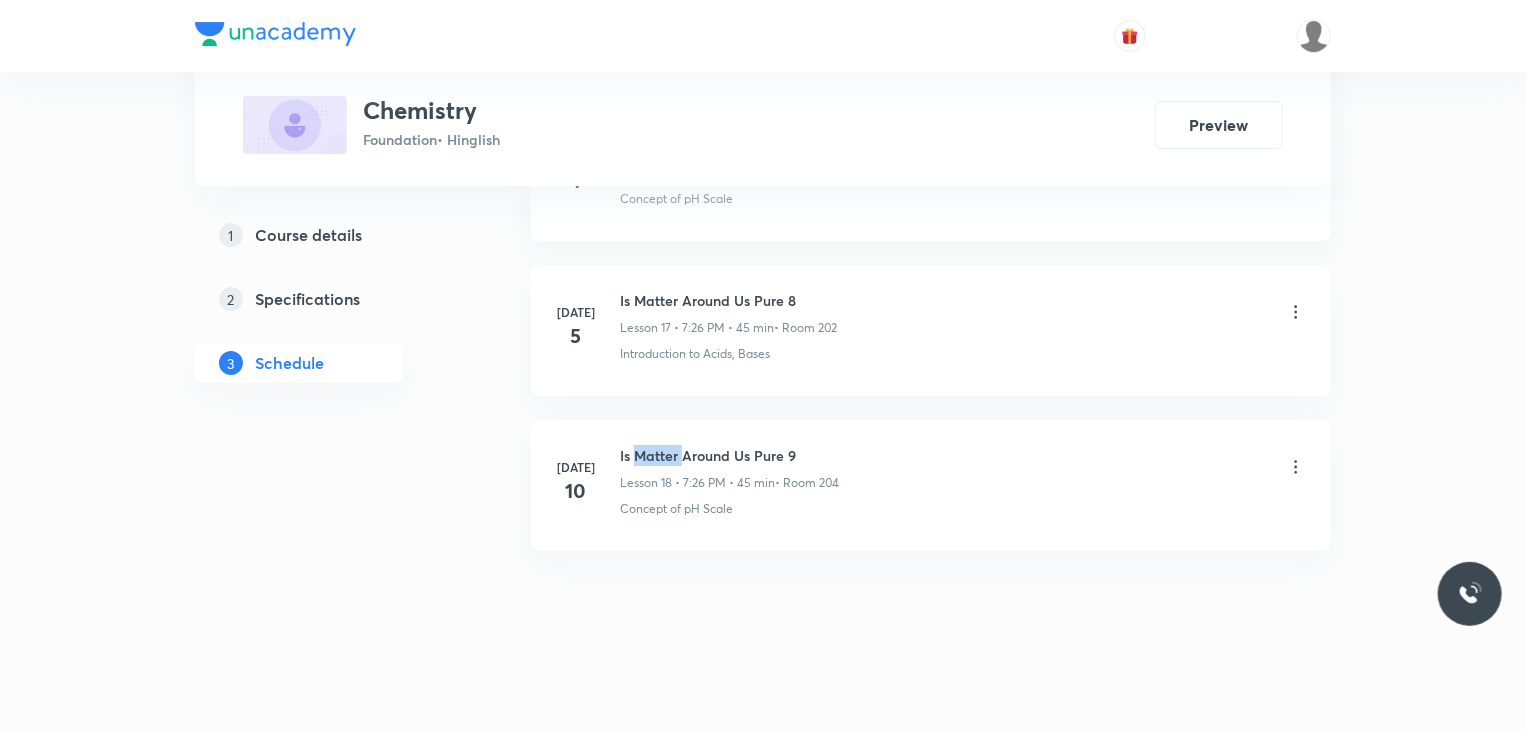 click on "Is Matter Around Us Pure 9" at bounding box center (729, 455) 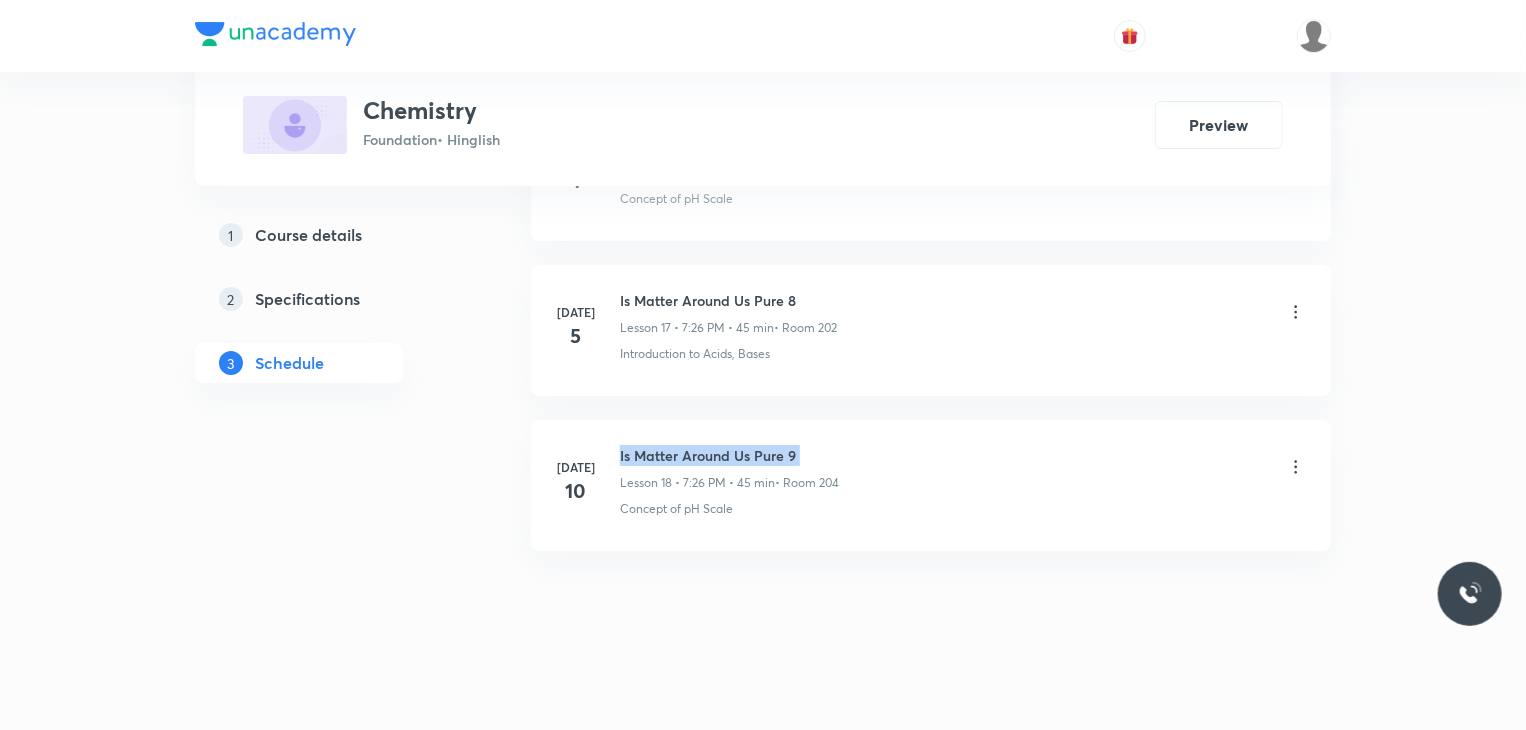 click on "Is Matter Around Us Pure 9" at bounding box center [729, 455] 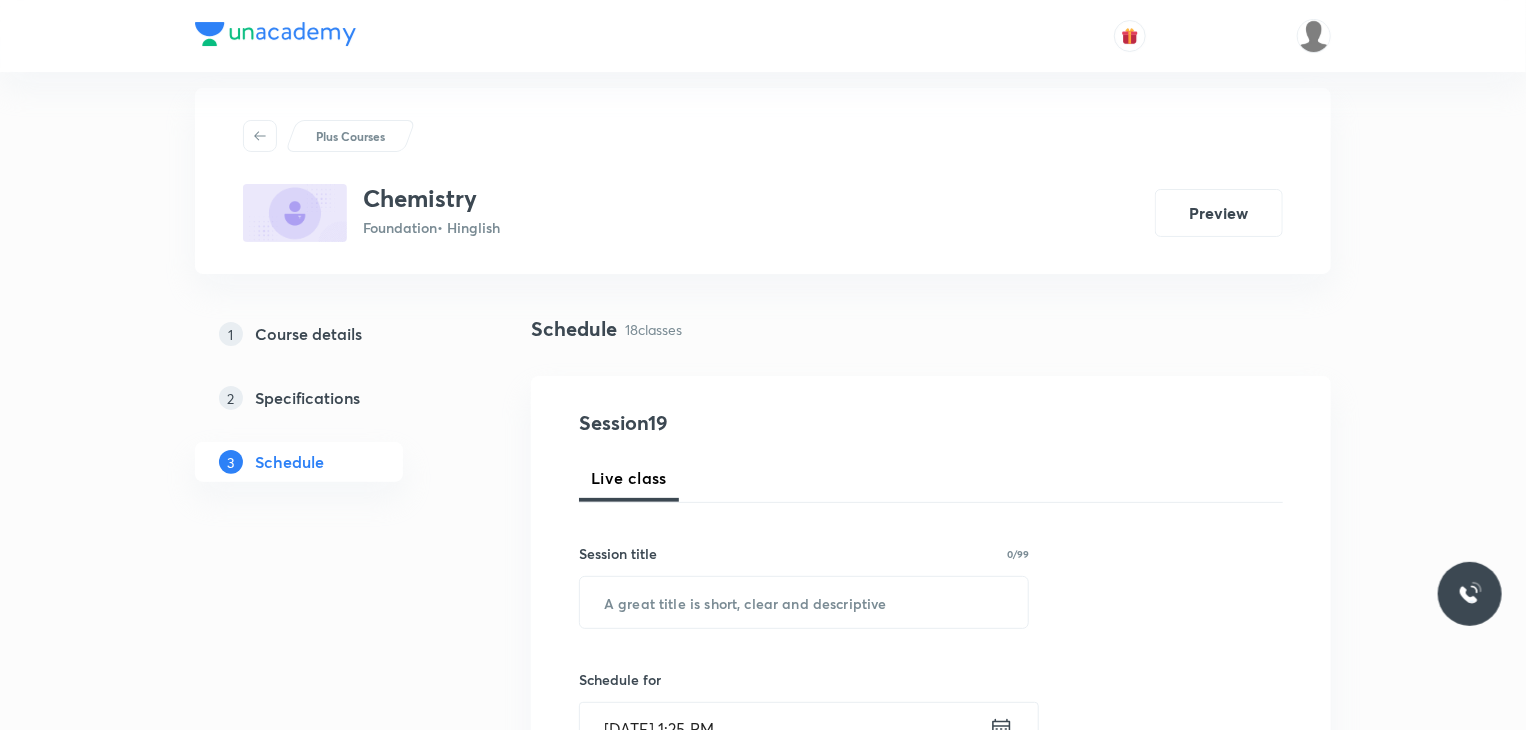 scroll, scrollTop: 100, scrollLeft: 0, axis: vertical 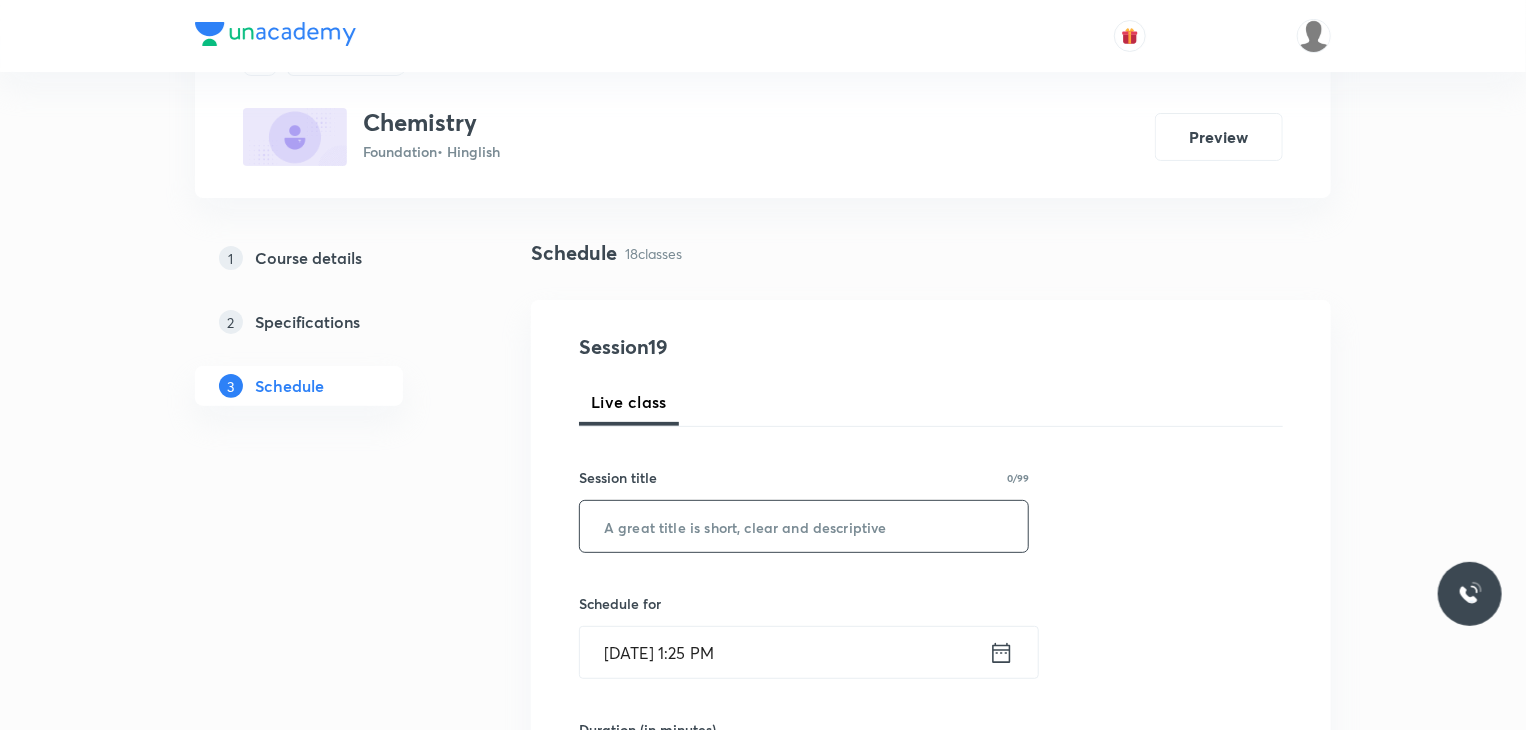 click on "Session title 0/99 ​" at bounding box center (804, 510) 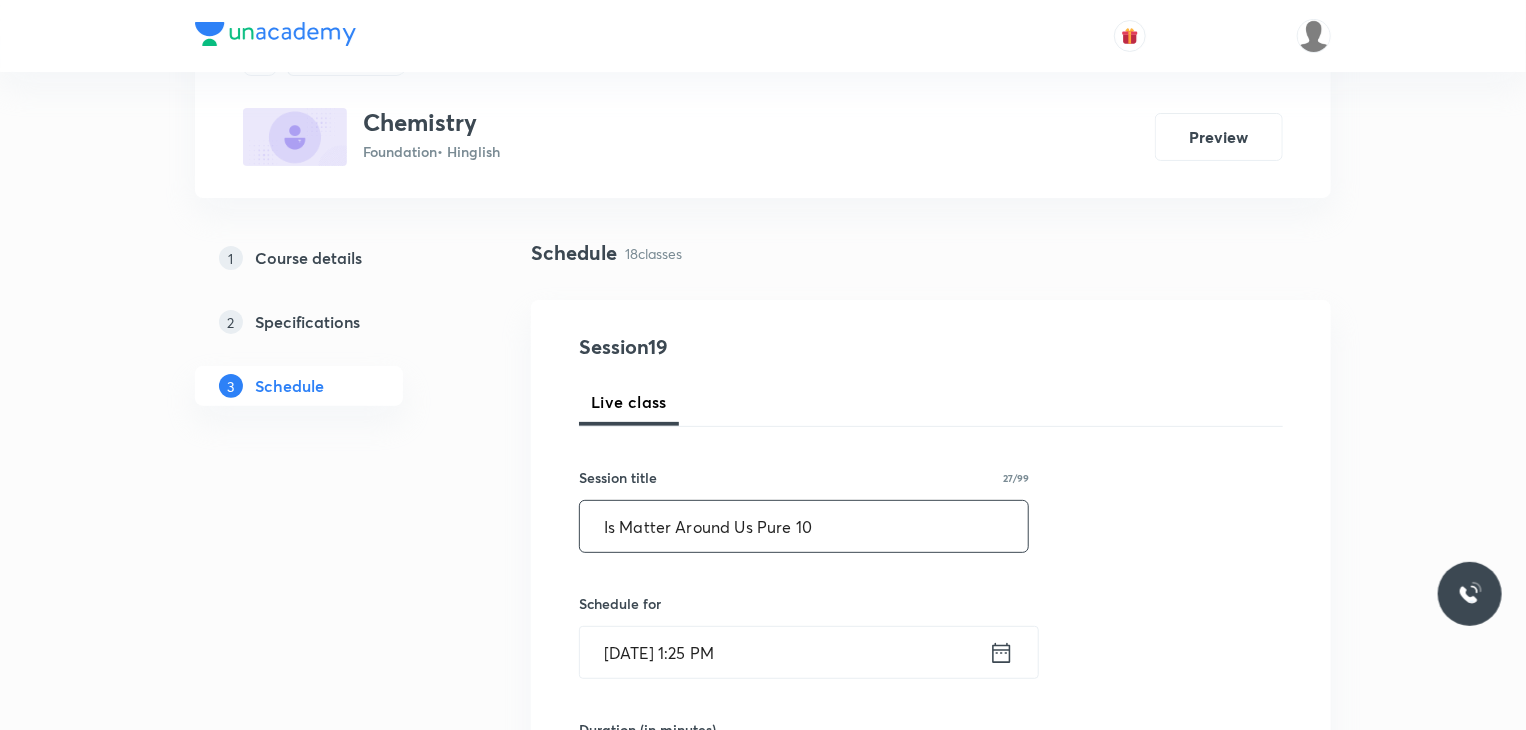type on "Is Matter Around Us Pure 10" 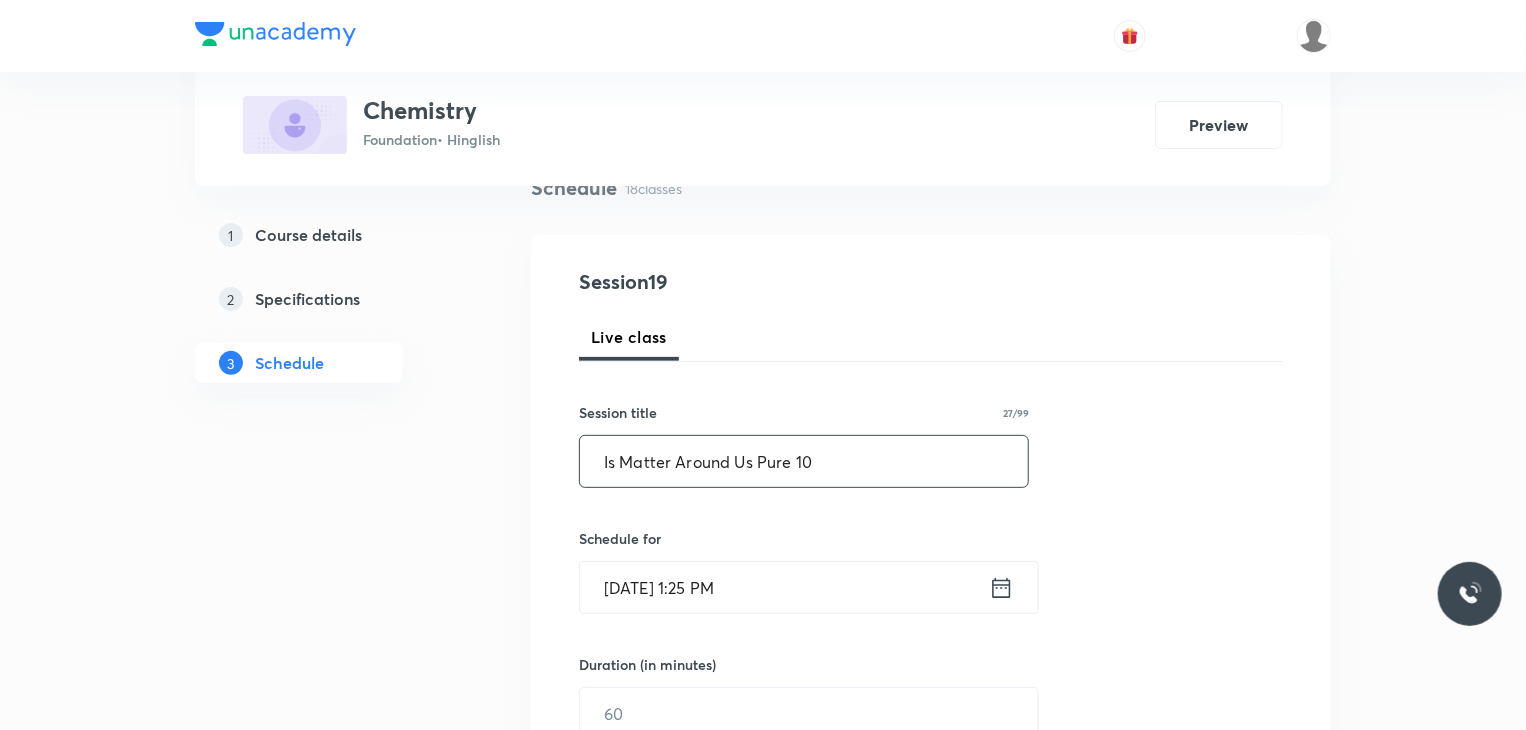 scroll, scrollTop: 200, scrollLeft: 0, axis: vertical 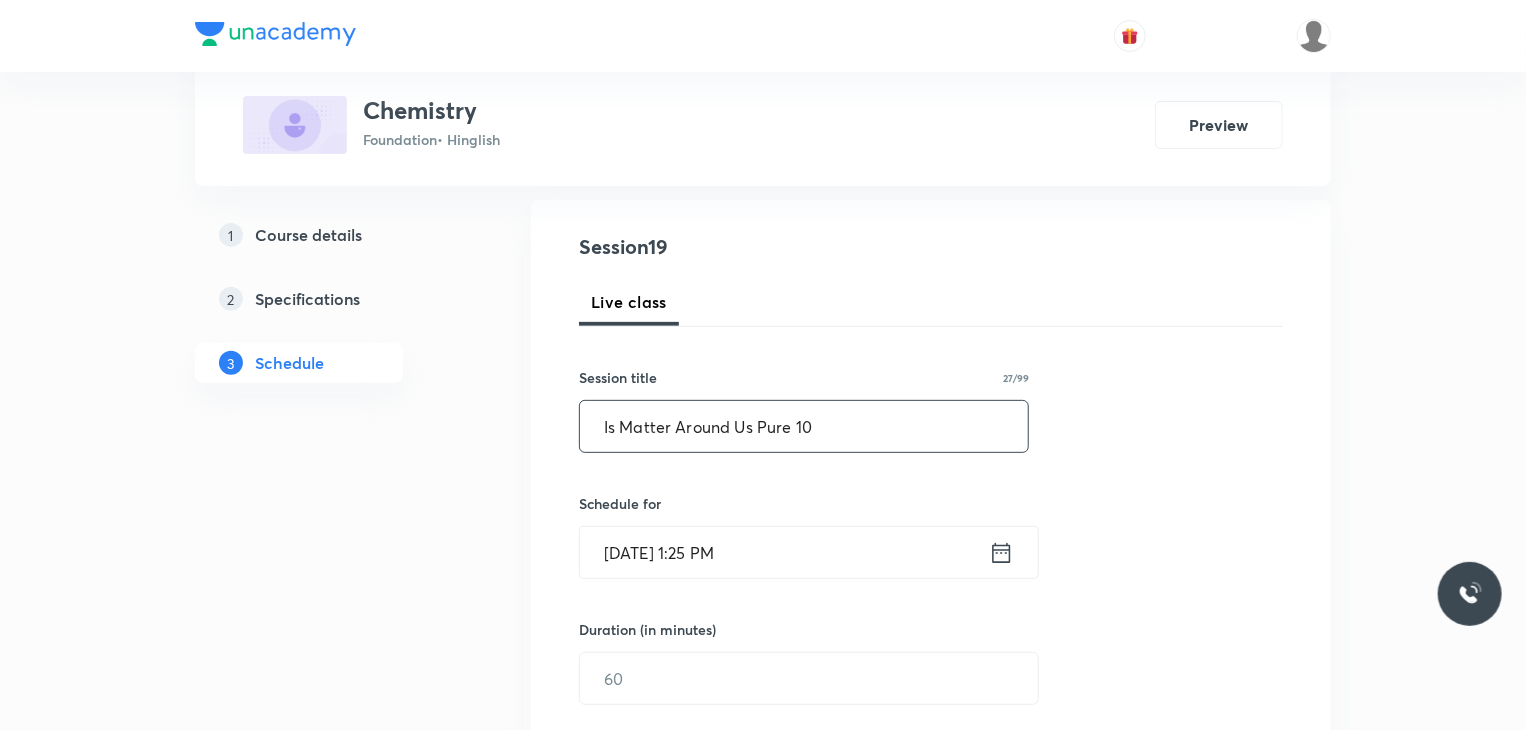 click on "[DATE] 1:25 PM" at bounding box center [784, 552] 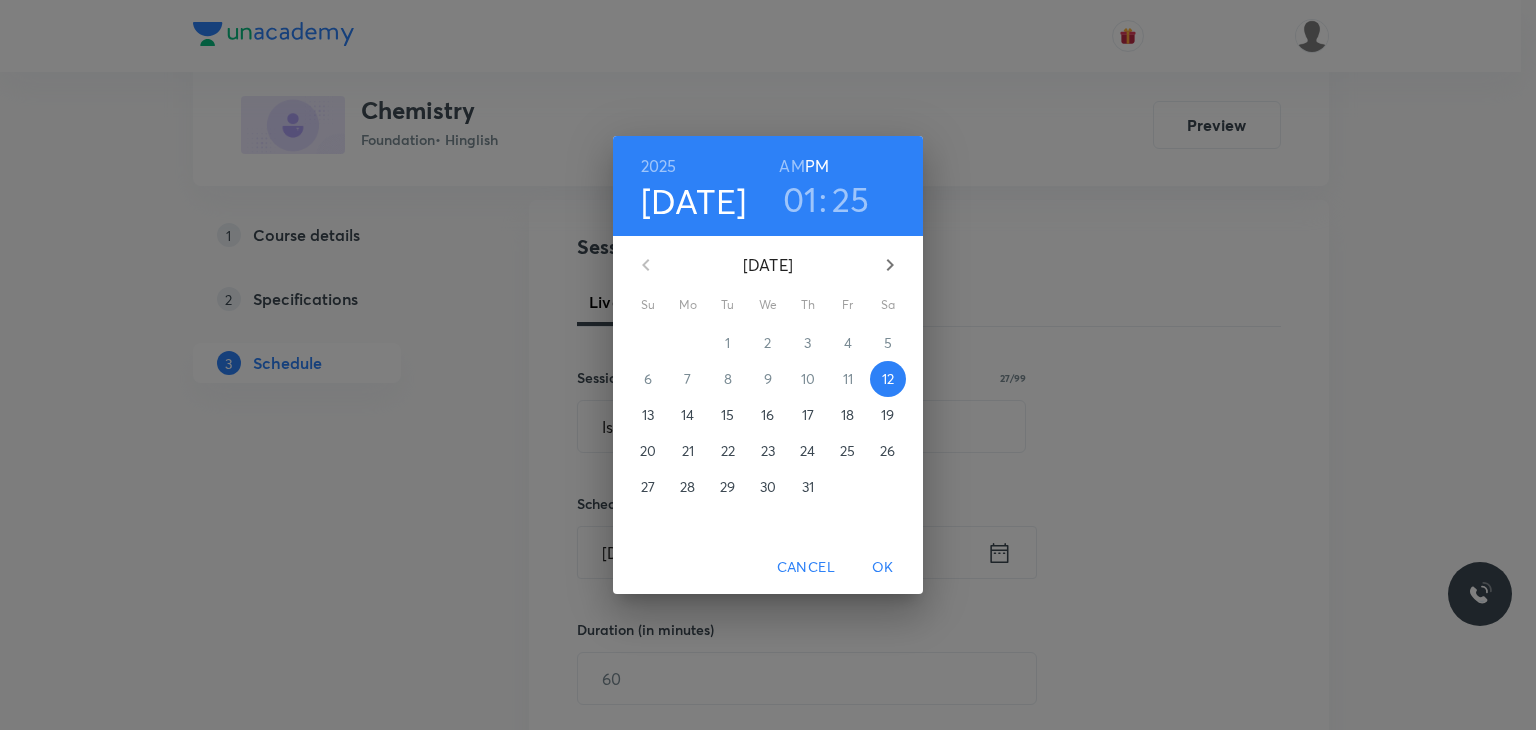 click on "01" at bounding box center (800, 199) 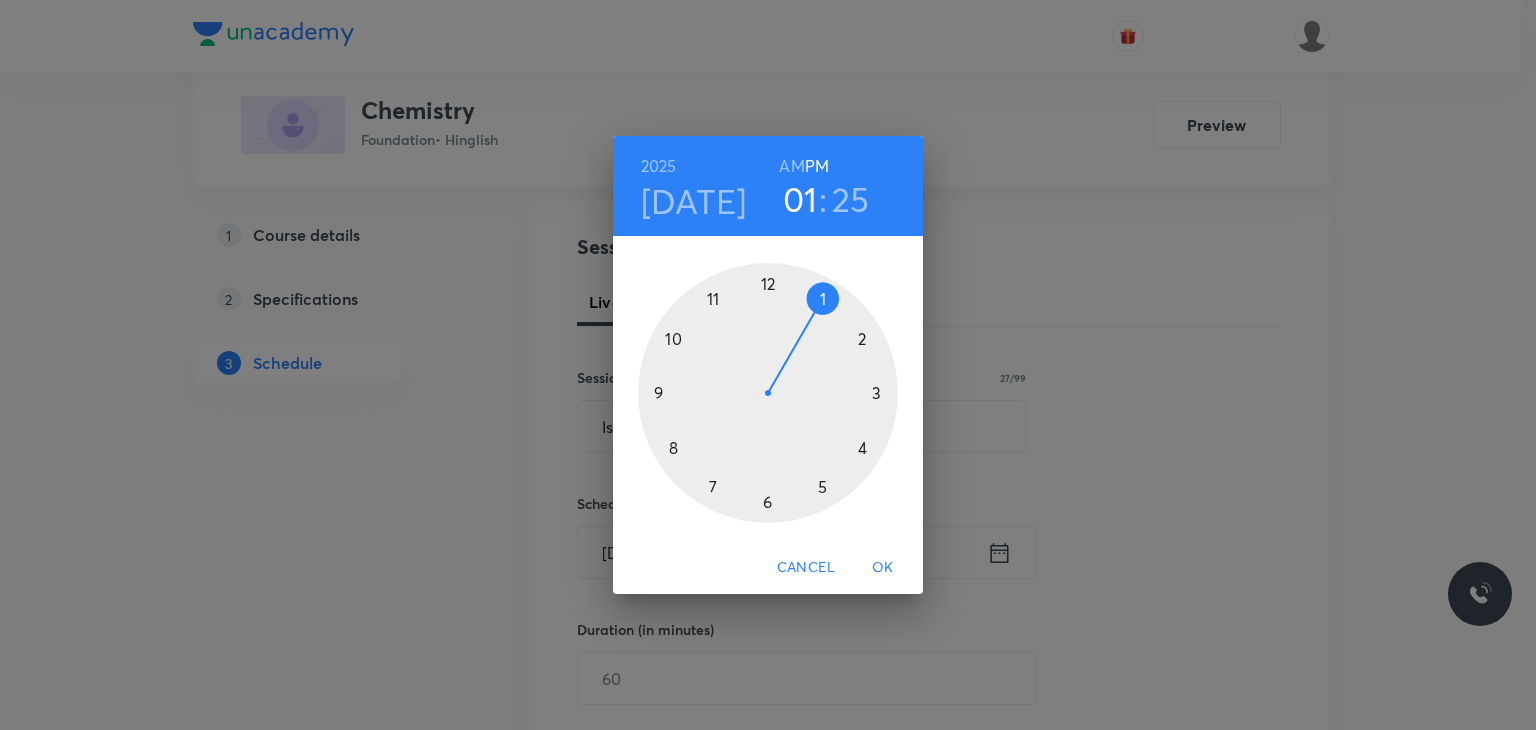 type 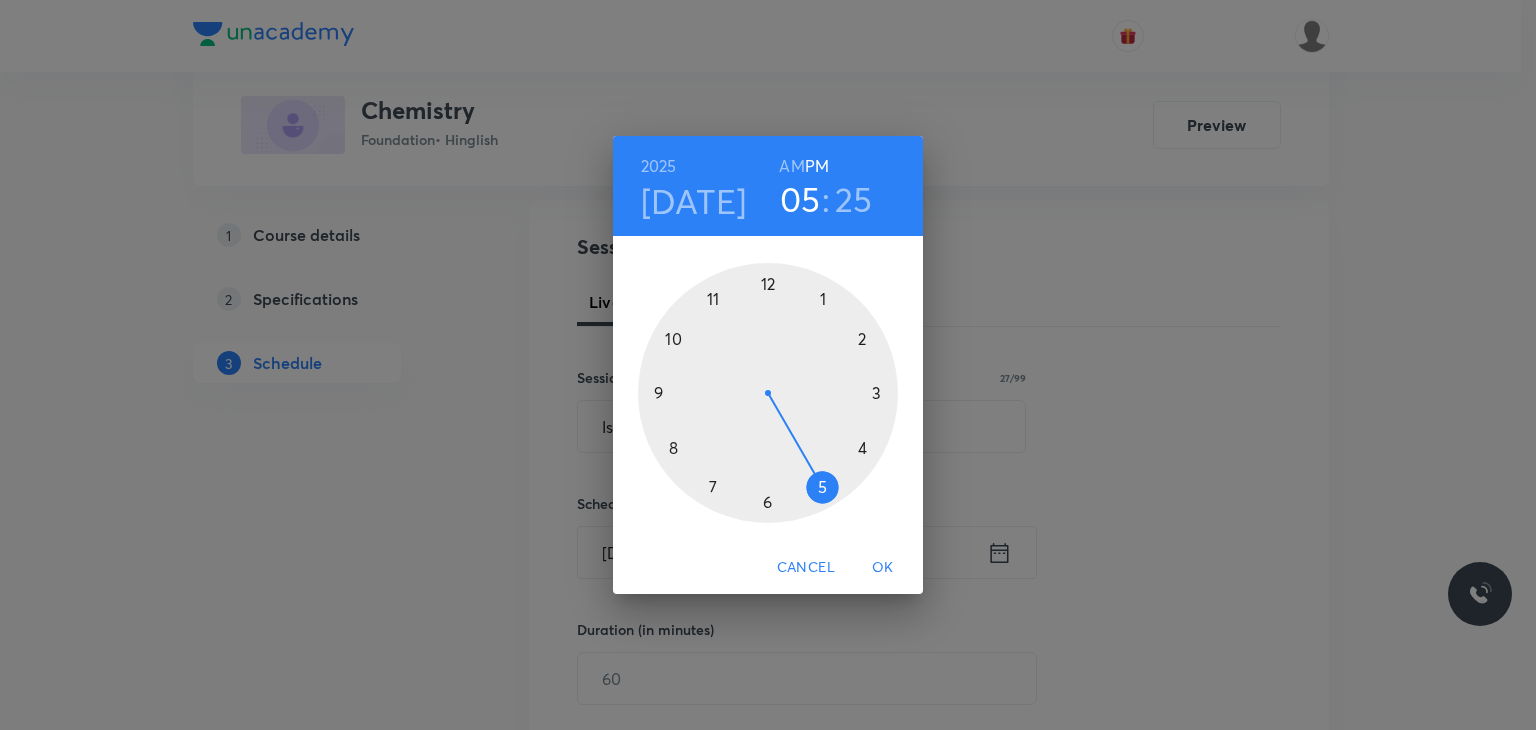 drag, startPoint x: 828, startPoint y: 292, endPoint x: 821, endPoint y: 481, distance: 189.12958 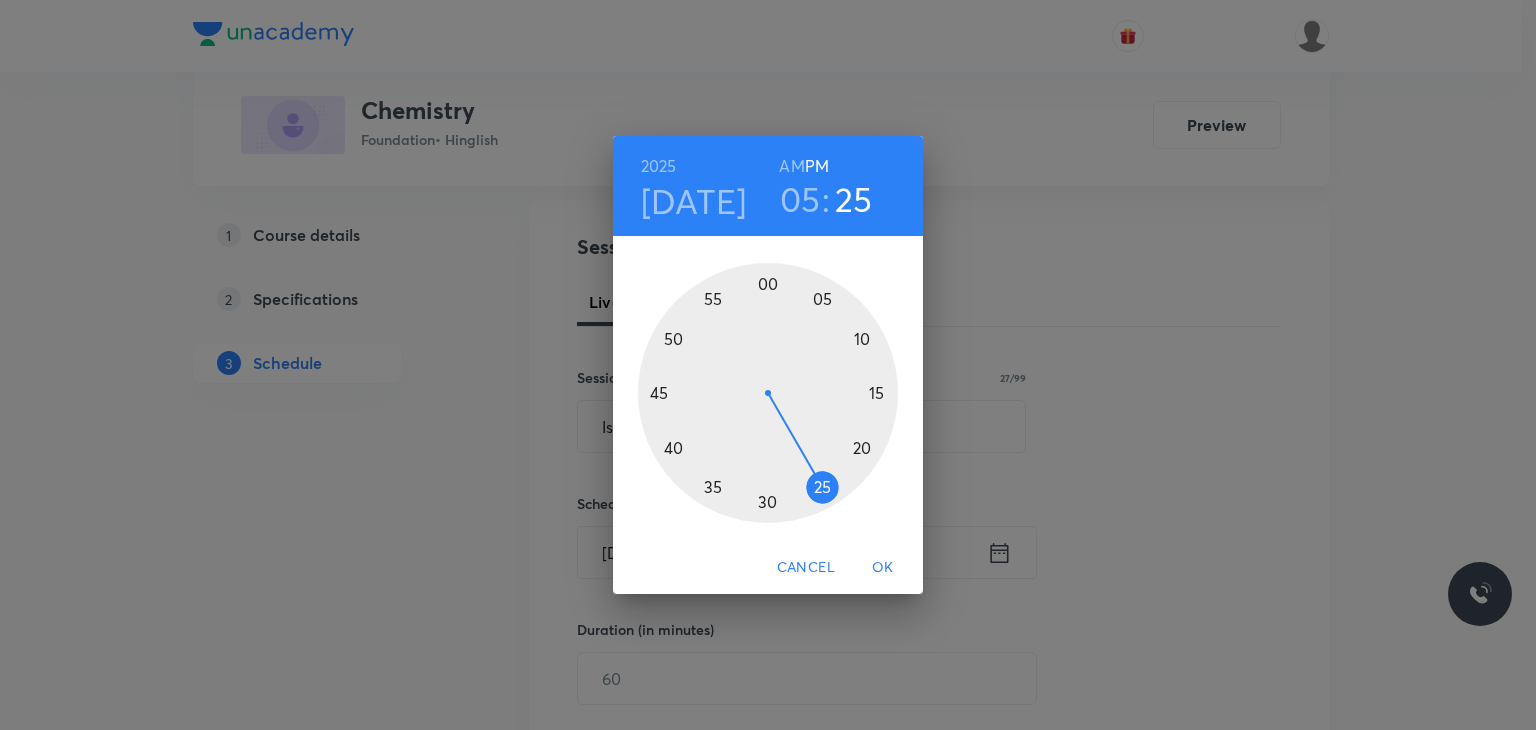 click on "05" at bounding box center [800, 199] 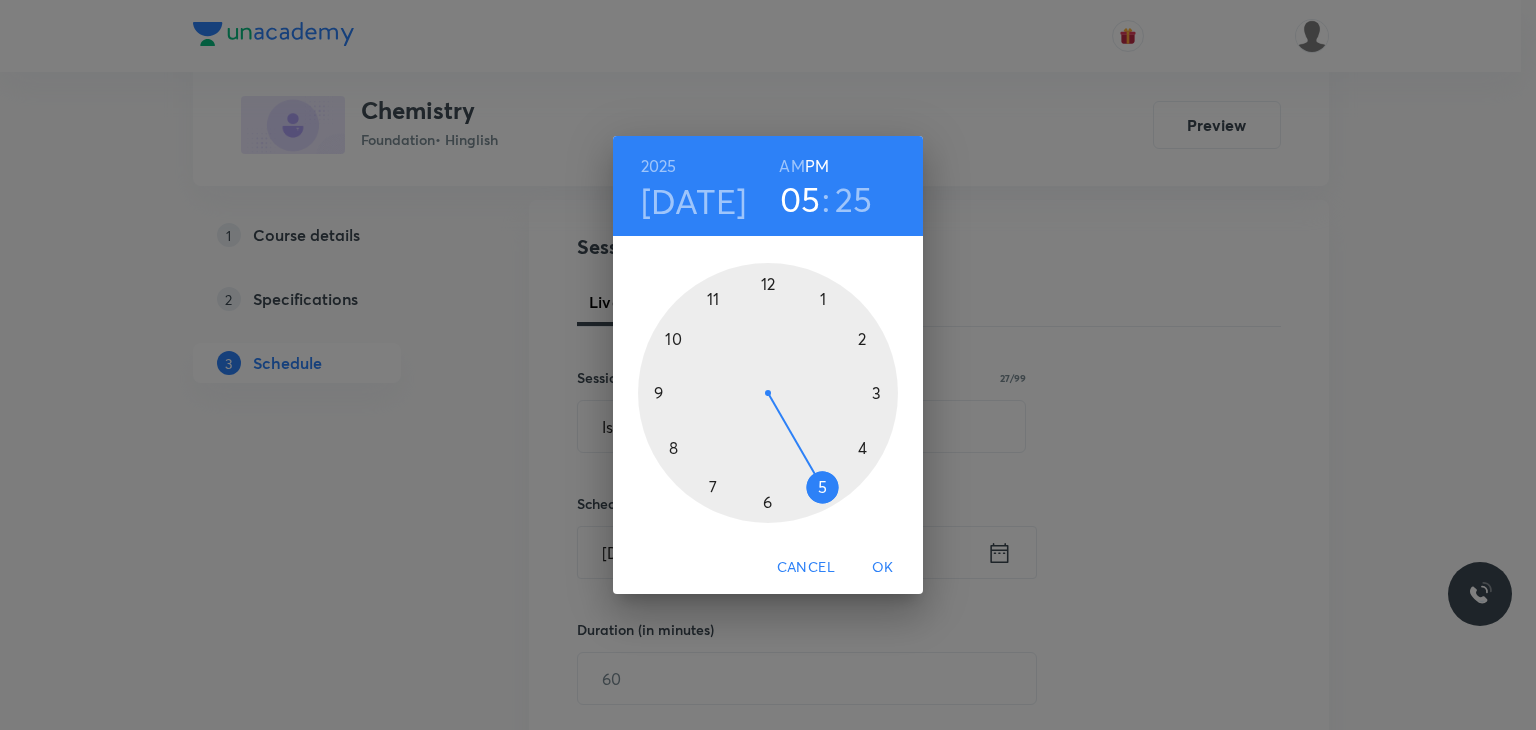 click at bounding box center [768, 393] 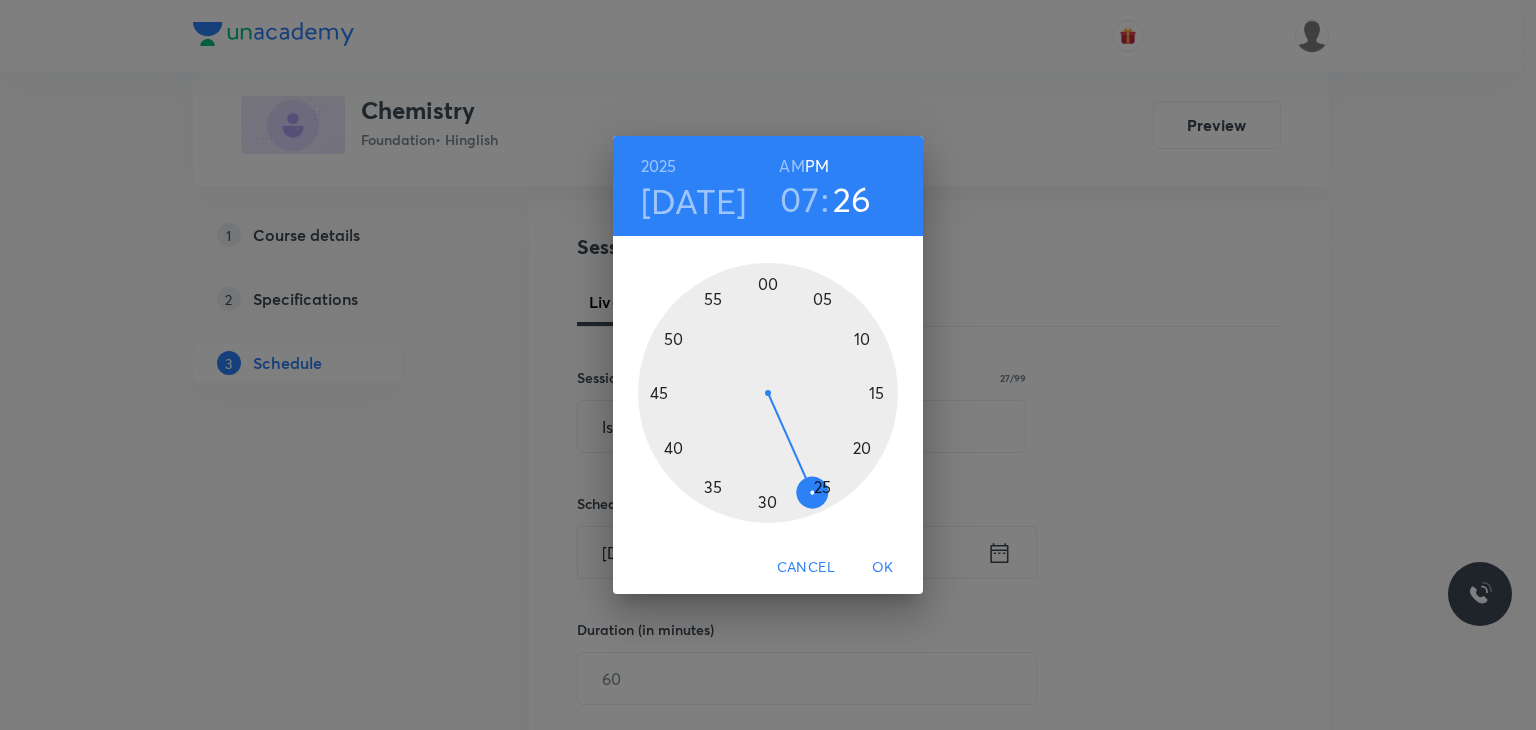 drag, startPoint x: 816, startPoint y: 478, endPoint x: 810, endPoint y: 497, distance: 19.924858 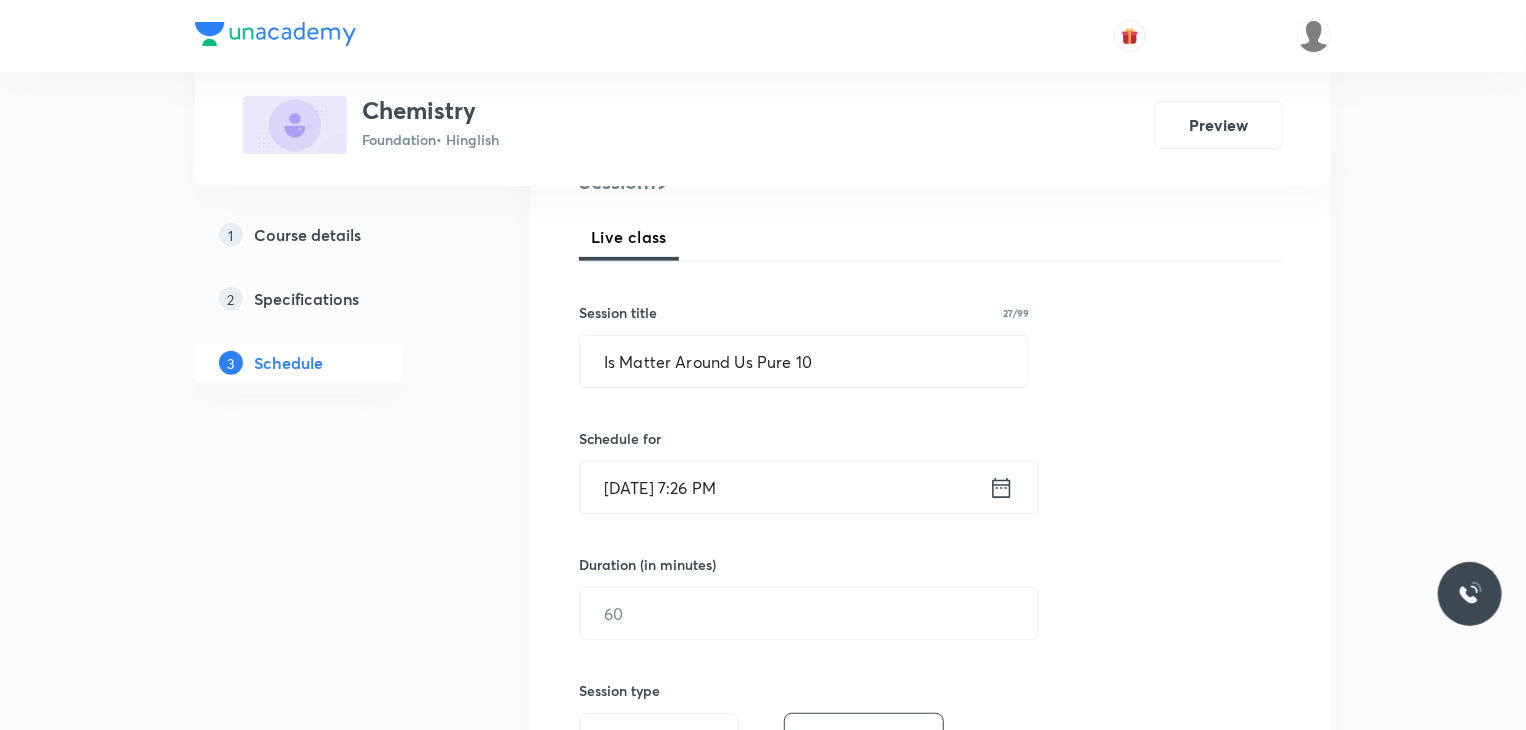 scroll, scrollTop: 300, scrollLeft: 0, axis: vertical 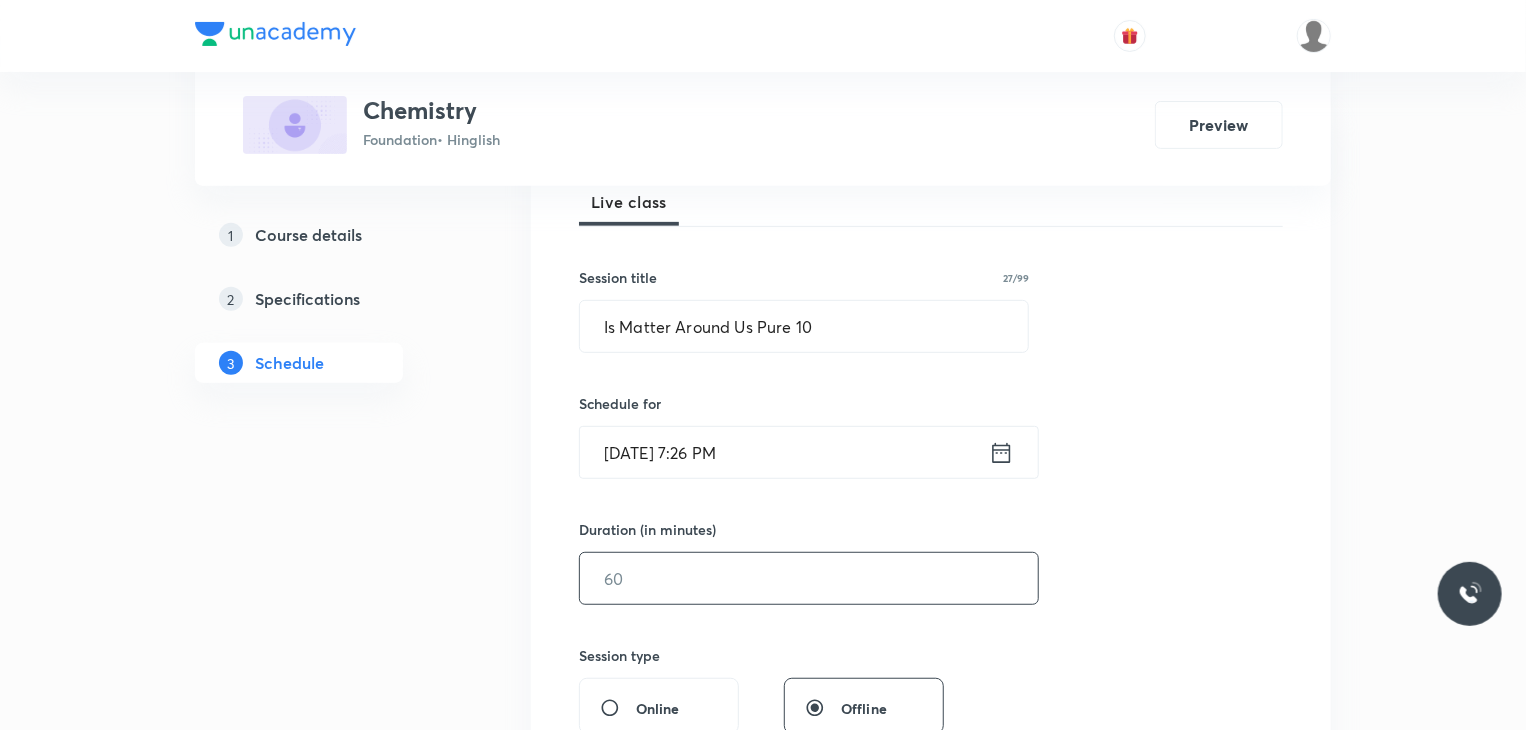 click at bounding box center (809, 578) 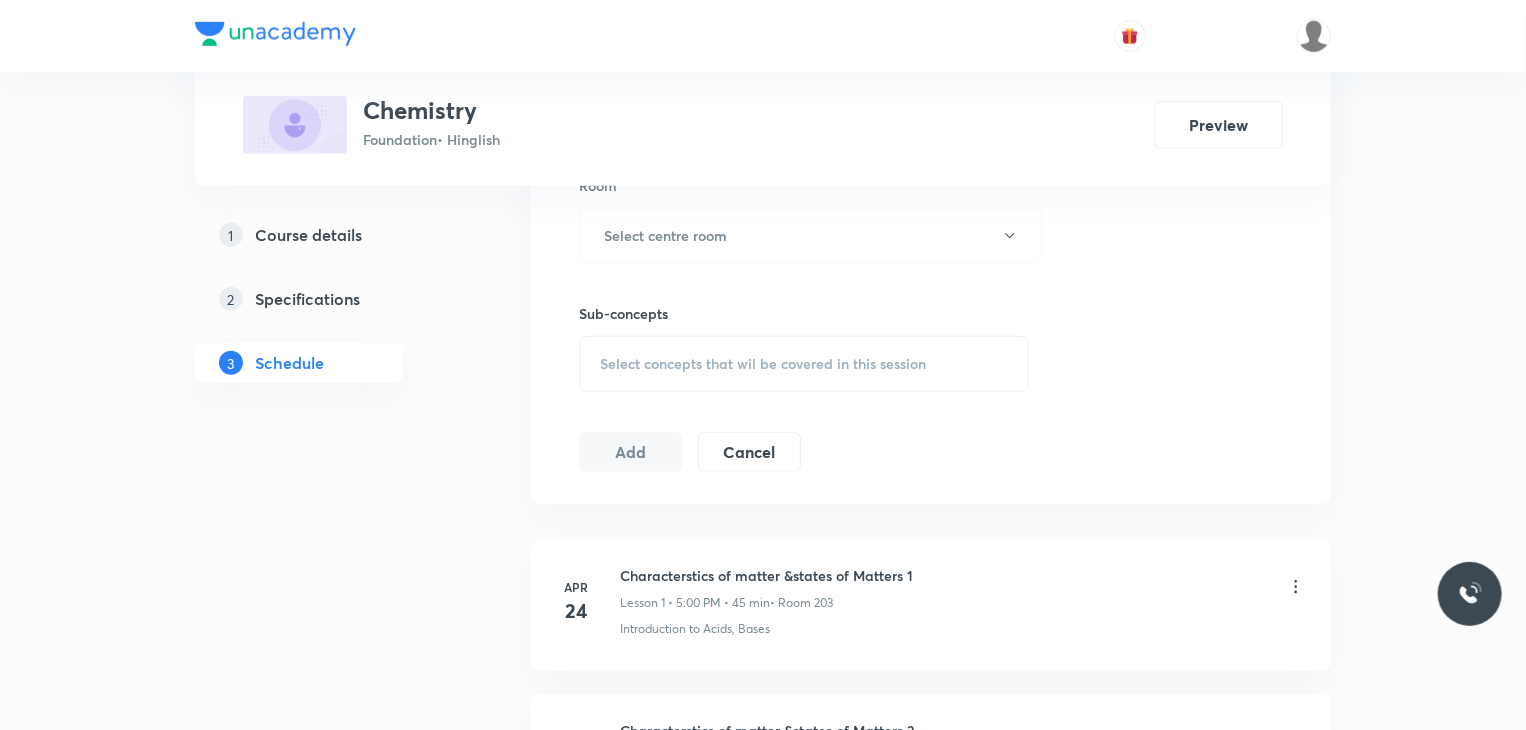 scroll, scrollTop: 900, scrollLeft: 0, axis: vertical 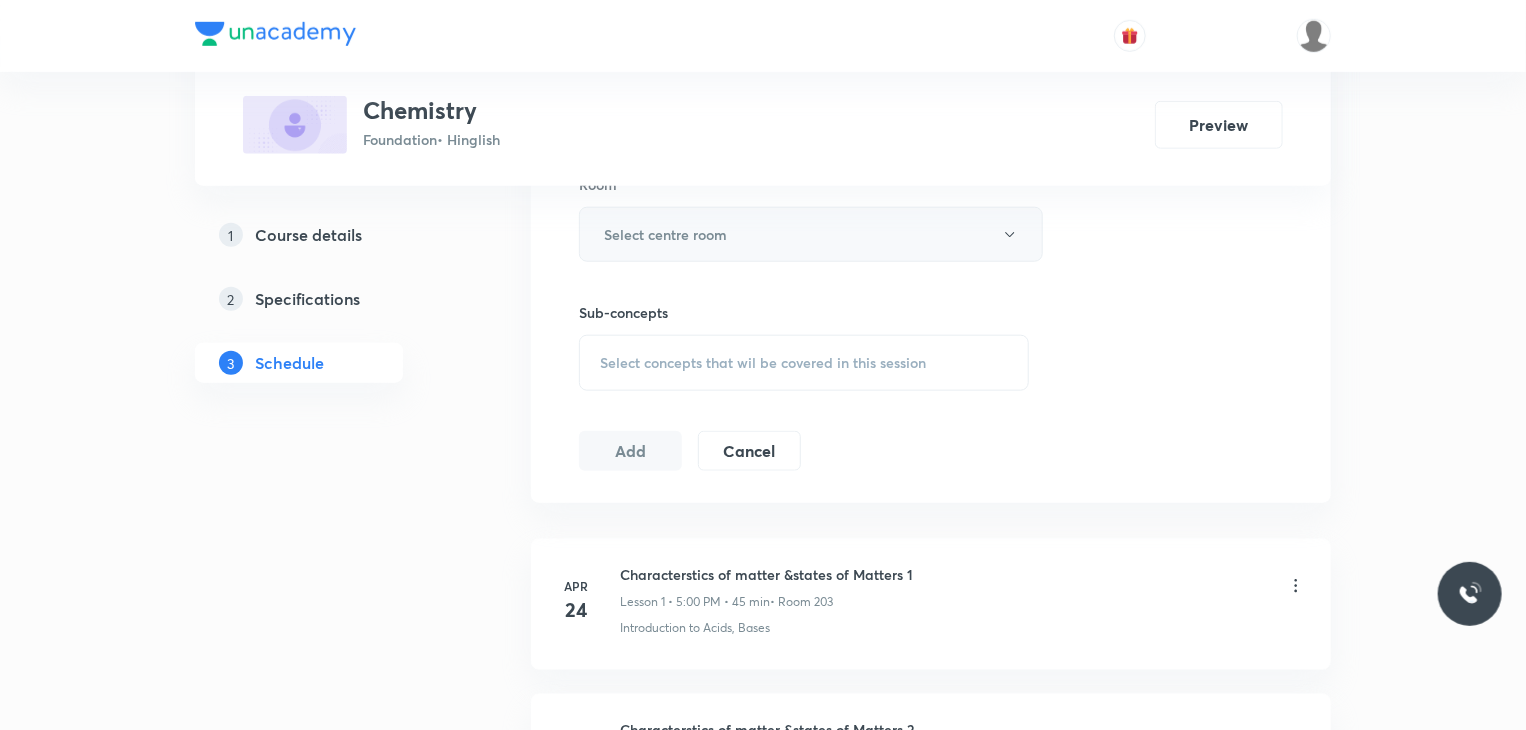 type on "45" 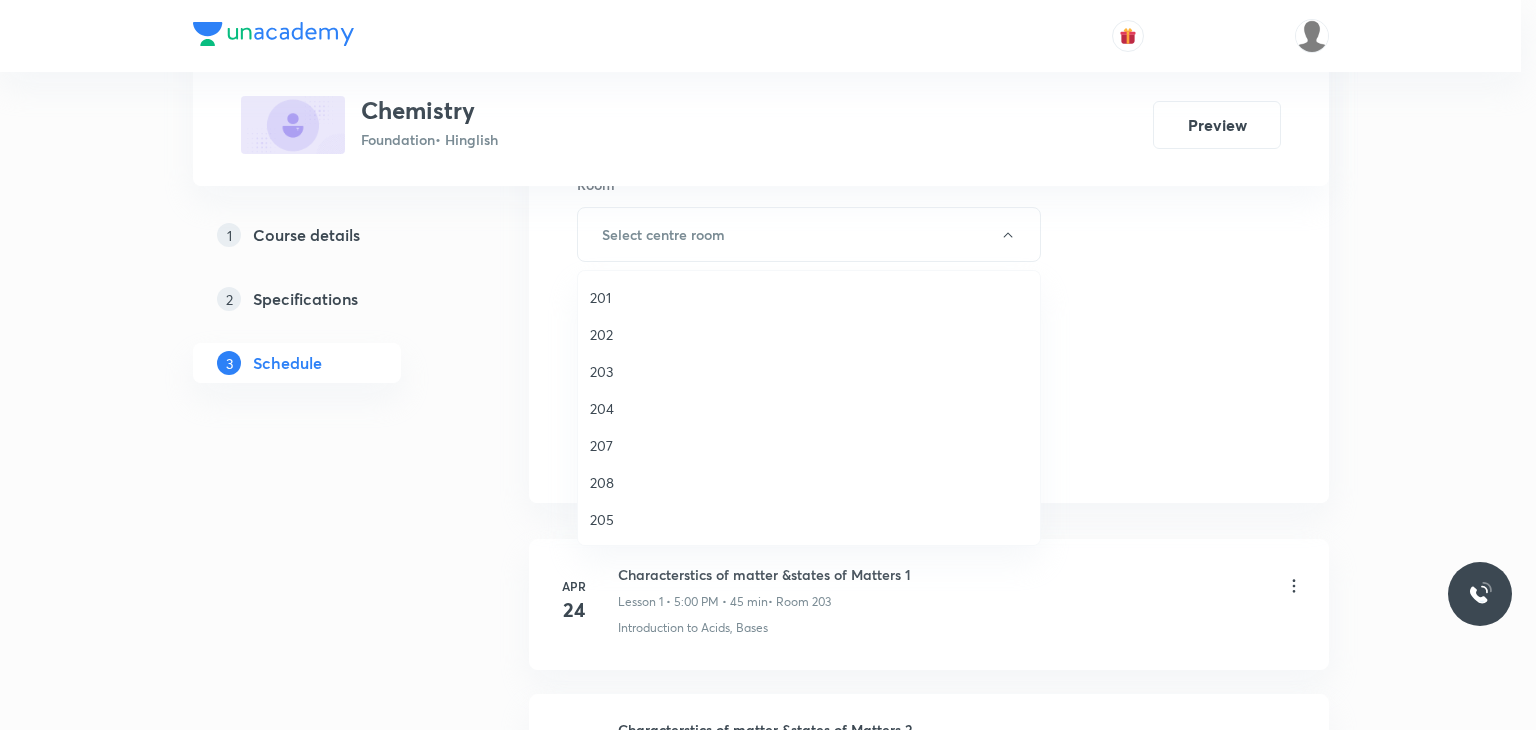 click on "202" at bounding box center (809, 334) 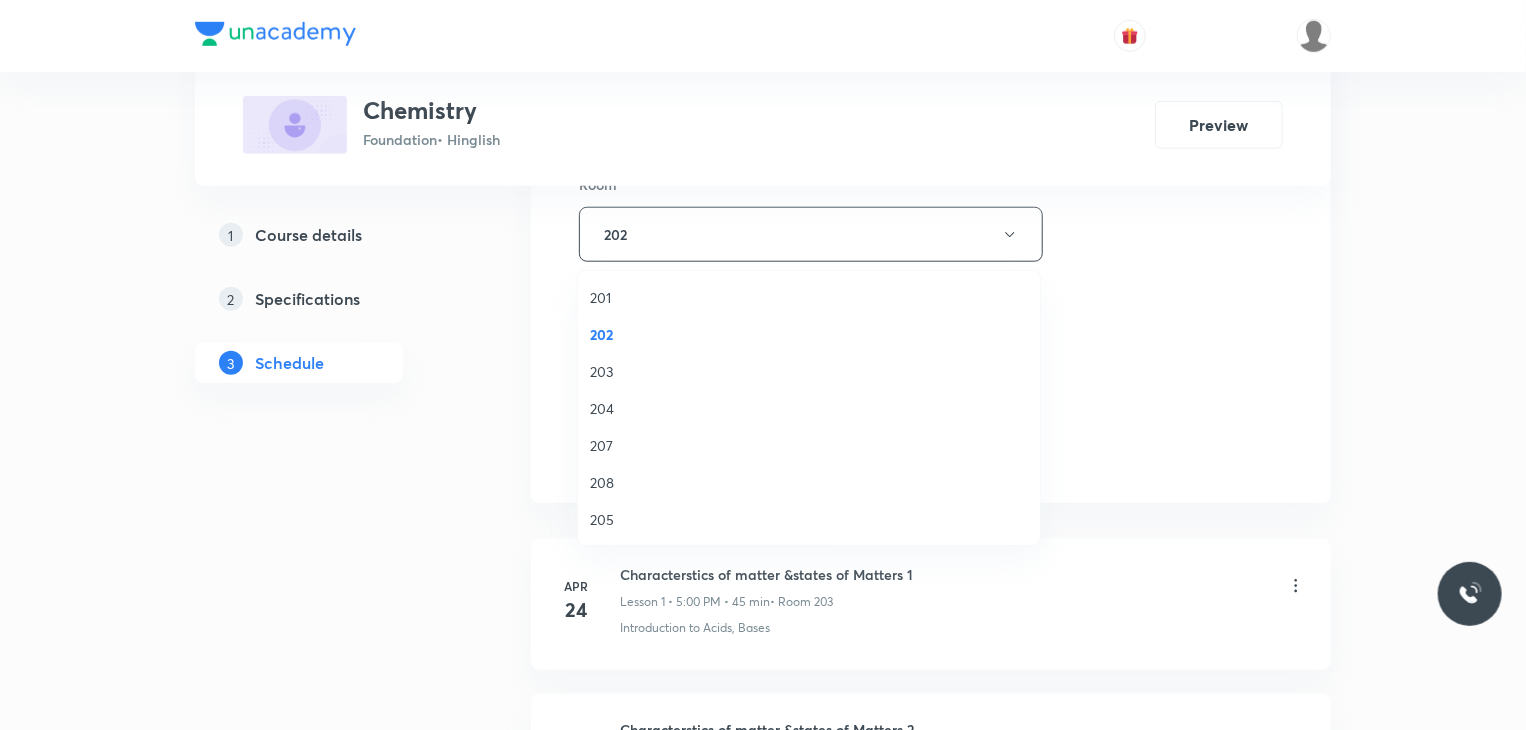 click on "Select concepts that wil be covered in this session" at bounding box center (804, 363) 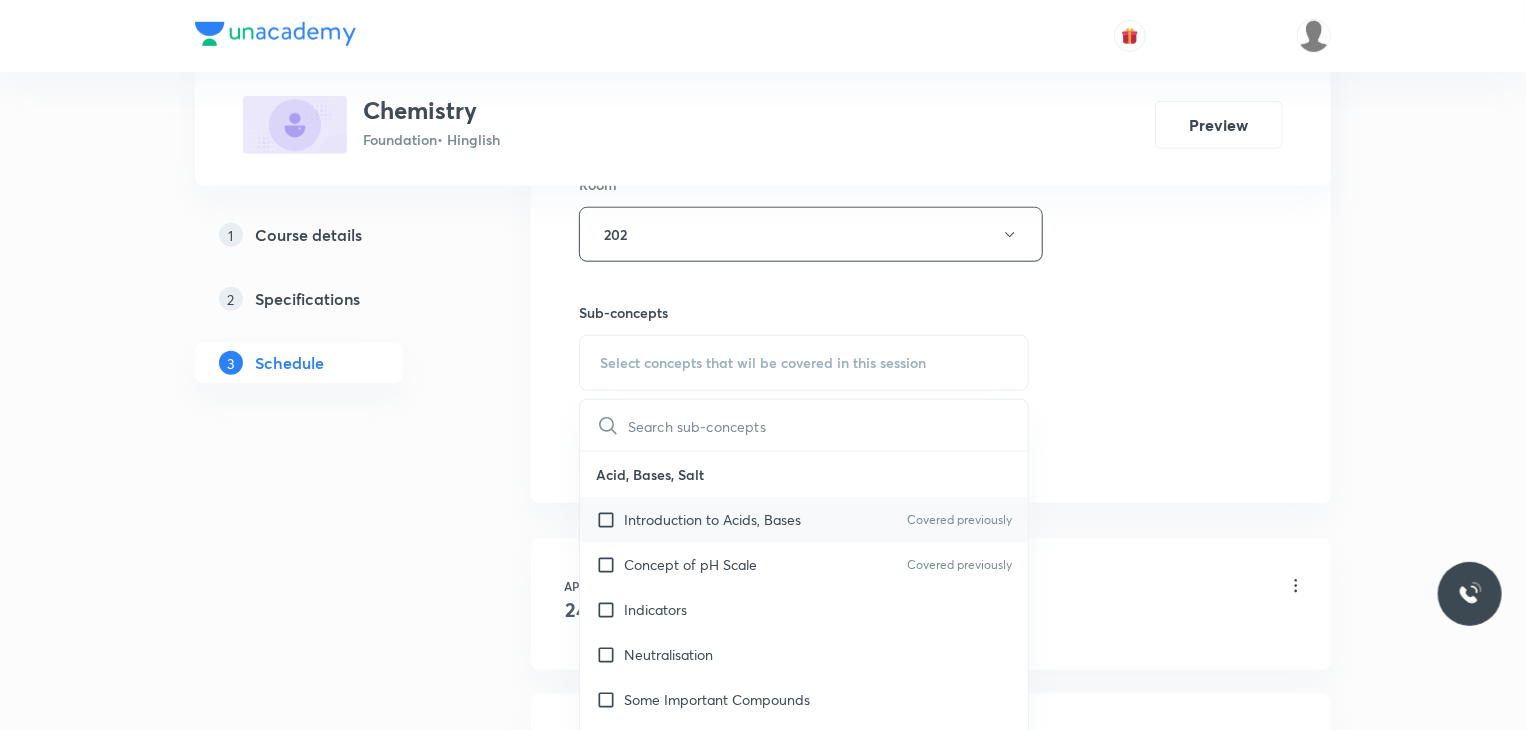 click on "Introduction to Acids, Bases Covered previously" at bounding box center (804, 519) 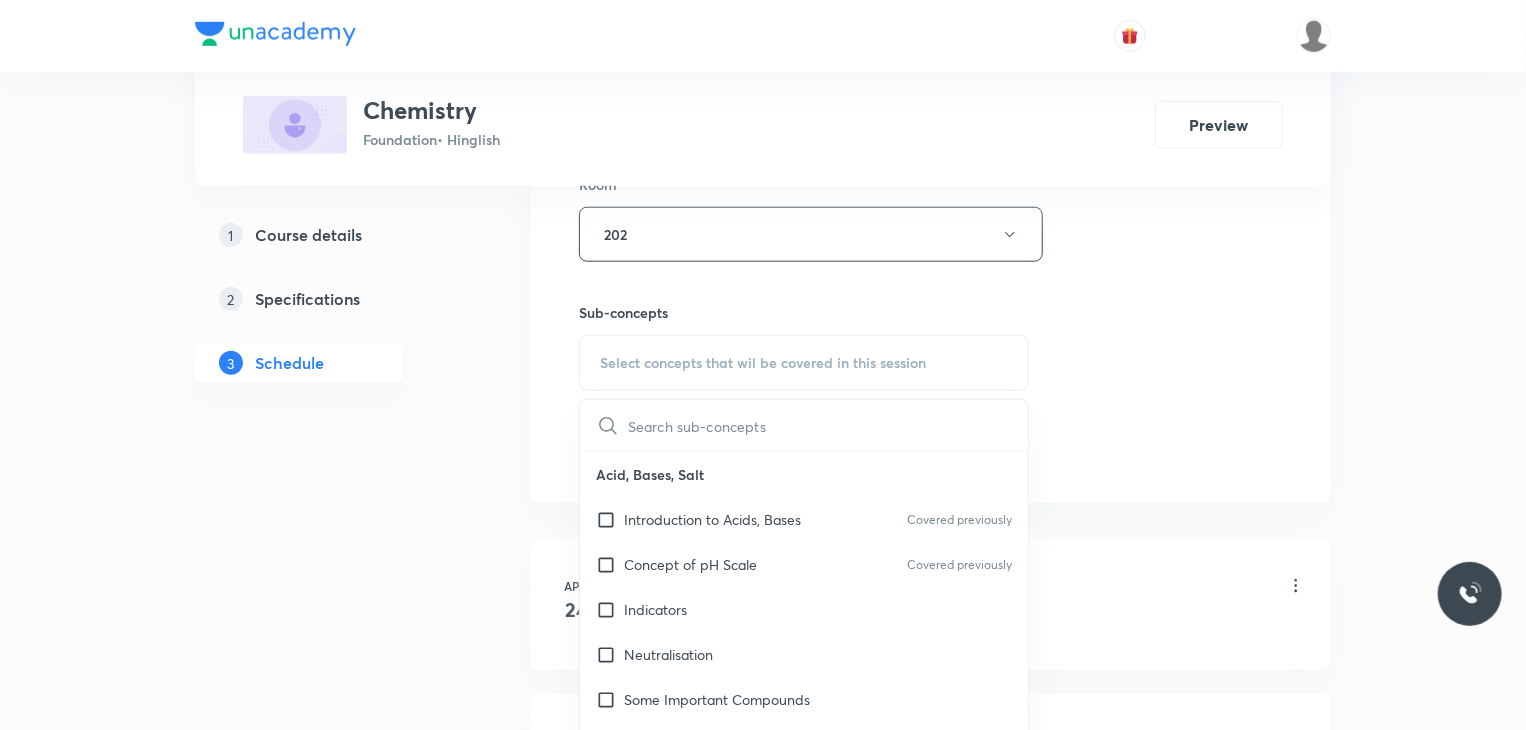 checkbox on "true" 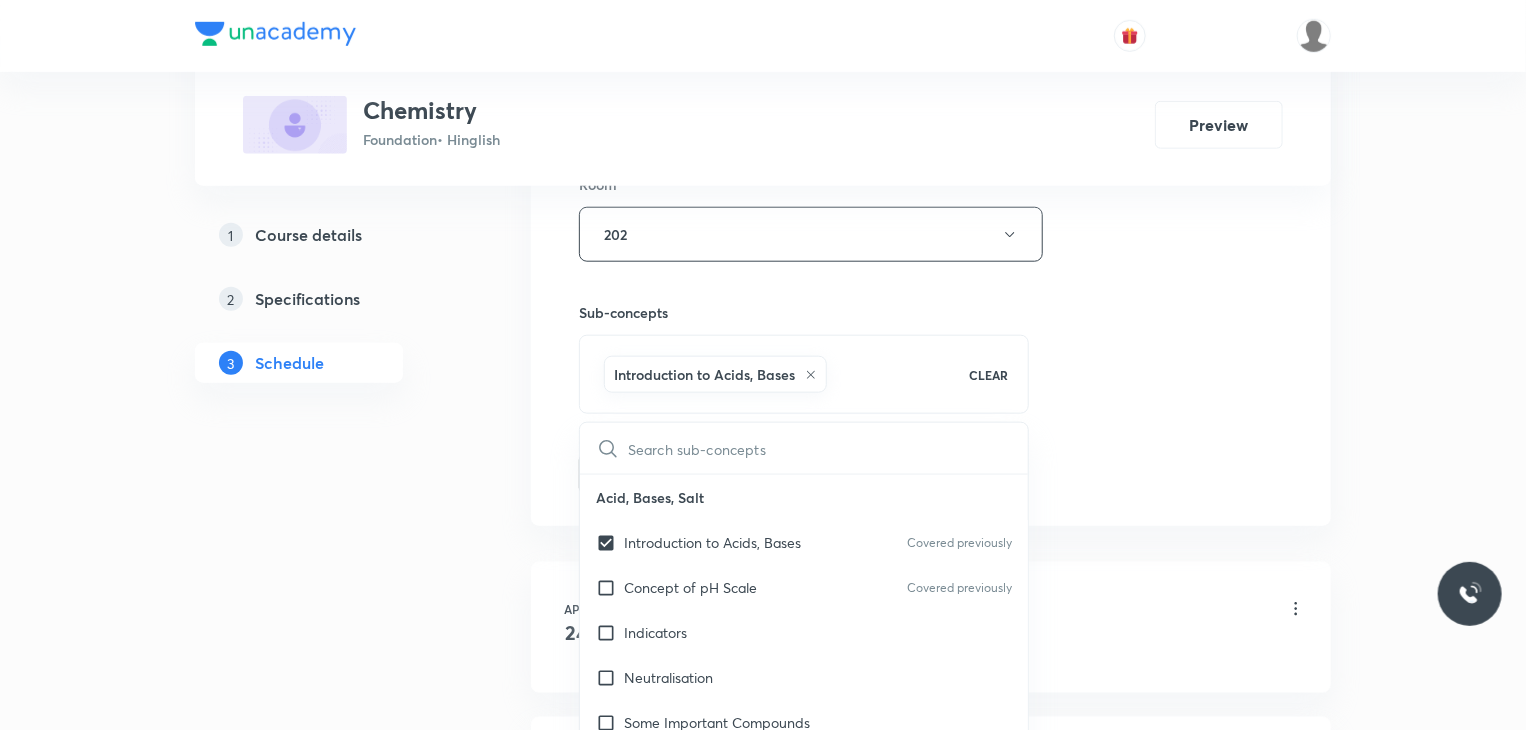 click on "Session  19 Live class Session title 27/99 Is Matter Around Us Pure 10 ​ Schedule for Jul 12, 2025, 7:26 PM ​ Duration (in minutes) 45 ​   Session type Online Offline Room 202 Sub-concepts Introduction to Acids, Bases CLEAR ​ Acid, Bases, Salt Introduction to Acids, Bases Covered previously Concept of pH Scale Covered previously Indicators Neutralisation Some Important Compounds Chemical Properties of Acids and Bases Periodic Classification Periodic Classification of Elements : Need for Classification Early Attempts at Classification of Elements Dobereiner’s Triads & Newland’s Law of Octaves Mendeleev’s Periodic Table Modern Periodic Table Trends in Periodic Table Electronic Configuration With Respect to Noble Gases Metals and Non Metals Metals and Non-metals Properties of Metals and Non-metals Reactivity Series Formation and Properties of Ionic Compounds Basic Metallurgical Processes Corrosion and Its Prevention Structure of Atom Thomson’s Atomic Model Rutherford’s Atomic Model Valency Fuel" at bounding box center (931, 13) 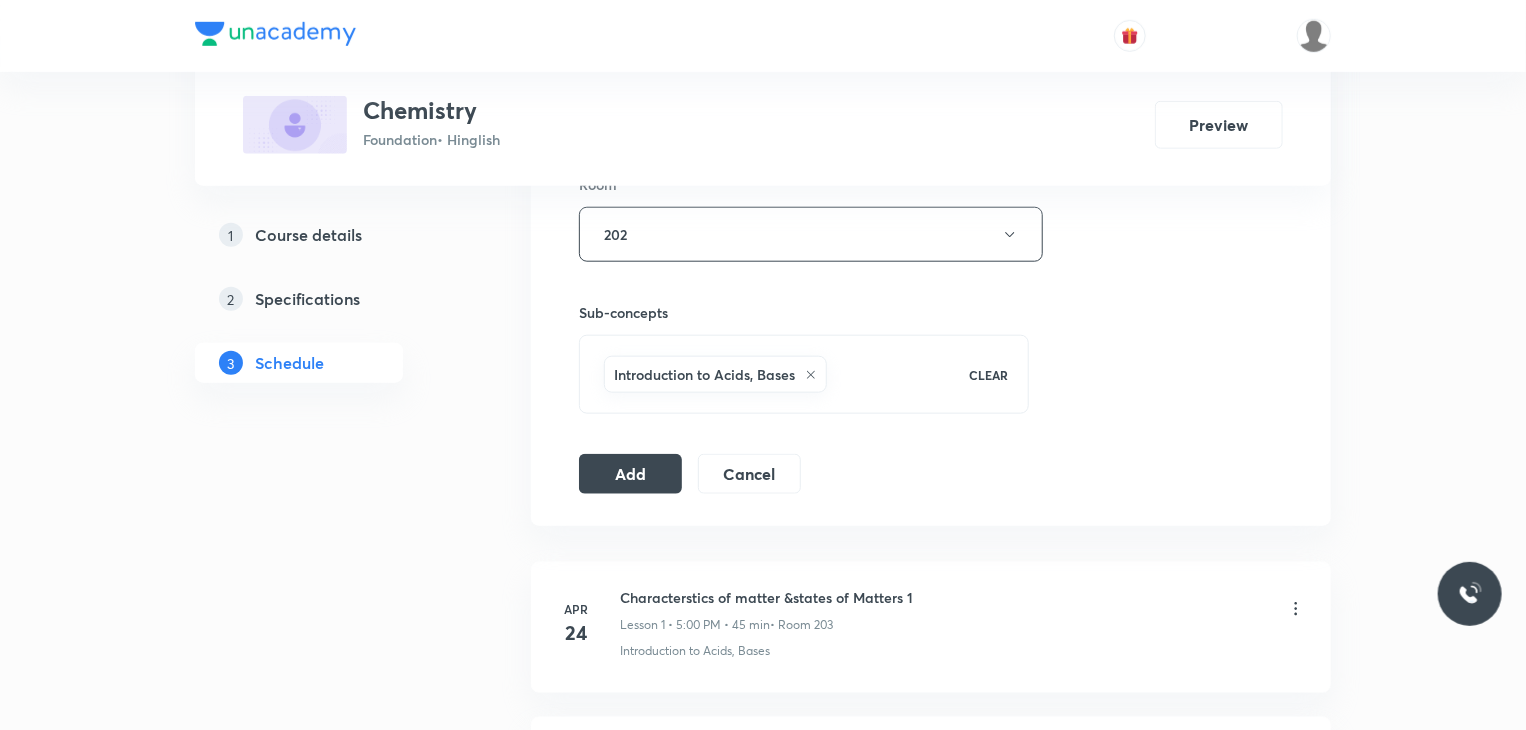click on "Add" at bounding box center [630, 474] 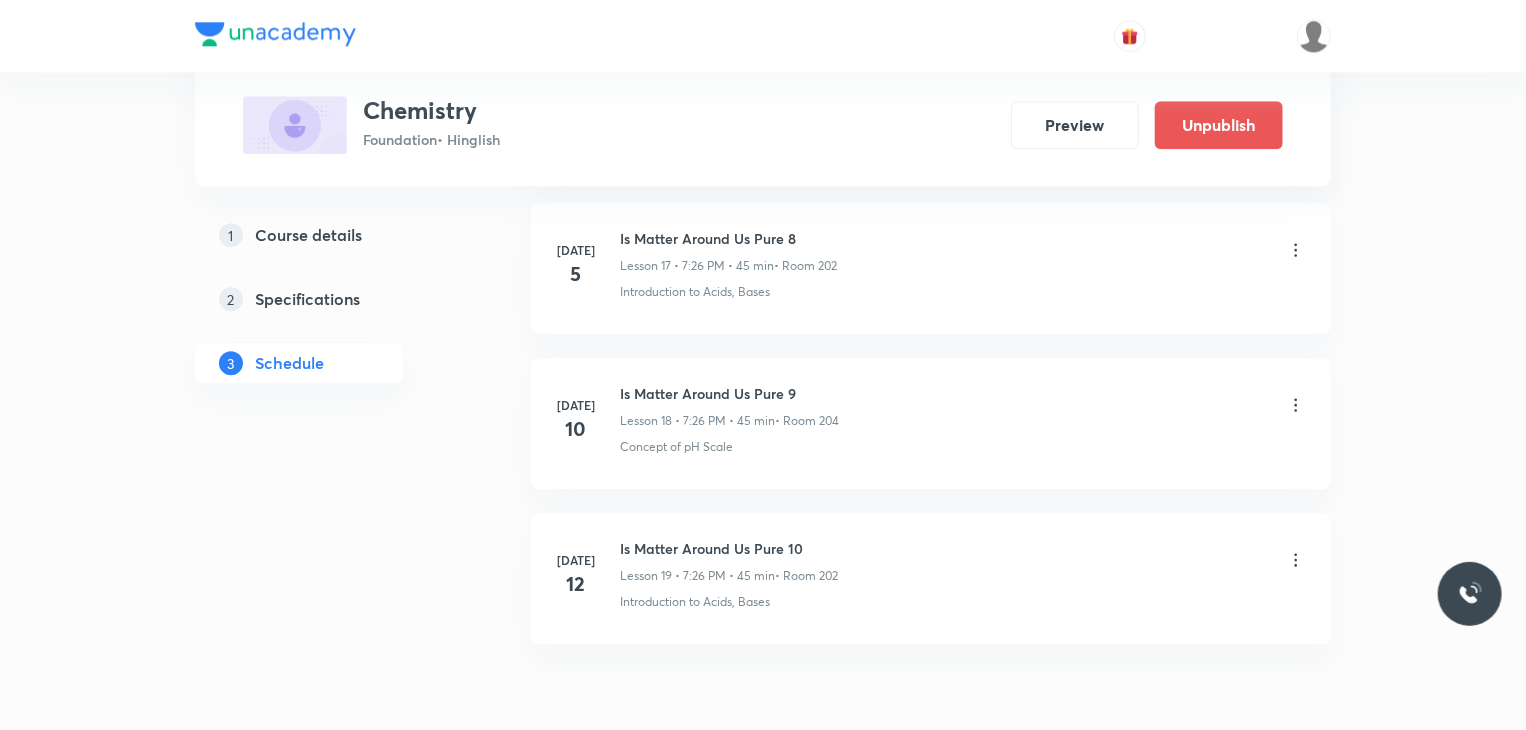 scroll, scrollTop: 2892, scrollLeft: 0, axis: vertical 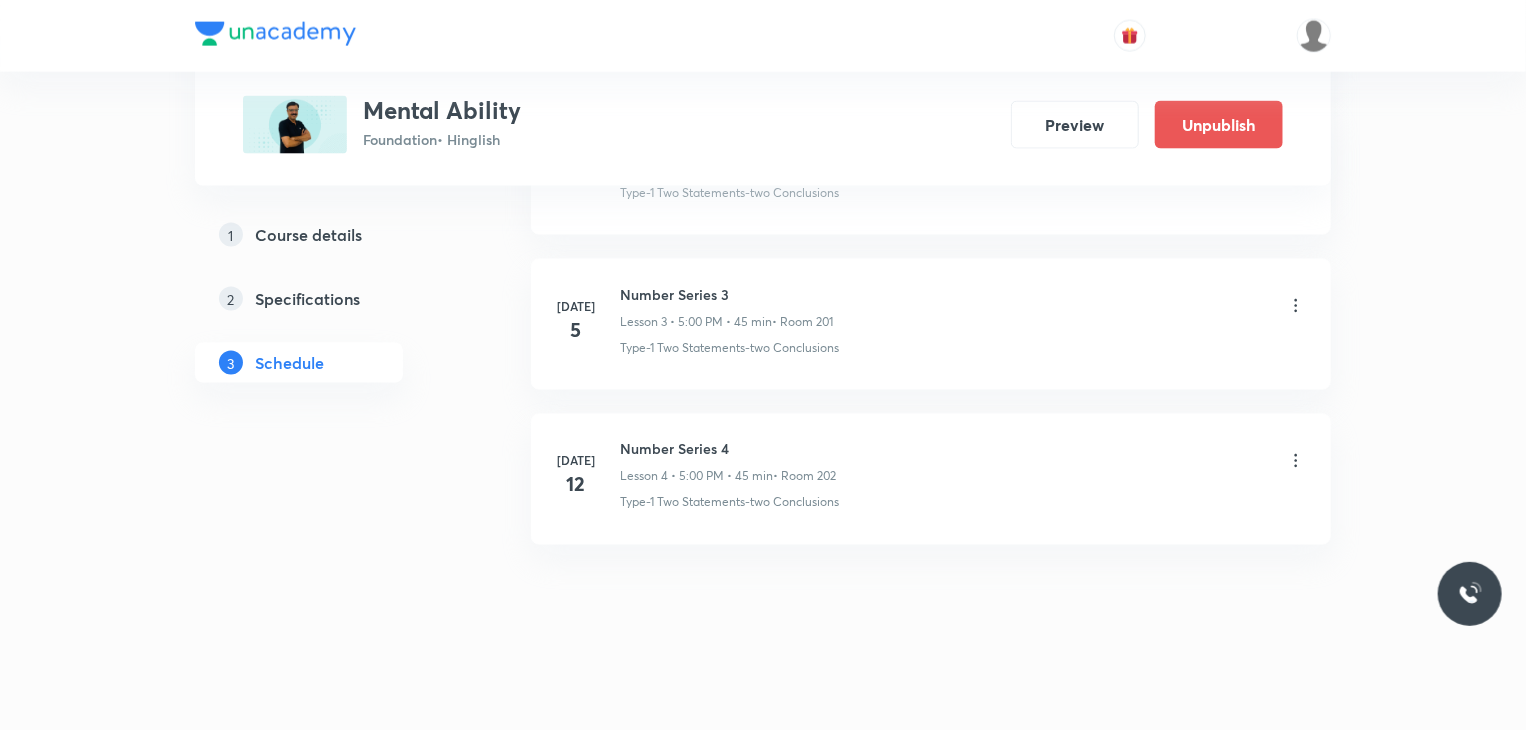 click 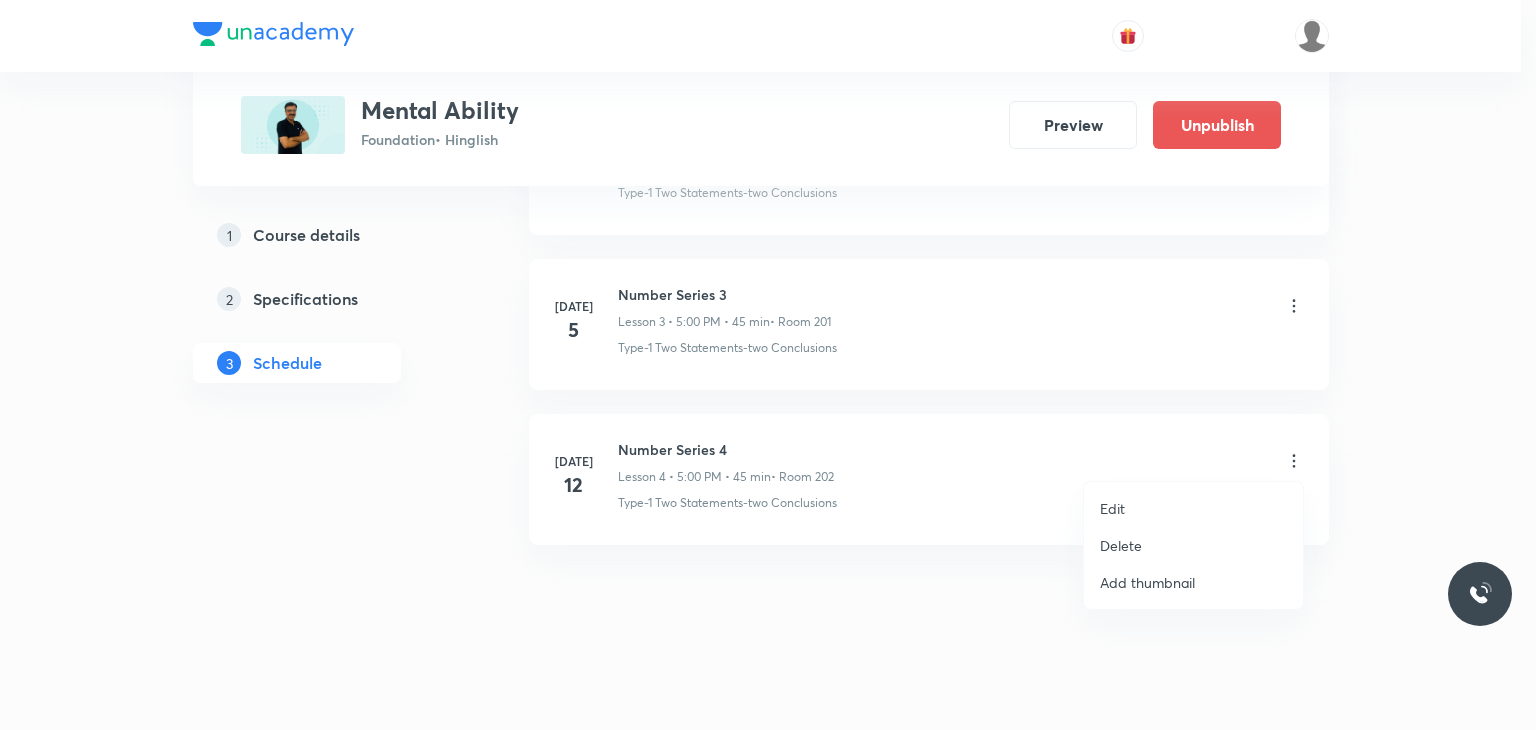 drag, startPoint x: 1188, startPoint y: 481, endPoint x: 1176, endPoint y: 493, distance: 16.970562 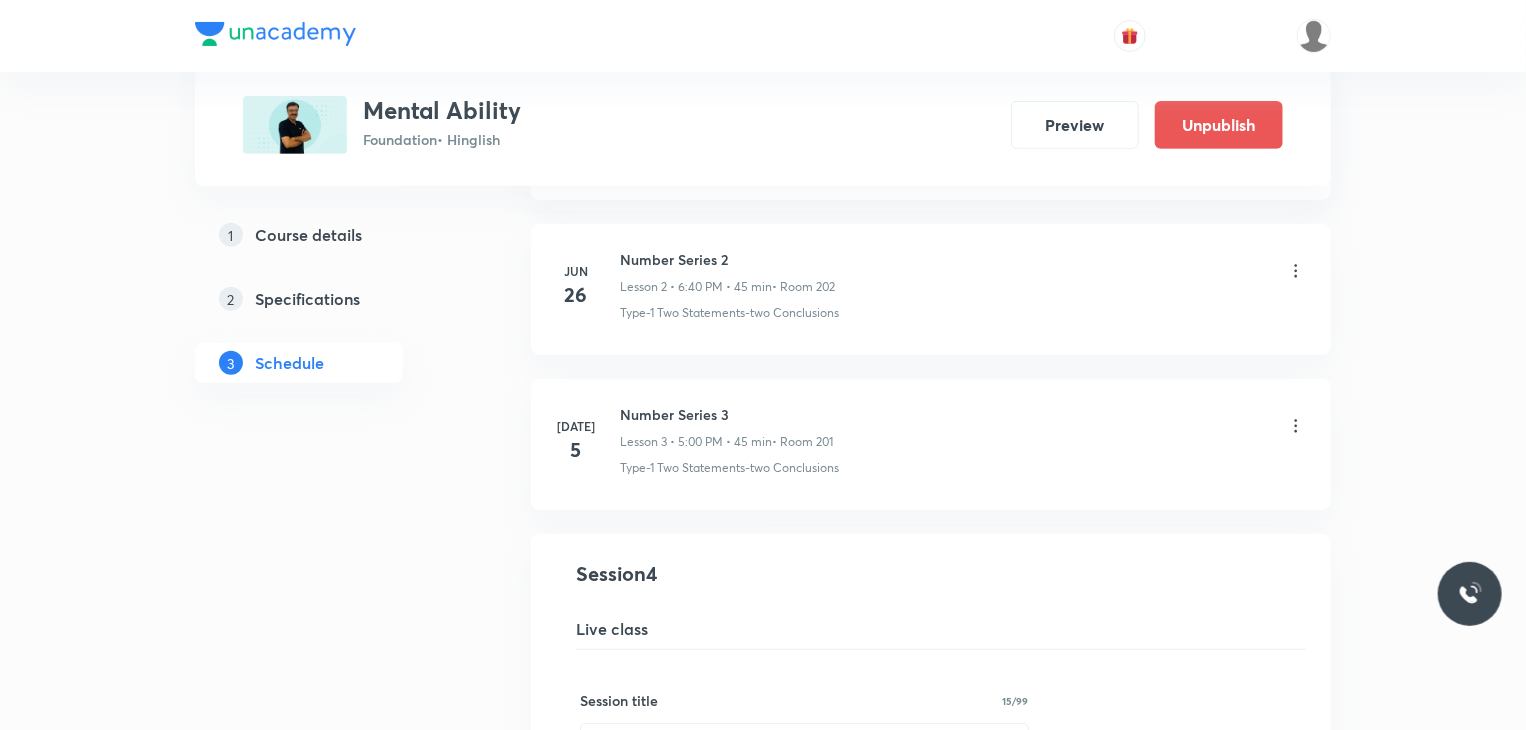 scroll, scrollTop: 839, scrollLeft: 0, axis: vertical 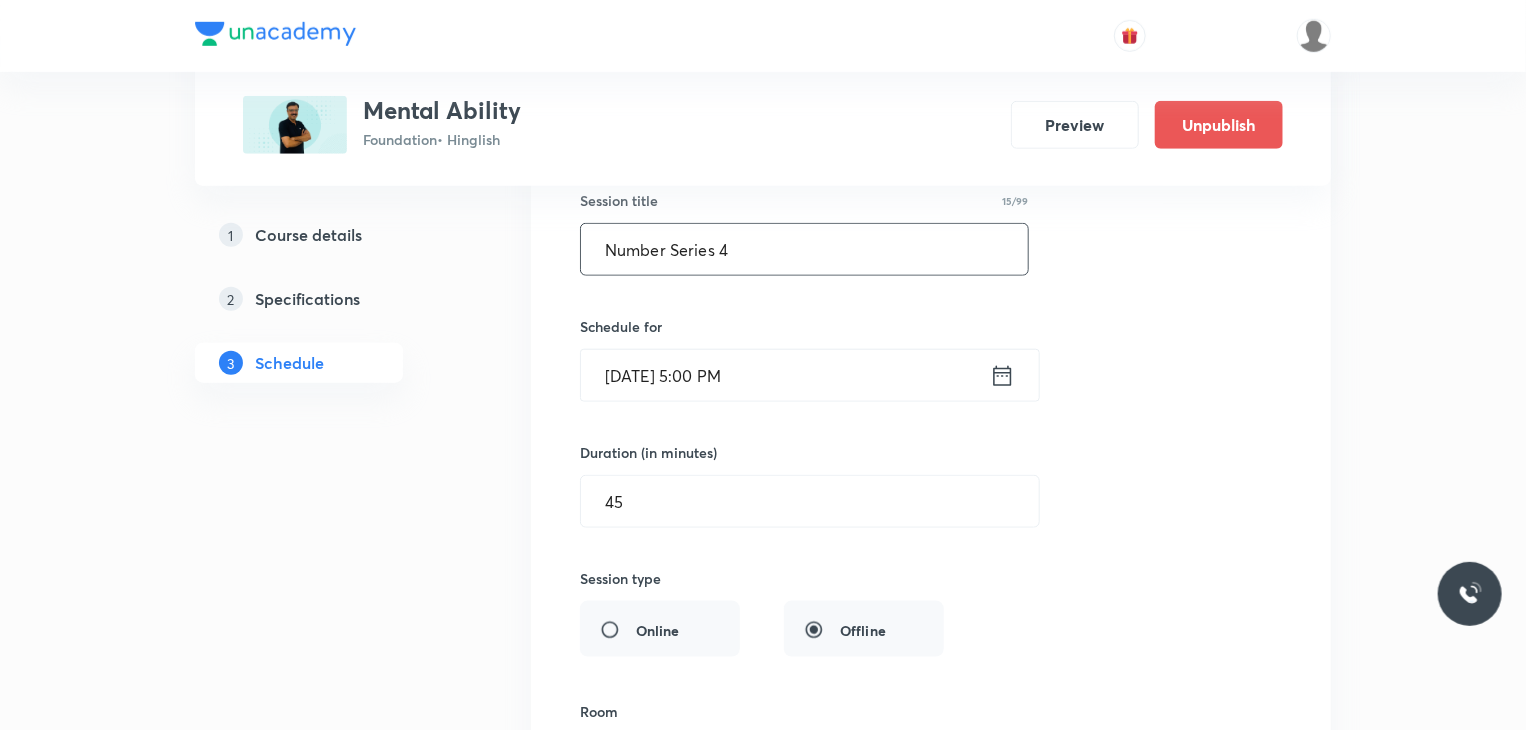 drag, startPoint x: 766, startPoint y: 253, endPoint x: 532, endPoint y: 273, distance: 234.85315 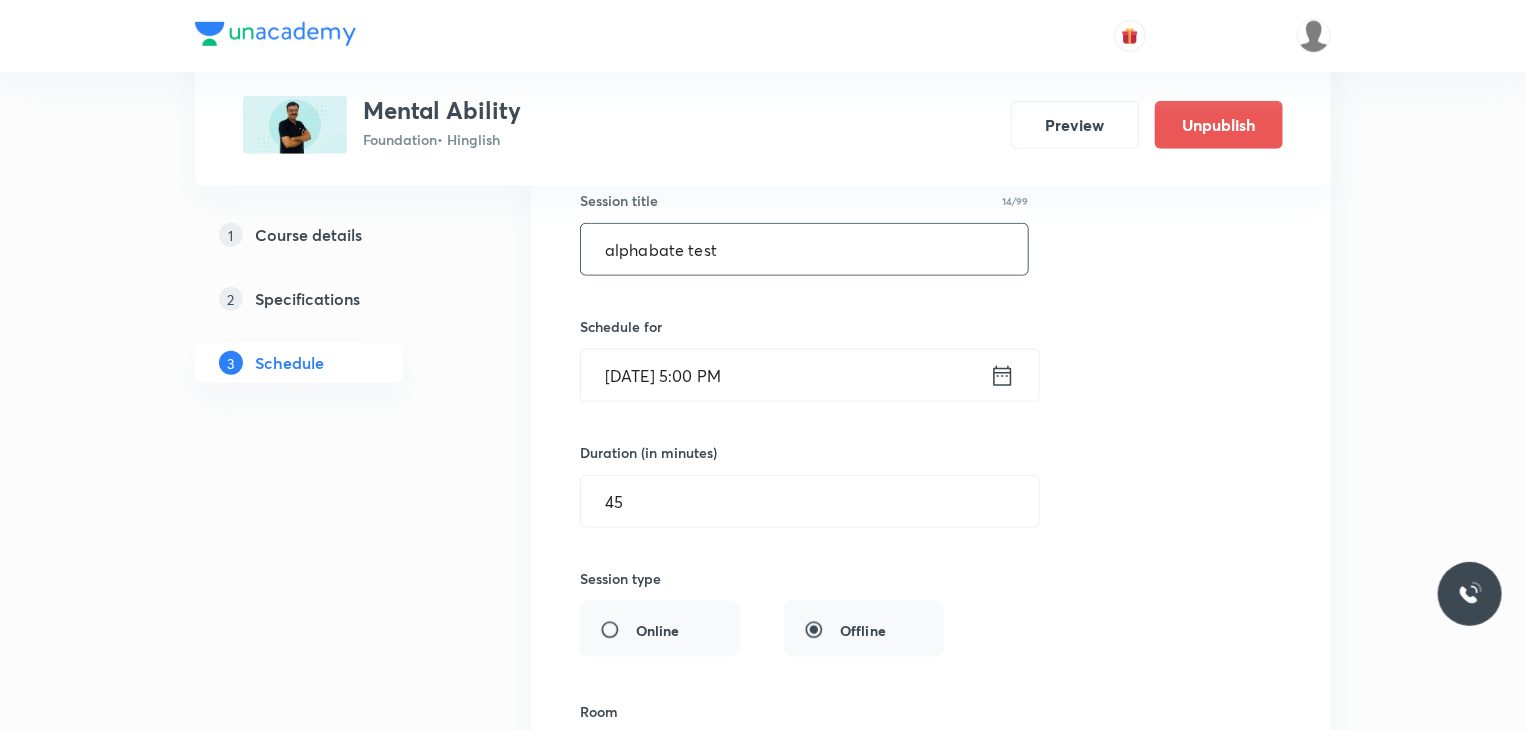 click on "alphabate test" at bounding box center [804, 249] 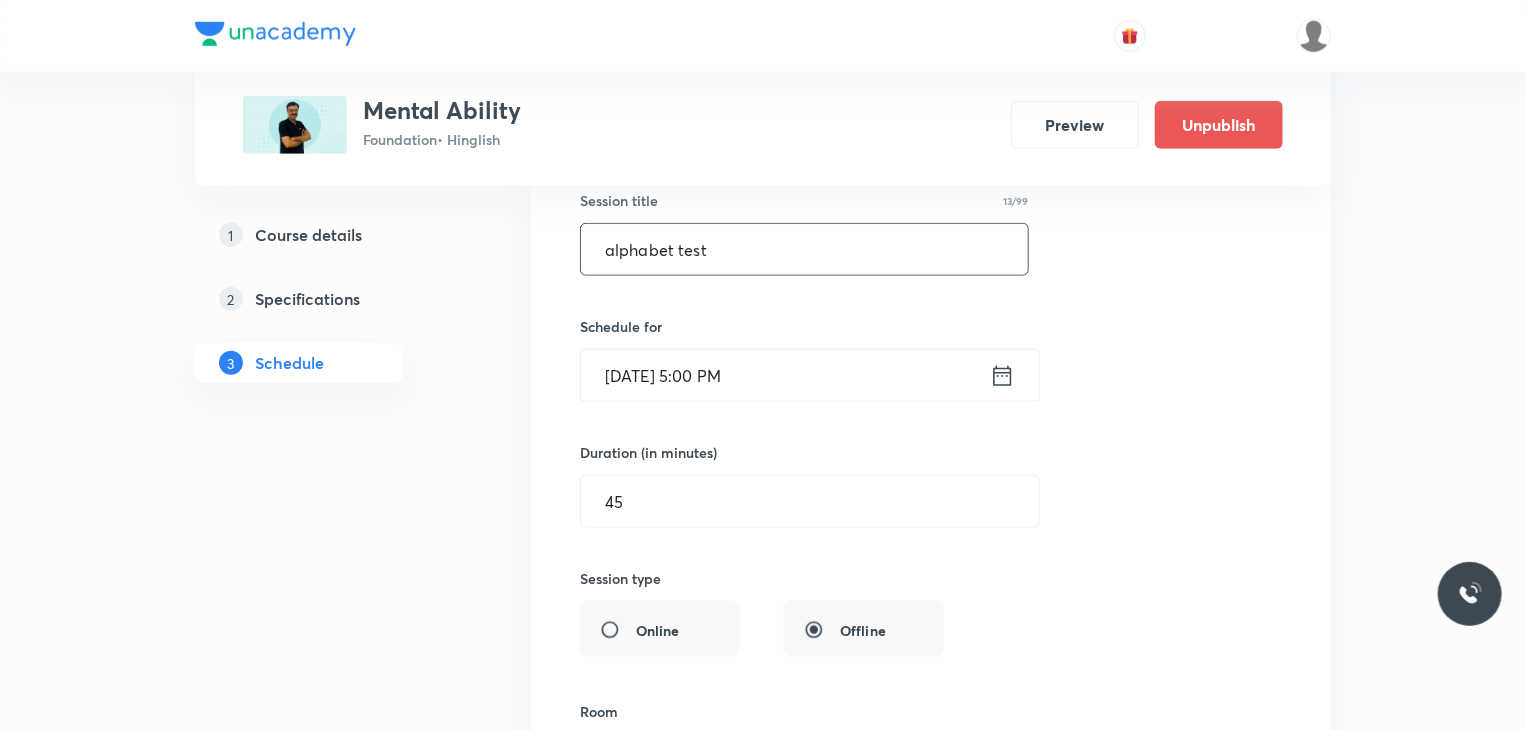 click on "alphabet test" at bounding box center (804, 249) 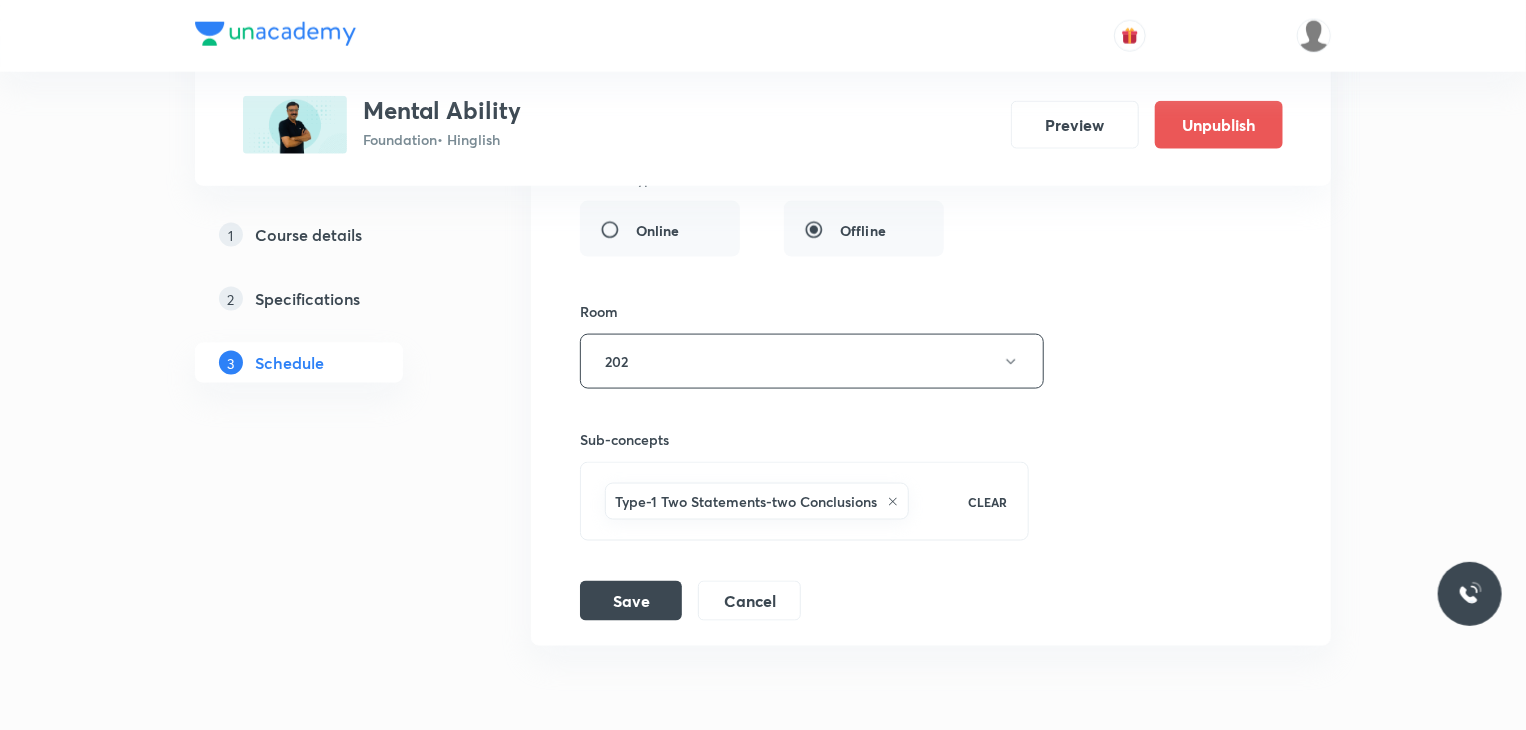 scroll, scrollTop: 1339, scrollLeft: 0, axis: vertical 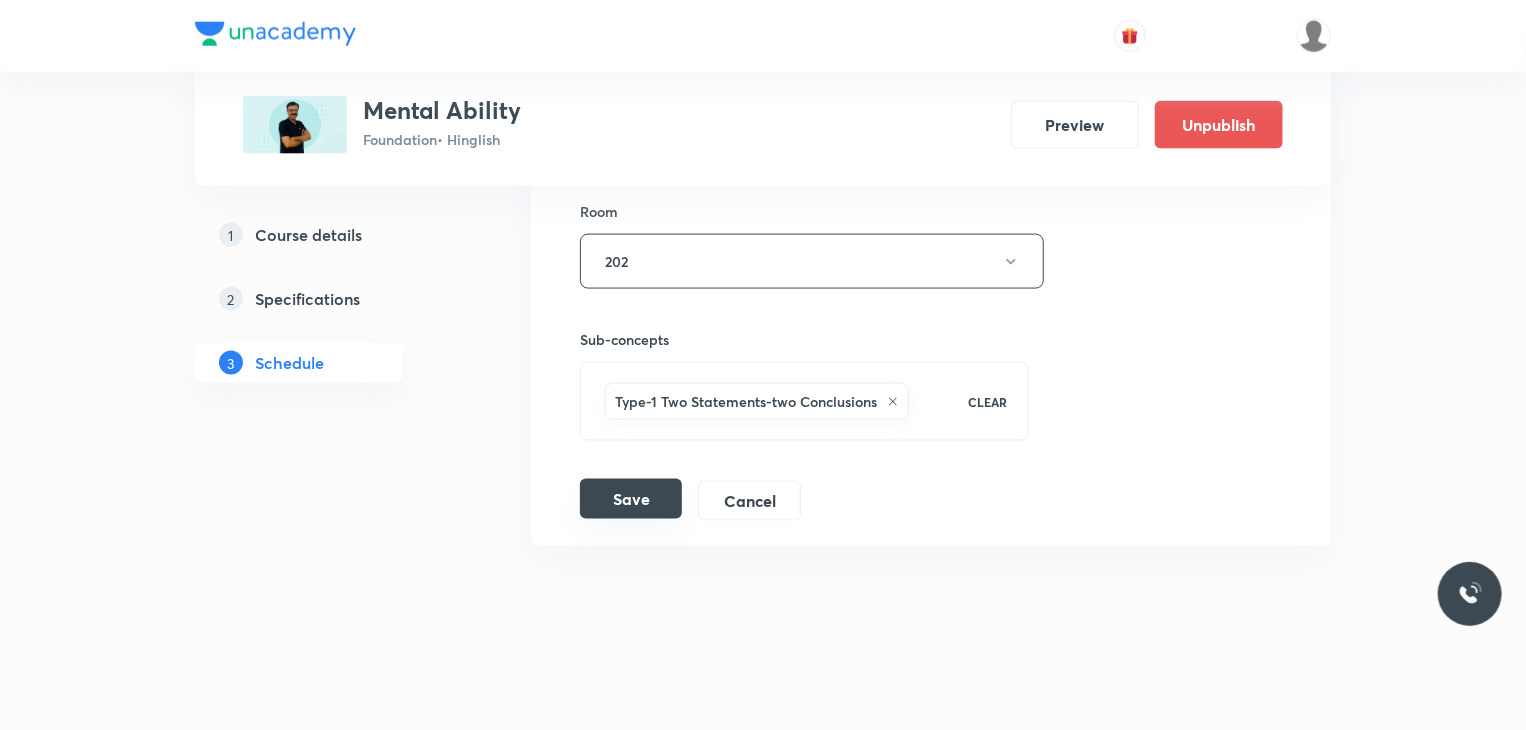 type on "Alphabet Test 1" 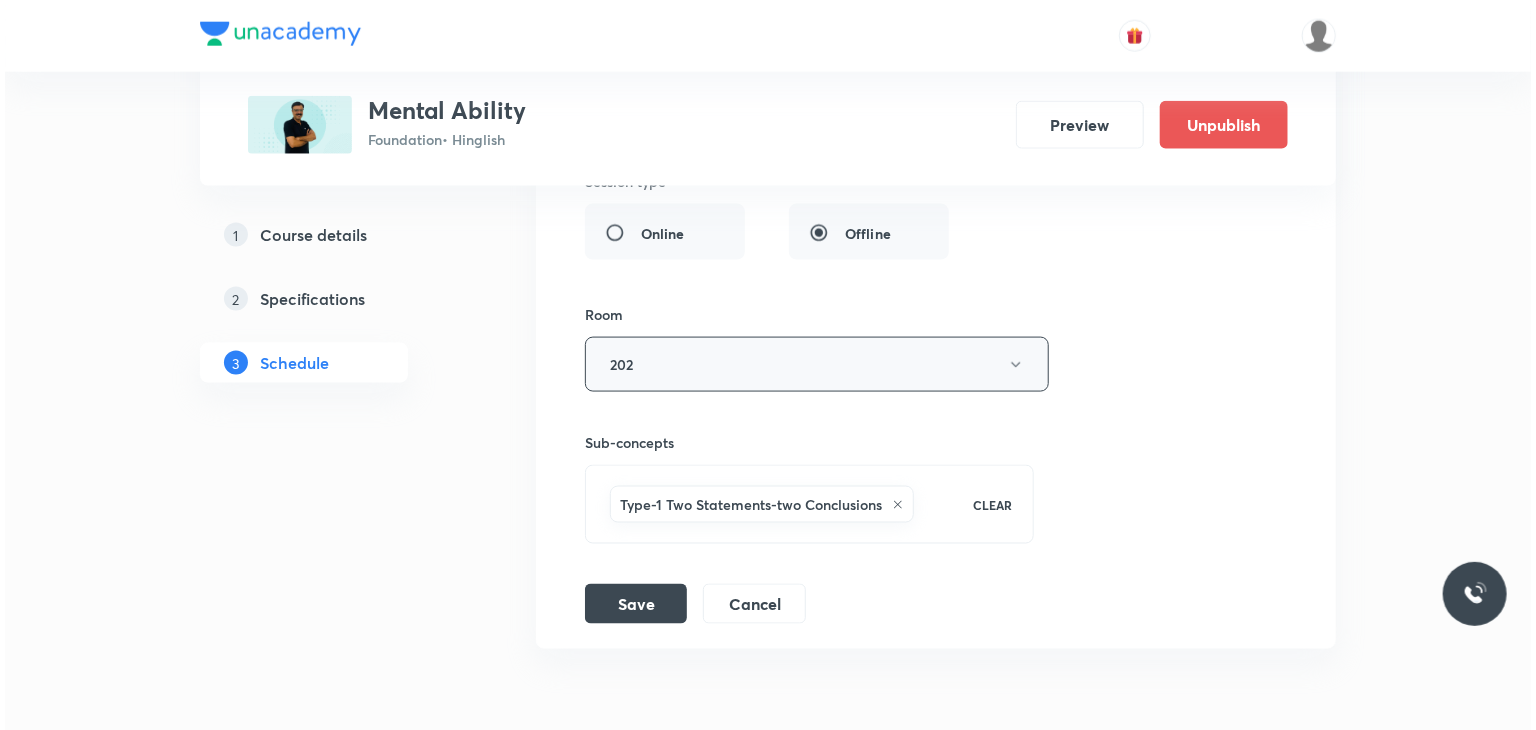 scroll, scrollTop: 1173, scrollLeft: 0, axis: vertical 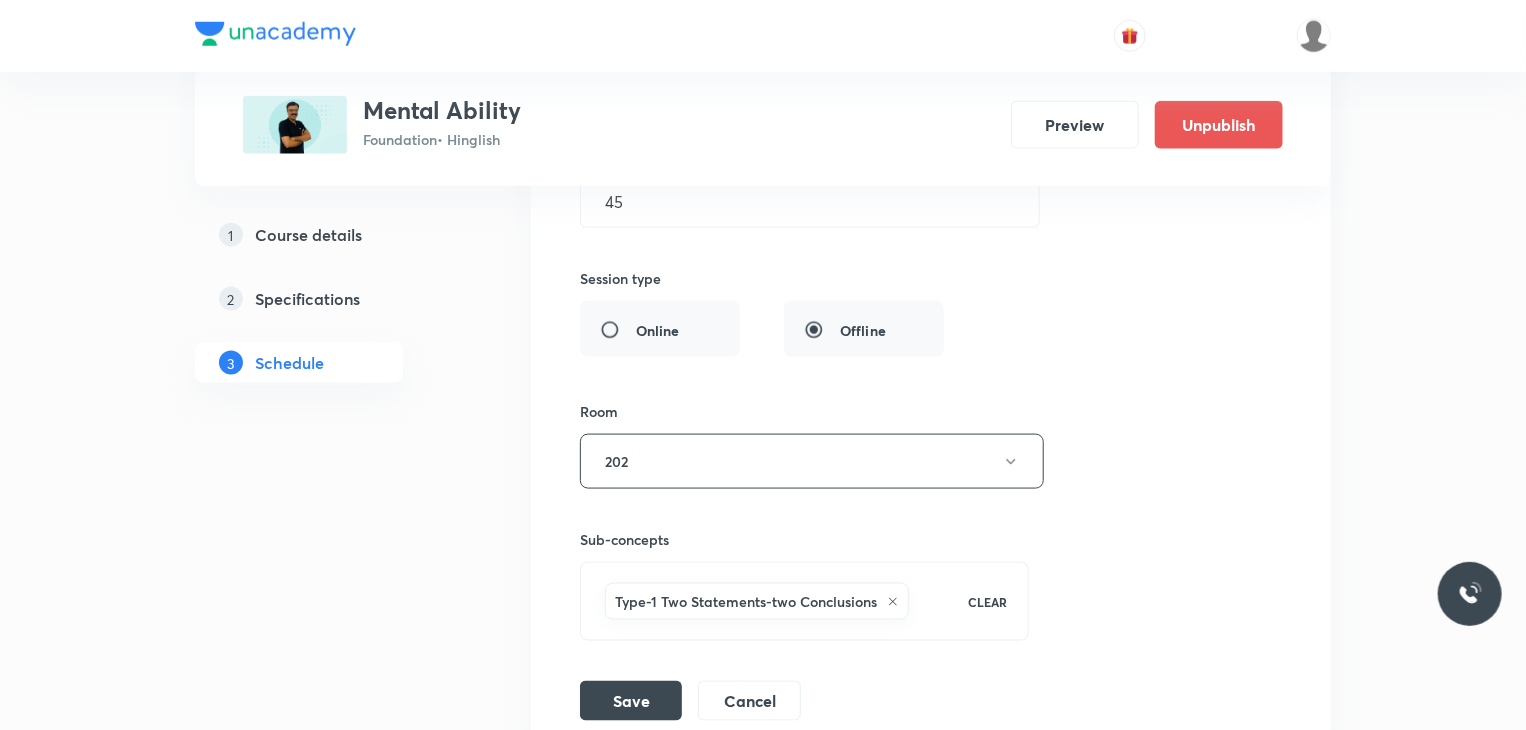 click on "Sub-concepts Type-1 Two Statements-two Conclusions CLEAR" at bounding box center (804, 565) 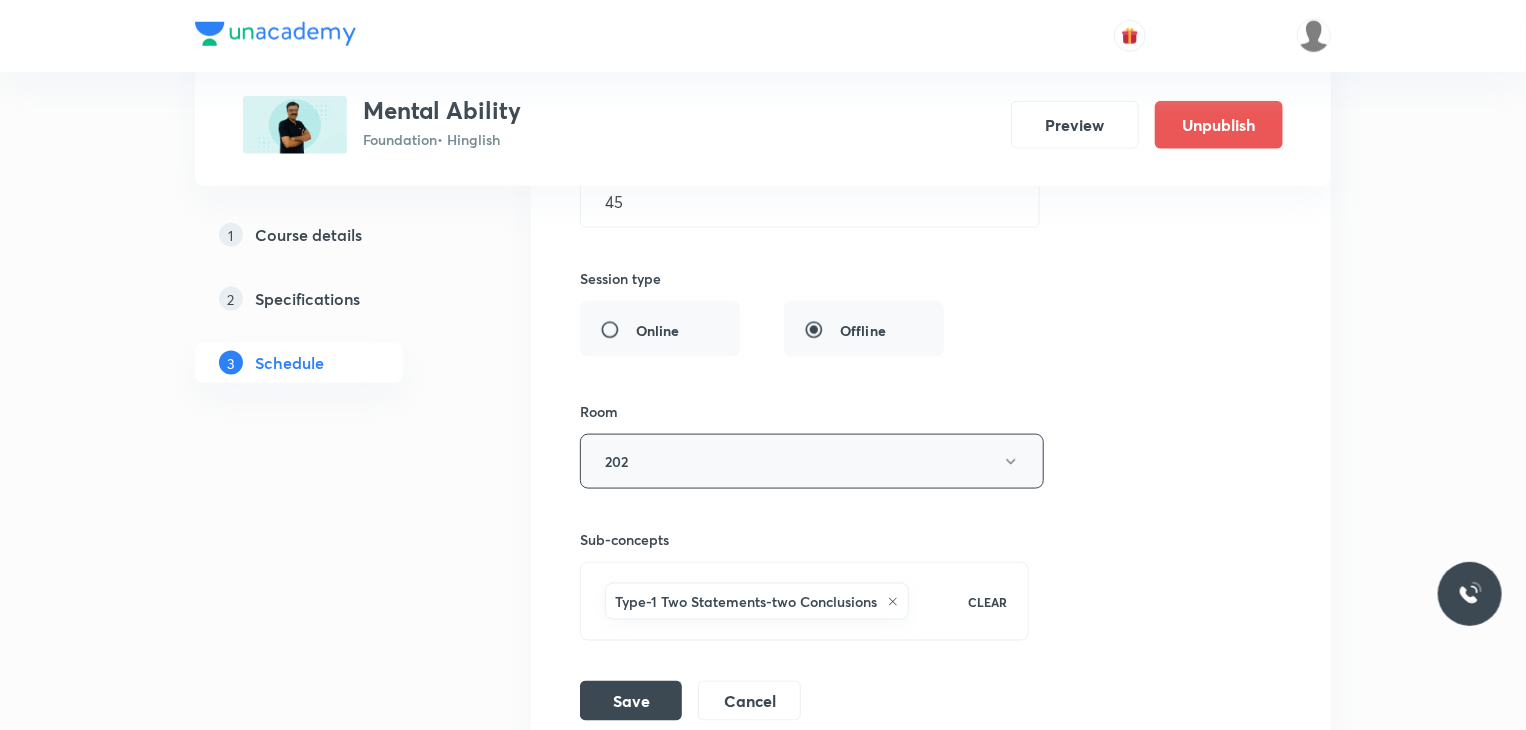 click on "202" at bounding box center [812, 461] 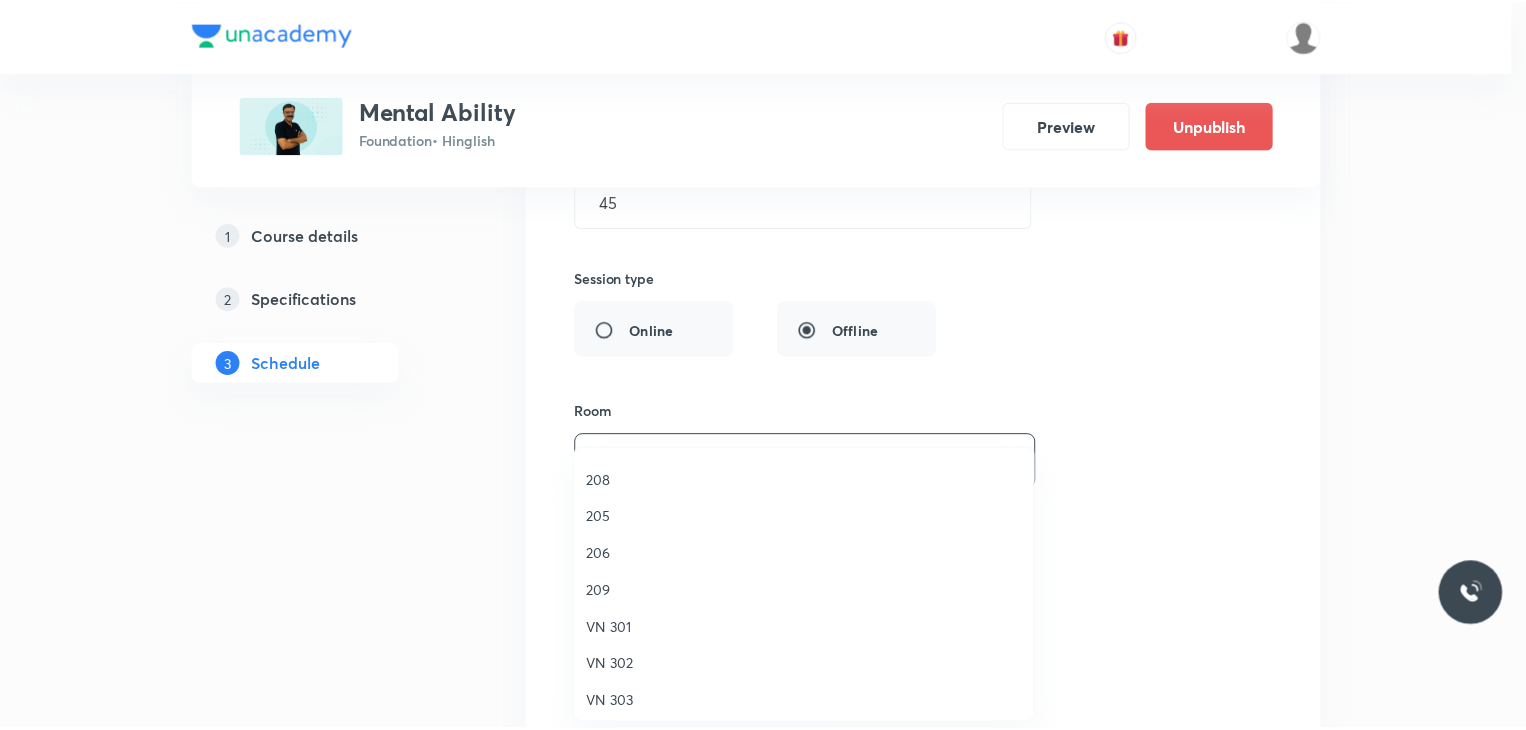 scroll, scrollTop: 260, scrollLeft: 0, axis: vertical 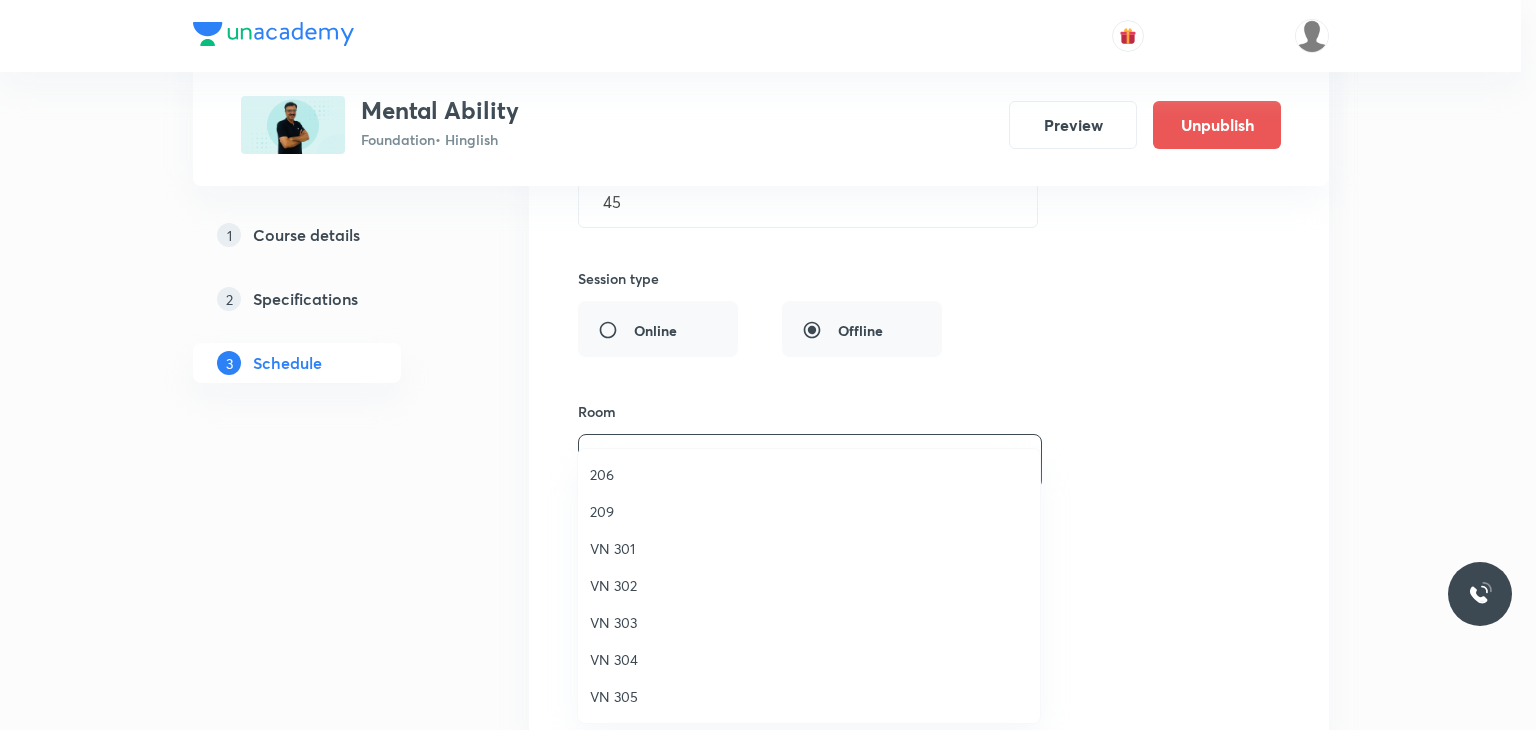 click on "VN 305" at bounding box center [809, 696] 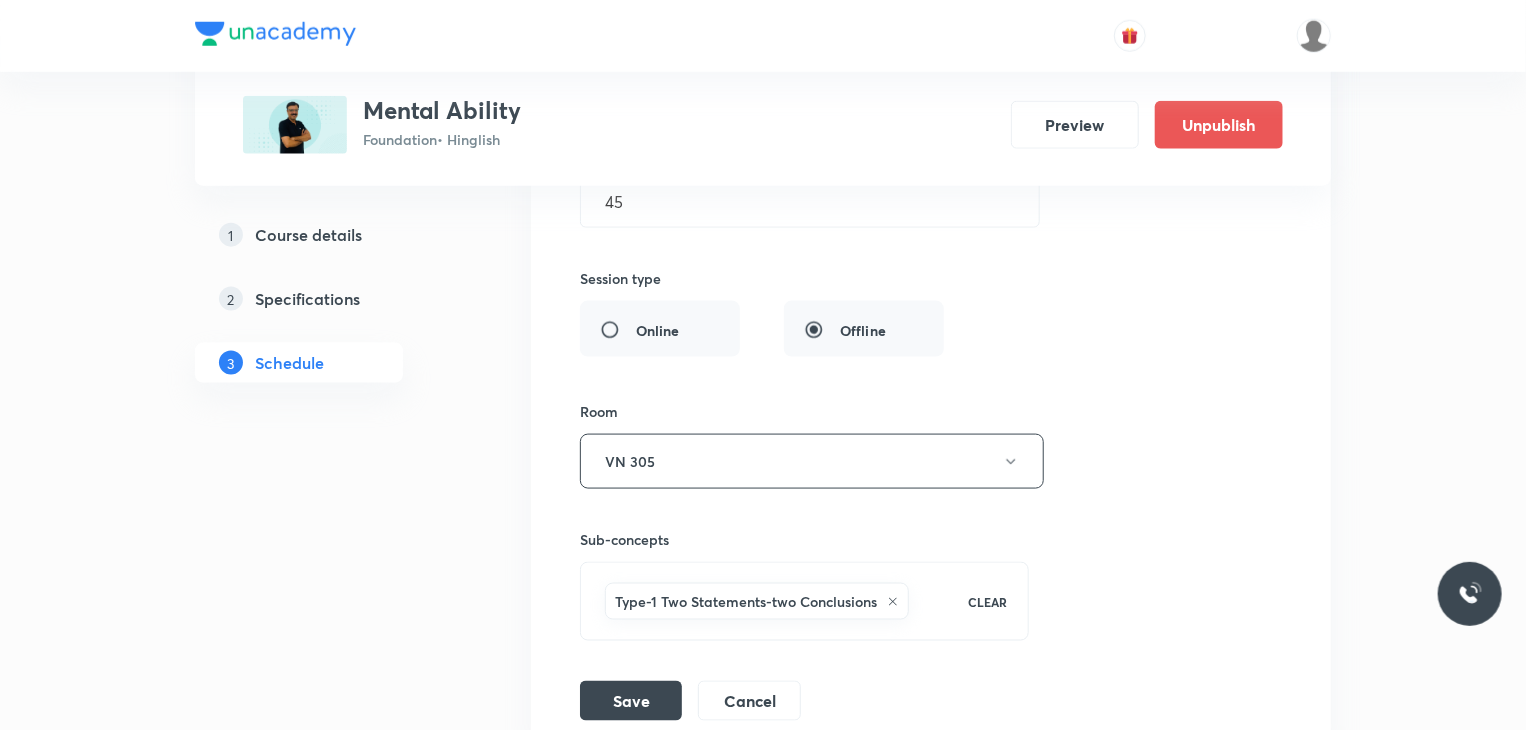 click on "Save" at bounding box center (631, 701) 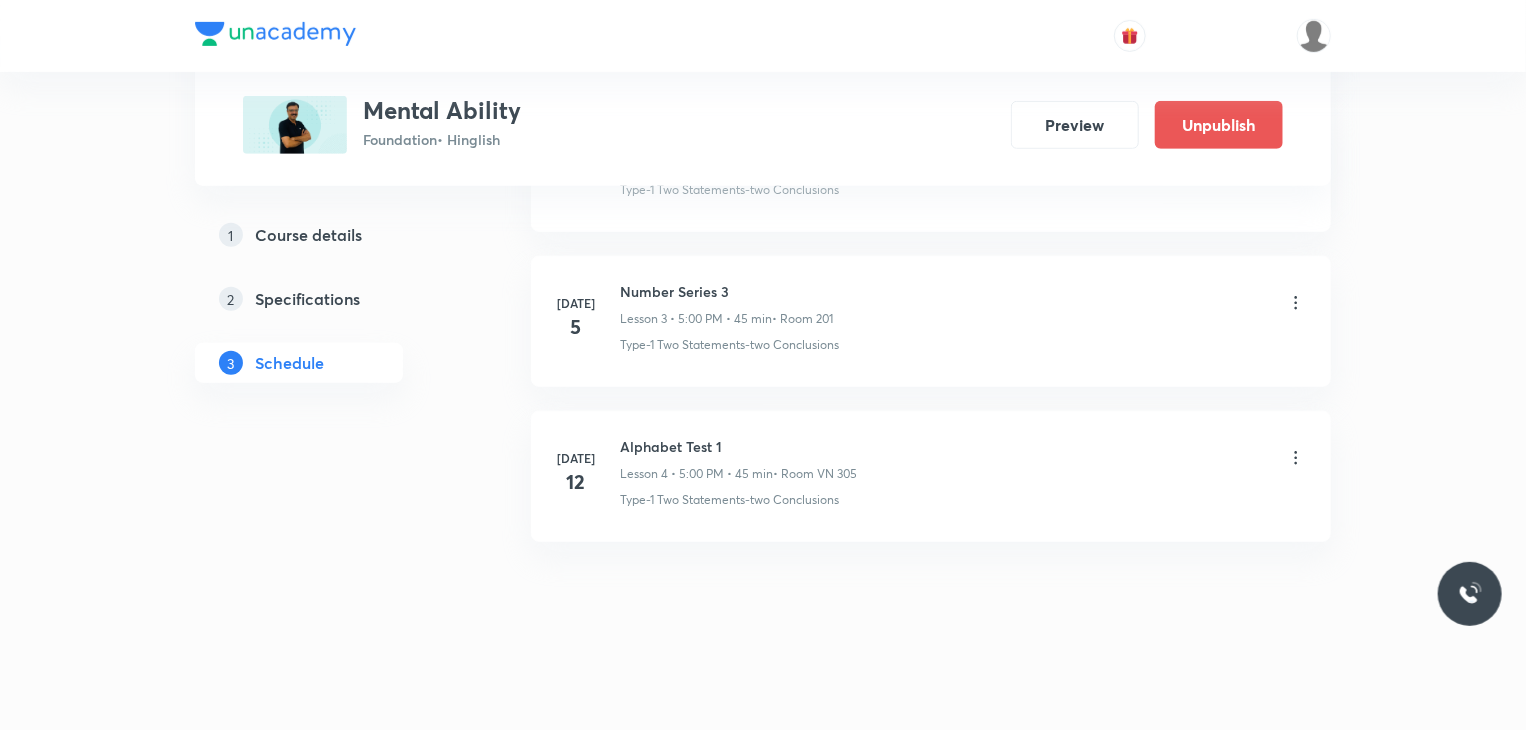 scroll, scrollTop: 572, scrollLeft: 0, axis: vertical 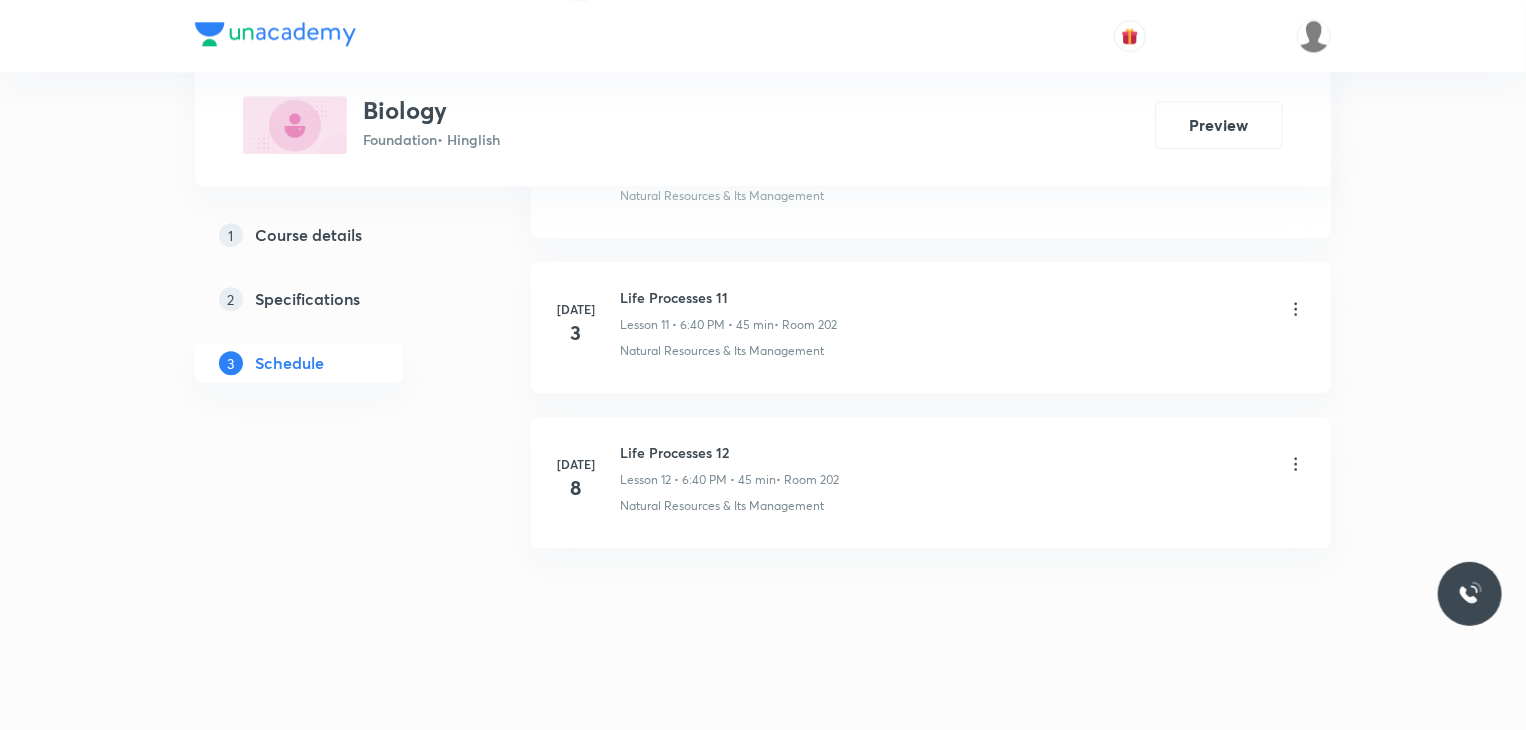 click on "Life Processes 12" at bounding box center [729, 452] 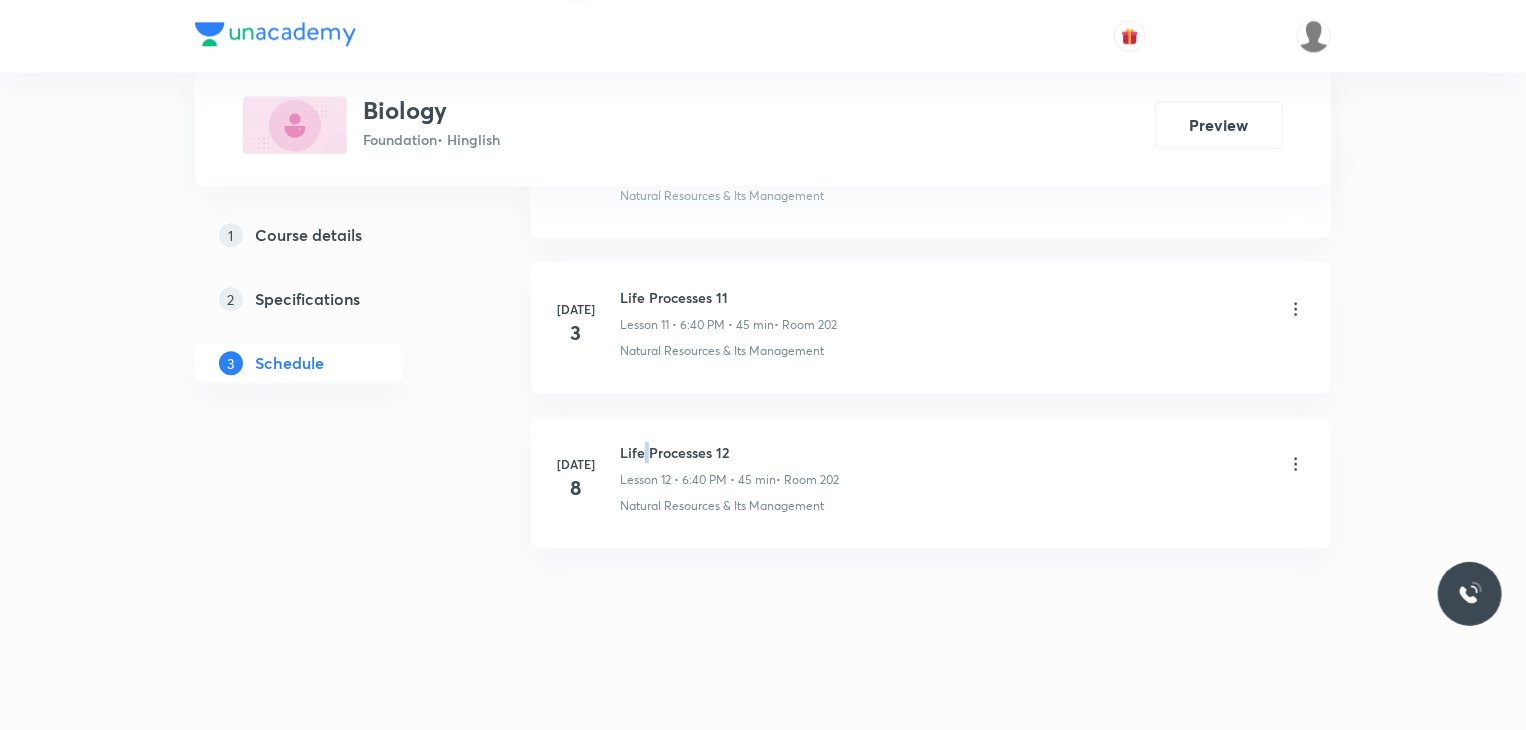 click on "Life Processes 12" at bounding box center (729, 452) 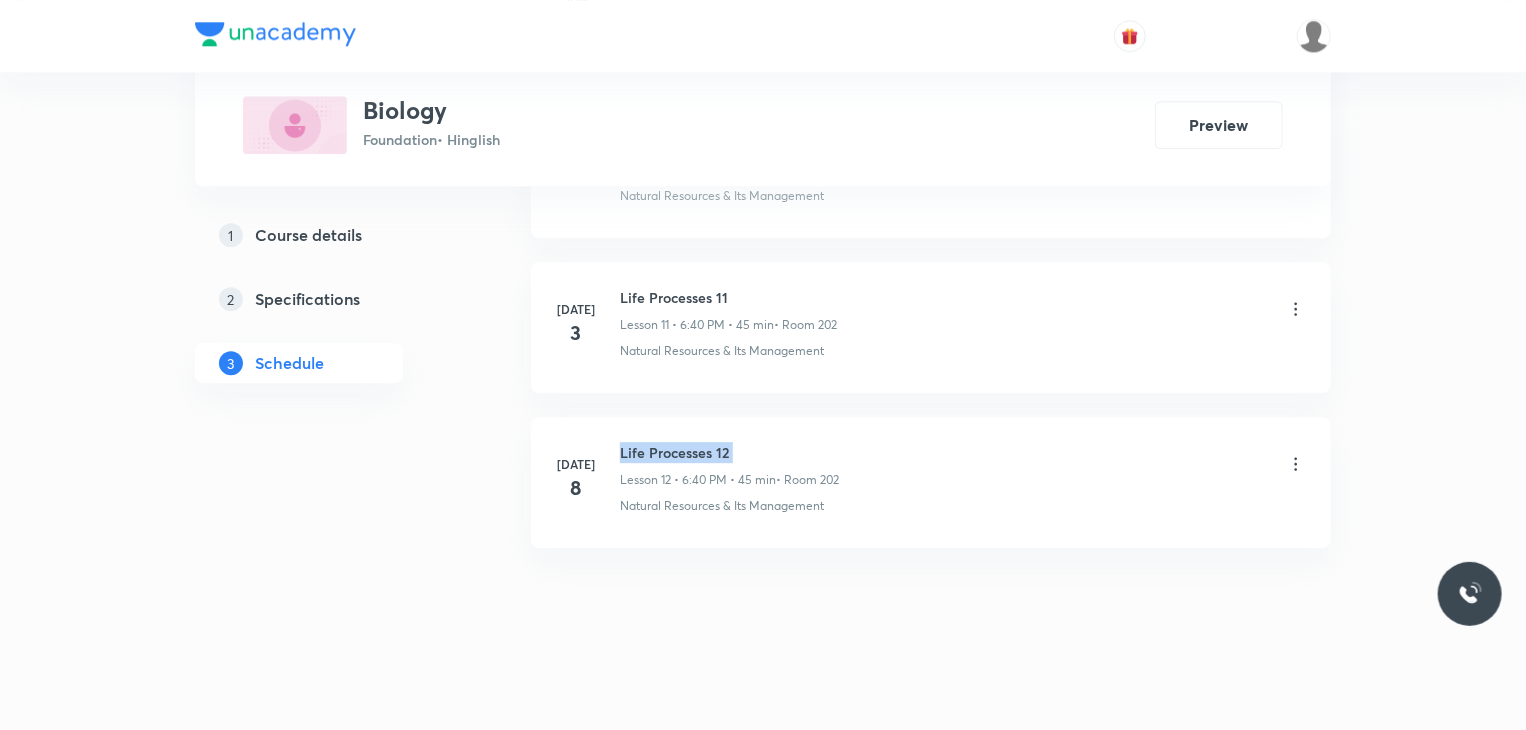 click on "Life Processes 12" at bounding box center [729, 452] 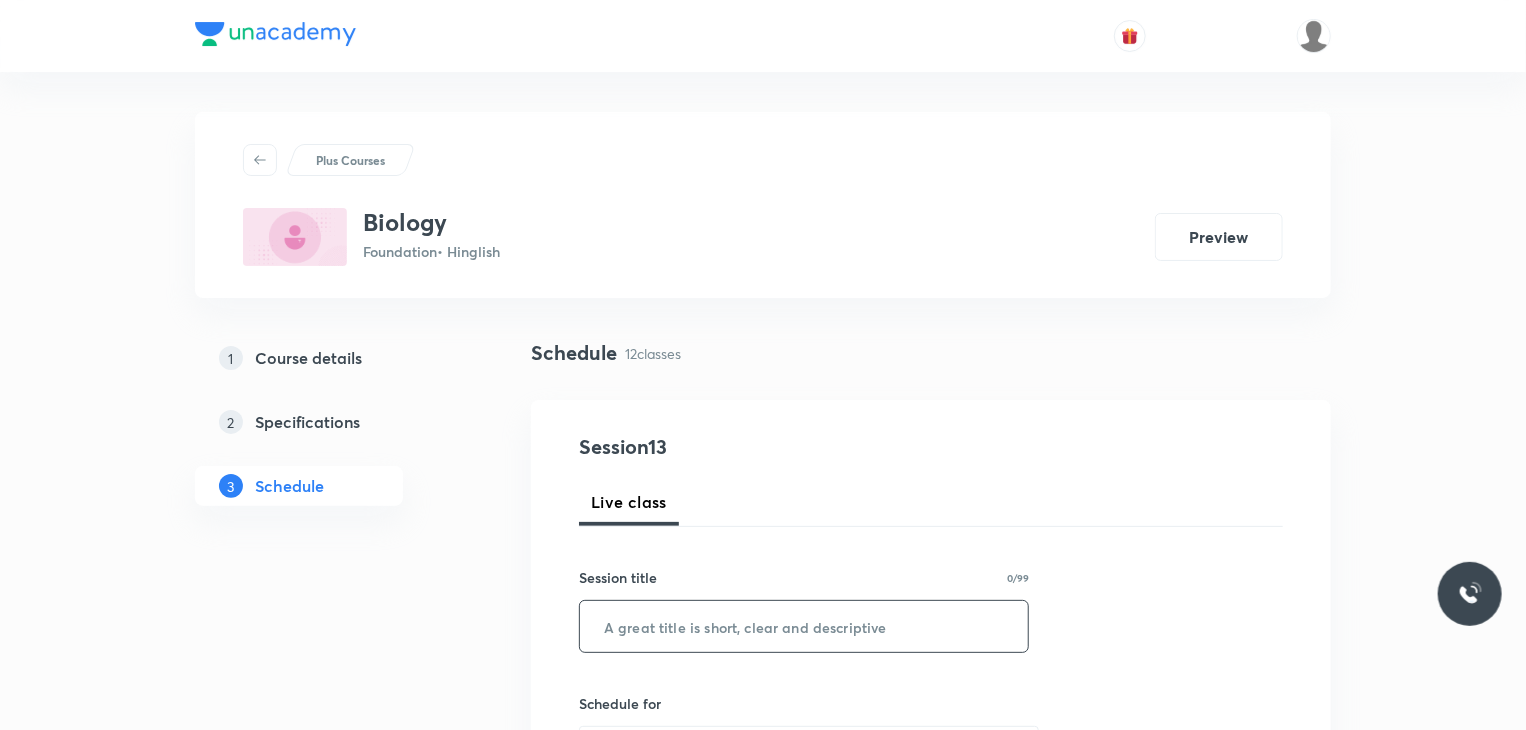 click at bounding box center (804, 626) 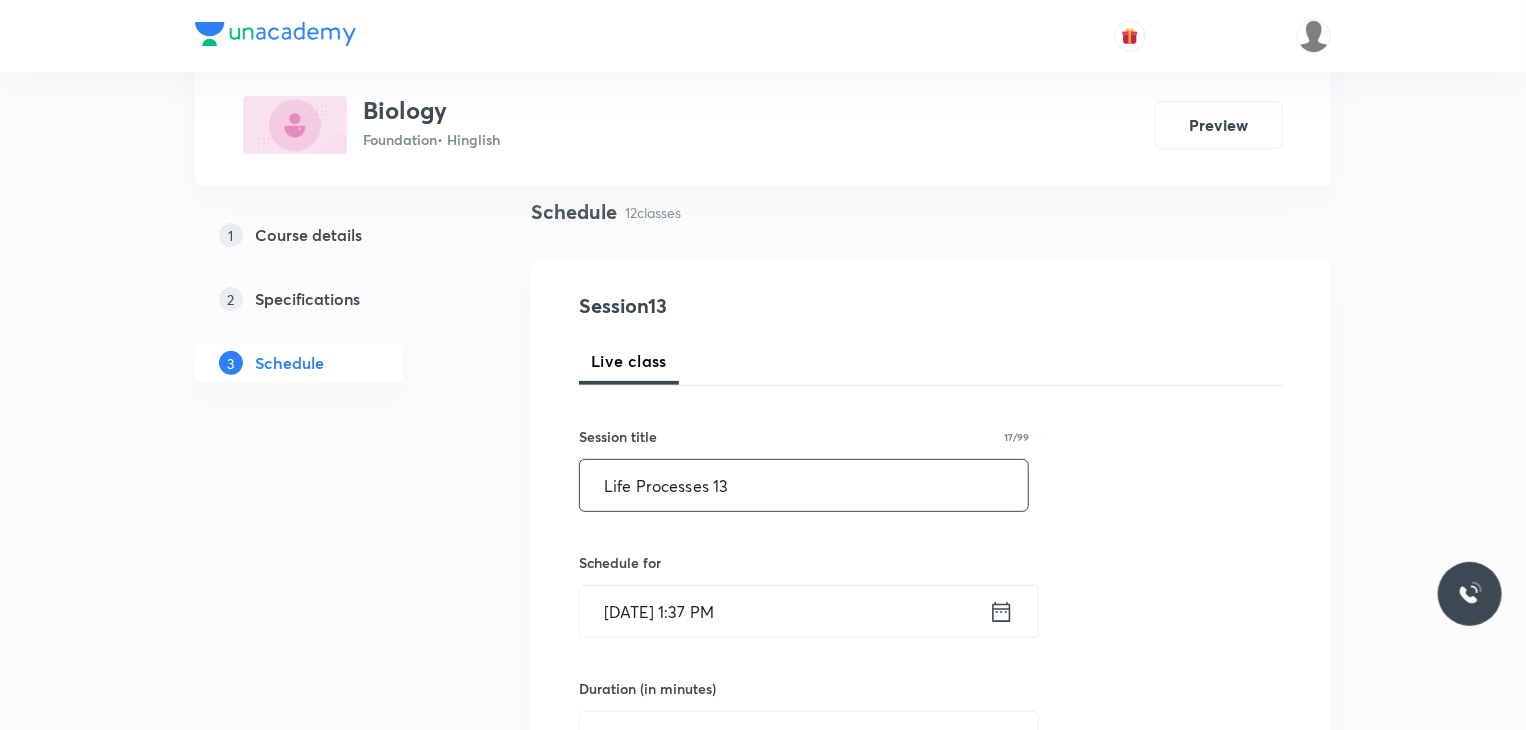 scroll, scrollTop: 146, scrollLeft: 0, axis: vertical 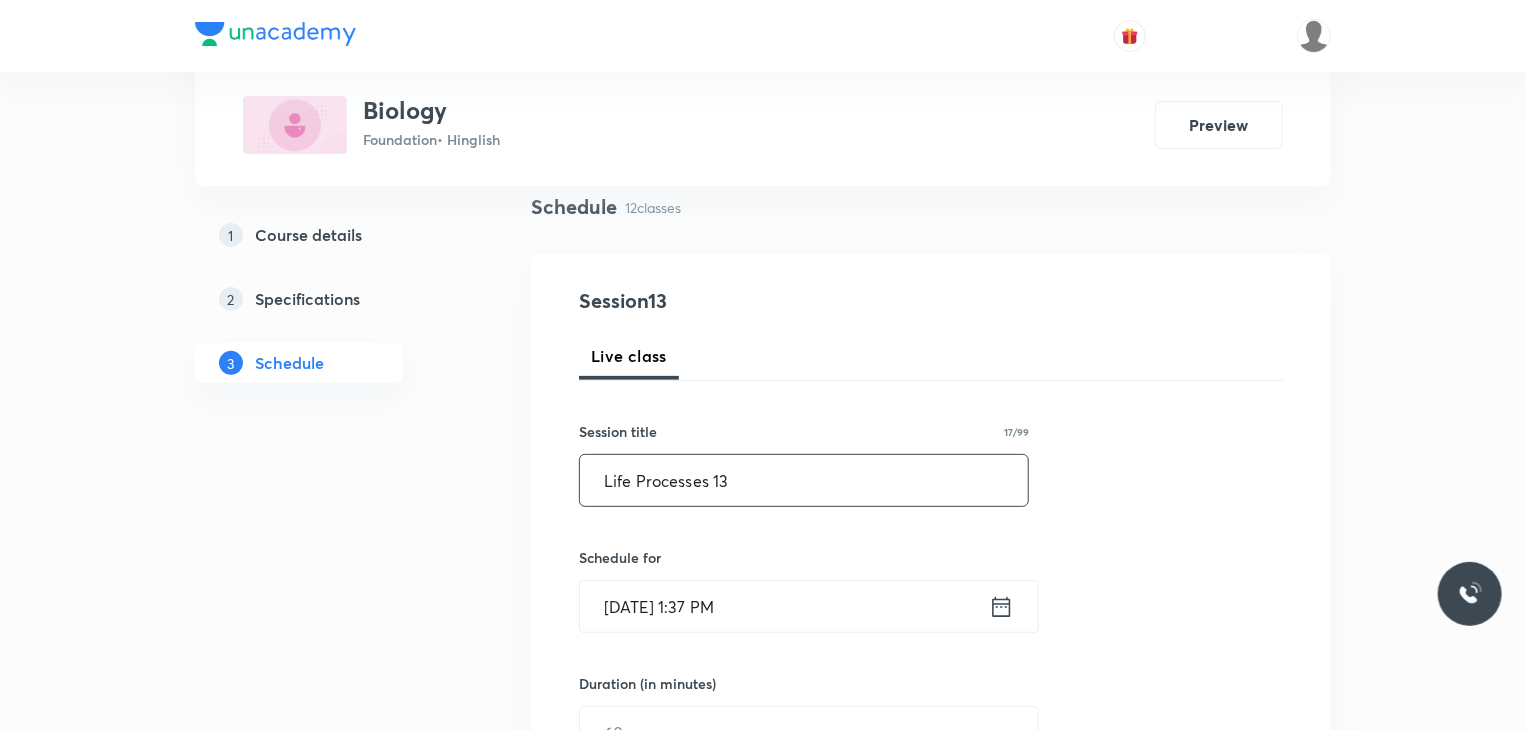 type on "Life Processes 13" 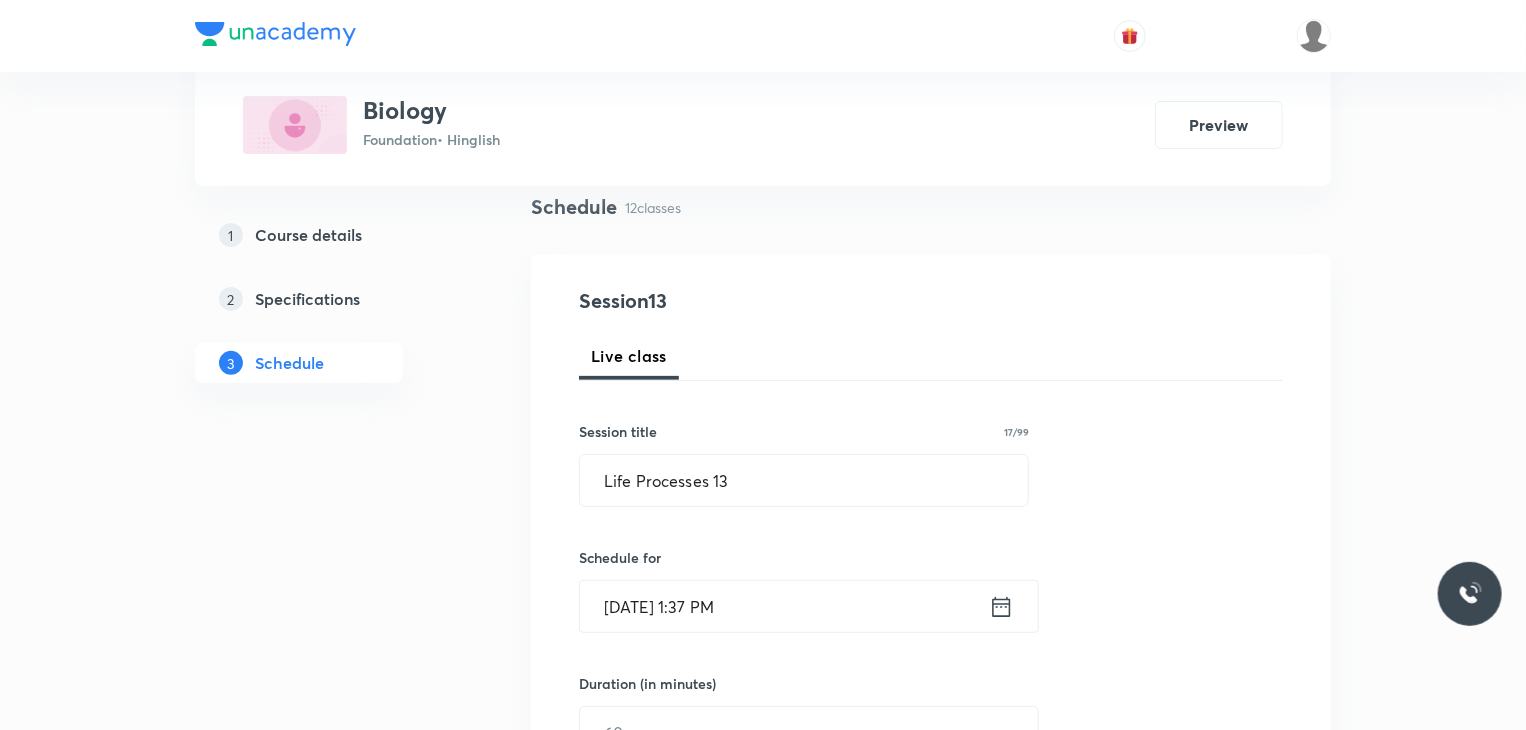 click on "Jul 12, 2025, 1:37 PM" at bounding box center [784, 606] 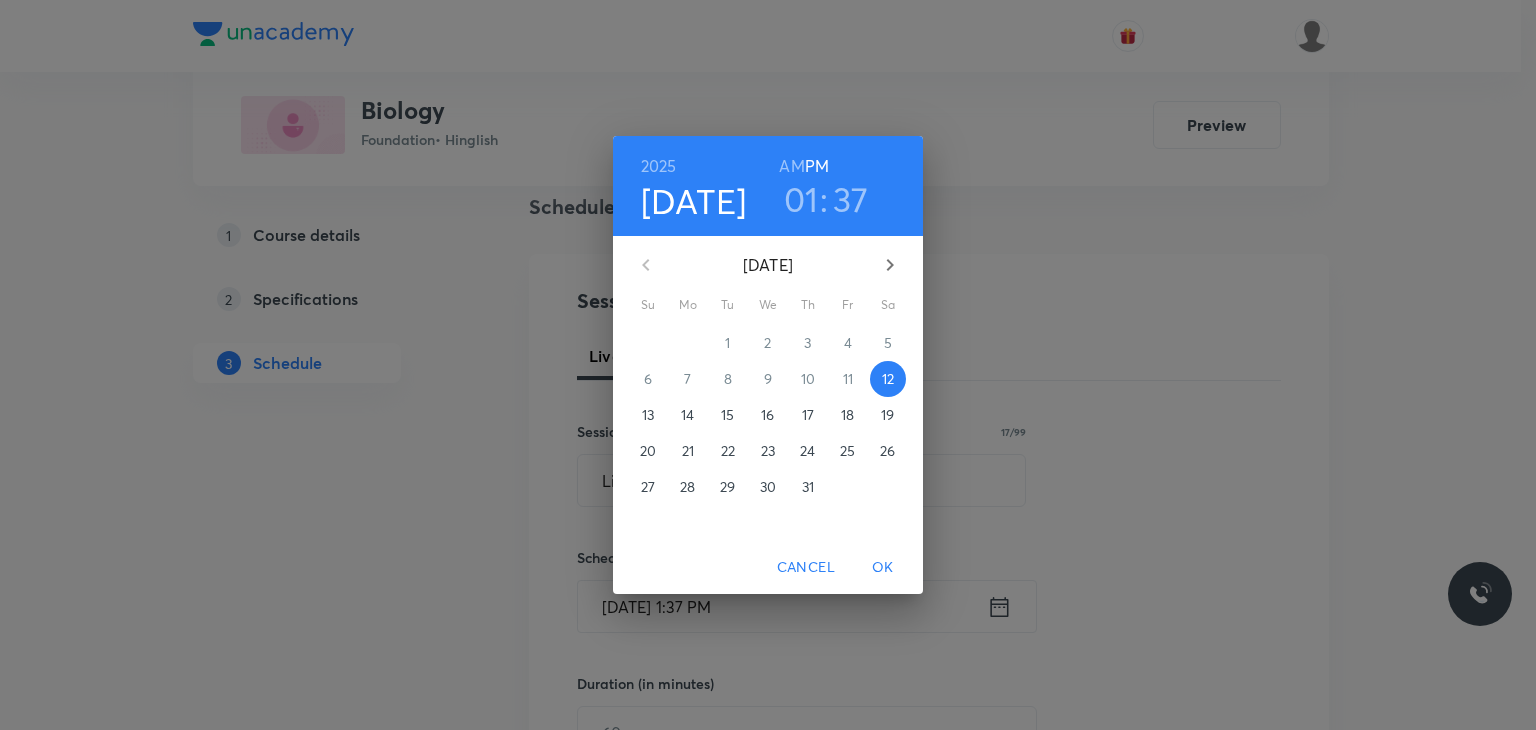 click on "01" at bounding box center (801, 199) 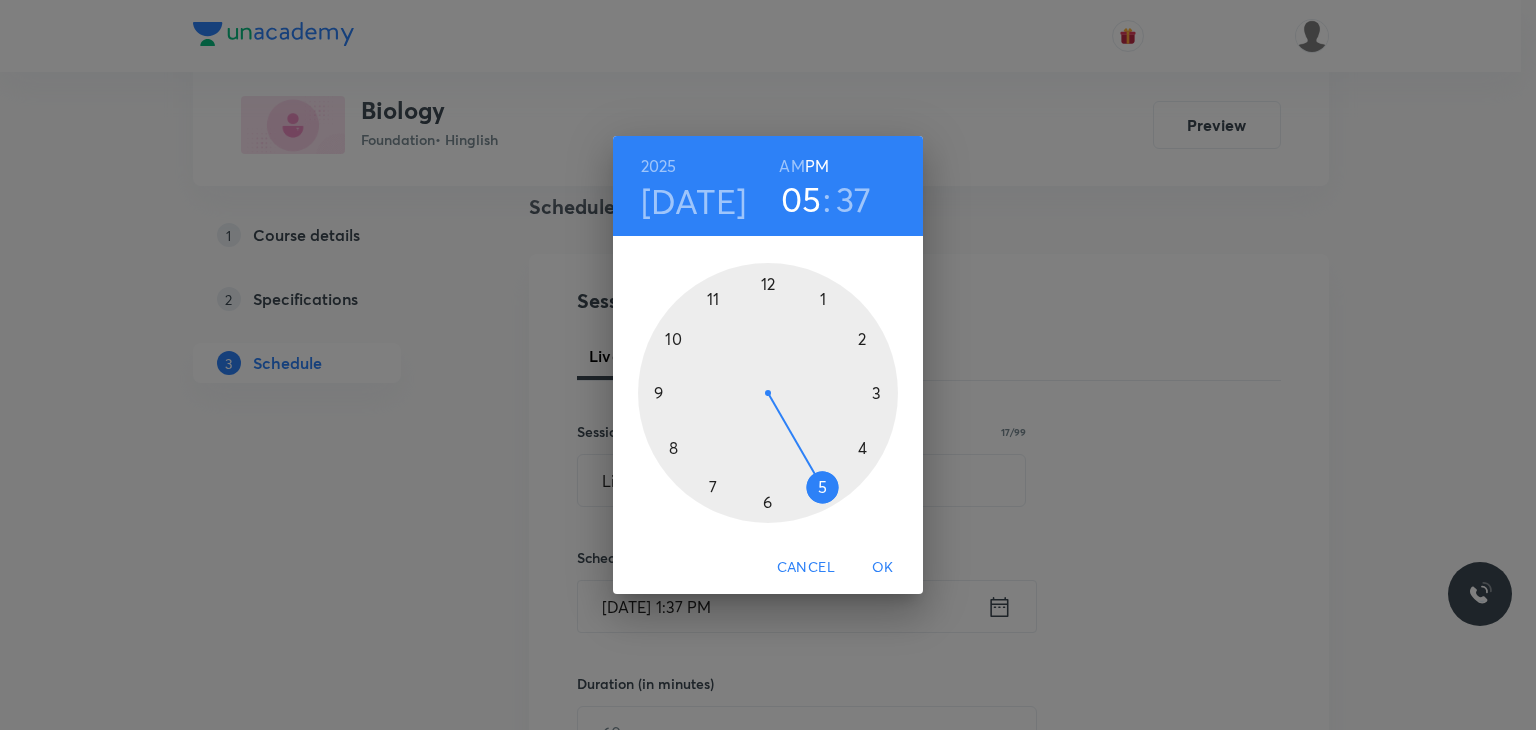 drag, startPoint x: 829, startPoint y: 306, endPoint x: 826, endPoint y: 485, distance: 179.02513 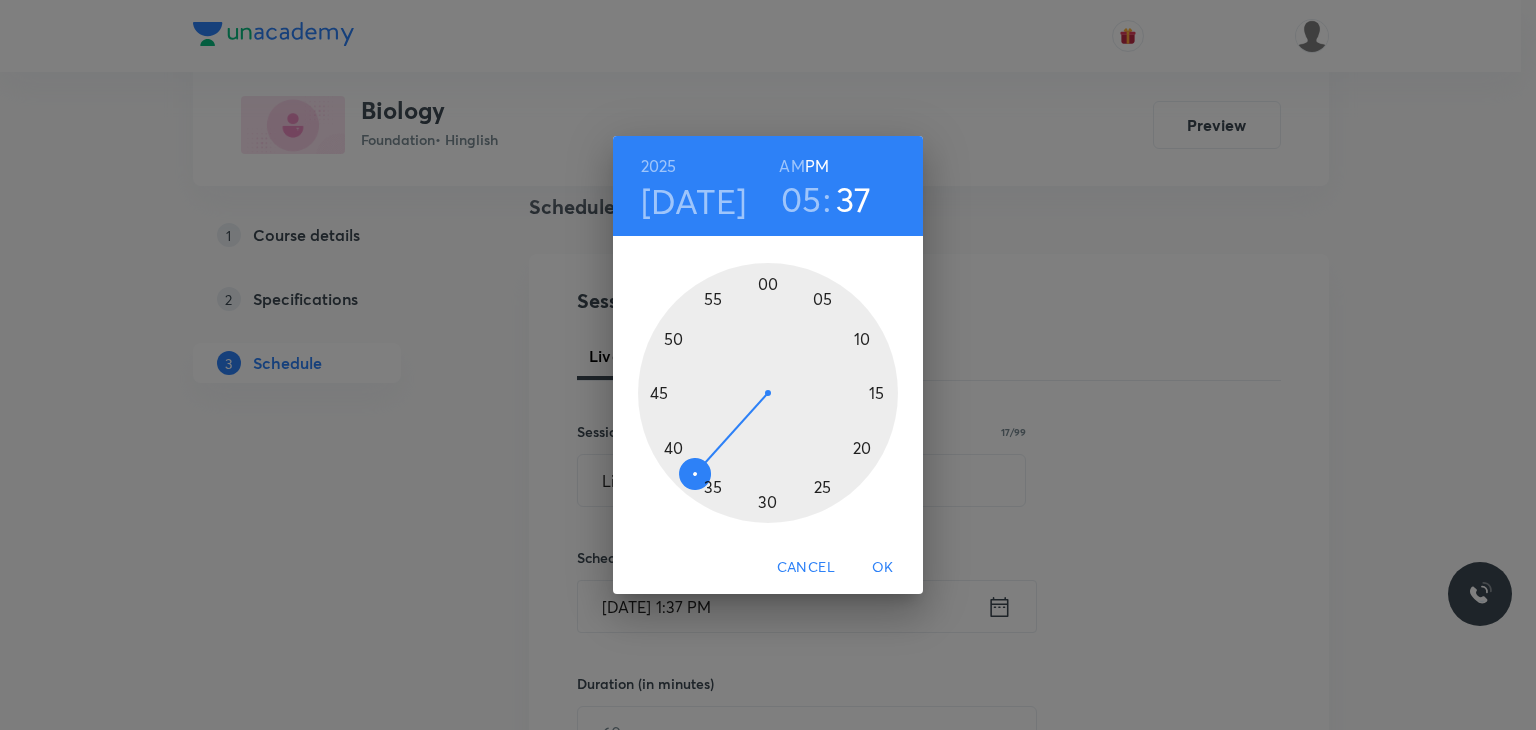 click at bounding box center [768, 393] 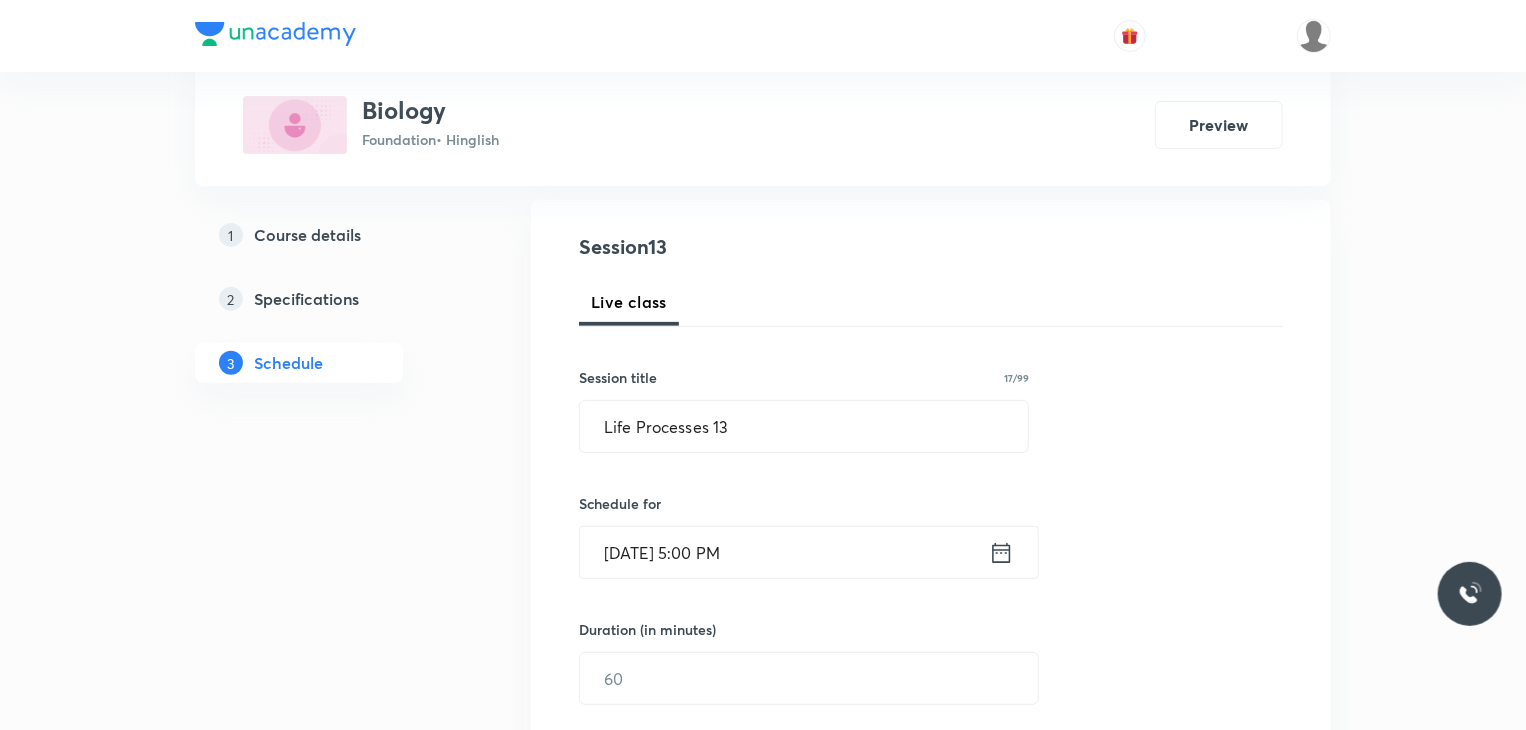 scroll, scrollTop: 202, scrollLeft: 0, axis: vertical 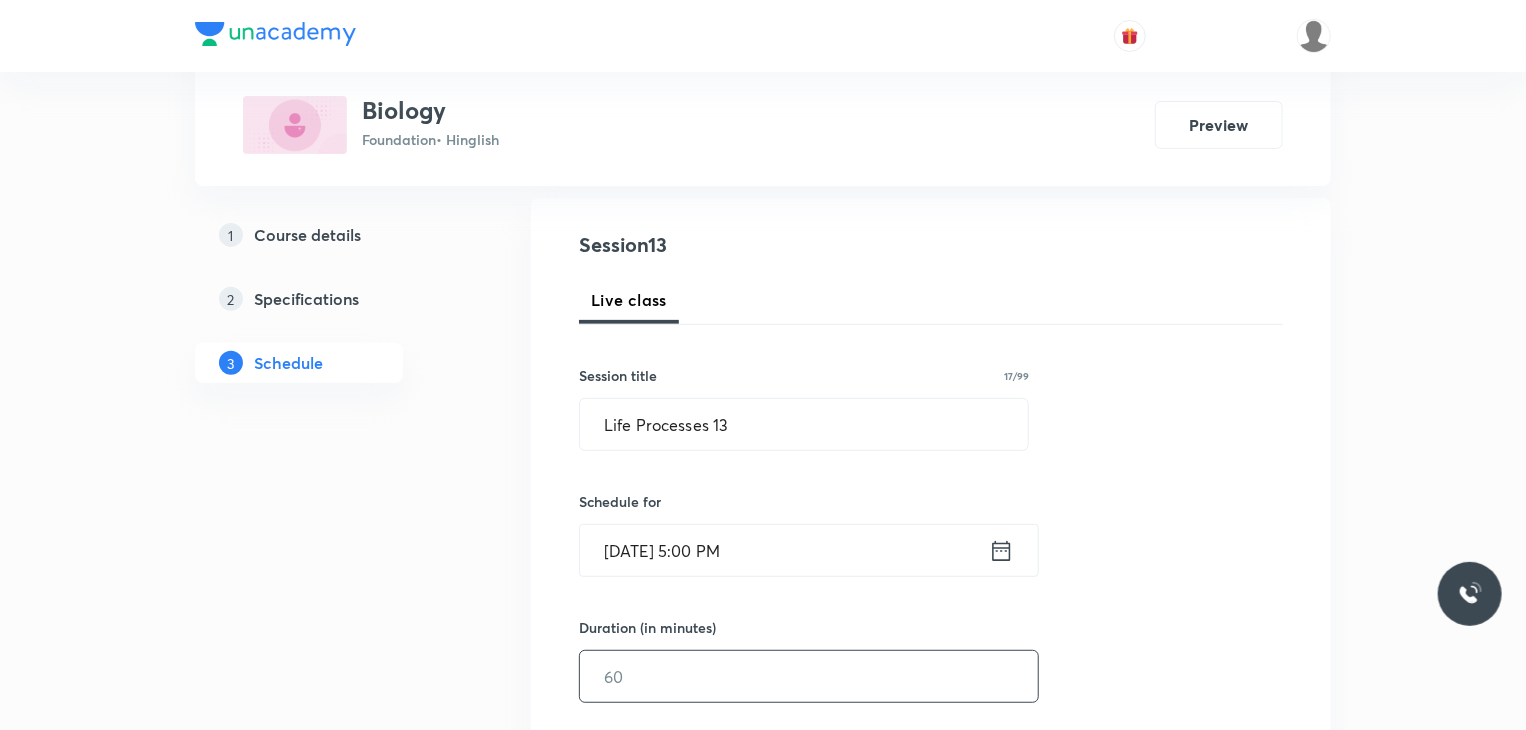 click at bounding box center [809, 676] 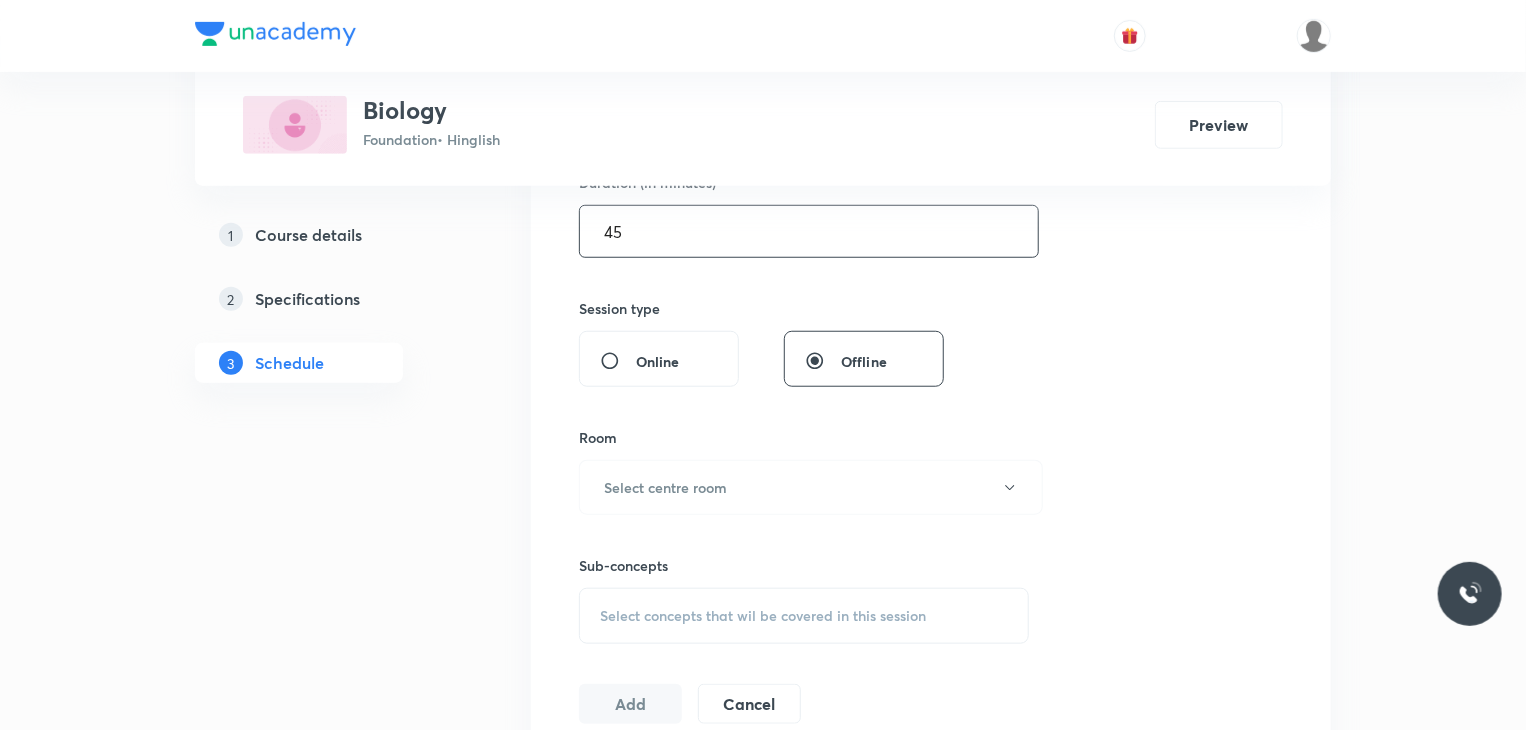 scroll, scrollTop: 648, scrollLeft: 0, axis: vertical 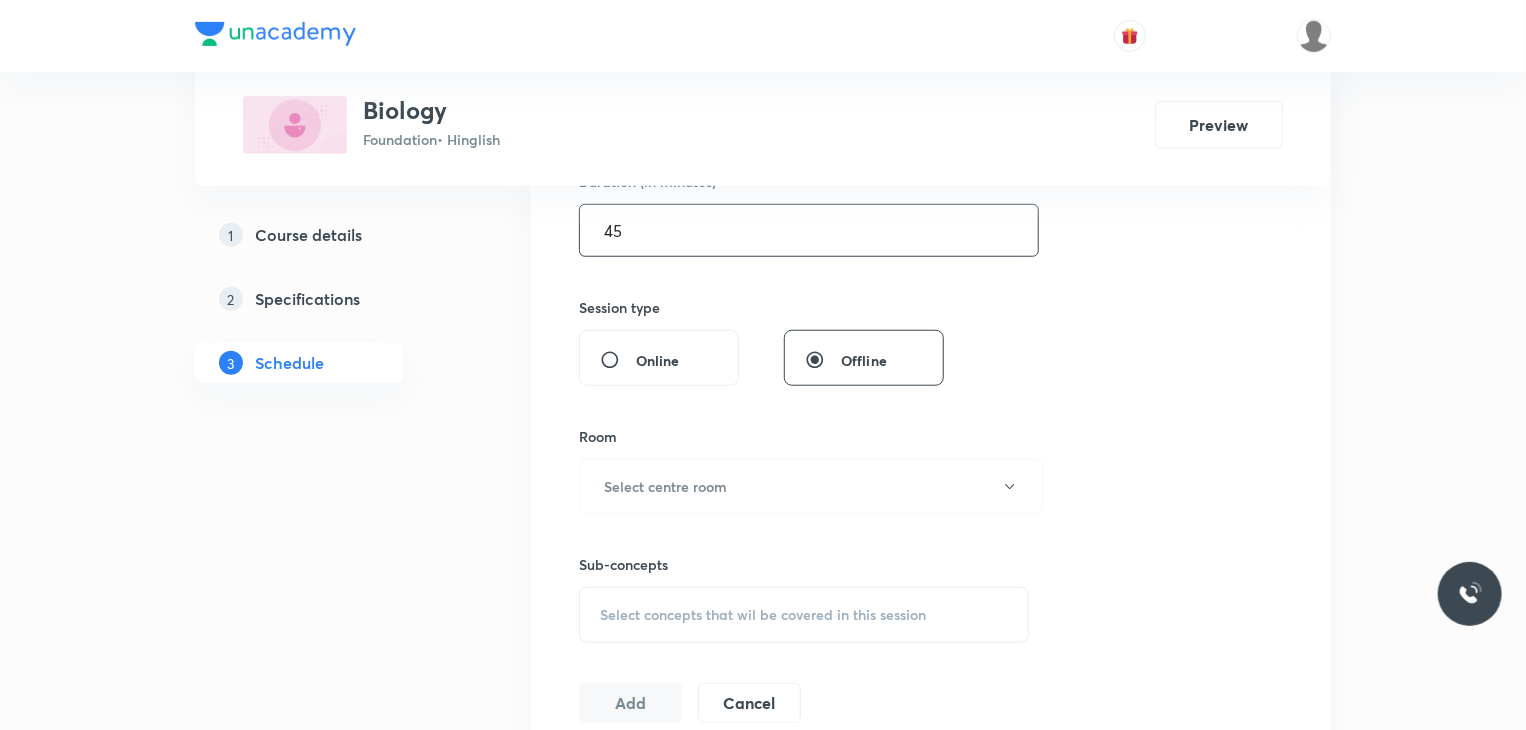 type on "45" 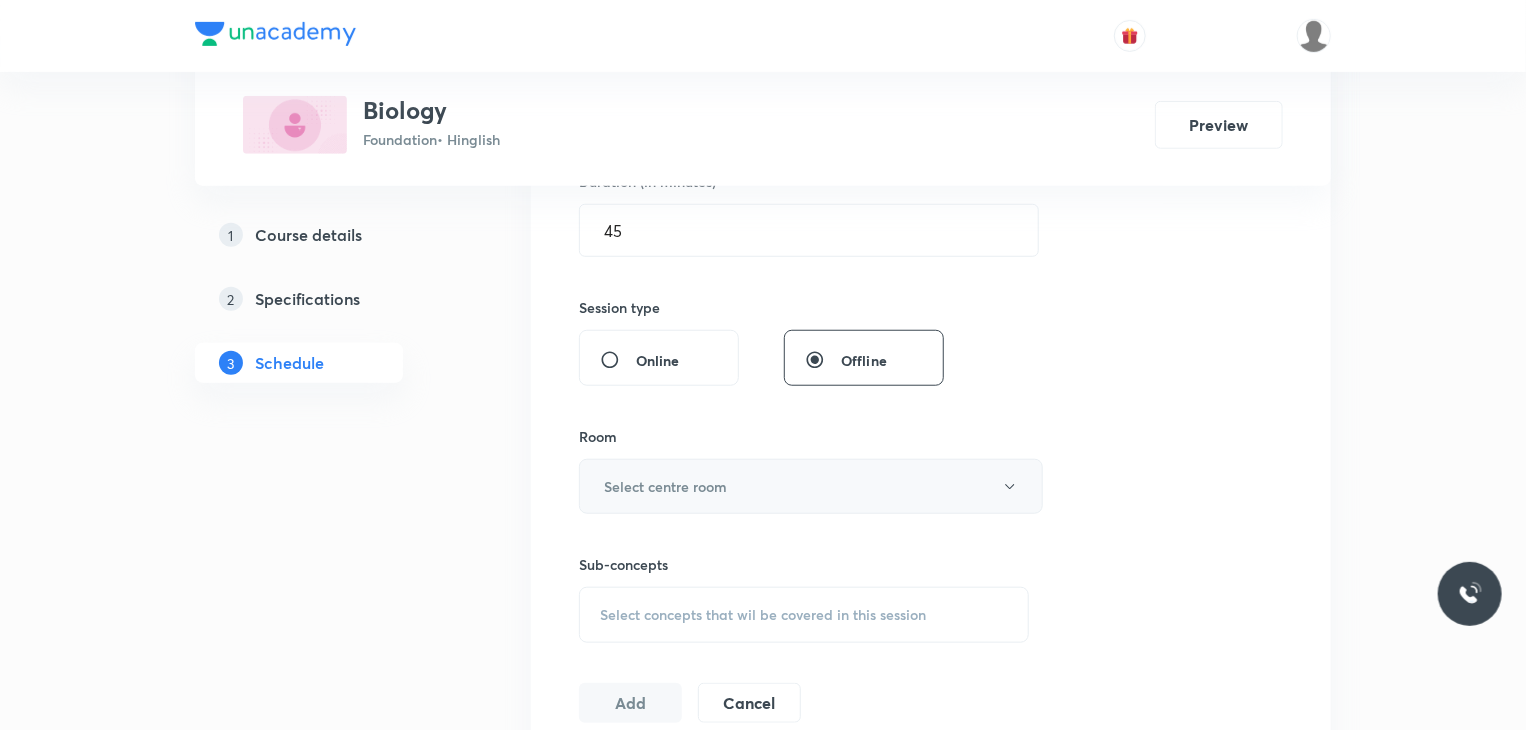 click on "Select centre room" at bounding box center (811, 486) 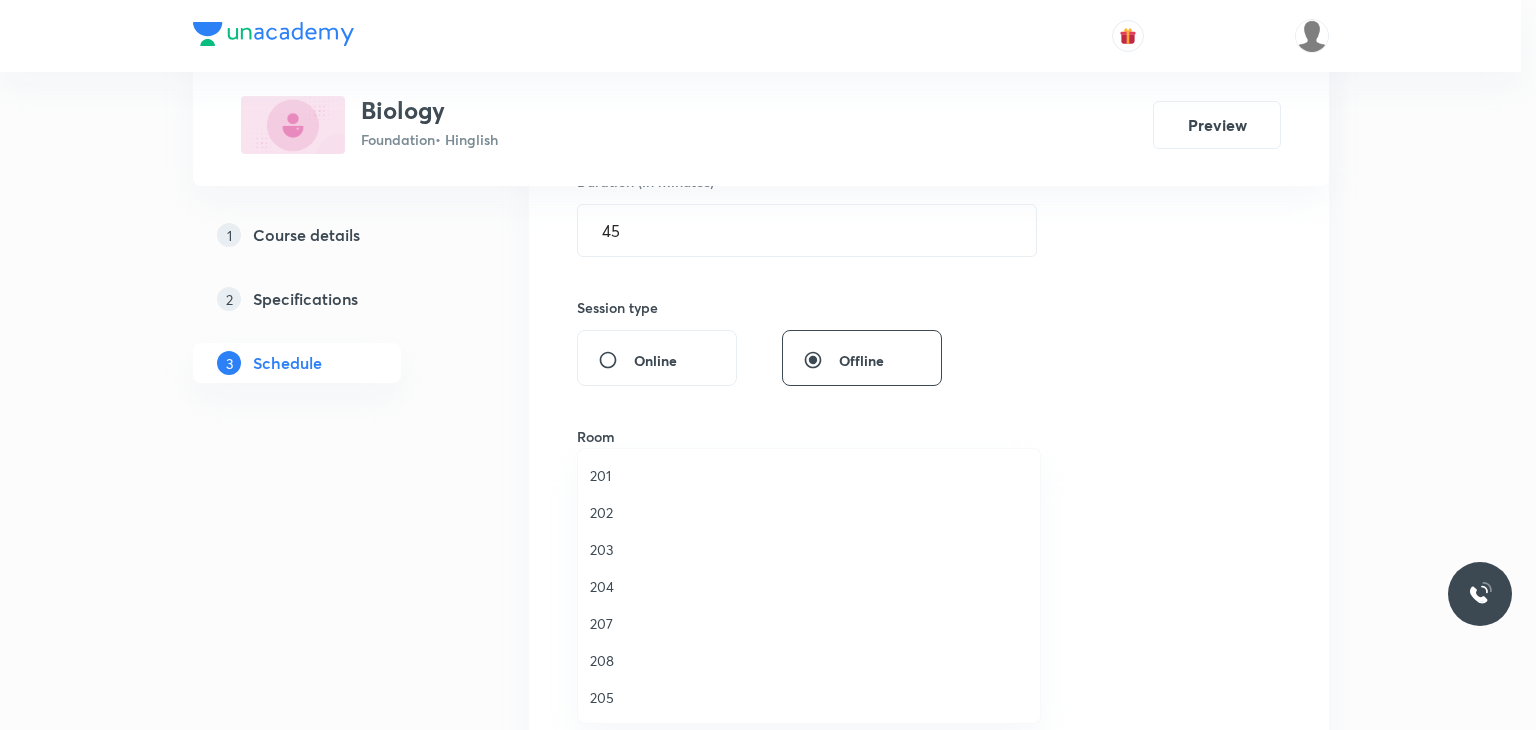 click on "204" at bounding box center (809, 586) 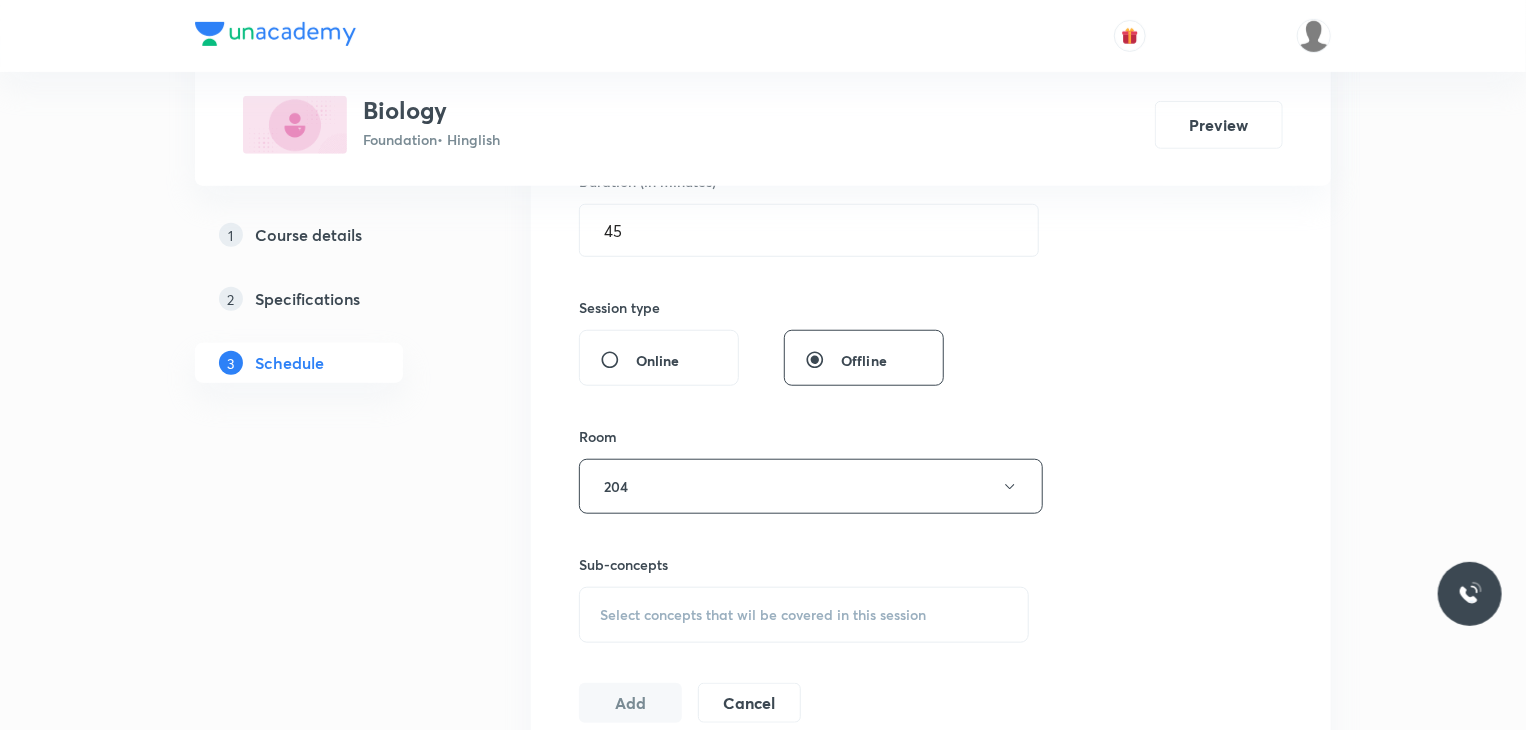 click on "Select concepts that wil be covered in this session" at bounding box center [763, 615] 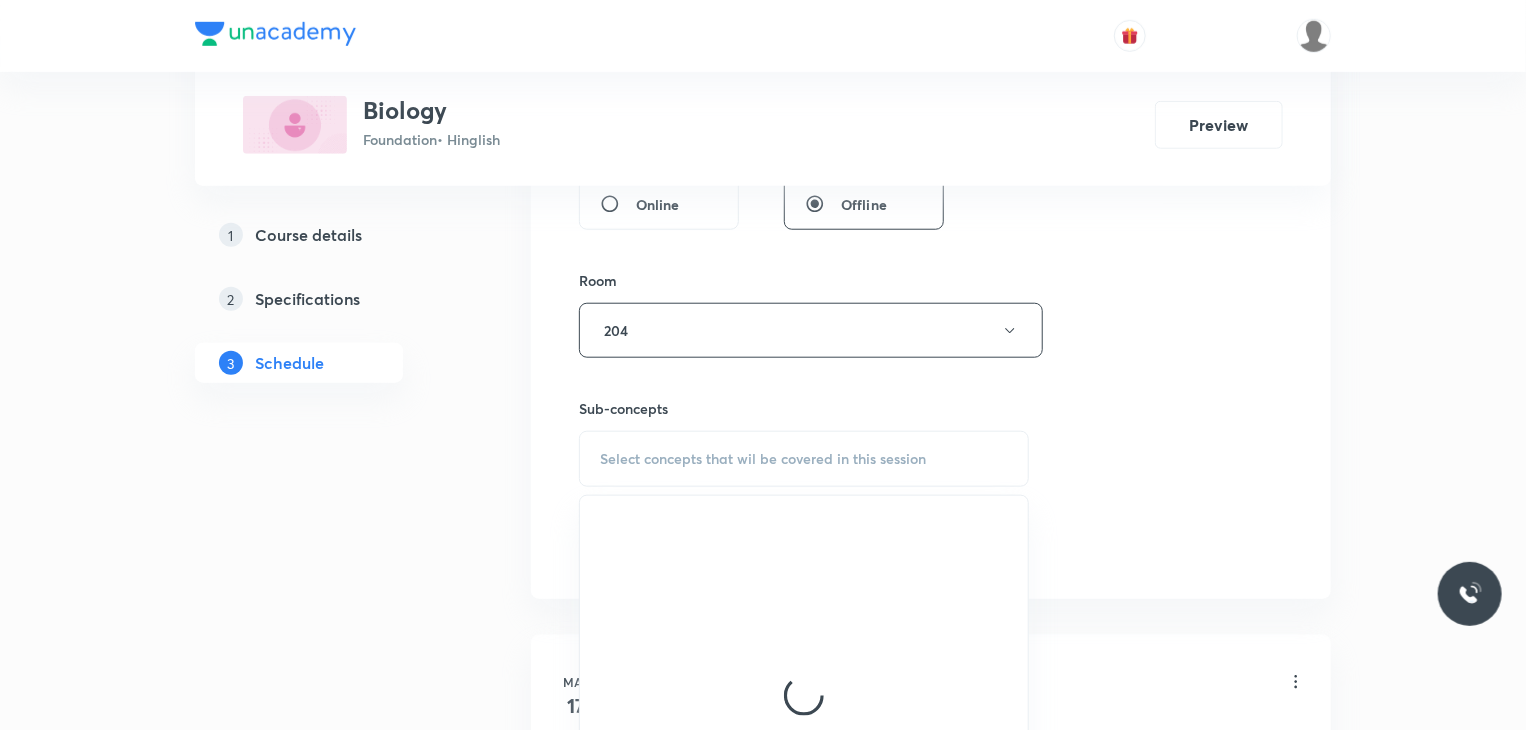 scroll, scrollTop: 811, scrollLeft: 0, axis: vertical 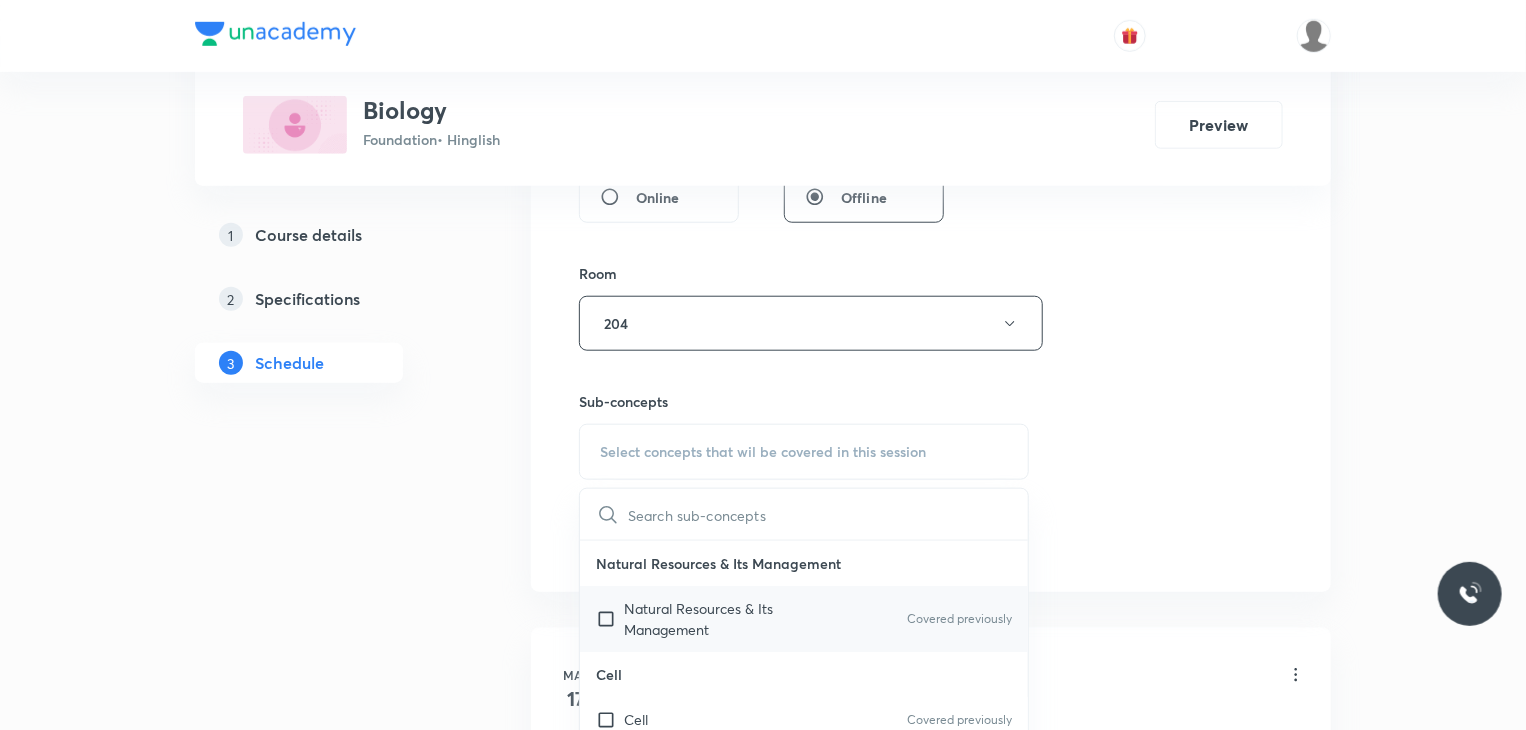 click on "Natural Resources & Its Management Covered previously" at bounding box center (804, 619) 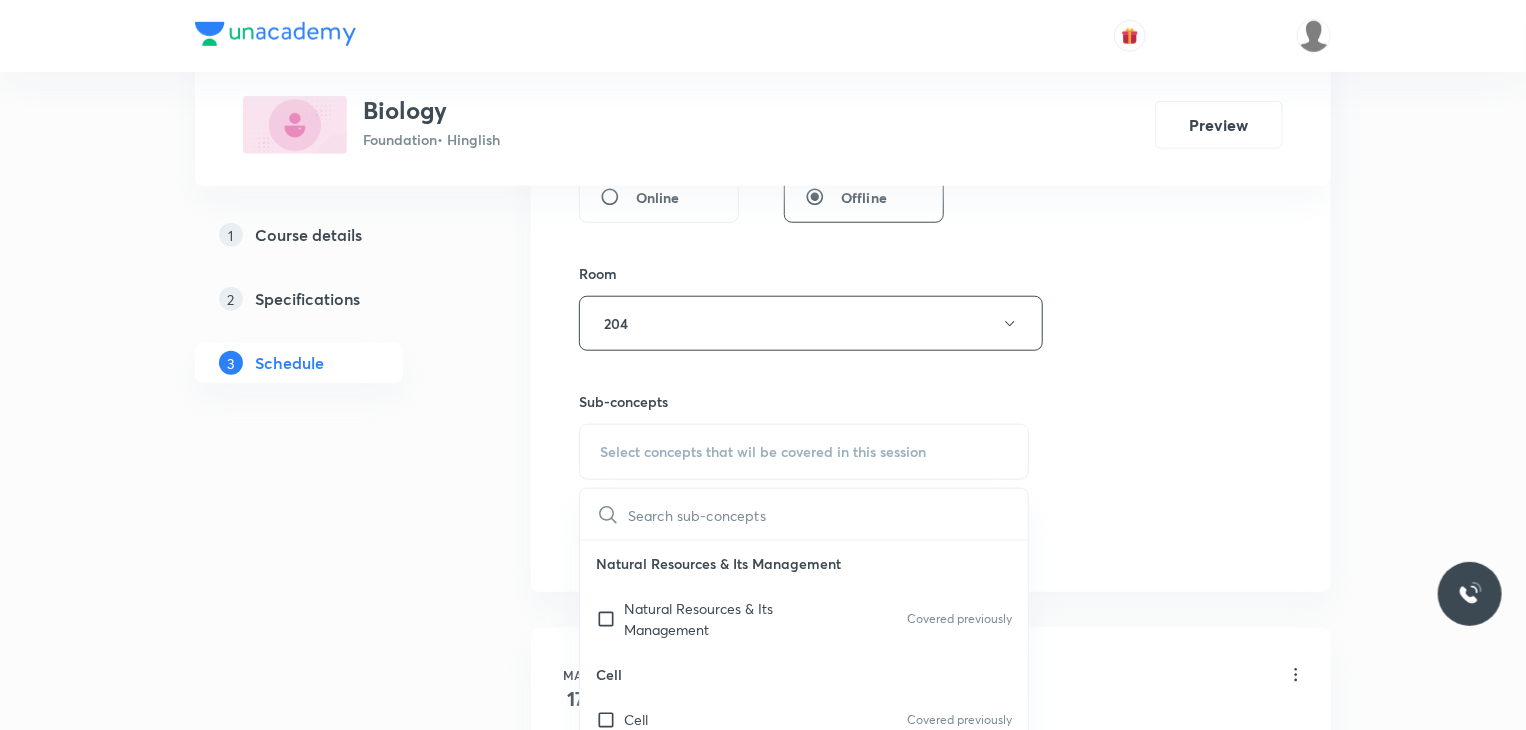 checkbox on "true" 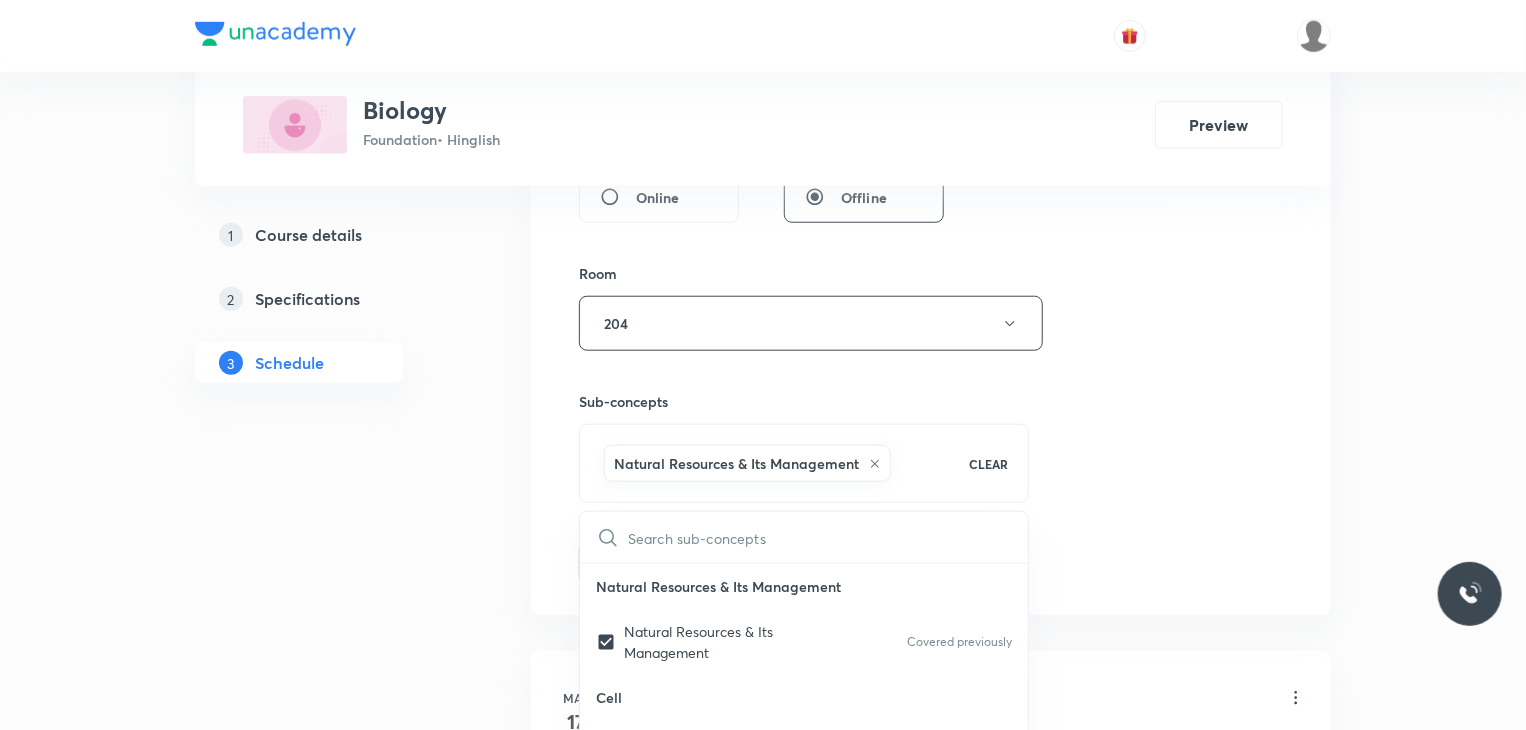 click on "Session  13 Live class Session title 17/99 Life Processes 13 ​ Schedule for Jul 12, 2025, 5:00 PM ​ Duration (in minutes) 45 ​   Session type Online Offline Room 204 Sub-concepts Natural Resources & Its Management CLEAR ​ Natural Resources & Its Management Natural Resources & Its Management Covered previously Cell Cell Covered previously Reproduction Reproduction Origin & Evolution Origin & Evolution Heredity and Variation Heredity and Variation Improvement in Food Resources Improvement in Food Resources Diversity in Living Organisms Diversity in Living Organisms Plant and Animal Nutrition Plant and Animal Nutrition Tissue Tissue Human Disease Human Disease Our Environment Our Environment Respiration Respiration Transportation Transportation Excretion Excretion Control and Coordination Control and Coordination Microorganisms Friend or Foe Introduction Habitat of Microorganisms Microorganism and Us Harmful Microorganism Food Poisoning Food Preservation Nitrogen Fixation Deforestation Red Data Book ECG" at bounding box center [931, 102] 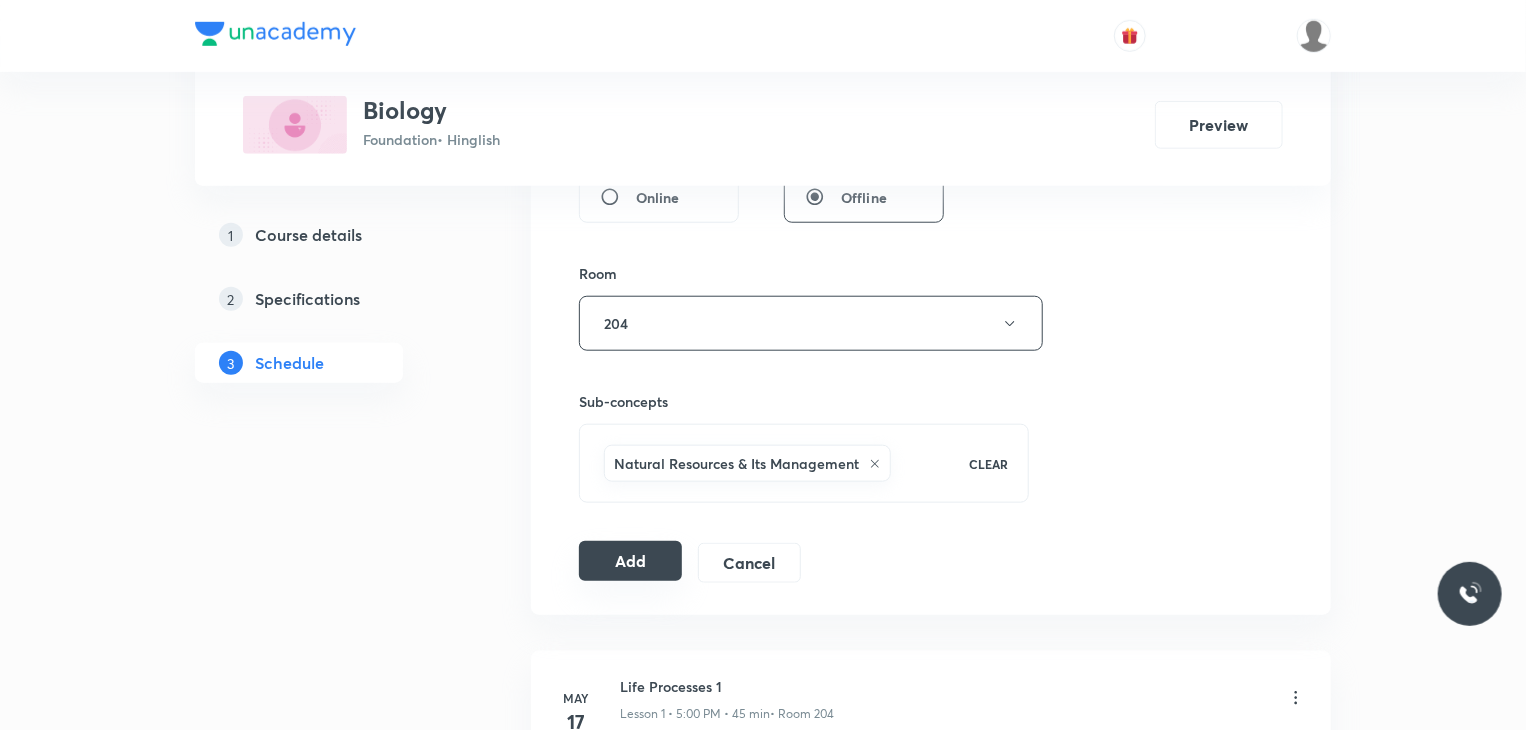 click on "Add" at bounding box center (630, 561) 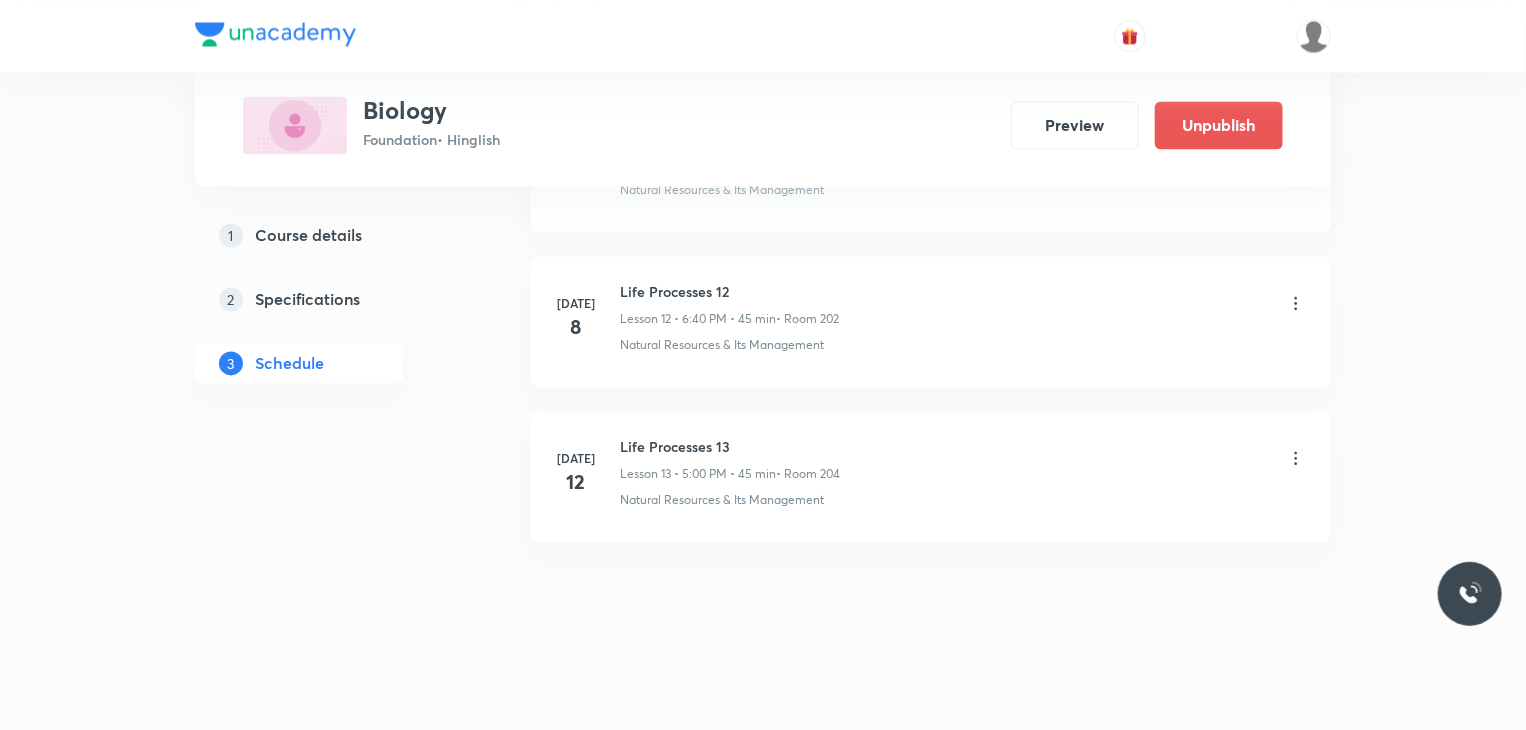 scroll, scrollTop: 1760, scrollLeft: 0, axis: vertical 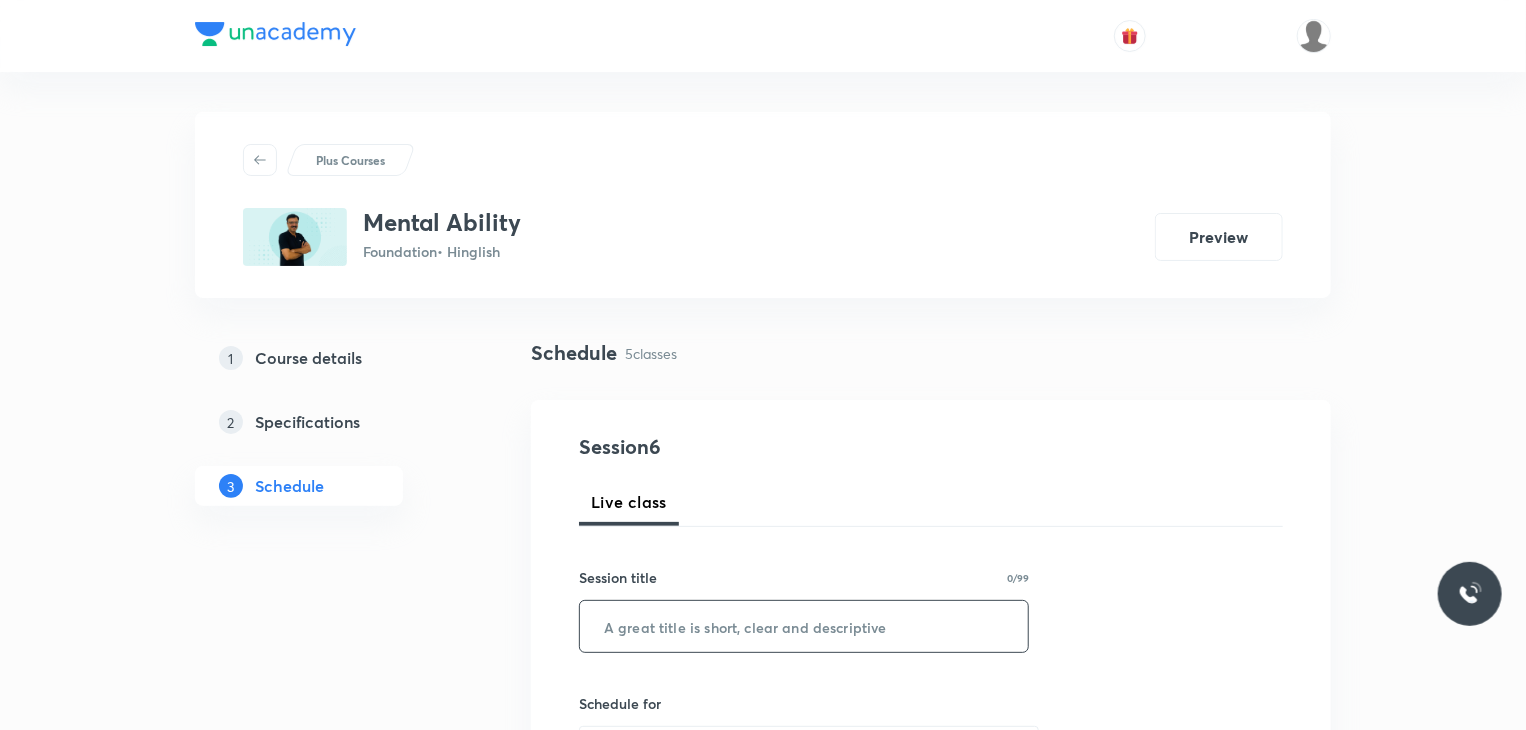click at bounding box center (804, 626) 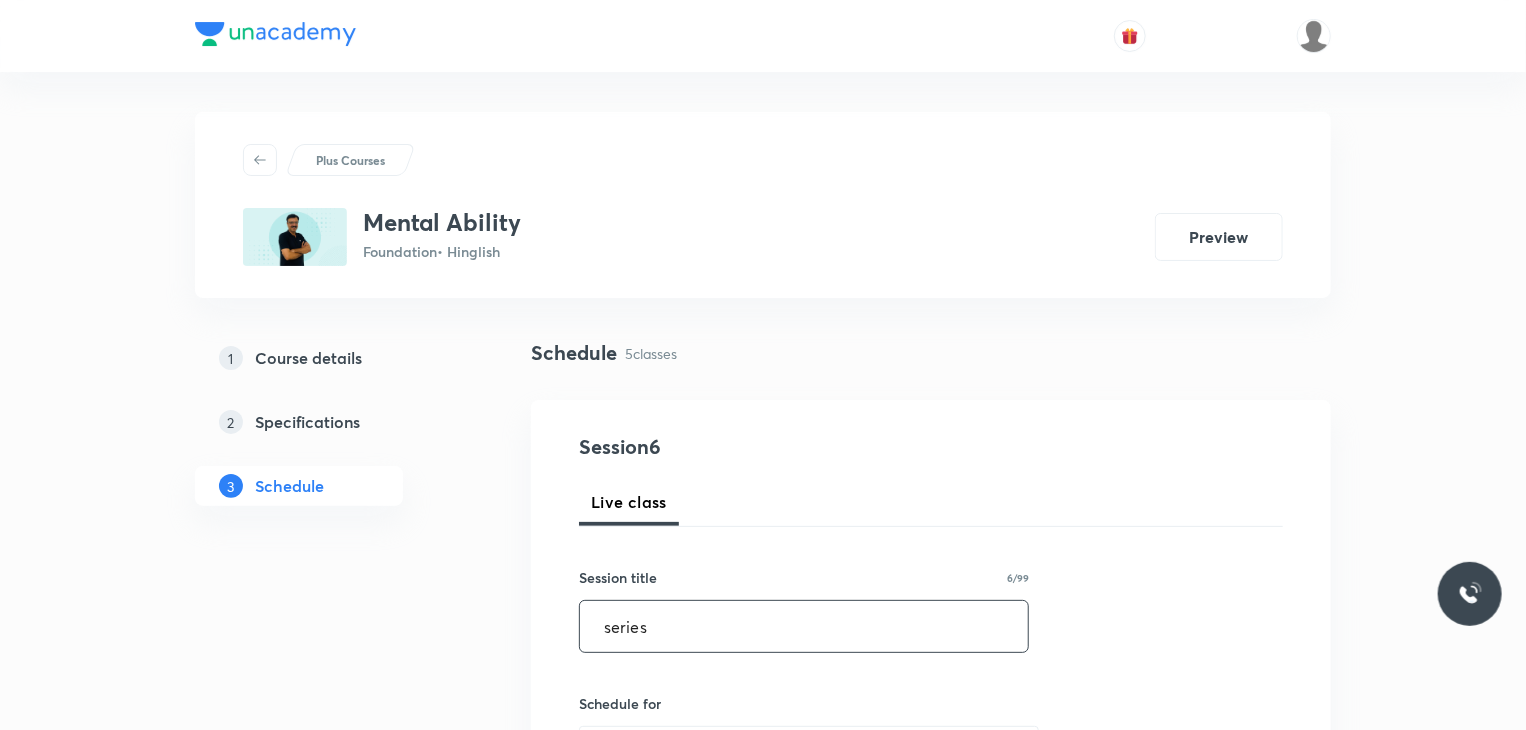 click on "series" at bounding box center [804, 626] 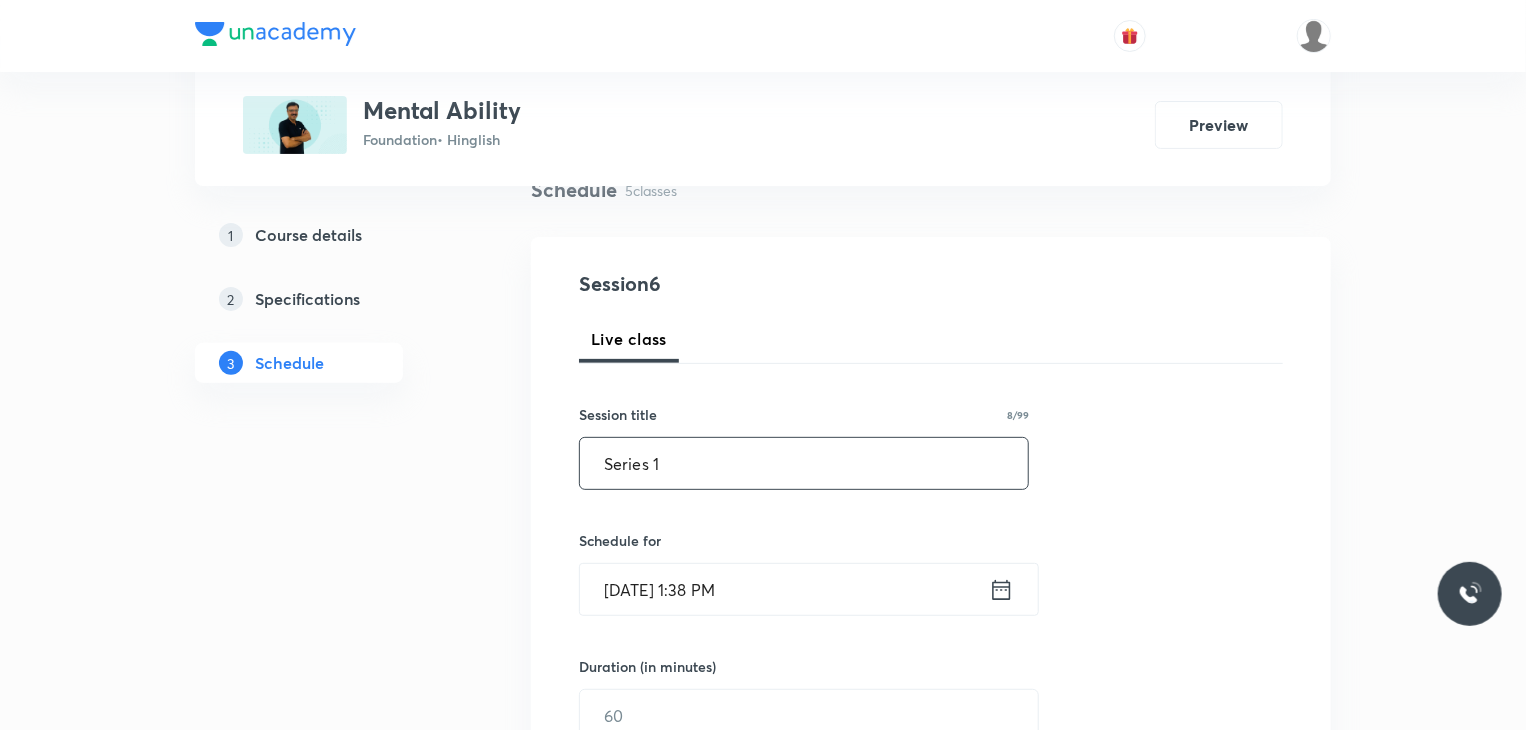 scroll, scrollTop: 166, scrollLeft: 0, axis: vertical 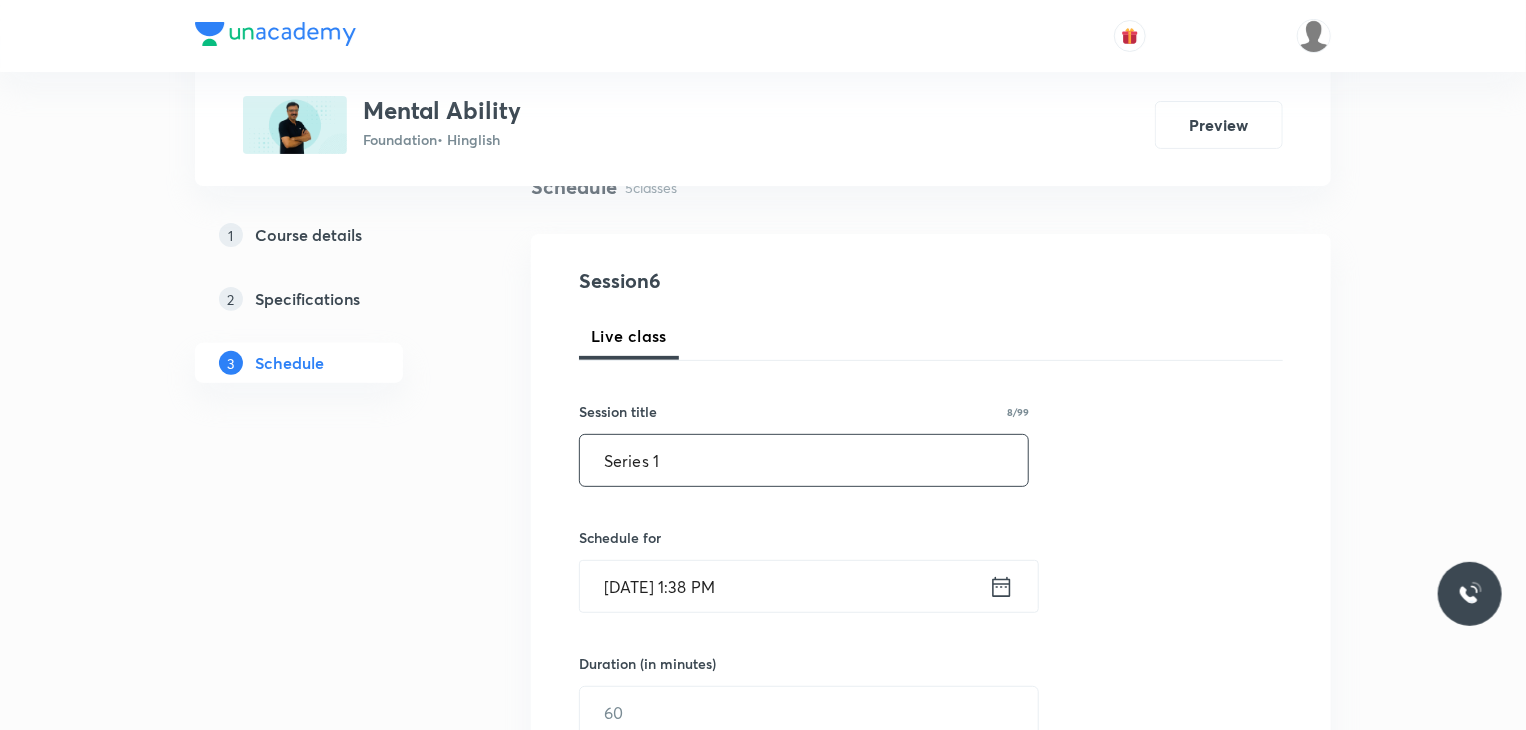 type on "Series 1" 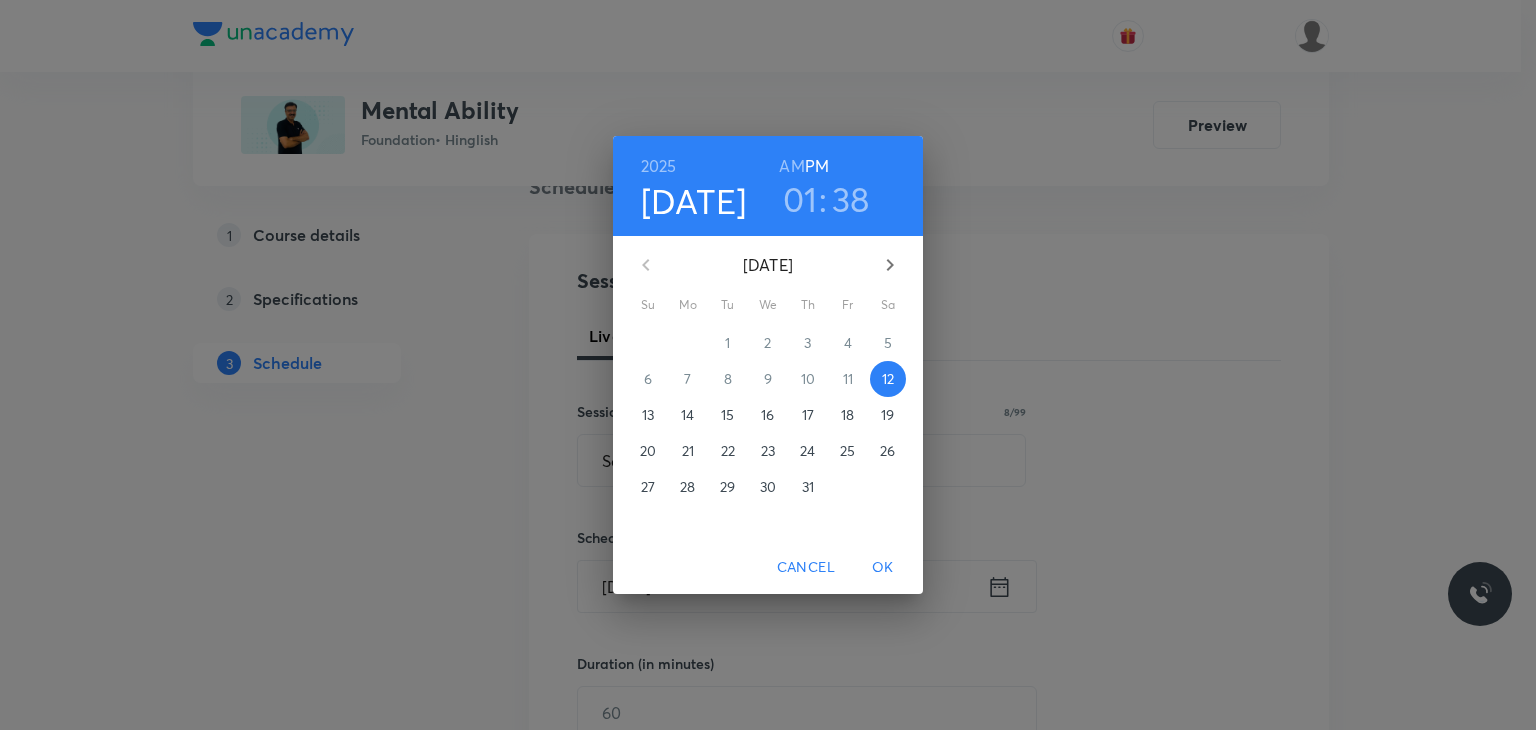 click on "01" at bounding box center (800, 199) 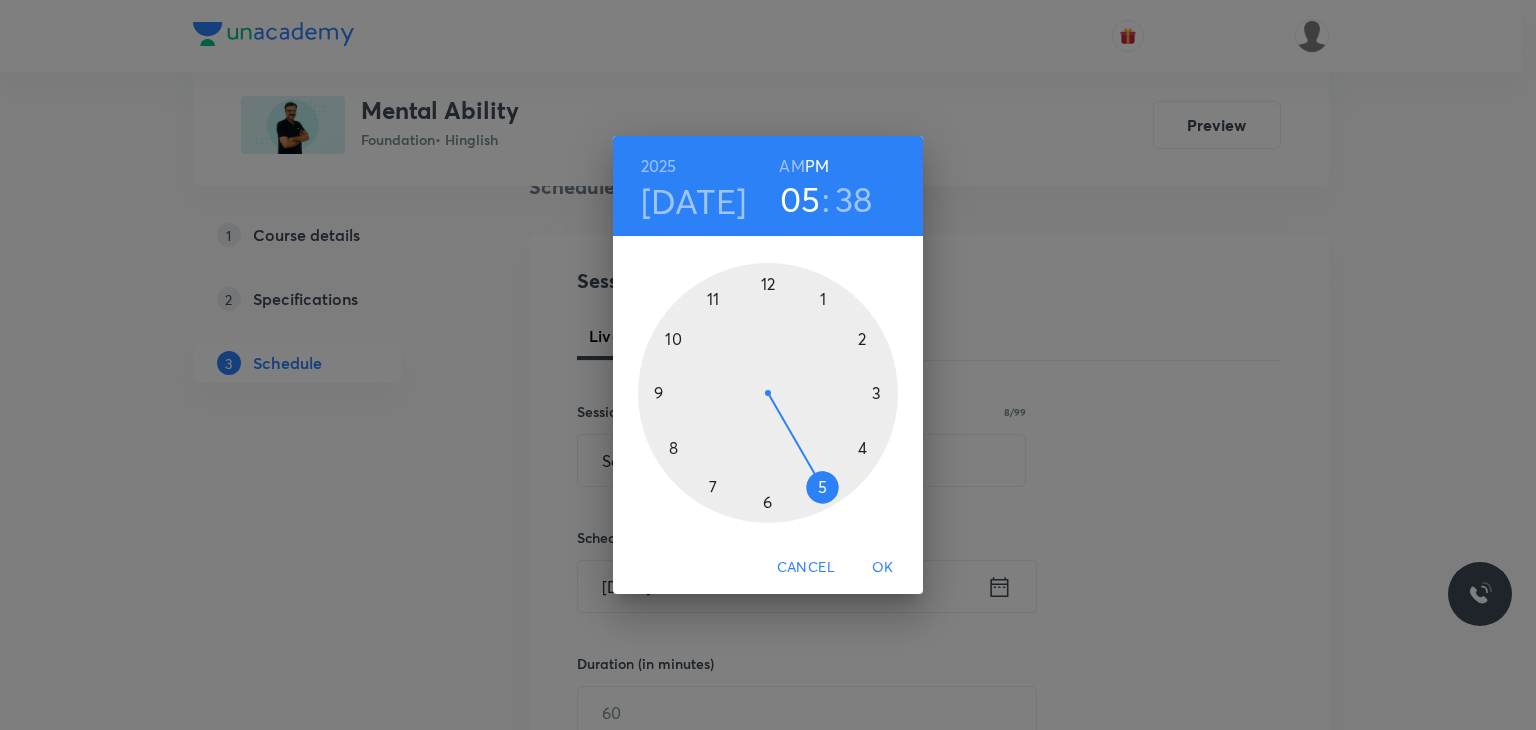 drag, startPoint x: 835, startPoint y: 349, endPoint x: 813, endPoint y: 485, distance: 137.76791 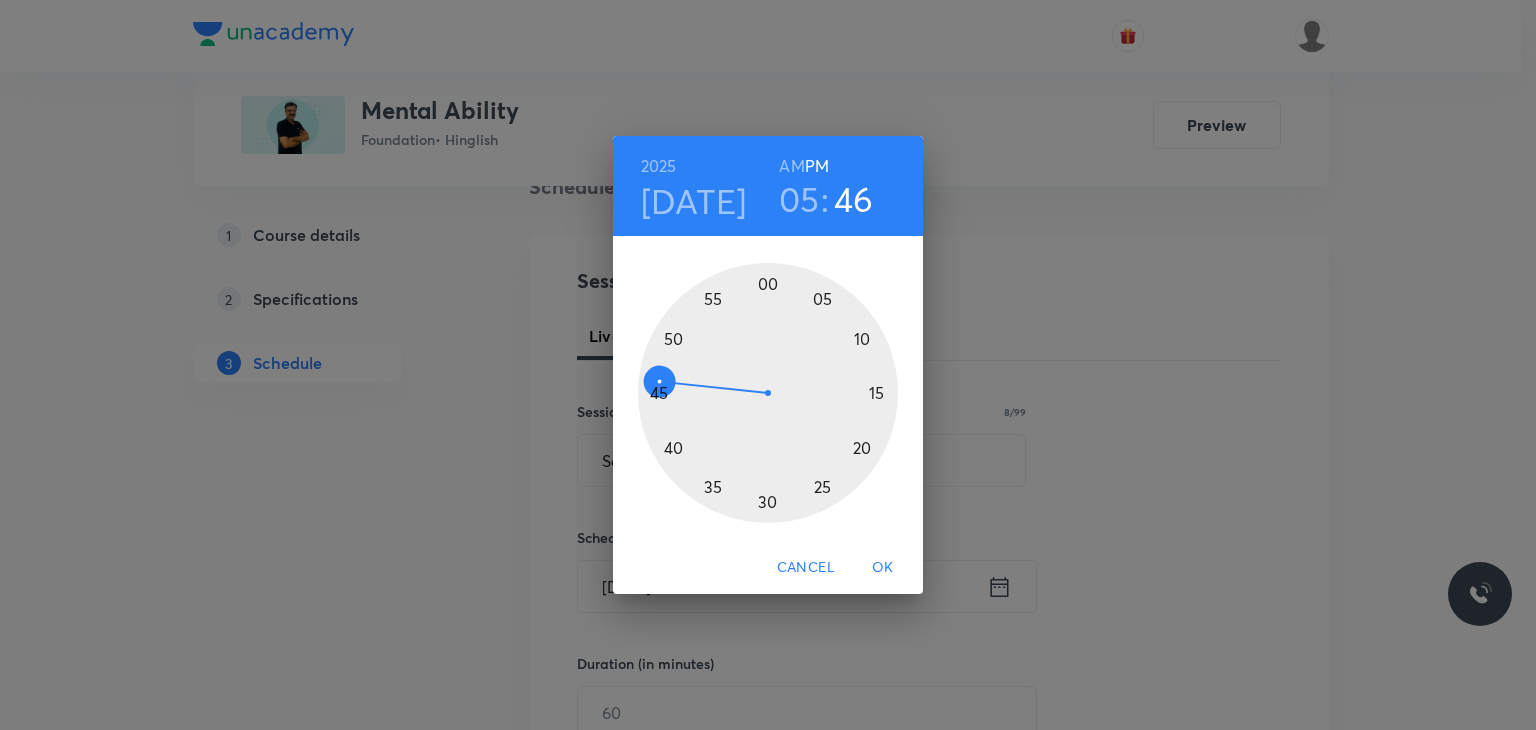 drag, startPoint x: 689, startPoint y: 460, endPoint x: 647, endPoint y: 385, distance: 85.95929 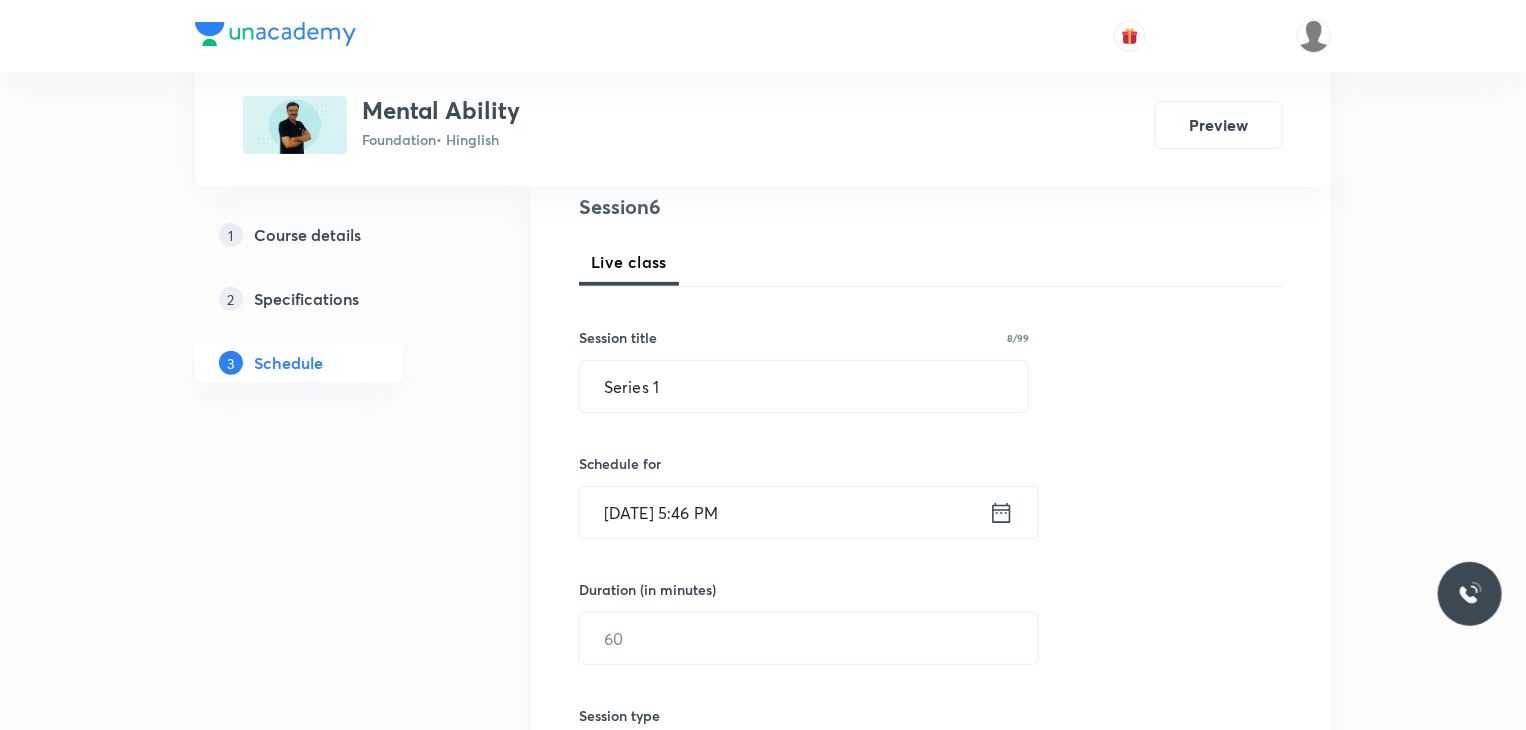 scroll, scrollTop: 242, scrollLeft: 0, axis: vertical 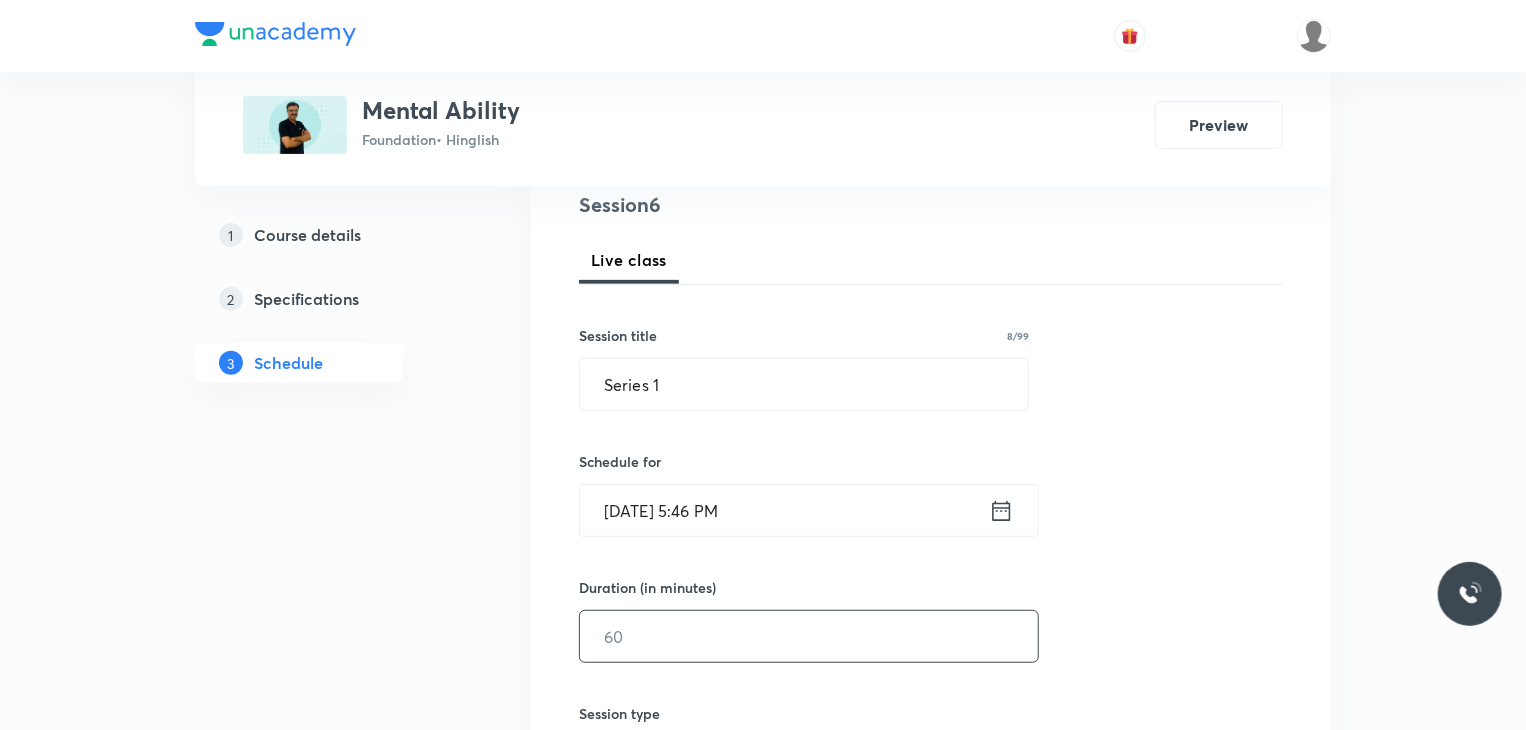 click at bounding box center [809, 636] 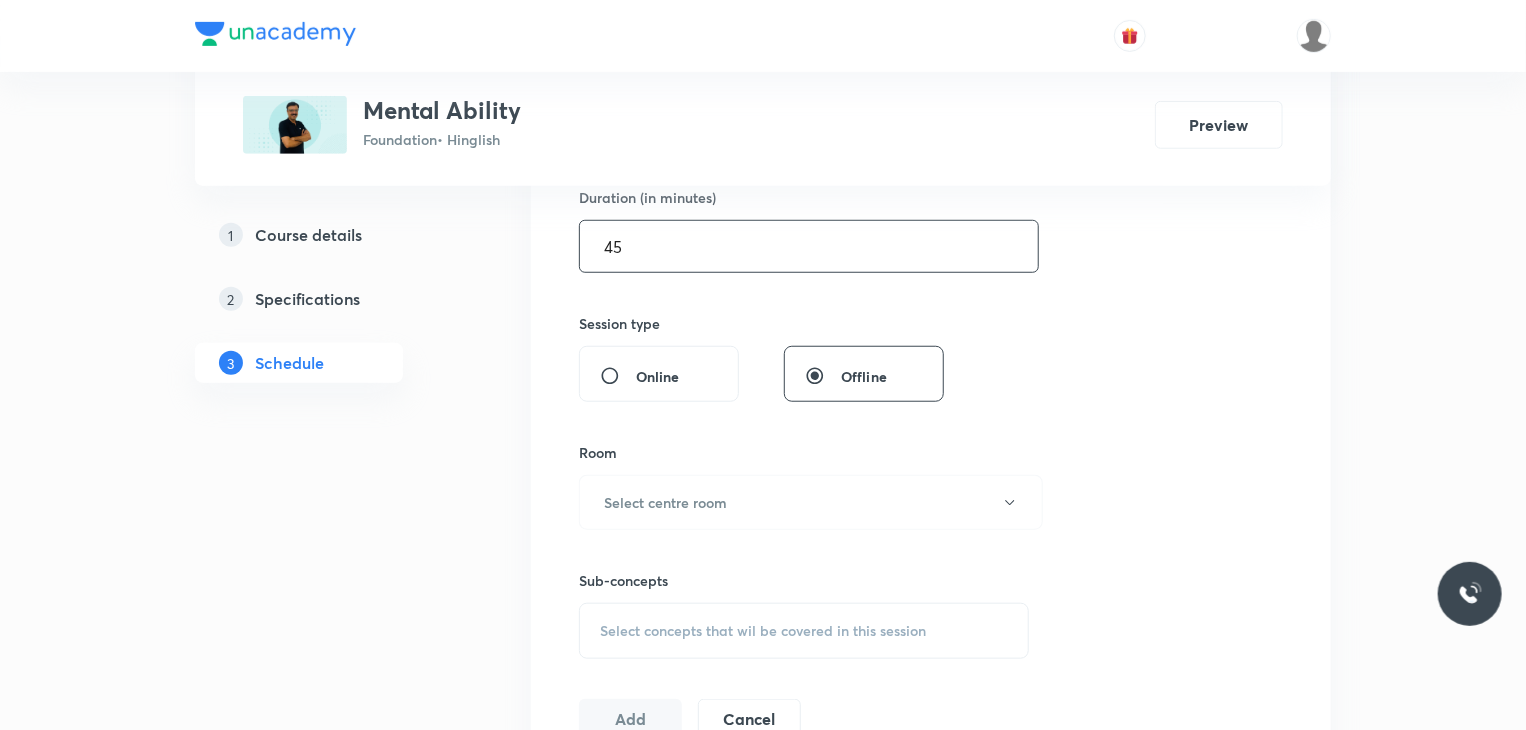 scroll, scrollTop: 640, scrollLeft: 0, axis: vertical 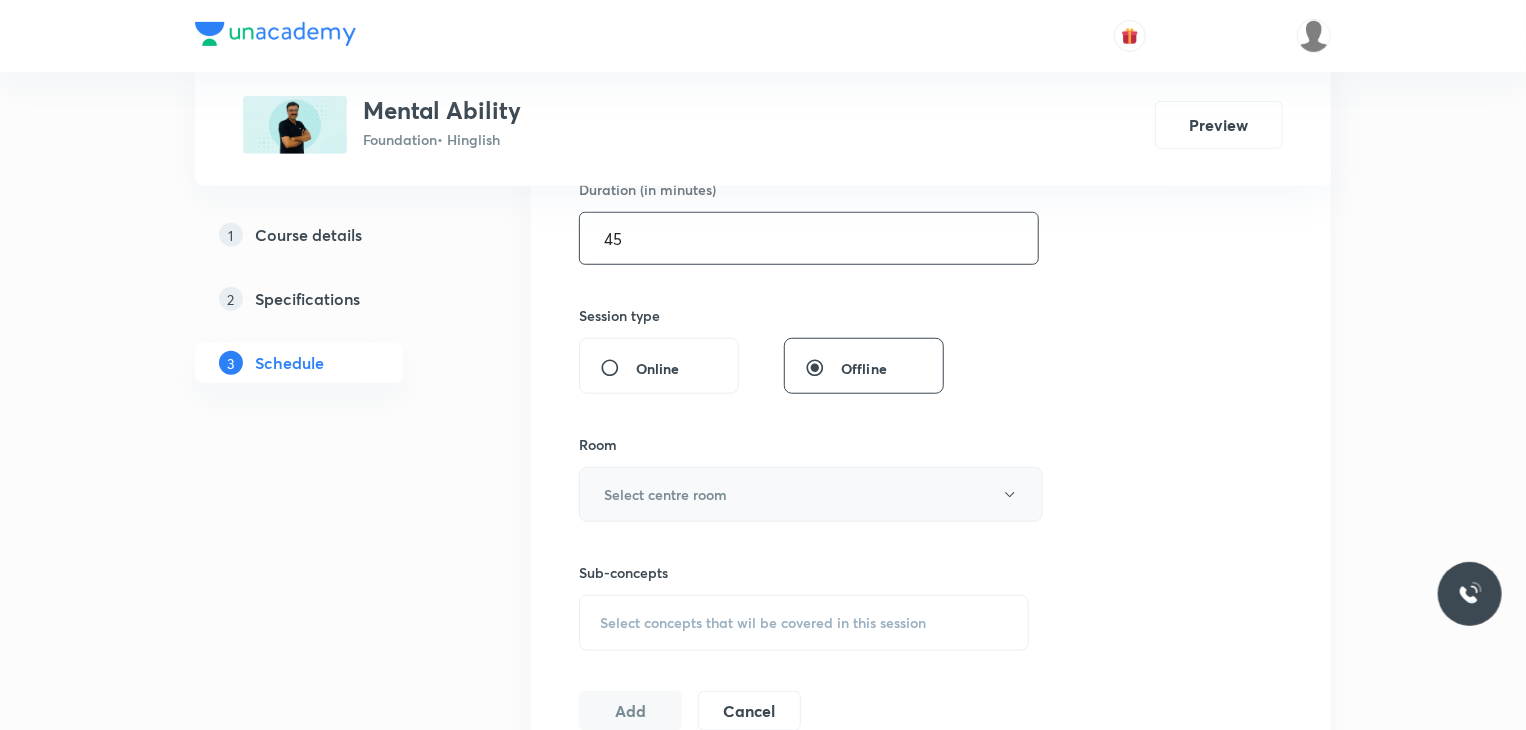 type on "45" 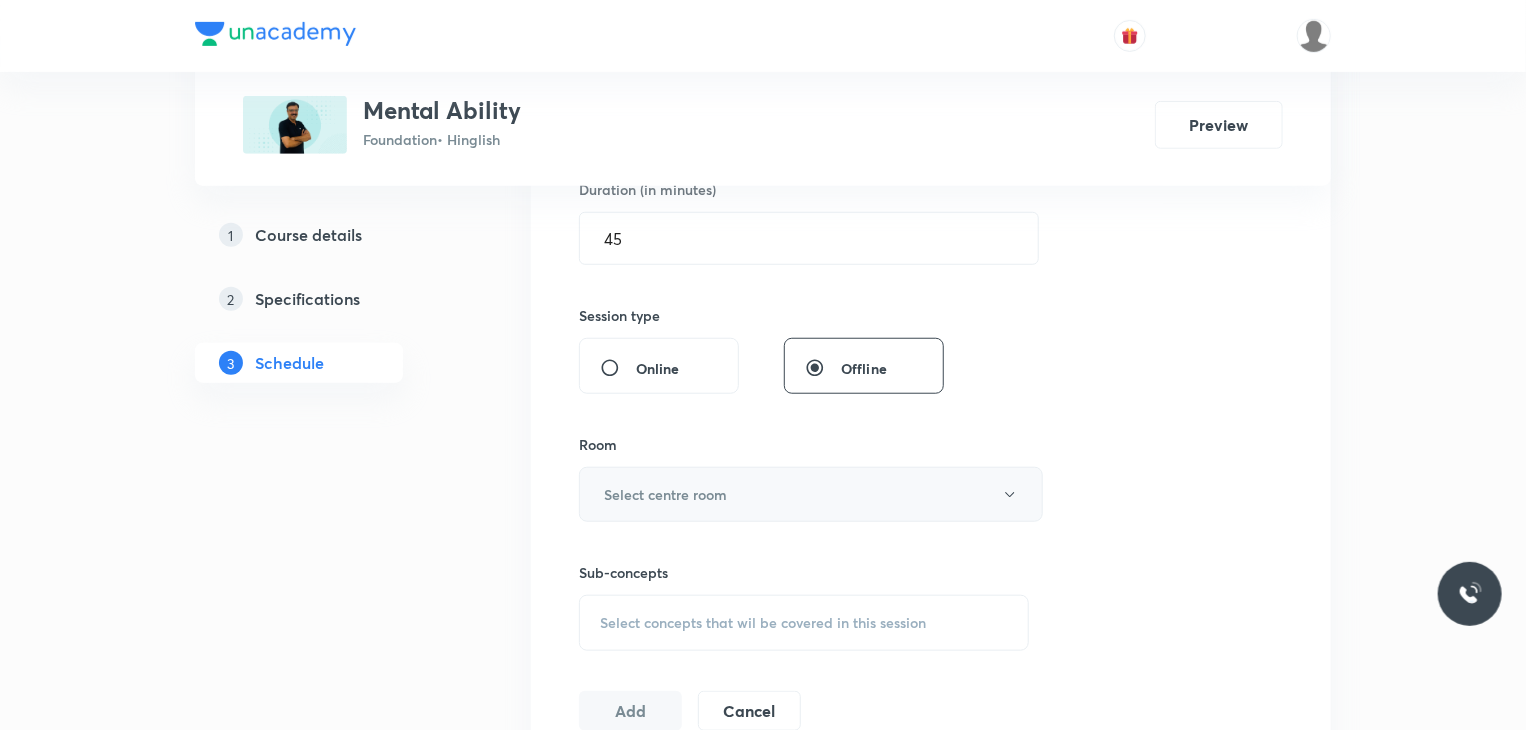 click on "Select centre room" at bounding box center [811, 494] 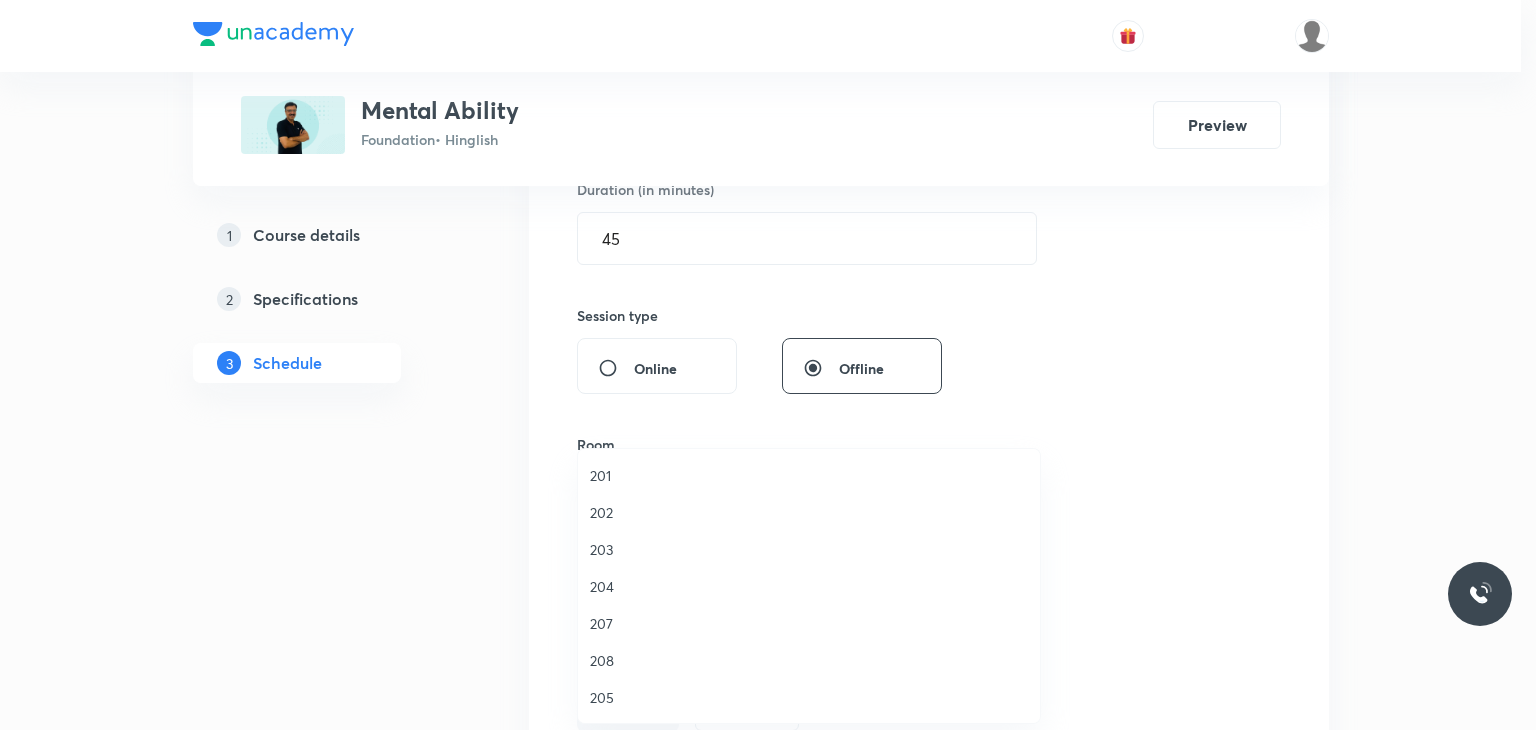 click on "203" at bounding box center [809, 549] 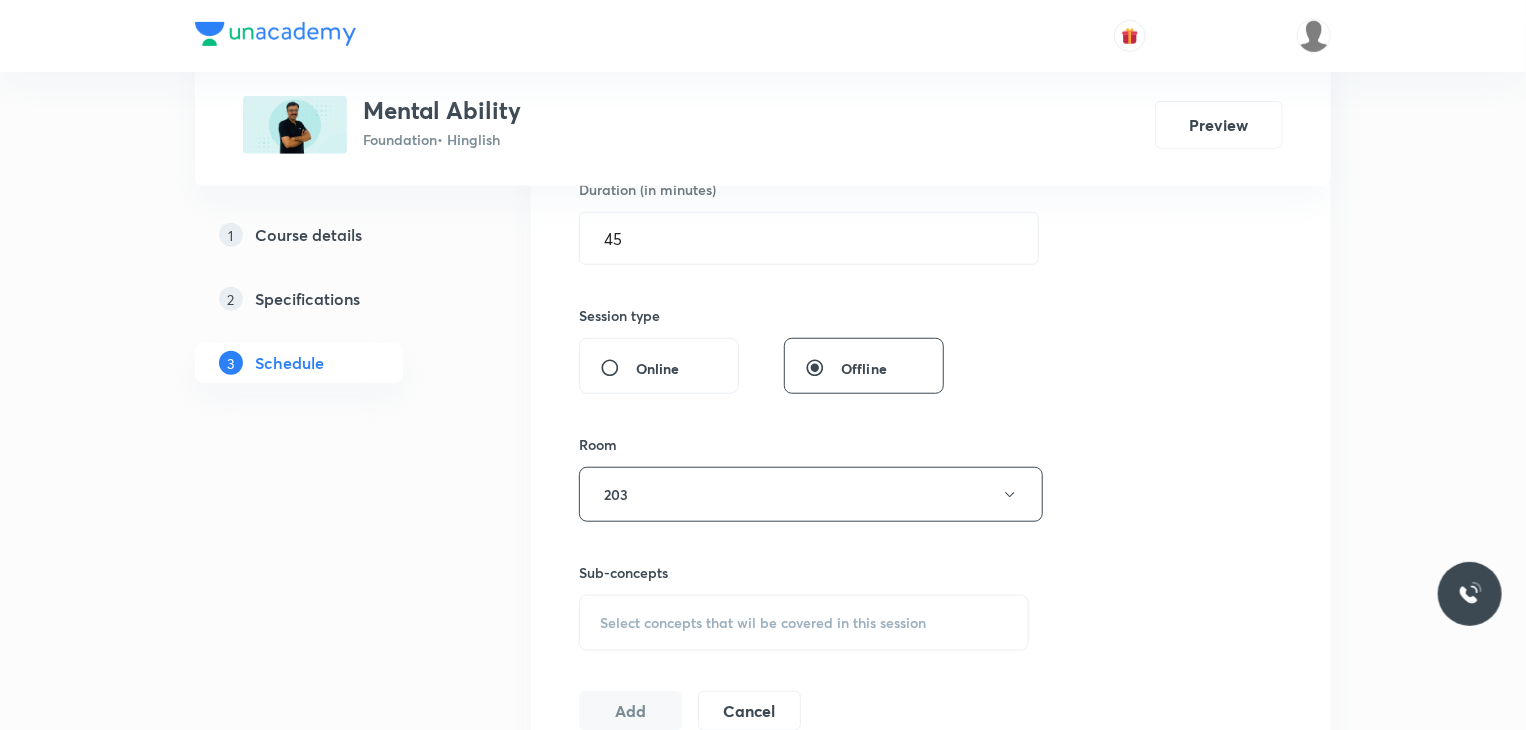 click on "Select concepts that wil be covered in this session" at bounding box center (804, 623) 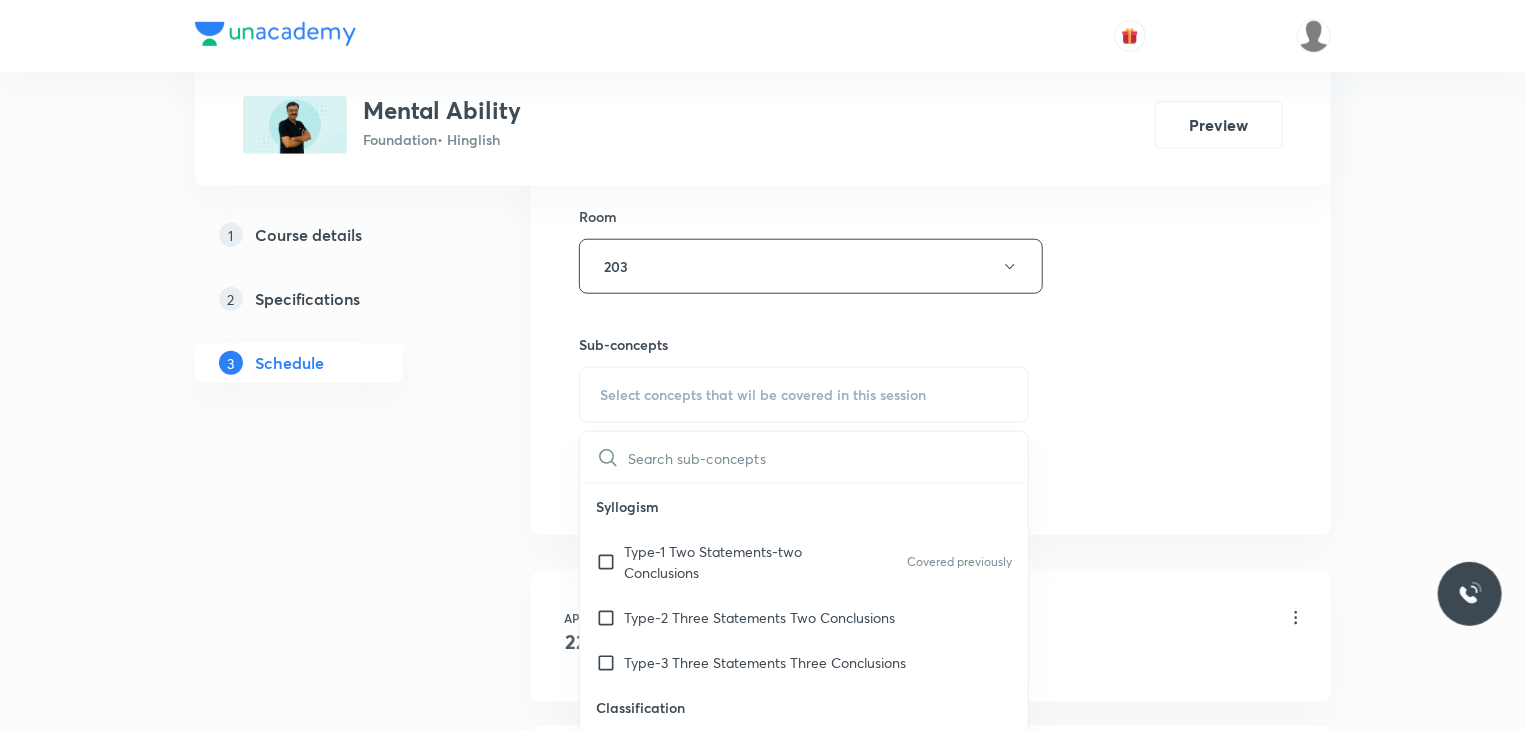 scroll, scrollTop: 940, scrollLeft: 0, axis: vertical 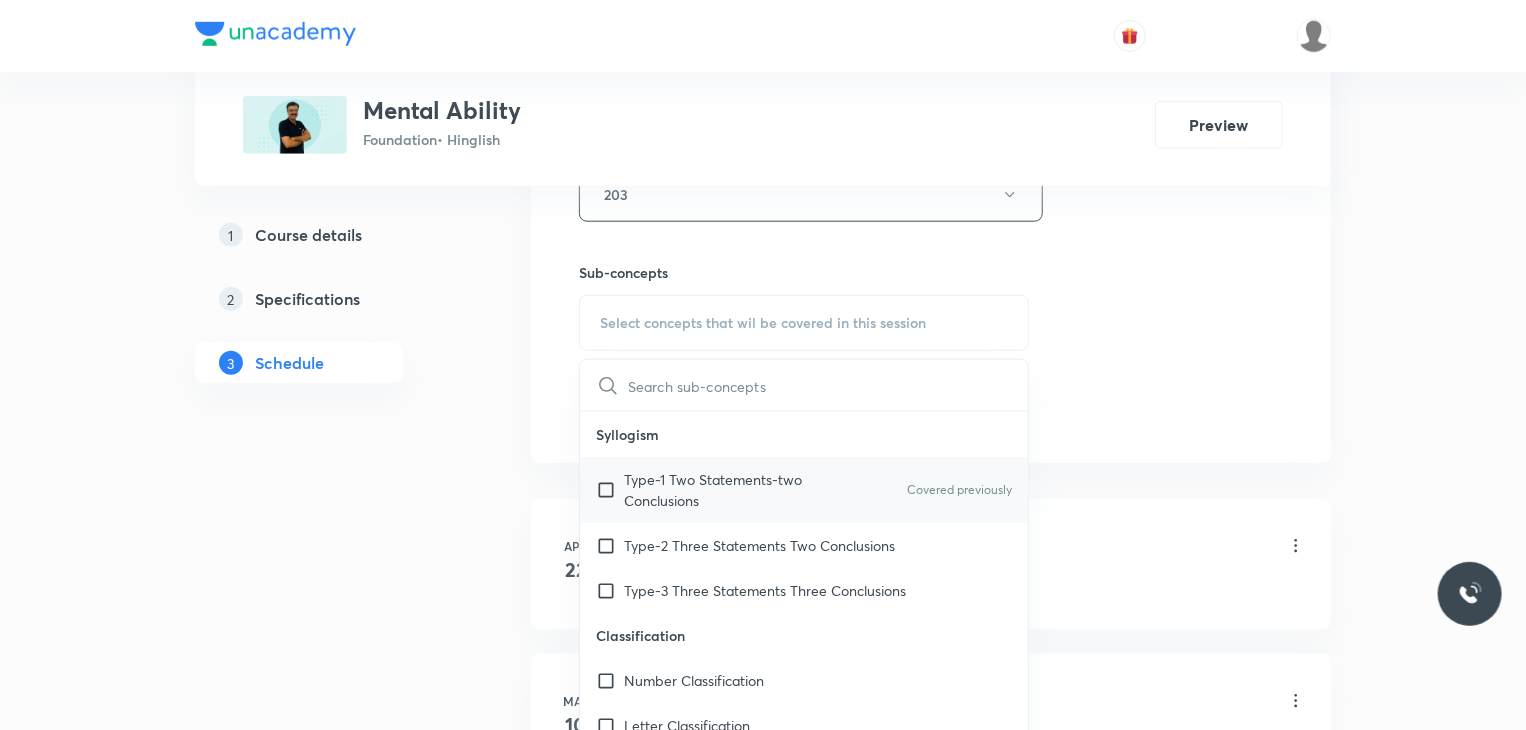 click on "Type-1 Two Statements-two Conclusions" at bounding box center (725, 490) 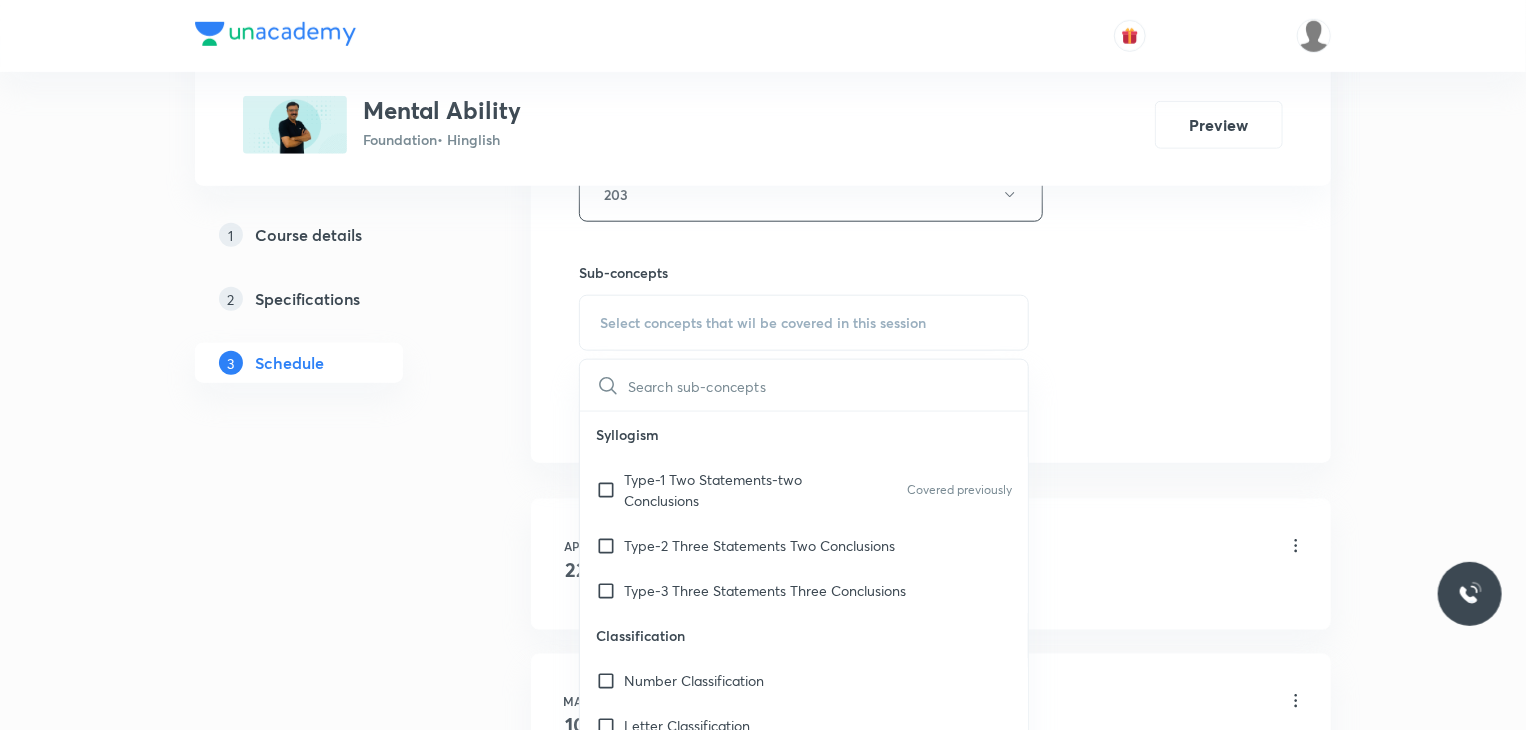 checkbox on "true" 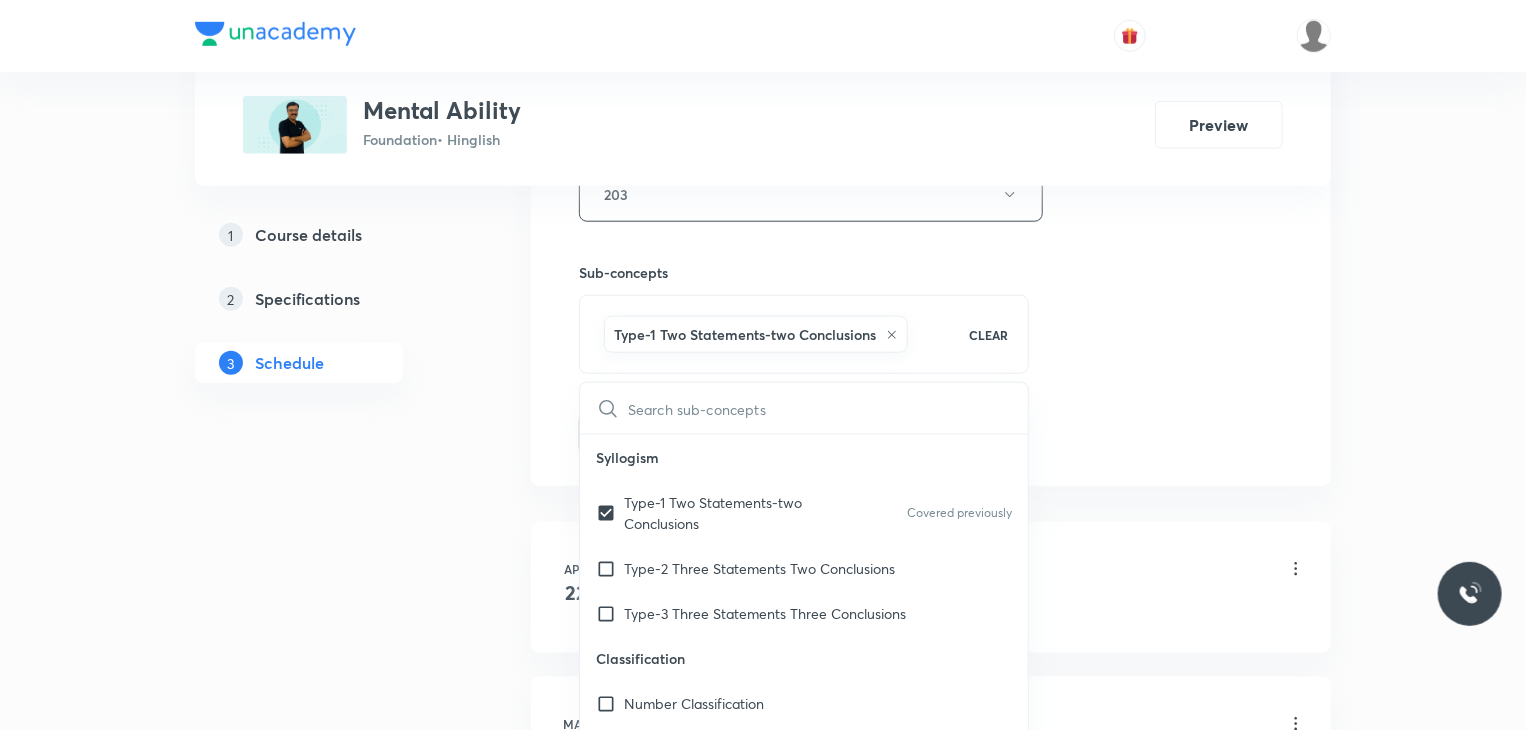 click on "Session  6 Live class Session title 8/99 Series 1 ​ Schedule for Jul 12, 2025, 5:46 PM ​ Duration (in minutes) 45 ​   Session type Online Offline Room 203 Sub-concepts Type-1 Two Statements-two Conclusions CLEAR ​ Syllogism Type-1 Two Statements-two Conclusions Covered previously Type-2 Three Statements Two Conclusions Type-3 Three Statements Three Conclusions Classification Number Classification Letter Classification Word Classification Distance and Direction Finding Distance Finding Direction Concept of Degree Alphabet and Number Test Word Formation Arrangement of Words in Alphabetical Order General and Random Alphabetical Series Letter Gap Problems Venn Diagrams Venn Diagrams Clock 90,180 and 0 Degree Angle Between Both Hands Slow and Fast Concept Cube and Cuboids Three Face Colored Cubes and Cuboids Two Face Colored Cubes and Cuboids No Face Colored Cubes and Cuboids Water and Mirror Images Images of Alphabets Mages  Number Images of Figures Coding - Decoding Alphabets Coding Number Coding Puzzles" at bounding box center [931, -27] 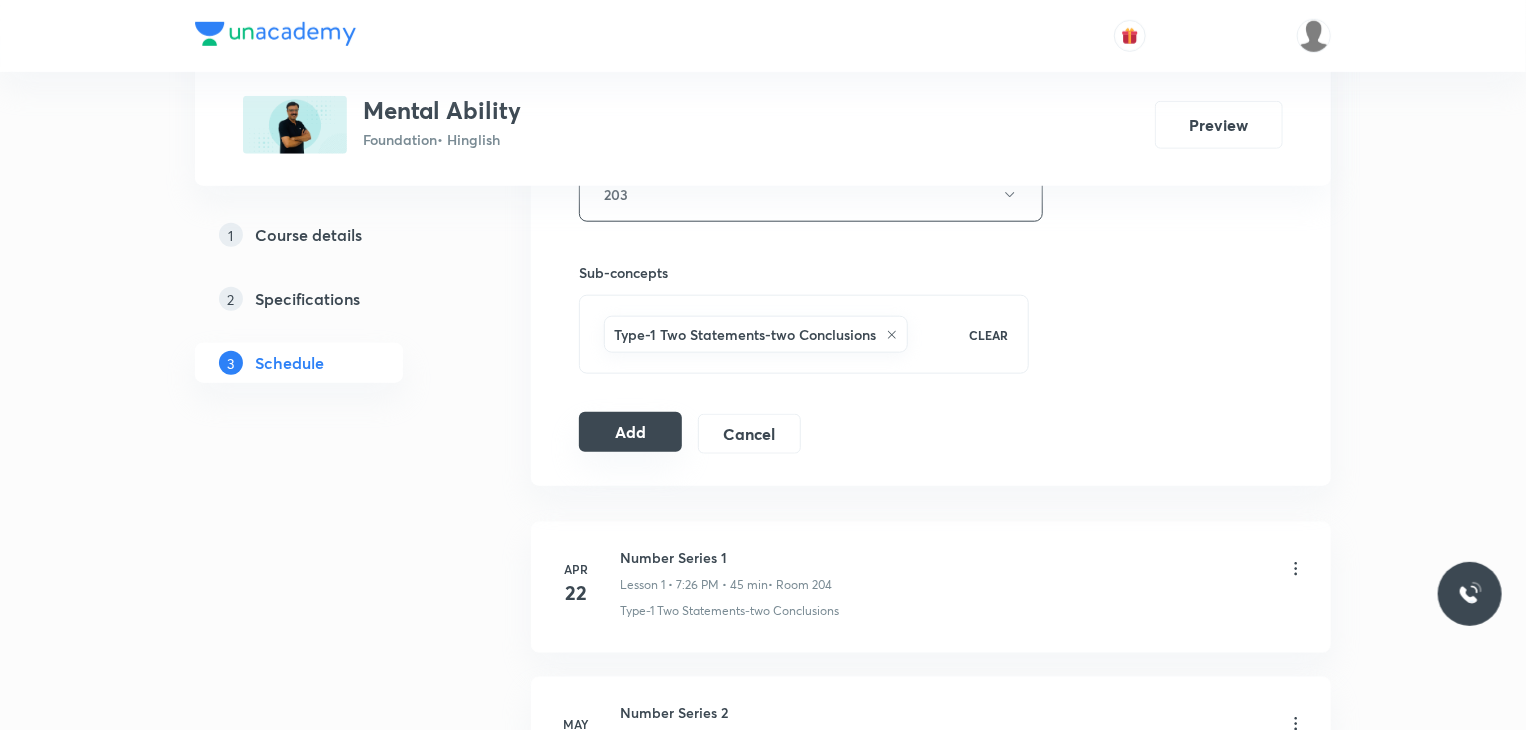 click on "Add" at bounding box center (630, 432) 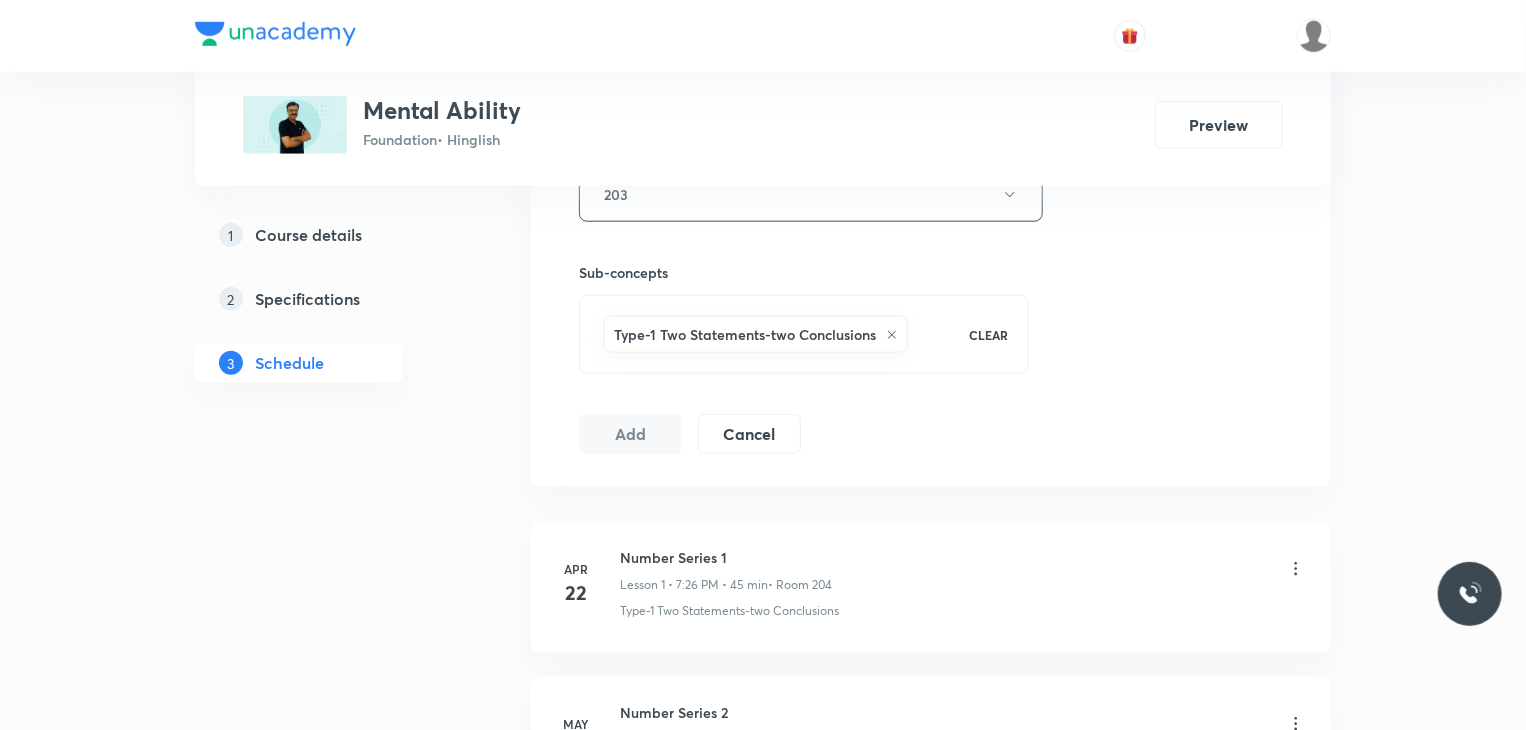scroll, scrollTop: 1667, scrollLeft: 0, axis: vertical 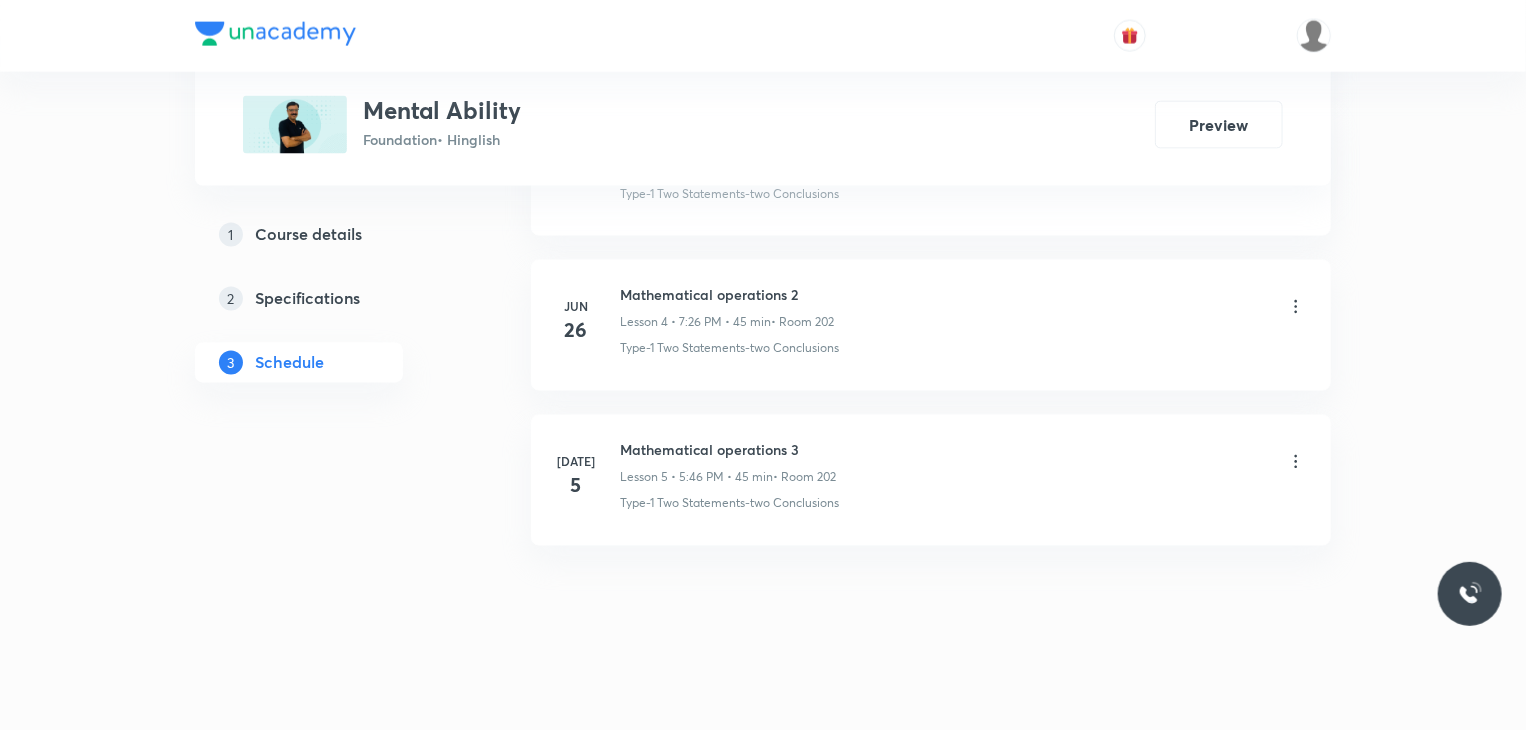 type 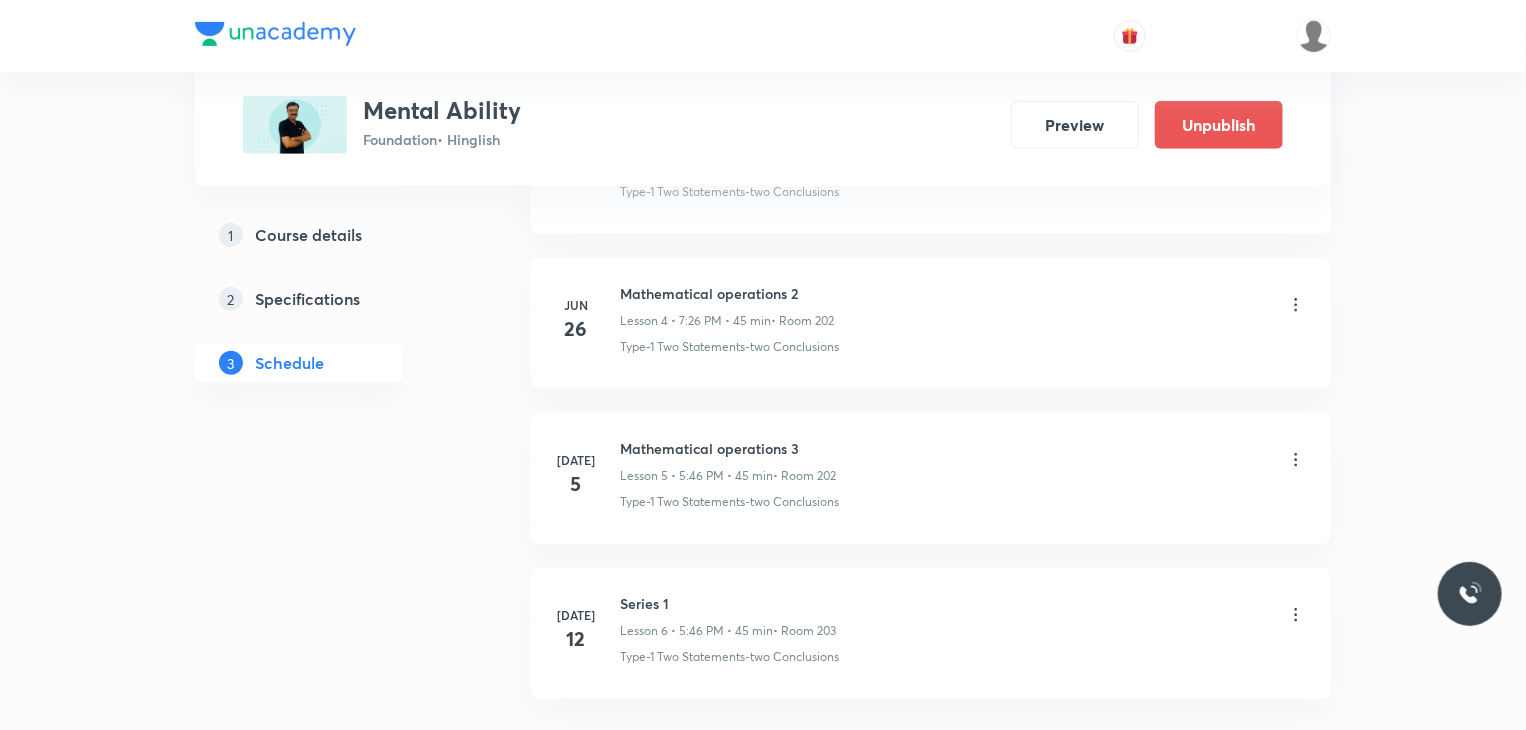 scroll, scrollTop: 882, scrollLeft: 0, axis: vertical 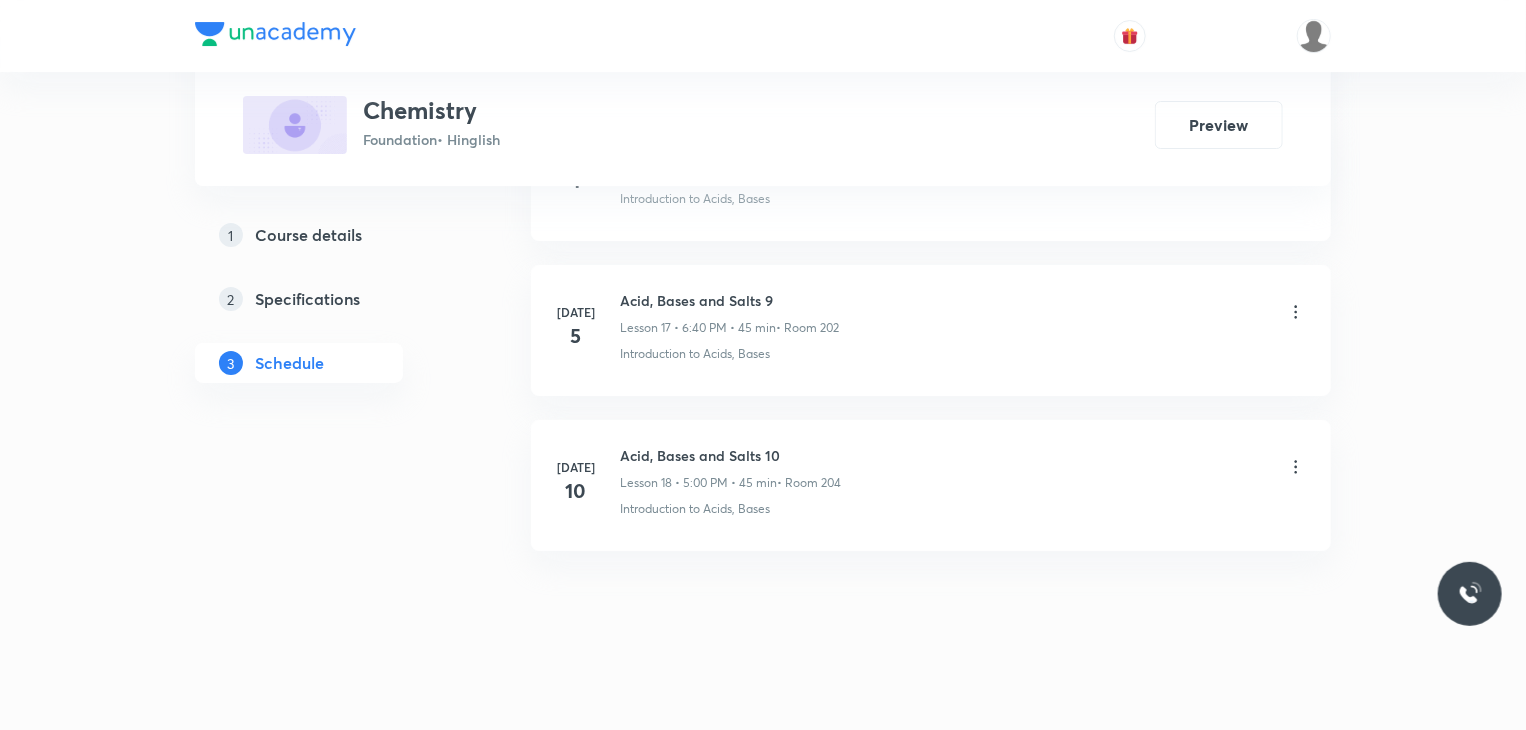 click on "Acid, Bases and Salts 10" at bounding box center (730, 455) 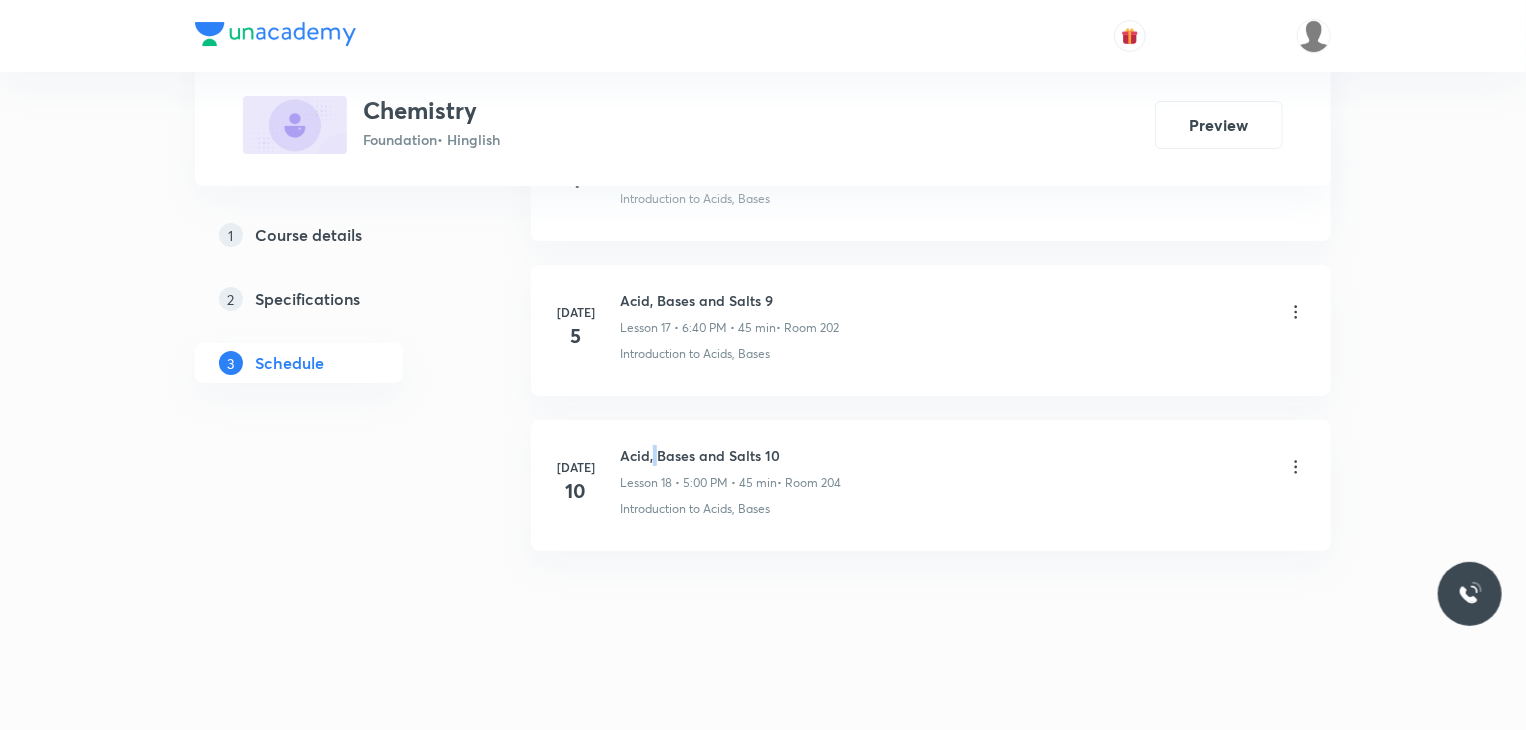 click on "Acid, Bases and Salts 10" at bounding box center (730, 455) 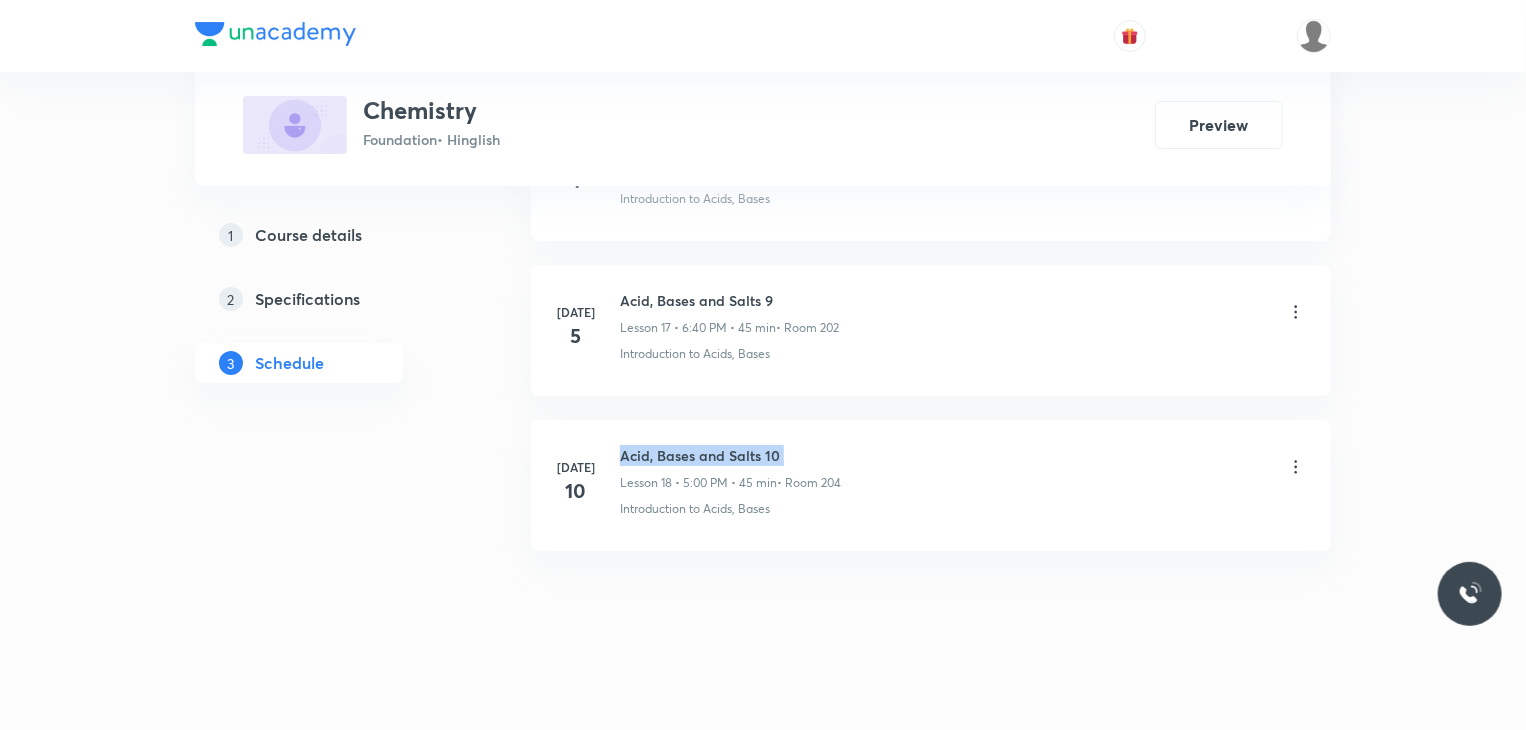 click on "Acid, Bases and Salts 10" at bounding box center (730, 455) 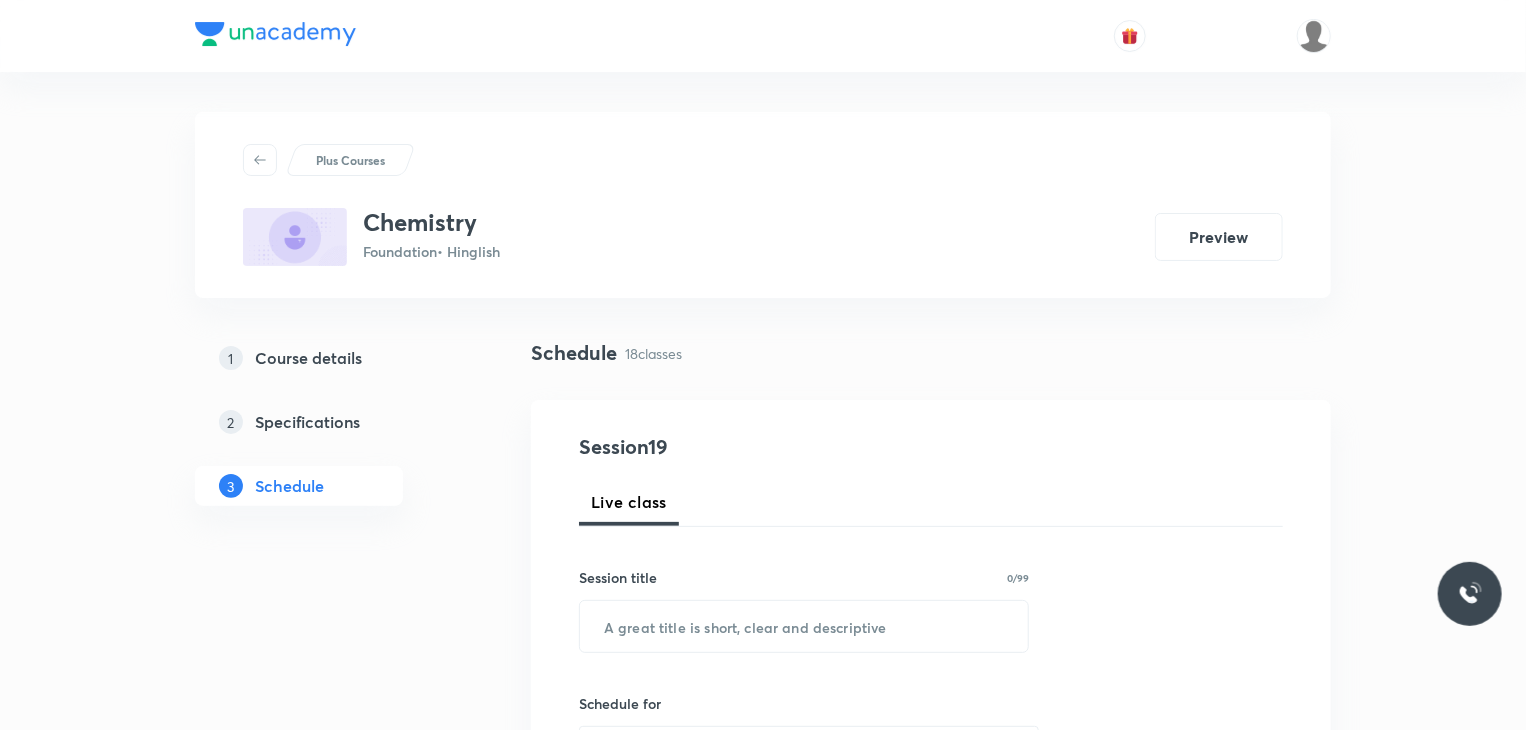 click on "Session  19 Live class Session title 0/99 ​ Schedule for [DATE] 1:39 PM ​ Duration (in minutes) ​   Session type Online Offline Room Select centre room Sub-concepts Select concepts that wil be covered in this session Add Cancel" at bounding box center [931, 901] 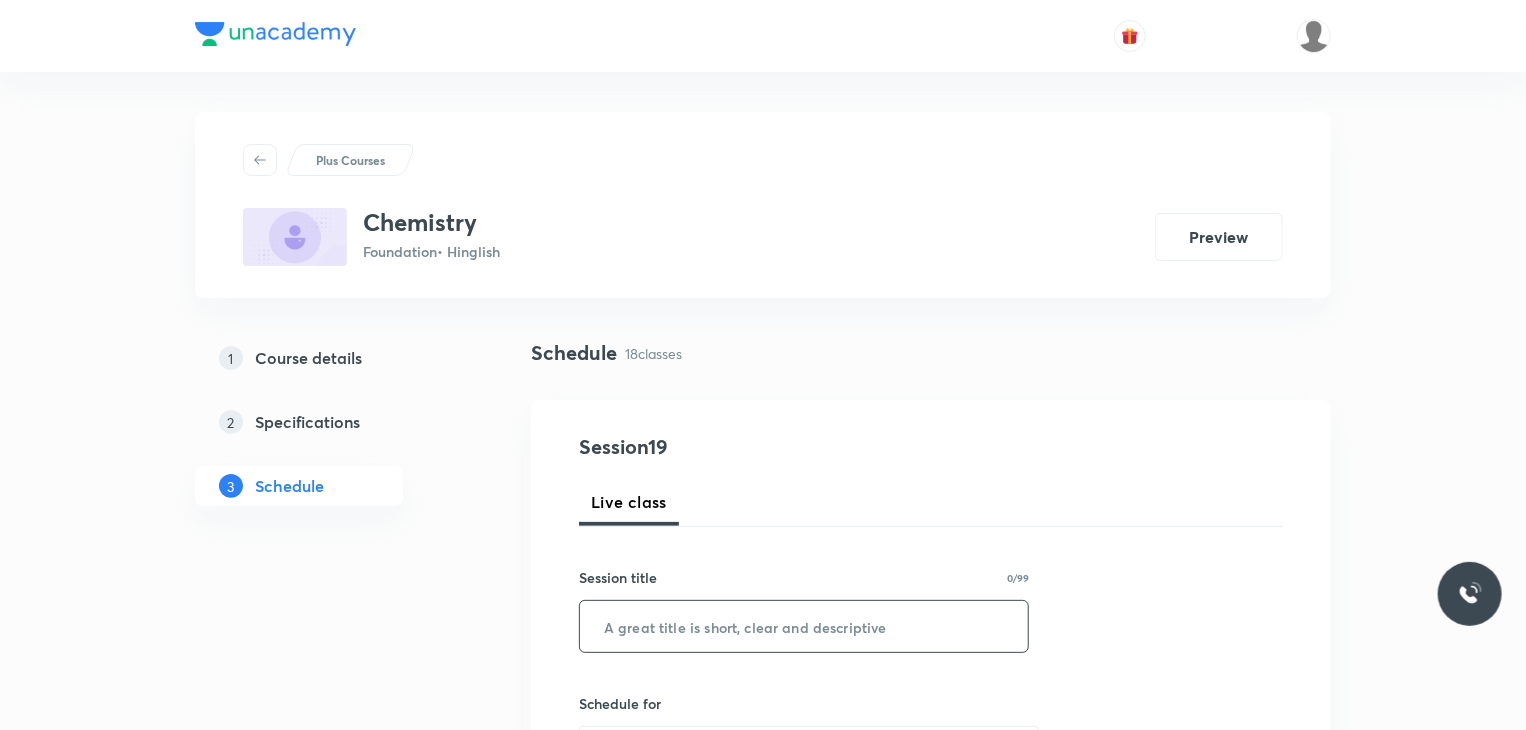 click at bounding box center [804, 626] 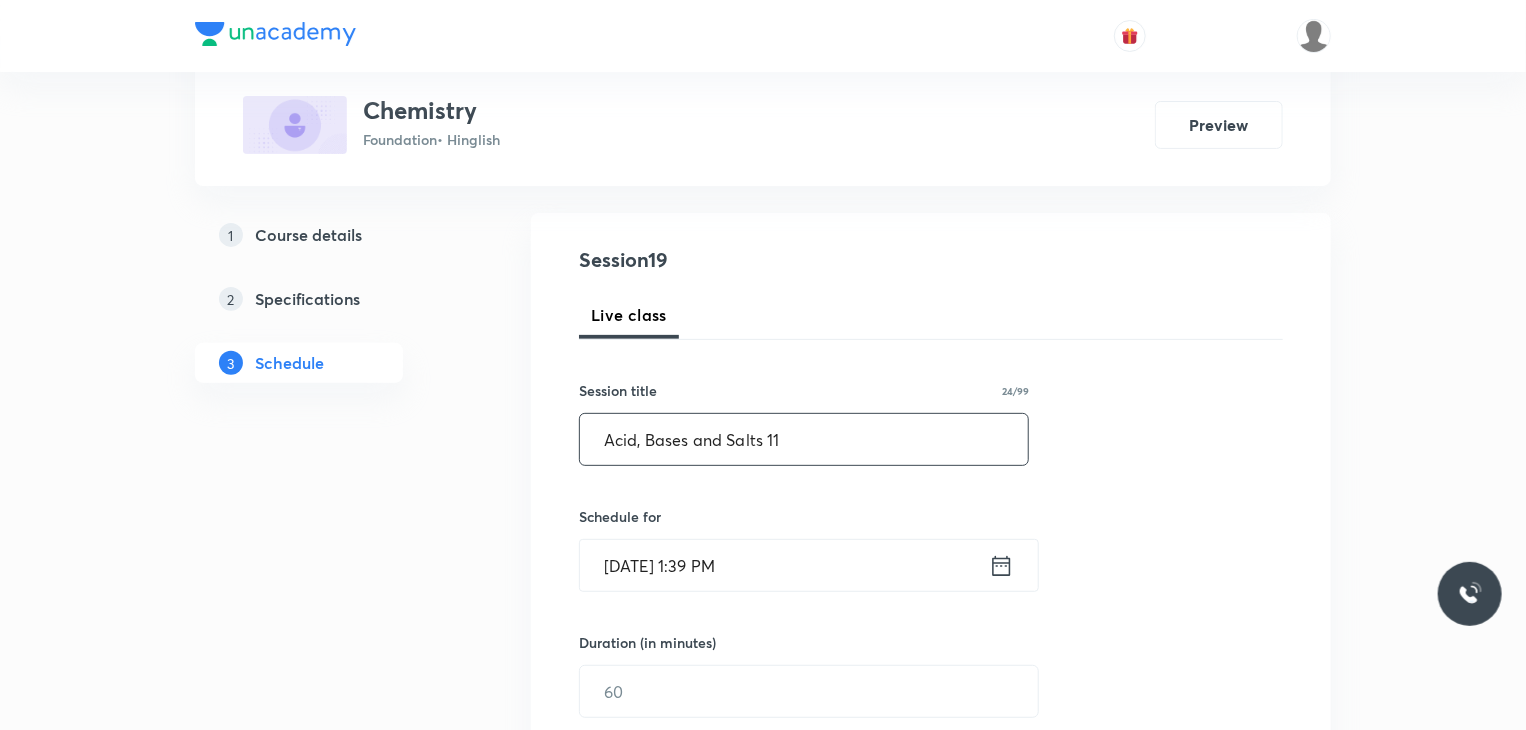 scroll, scrollTop: 192, scrollLeft: 0, axis: vertical 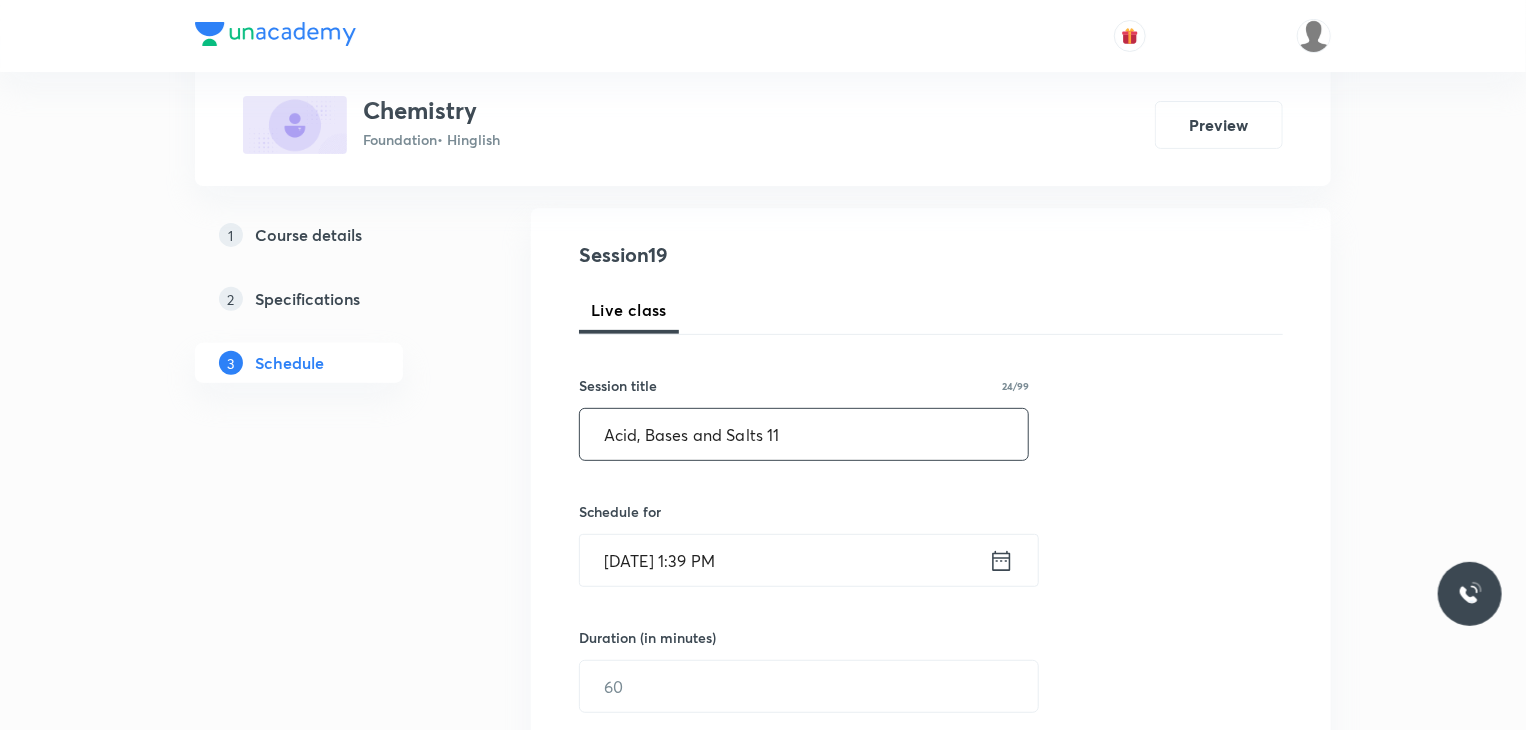 type on "Acid, Bases and Salts 11" 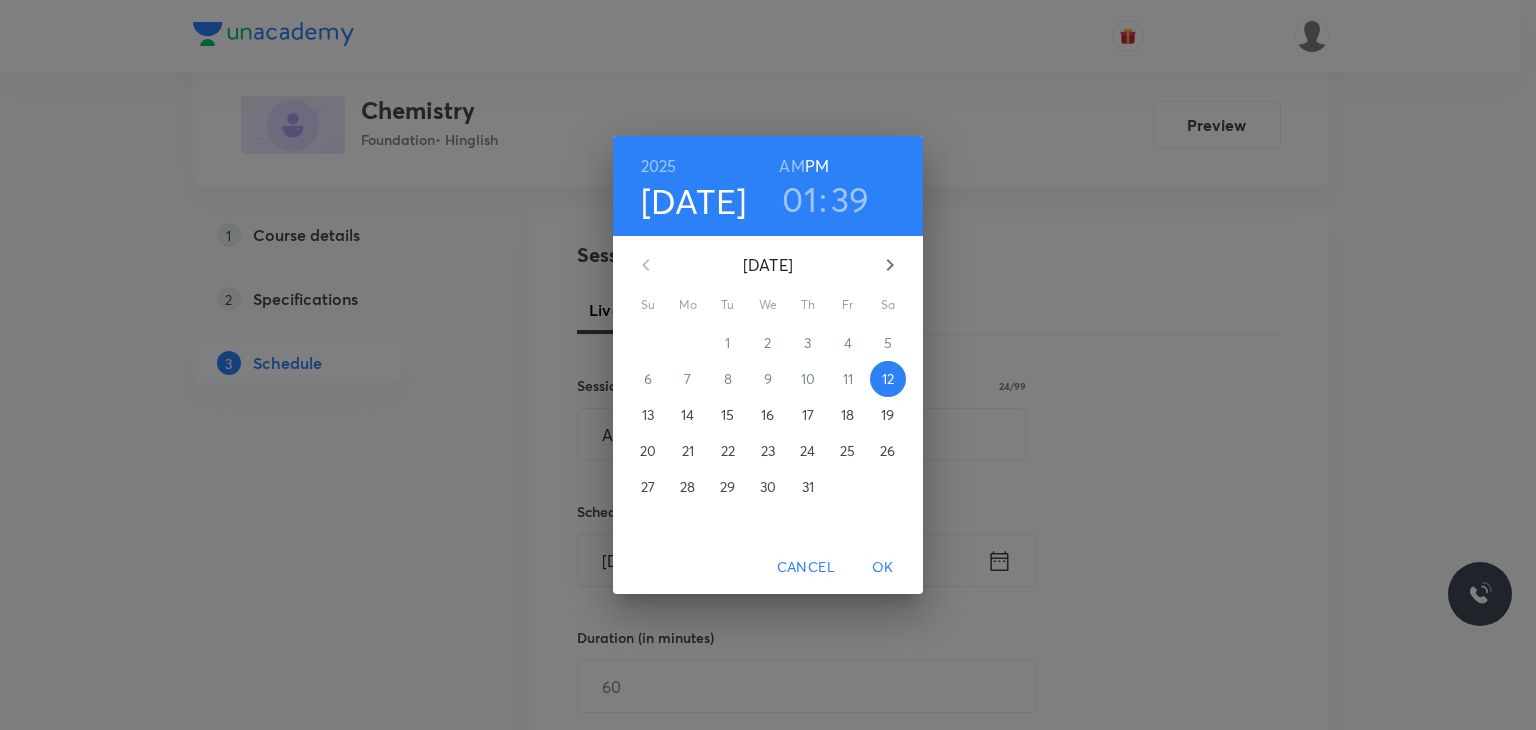 click on "01" at bounding box center (799, 199) 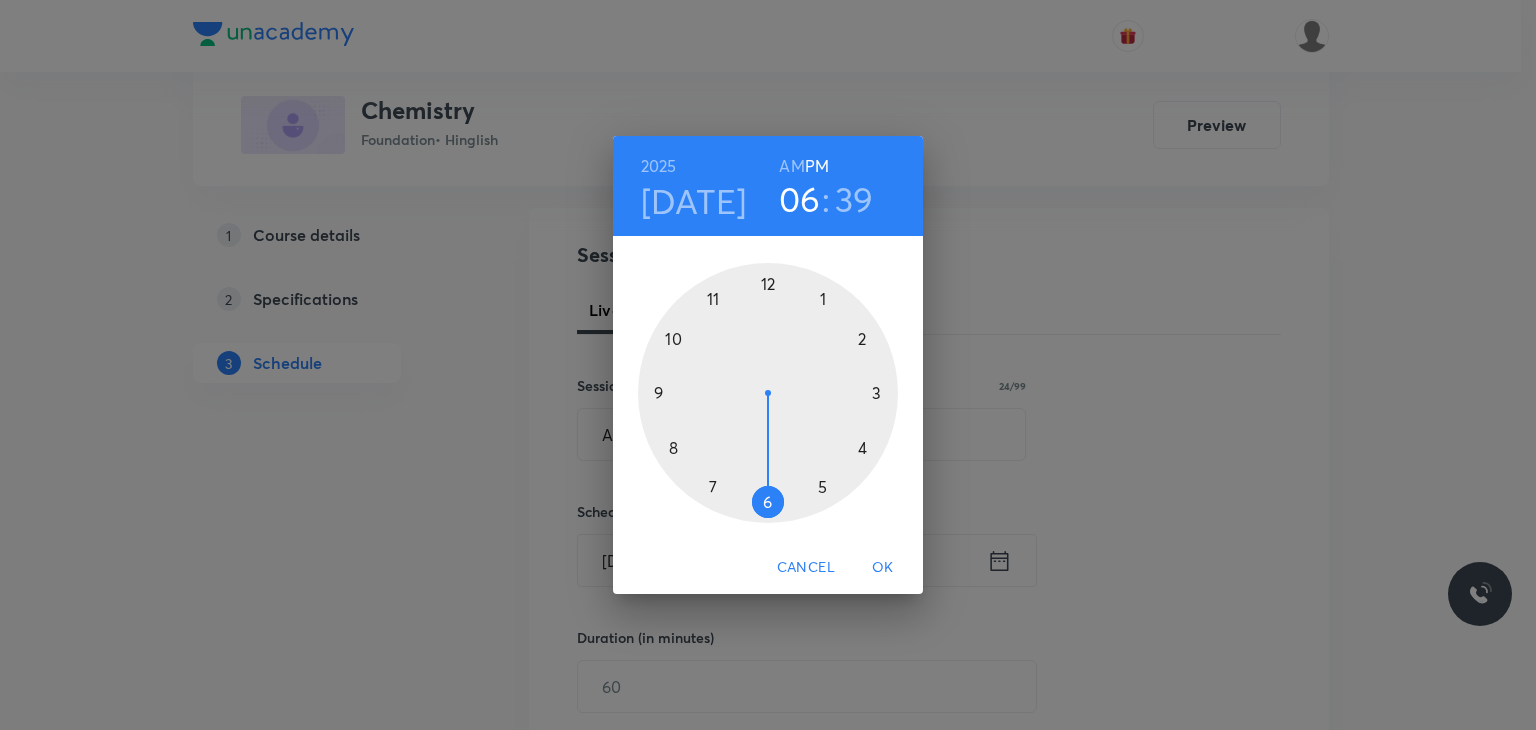 drag, startPoint x: 824, startPoint y: 477, endPoint x: 775, endPoint y: 499, distance: 53.712196 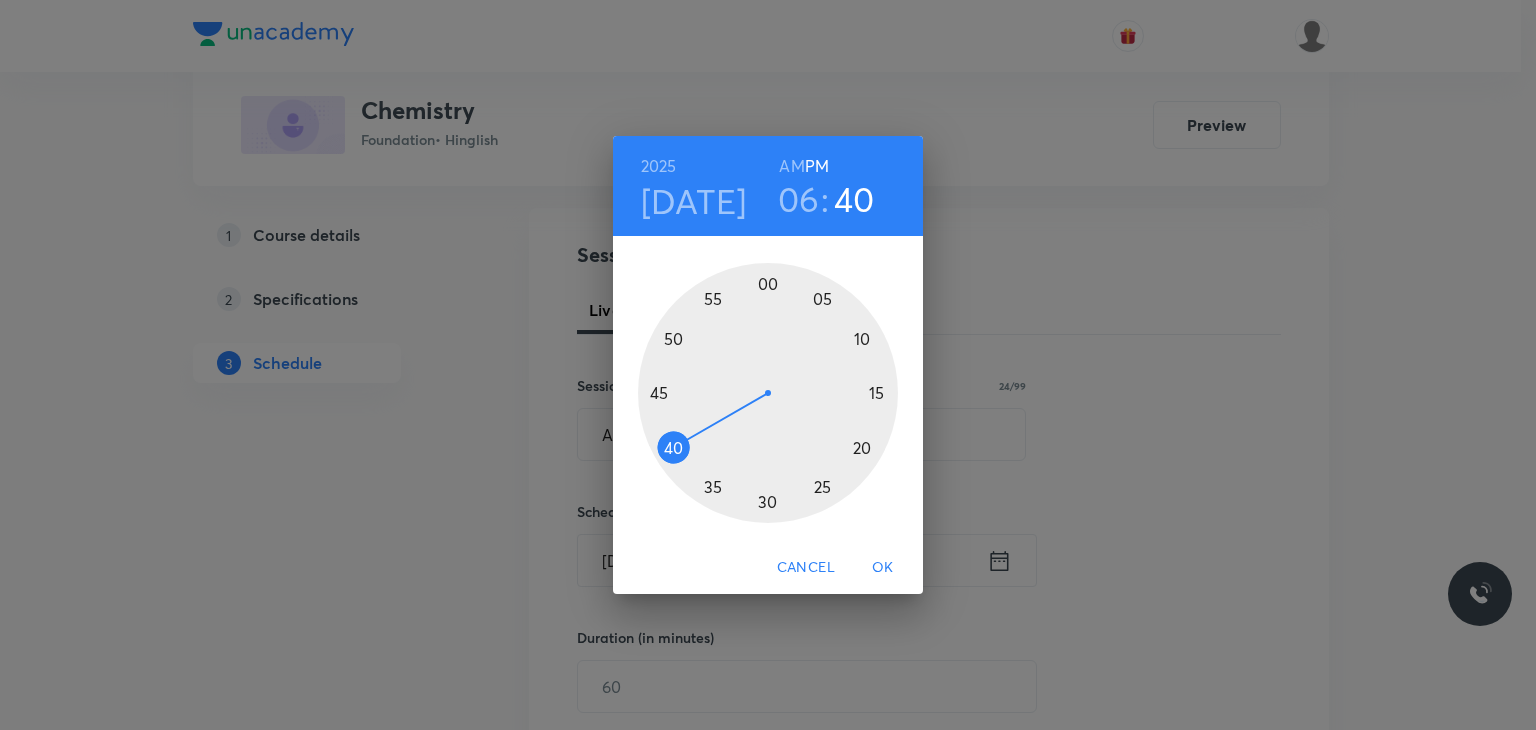 drag, startPoint x: 684, startPoint y: 446, endPoint x: 672, endPoint y: 447, distance: 12.0415945 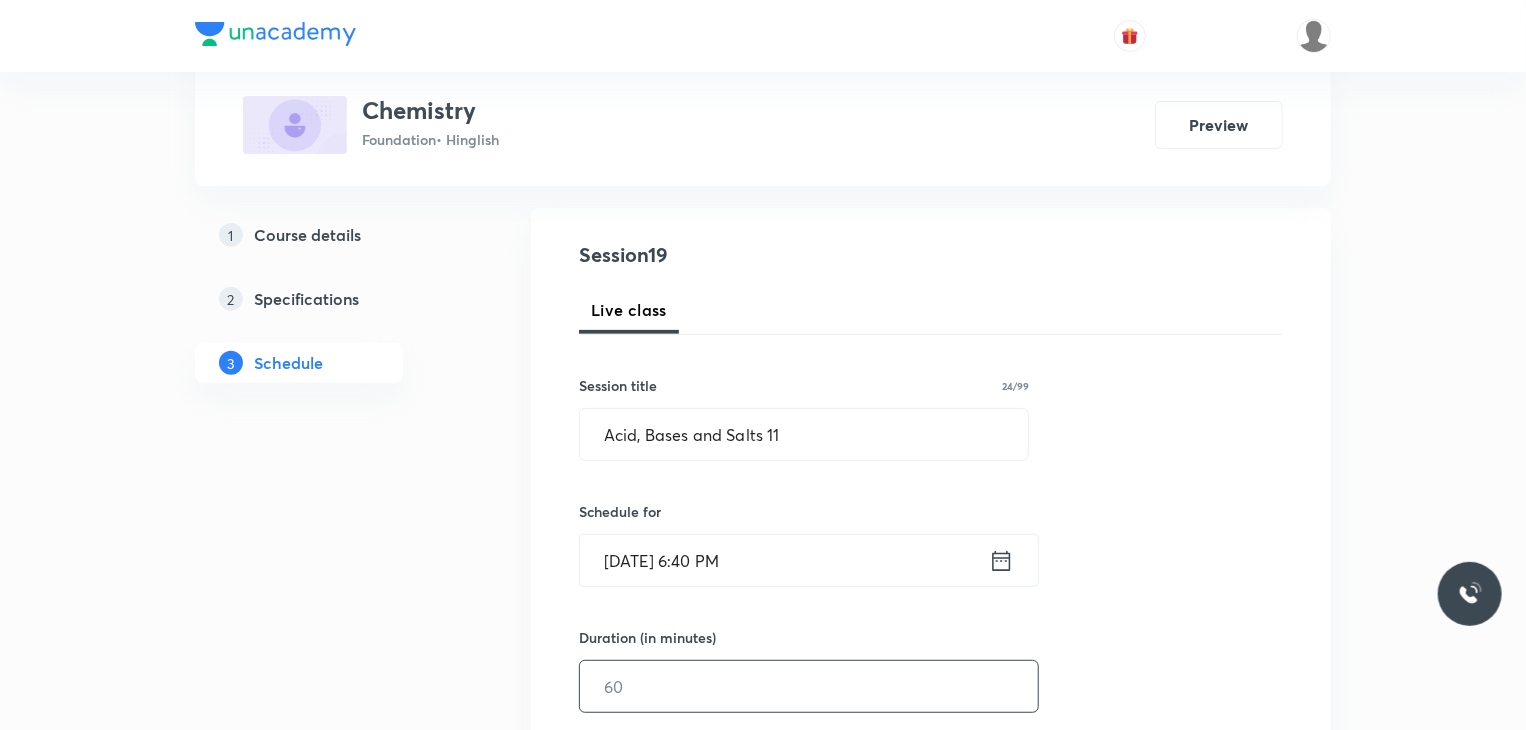 click at bounding box center (809, 686) 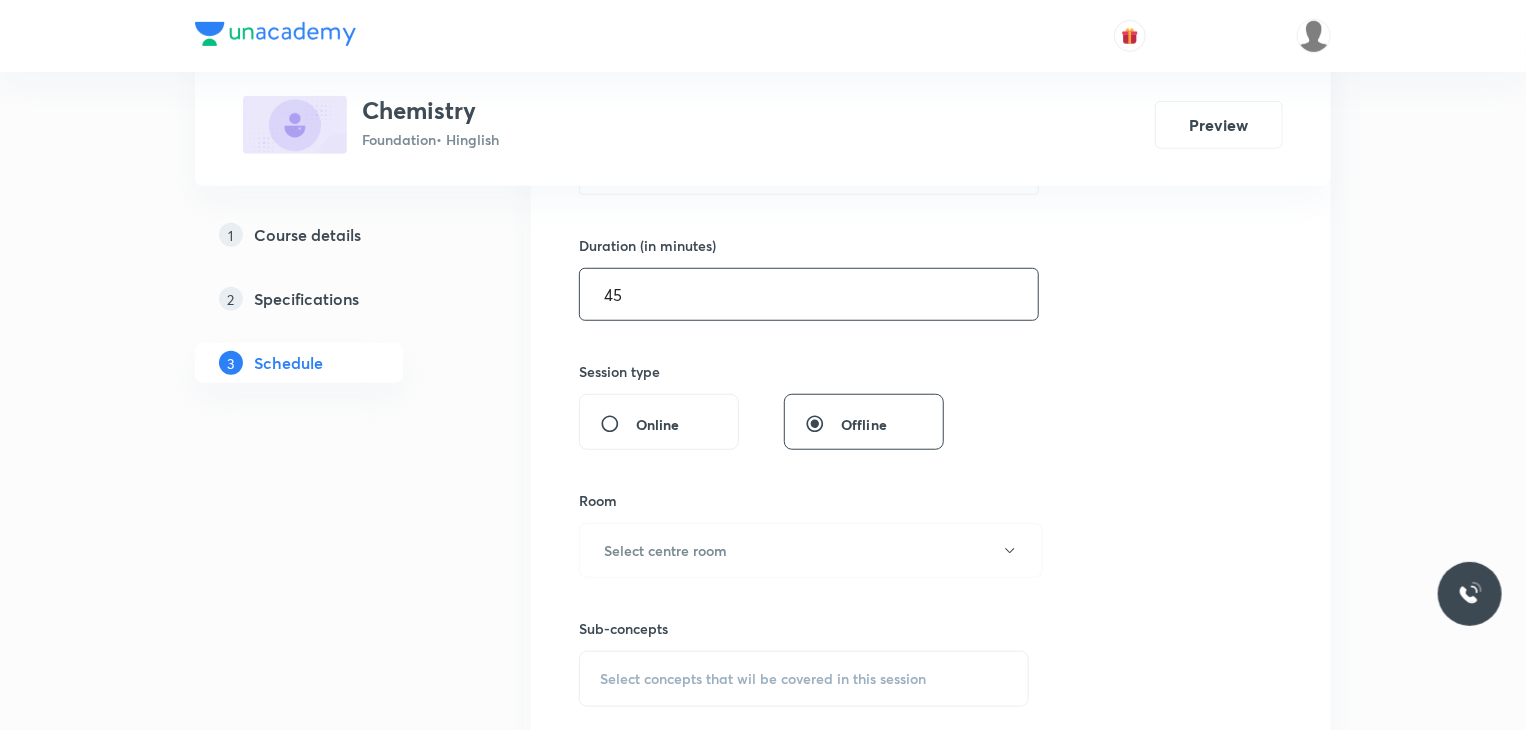 scroll, scrollTop: 586, scrollLeft: 0, axis: vertical 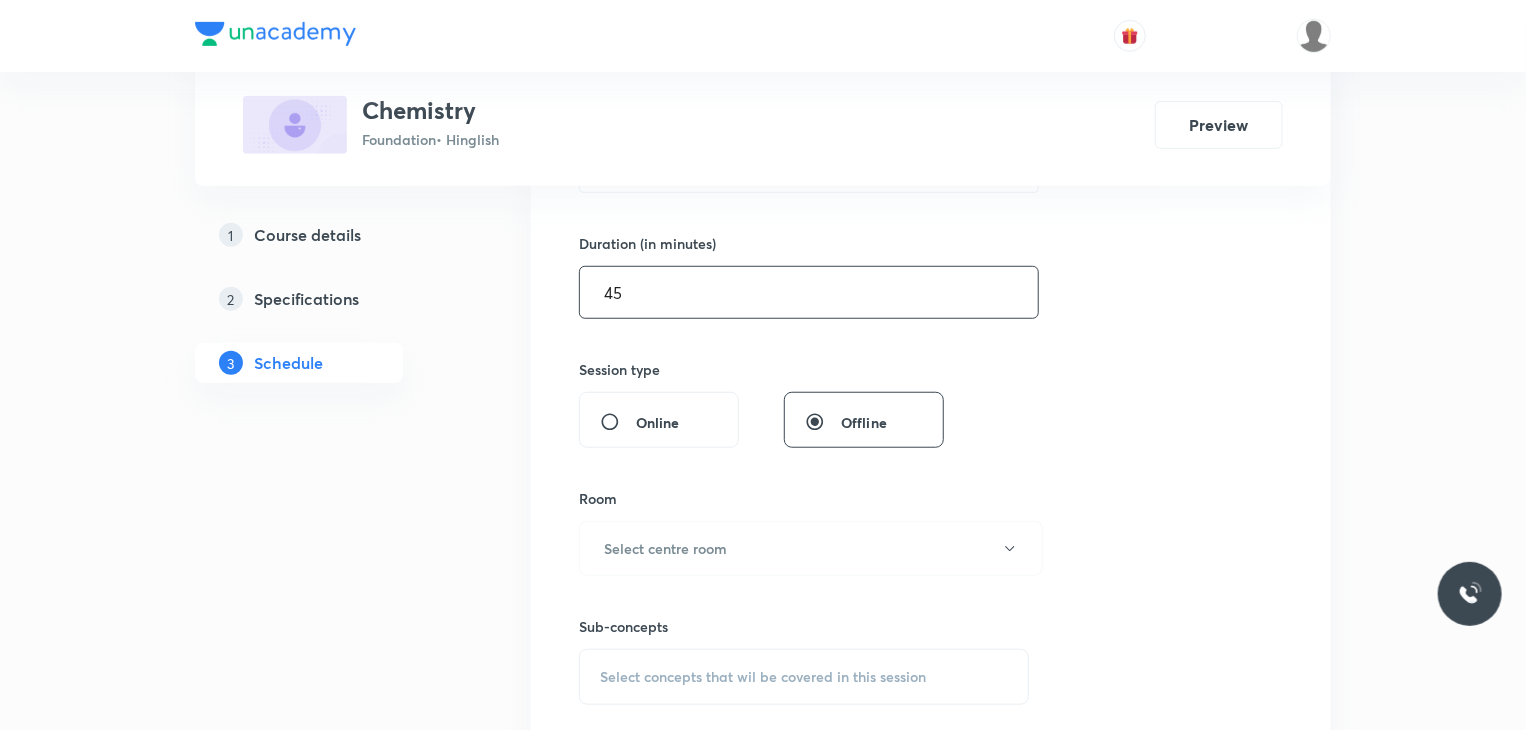 type on "45" 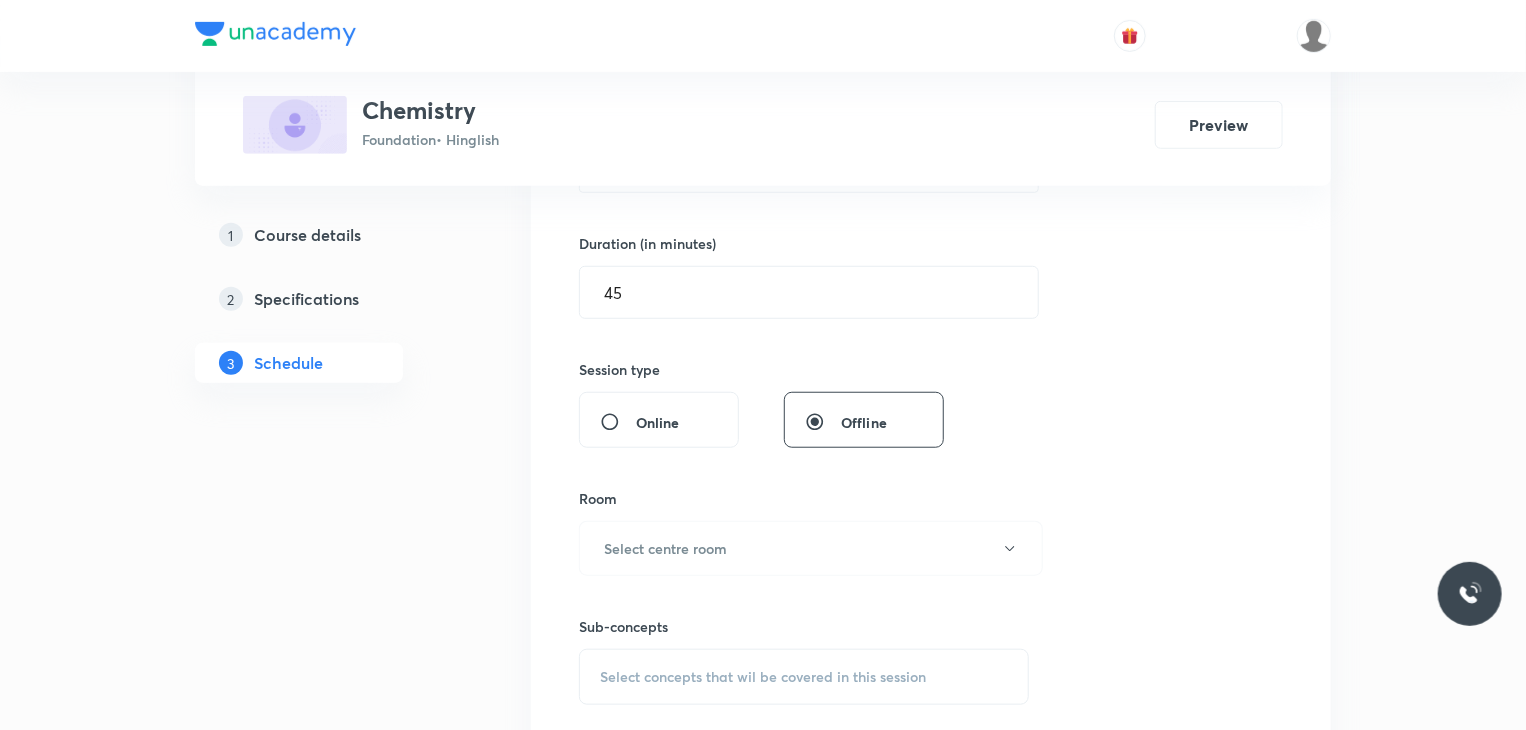 click on "Room" at bounding box center (804, 498) 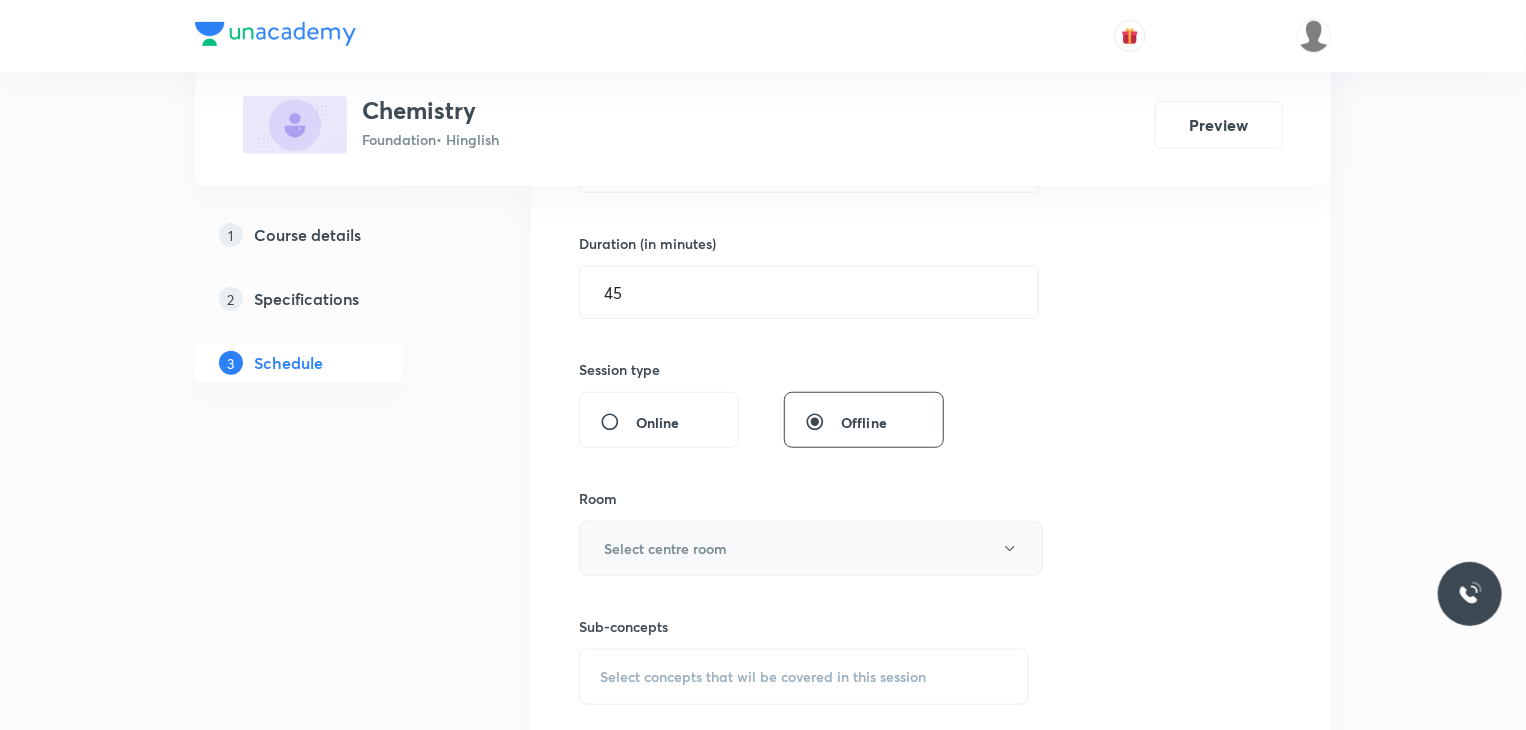 click on "Select centre room" at bounding box center [811, 548] 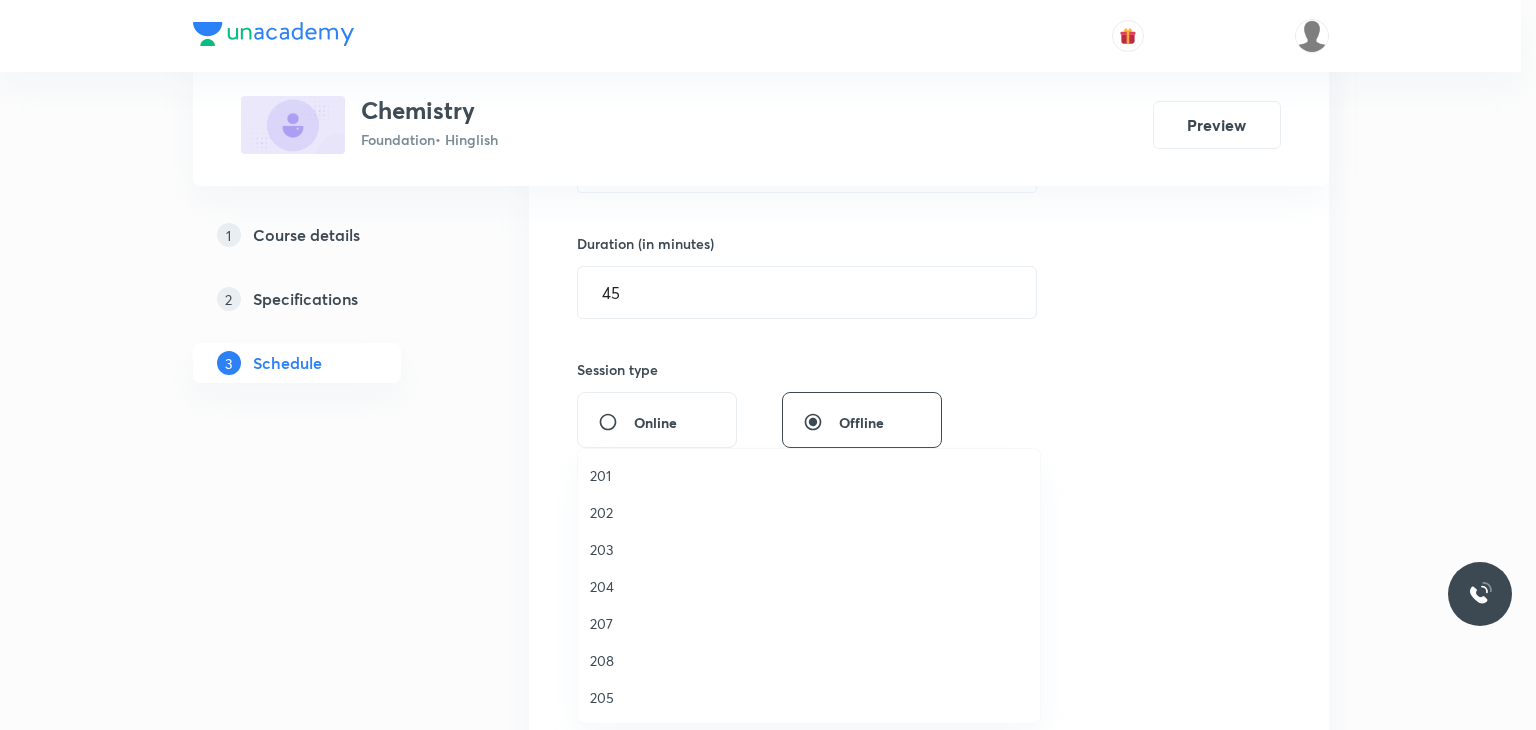 click on "207" at bounding box center (809, 623) 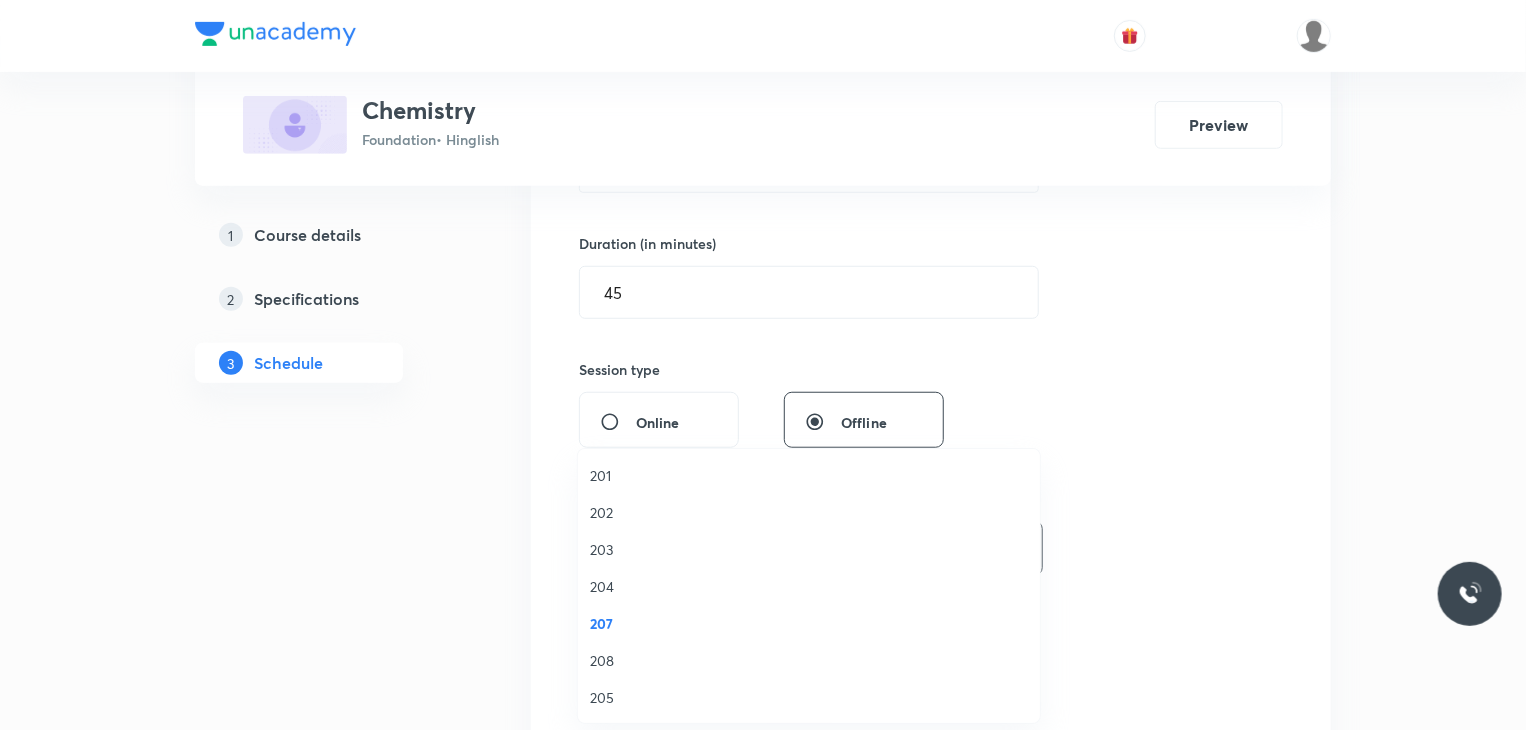 click on "Select concepts that wil be covered in this session" at bounding box center [763, 677] 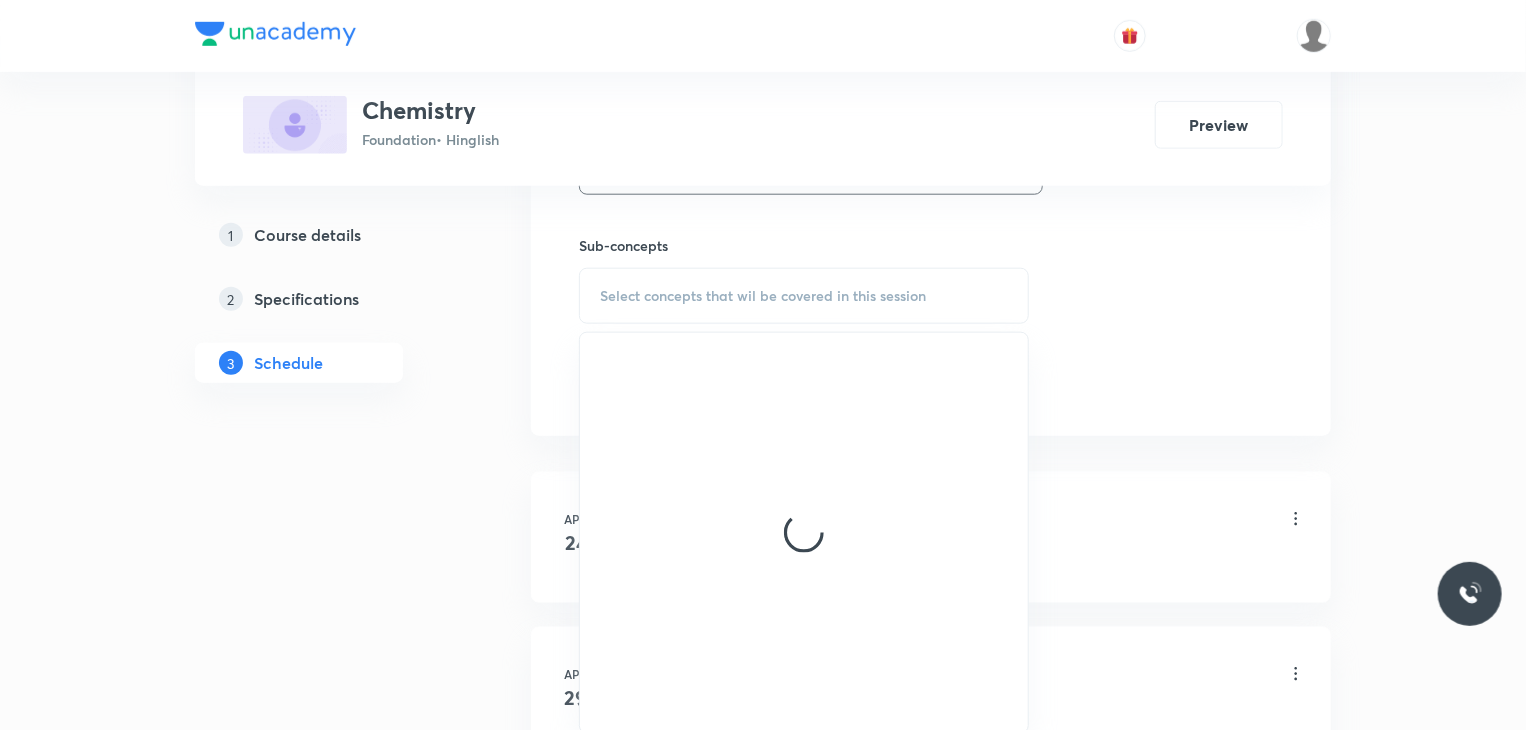 scroll, scrollTop: 974, scrollLeft: 0, axis: vertical 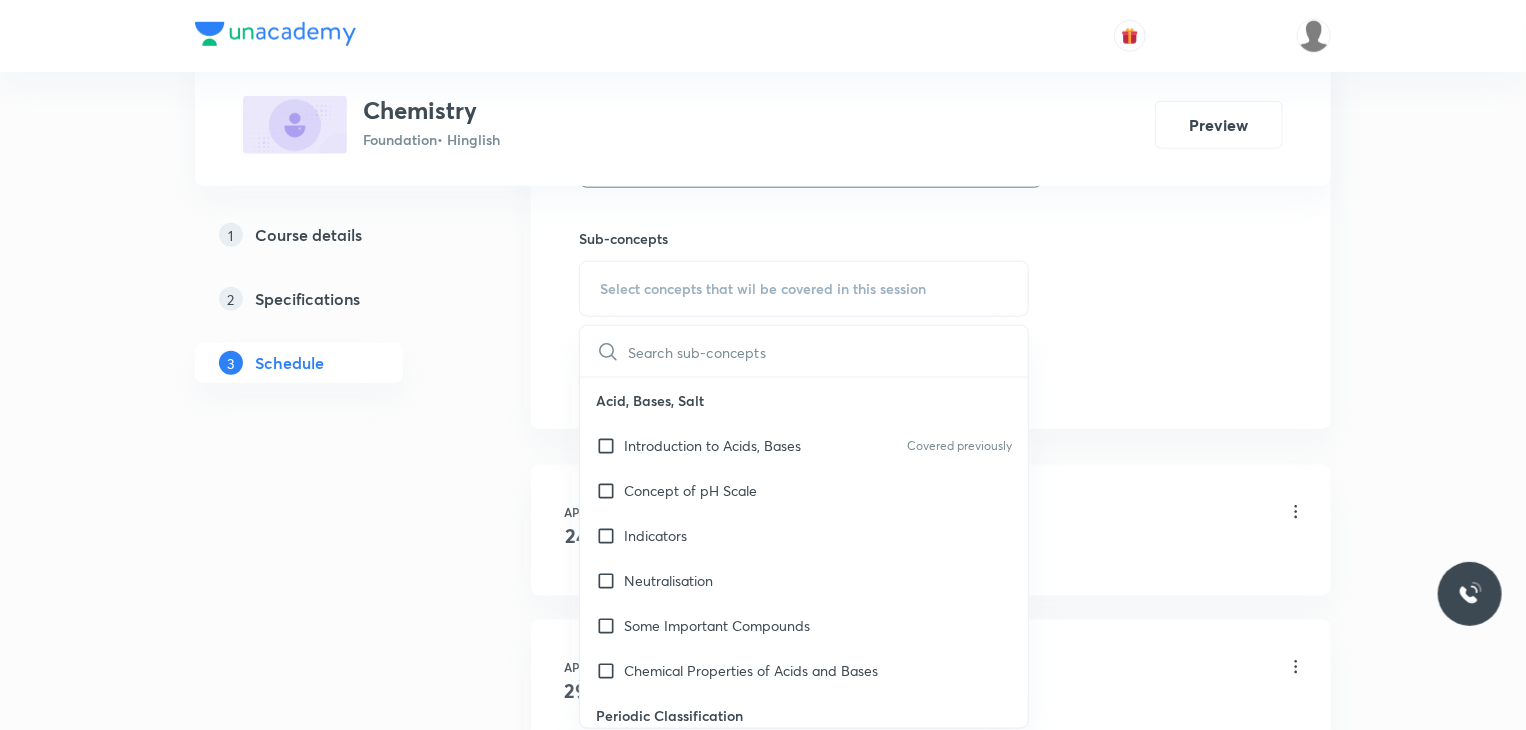 click on "Introduction to Acids, Bases Covered previously" at bounding box center (804, 445) 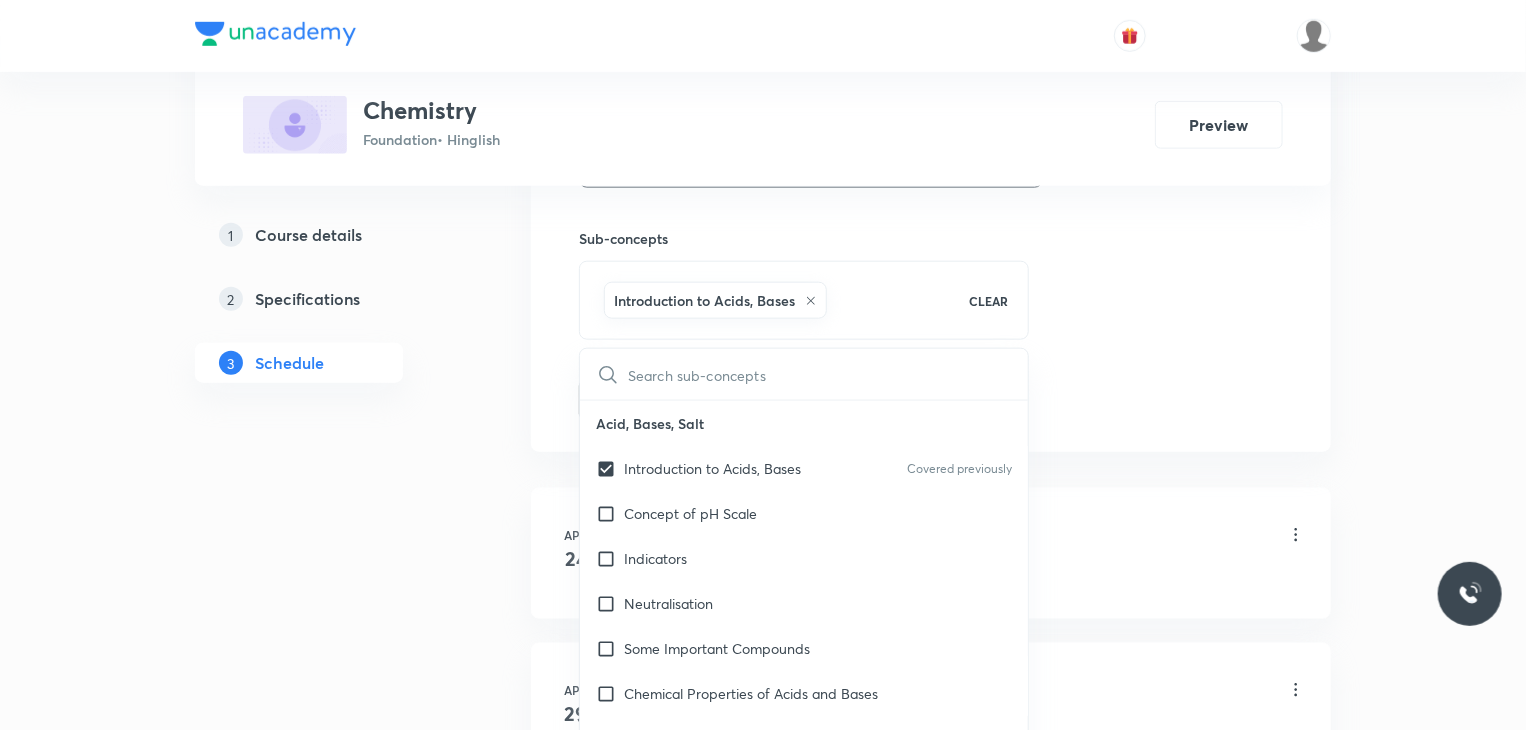 click on "Session  19 Live class Session title 24/99 Acid, Bases and Salts 11 ​ Schedule for Jul 12, 2025, 6:40 PM ​ Duration (in minutes) 45 ​   Session type Online Offline Room 207 Sub-concepts Introduction to Acids, Bases CLEAR ​ Acid, Bases, Salt Introduction to Acids, Bases Covered previously Concept of pH Scale Indicators Neutralisation Some Important Compounds Chemical Properties of Acids and Bases Periodic Classification Periodic Classification of Elements : Need for Classification Early Attempts at Classification of Elements Dobereiner’s Triads & Newland’s Law of Octaves Mendeleev’s Periodic Table Modern Periodic Table Trends in Periodic Table Electronic Configuration With Respect to Noble Gases Metals and Non Metals Metals and Non-metals Properties of Metals and Non-metals Reactivity Series Formation and Properties of Ionic Compounds Basic Metallurgical Processes Corrosion and Its Prevention Structure of Atom Thomson’s Atomic Model Rutherford’s Atomic Model Bohr’s Atomic Model Valency Fuel" at bounding box center (931, -61) 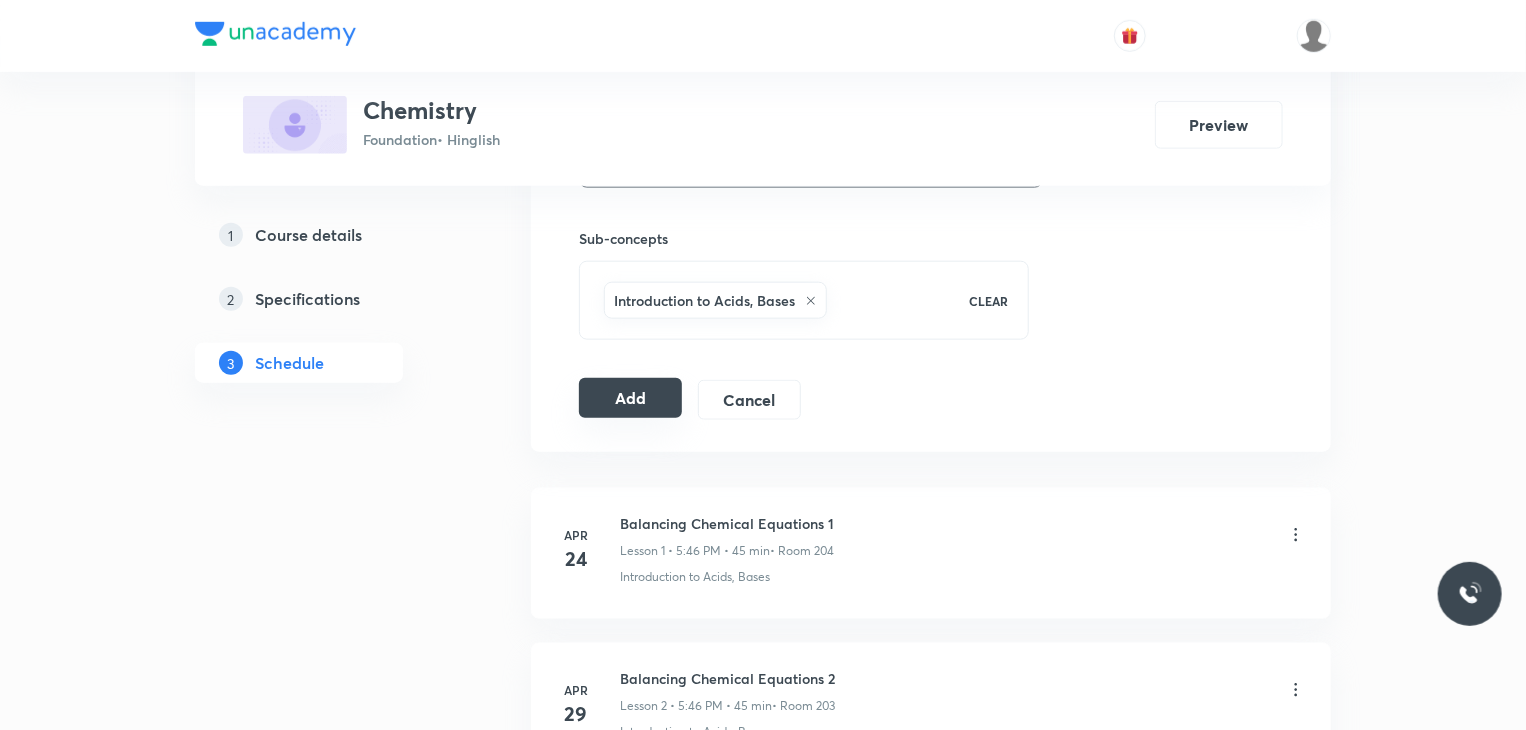 click on "Add" at bounding box center [630, 398] 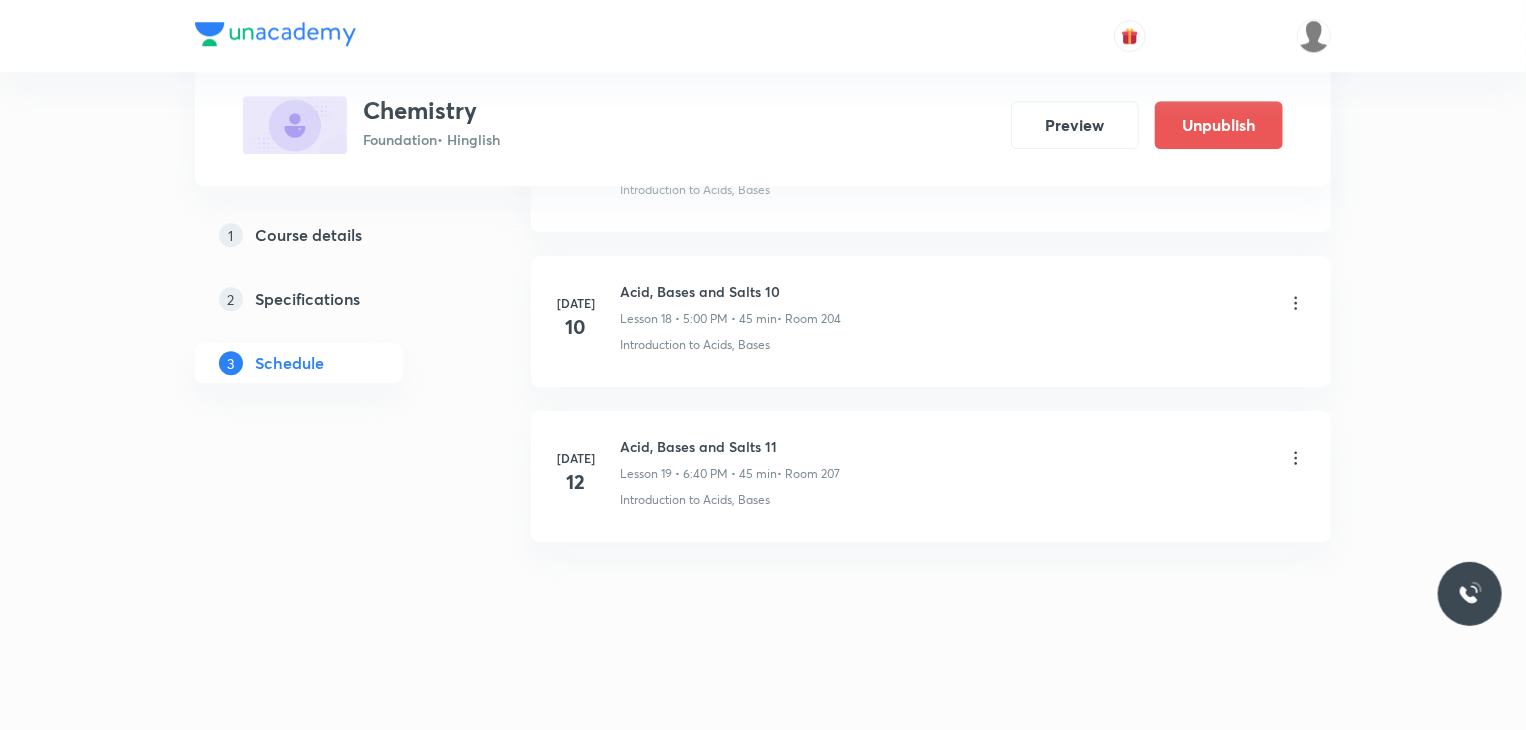 scroll, scrollTop: 2687, scrollLeft: 0, axis: vertical 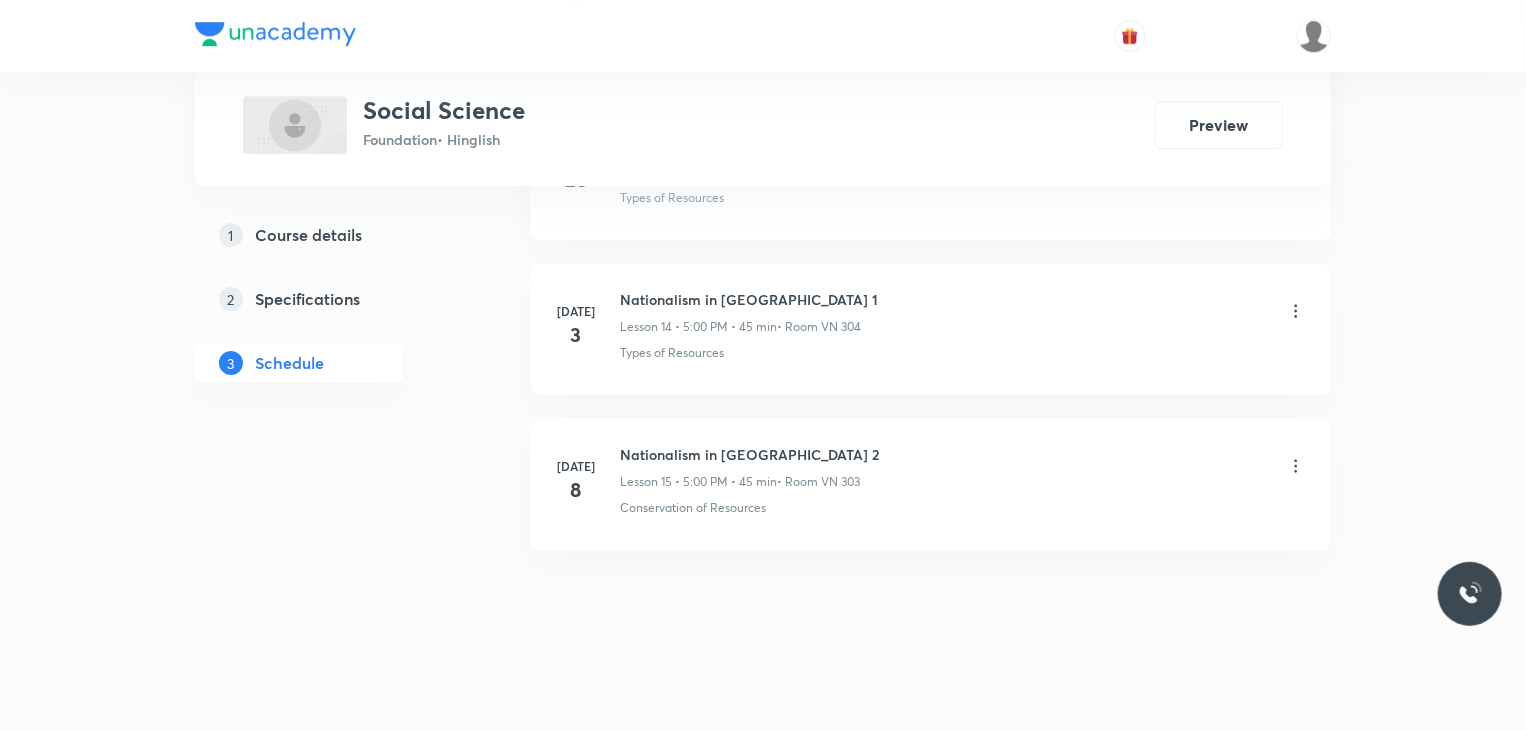 click on "Nationalism in [GEOGRAPHIC_DATA] 2" at bounding box center (749, 454) 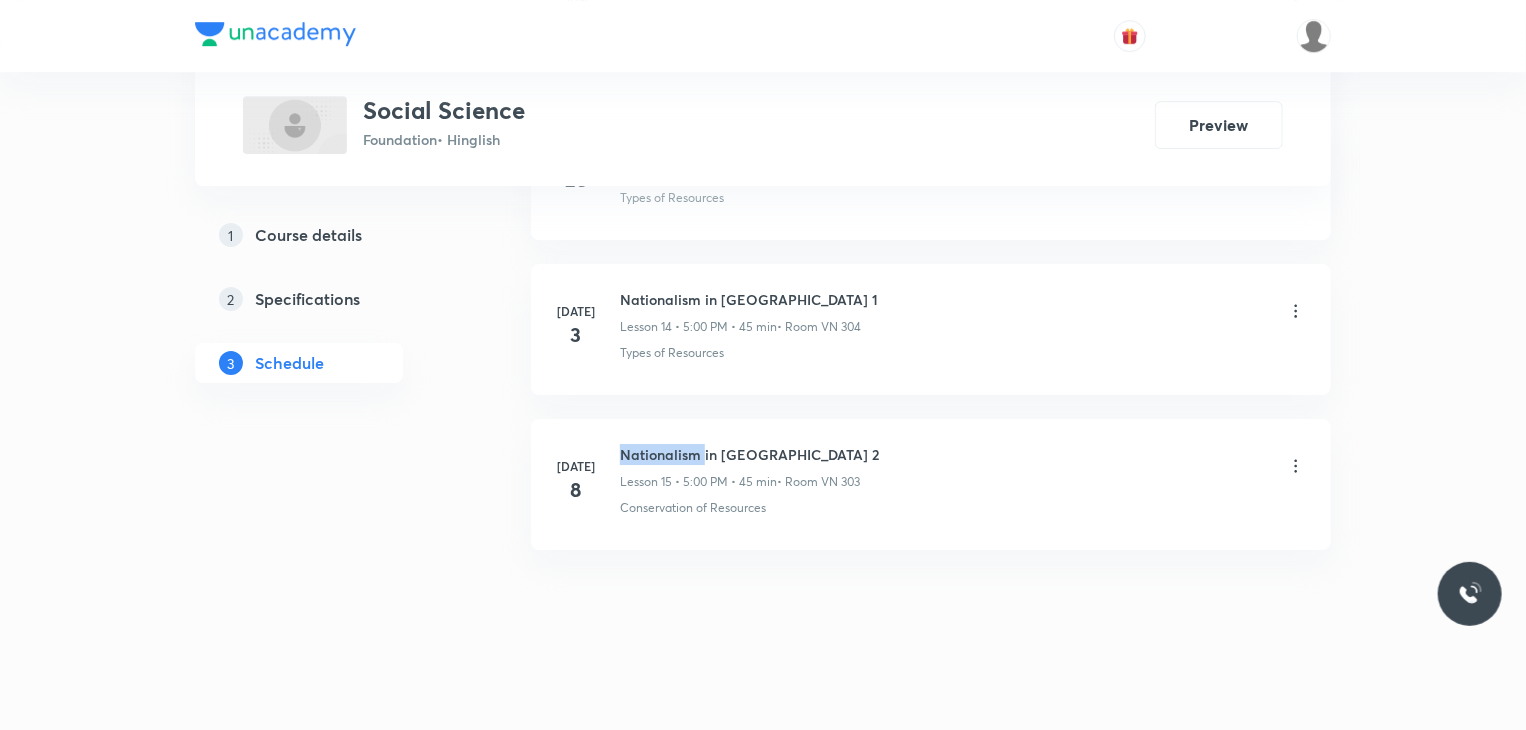 click on "Nationalism in [GEOGRAPHIC_DATA] 2" at bounding box center [749, 454] 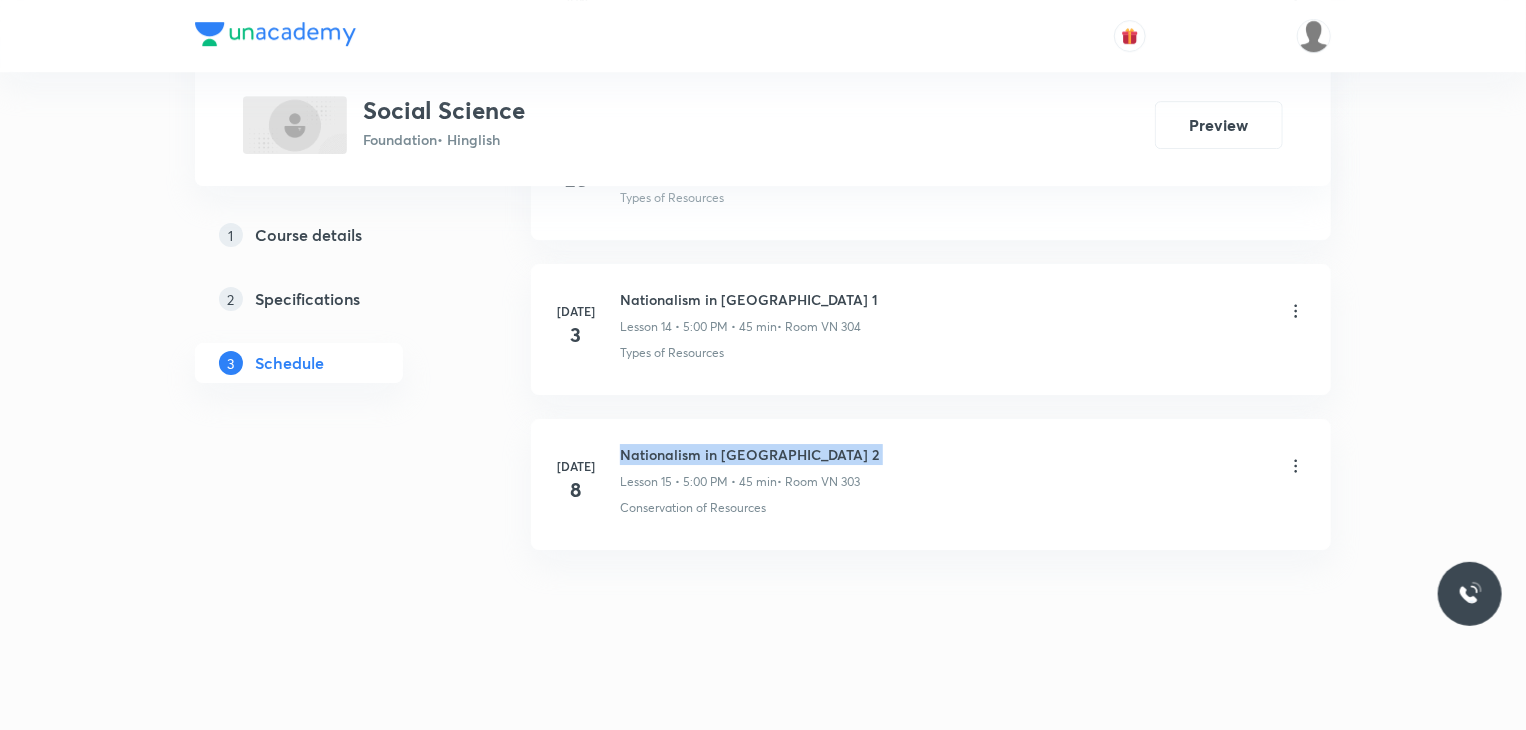 click on "Nationalism in [GEOGRAPHIC_DATA] 2" at bounding box center (749, 454) 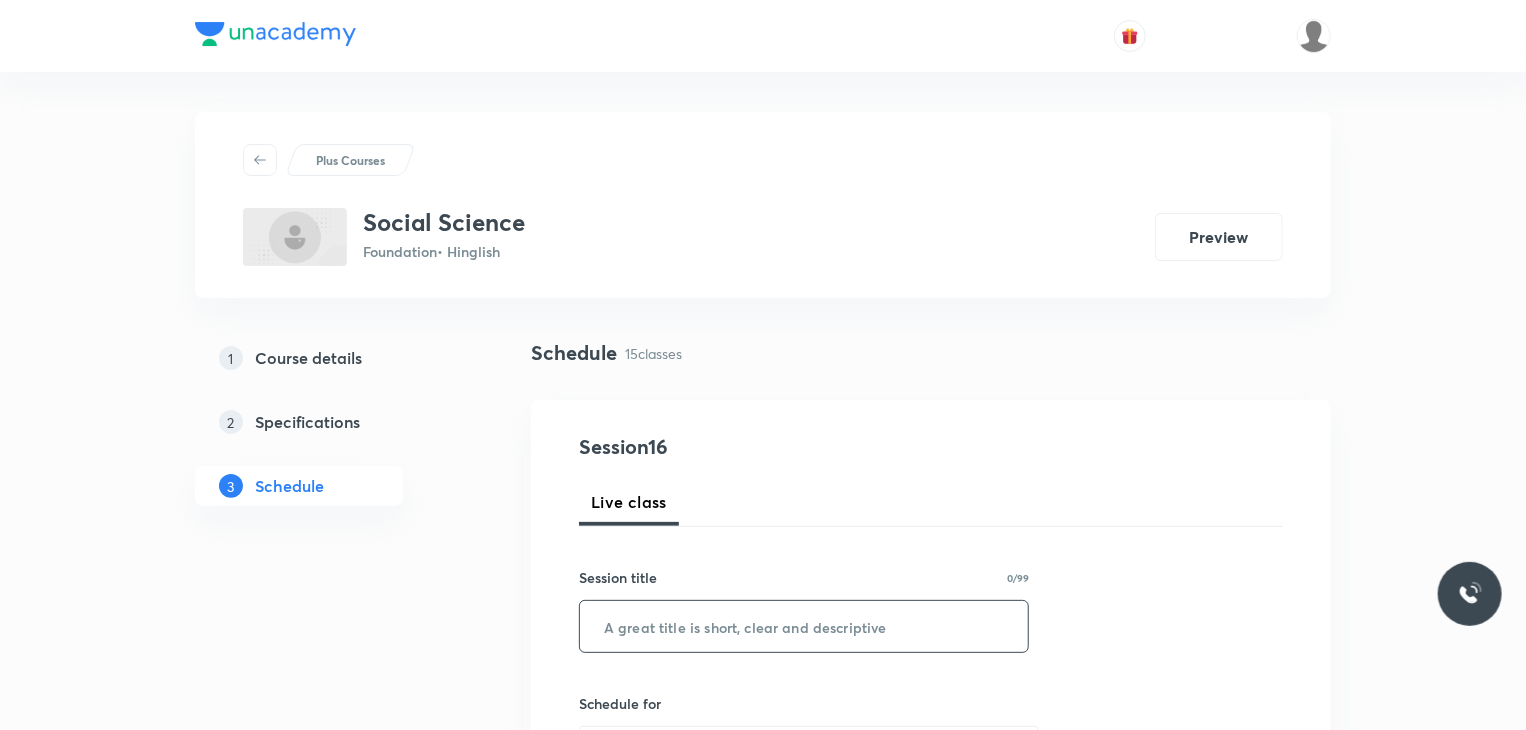 click at bounding box center (804, 626) 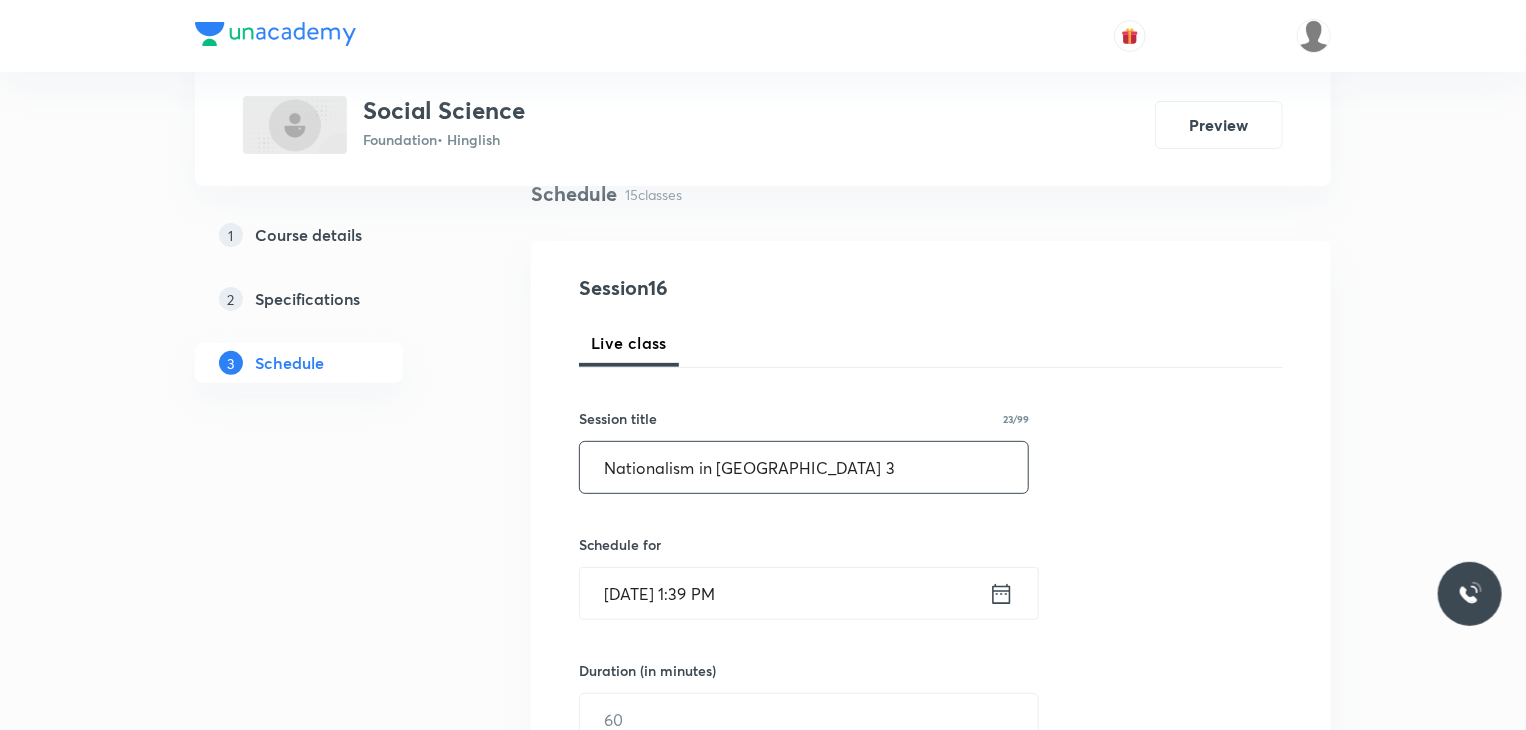scroll, scrollTop: 160, scrollLeft: 0, axis: vertical 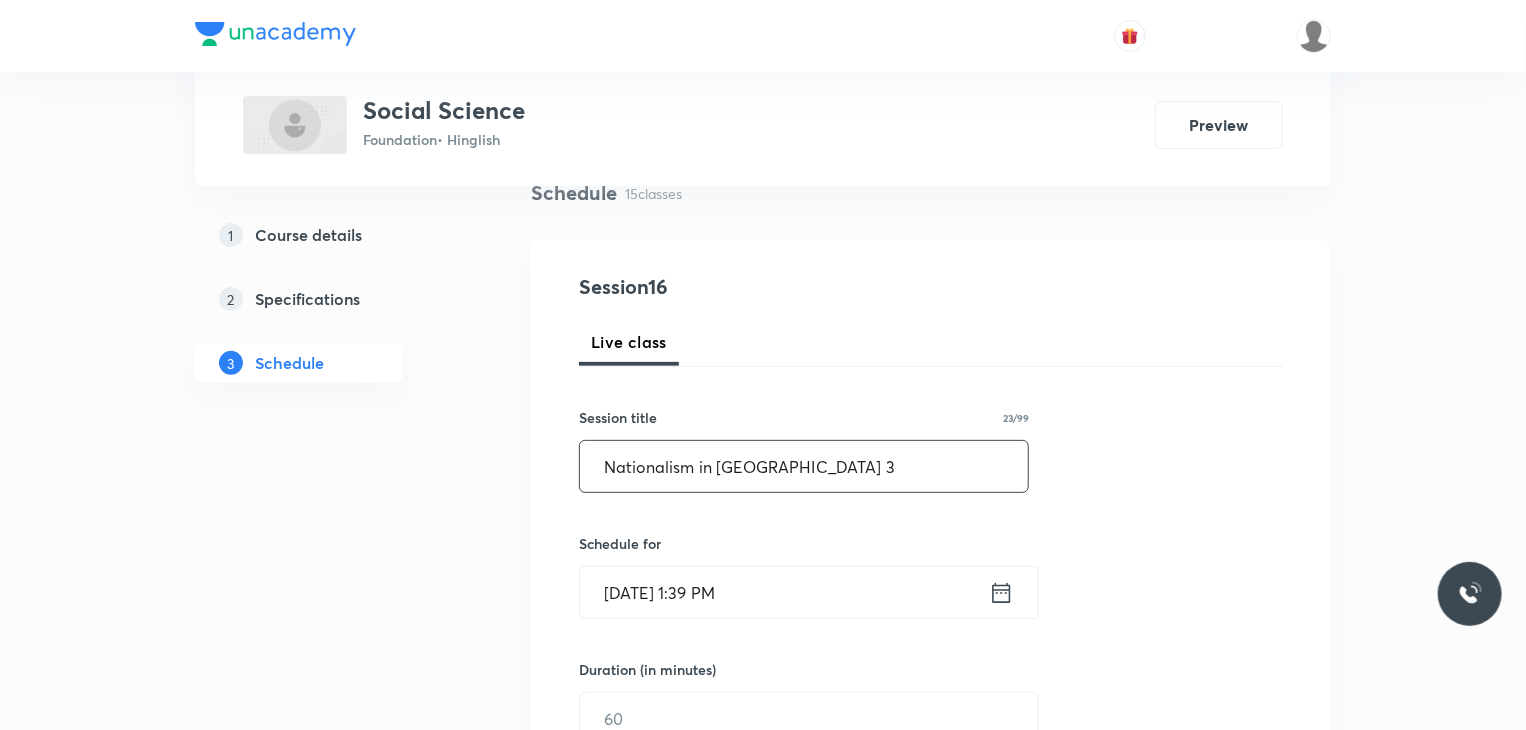 type on "Nationalism in [GEOGRAPHIC_DATA] 3" 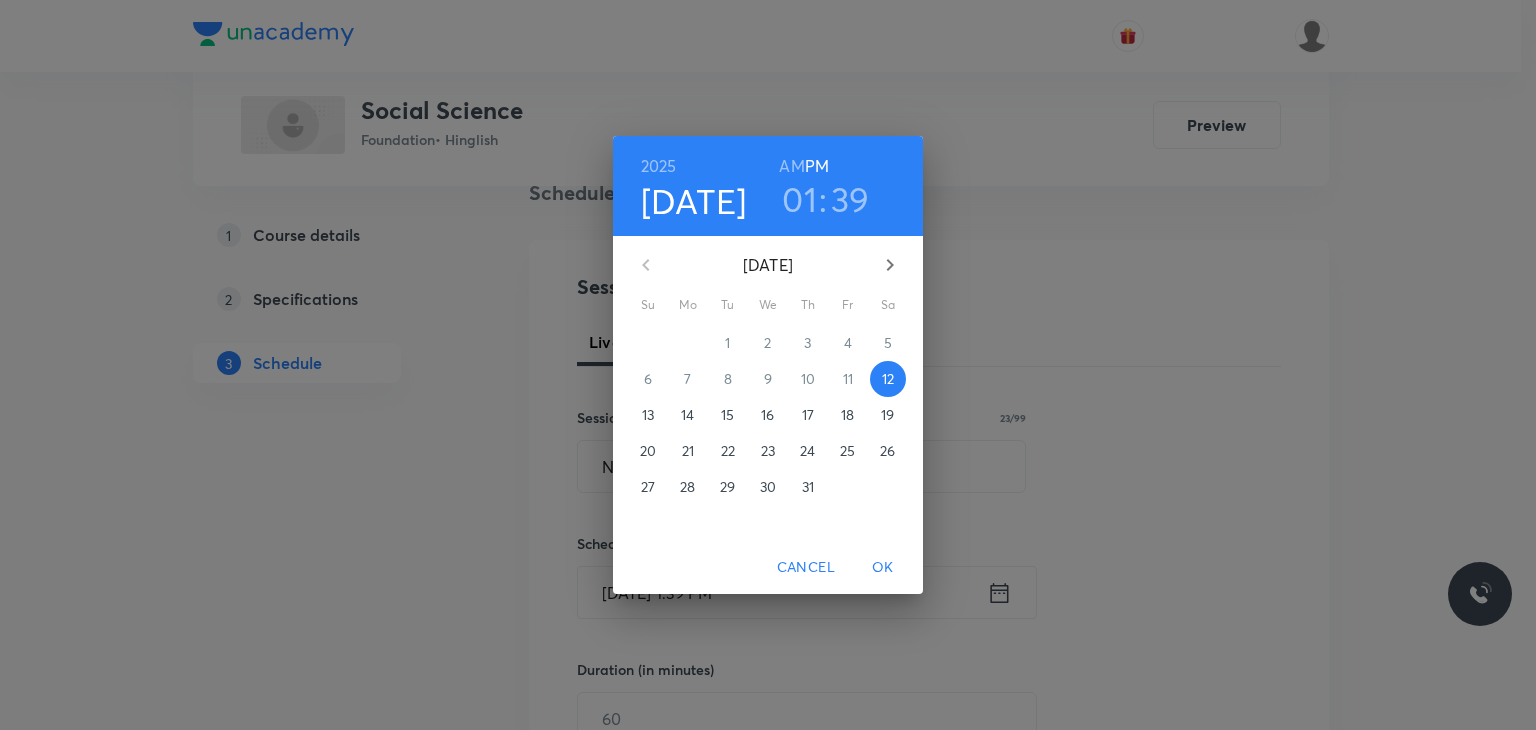 click on "01" at bounding box center (799, 199) 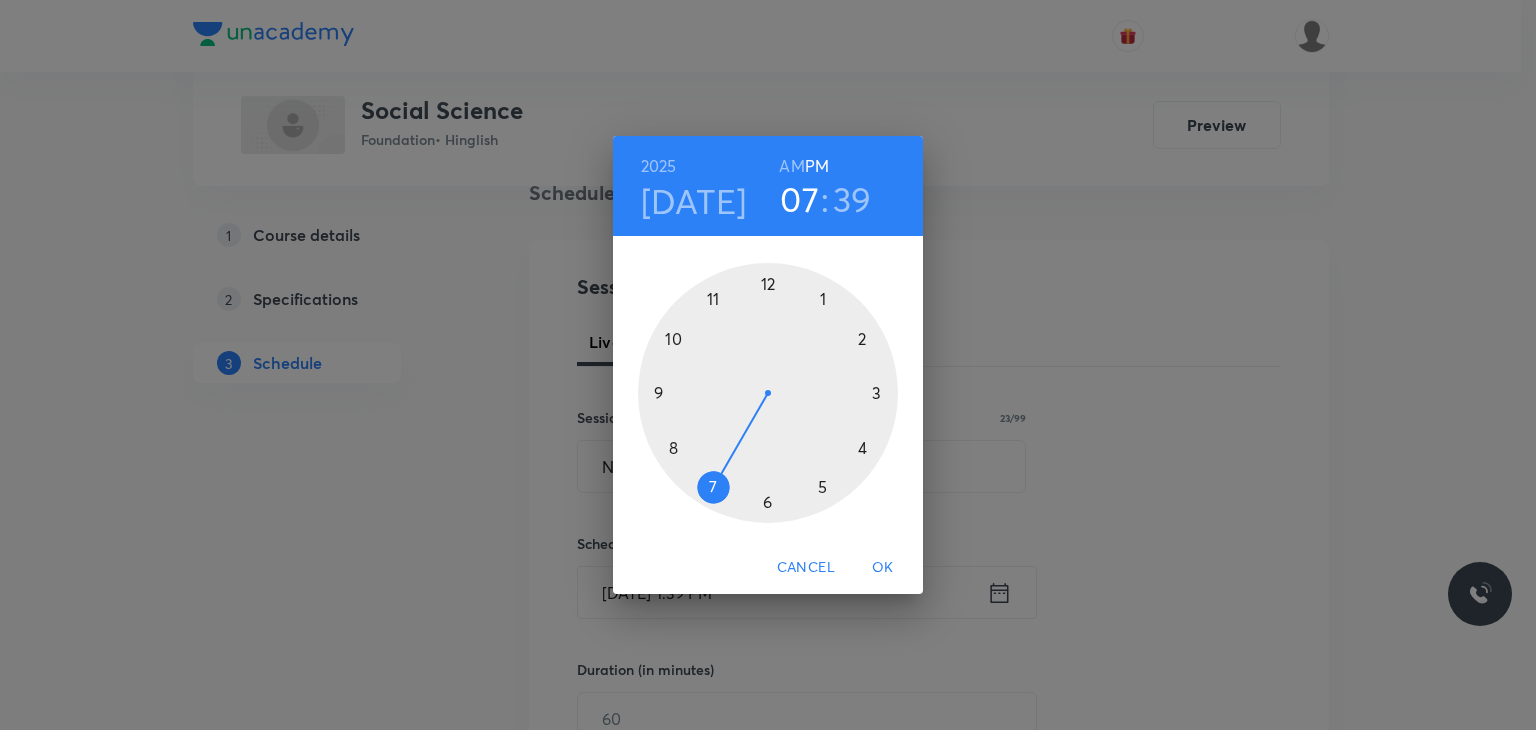drag, startPoint x: 831, startPoint y: 303, endPoint x: 723, endPoint y: 497, distance: 222.03603 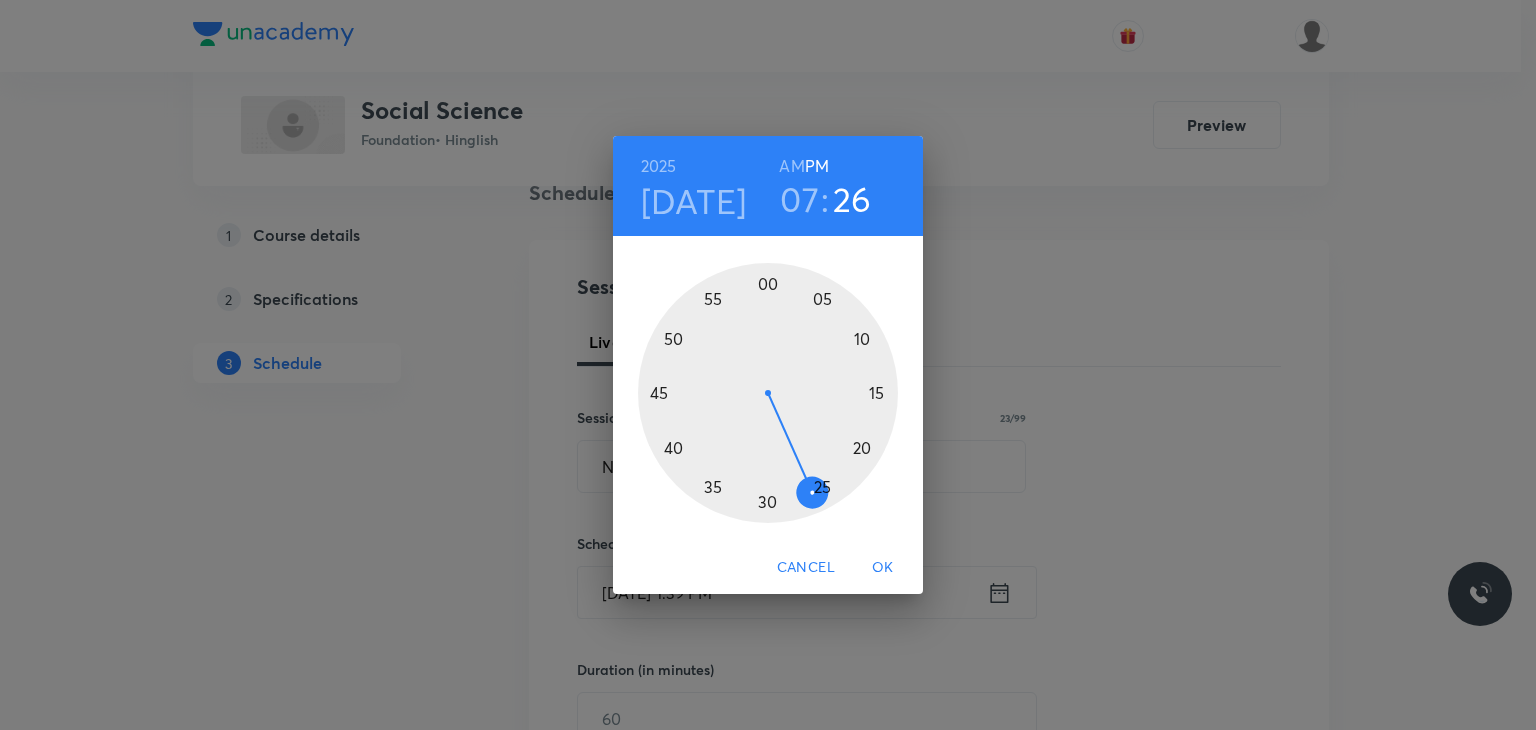 click at bounding box center (768, 393) 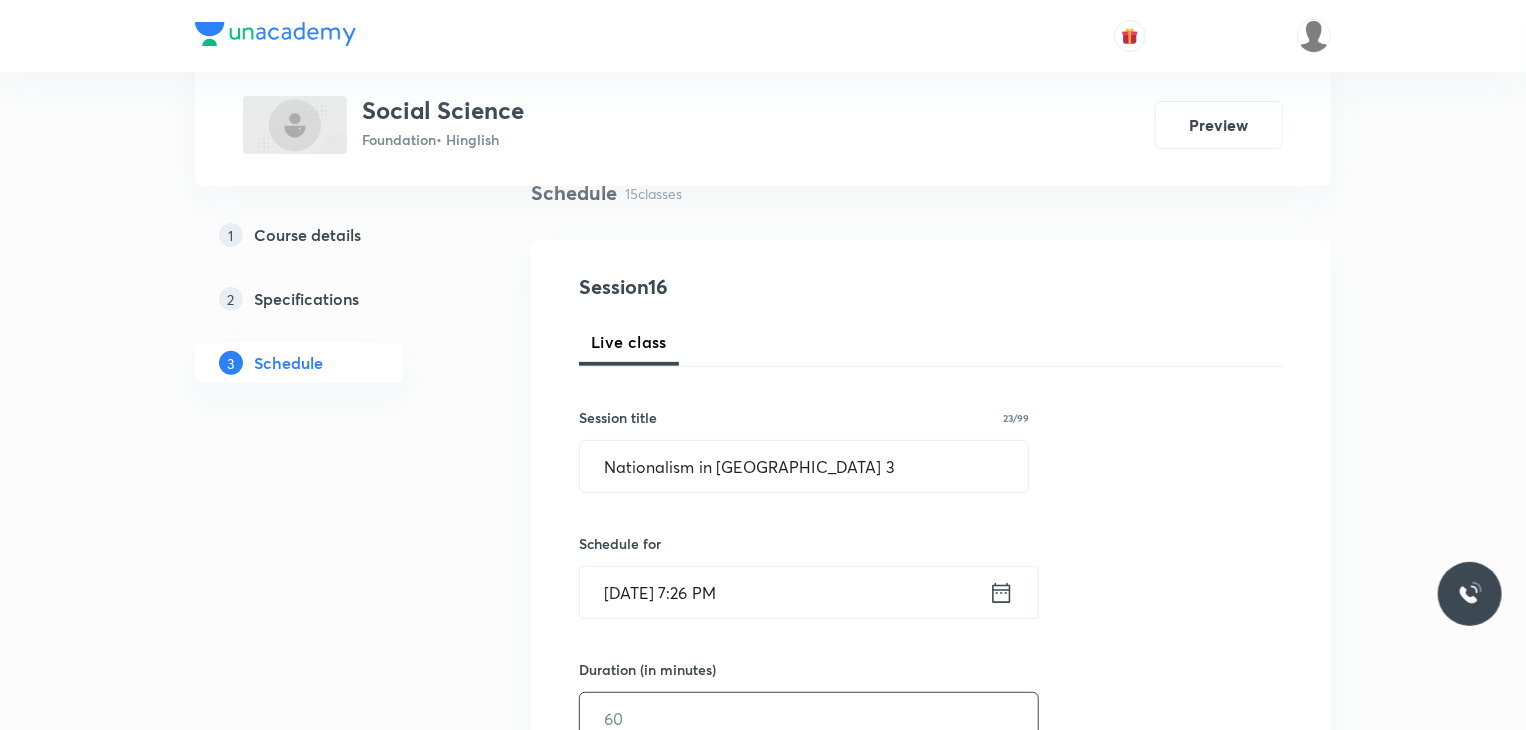 click at bounding box center (809, 718) 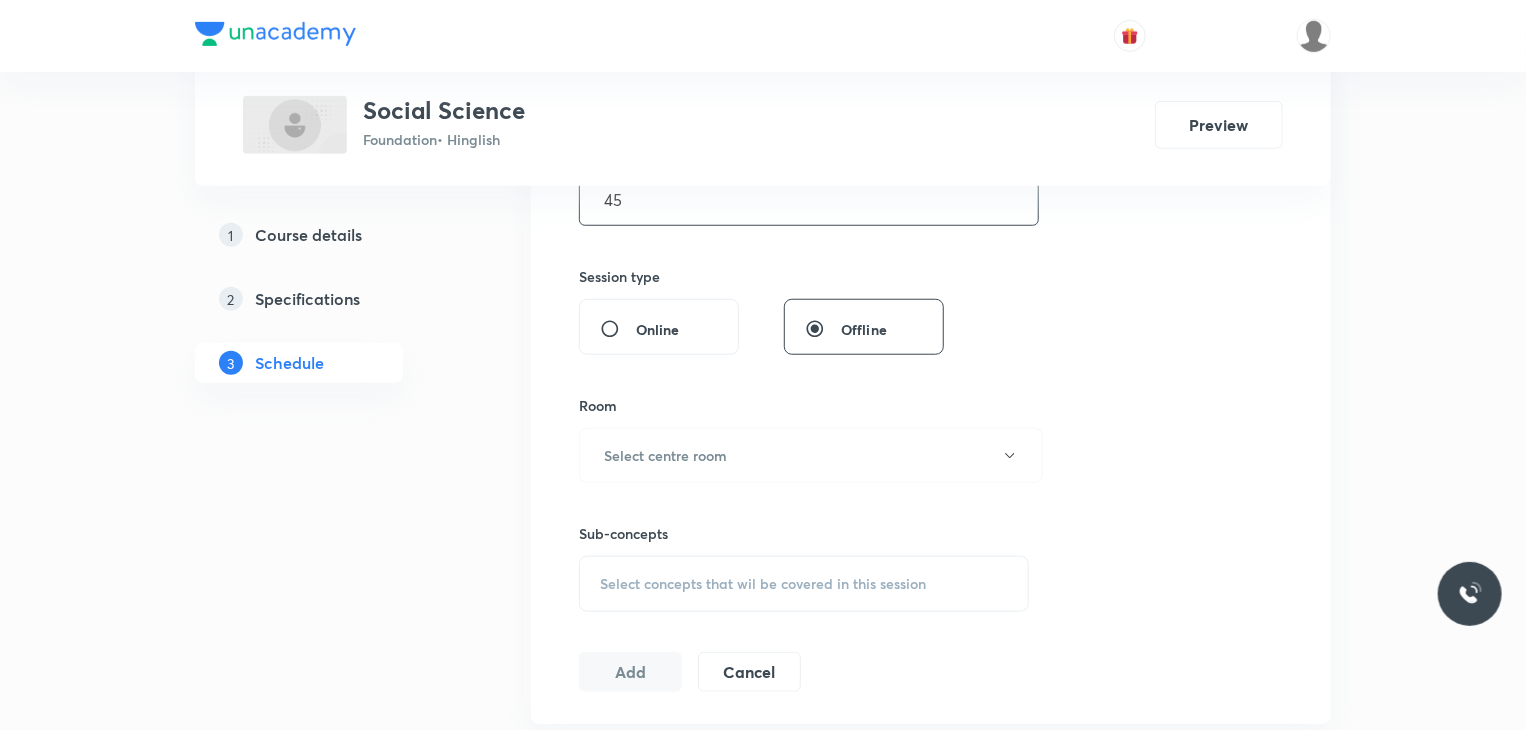 scroll, scrollTop: 704, scrollLeft: 0, axis: vertical 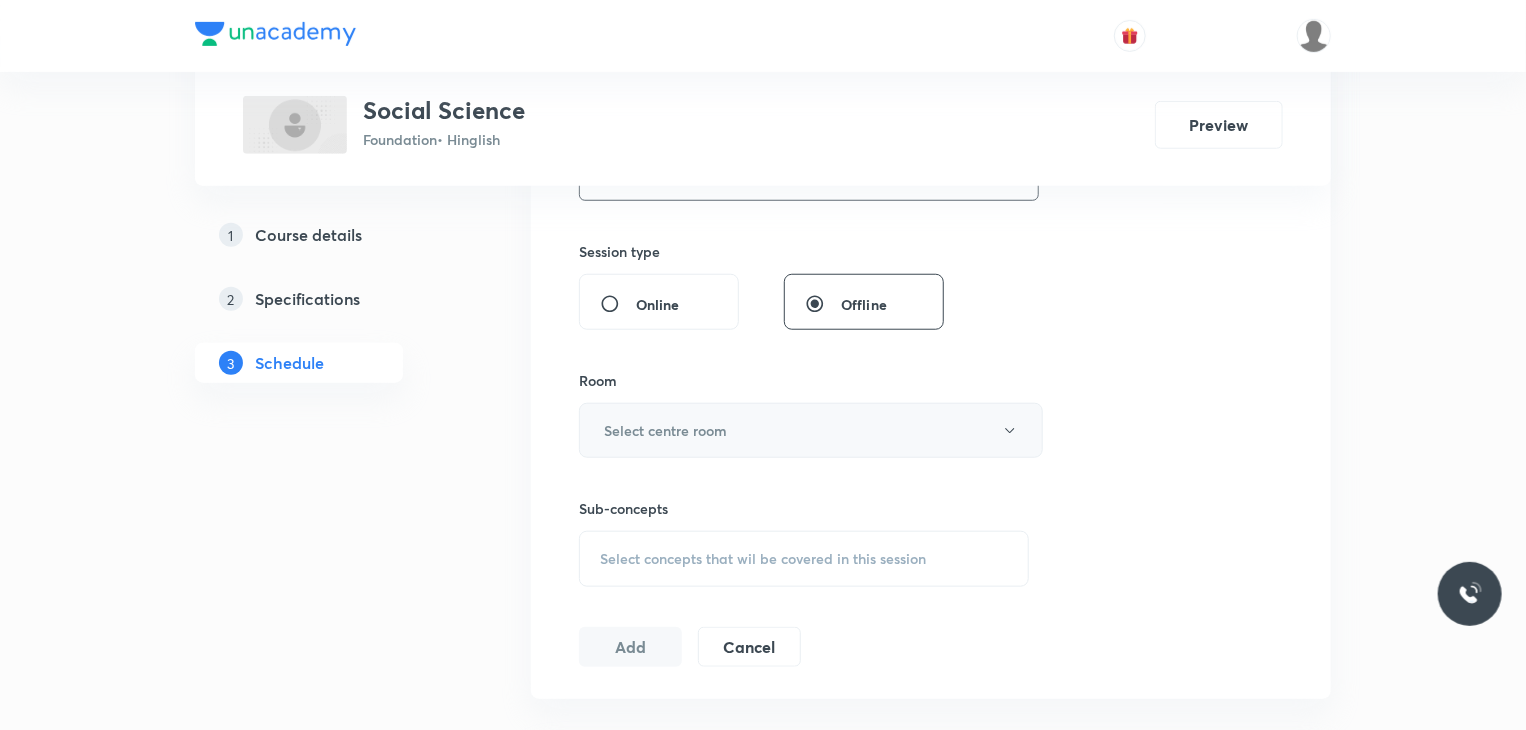 type on "45" 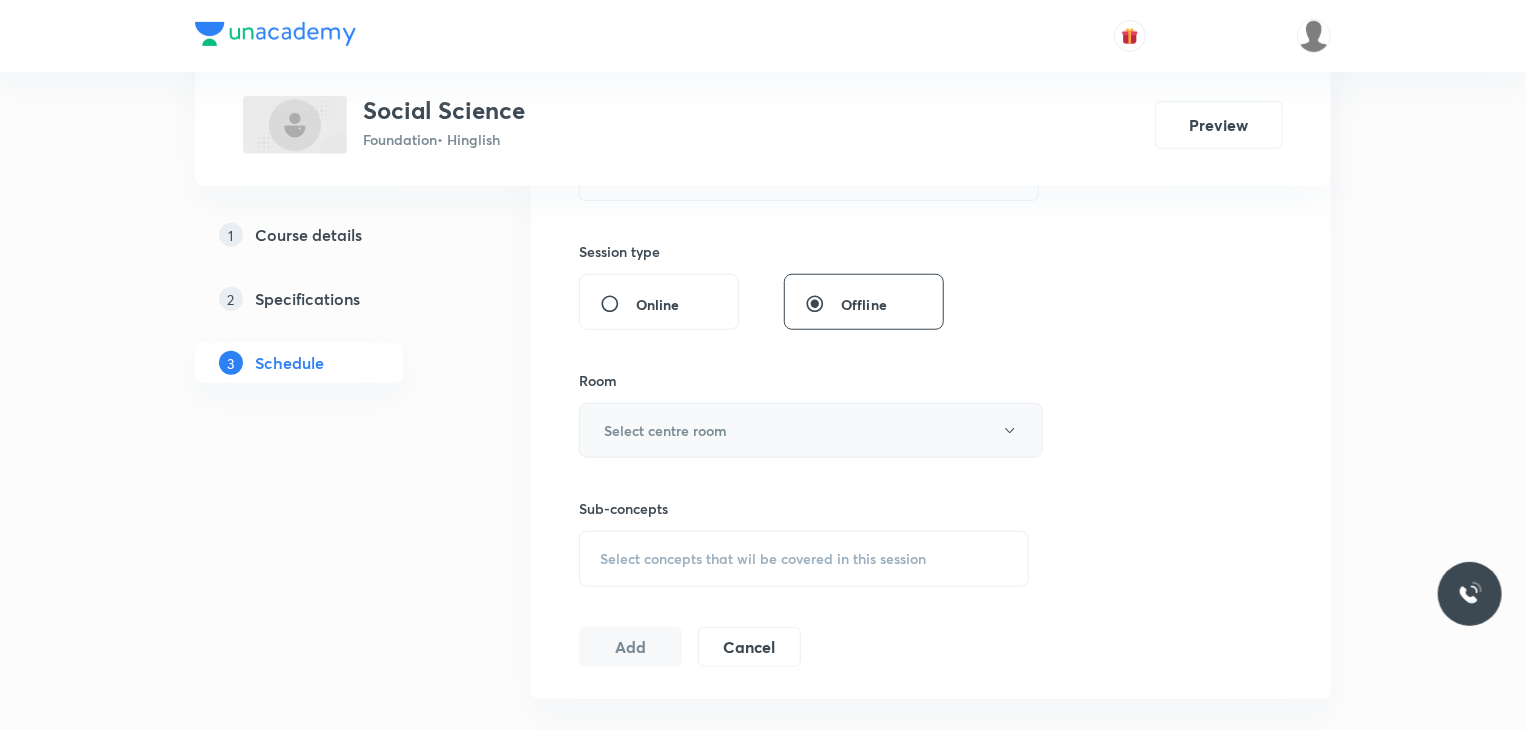 click on "Select centre room" at bounding box center [665, 430] 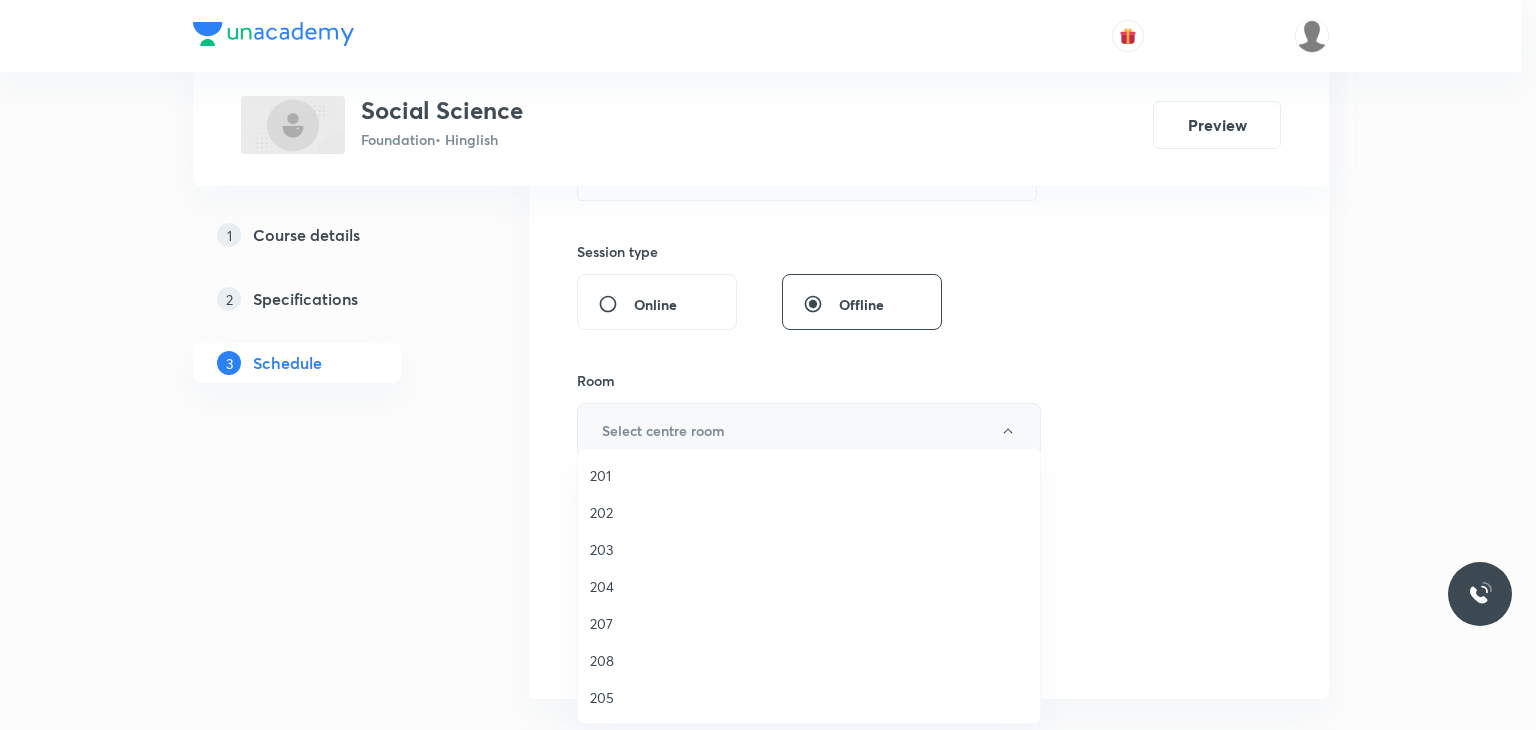 click on "203" at bounding box center (809, 549) 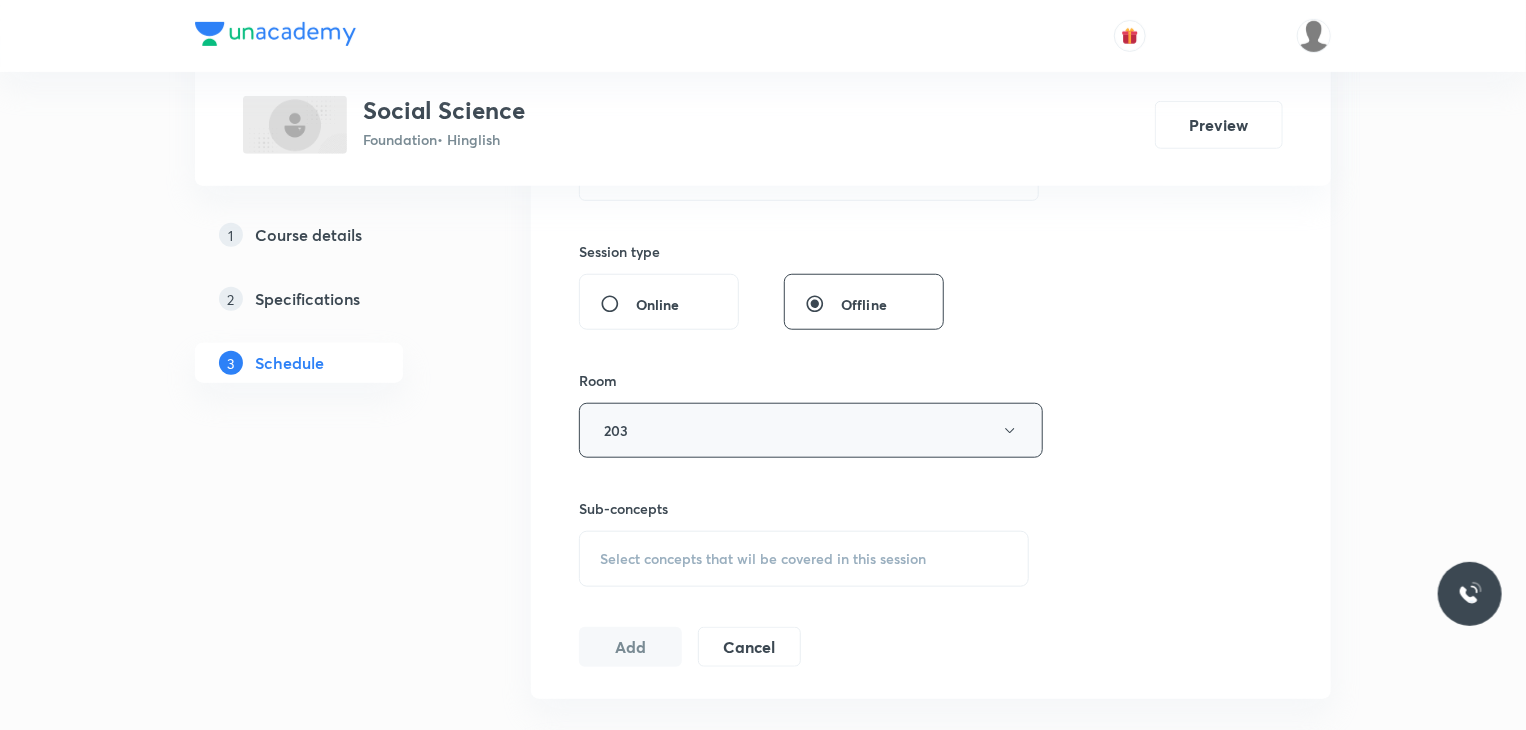 click on "Select concepts that wil be covered in this session" at bounding box center [804, 559] 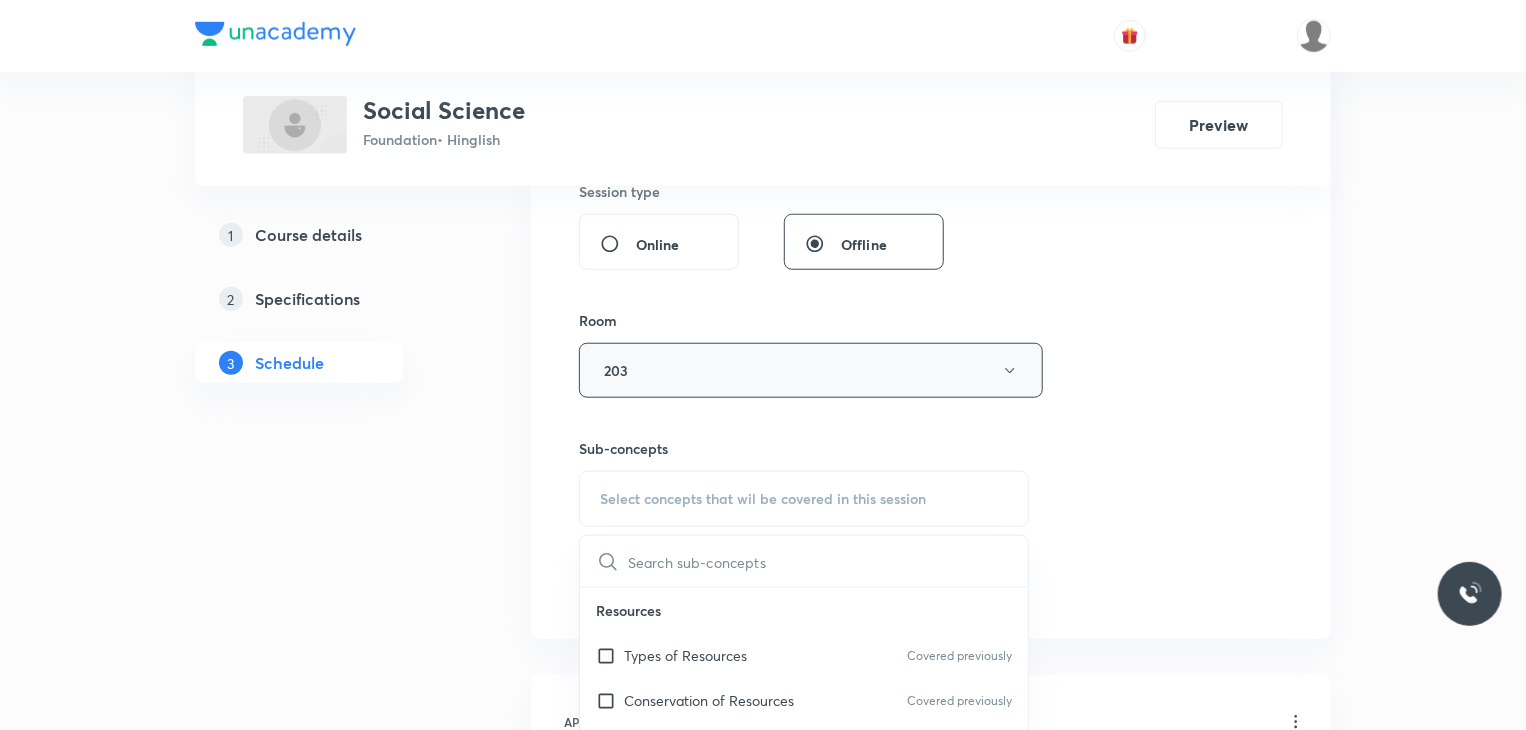 scroll, scrollTop: 767, scrollLeft: 0, axis: vertical 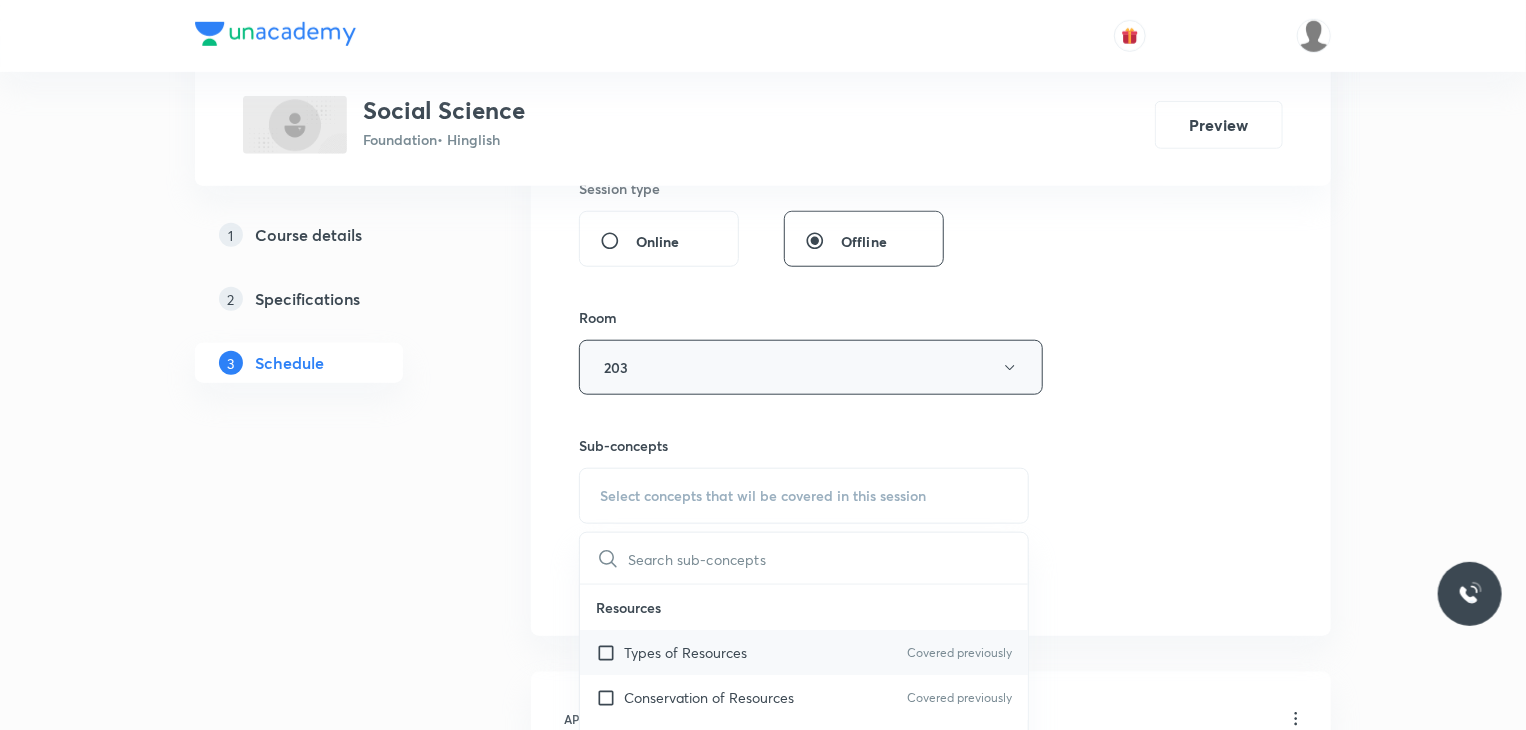 click on "Types of Resources Covered previously" at bounding box center [804, 652] 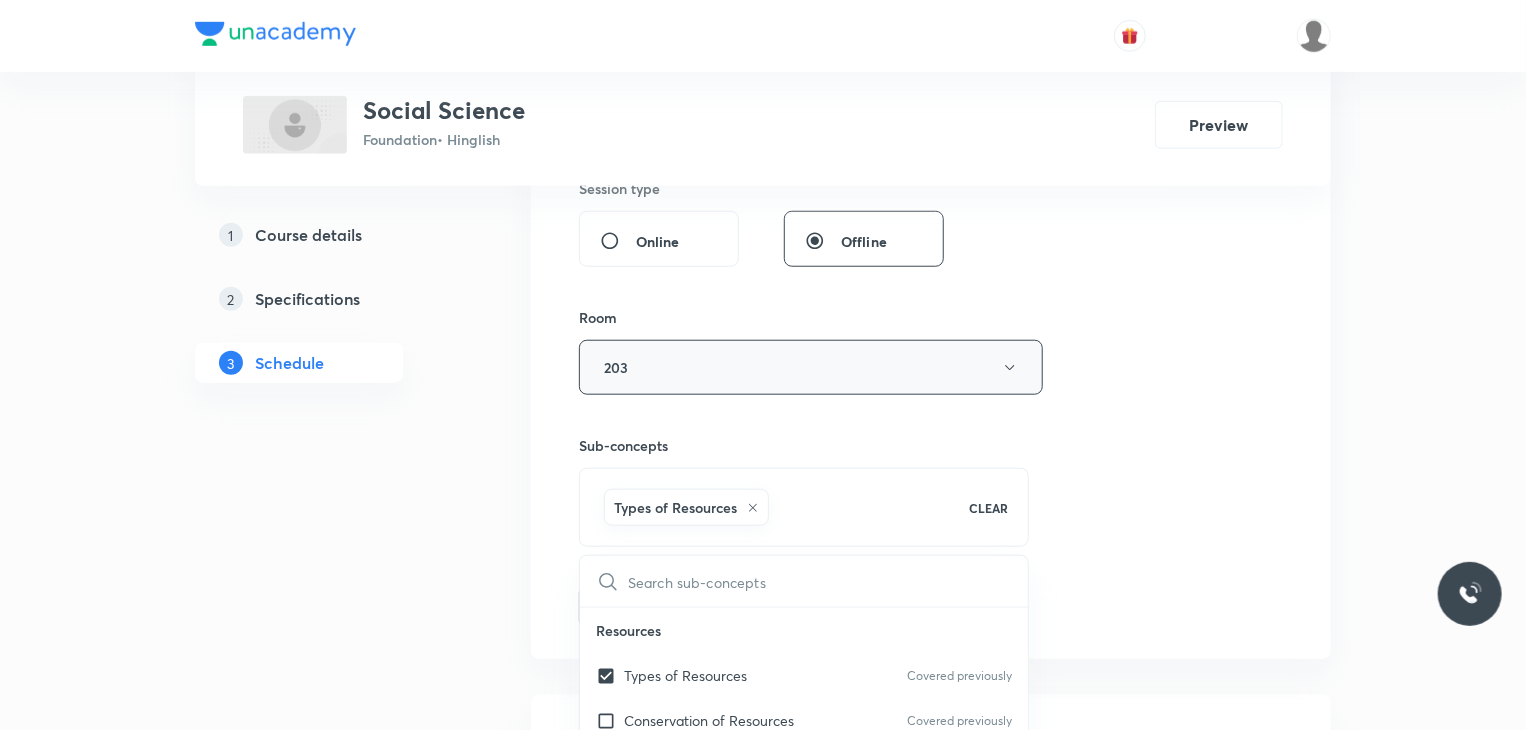 click on "Session  16 Live class Session title 23/99 Nationalism in Europe 3 ​ Schedule for Jul 12, 2025, 7:26 PM ​ Duration (in minutes) 45 ​   Session type Online Offline Room 203 Sub-concepts Types of Resources CLEAR ​ Resources Types of Resources Covered previously Conservation of Resources Covered previously Natural Resources Land as a Resource Soil as a Resource Water as a Resource Natural Vegetation and Wildlife Resource Mineral and Power Resources Mineral Resources and Their Types Distribution of Minerals in All Continents Distribution of Minerals in India Uses and Conservation of Minerals Power Resources Agriculture Farm System Major Crops Agricultural Development Industries Types of Economic Activities Classification of Industries Factors Affecting Location of Industries Industrial System Human Resources Human Resources Population Change The Indian Constitution Need for Constitution Features of Constitution Secularism Indian Secularism Judiciary Role of Judiciary Meaning of Independent Judiciary Add" at bounding box center [931, 146] 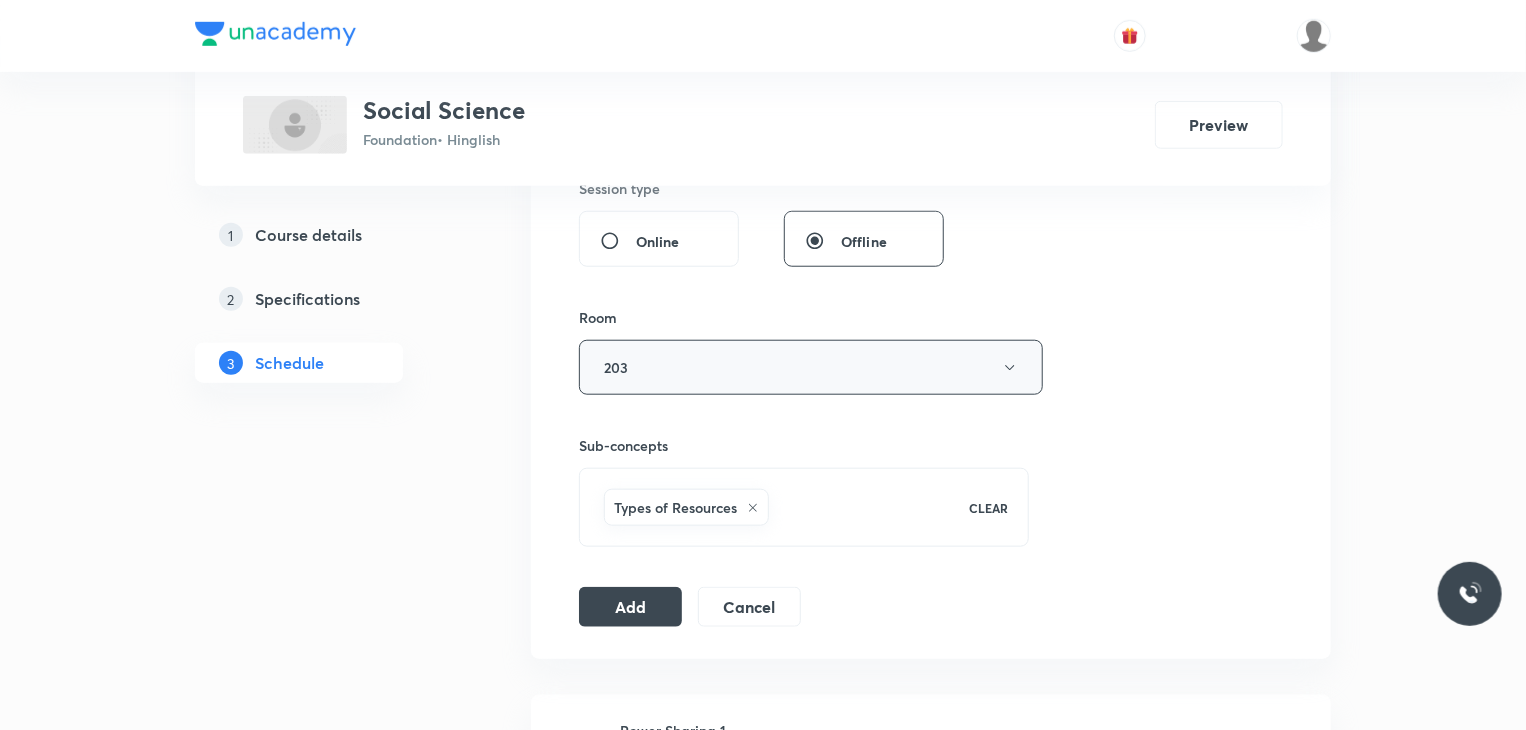 click on "Add" at bounding box center [630, 607] 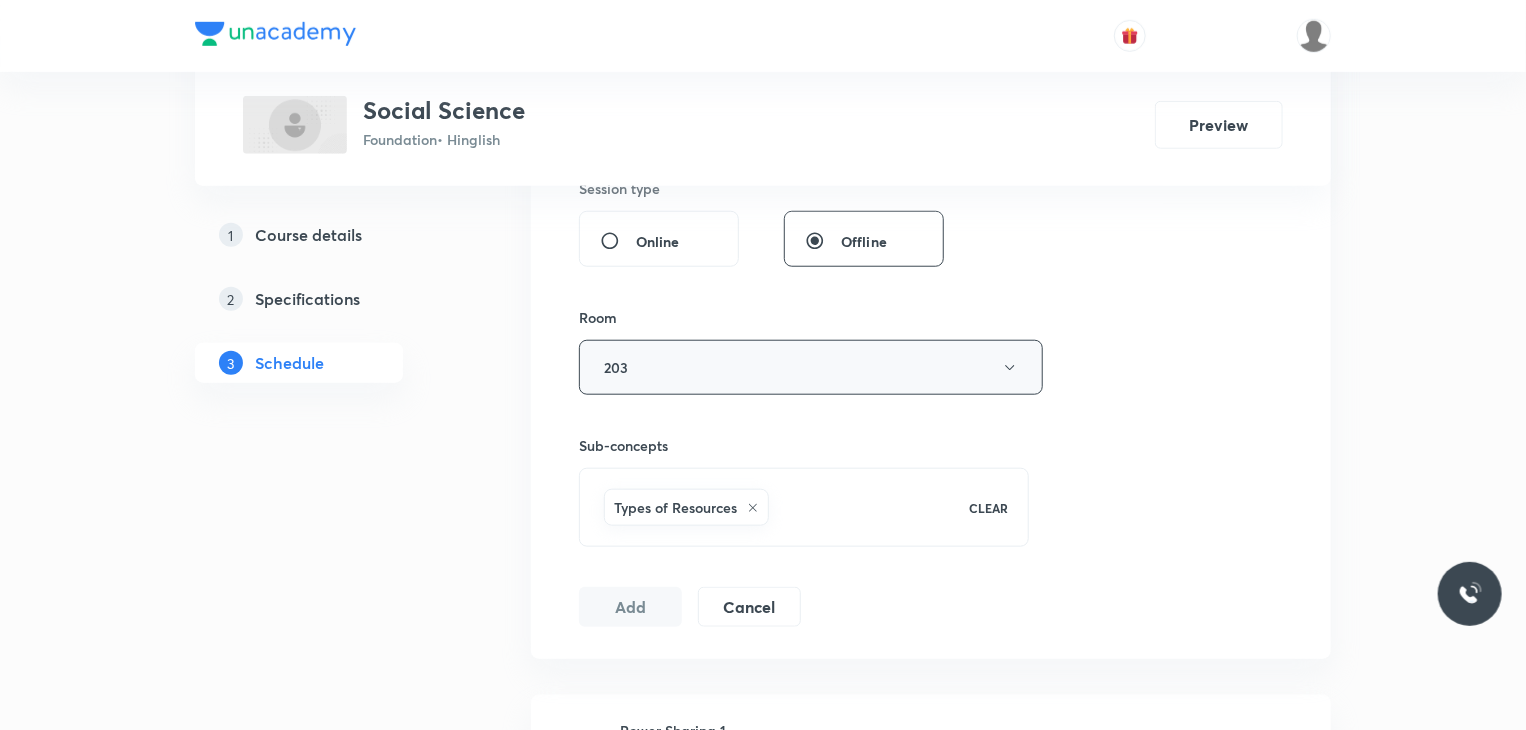scroll, scrollTop: 3212, scrollLeft: 0, axis: vertical 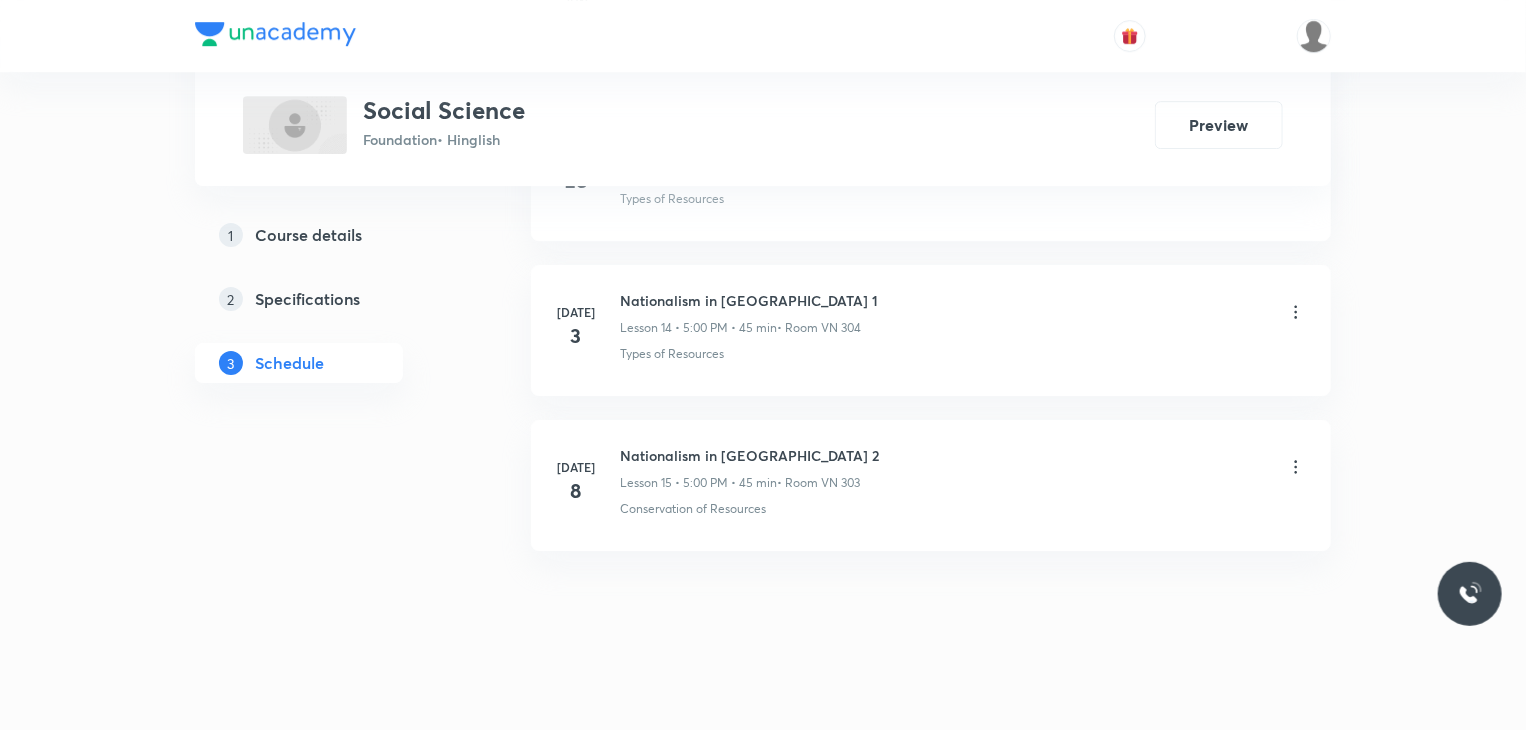 type 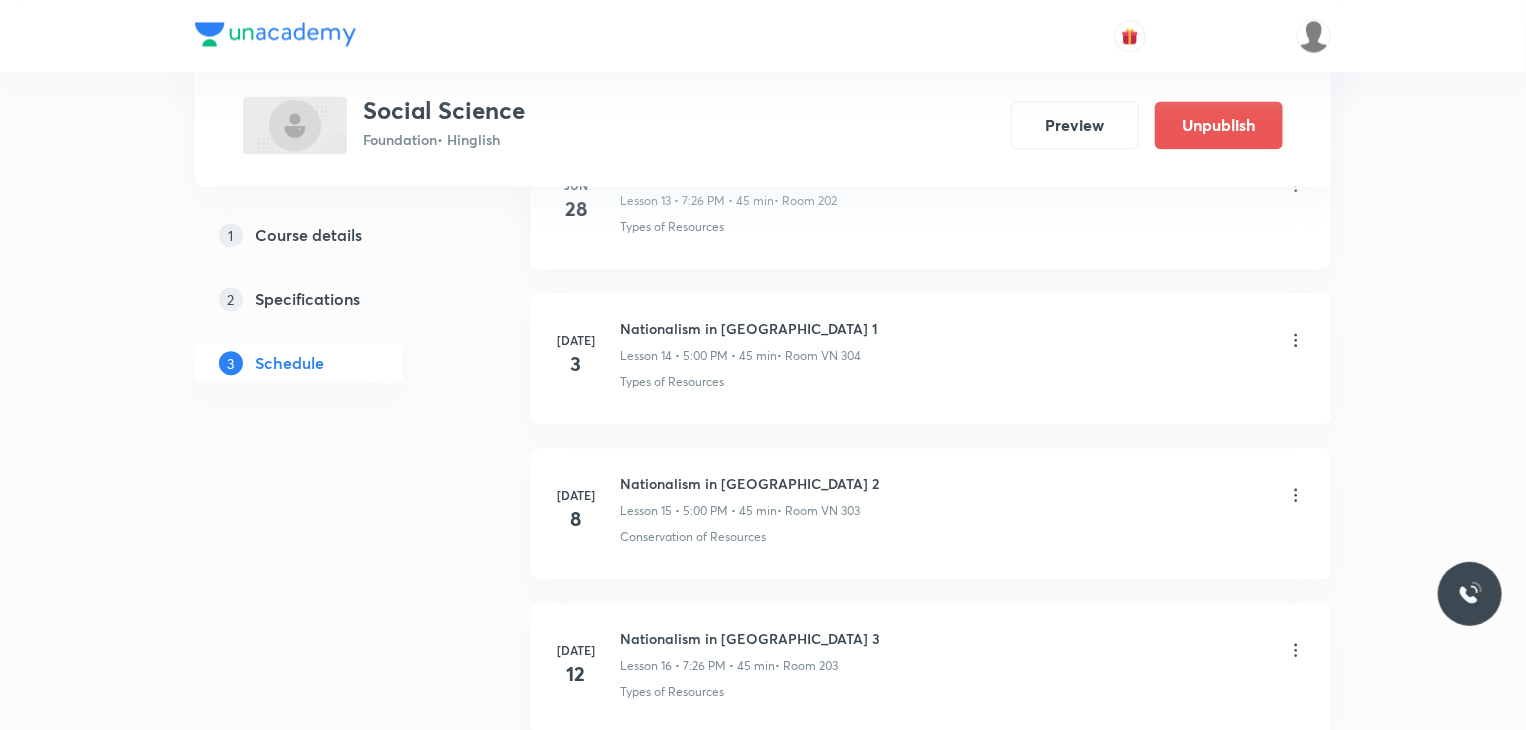 scroll, scrollTop: 2428, scrollLeft: 0, axis: vertical 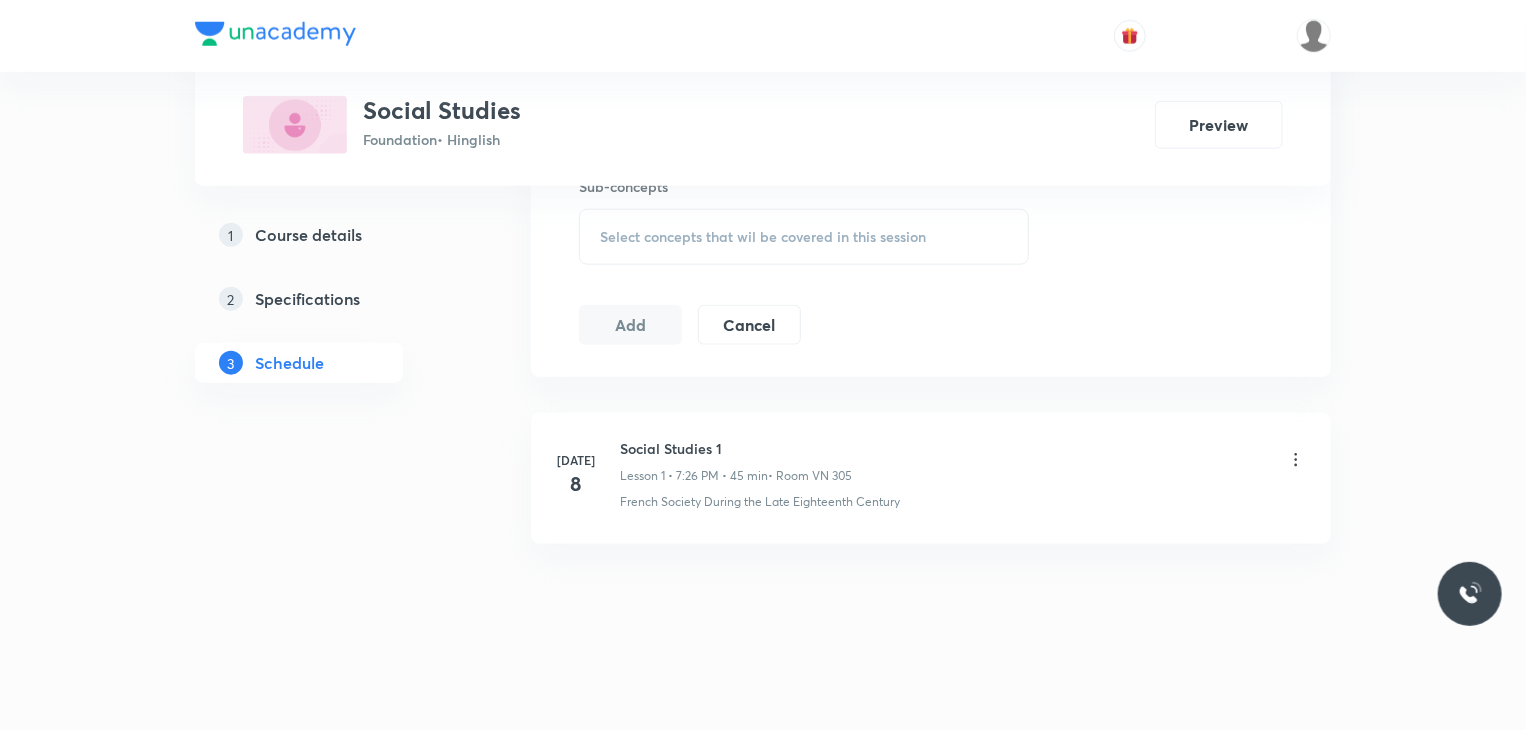 click on "Social Studies 1" at bounding box center [736, 448] 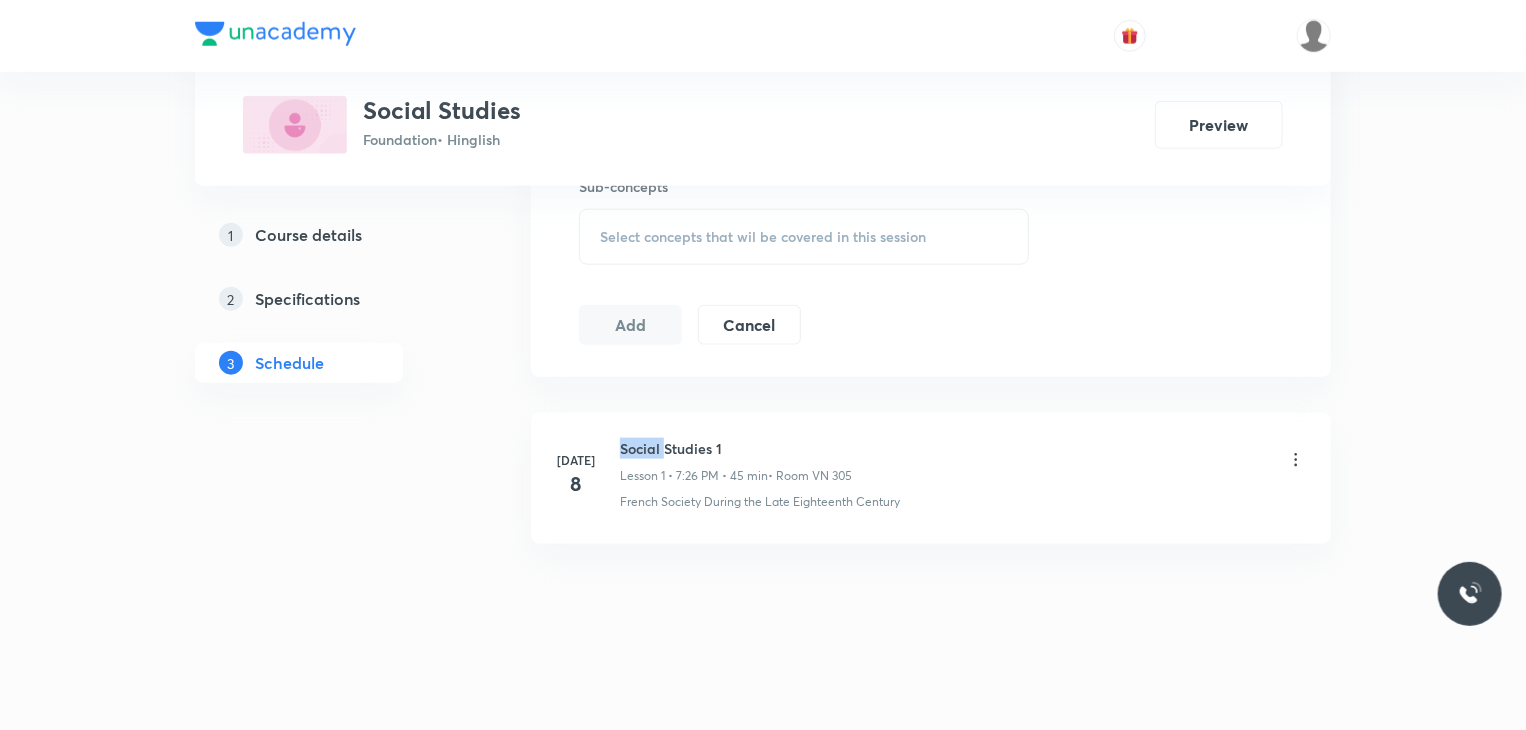 click on "Social Studies 1" at bounding box center (736, 448) 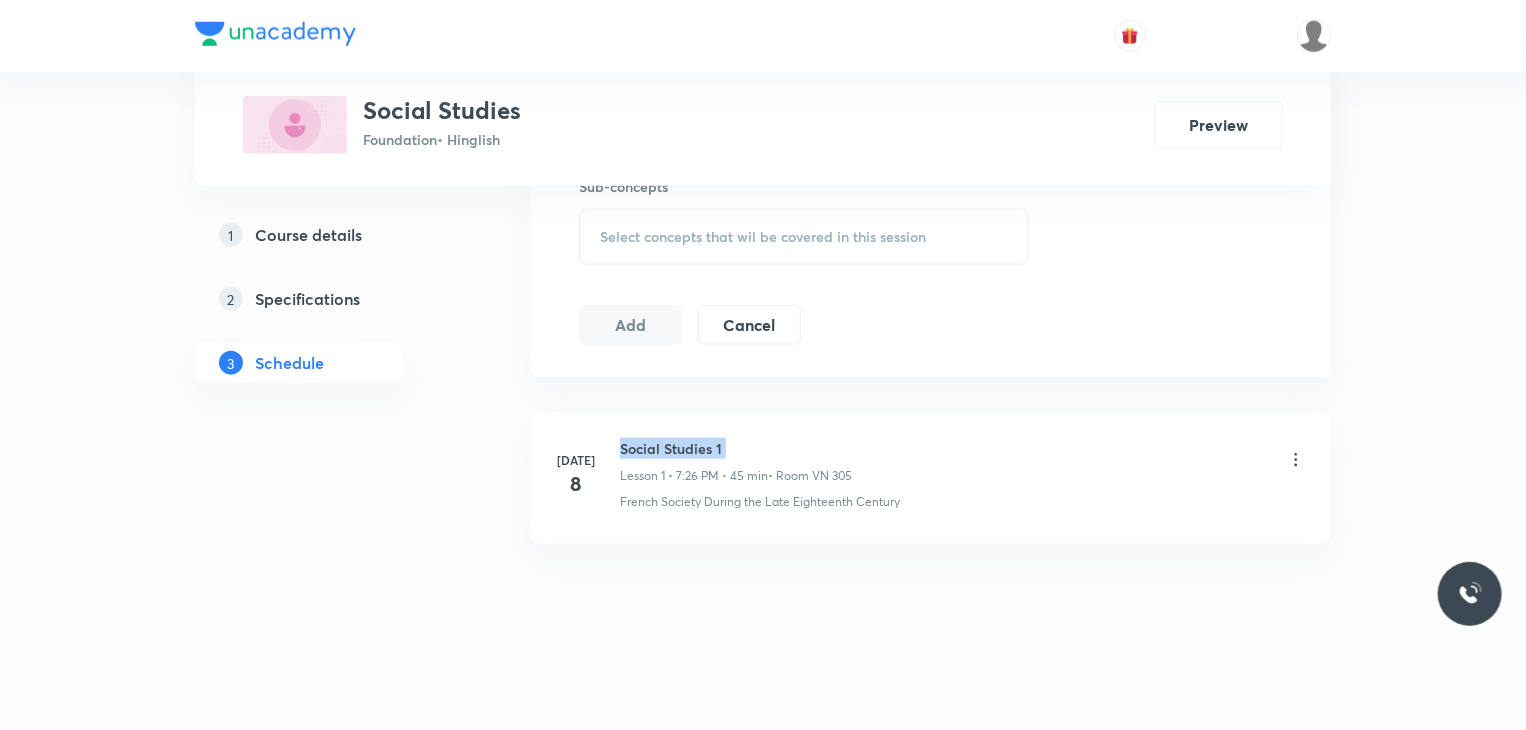 click on "Social Studies 1" at bounding box center (736, 448) 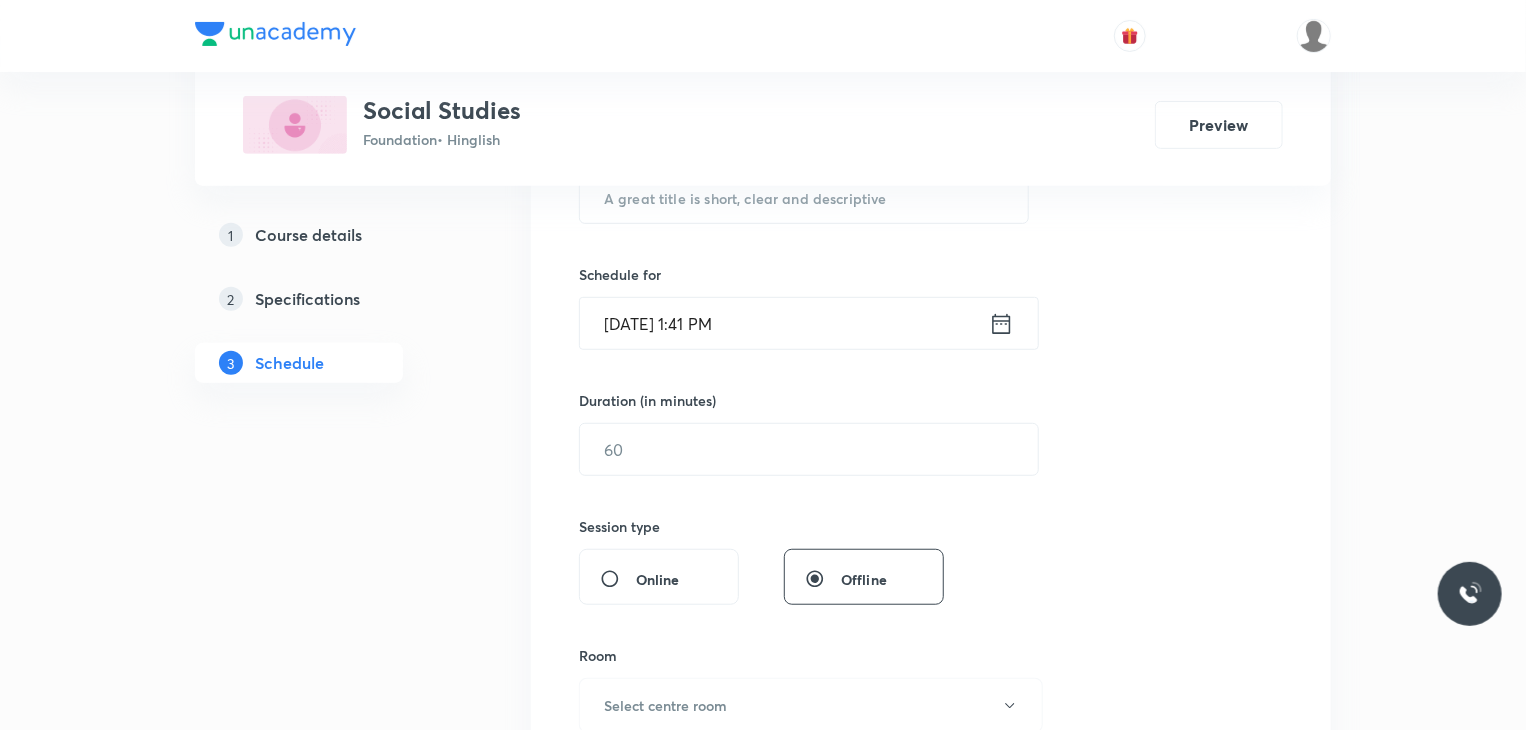 scroll, scrollTop: 383, scrollLeft: 0, axis: vertical 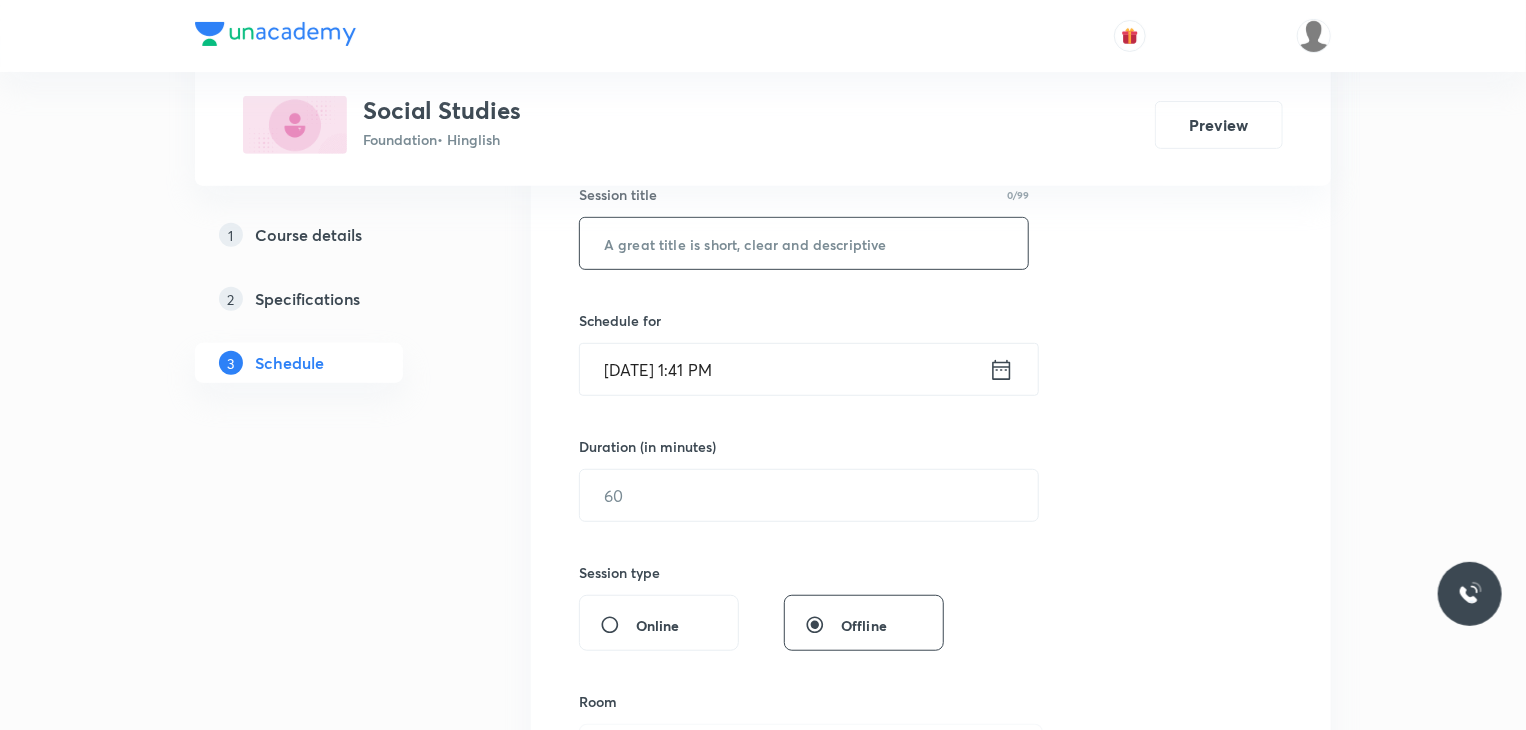 click at bounding box center (804, 243) 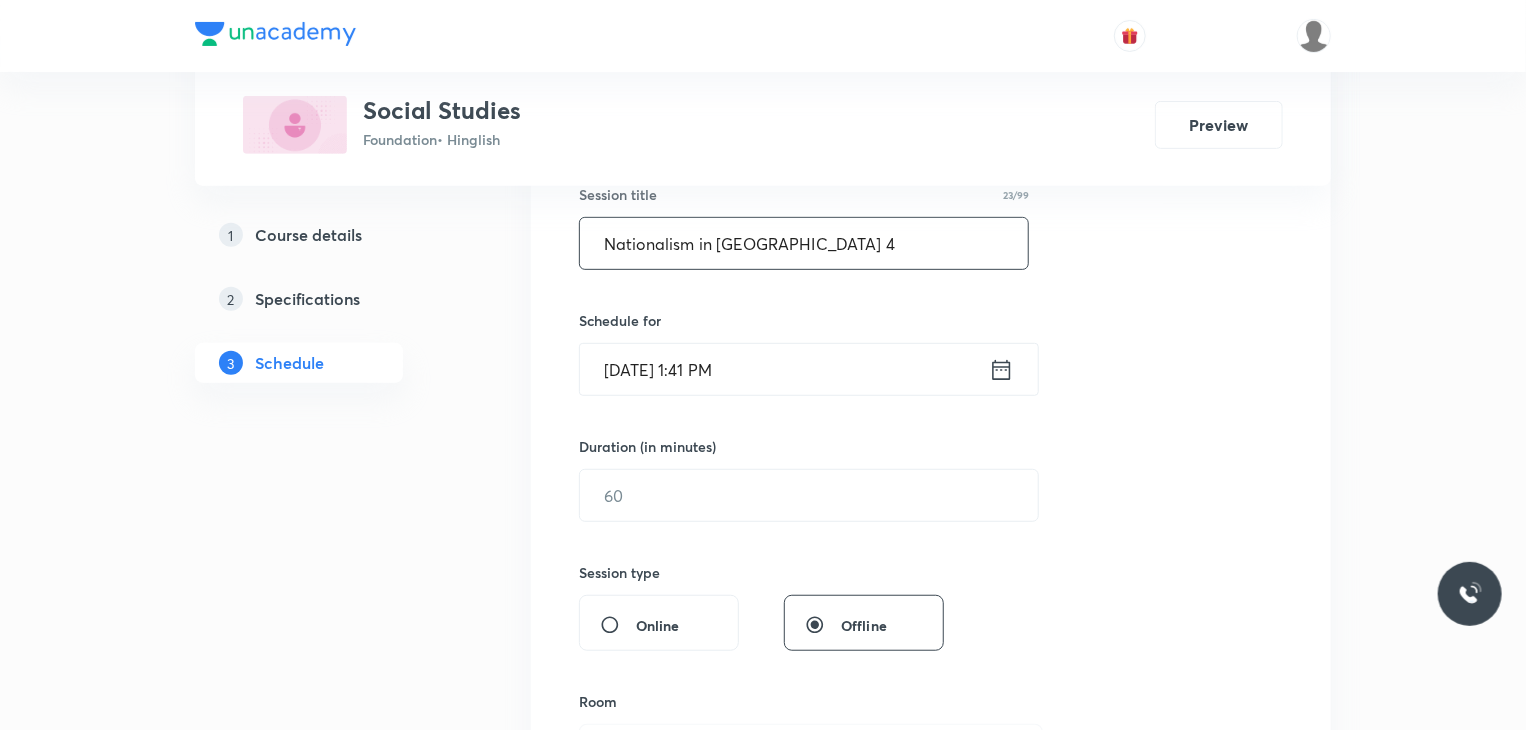 type on "Nationalism in Europe 4" 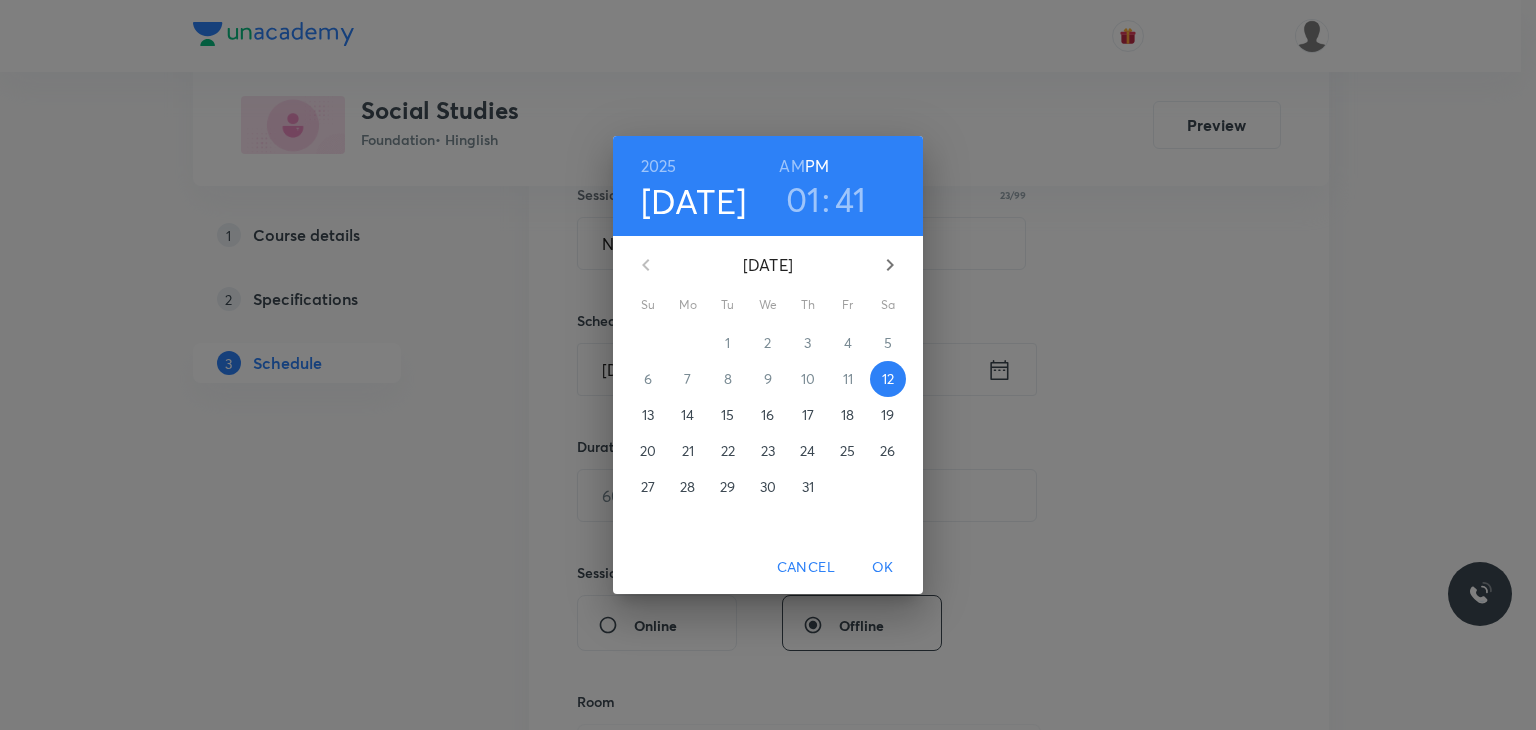 click on "01" at bounding box center [803, 199] 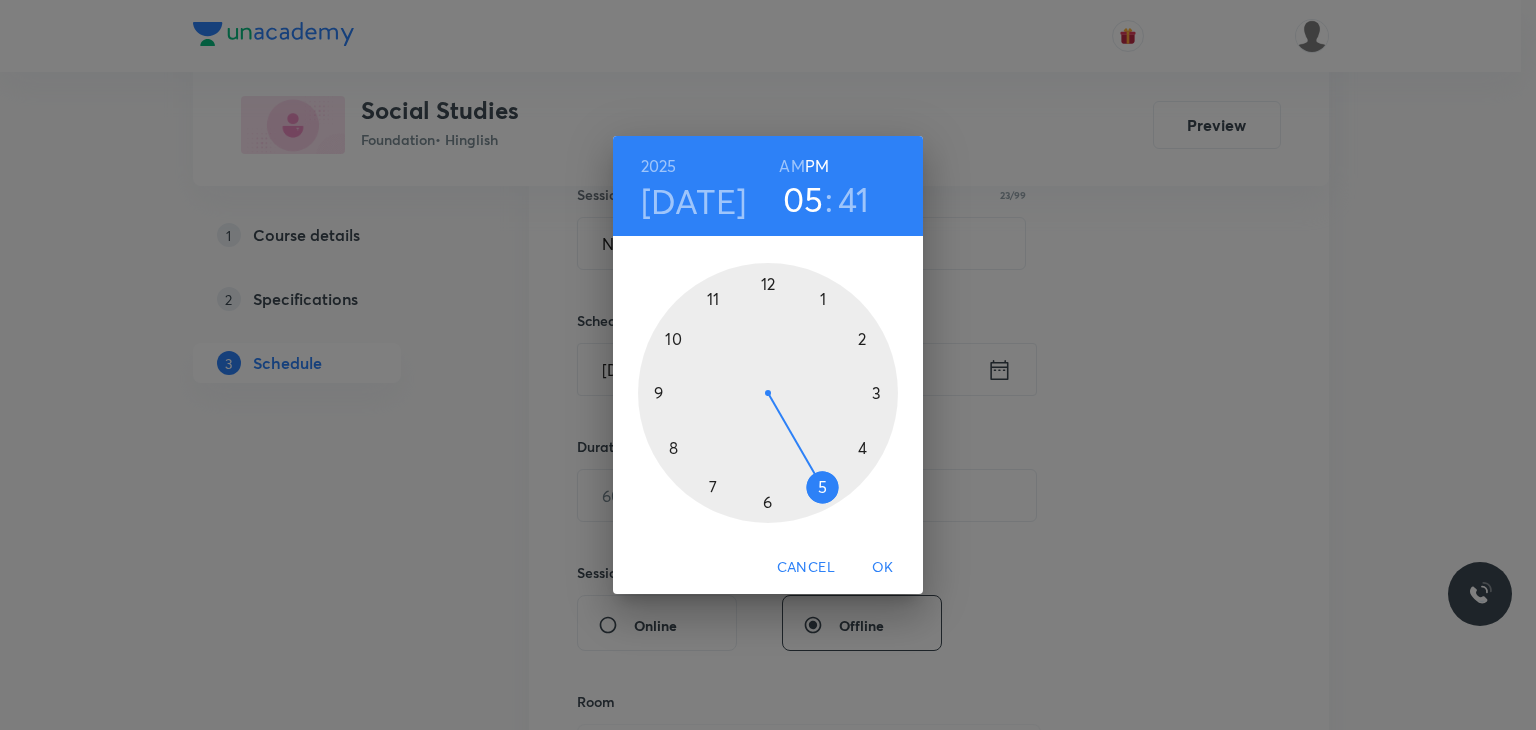 drag, startPoint x: 830, startPoint y: 302, endPoint x: 805, endPoint y: 485, distance: 184.69975 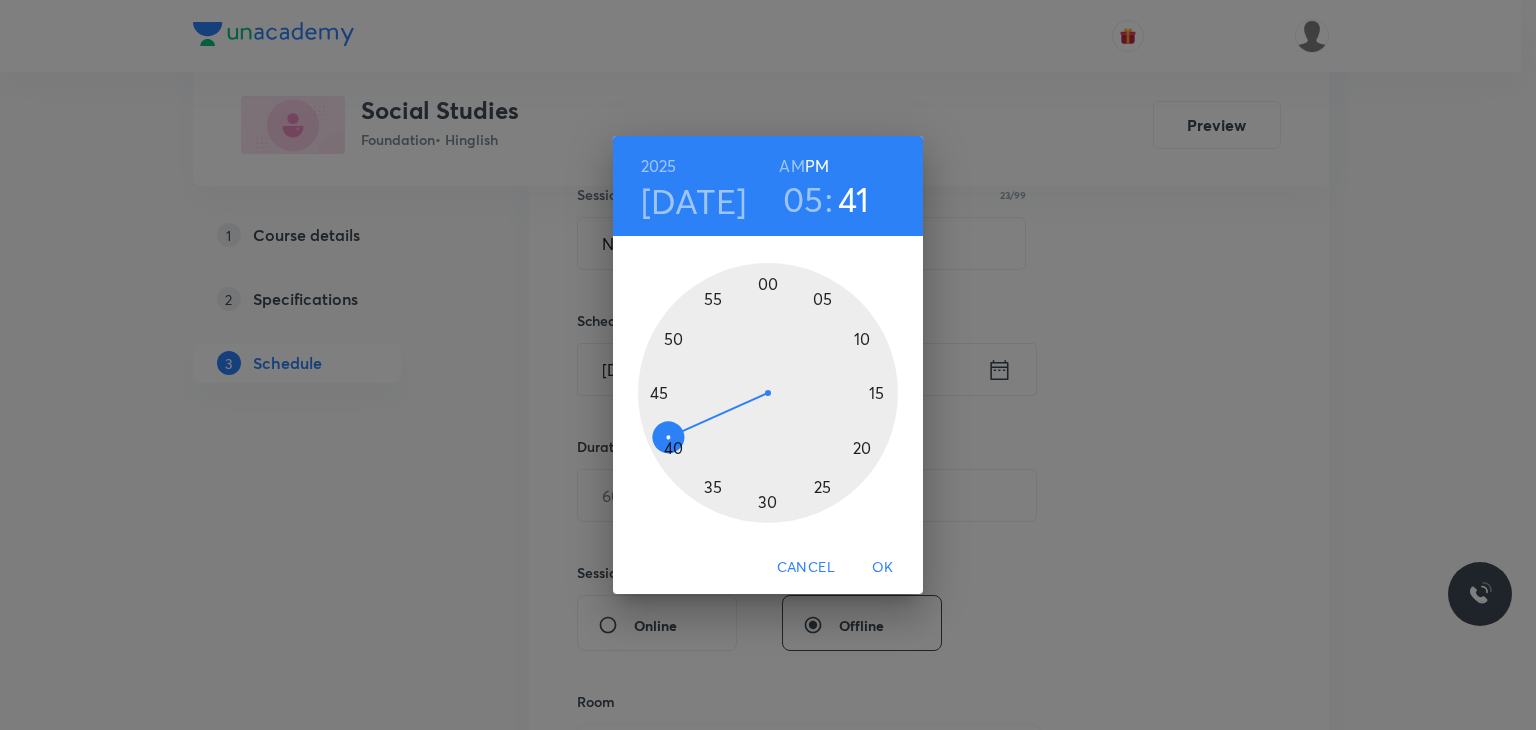 click at bounding box center (768, 393) 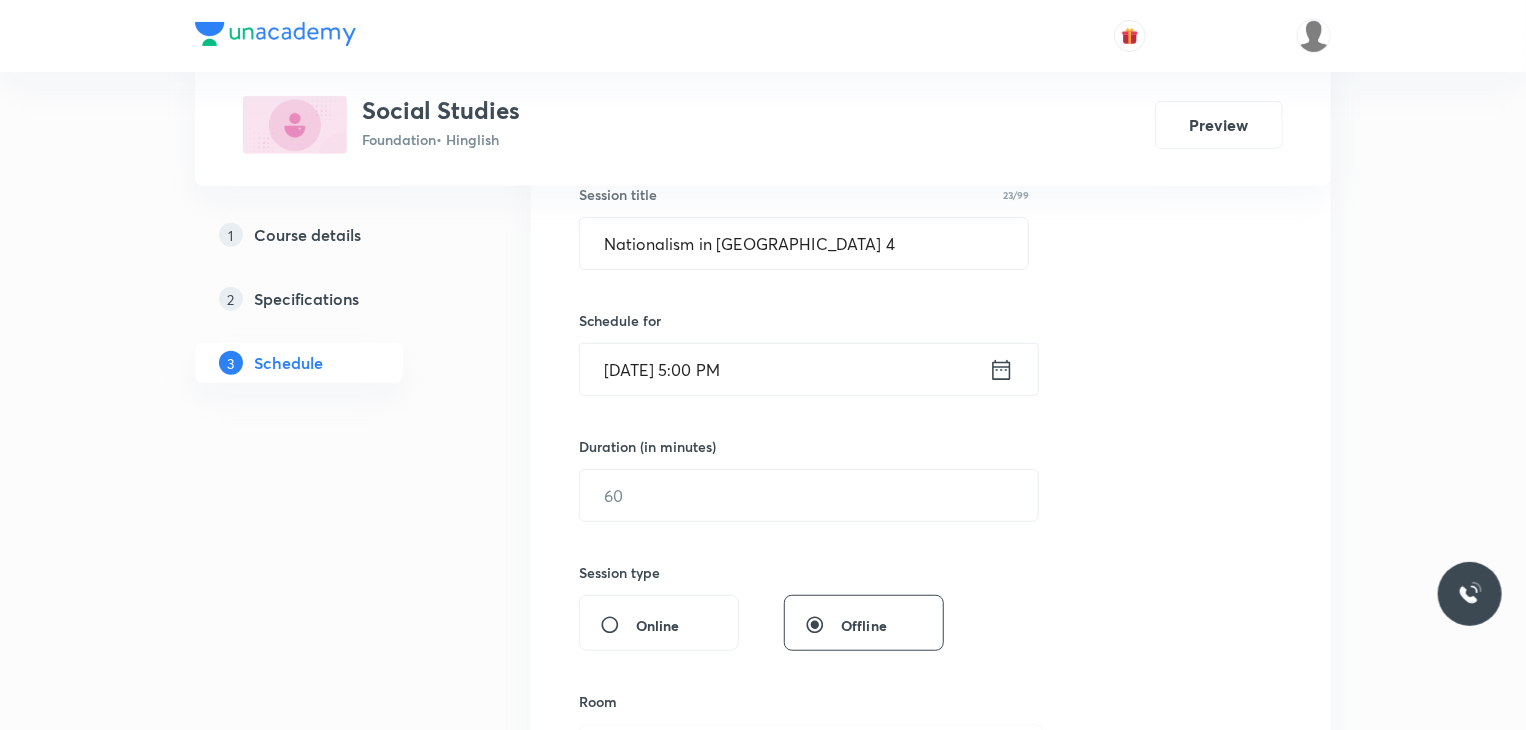 click on "Duration (in minutes)" at bounding box center [761, 446] 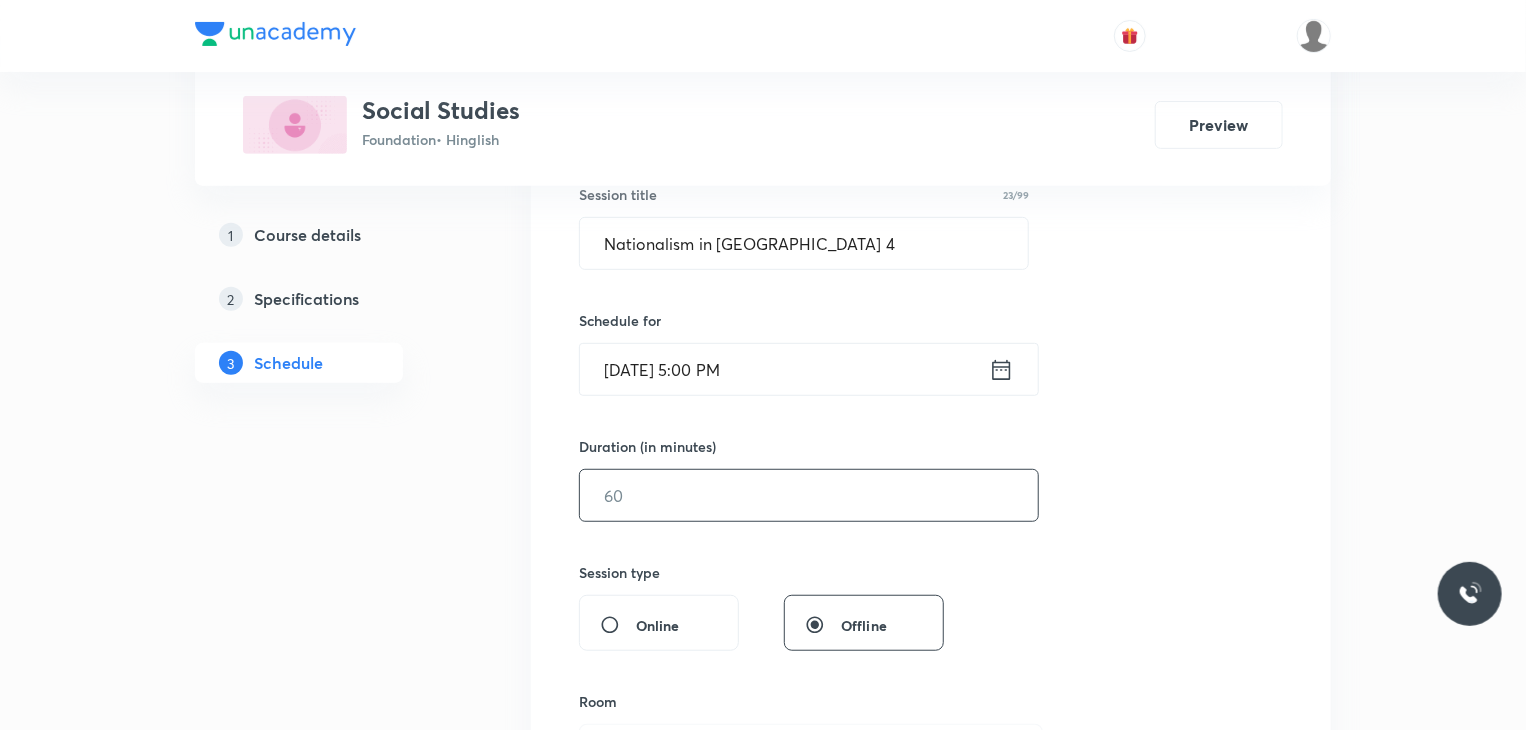 click at bounding box center (809, 495) 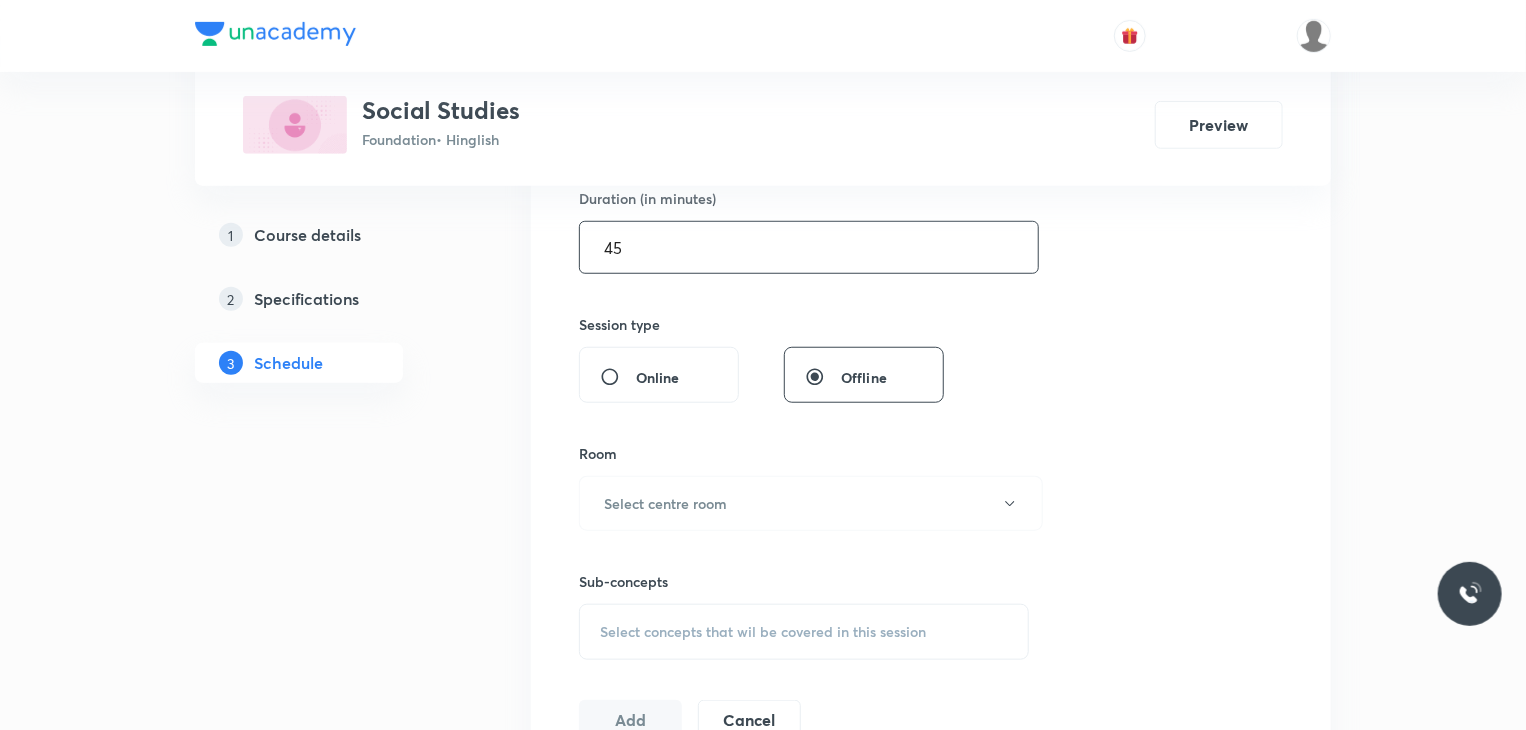 type on "45" 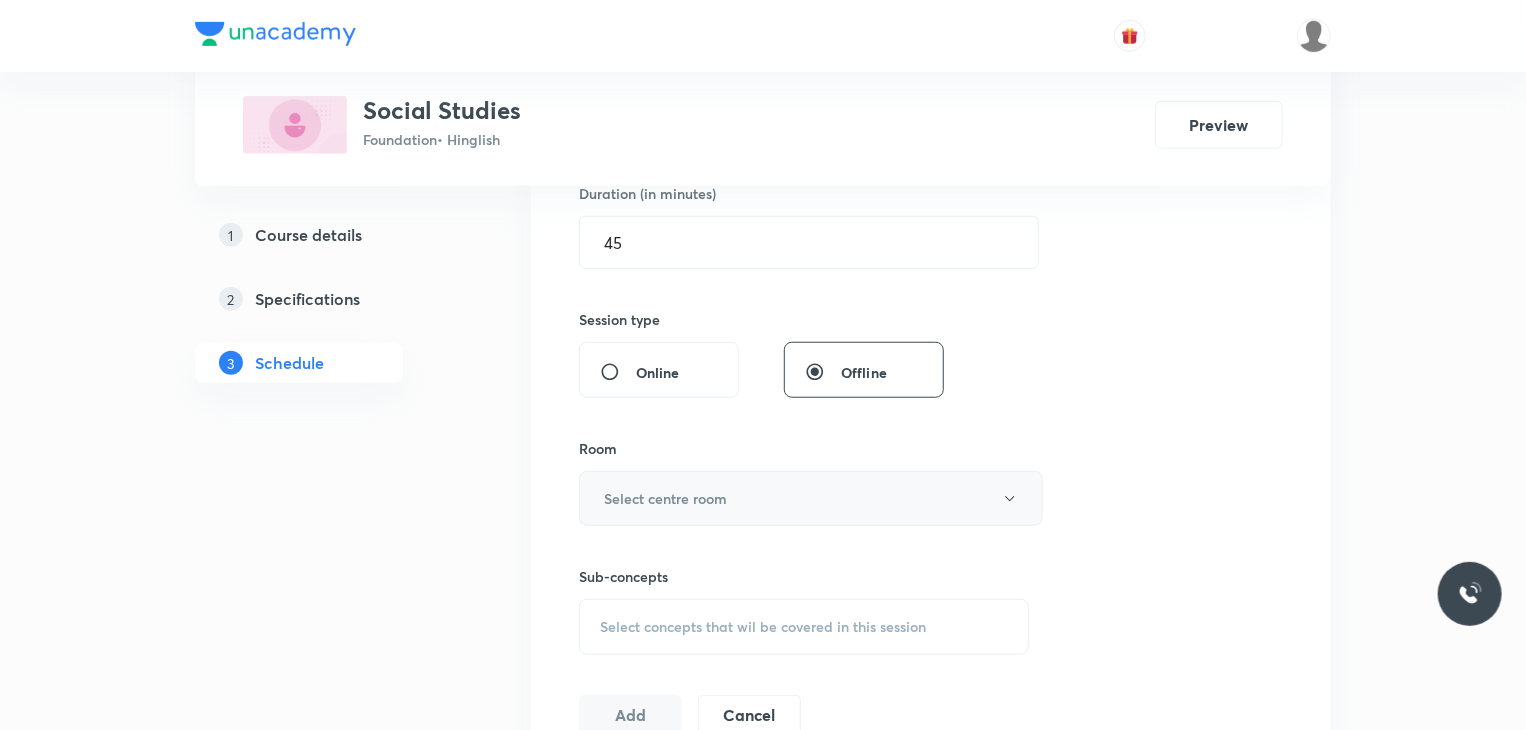 click on "Select centre room" at bounding box center (665, 498) 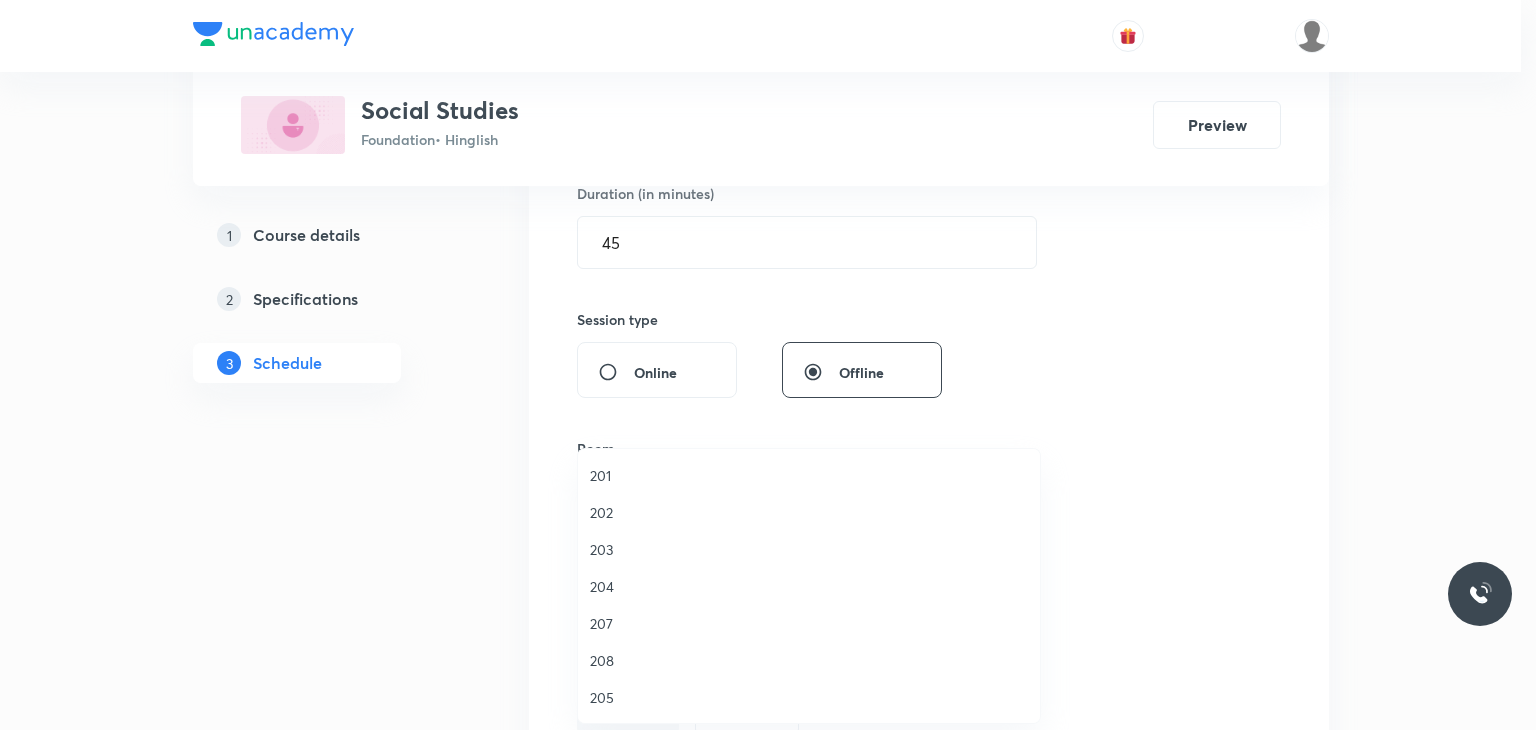 click on "202" at bounding box center (809, 512) 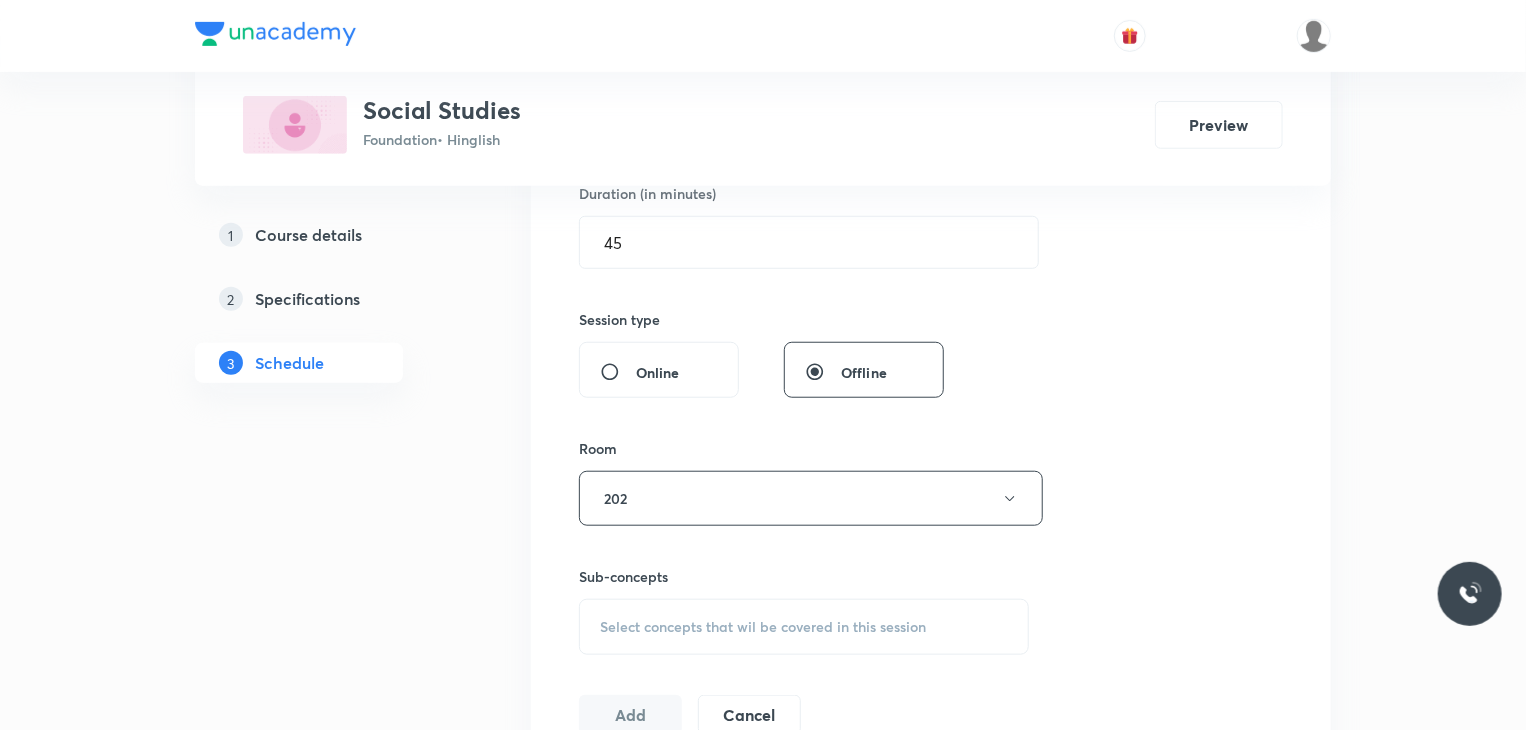 click on "Sub-concepts" at bounding box center [804, 576] 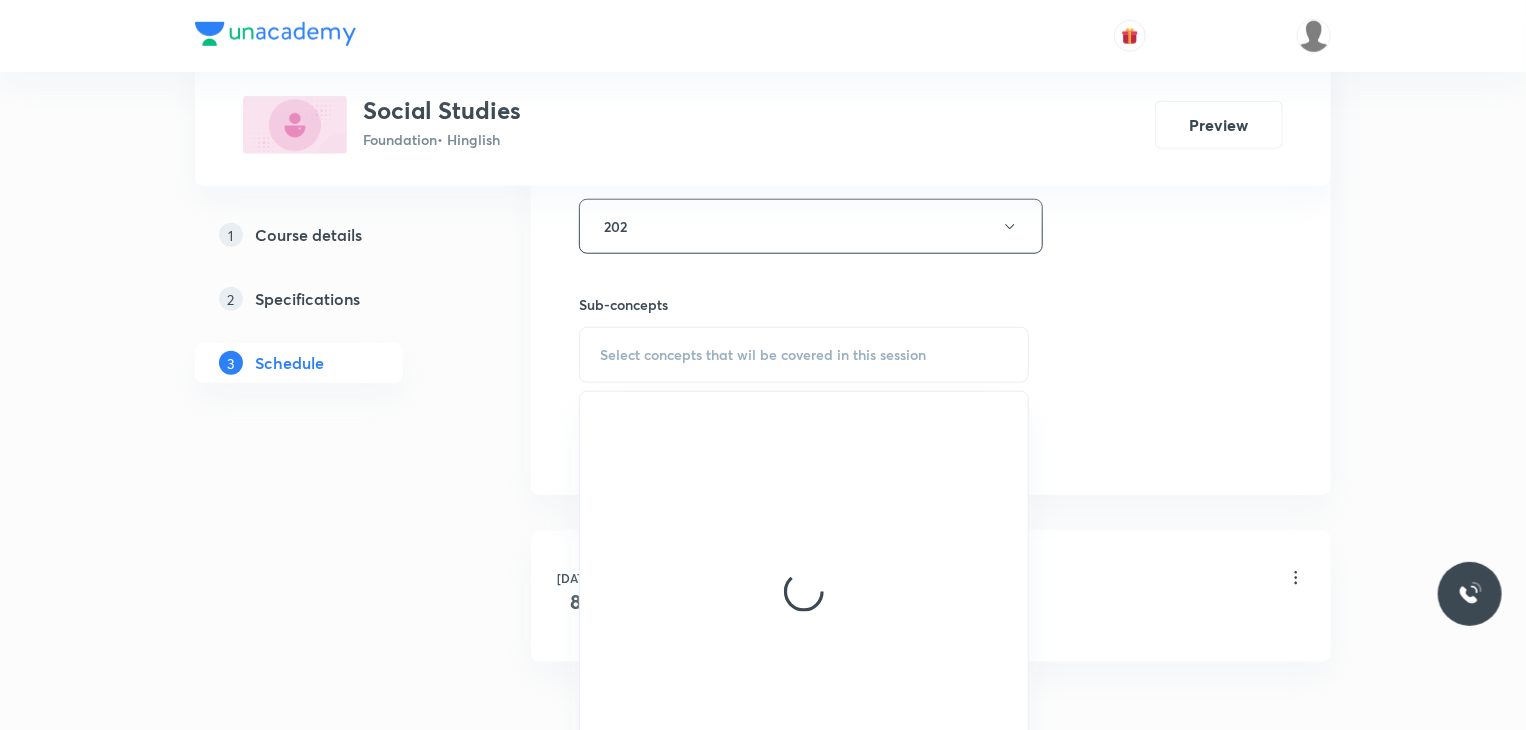 scroll, scrollTop: 936, scrollLeft: 0, axis: vertical 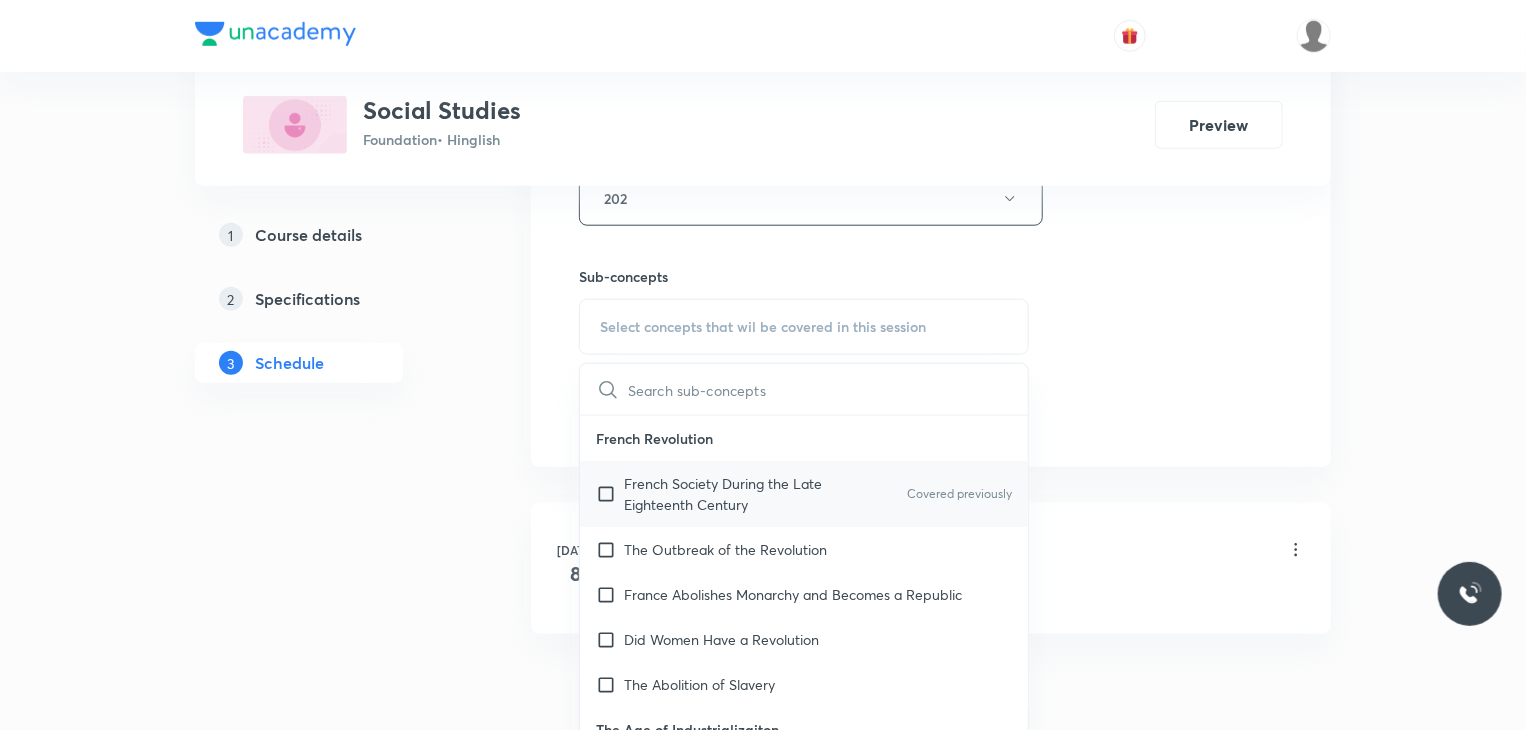 click on "French Society During the Late Eighteenth Century" at bounding box center (725, 494) 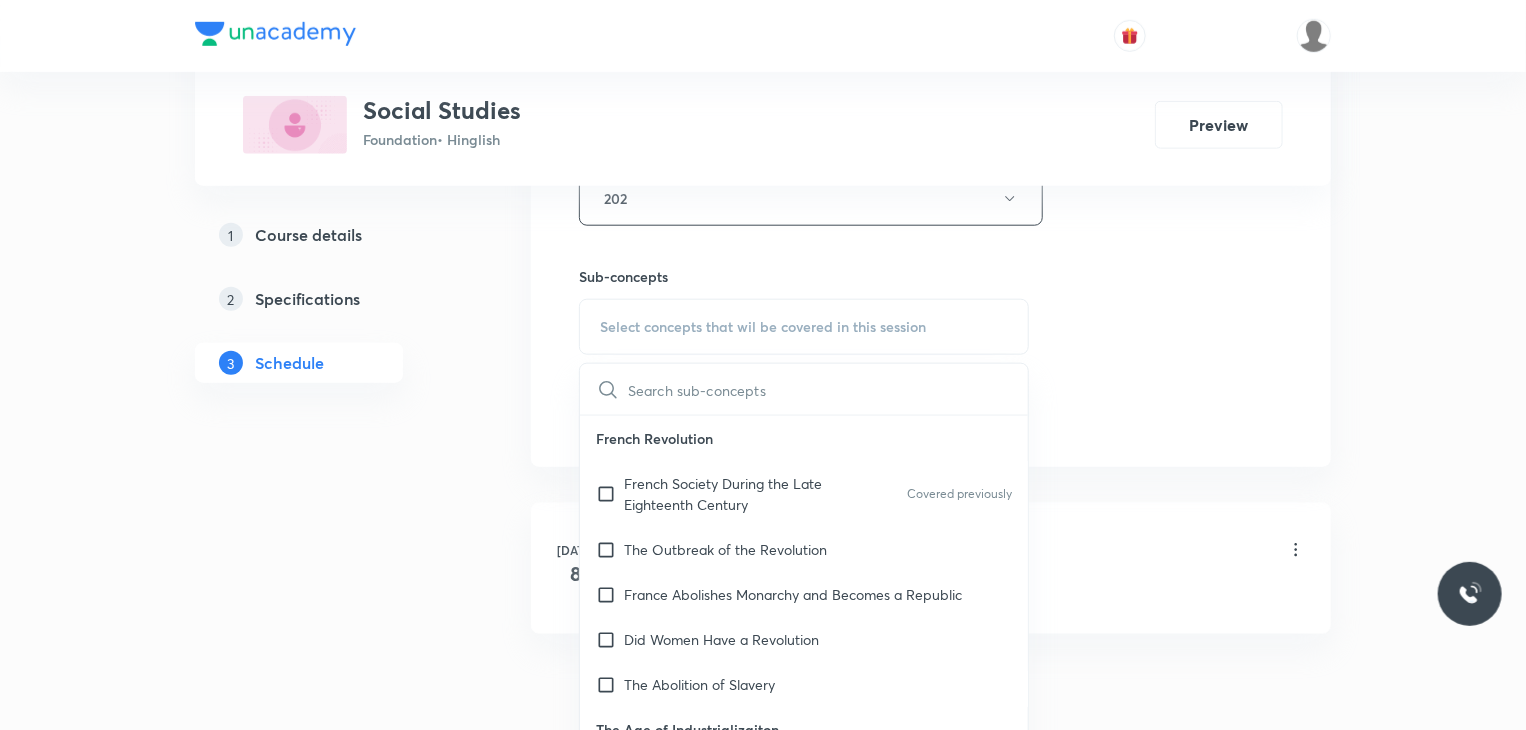checkbox on "true" 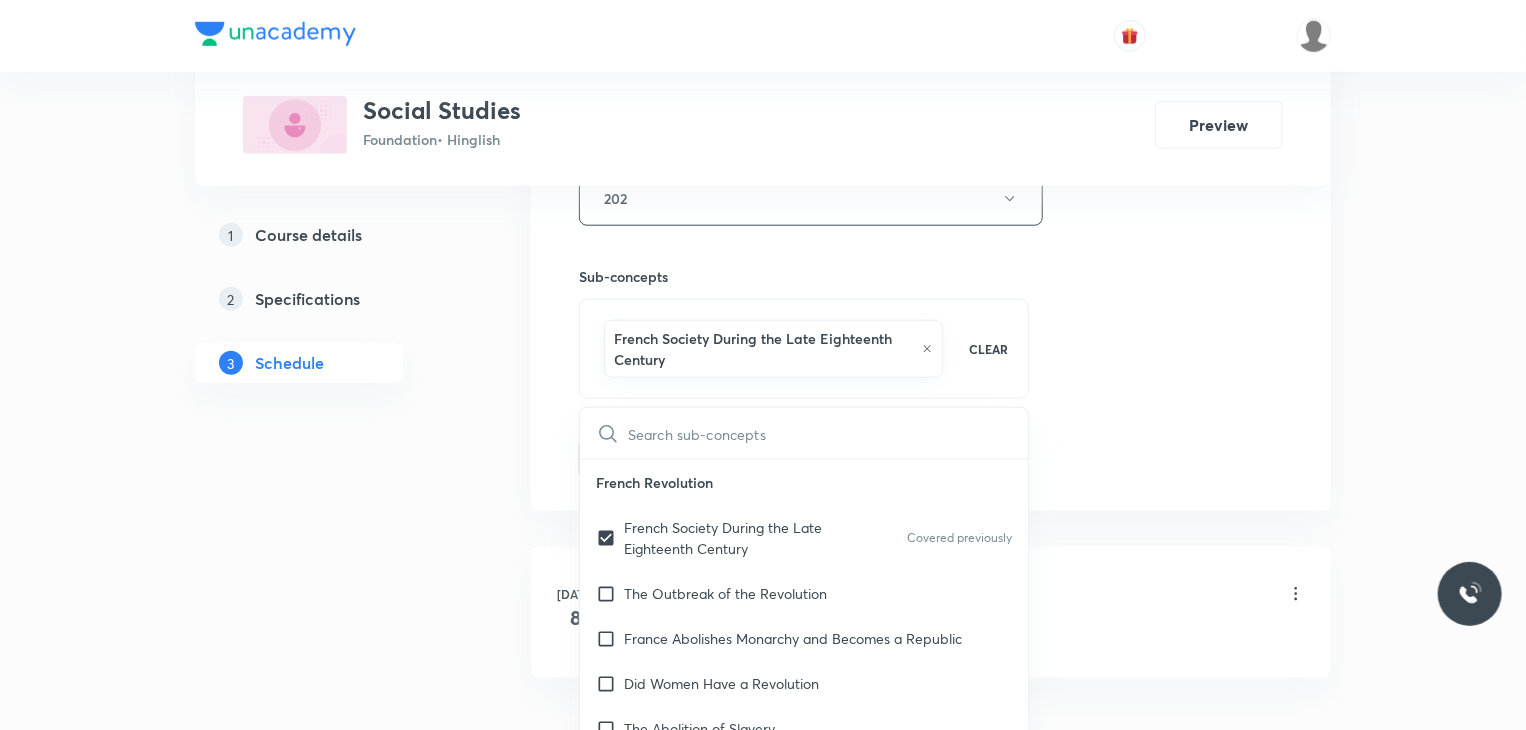 click on "Session  2 Live class Session title 23/99 Nationalism in Europe 4 ​ Schedule for Jul 12, 2025, 5:00 PM ​ Duration (in minutes) 45 ​   Session type Online Offline Room 202 Sub-concepts French Society During the Late Eighteenth Century CLEAR ​ French Revolution French Society During the Late Eighteenth Century Covered previously The Outbreak of the Revolution France Abolishes Monarchy and Becomes a Republic Did Women Have a Revolution The Abolition of Slavery The Age of Industrializaiton Market for Goods Before the Industrial Revolution Hand Labour and Steam Power Industrialization in the Colonies Factories Come Up The Peculiarities of Industrial Growth Nationalism in India The Sense of Collective Belonging The First World War, Khilafat and Non-cooperation Differing Strands Within the Movement Towards Civil Disobedience Print Culture and the Modern World Print and Censorship The First Printed Books Print Comes to Europe The Print Revolution and Its Impact The Reading Mania The Nineteenth Century India" at bounding box center (931, -13) 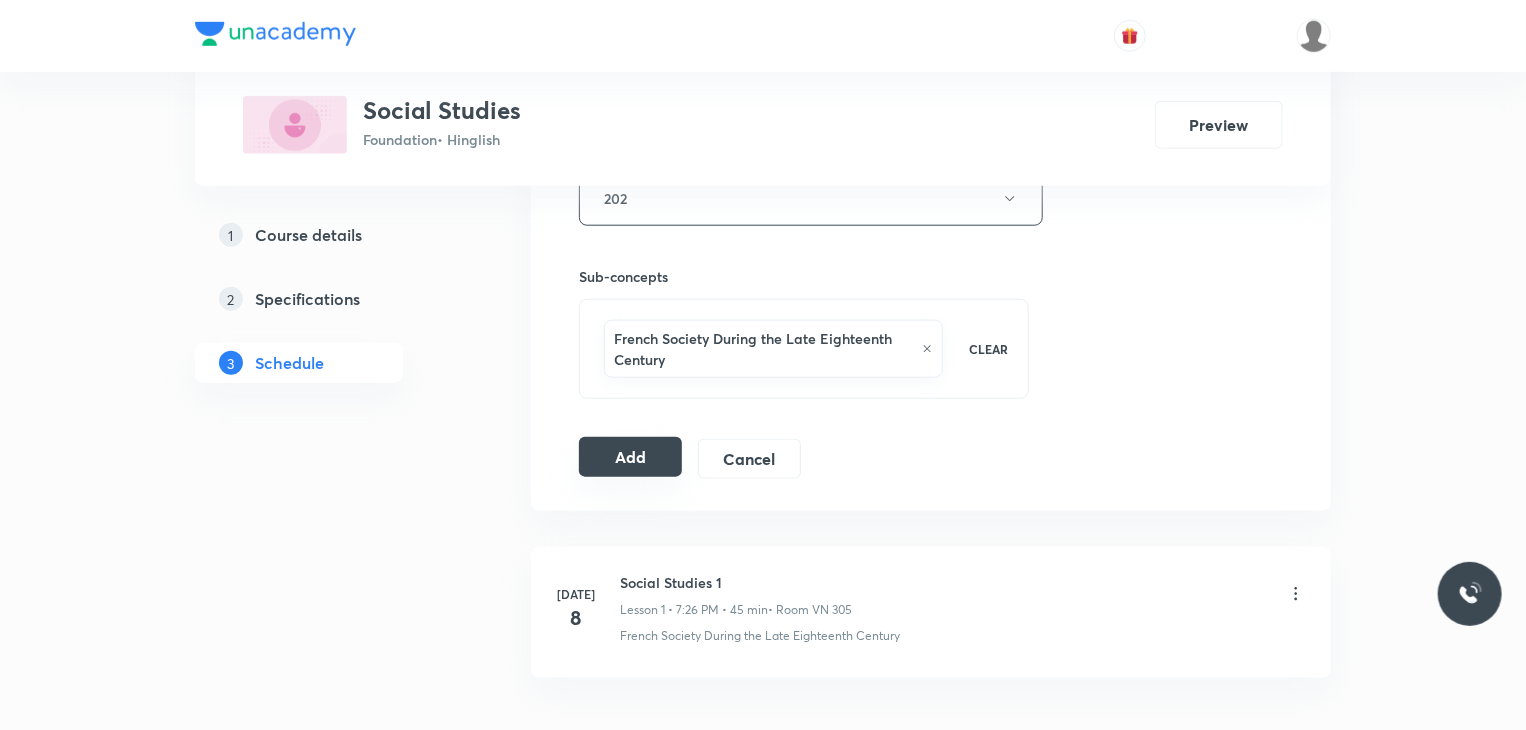 click on "Add" at bounding box center [630, 457] 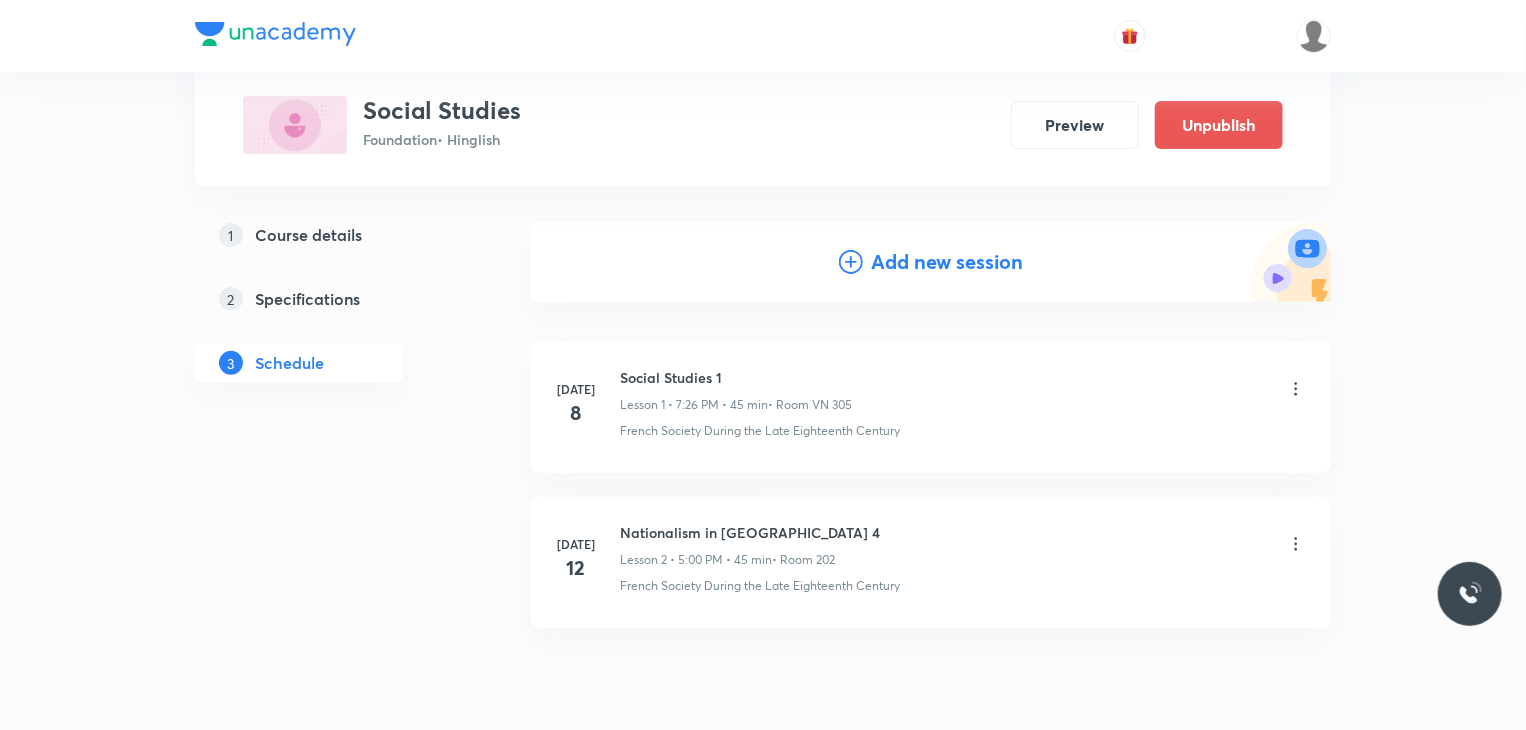 scroll, scrollTop: 208, scrollLeft: 0, axis: vertical 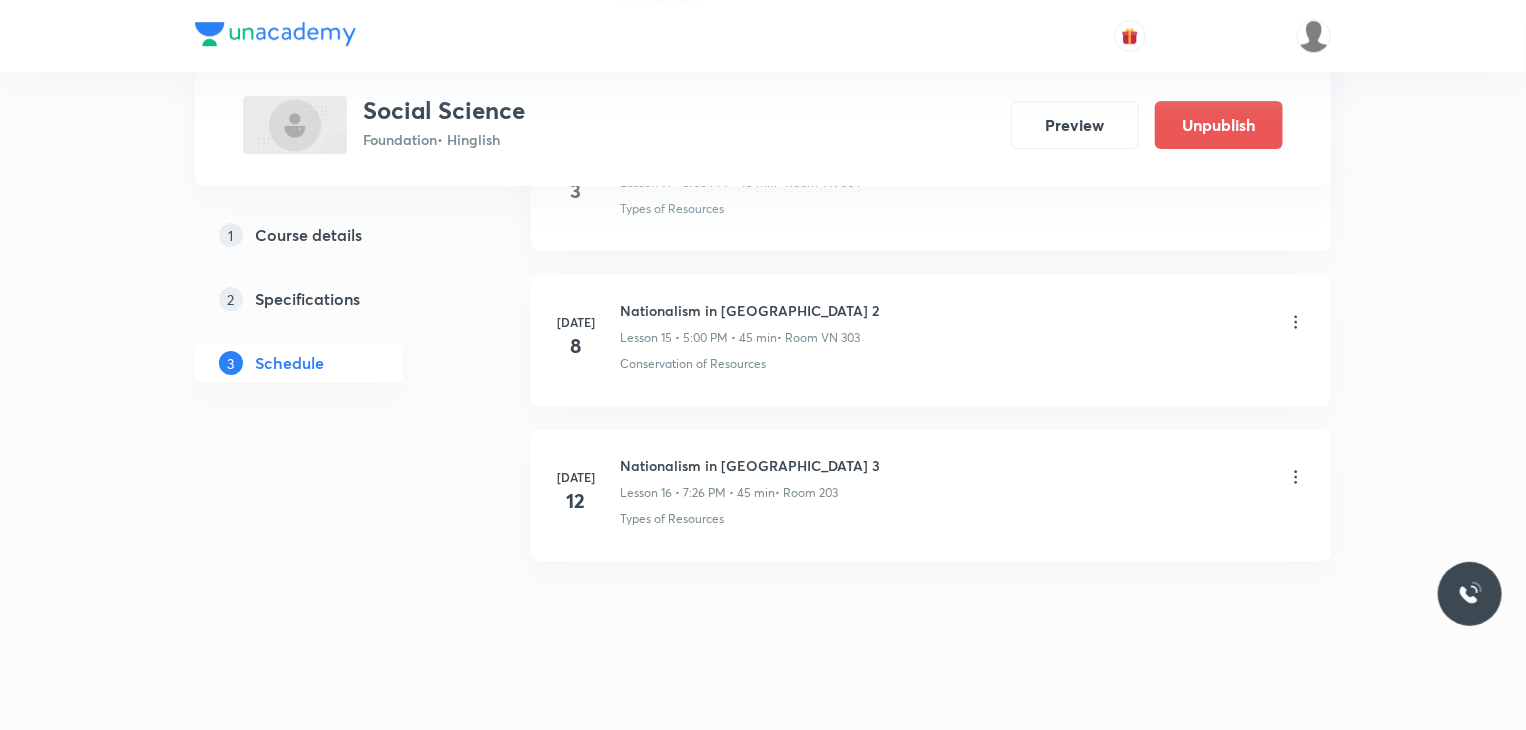 click on "Nationalism in [GEOGRAPHIC_DATA] 3" at bounding box center [750, 465] 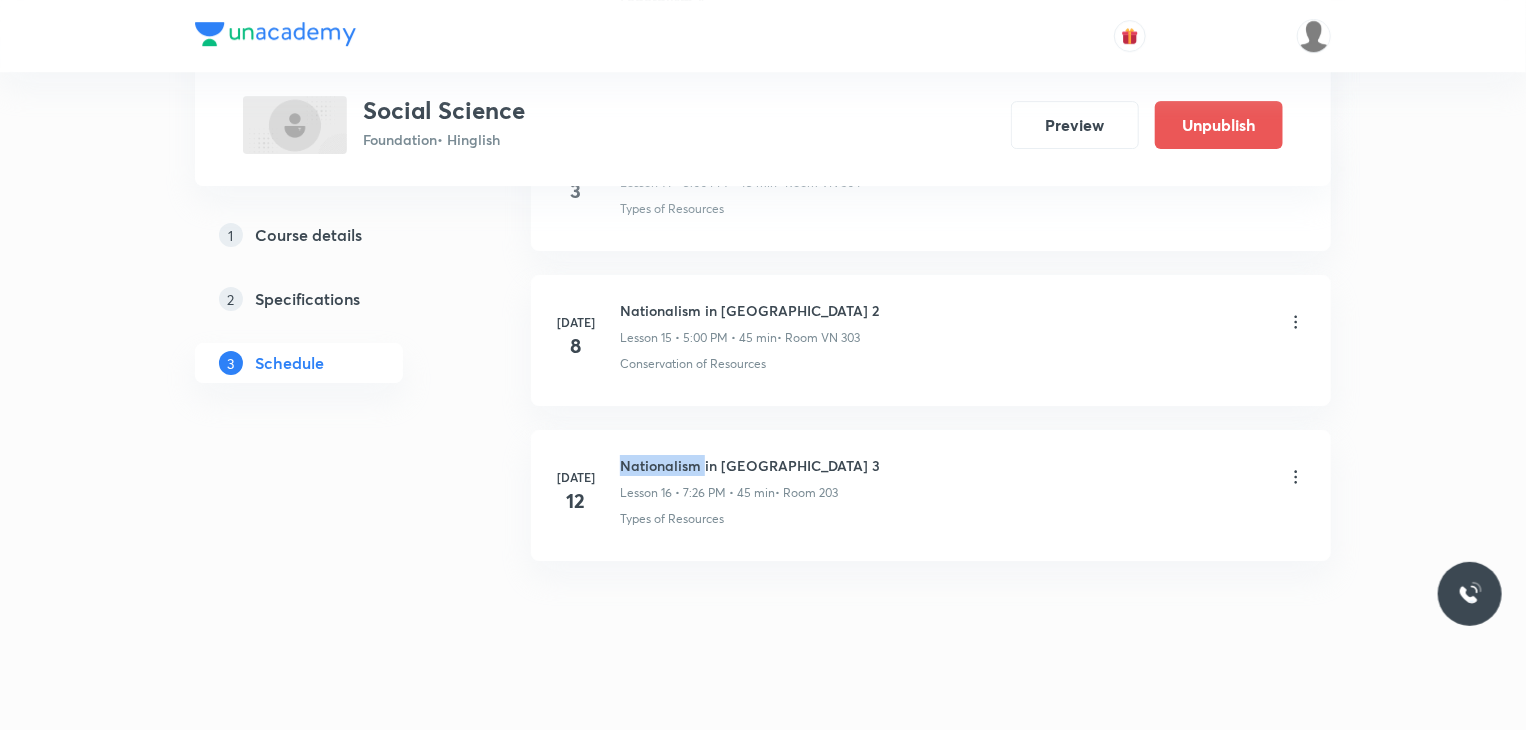 click on "Nationalism in Europe 3" at bounding box center [750, 465] 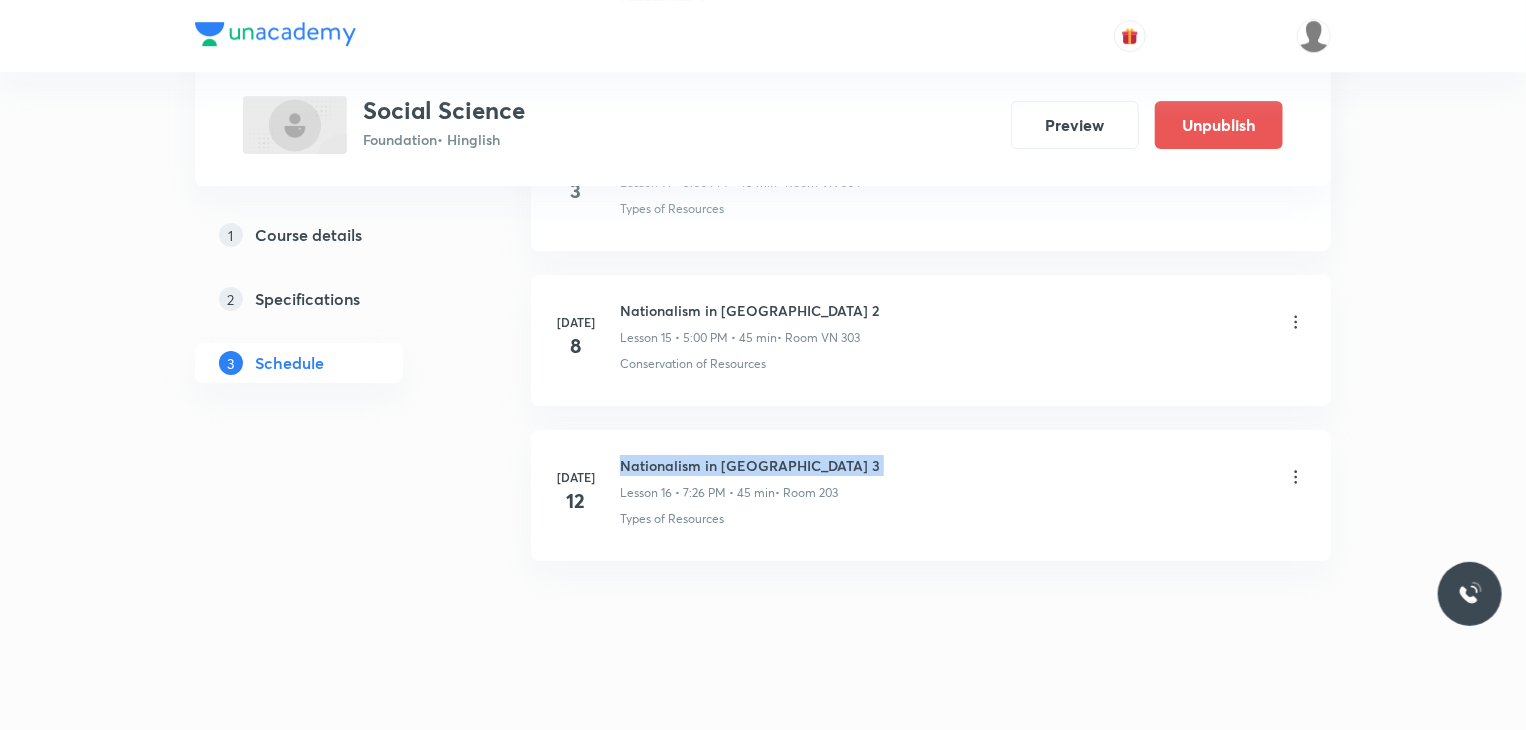 click on "Nationalism in Europe 3" at bounding box center [750, 465] 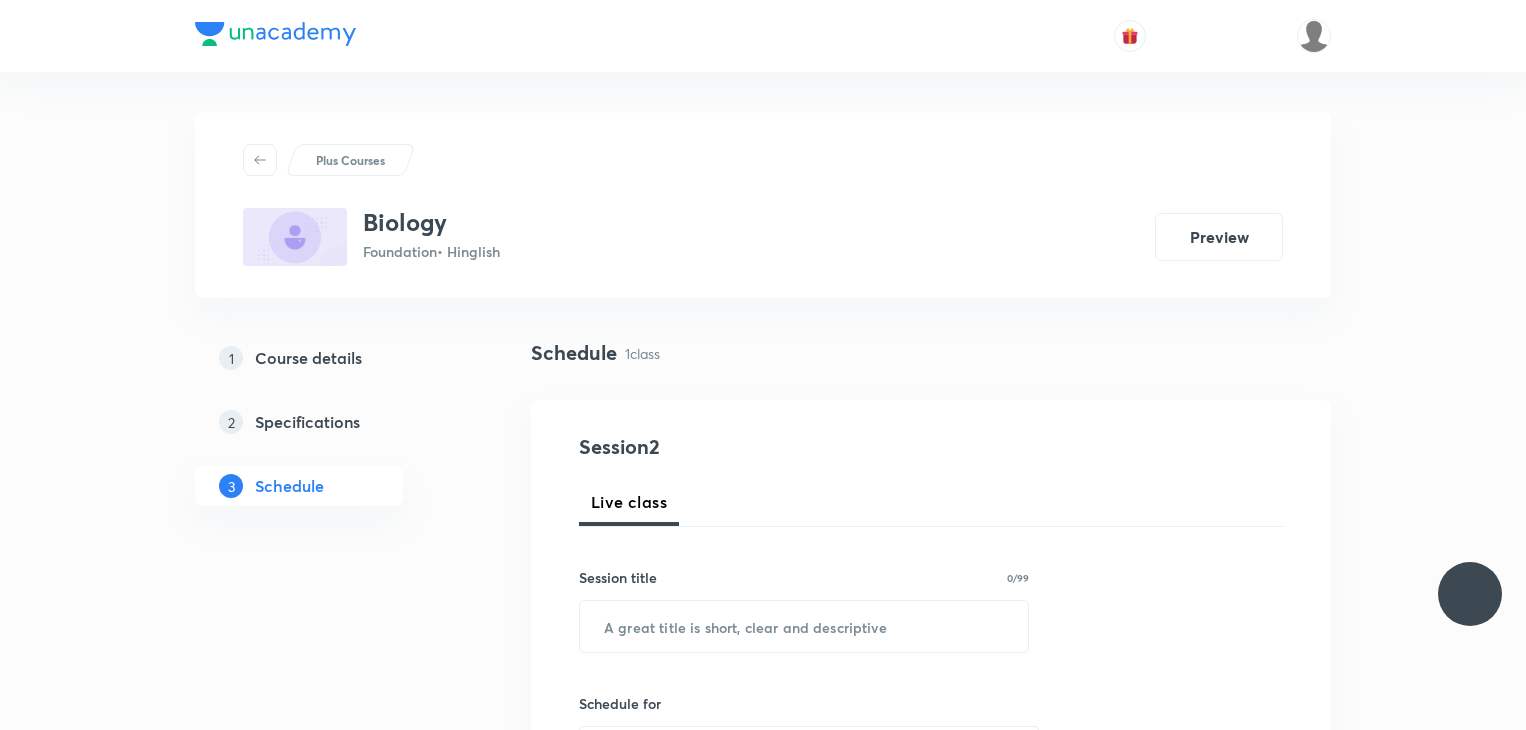 scroll, scrollTop: 0, scrollLeft: 0, axis: both 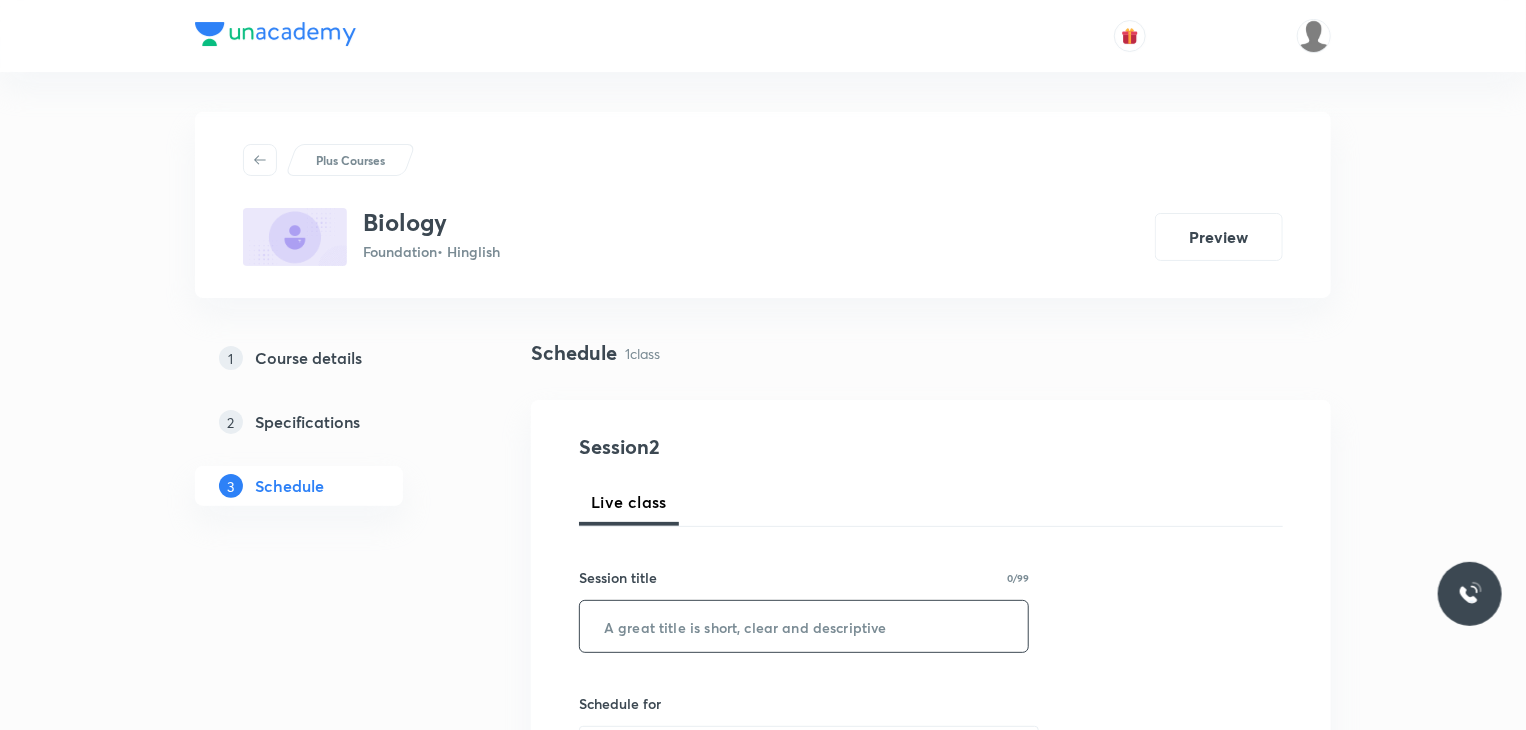 click at bounding box center [804, 626] 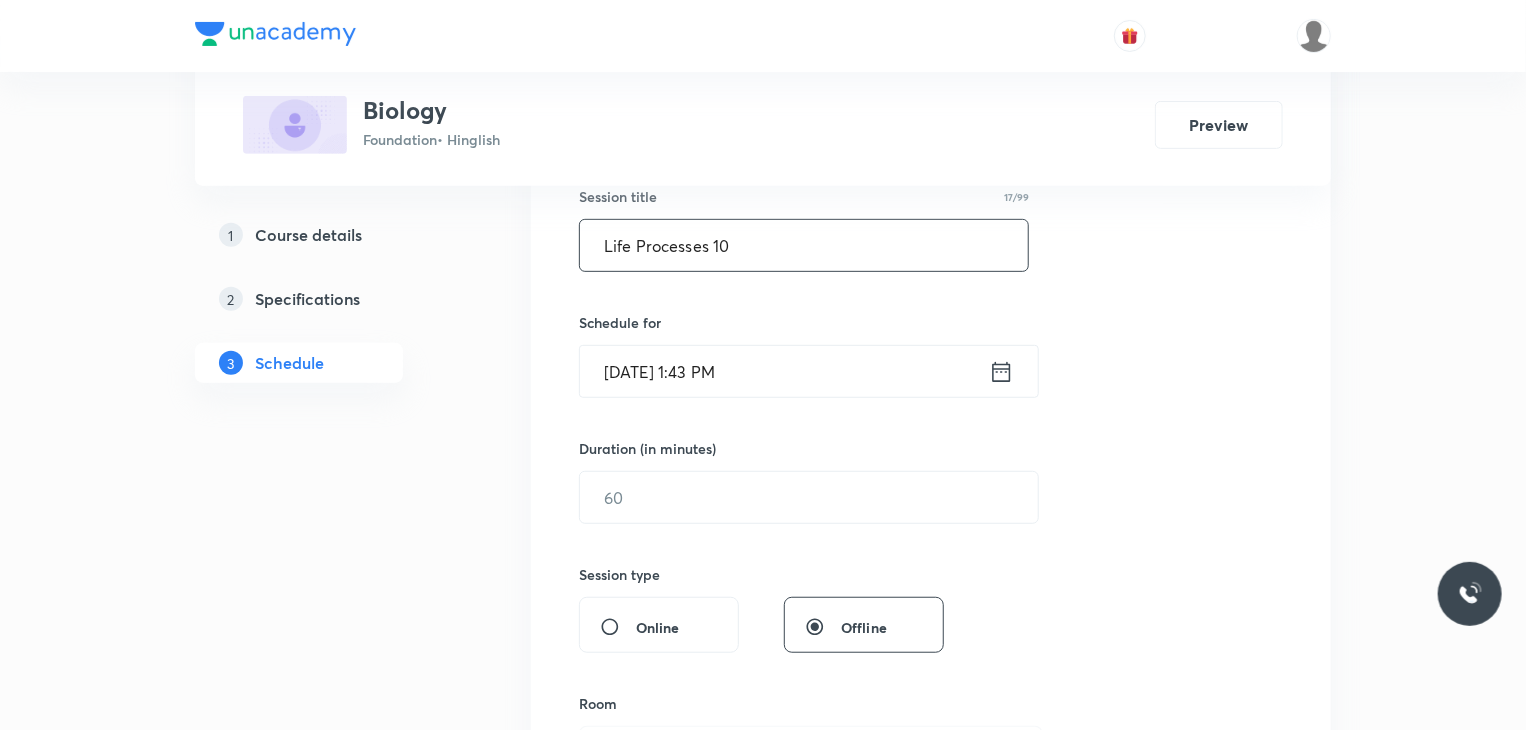 scroll, scrollTop: 379, scrollLeft: 0, axis: vertical 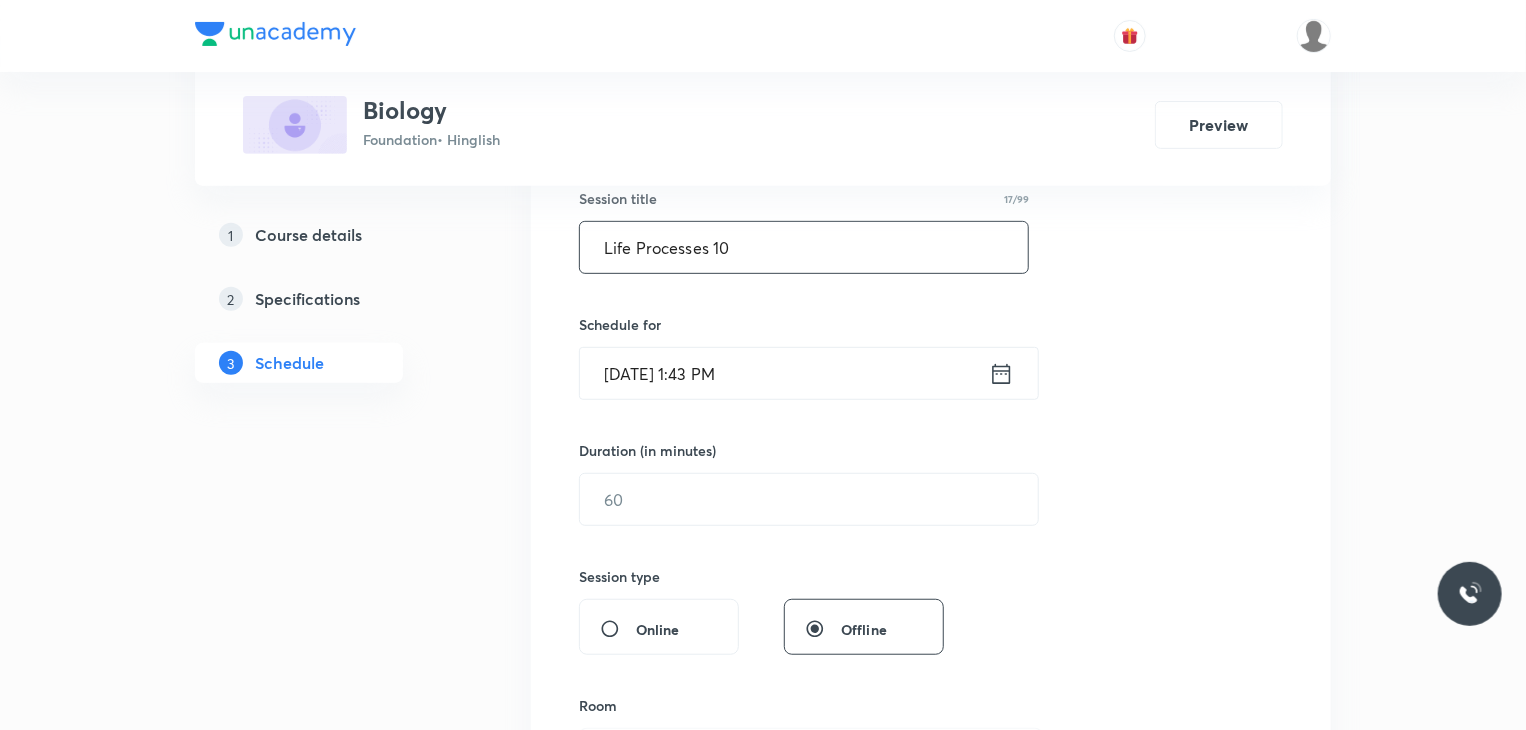 click on "Life Processes 10" at bounding box center [804, 247] 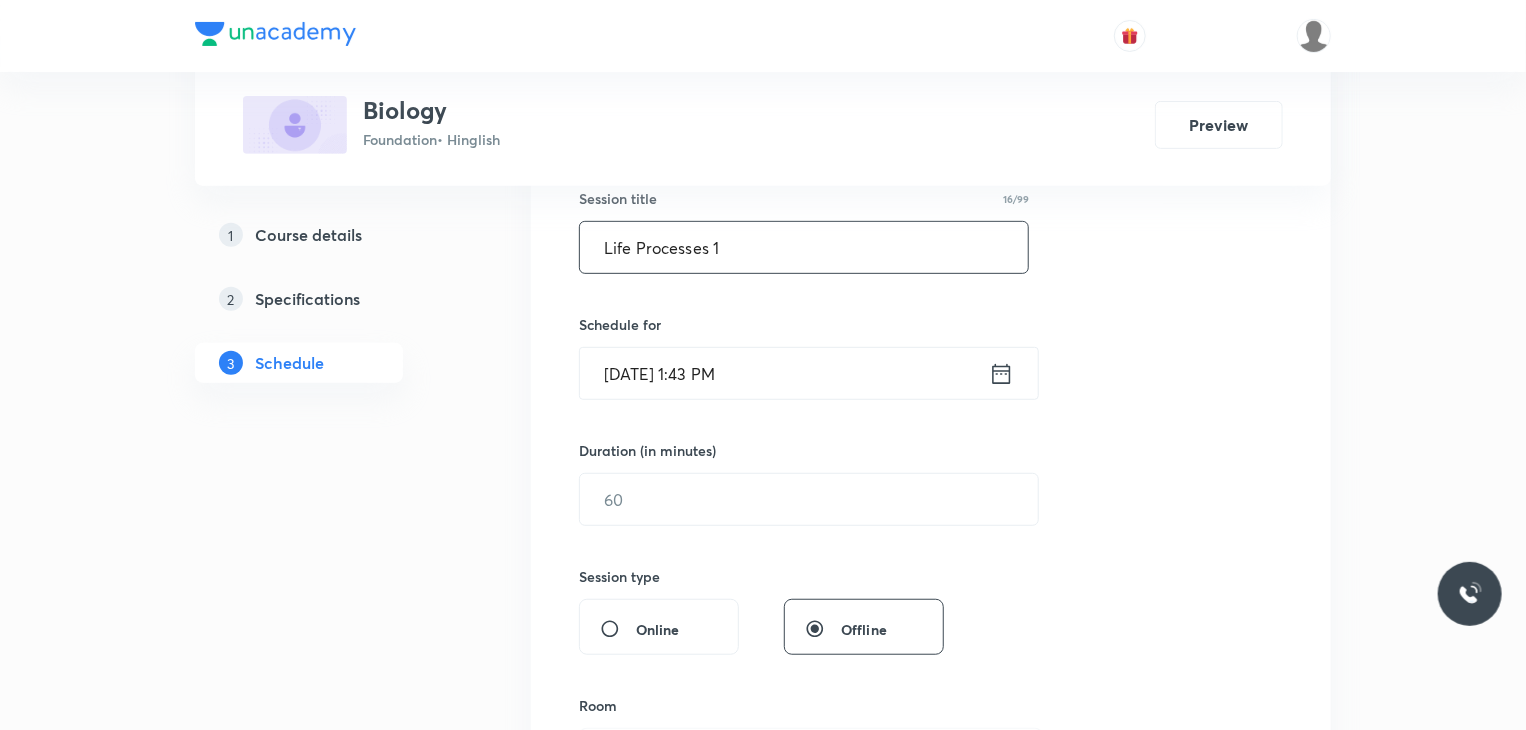 type on "Life Processes 1" 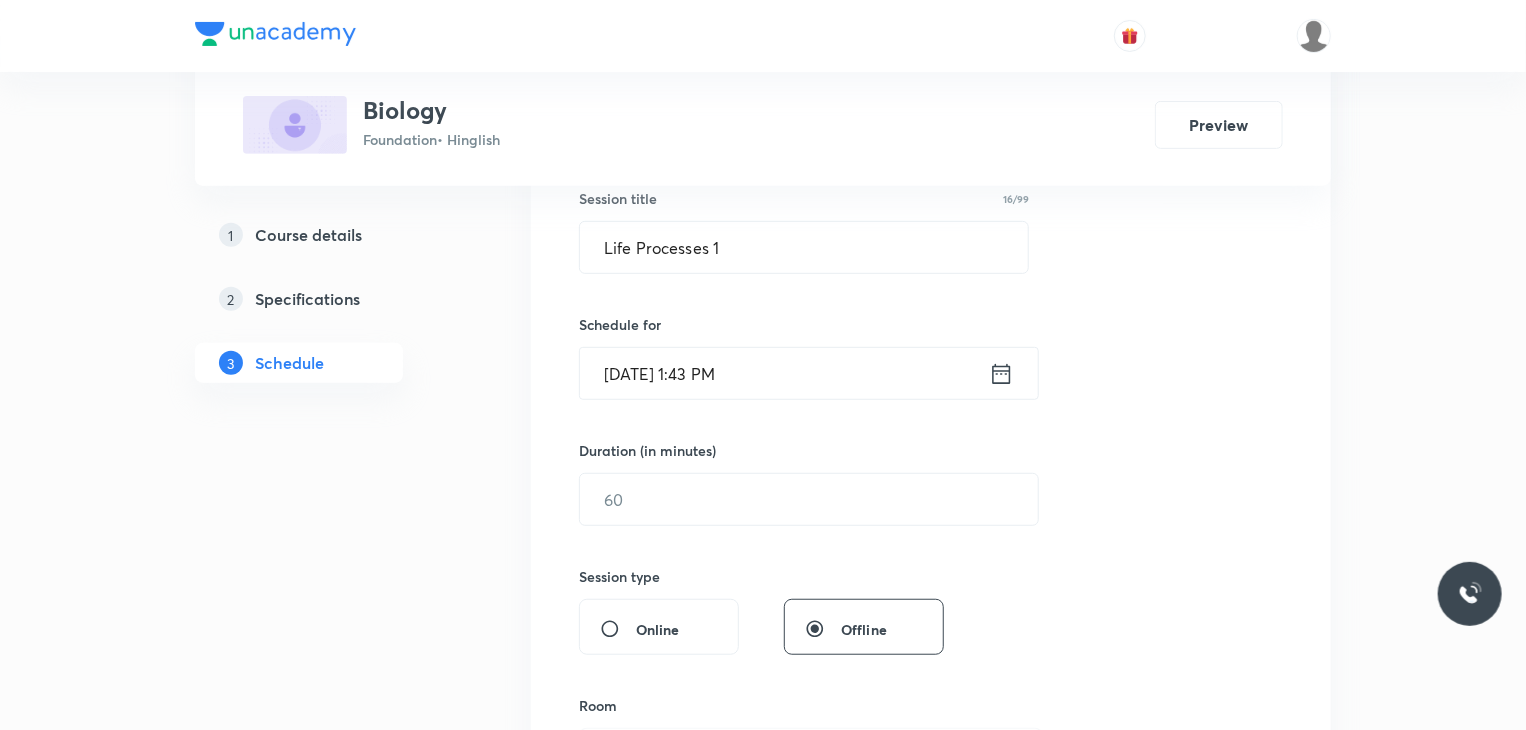 click on "[DATE] 1:43 PM" at bounding box center [784, 373] 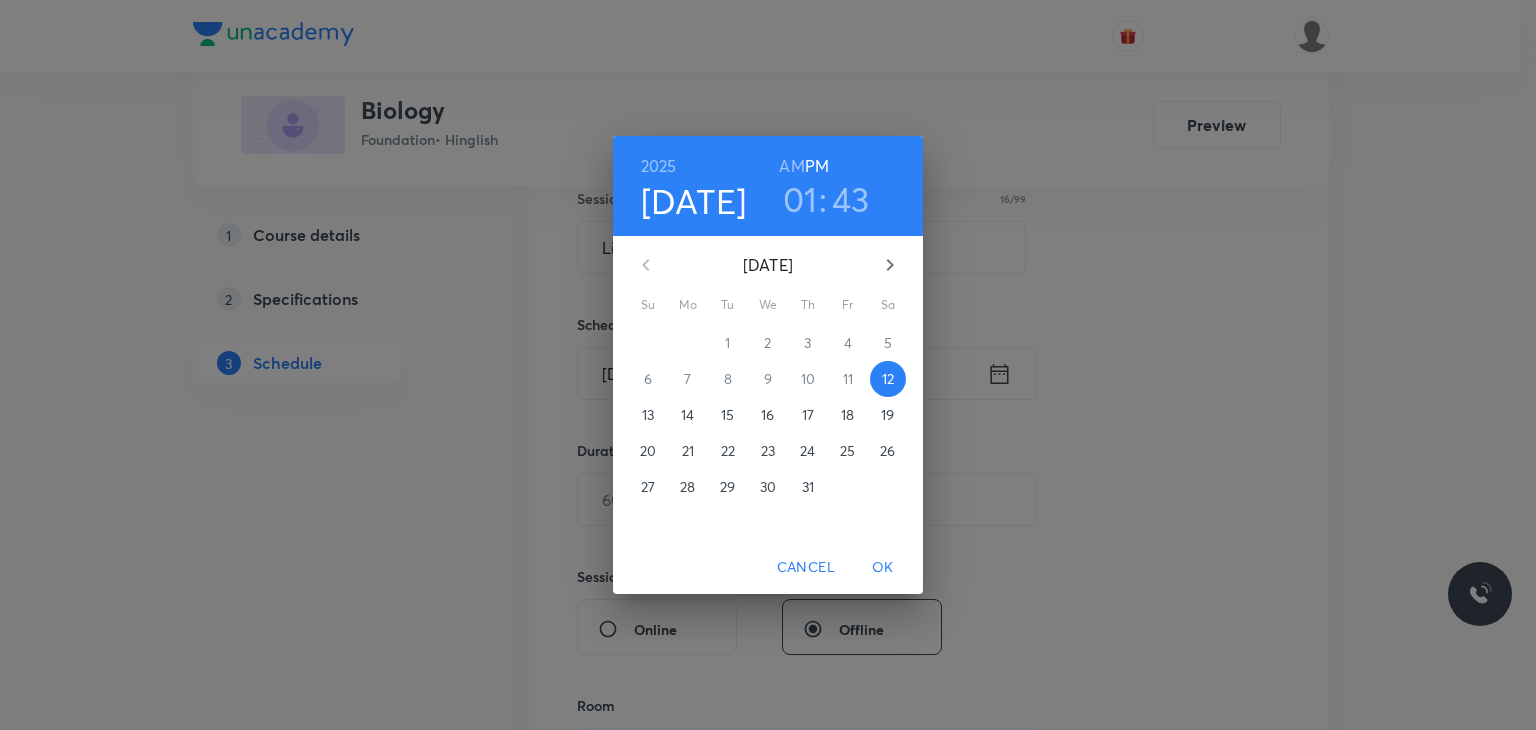 click on "01" at bounding box center [800, 199] 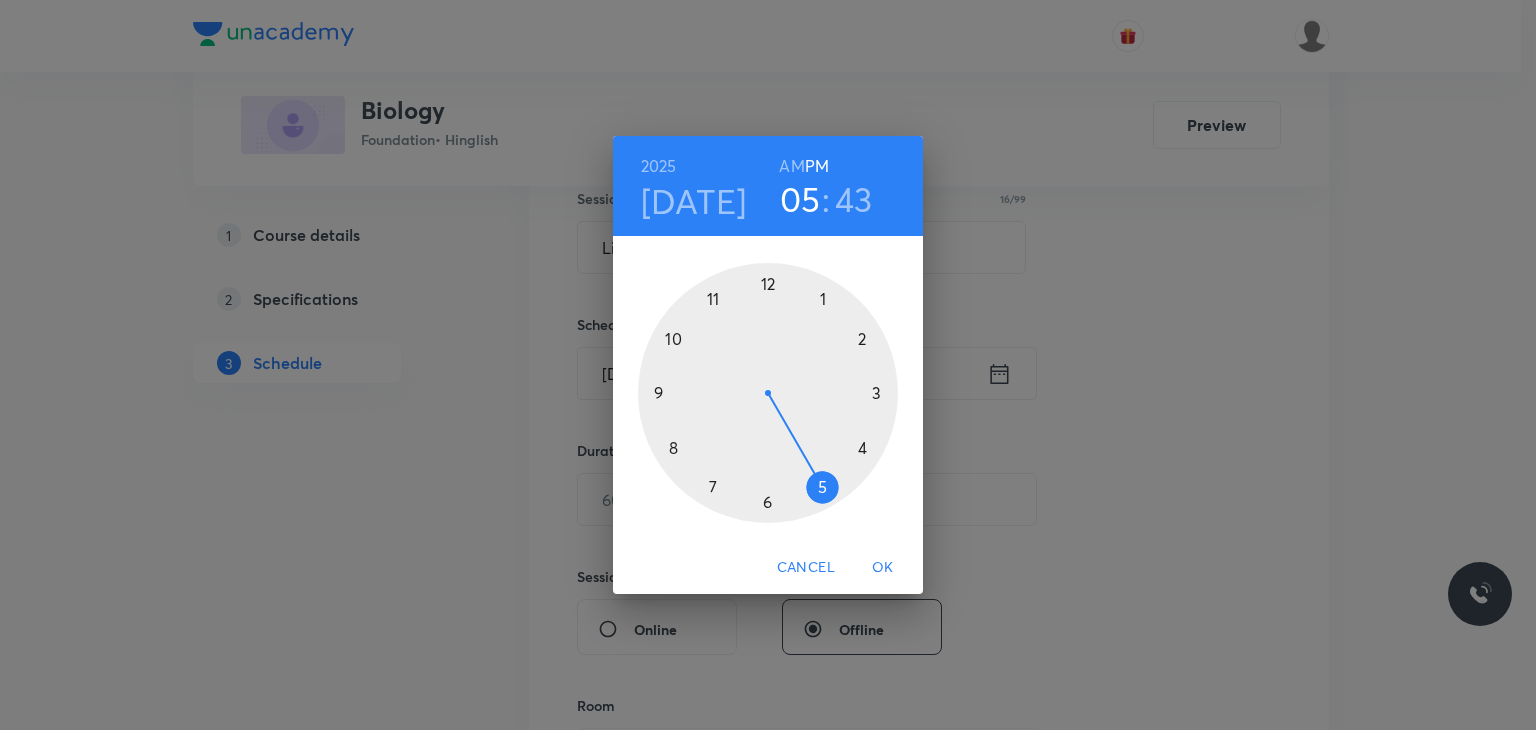 drag, startPoint x: 828, startPoint y: 300, endPoint x: 822, endPoint y: 505, distance: 205.08778 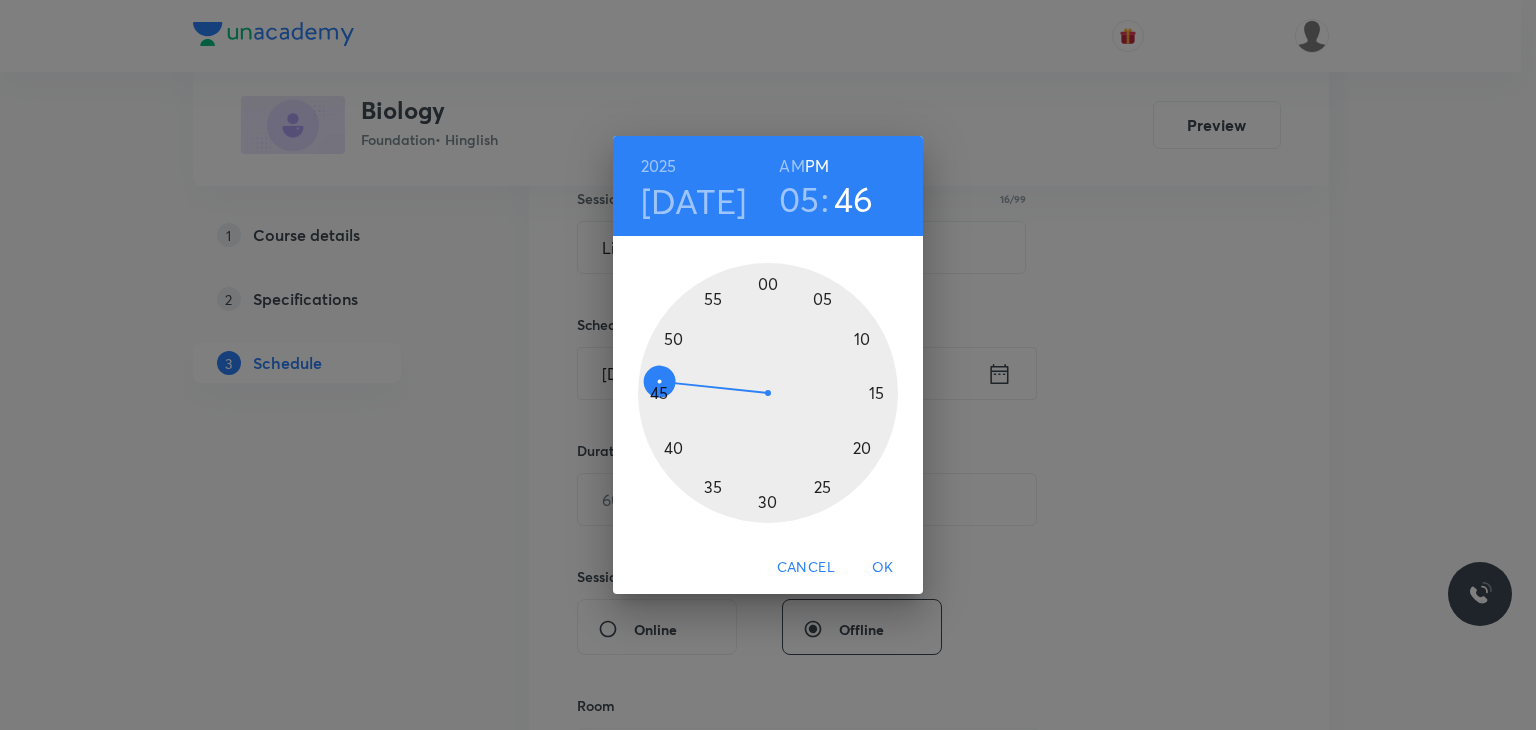 drag, startPoint x: 657, startPoint y: 412, endPoint x: 658, endPoint y: 377, distance: 35.014282 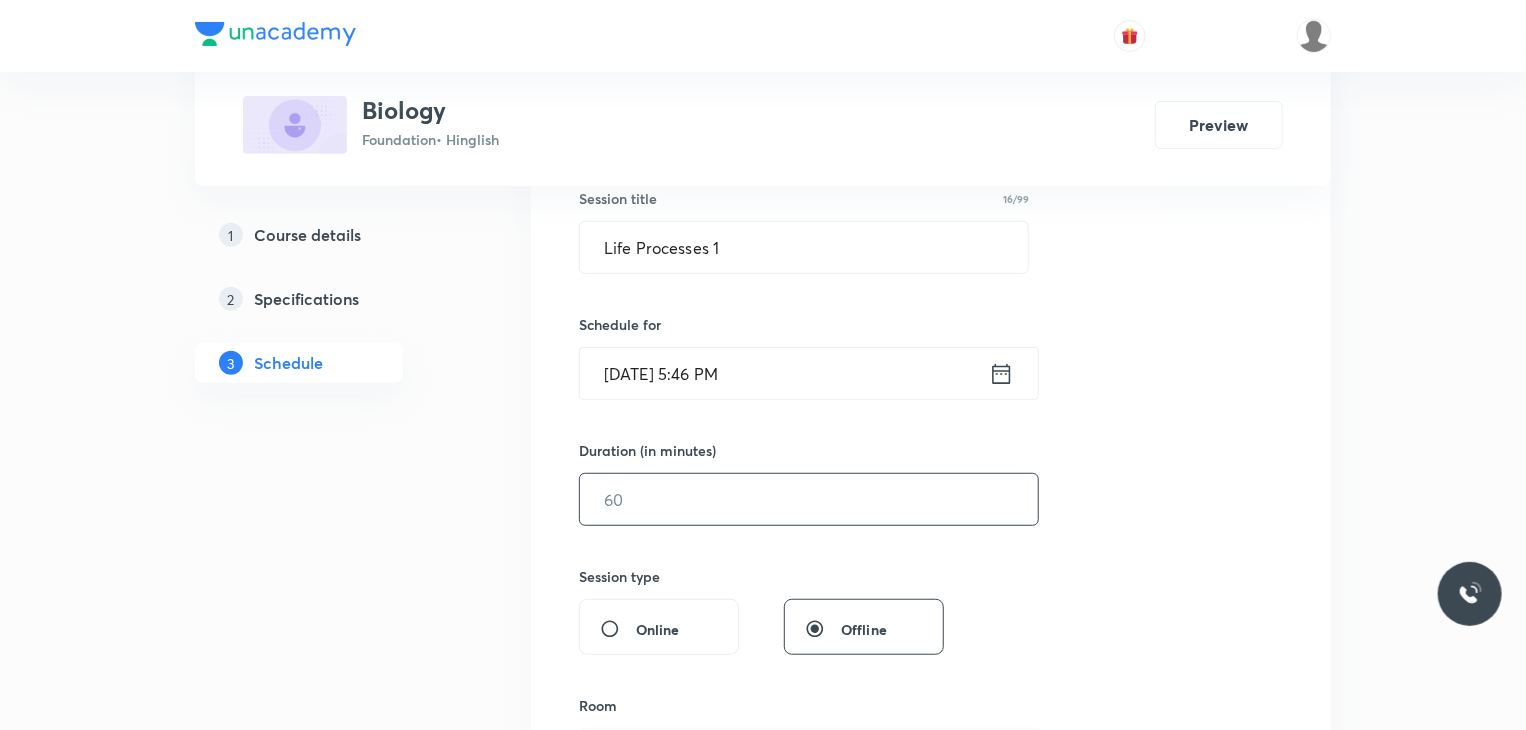 click at bounding box center [809, 499] 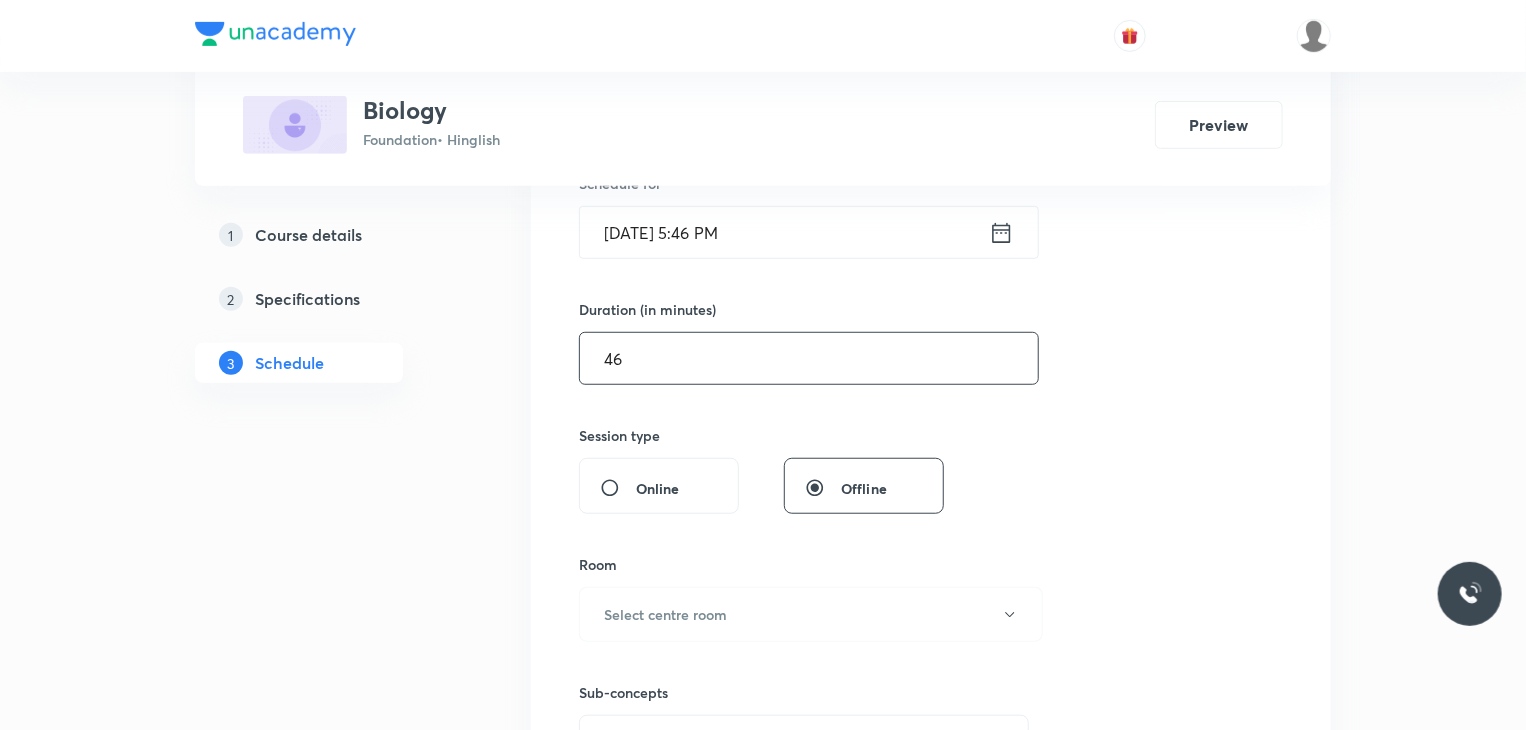 scroll, scrollTop: 679, scrollLeft: 0, axis: vertical 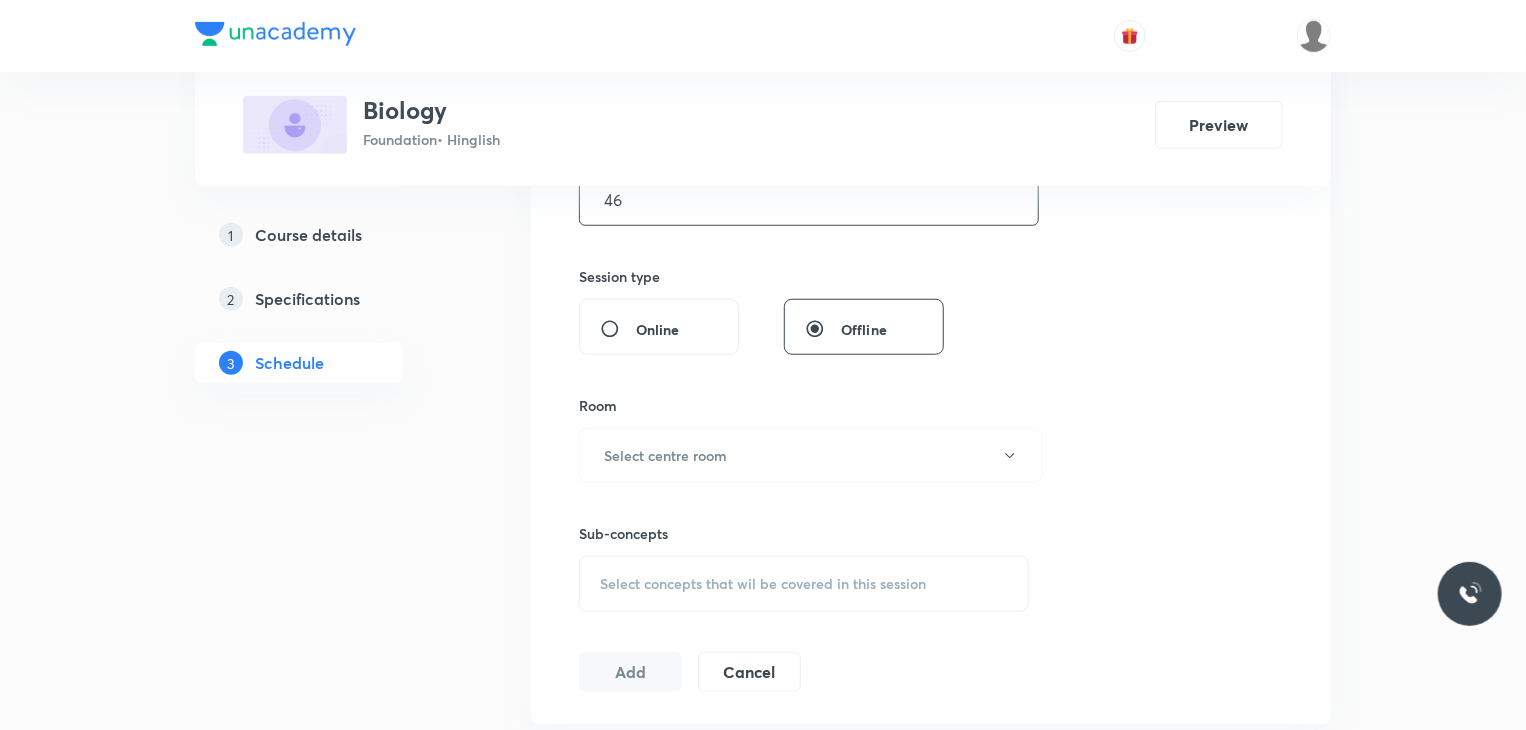 type on "46" 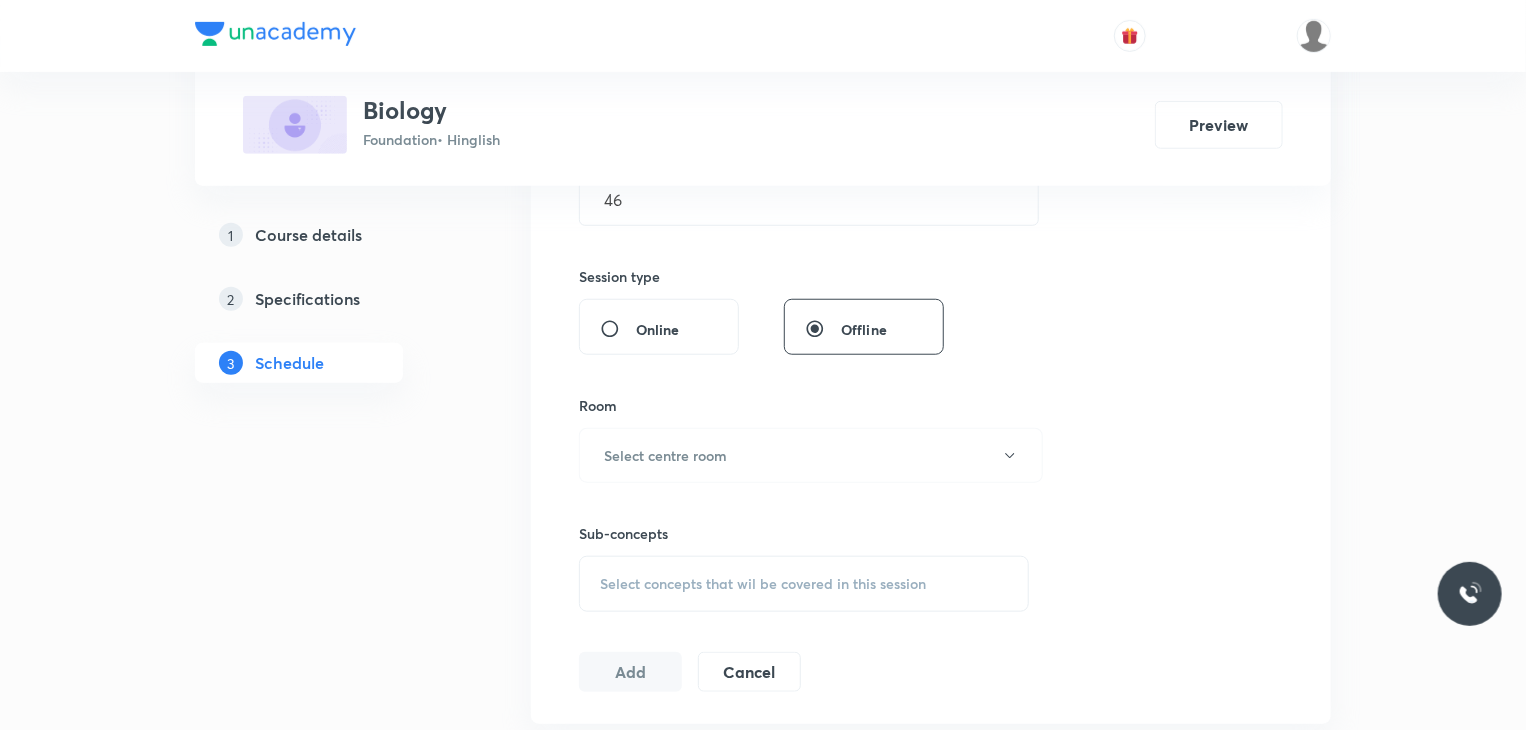 click on "Sub-concepts Select concepts that wil be covered in this session" at bounding box center (804, 547) 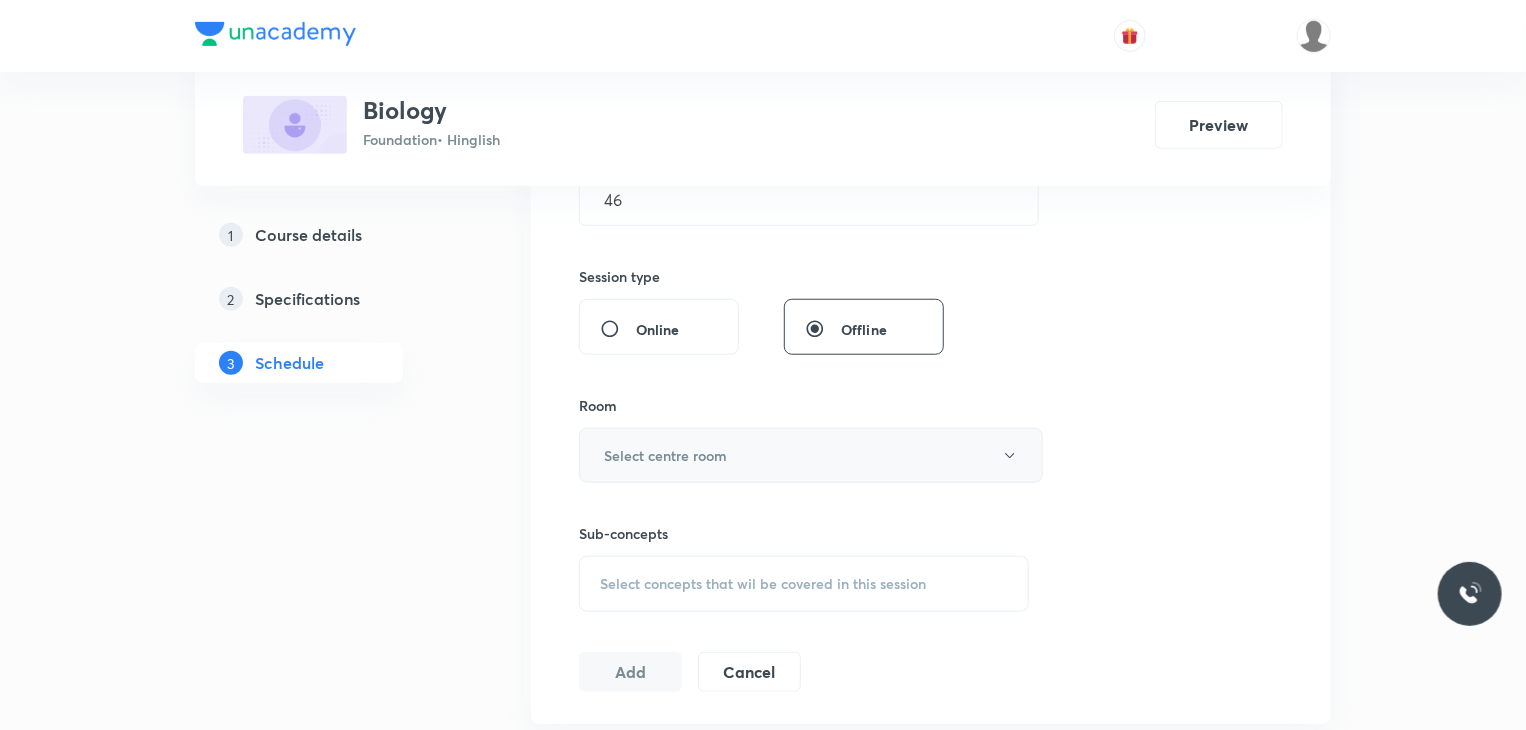 click on "Select centre room" at bounding box center [665, 455] 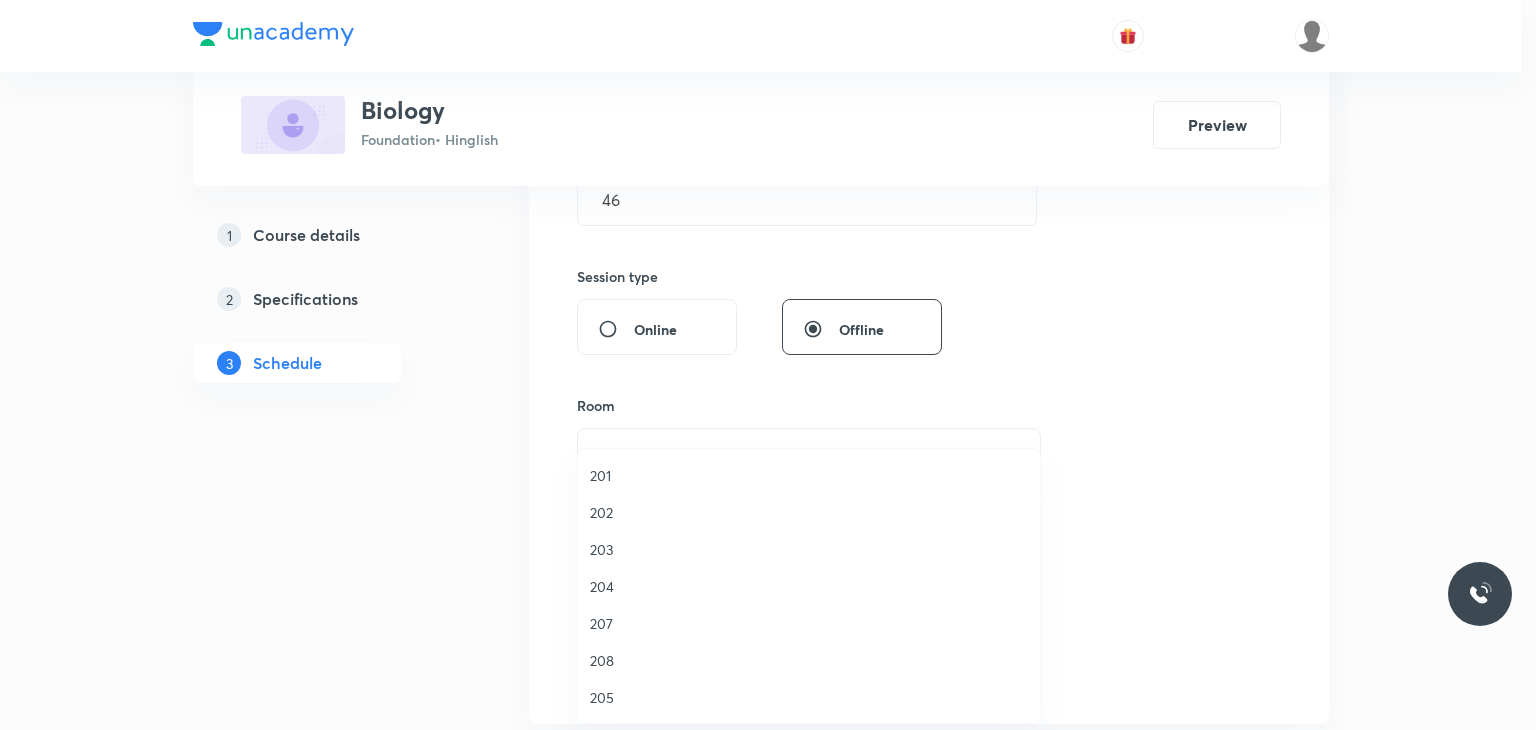 click on "203" at bounding box center (809, 549) 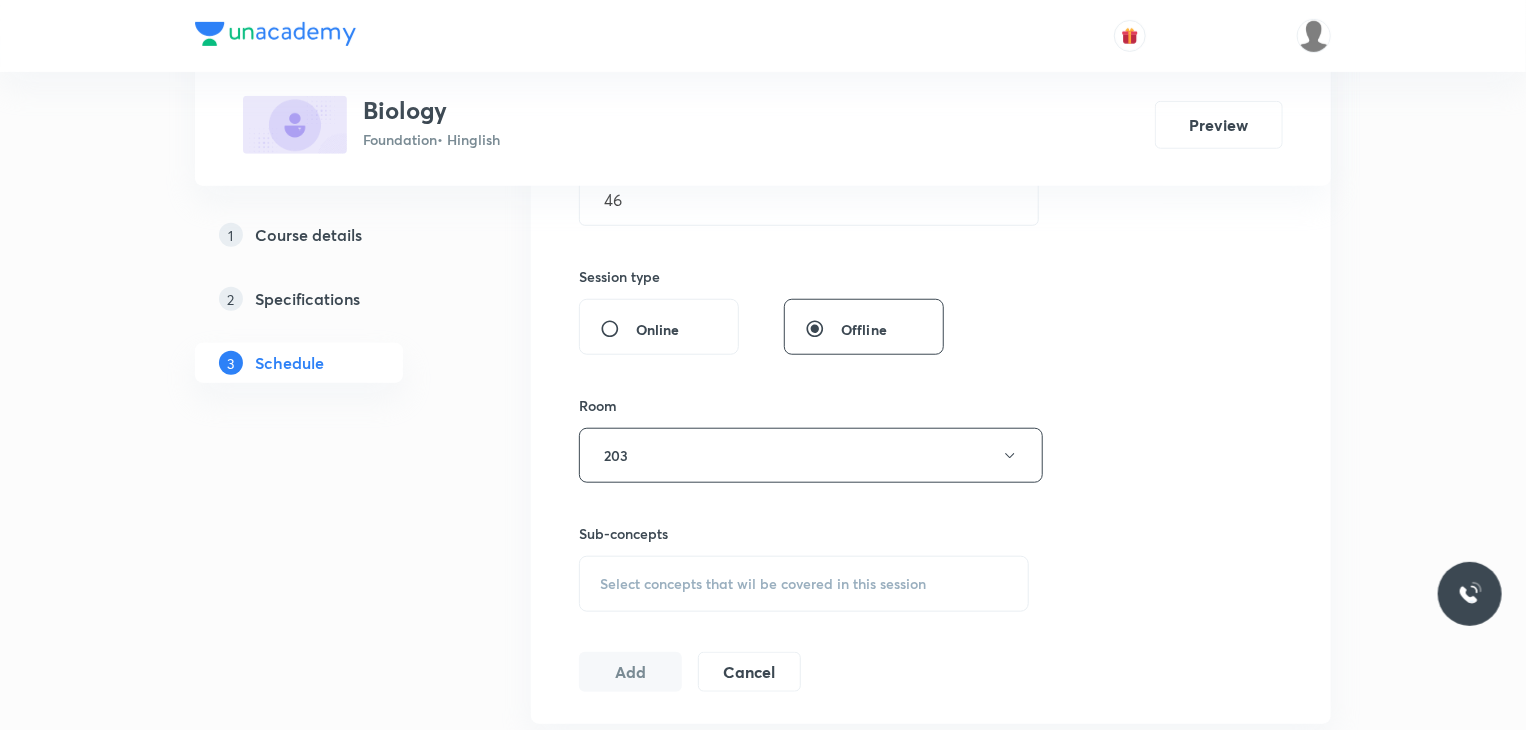 click on "Select concepts that wil be covered in this session" at bounding box center [763, 584] 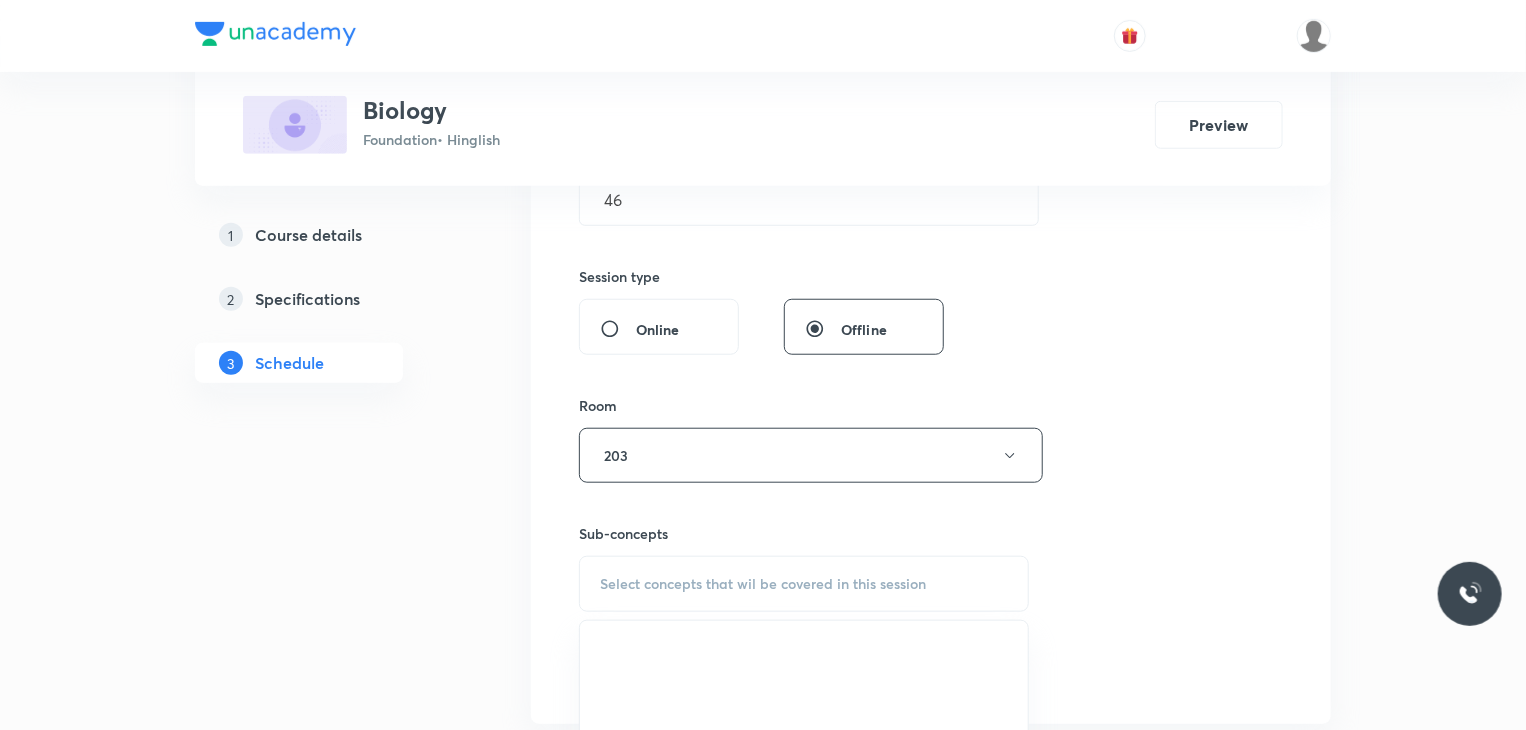 scroll, scrollTop: 779, scrollLeft: 0, axis: vertical 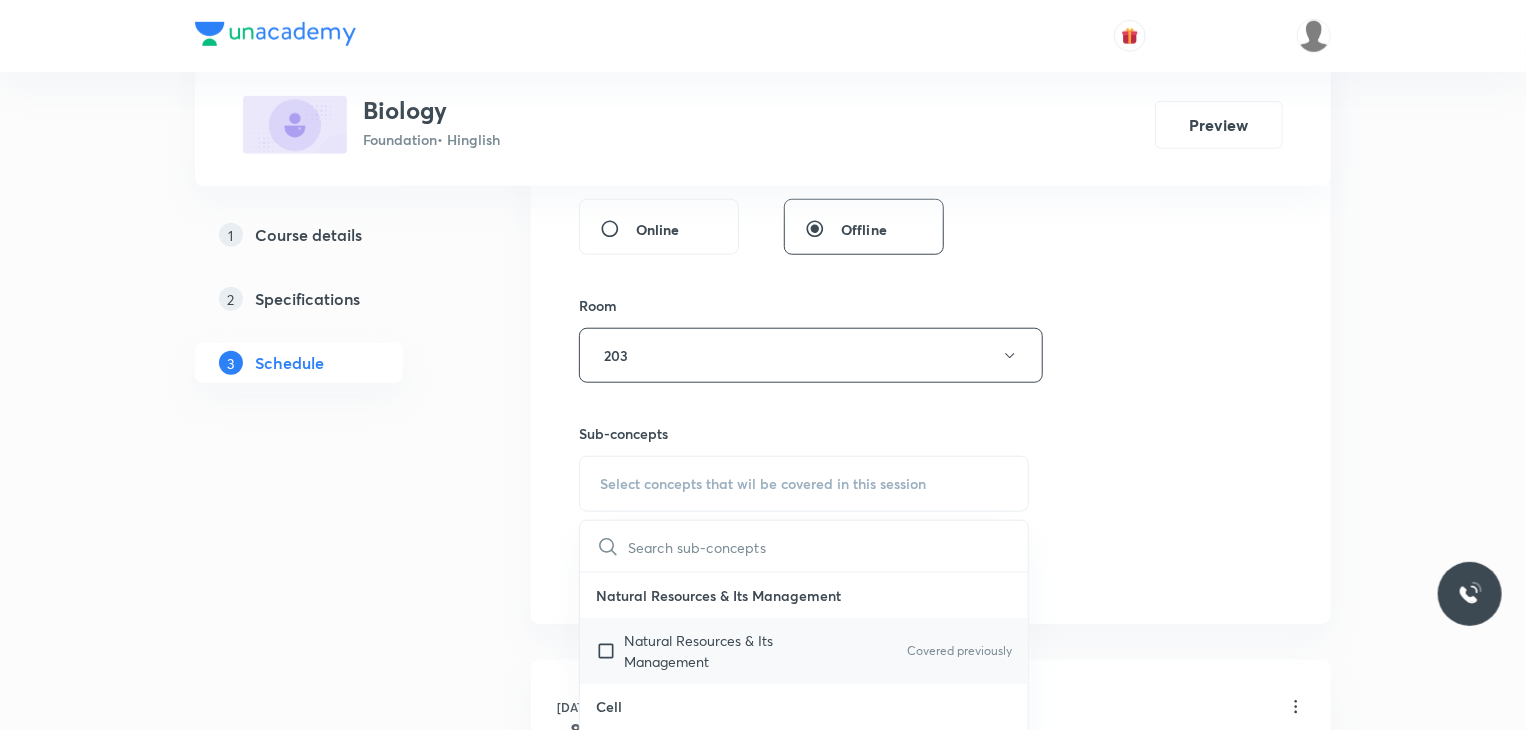 click on "Natural Resources & Its Management" at bounding box center (725, 651) 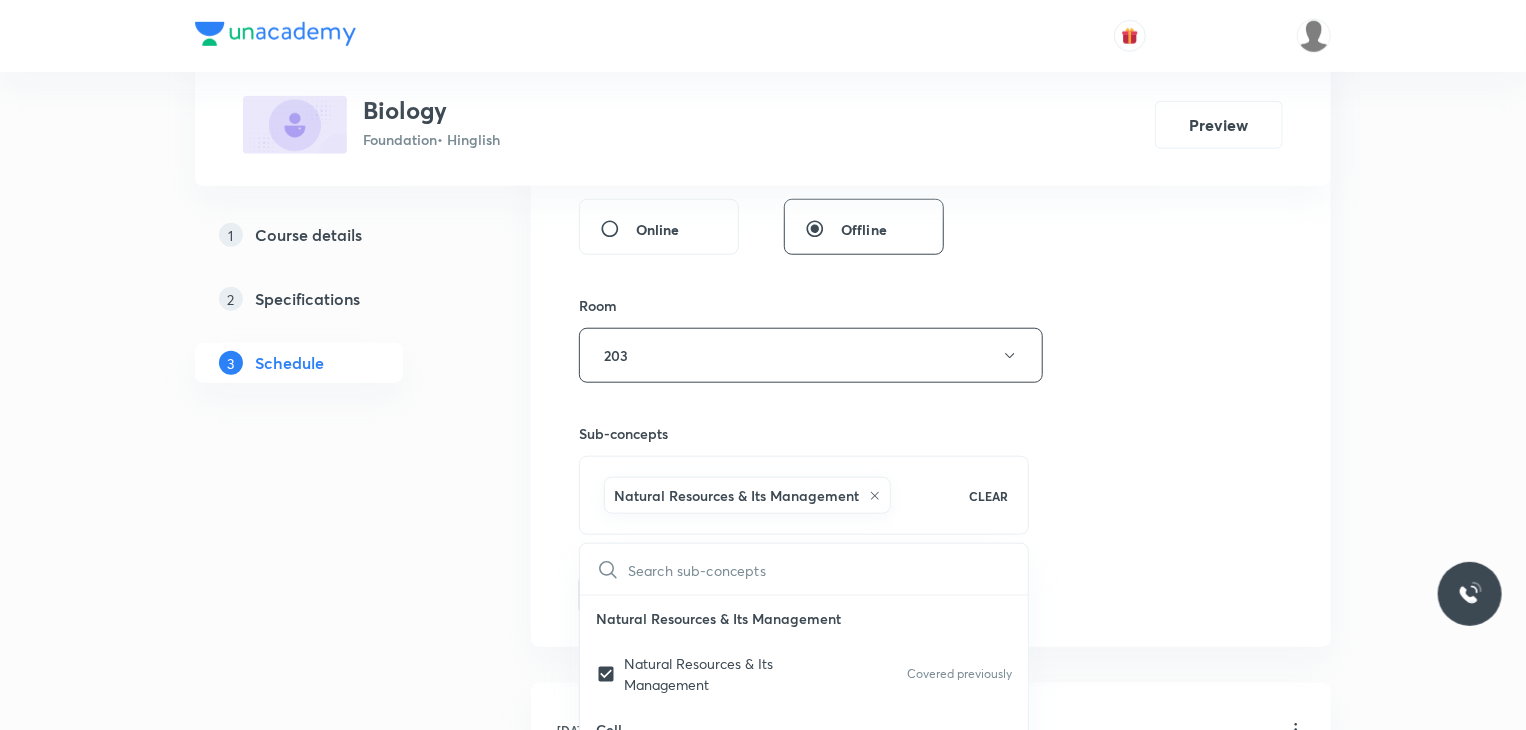 click at bounding box center [828, 569] 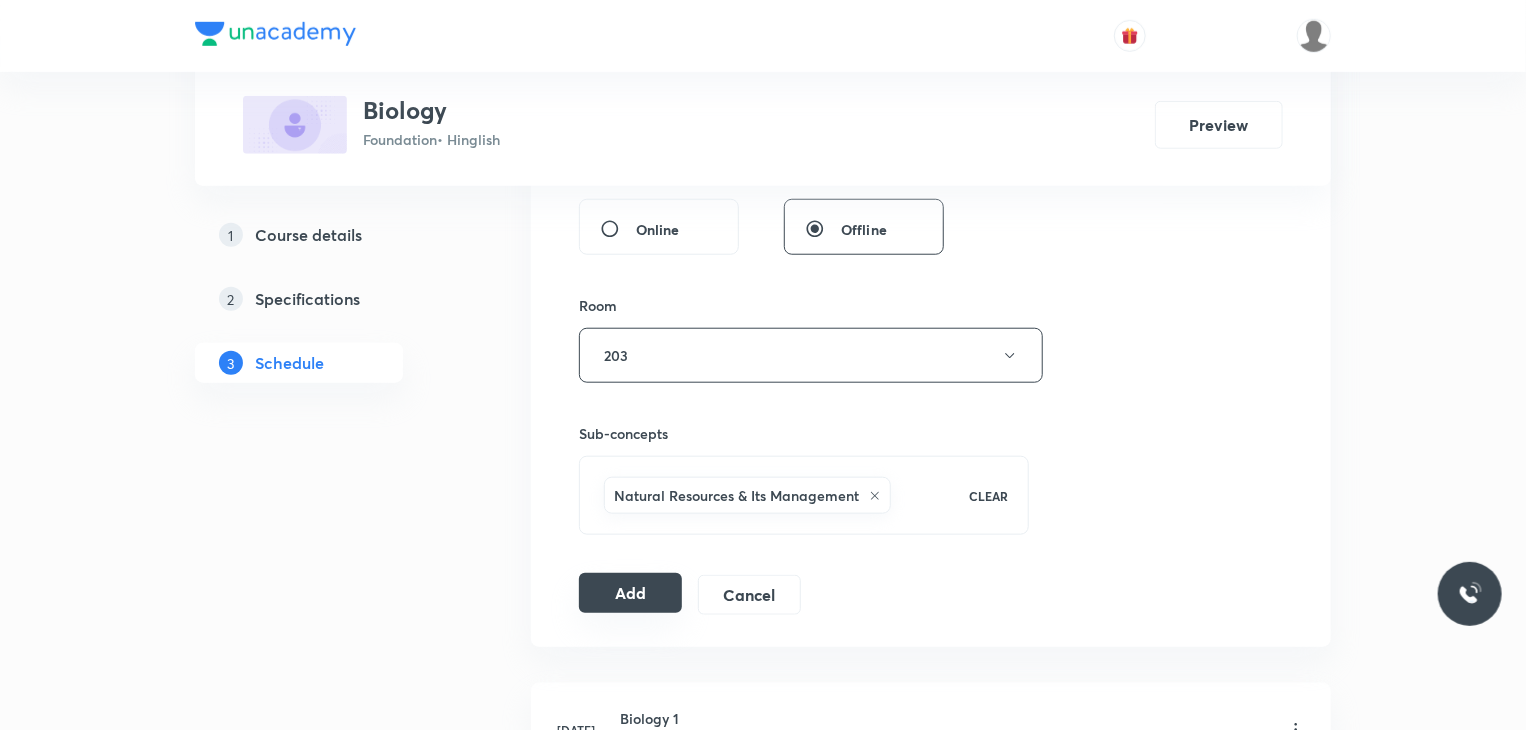 click on "Add" at bounding box center (630, 593) 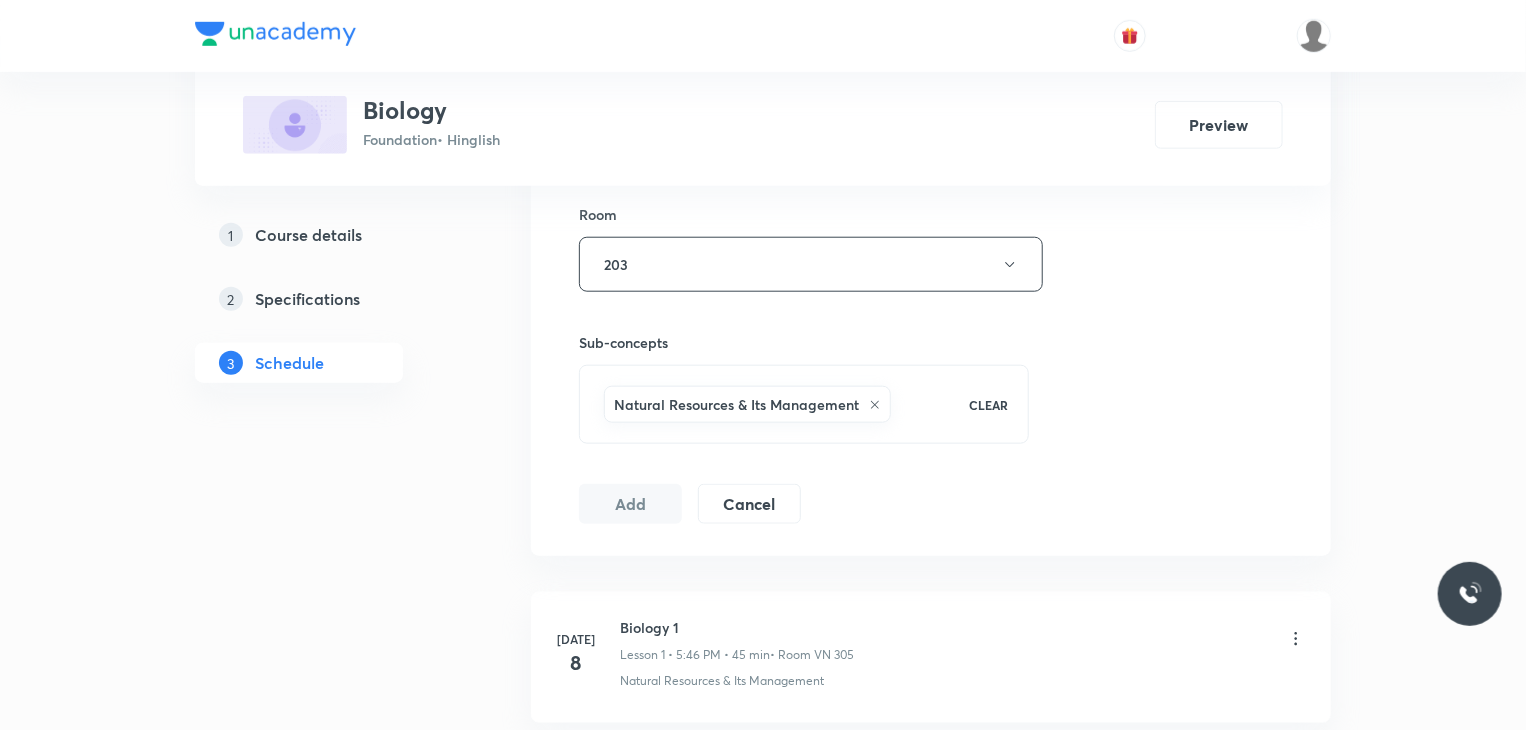 scroll, scrollTop: 1048, scrollLeft: 0, axis: vertical 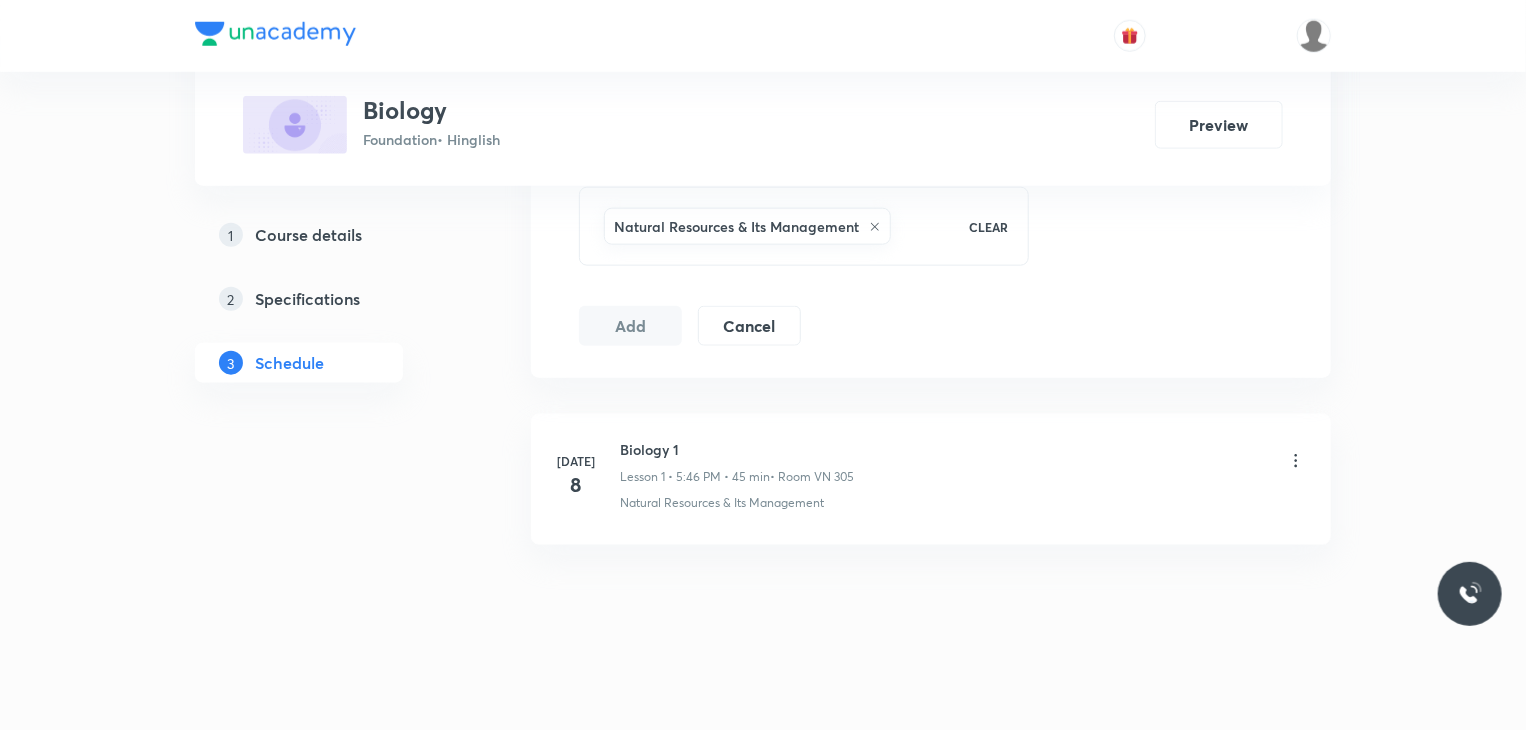 type 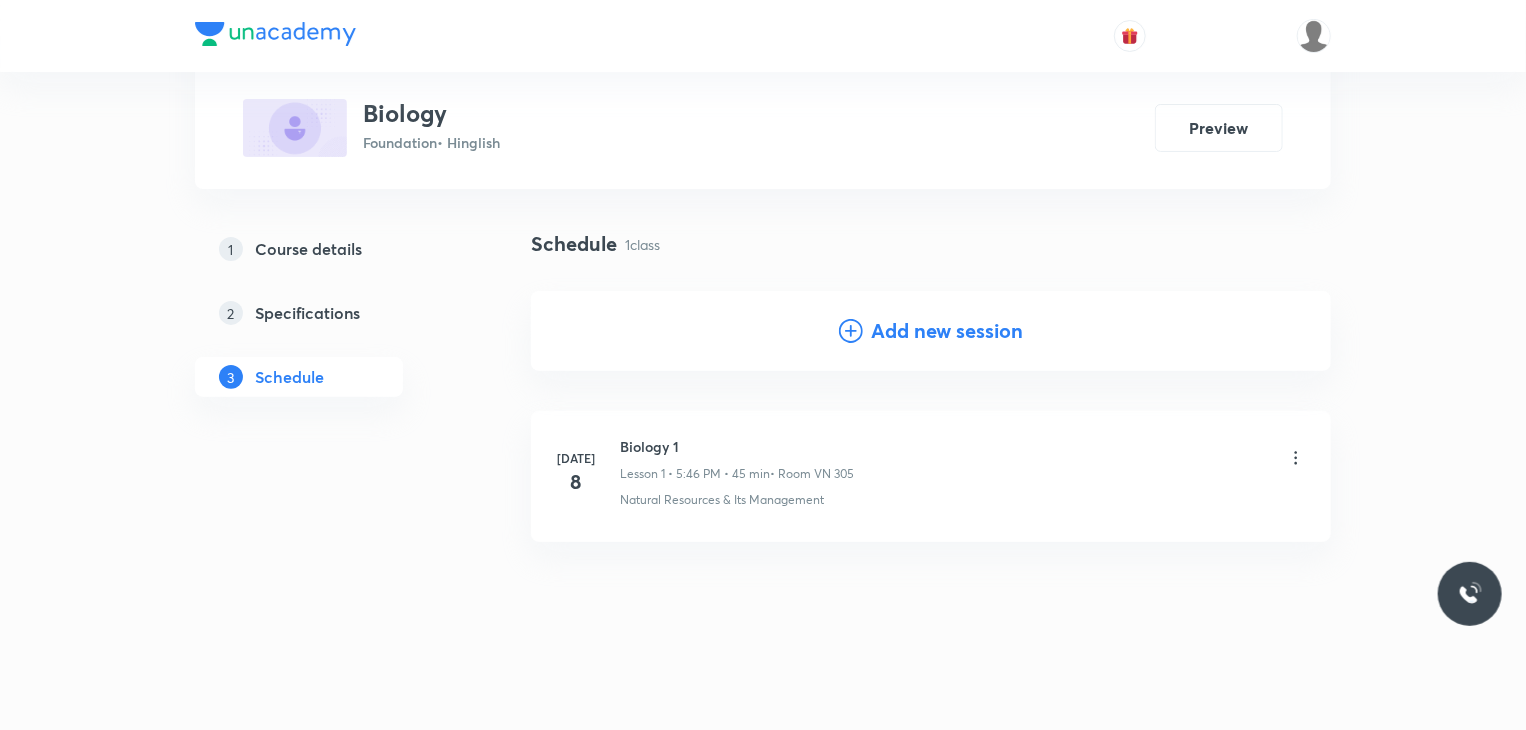 scroll, scrollTop: 59, scrollLeft: 0, axis: vertical 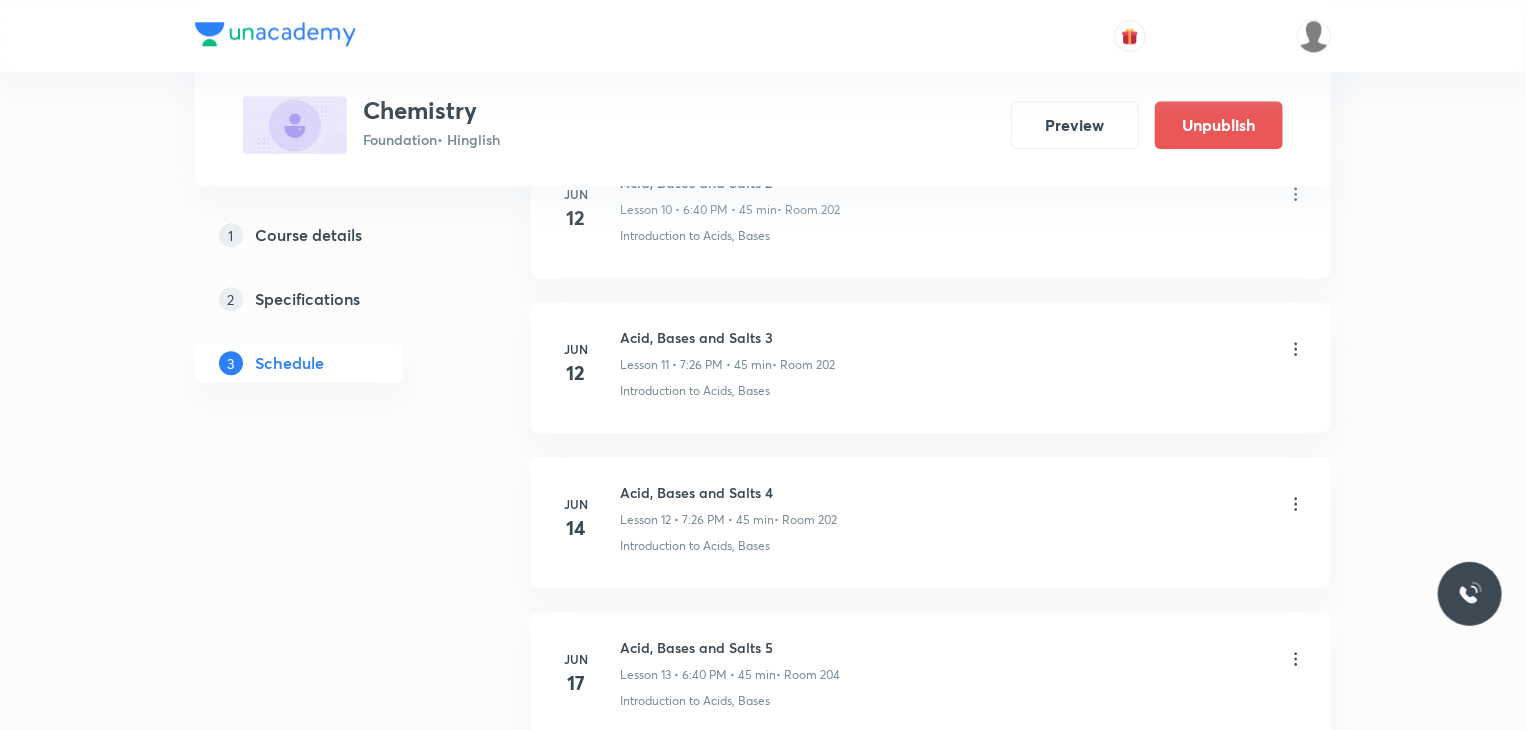 click on "Acid, Bases and Salts 4" at bounding box center [728, 492] 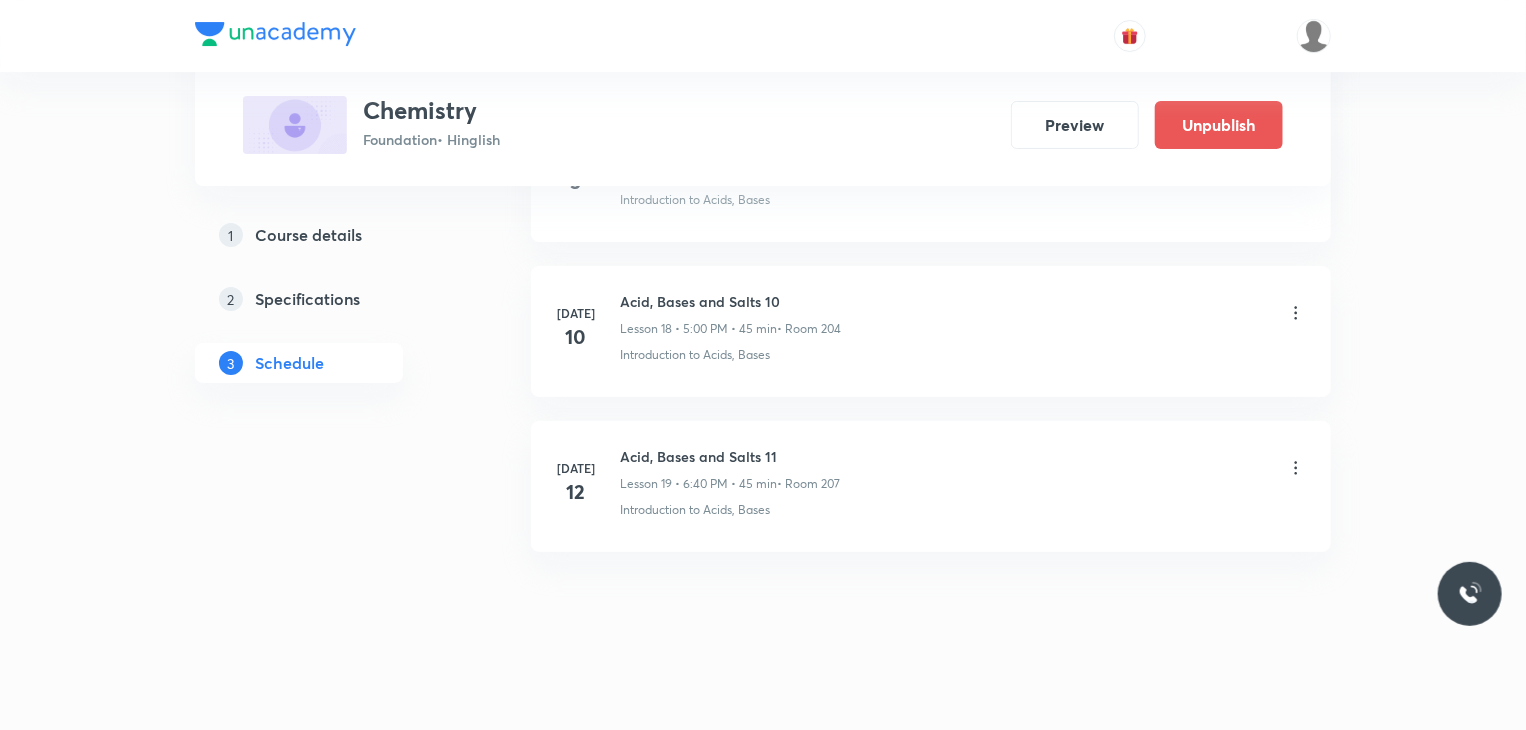 scroll, scrollTop: 3808, scrollLeft: 0, axis: vertical 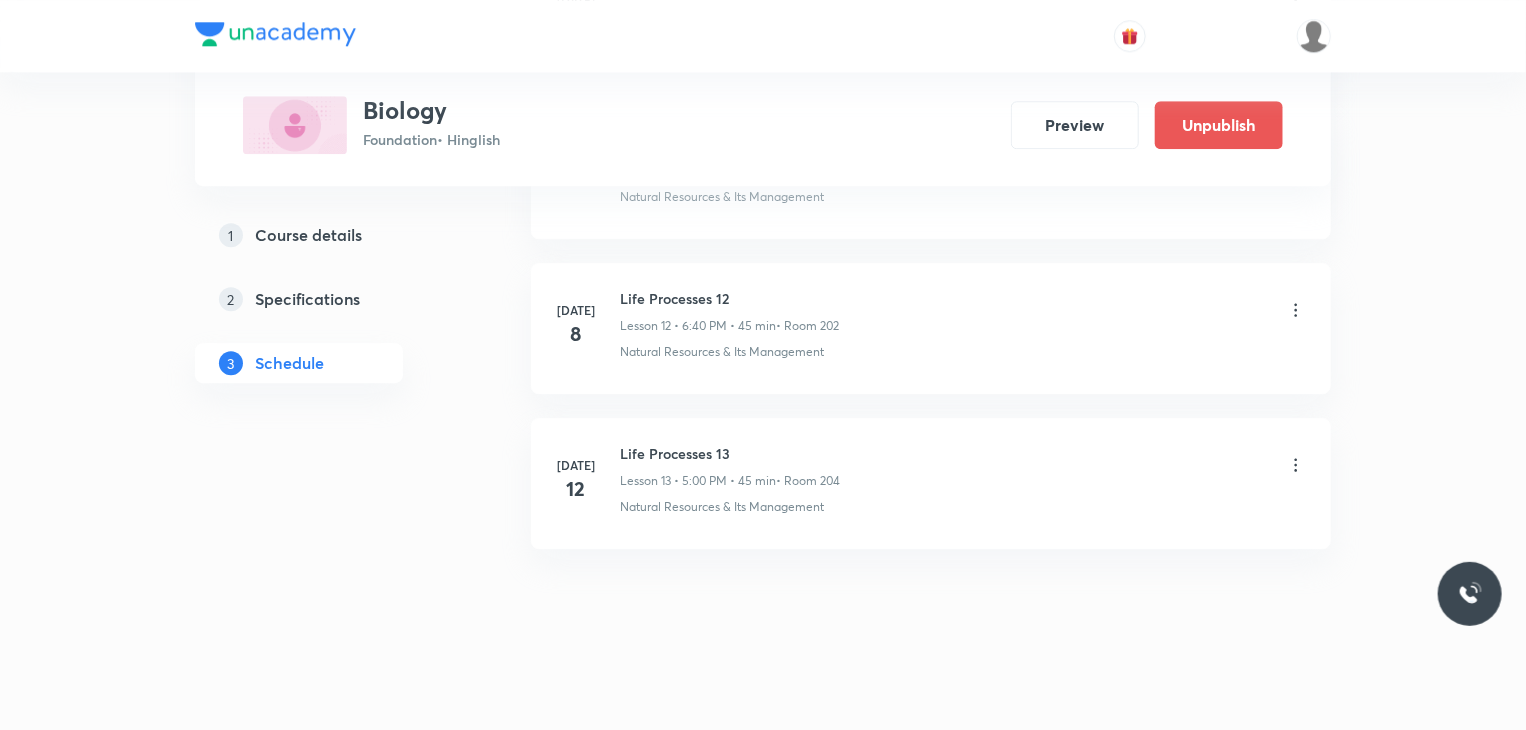 click on "Life Processes 13" at bounding box center (730, 453) 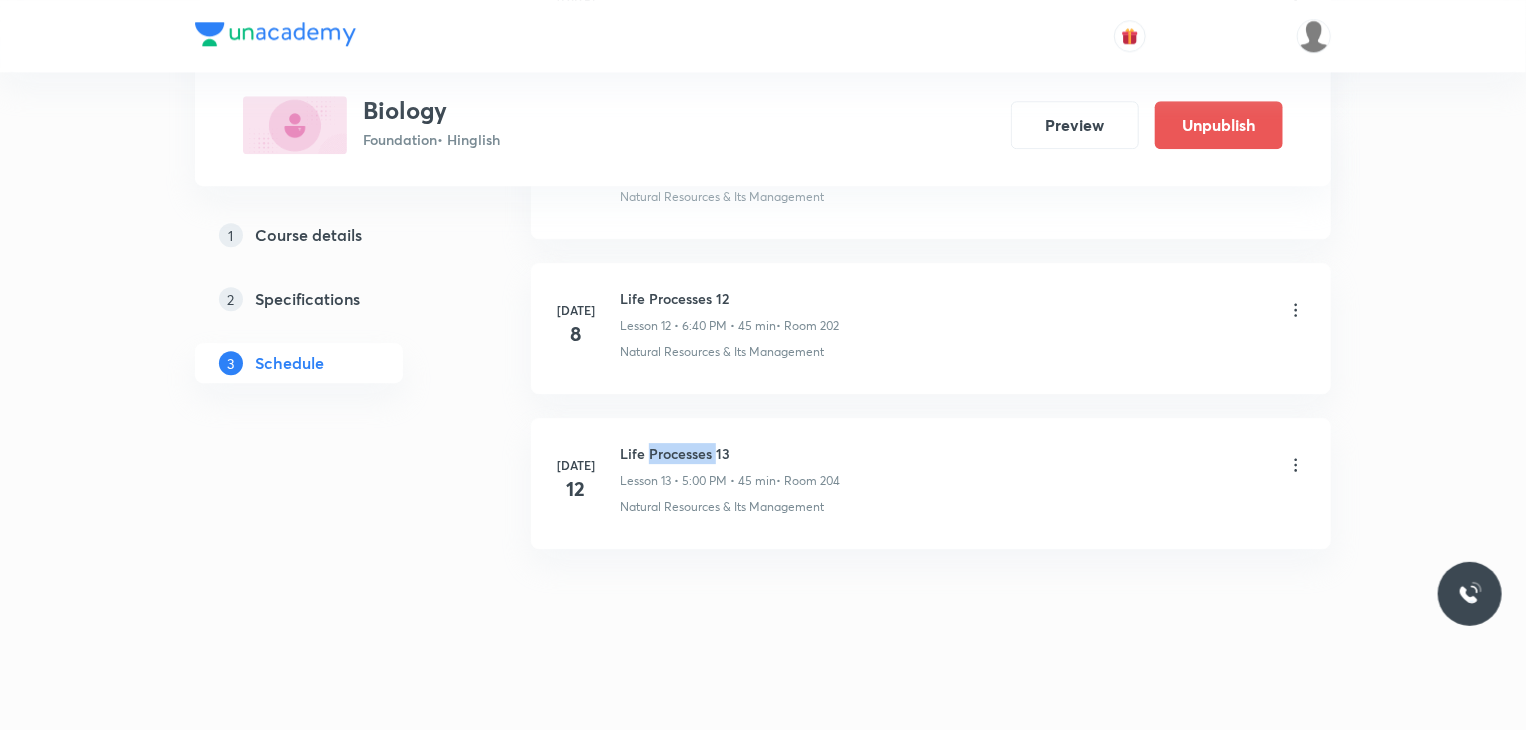 click on "Life Processes 13" at bounding box center (730, 453) 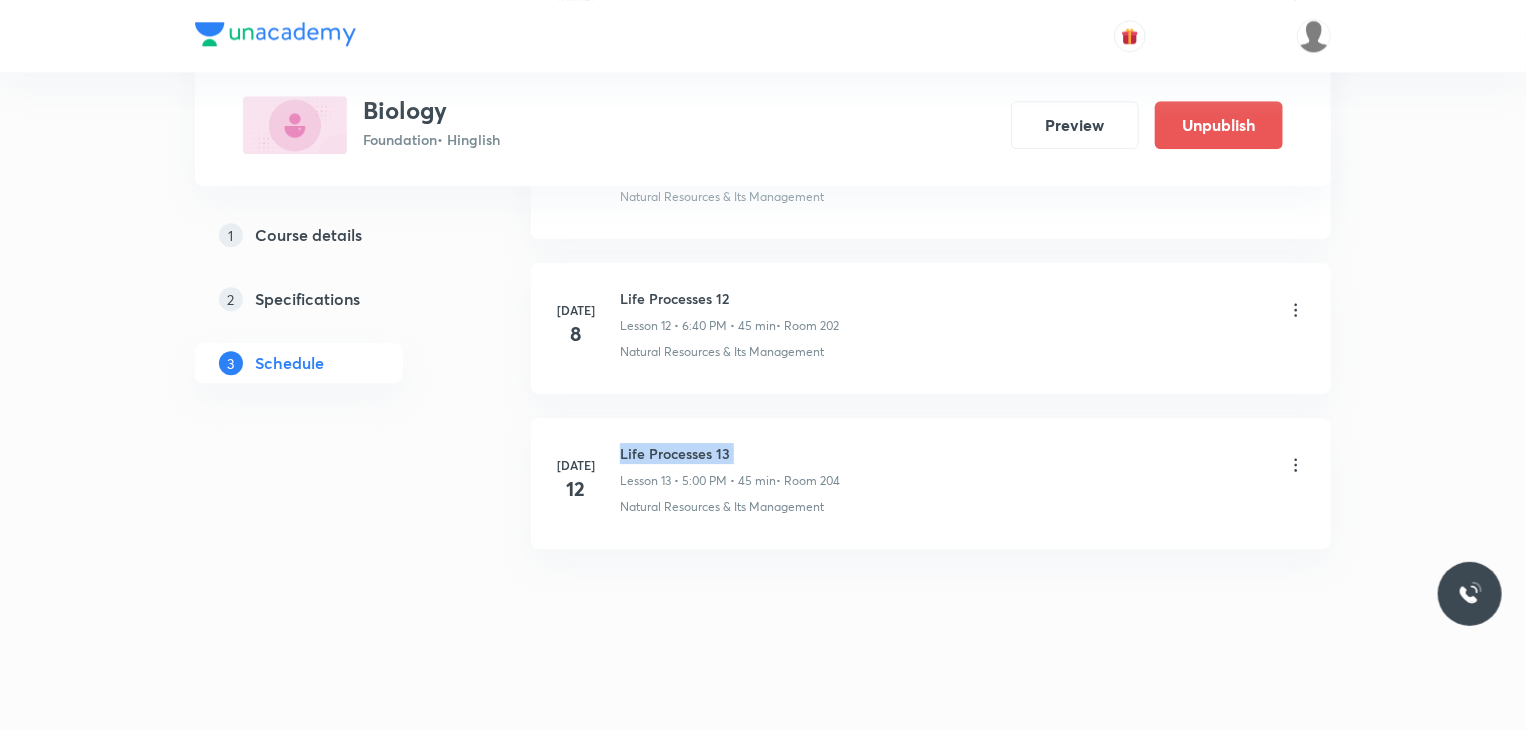 click on "Life Processes 13" at bounding box center (730, 453) 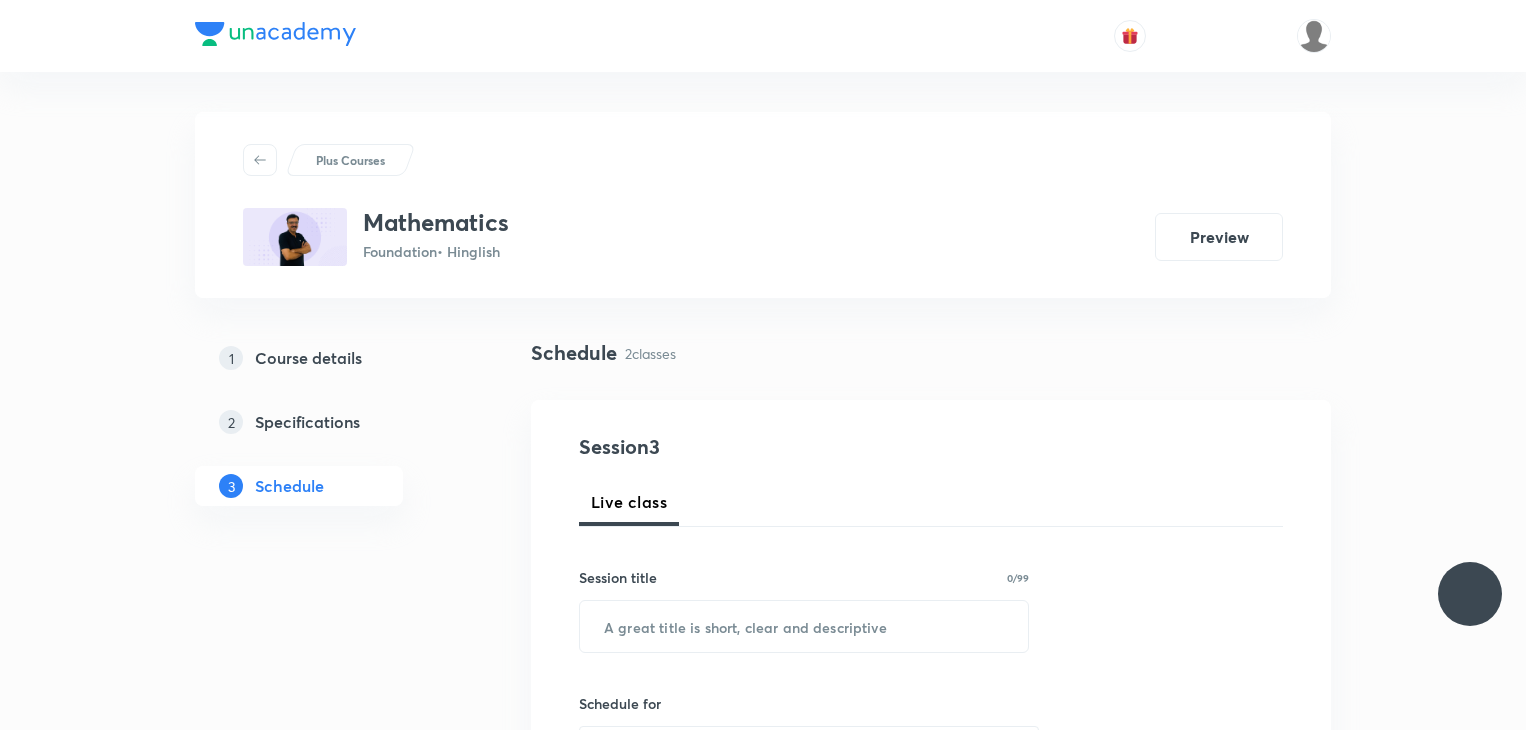 scroll, scrollTop: 0, scrollLeft: 0, axis: both 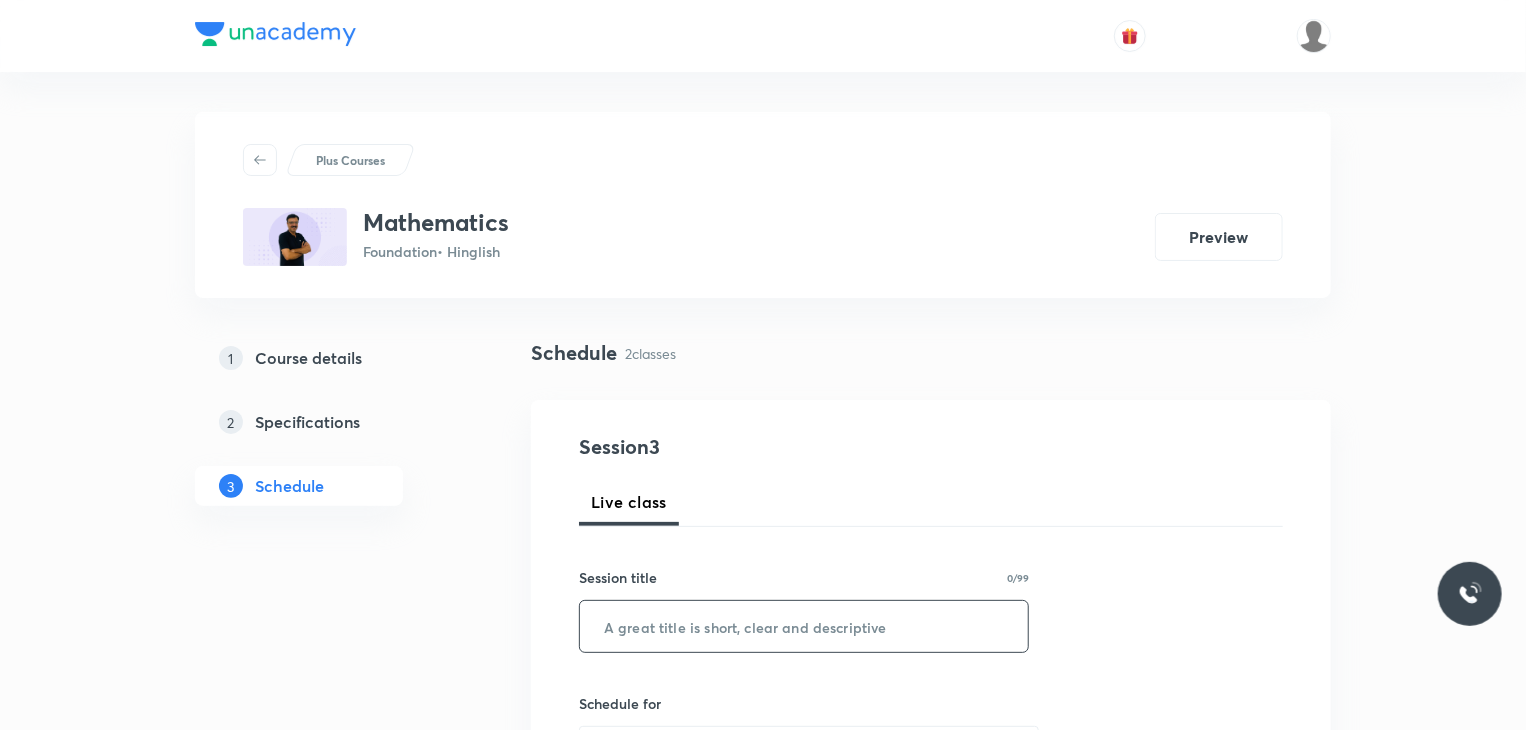 click at bounding box center (804, 626) 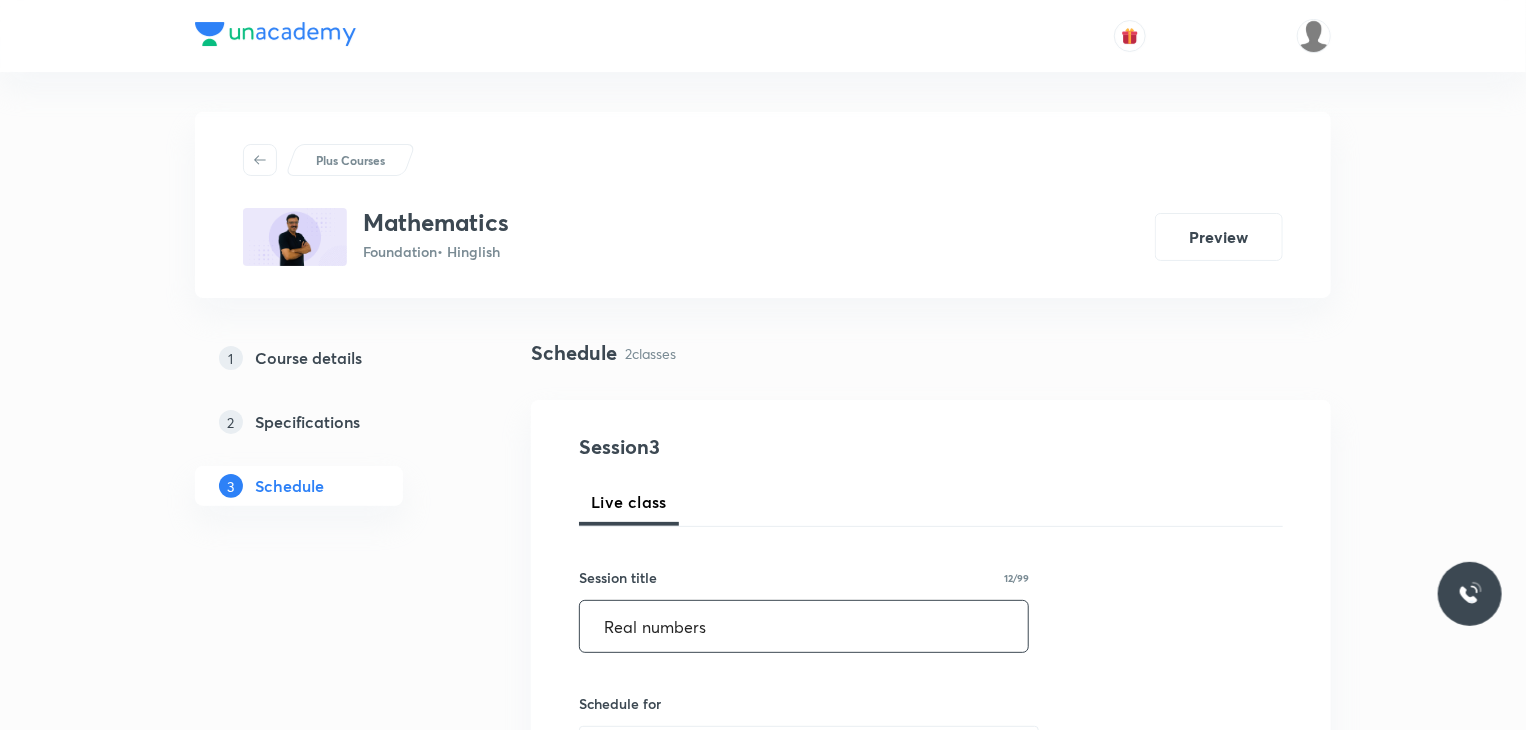 click on "Real numbers" at bounding box center (804, 626) 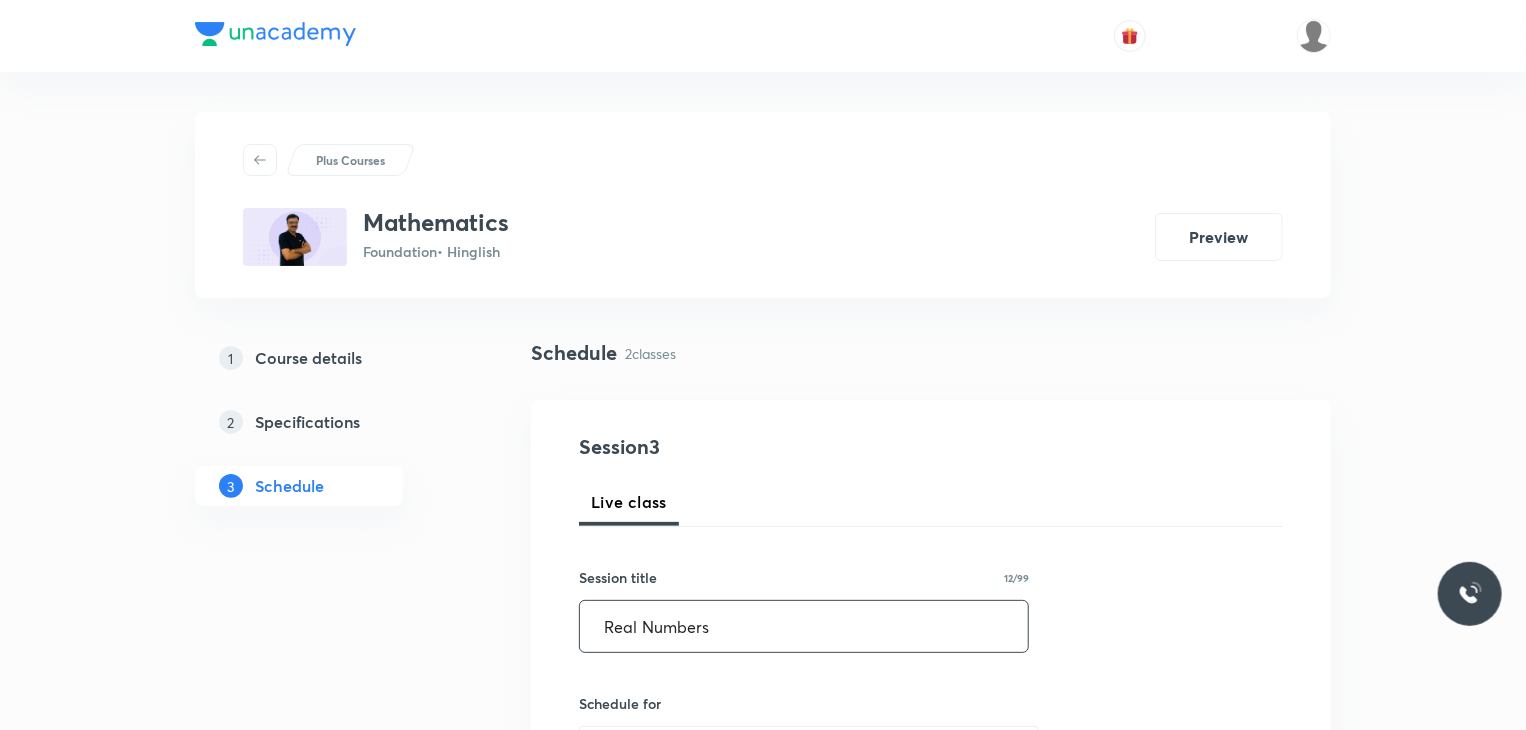 click on "Real Numbers" at bounding box center (804, 626) 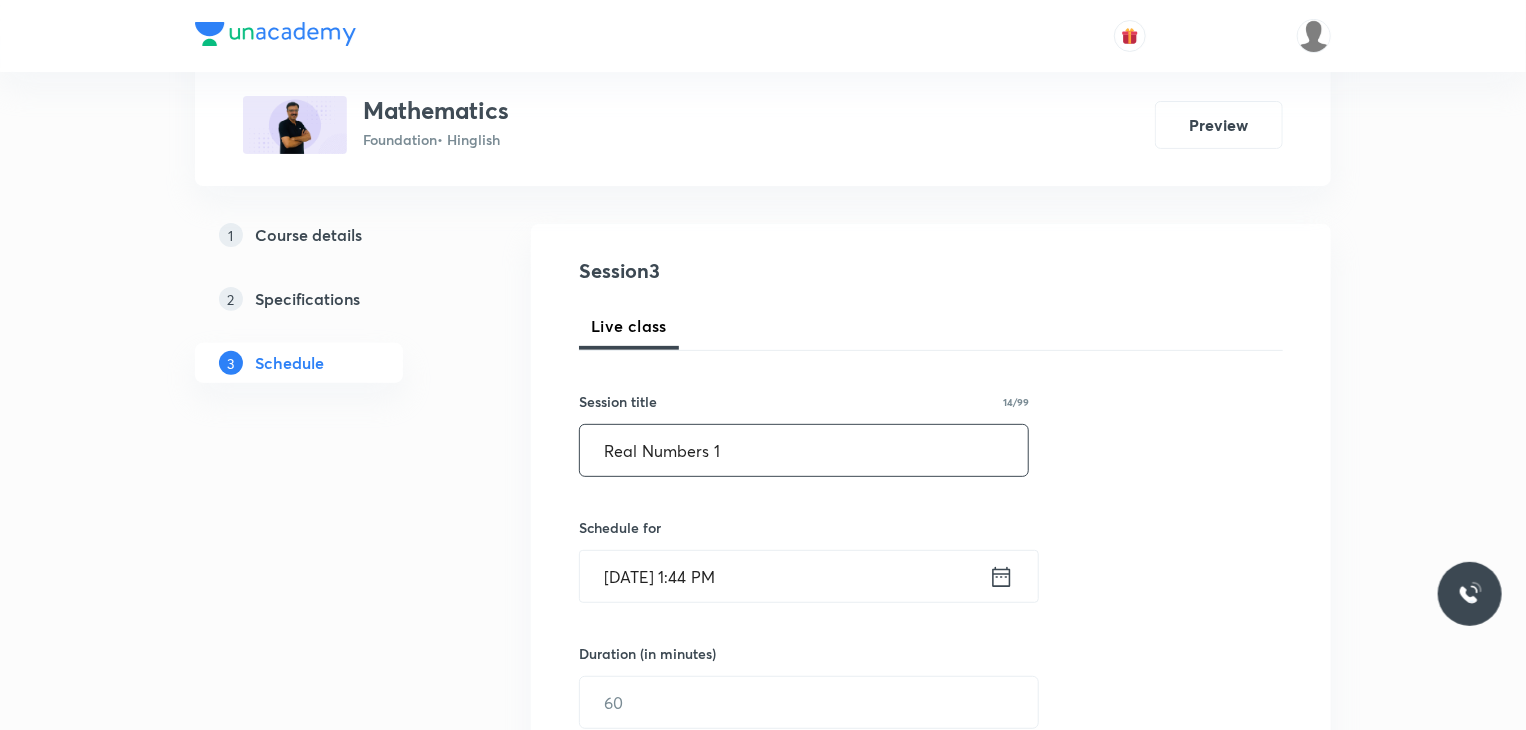 scroll, scrollTop: 214, scrollLeft: 0, axis: vertical 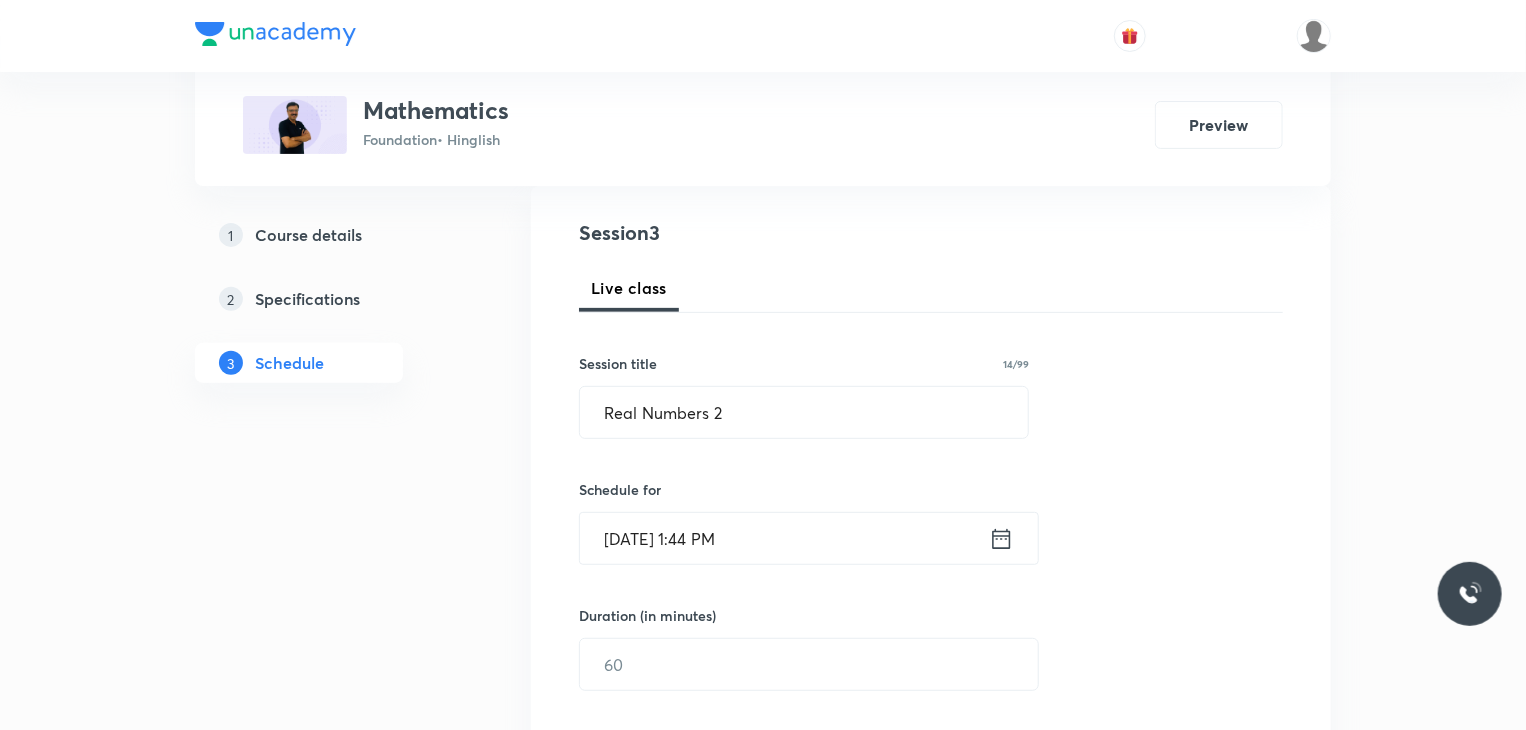 click on "Jul 12, 2025, 1:44 PM" at bounding box center (784, 538) 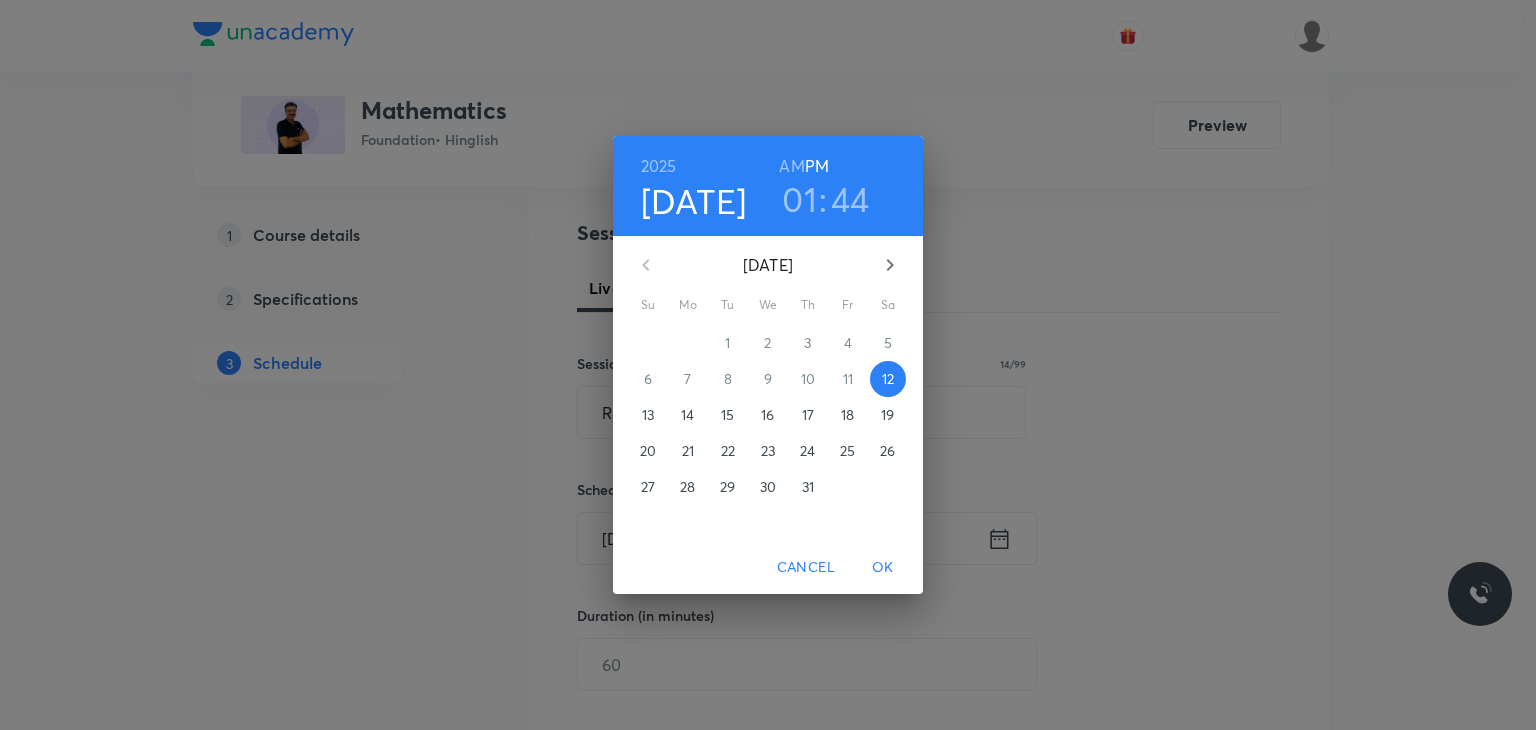 click on "2025 Jul 12 01 : 44 AM PM July 2025 Su Mo Tu We Th Fr Sa 29 30 1 2 3 4 5 6 7 8 9 10 11 12 13 14 15 16 17 18 19 20 21 22 23 24 25 26 27 28 29 30 31 1 2 Cancel OK" at bounding box center (768, 365) 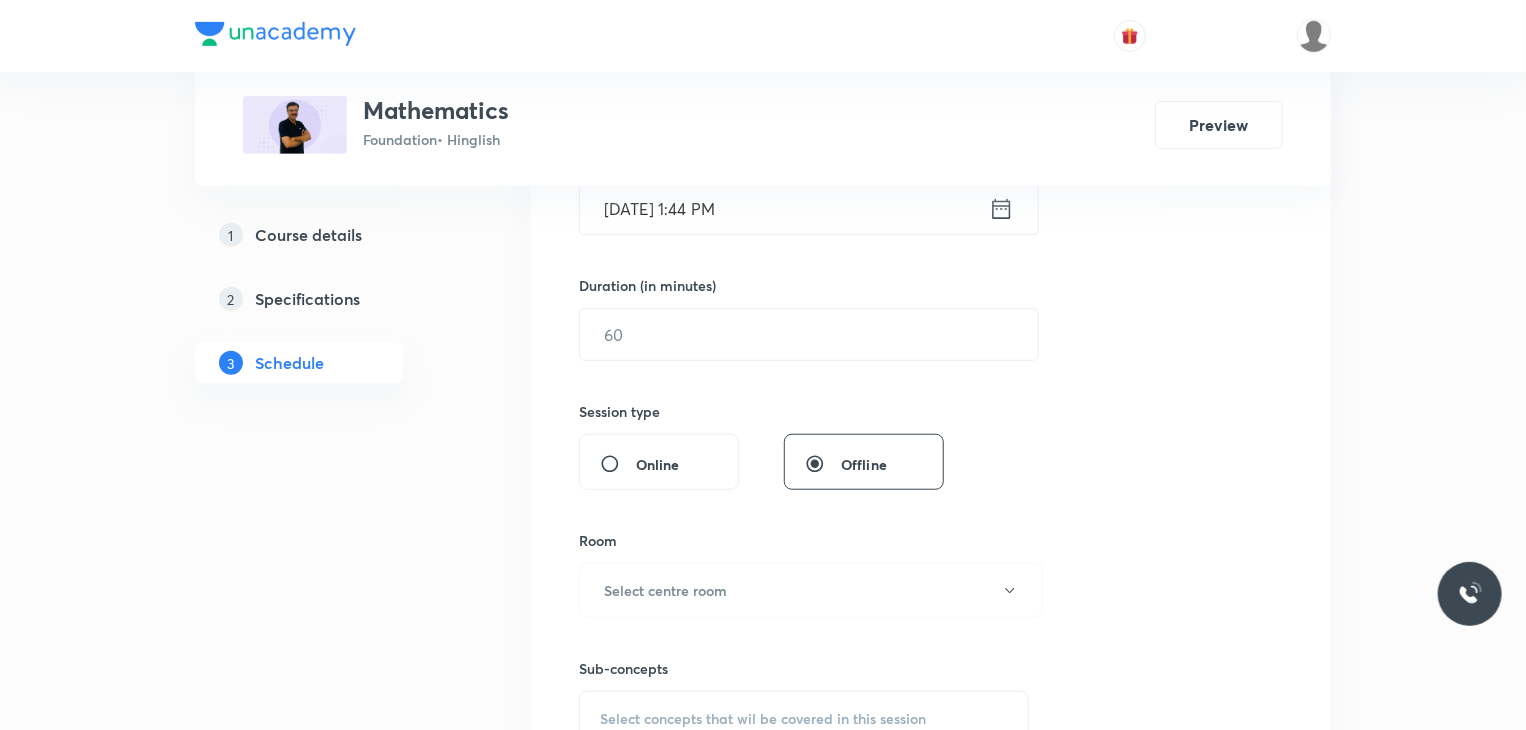 scroll, scrollTop: 260, scrollLeft: 0, axis: vertical 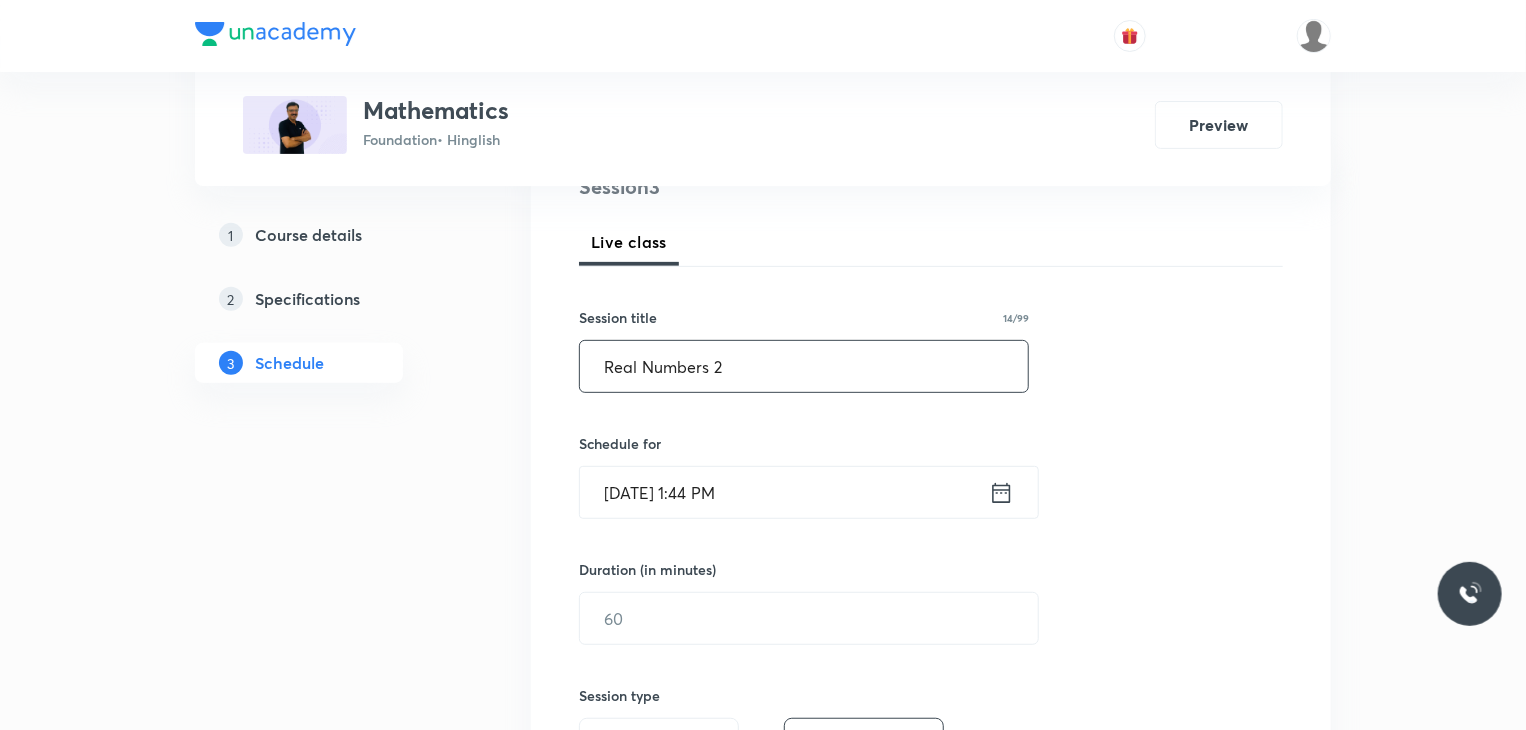 click on "Real Numbers 2" at bounding box center [804, 366] 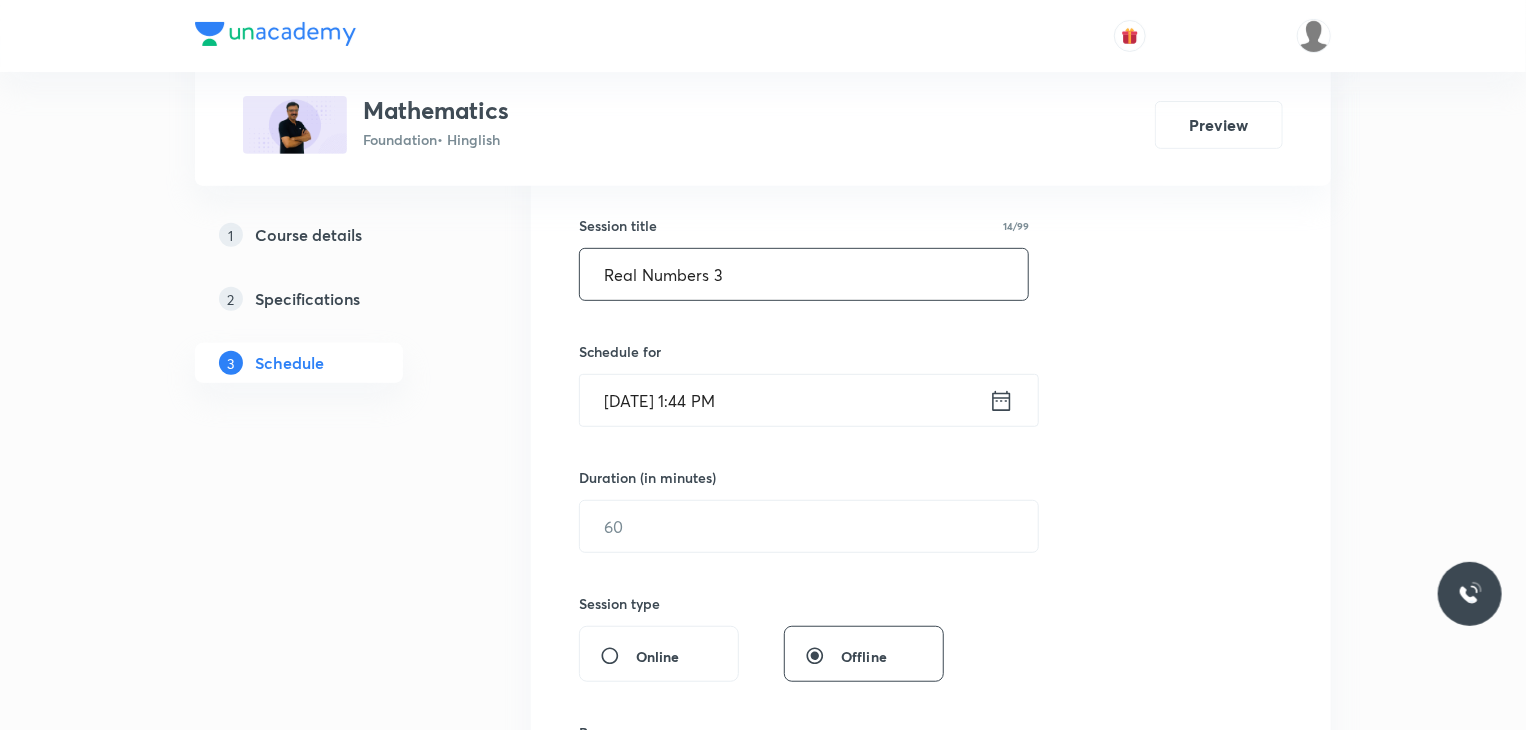 scroll, scrollTop: 351, scrollLeft: 0, axis: vertical 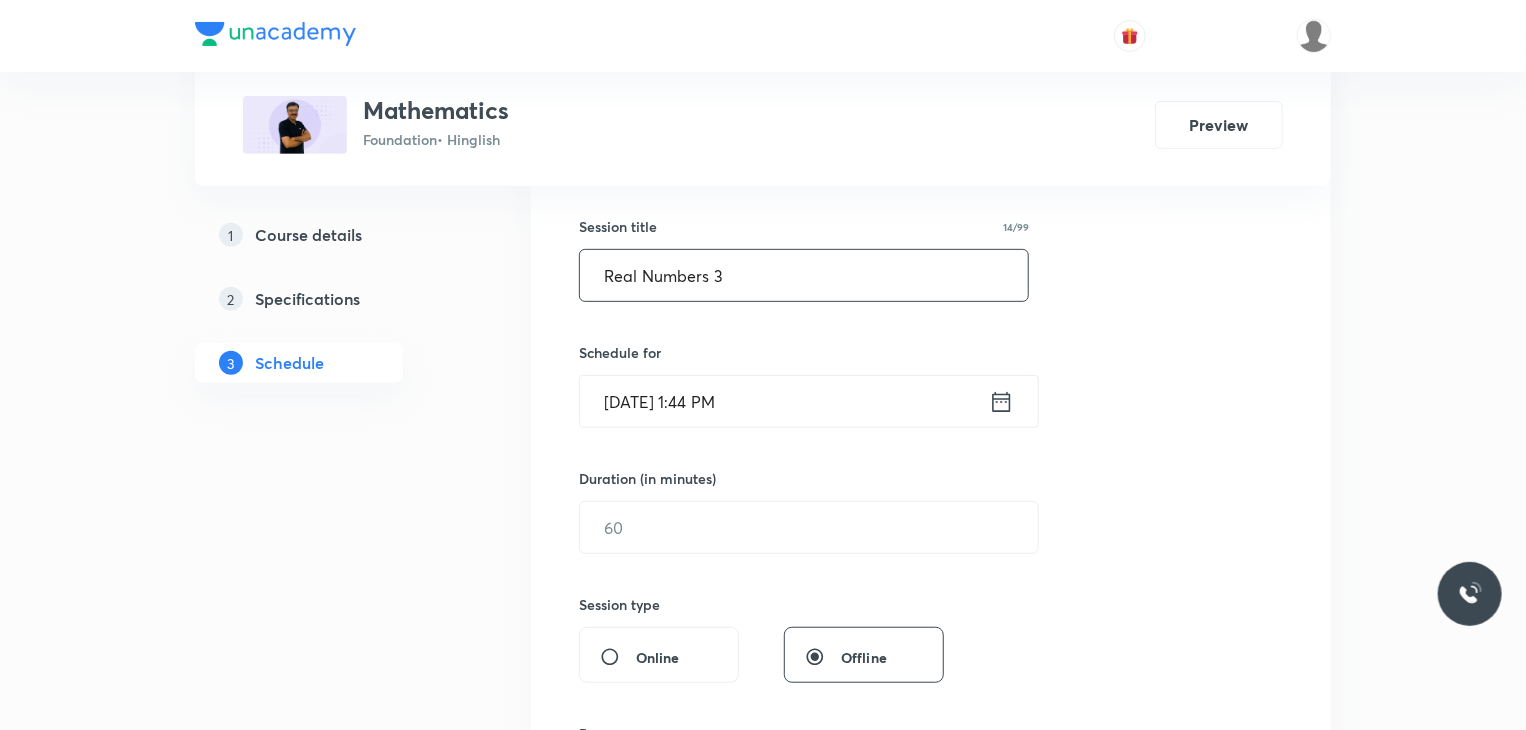 type on "Real Numbers 3" 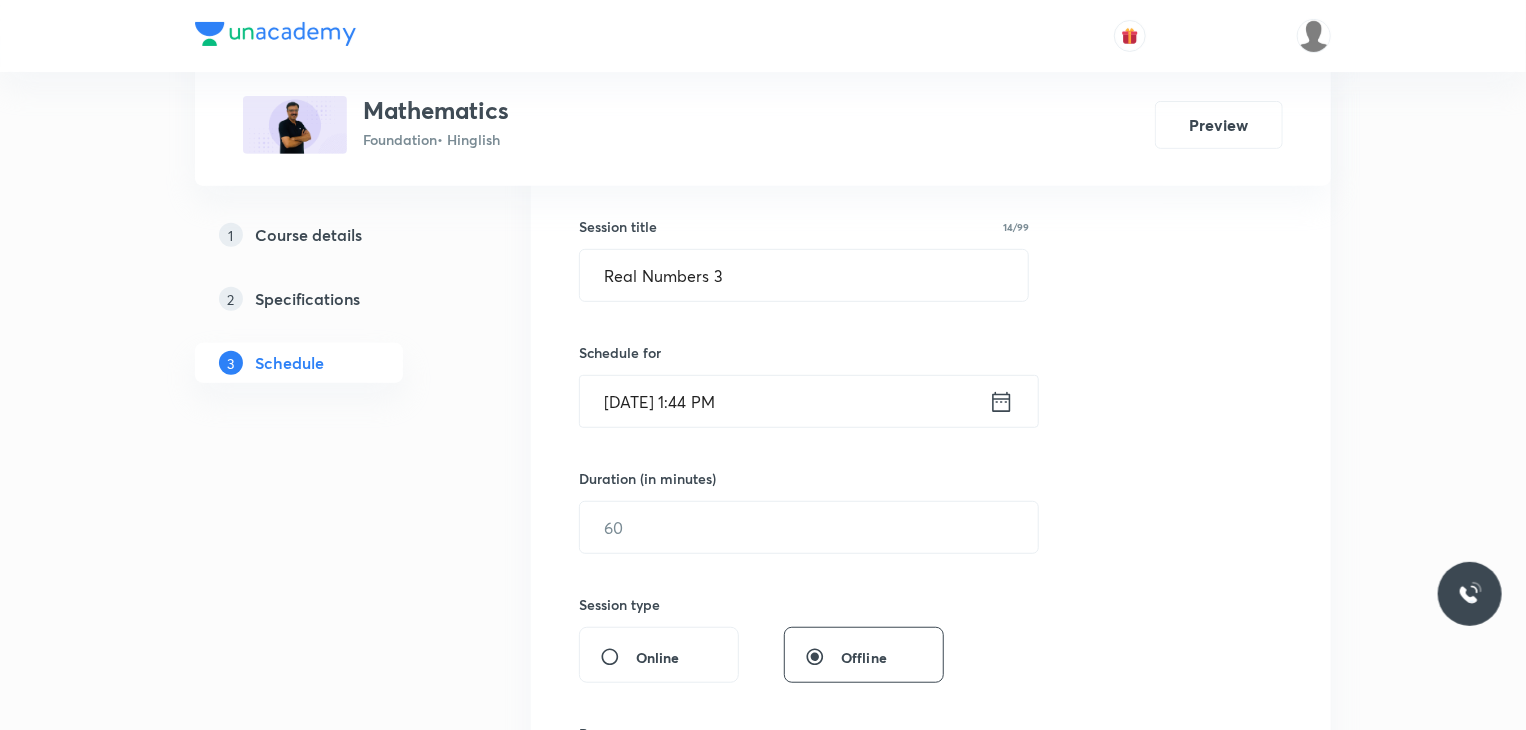 click on "Jul 12, 2025, 1:44 PM" at bounding box center [784, 401] 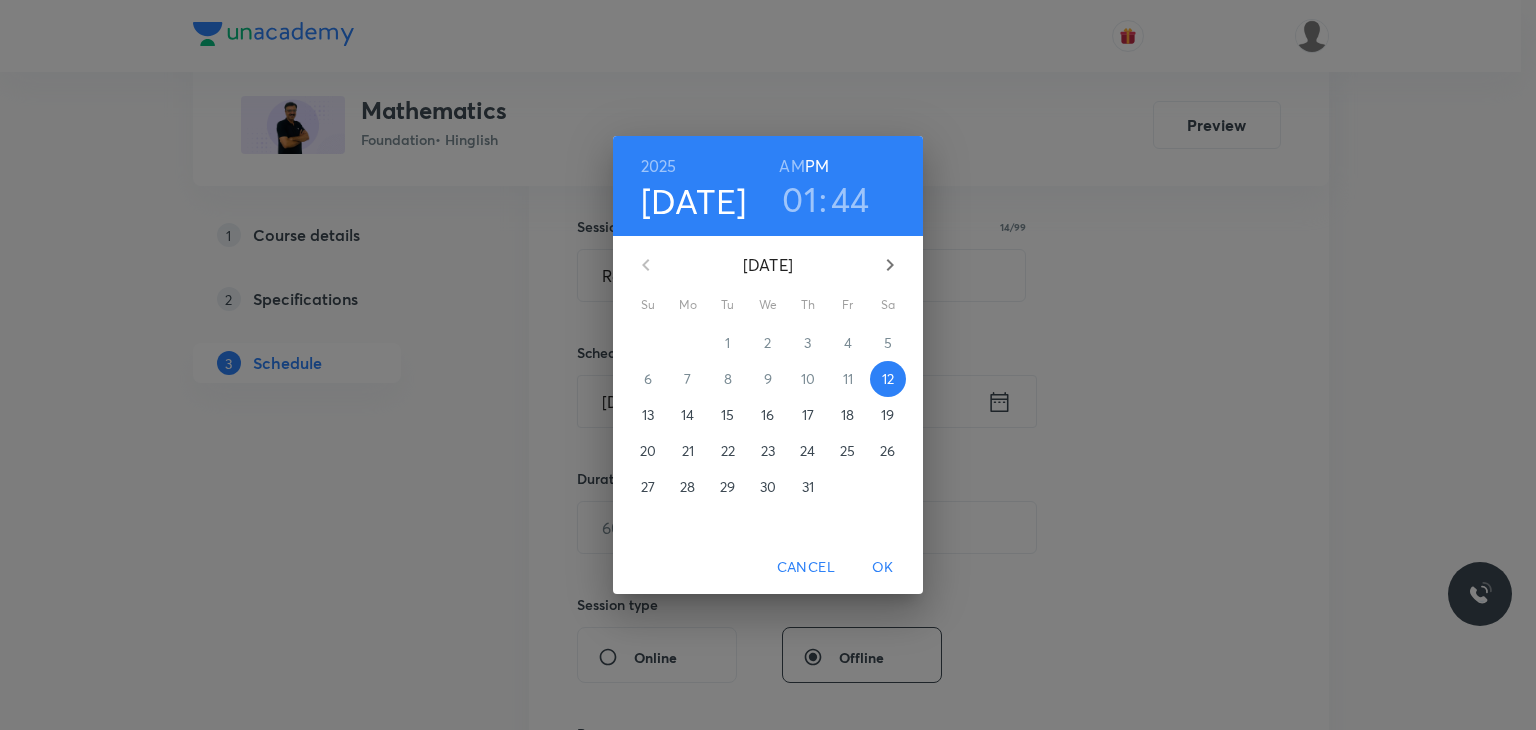 click on "01" at bounding box center (799, 199) 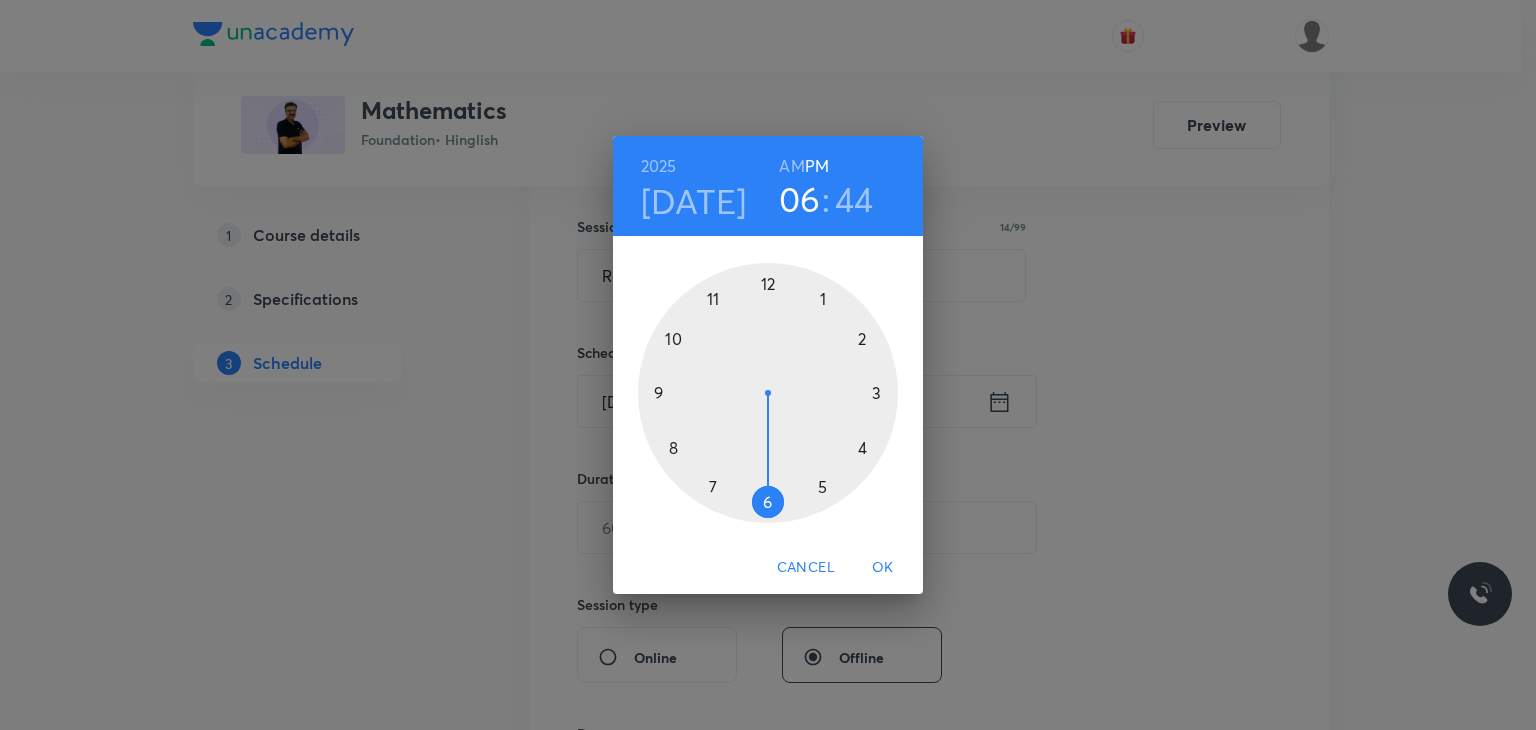 drag, startPoint x: 822, startPoint y: 302, endPoint x: 769, endPoint y: 509, distance: 213.67732 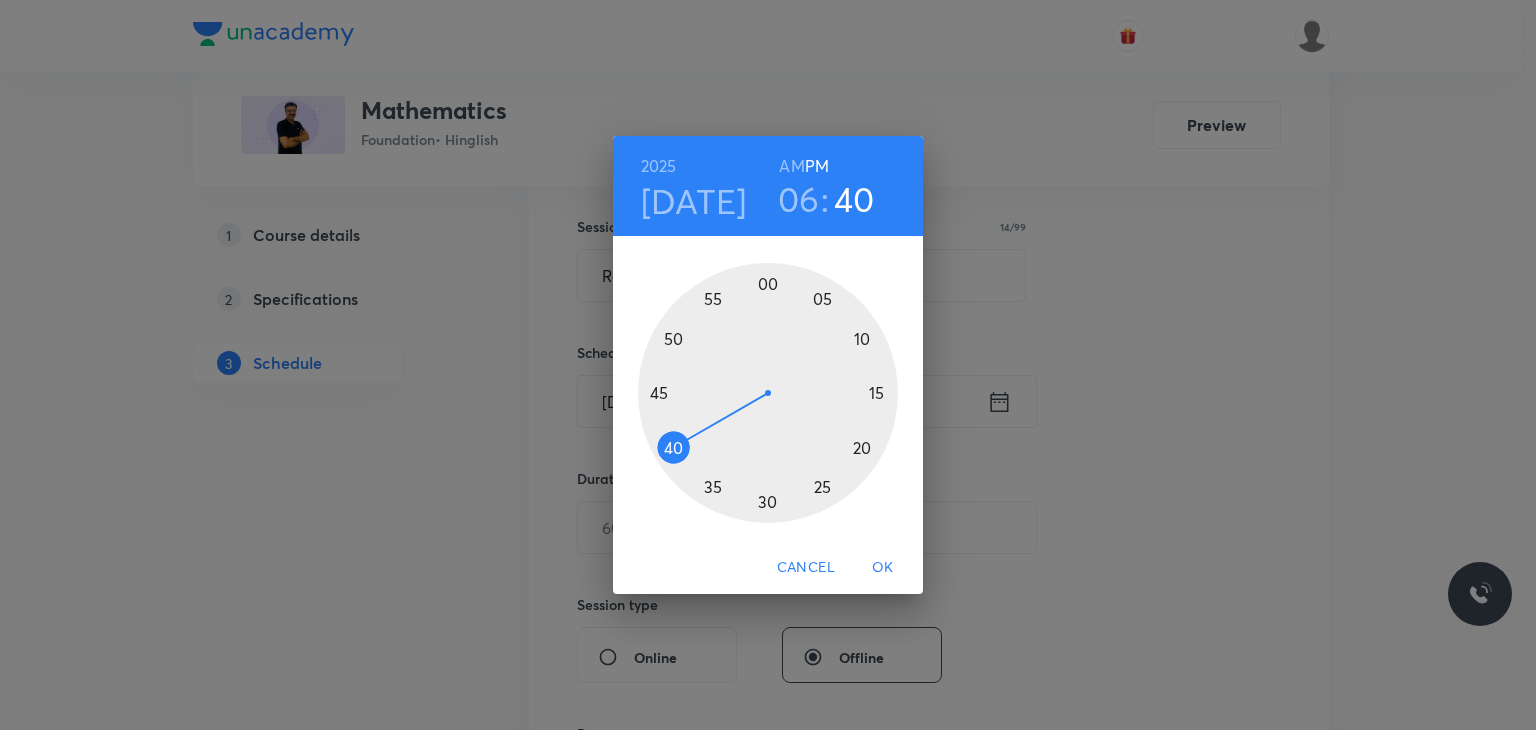 drag, startPoint x: 660, startPoint y: 443, endPoint x: 669, endPoint y: 449, distance: 10.816654 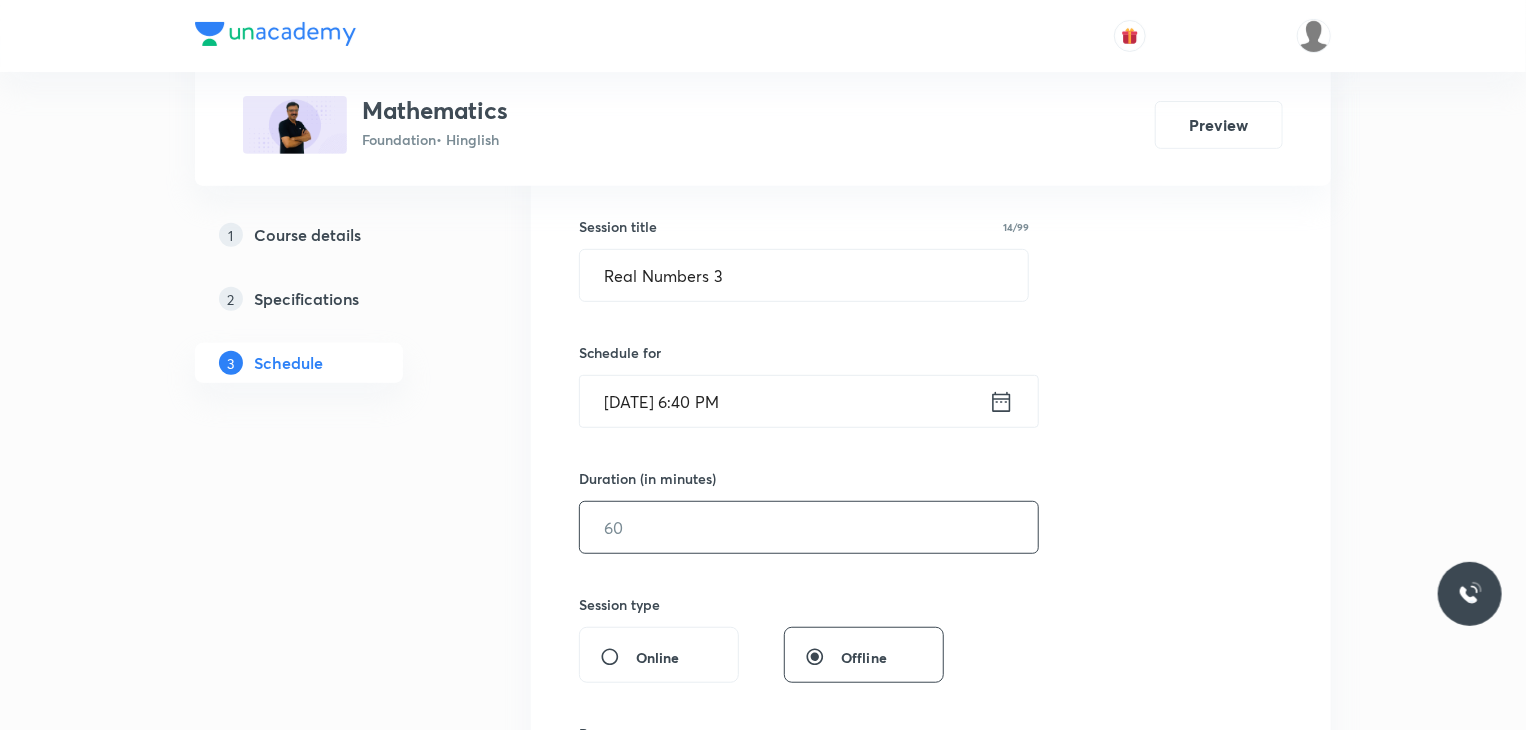 click at bounding box center (809, 527) 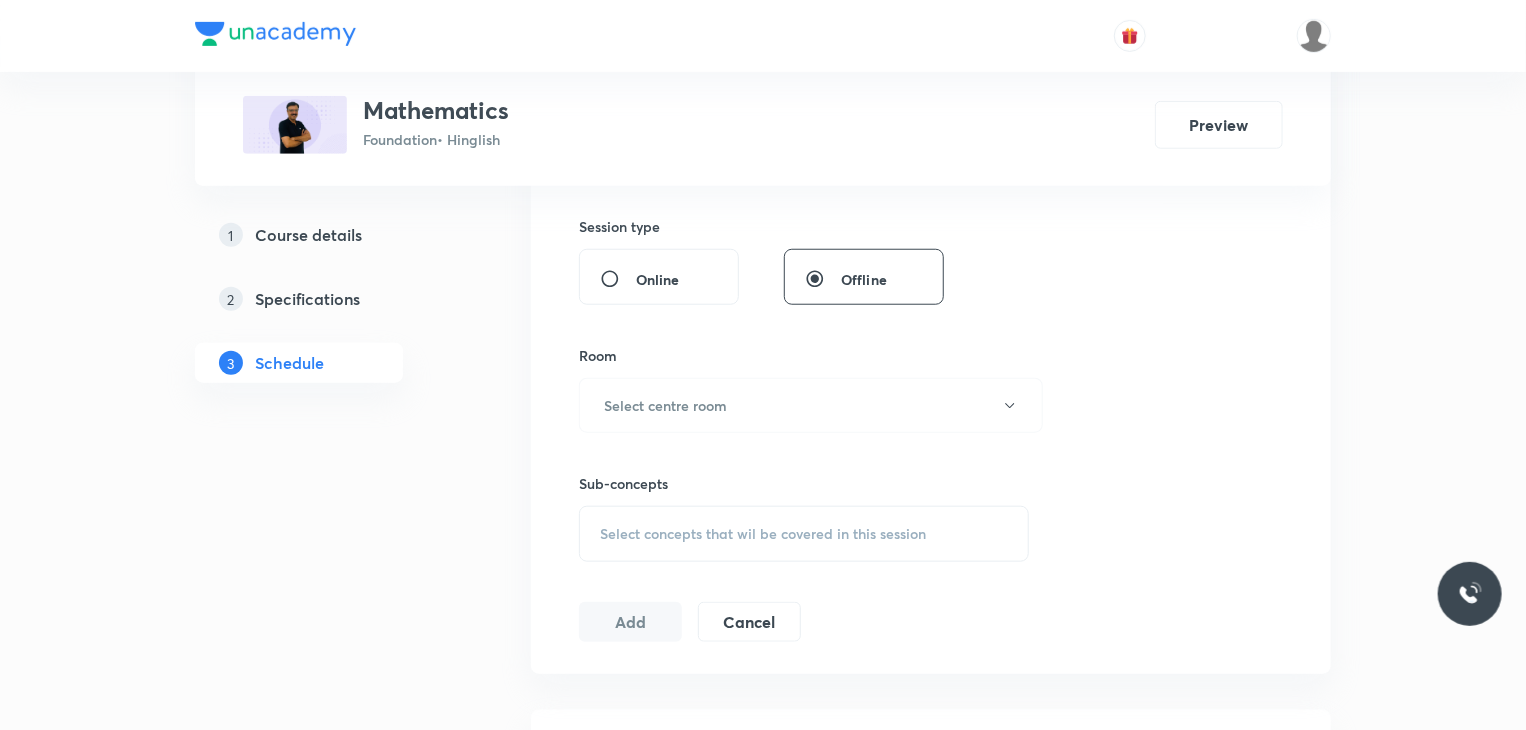 scroll, scrollTop: 741, scrollLeft: 0, axis: vertical 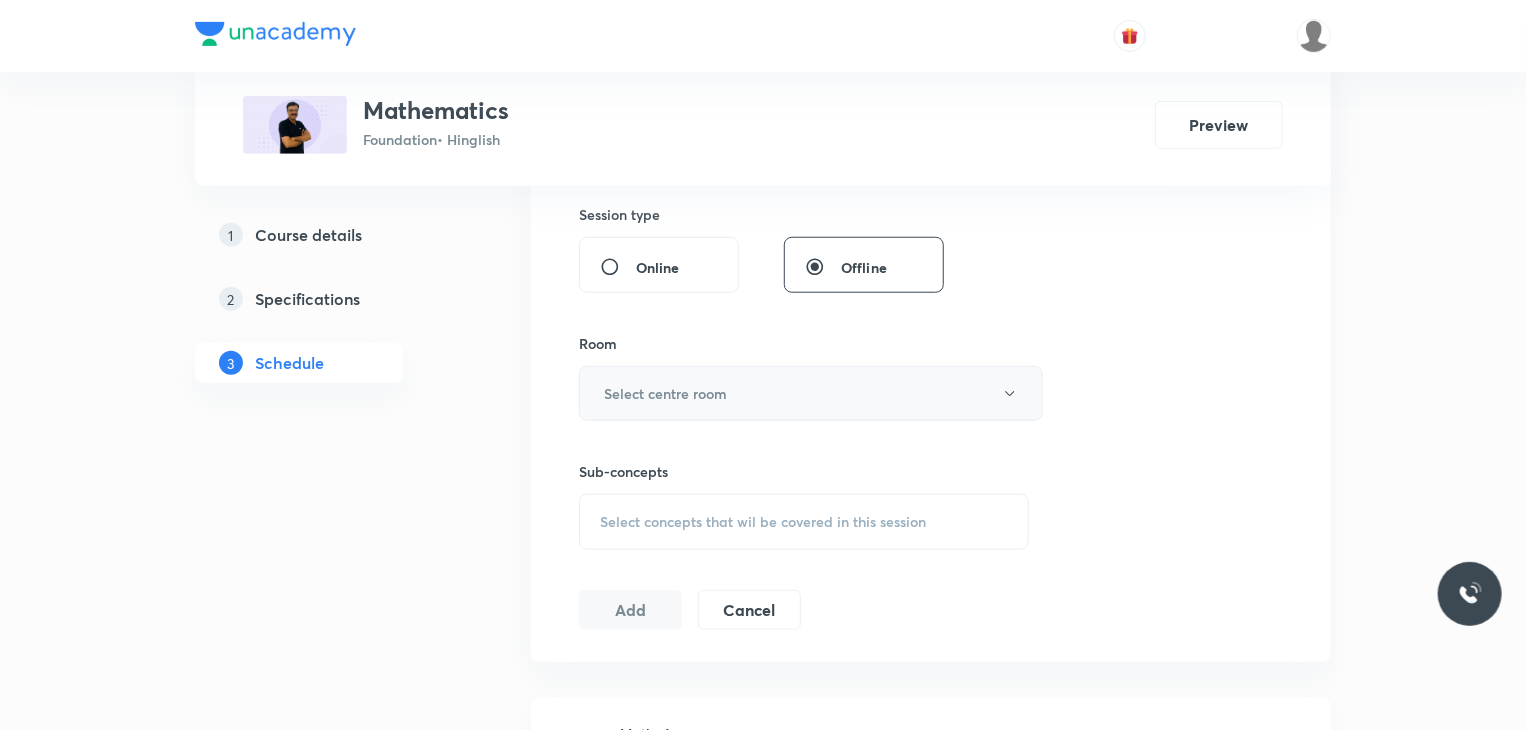 type on "45" 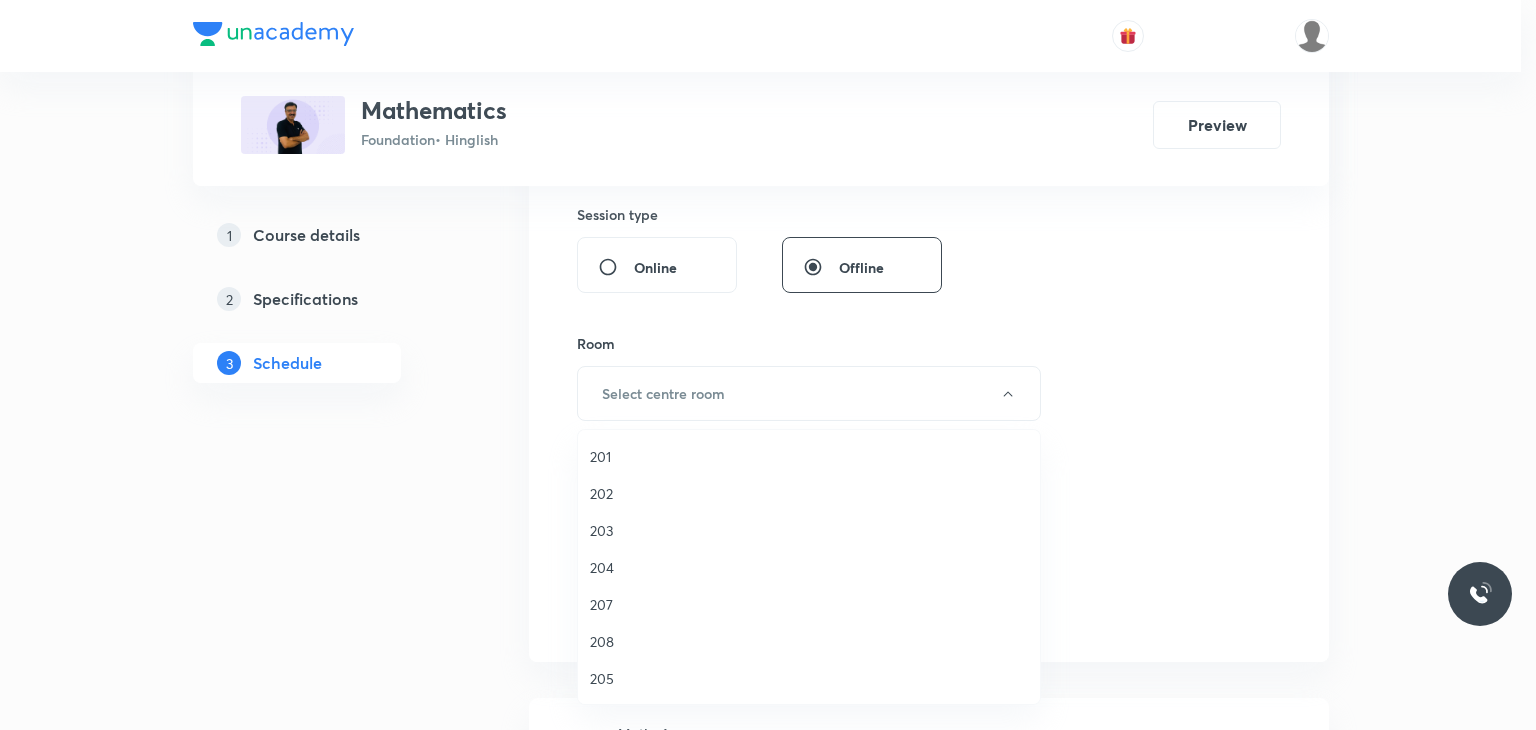 click on "201" at bounding box center [809, 456] 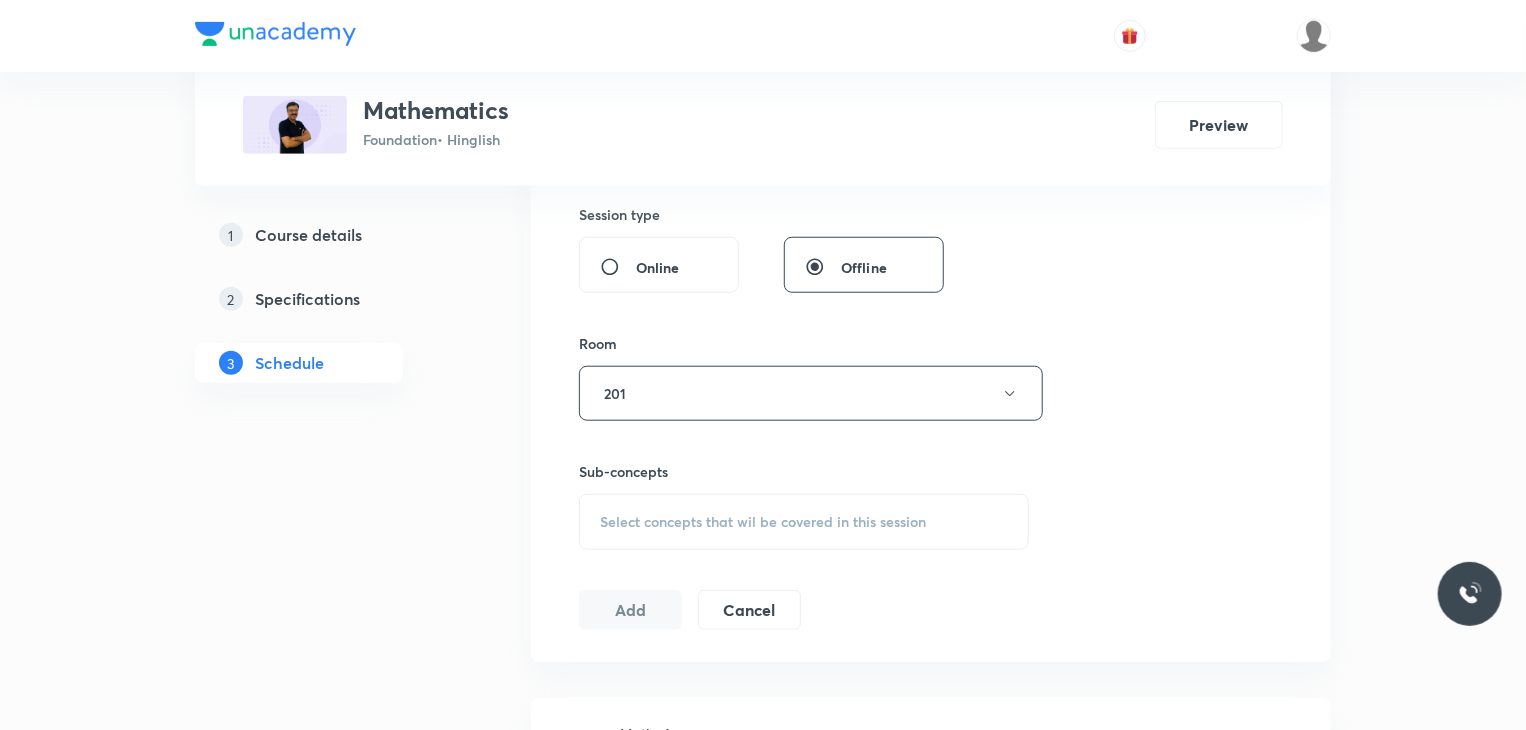 click on "Select concepts that wil be covered in this session" at bounding box center [804, 522] 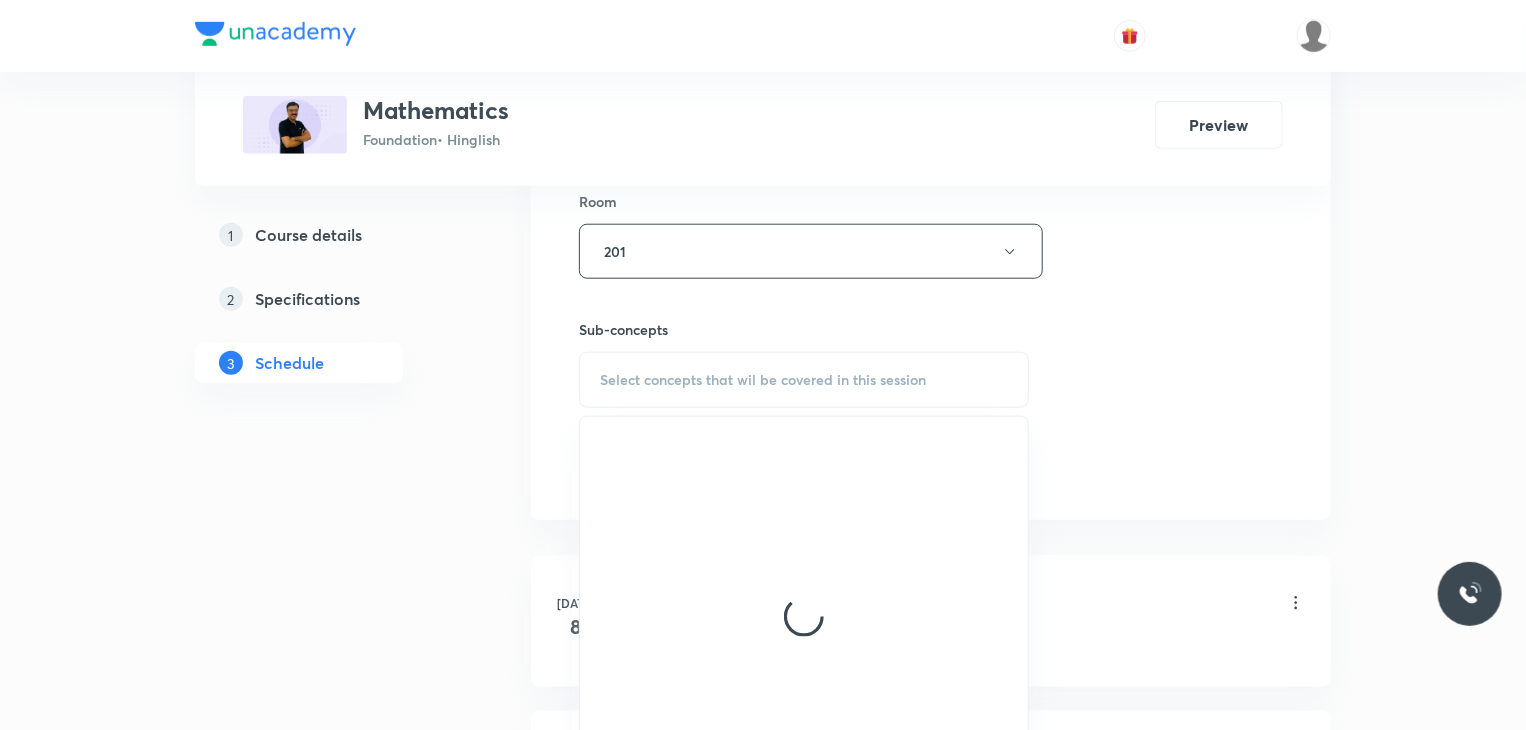 scroll, scrollTop: 881, scrollLeft: 0, axis: vertical 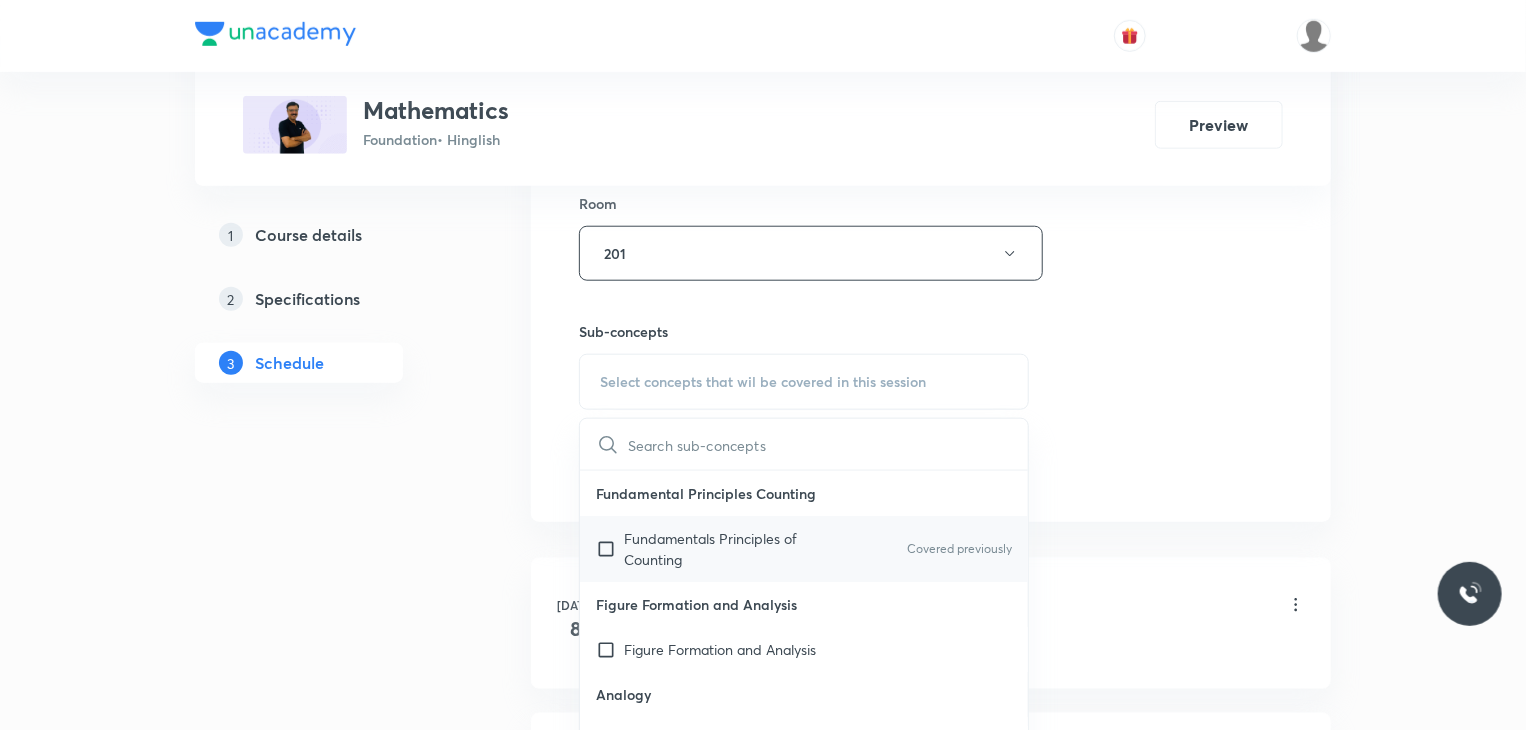 click on "Fundamentals Principles of Counting" at bounding box center [725, 549] 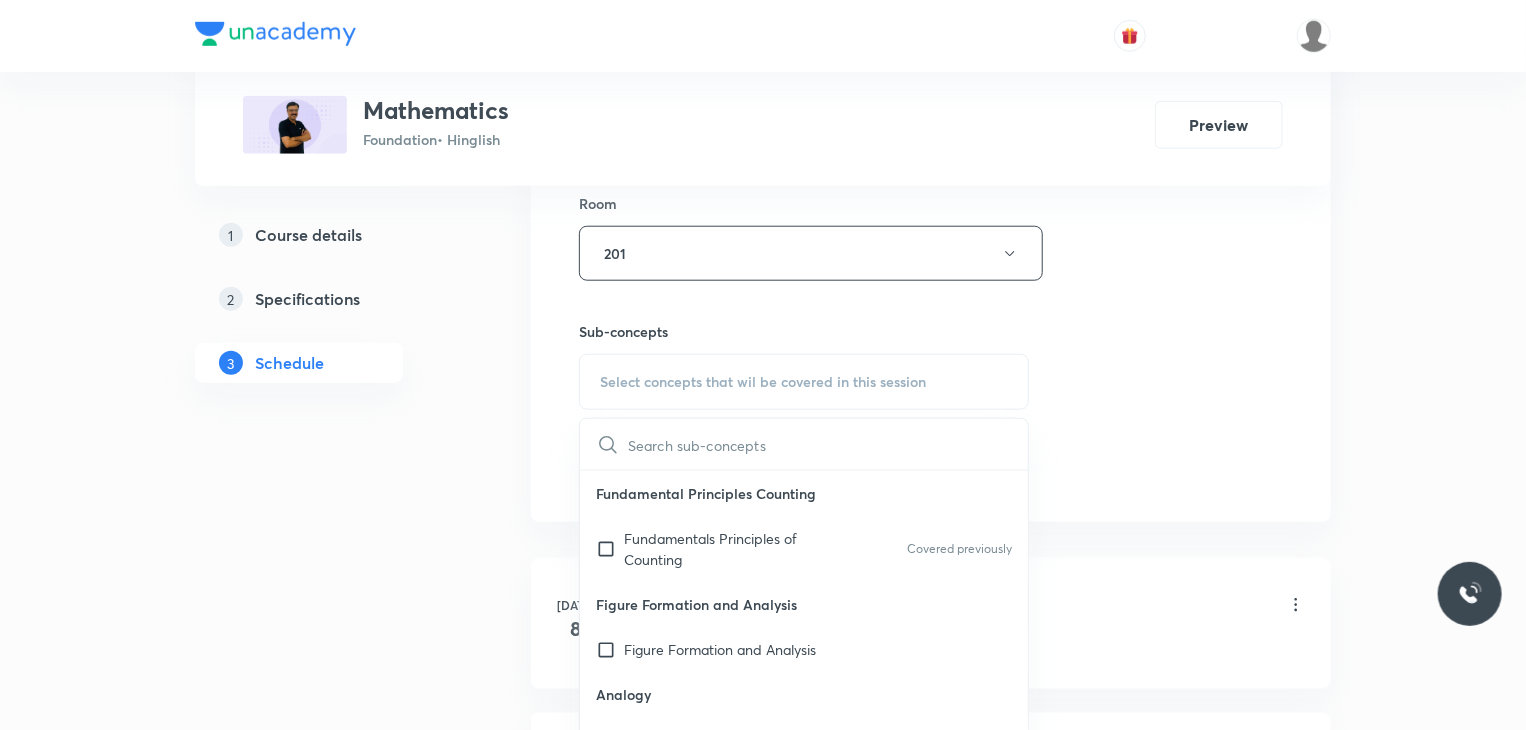 checkbox on "true" 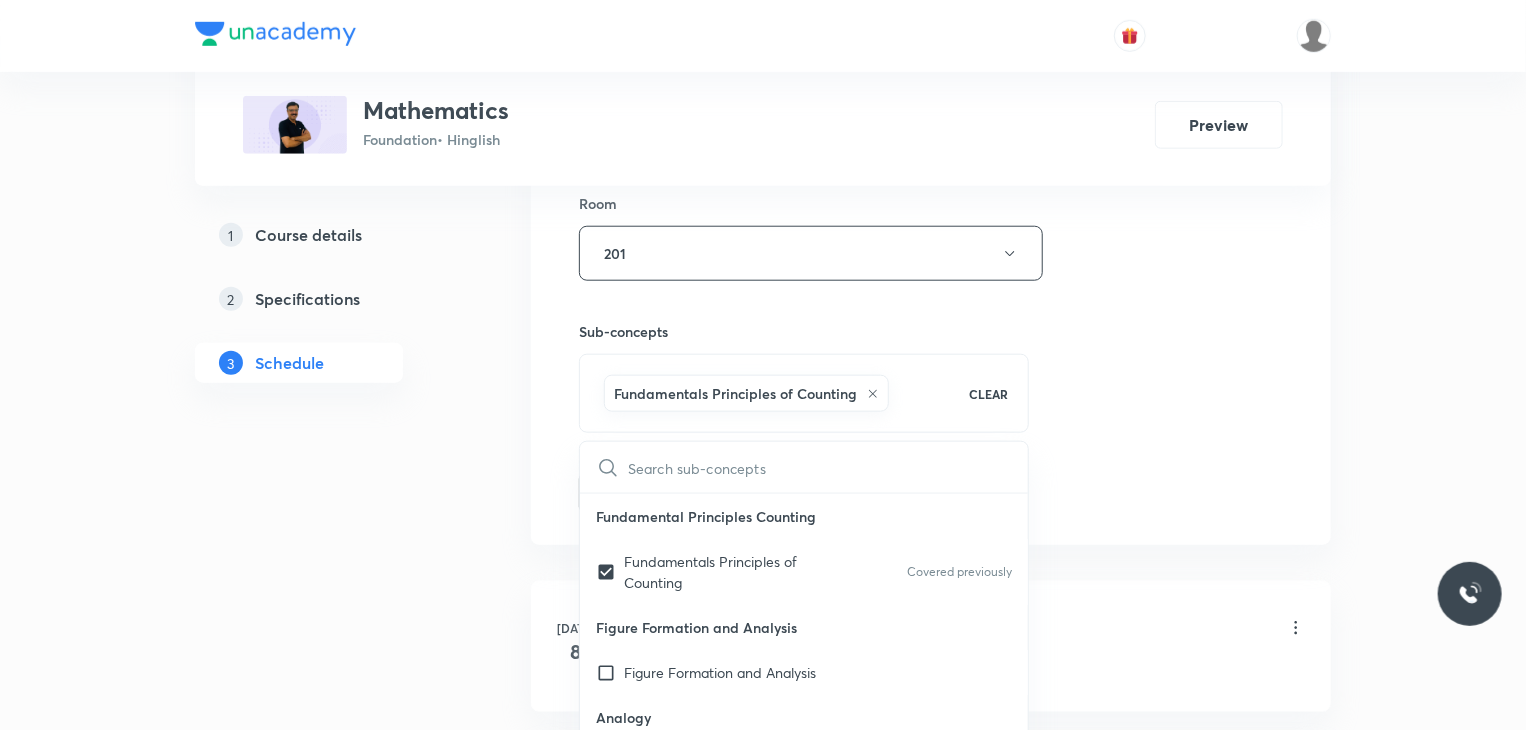 click on "Session  3 Live class Session title 14/99 Real Numbers 3 ​ Schedule for Jul 12, 2025, 6:40 PM ​ Duration (in minutes) 45 ​   Session type Online Offline Room 201 Sub-concepts Fundamentals Principles of Counting CLEAR ​ Fundamental Principles Counting Fundamentals Principles of Counting Covered previously Figure Formation and Analysis Figure Formation and Analysis Analogy Pyramids Percentage Percentage Profit and Loss Profit and Loss Discount and Commission Discount and Commission Simple Interest Simple Interest Compound Interest Compound Interest Ratio and Proportion Ratio and Proportion Partnership Partnership Average Average Time and Work Time and Work Pipes and Cistern Pipes and Cistern Speed Distance and Time Speed Distance and Time Concept of Trains Boat and Streams Mixture and Allegations Mixture and Allegations Basics of Number System Basics of Number System Grouping of Identical Figures Grouping of Identical Figures Real Numbers Euclid Division Lemma The fundamental theorem of Arithmetic Clock" at bounding box center [931, 32] 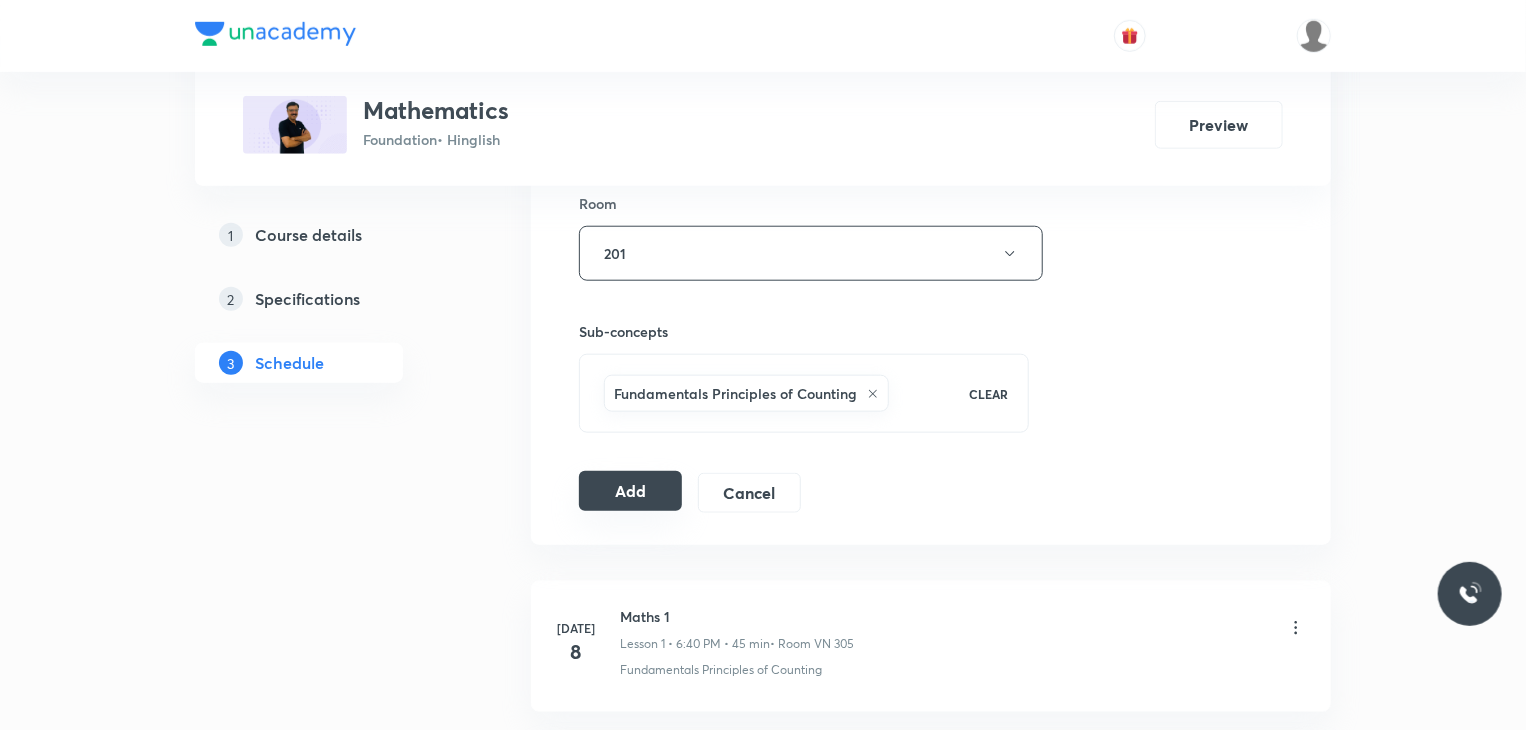 click on "Add" at bounding box center (630, 491) 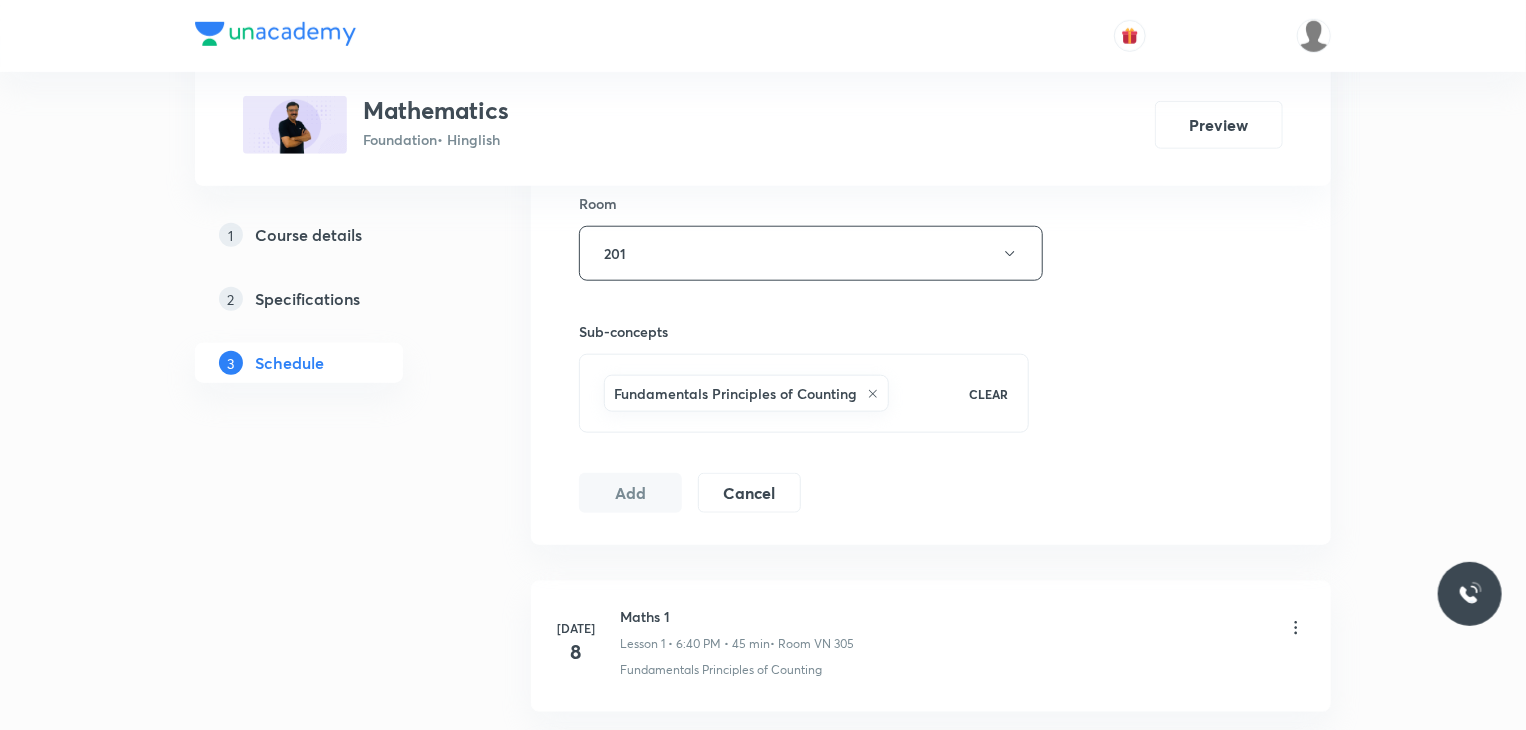 scroll, scrollTop: 1203, scrollLeft: 0, axis: vertical 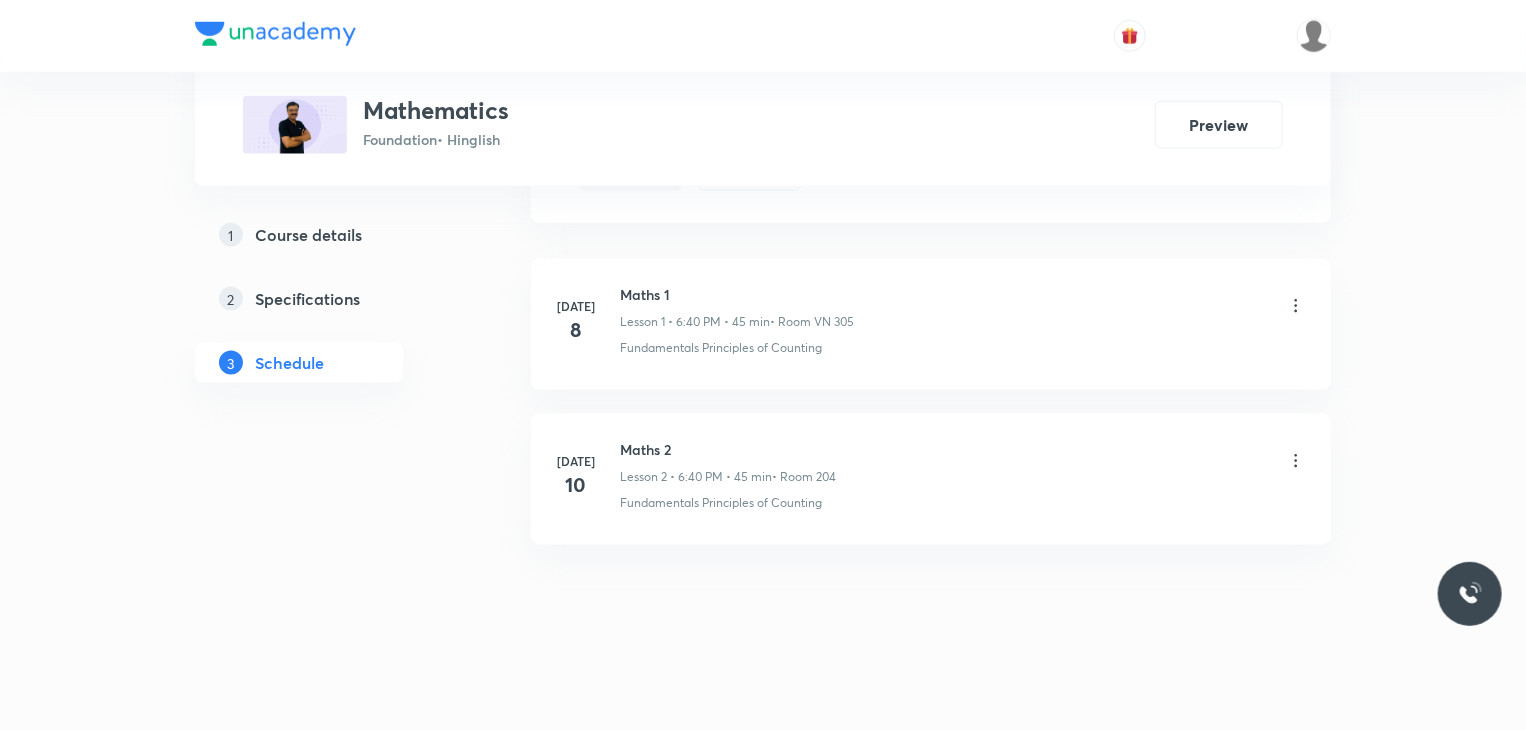 type 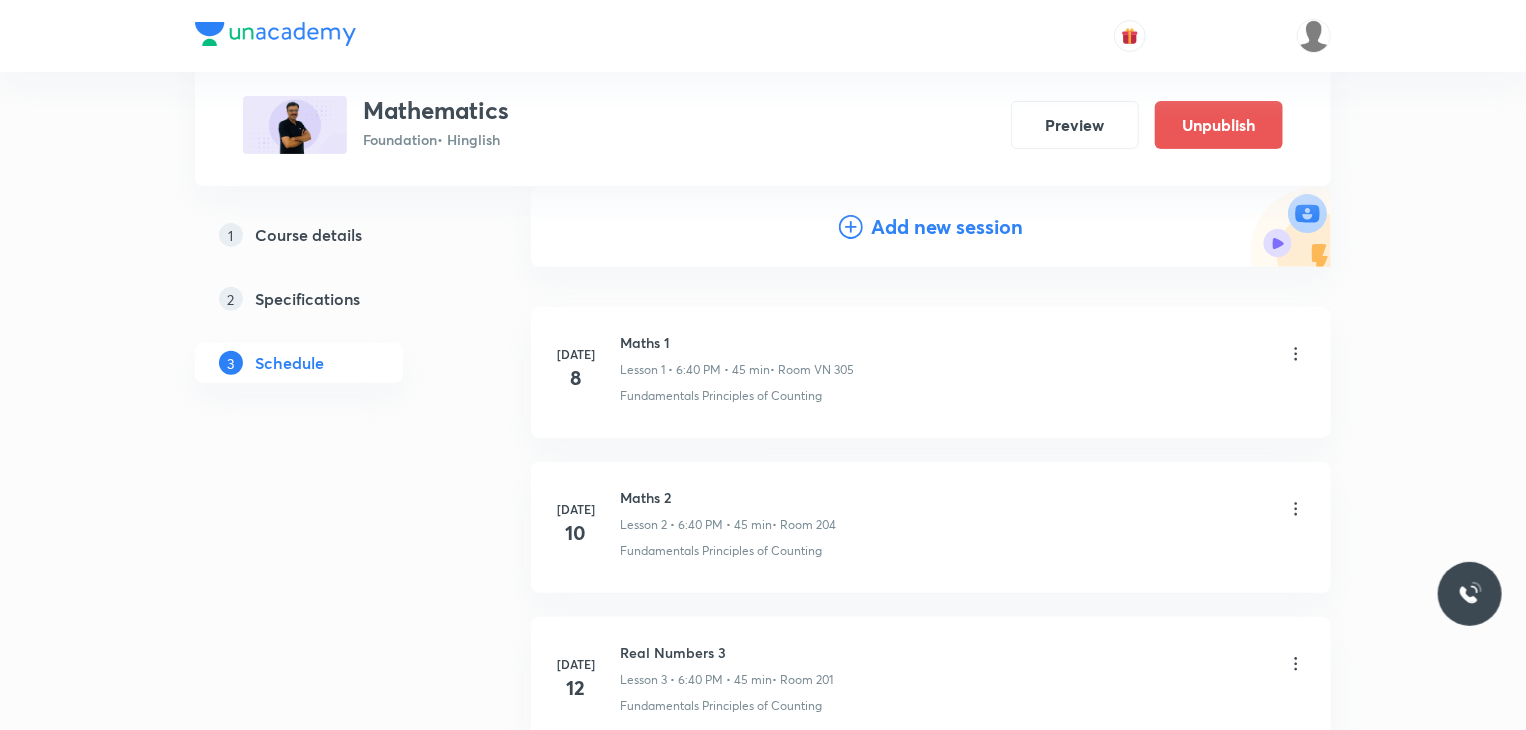 scroll, scrollTop: 418, scrollLeft: 0, axis: vertical 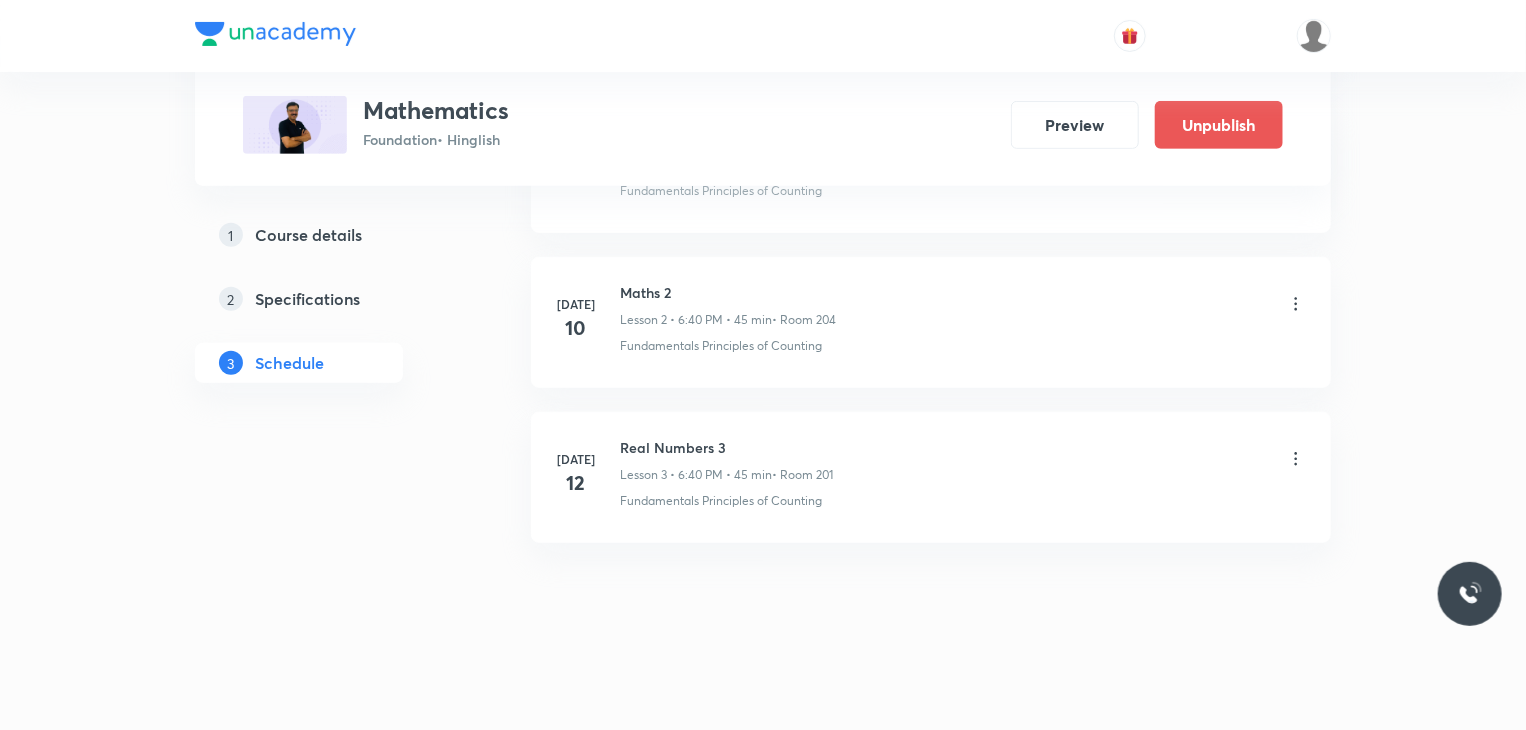 click 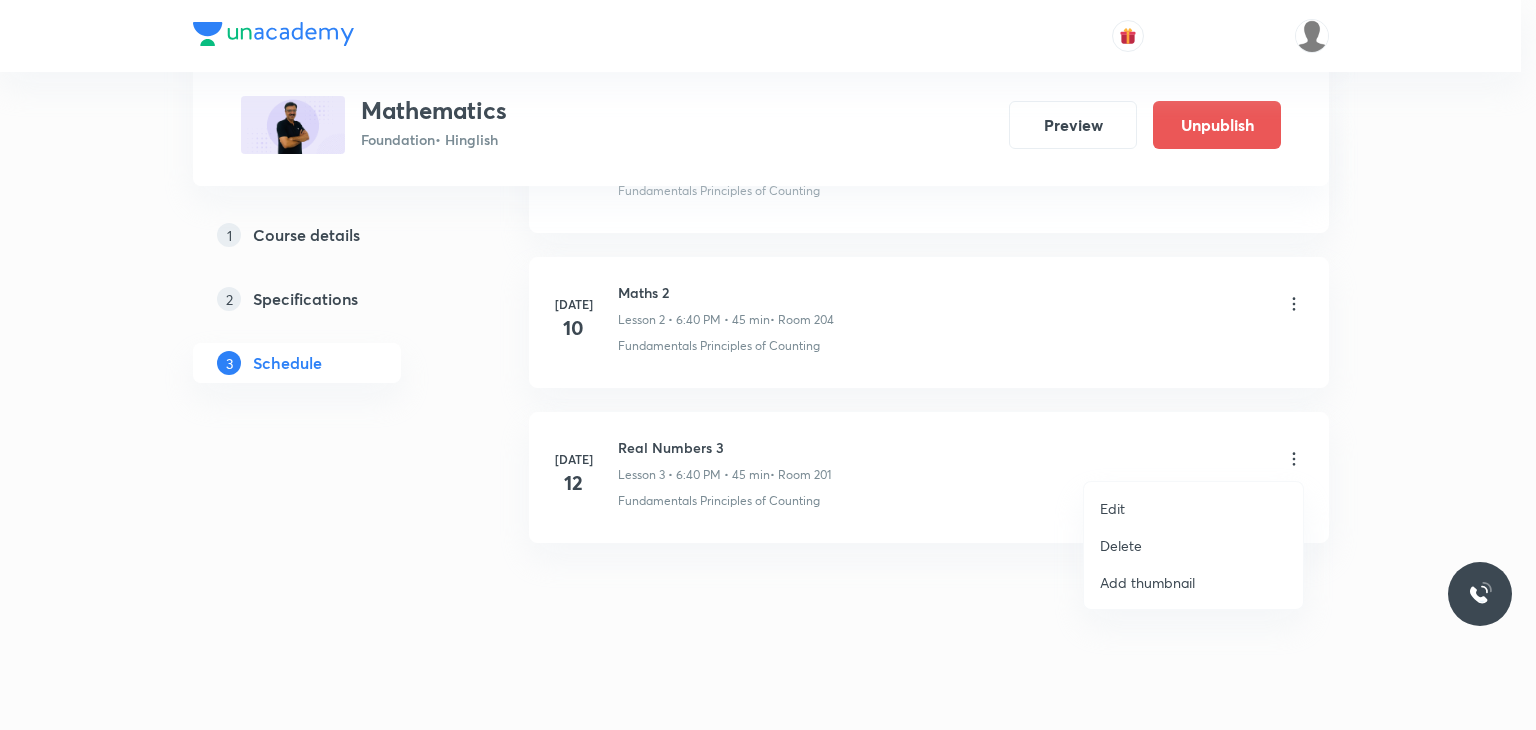click on "Edit" at bounding box center (1193, 508) 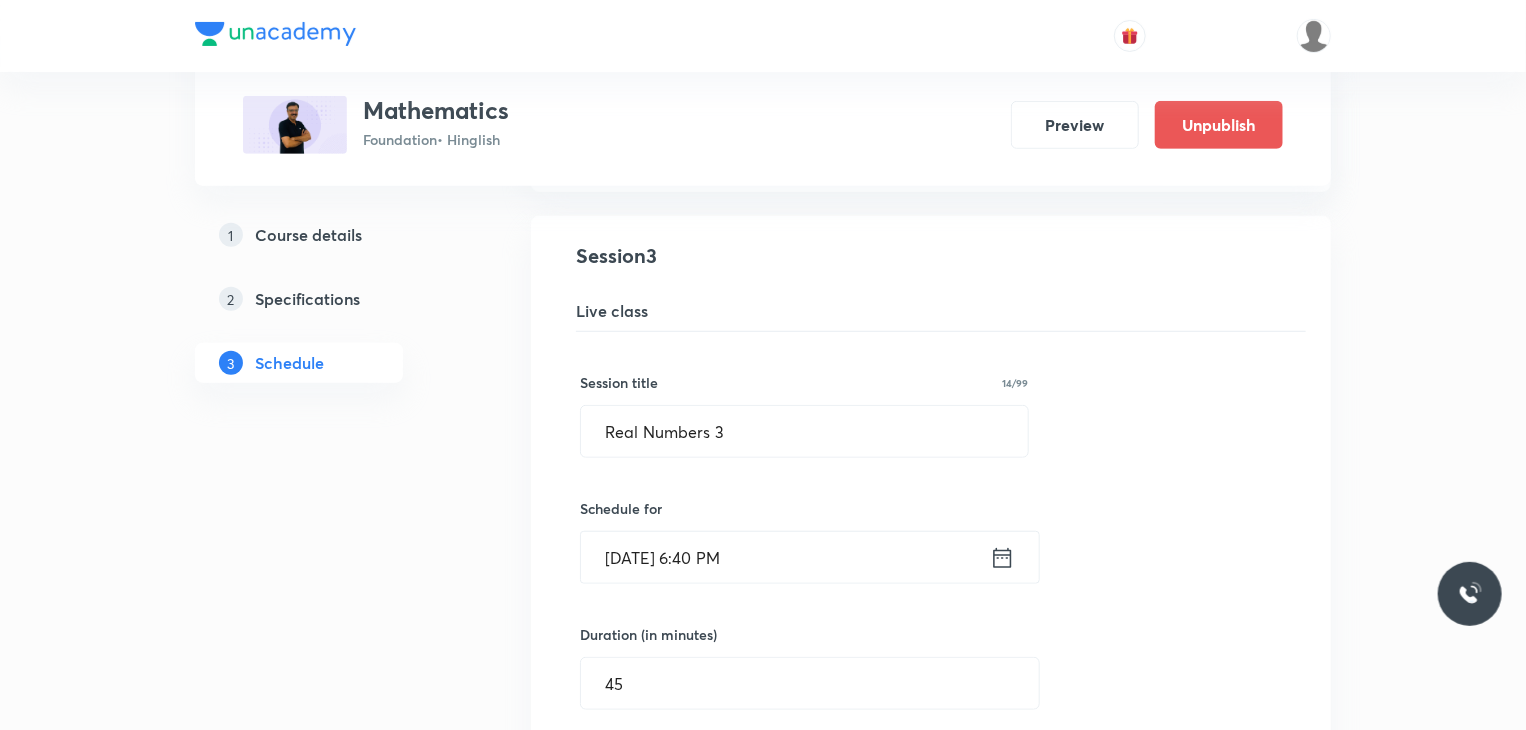 scroll, scrollTop: 503, scrollLeft: 0, axis: vertical 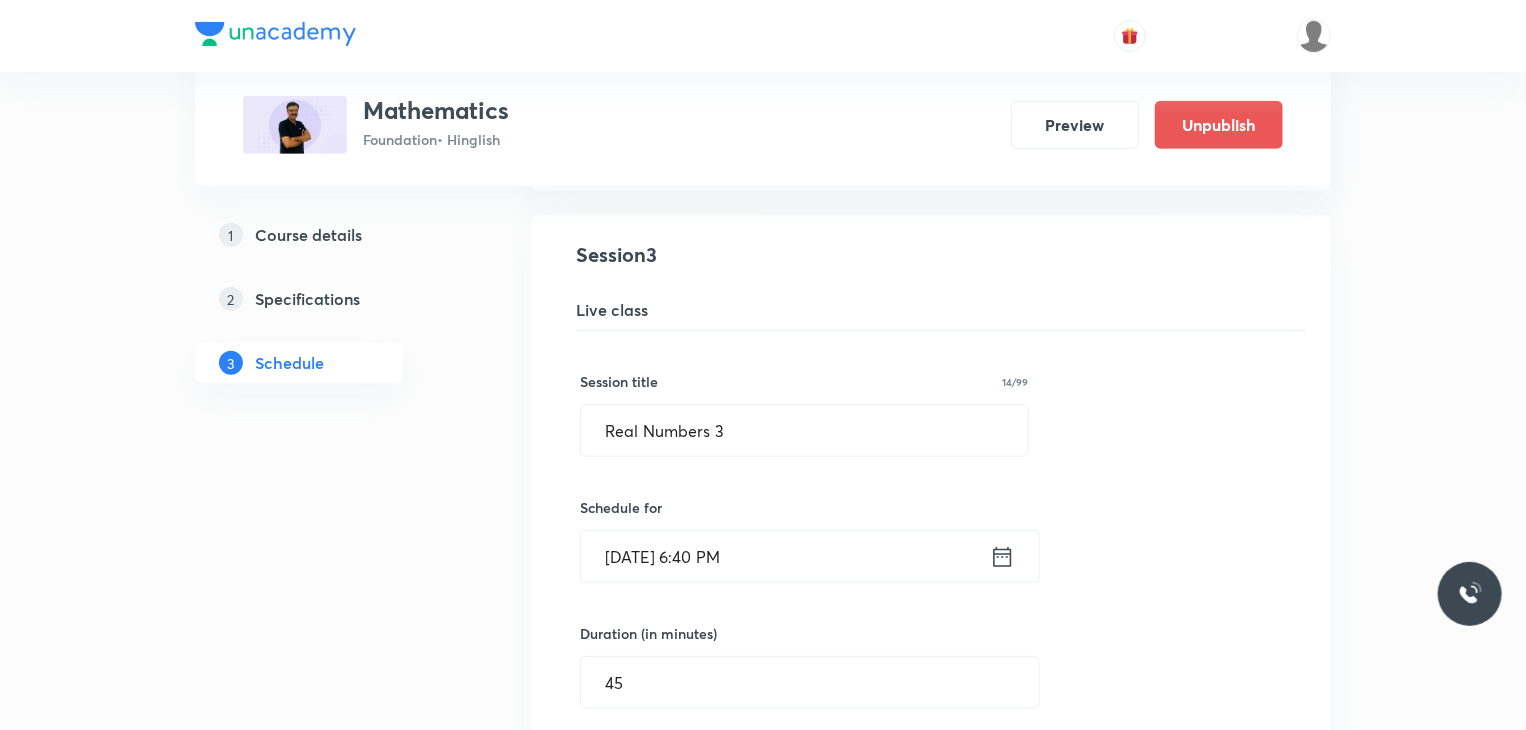 click on "[DATE] 6:40 PM" at bounding box center [785, 556] 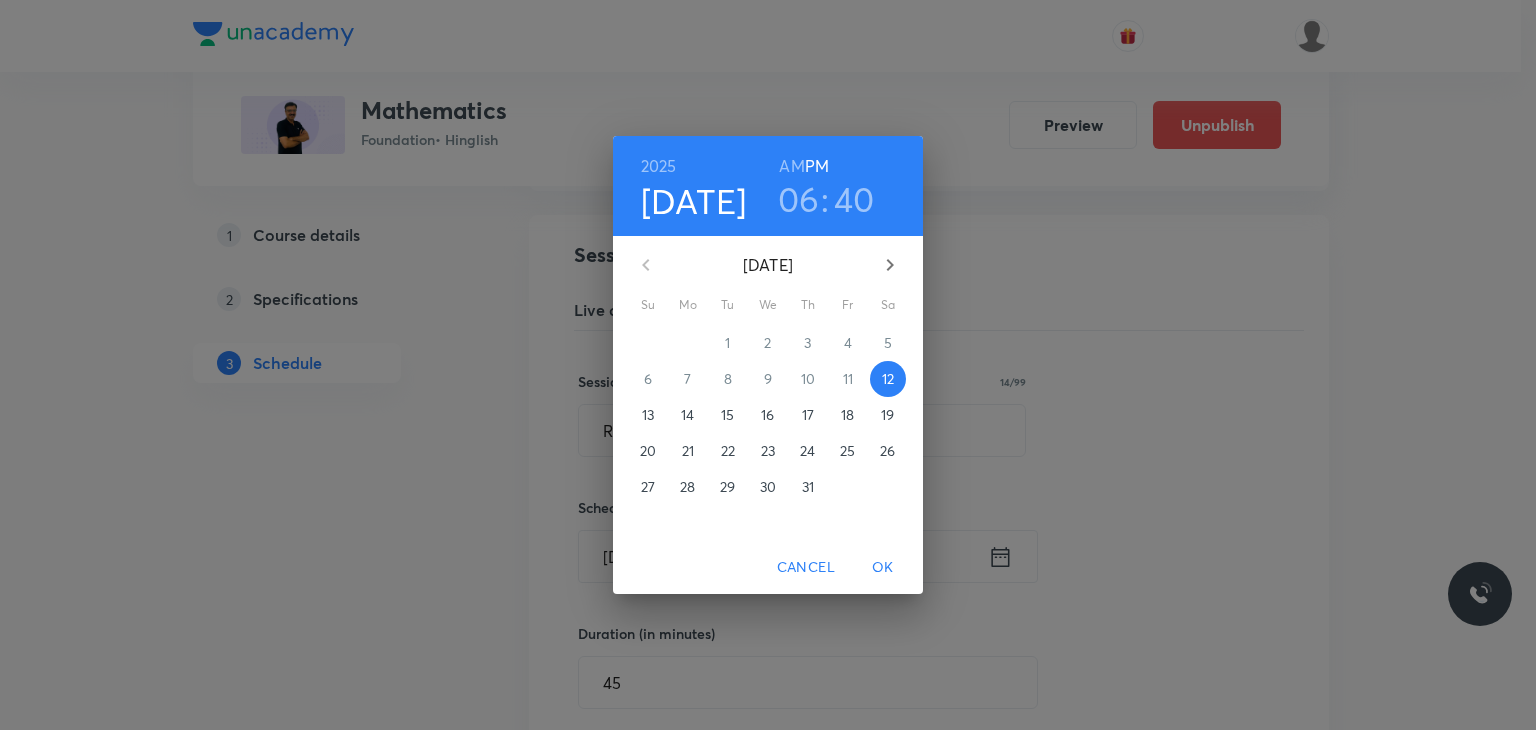 click on "06" at bounding box center [799, 199] 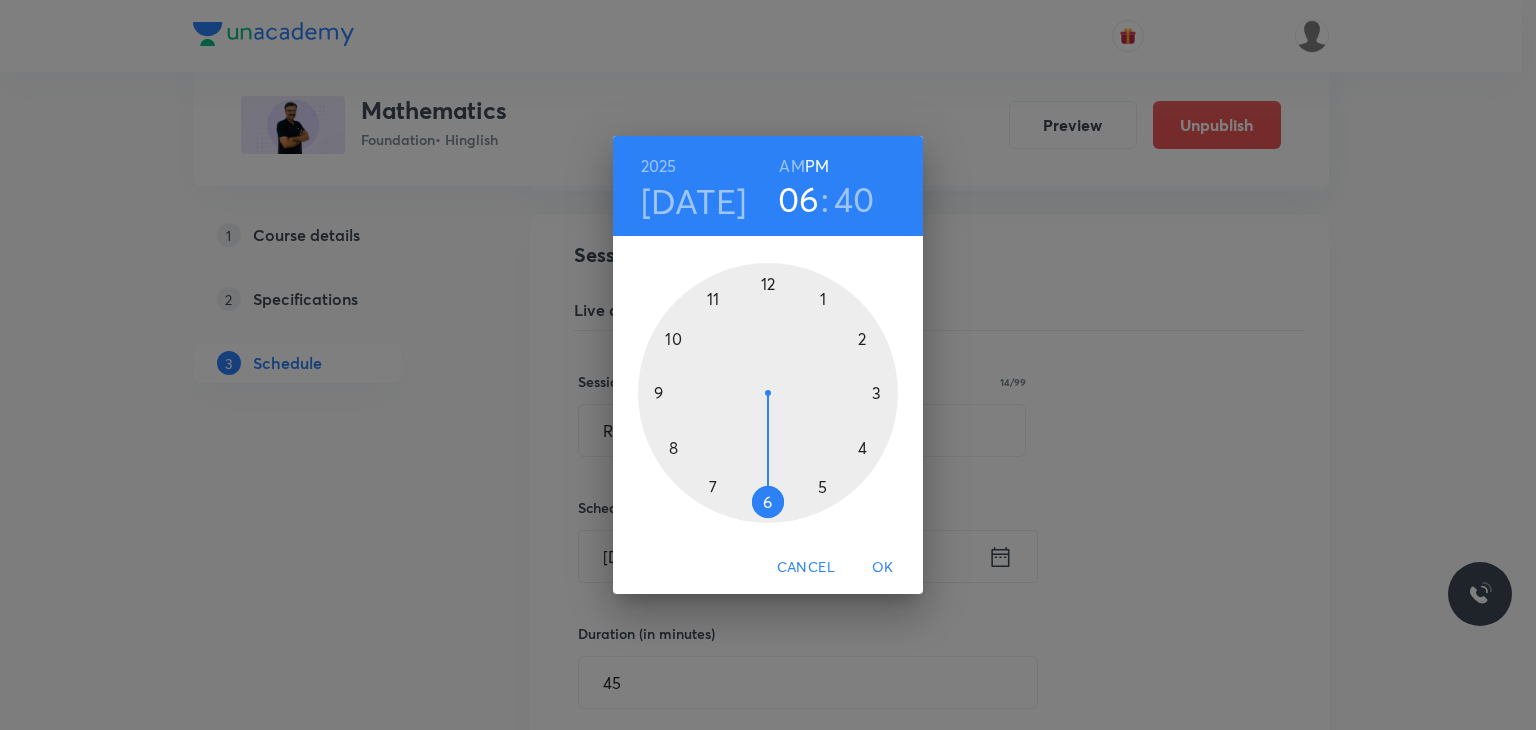 click at bounding box center [768, 393] 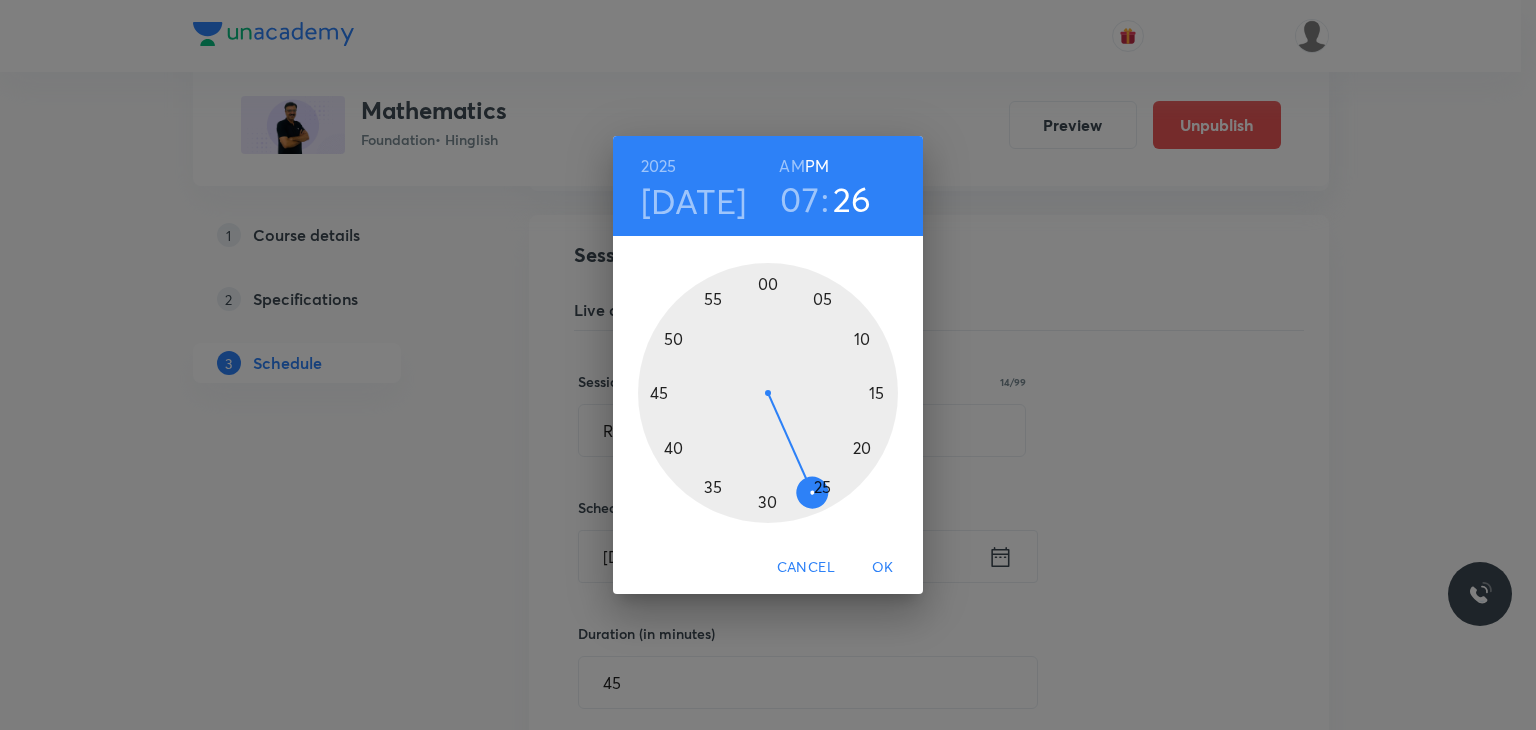 drag, startPoint x: 679, startPoint y: 438, endPoint x: 810, endPoint y: 492, distance: 141.69333 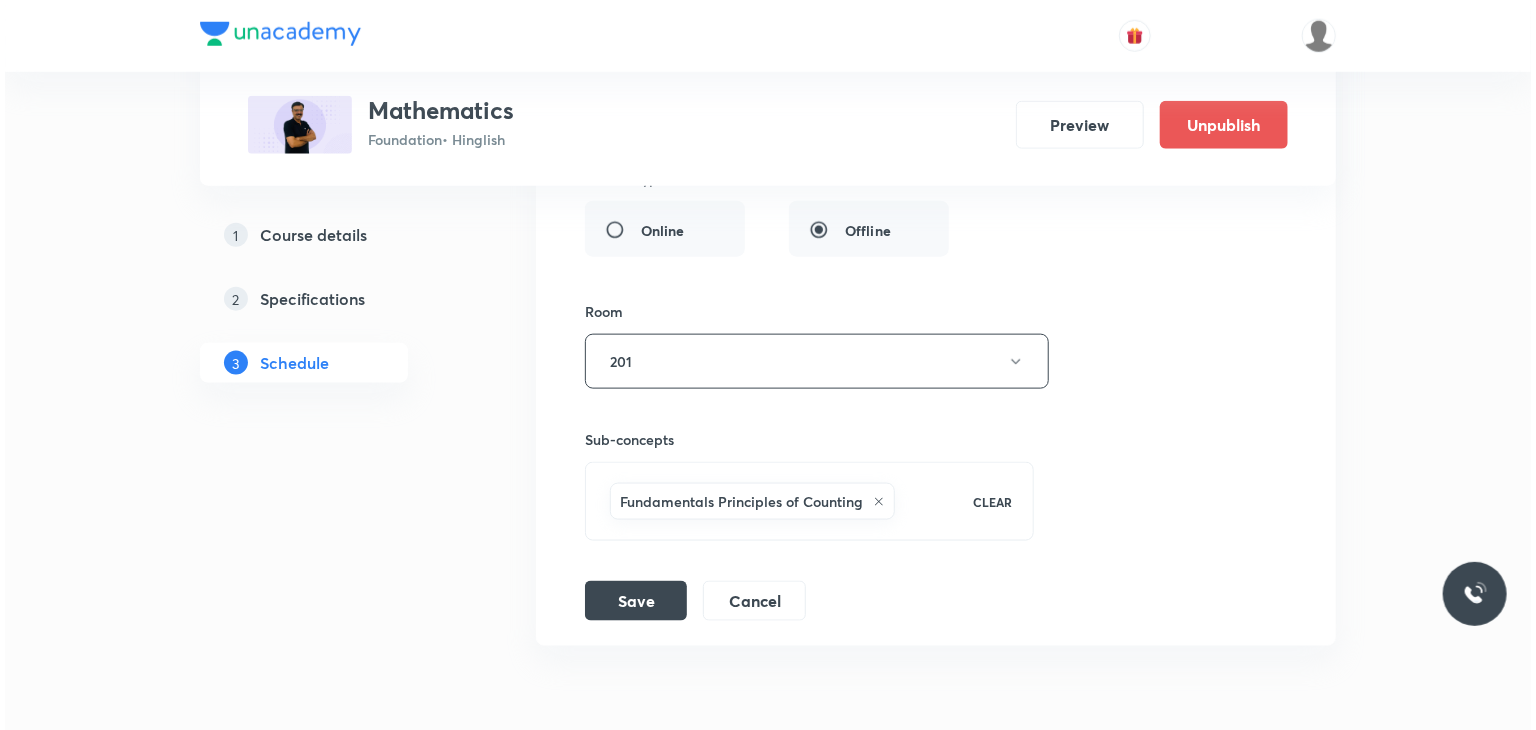 scroll, scrollTop: 1172, scrollLeft: 0, axis: vertical 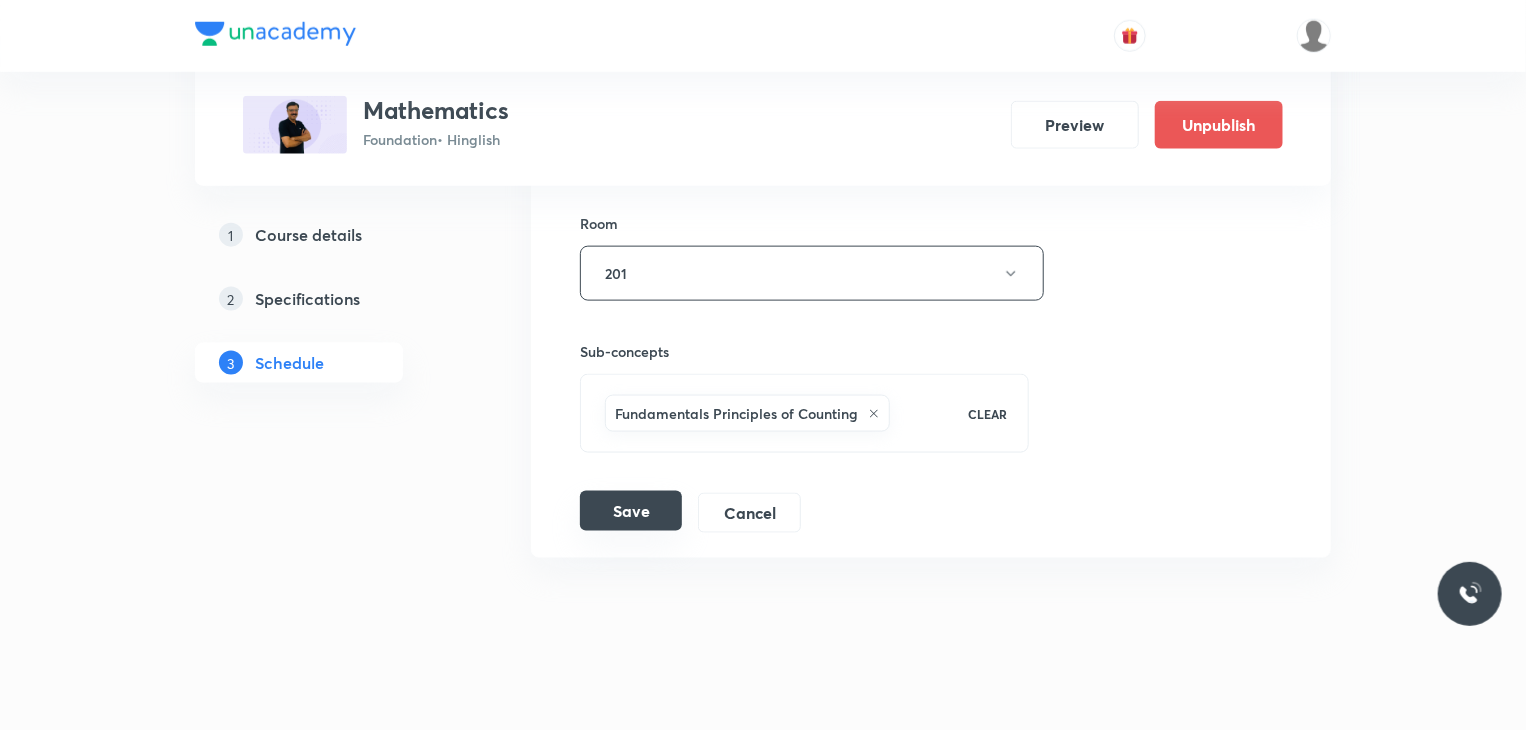 click on "Save" at bounding box center [631, 511] 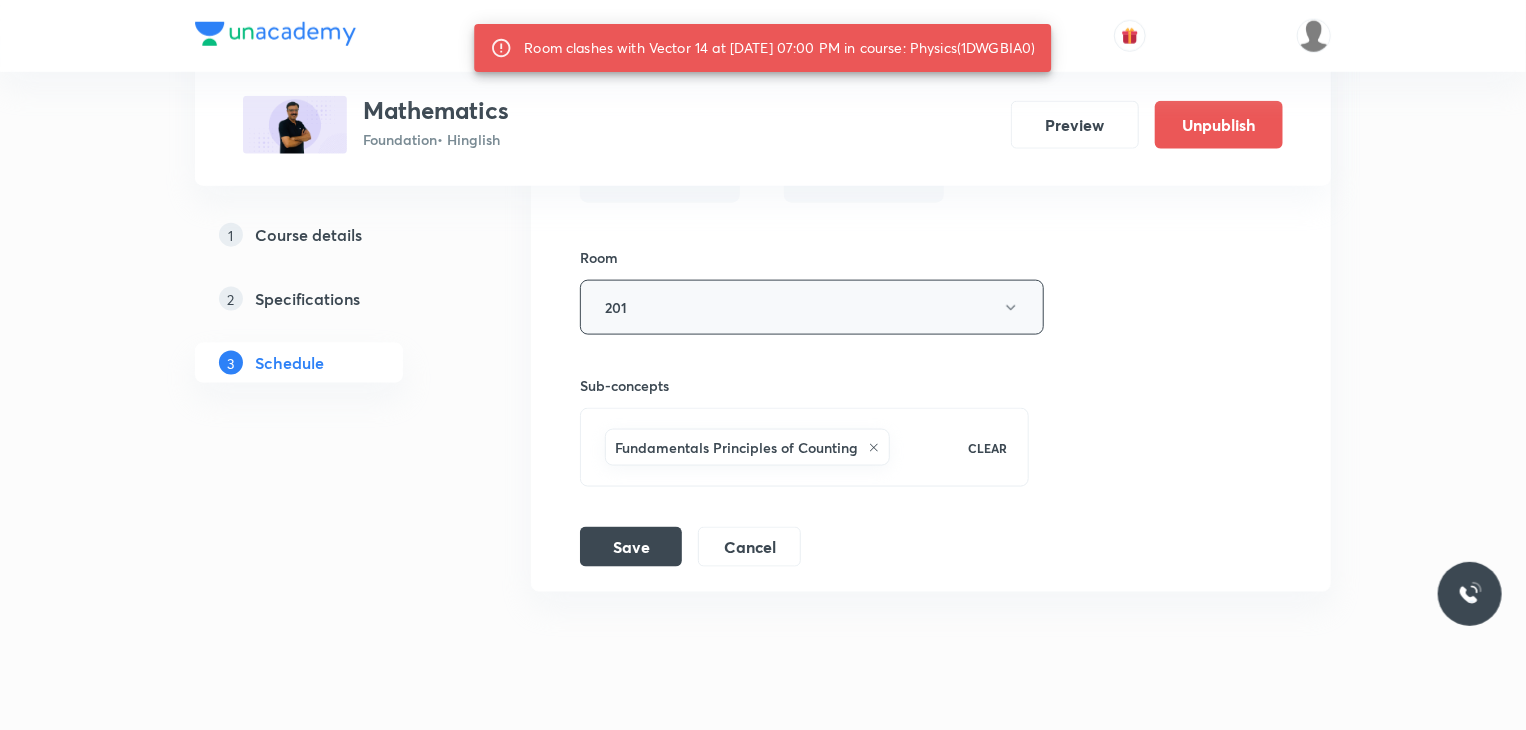 click on "201" at bounding box center [812, 307] 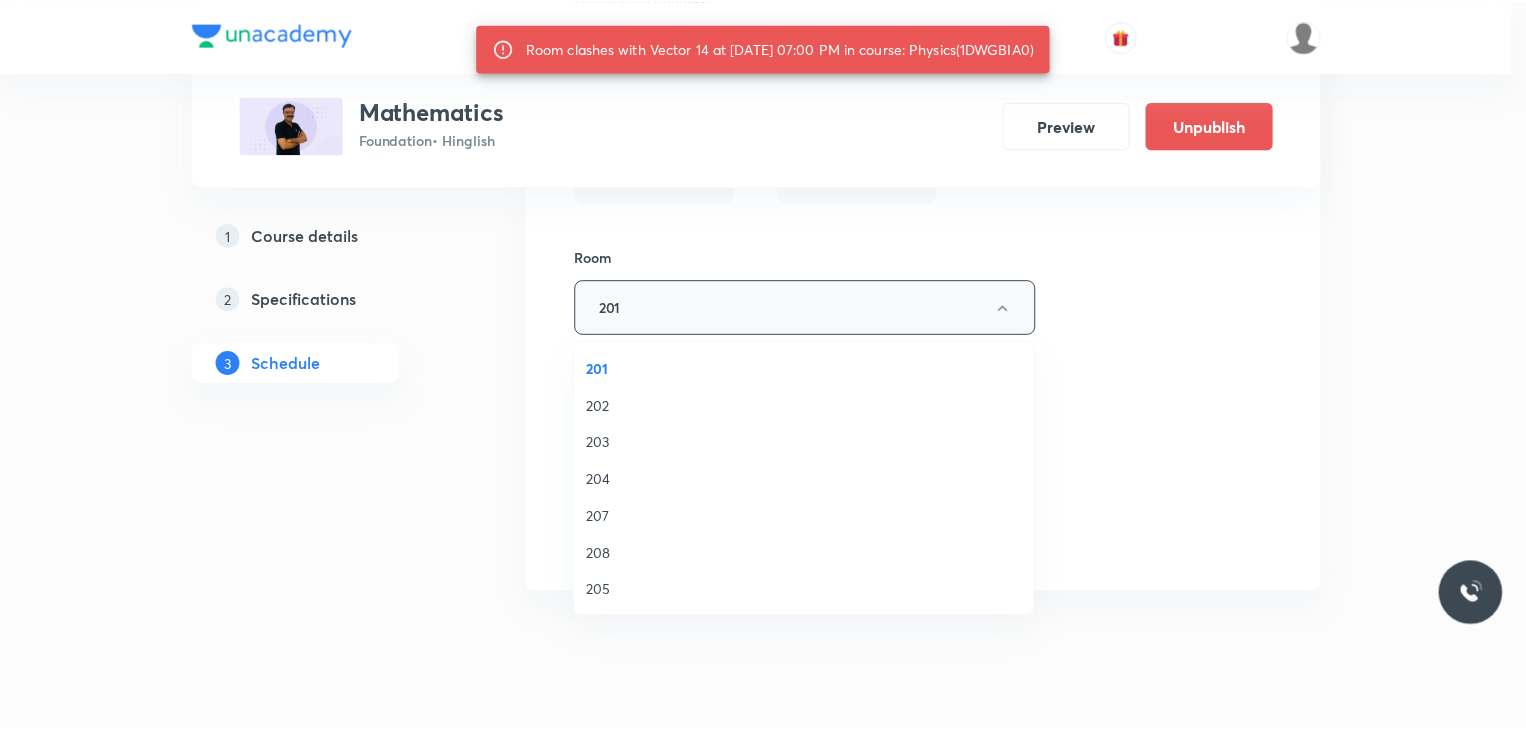scroll, scrollTop: 260, scrollLeft: 0, axis: vertical 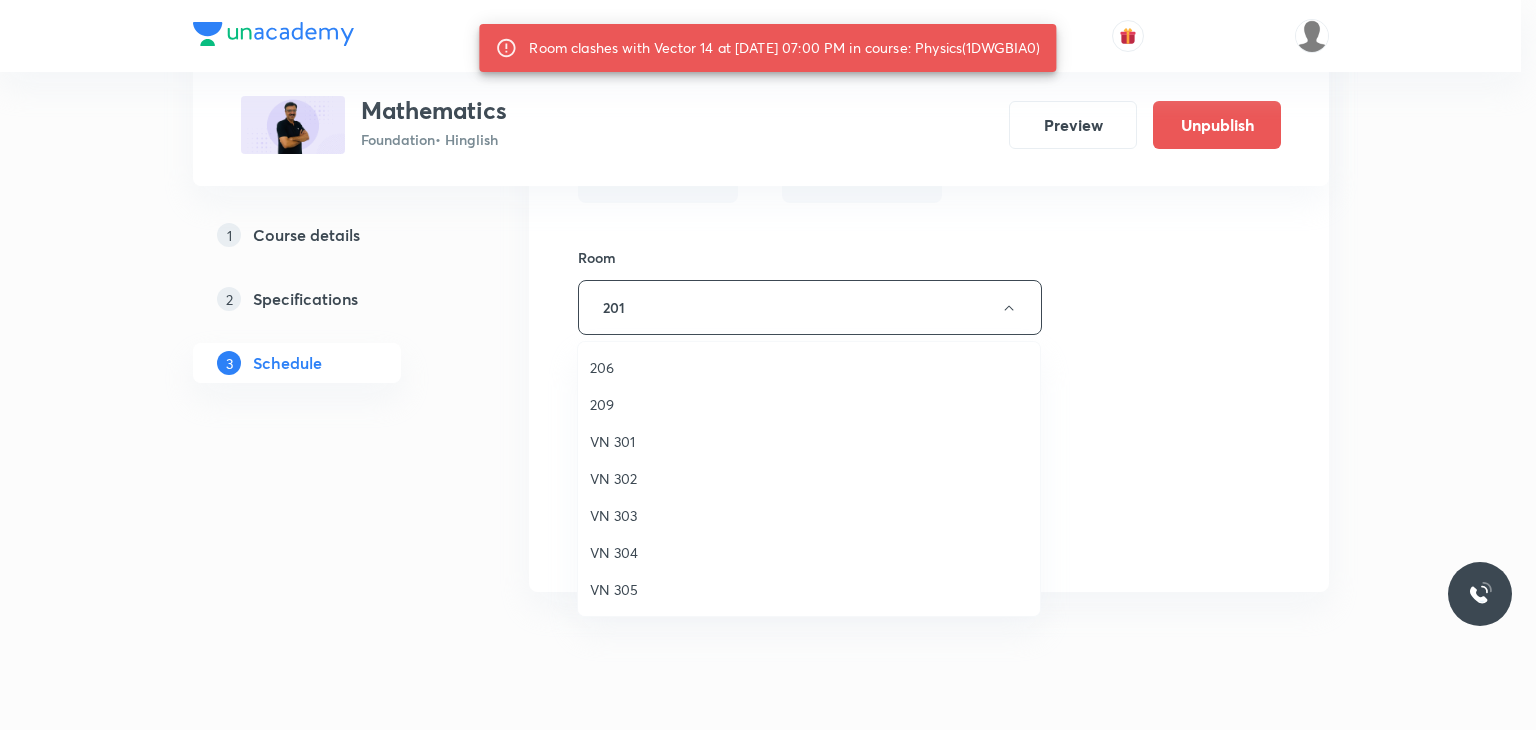 click on "209" at bounding box center [809, 404] 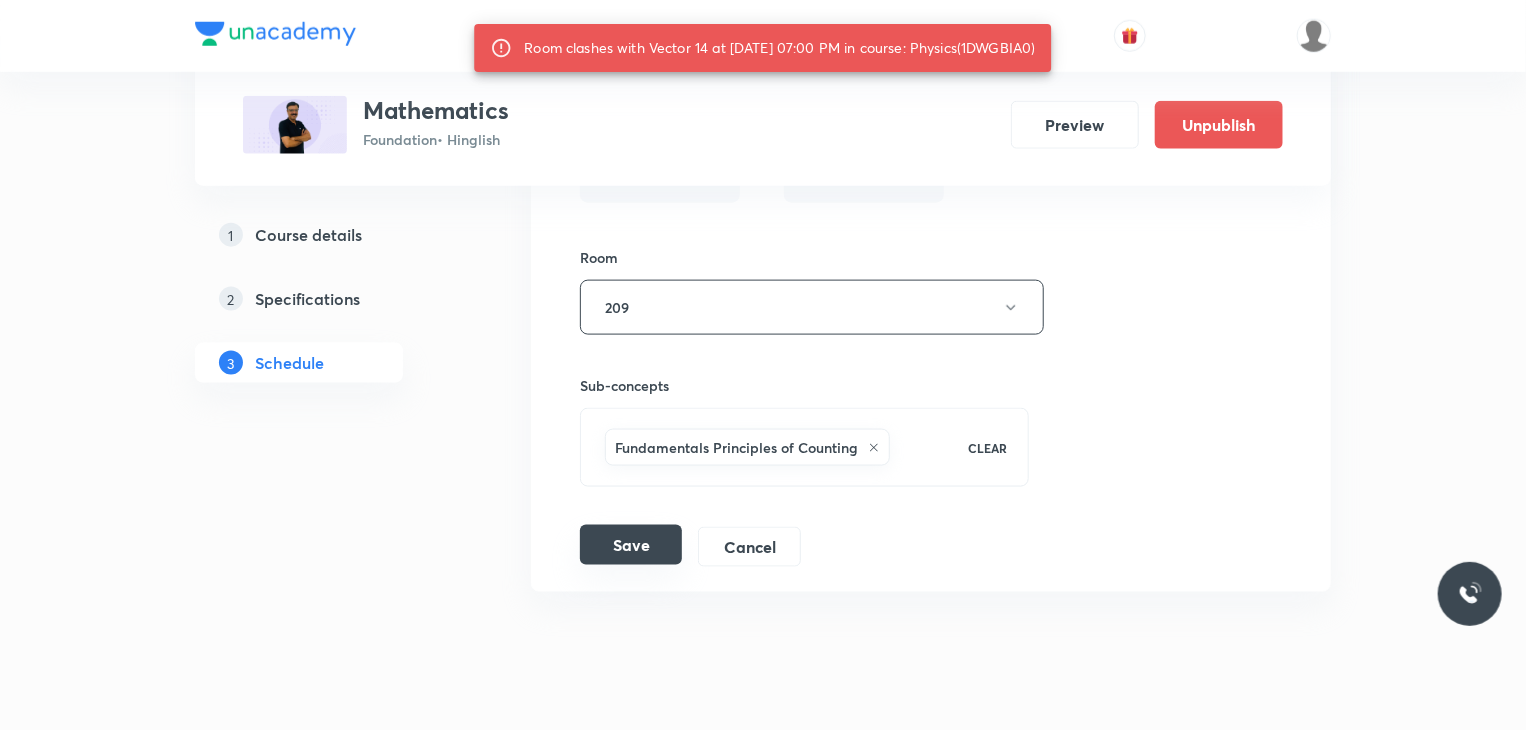 click on "Save" at bounding box center [631, 545] 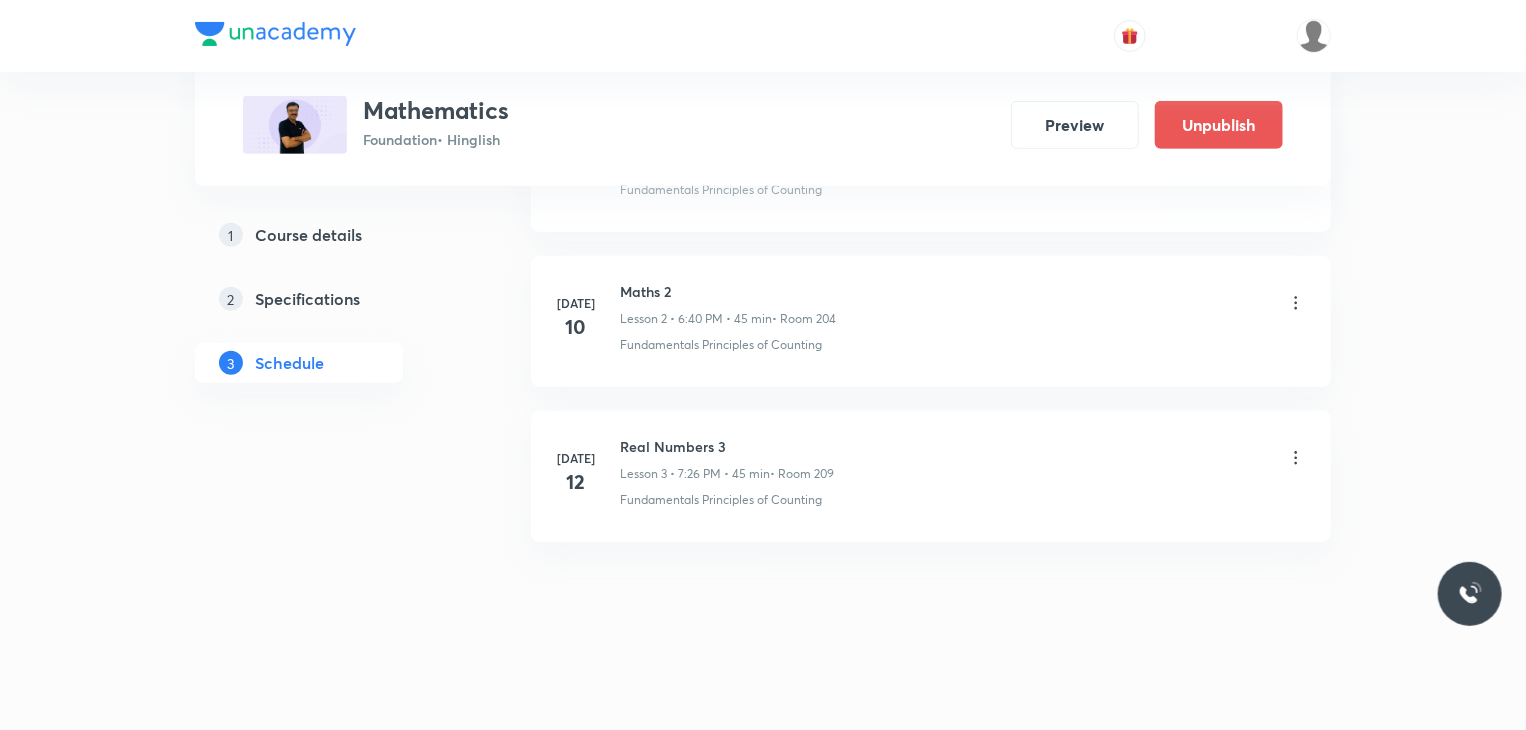 scroll, scrollTop: 418, scrollLeft: 0, axis: vertical 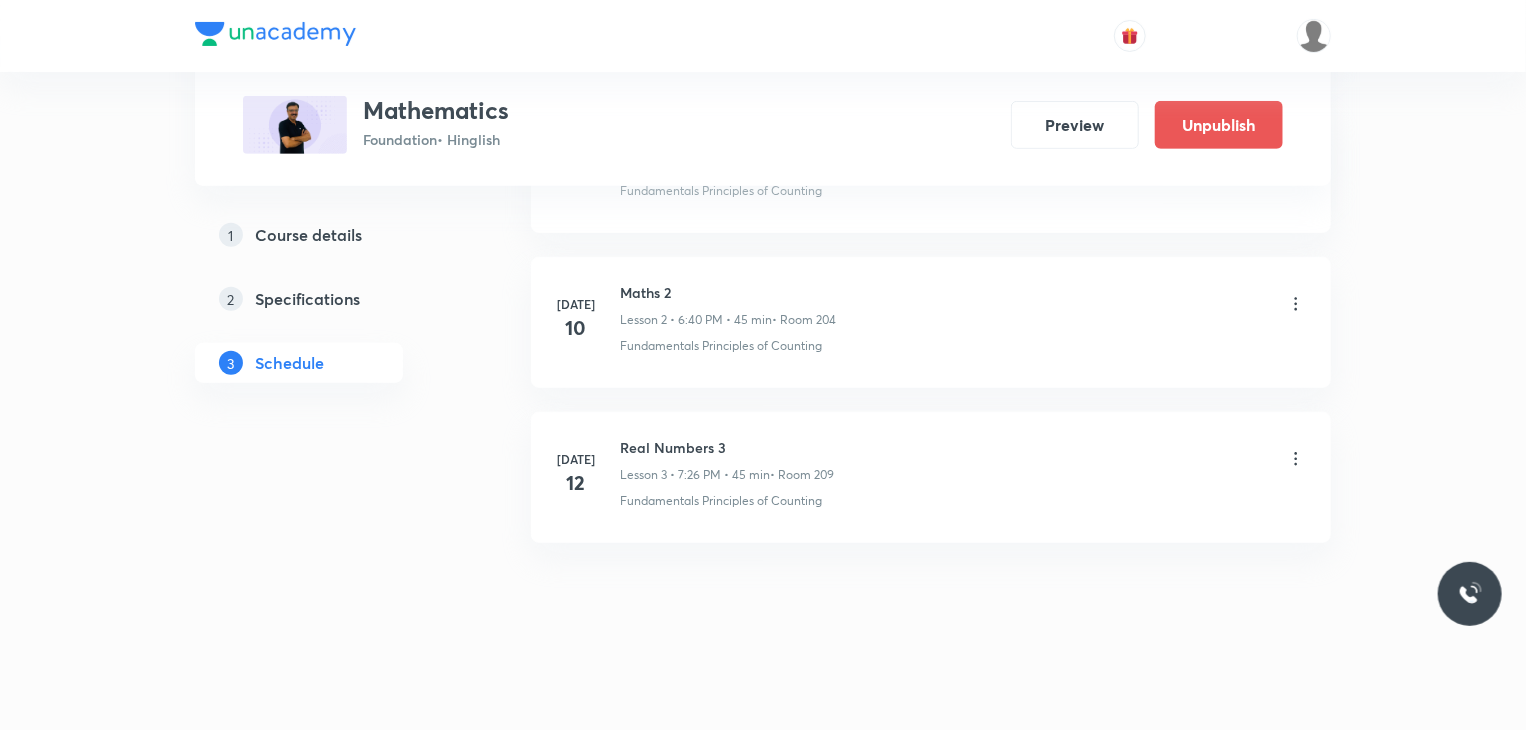 click on "1 Course details" at bounding box center [331, 235] 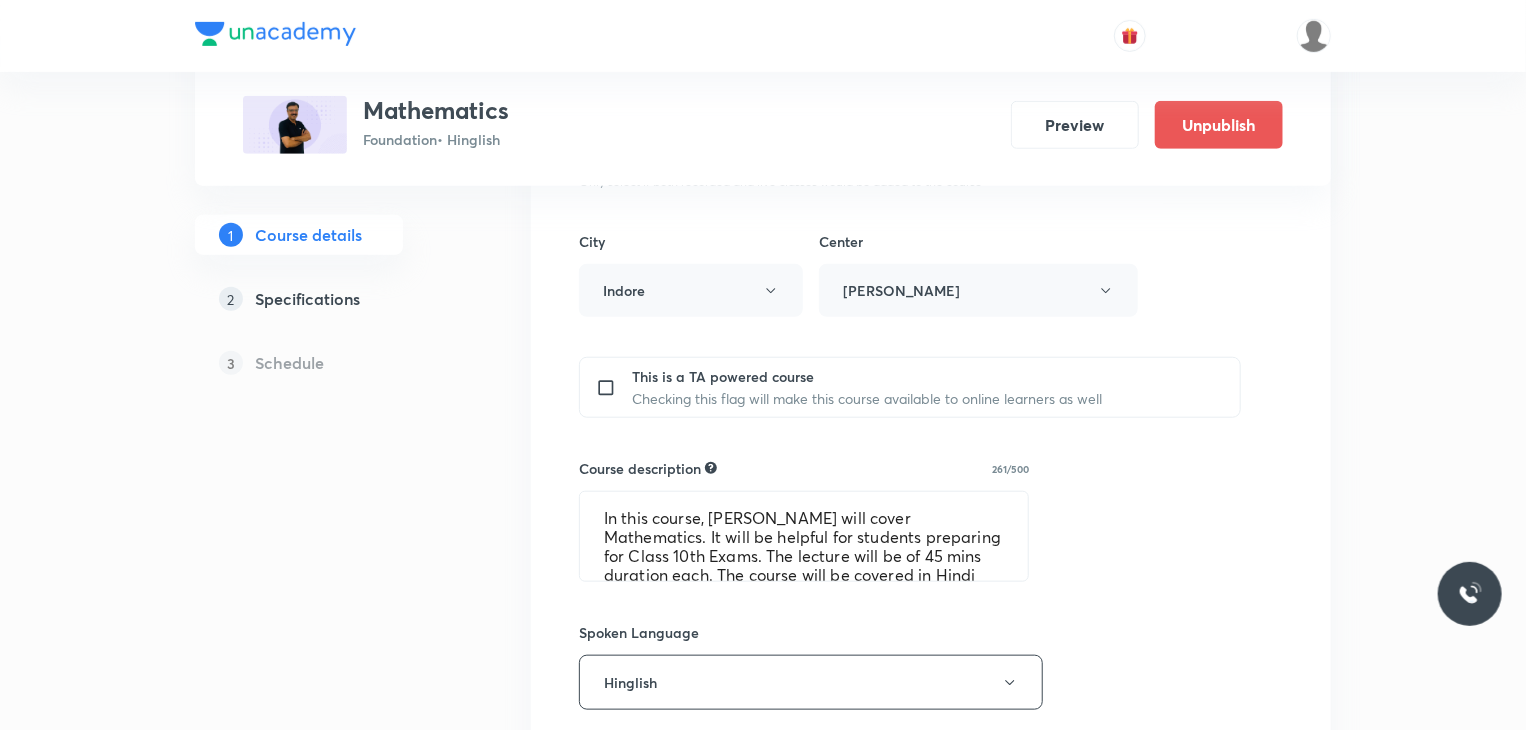 scroll, scrollTop: 696, scrollLeft: 0, axis: vertical 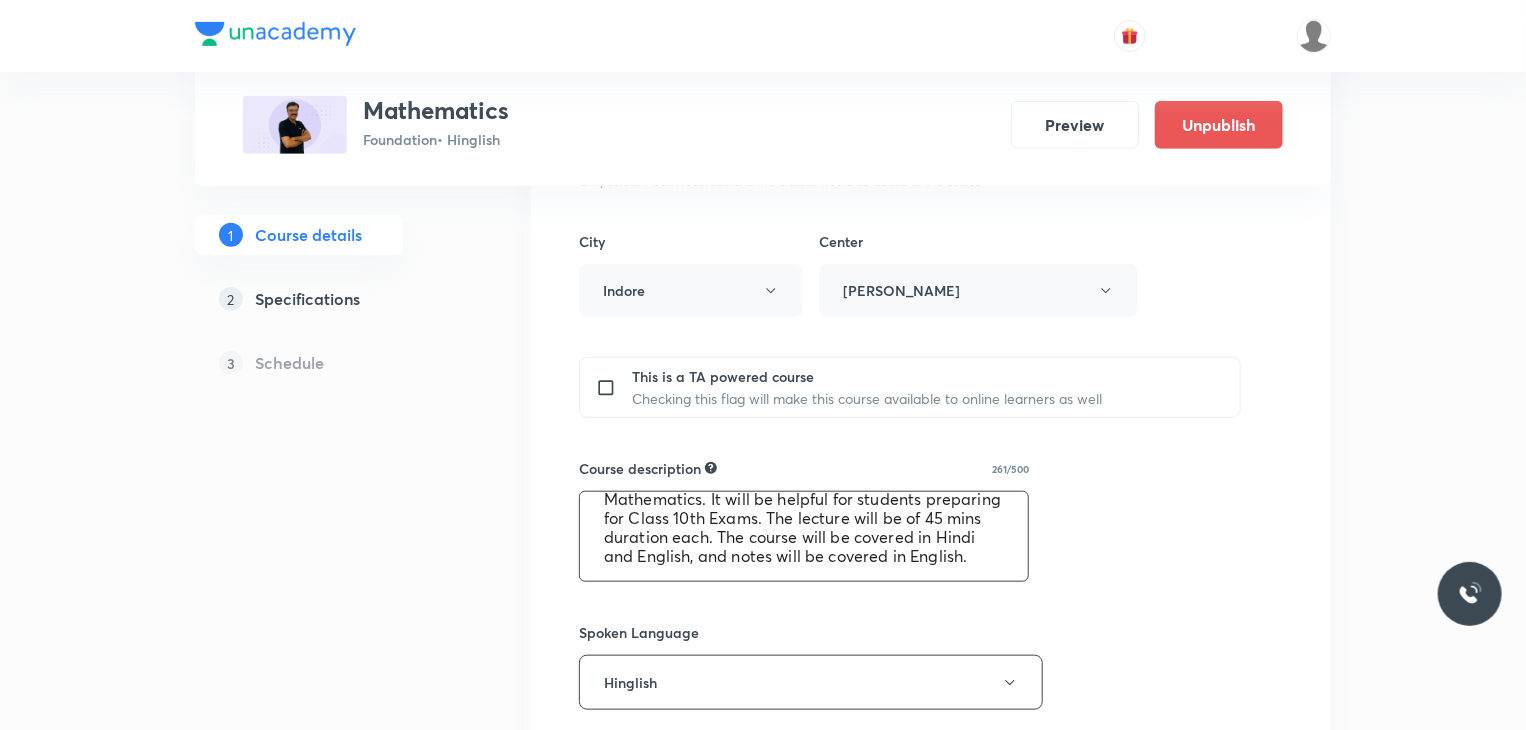 drag, startPoint x: 600, startPoint y: 507, endPoint x: 940, endPoint y: 597, distance: 351.7101 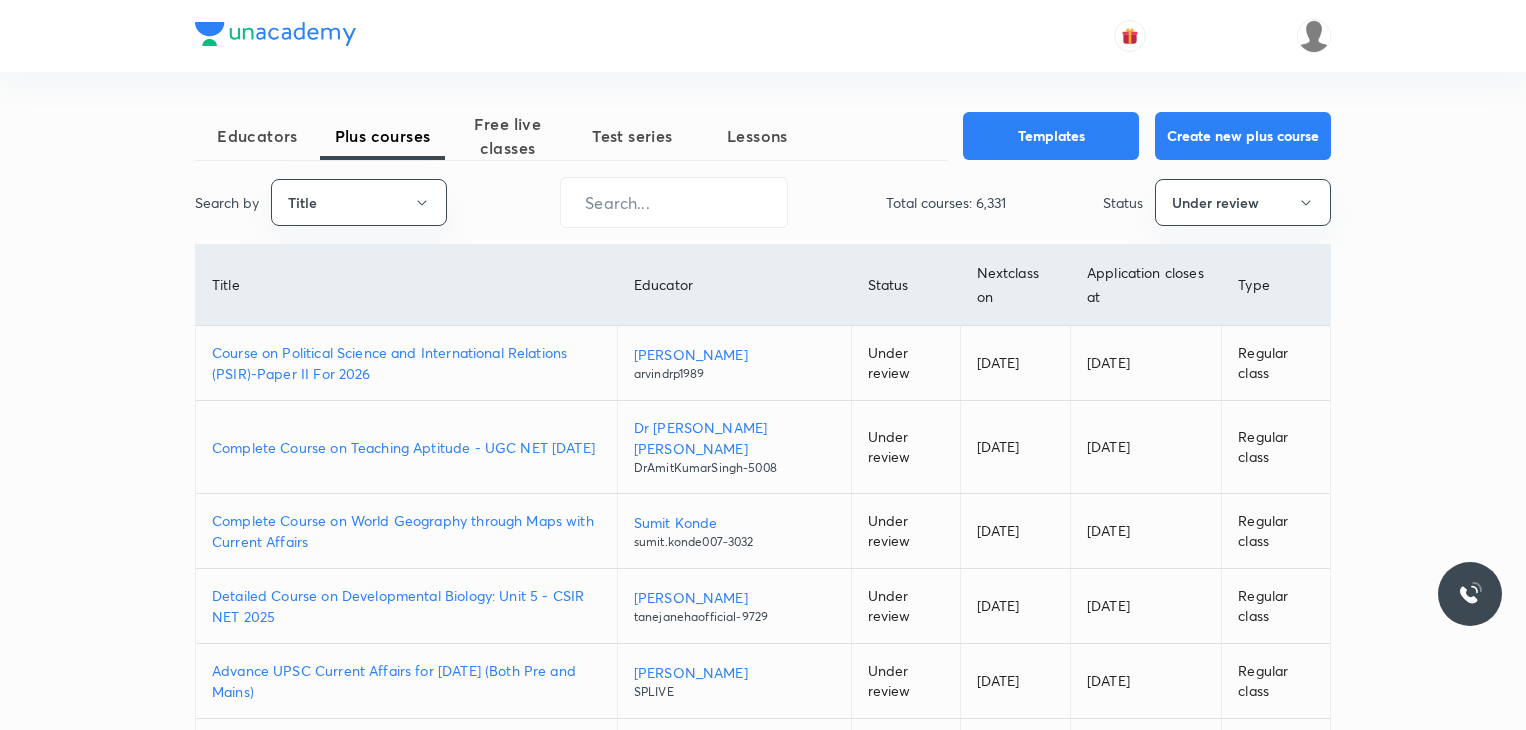 scroll, scrollTop: 0, scrollLeft: 0, axis: both 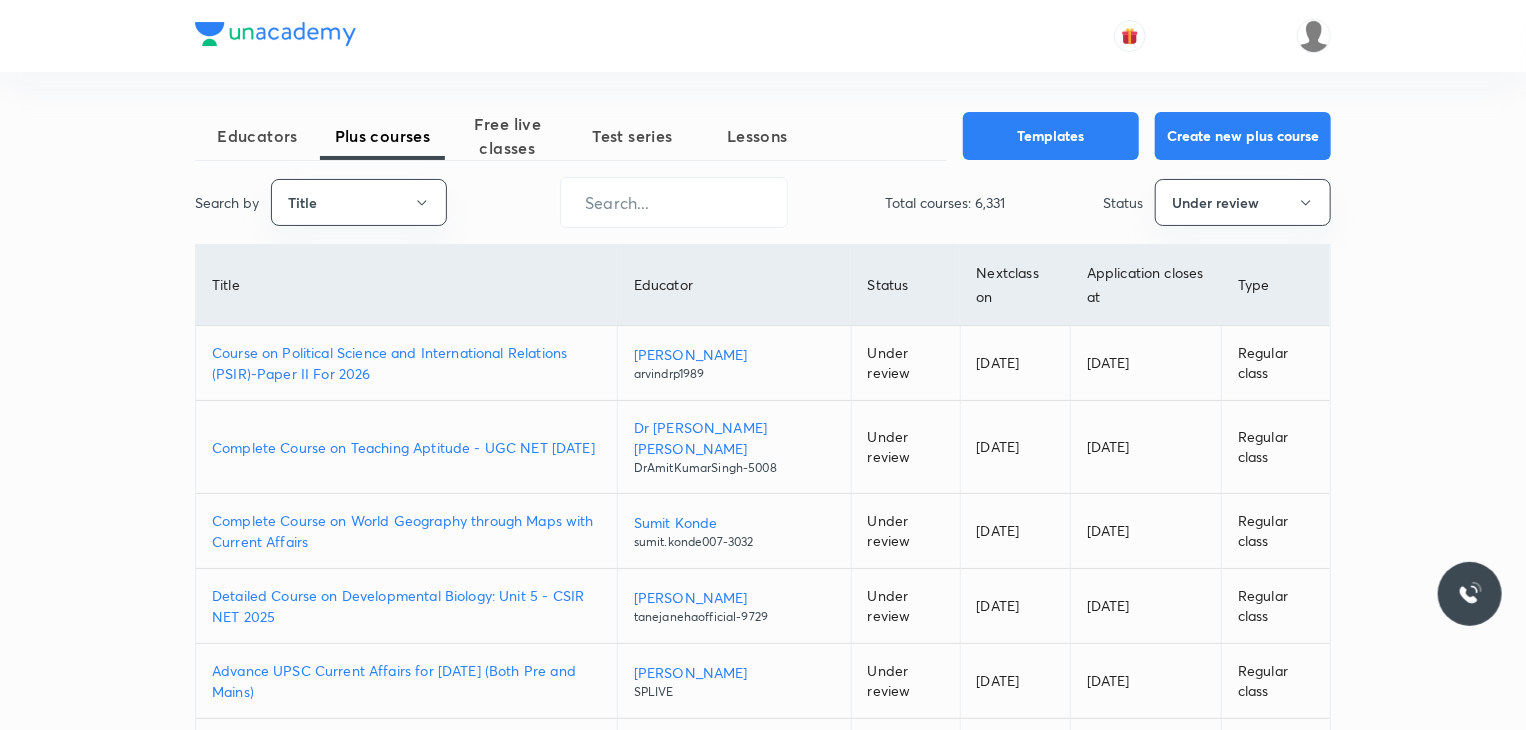 click on "Create new plus course" at bounding box center (1243, 136) 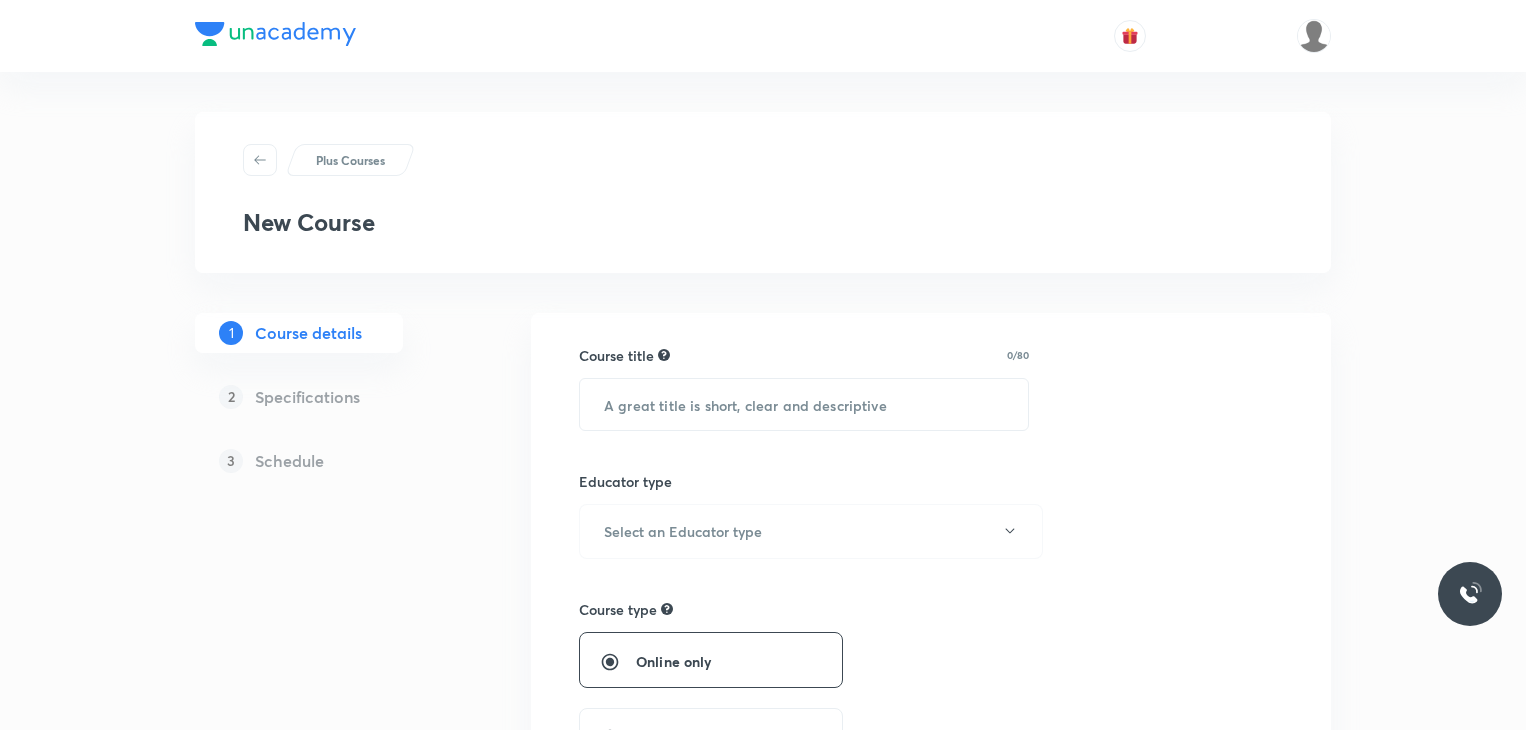 scroll, scrollTop: 0, scrollLeft: 0, axis: both 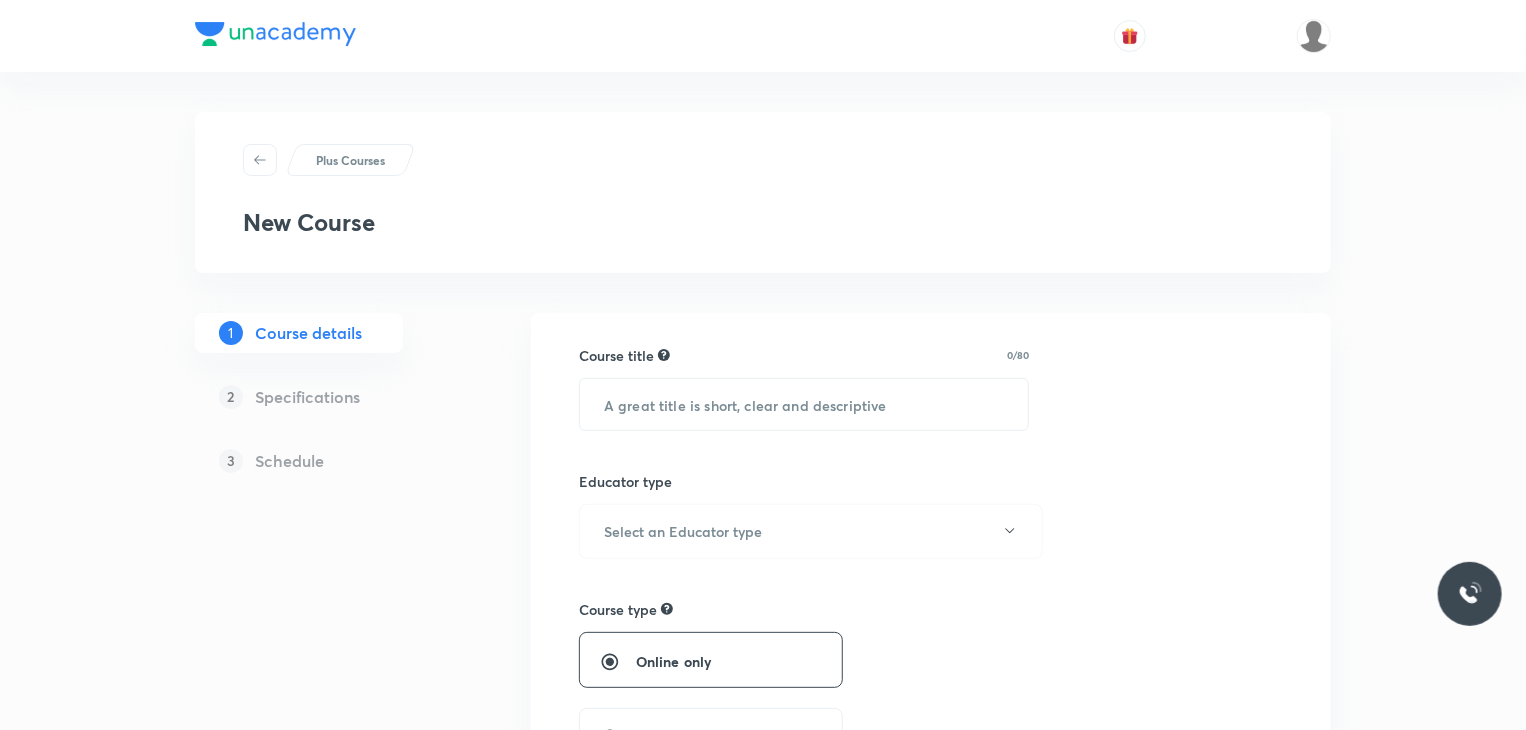 click at bounding box center (804, 404) 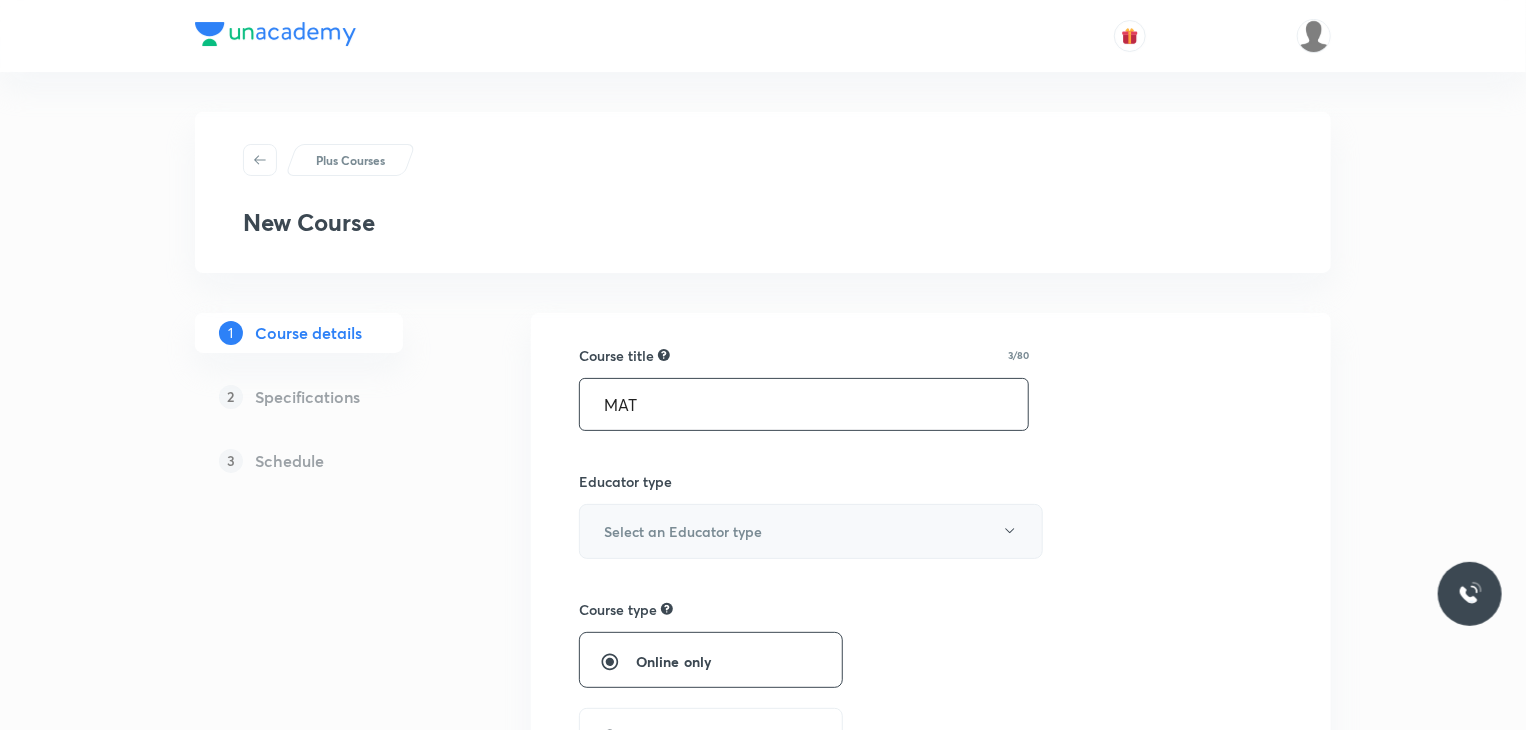 type on "MAT" 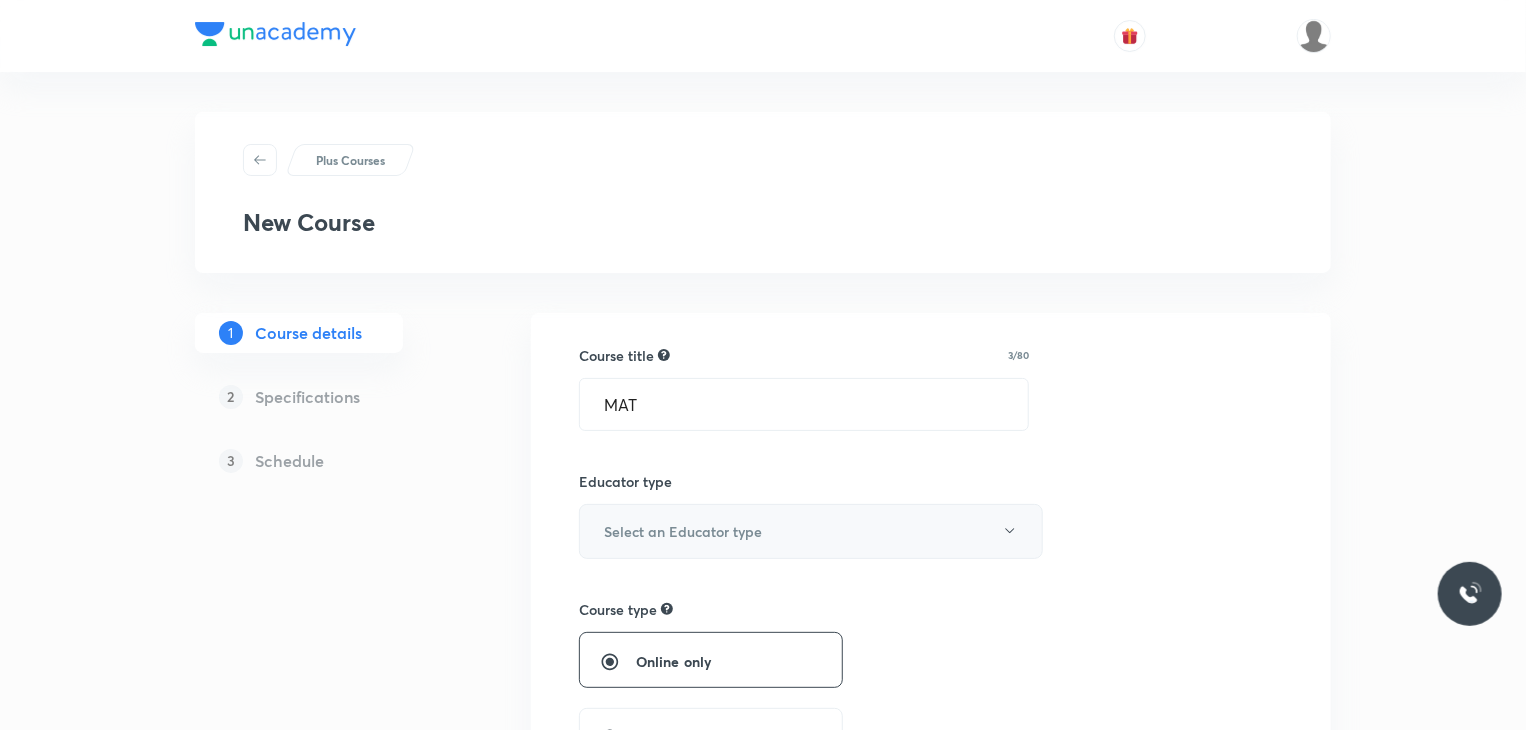 click on "Select an Educator type" at bounding box center [811, 531] 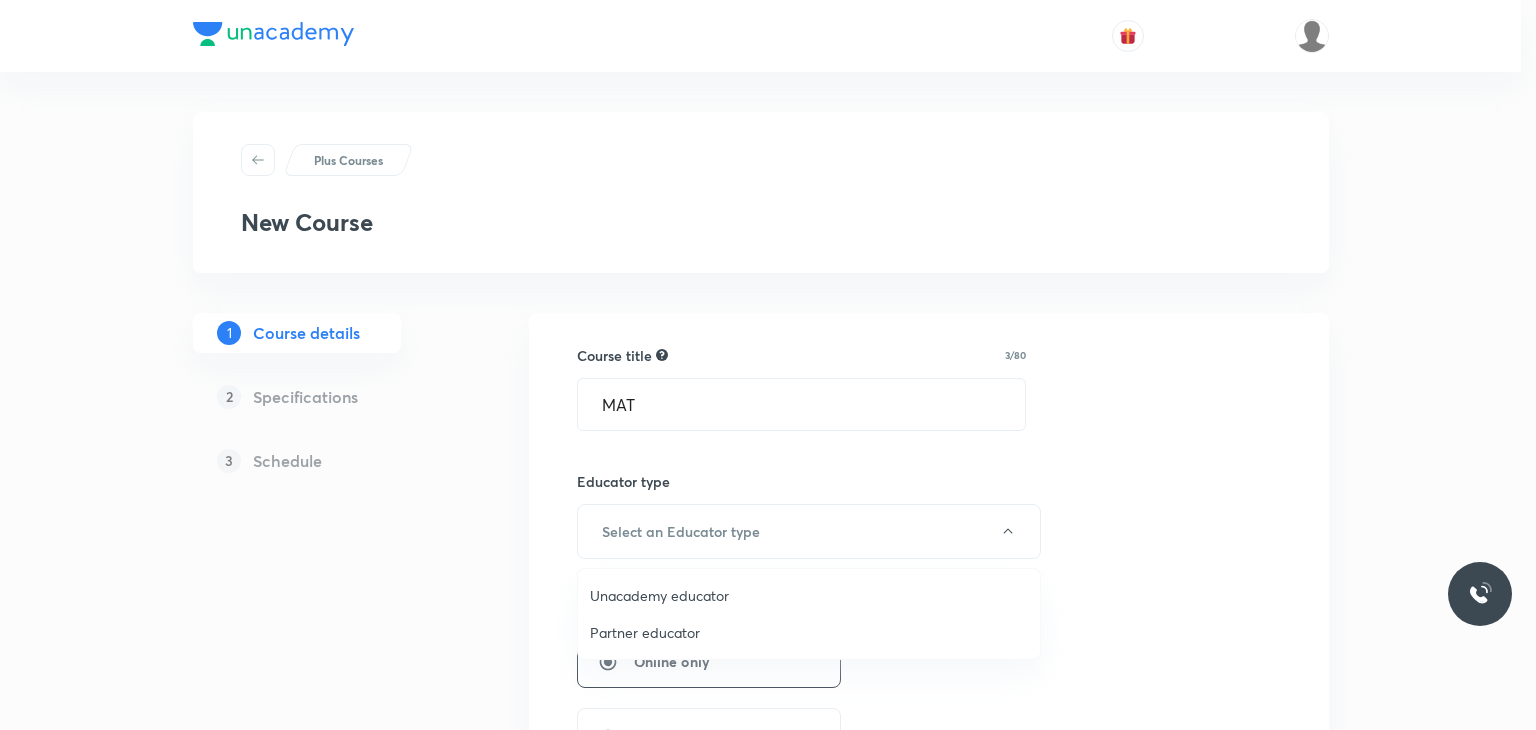 click on "Unacademy educator" at bounding box center [809, 595] 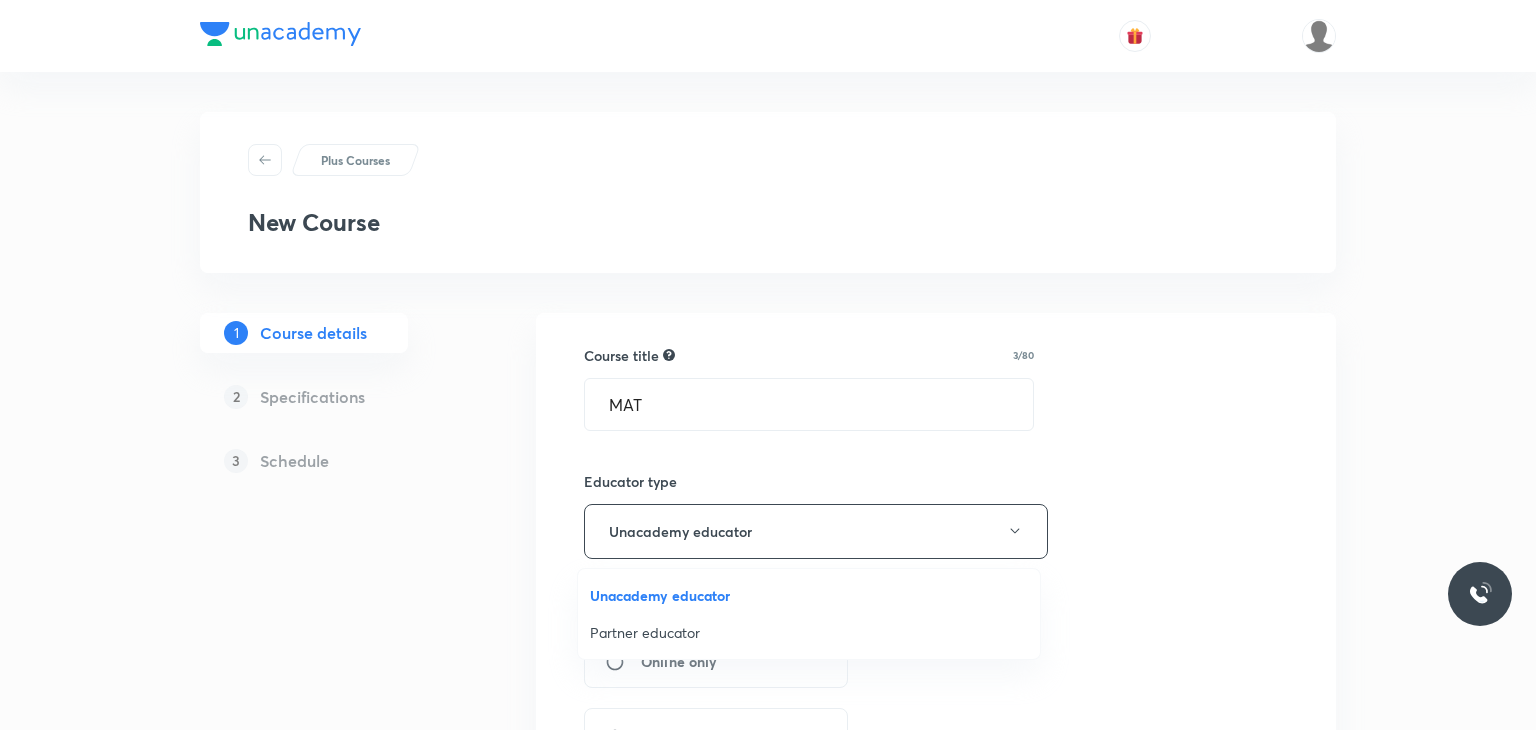 radio on "false" 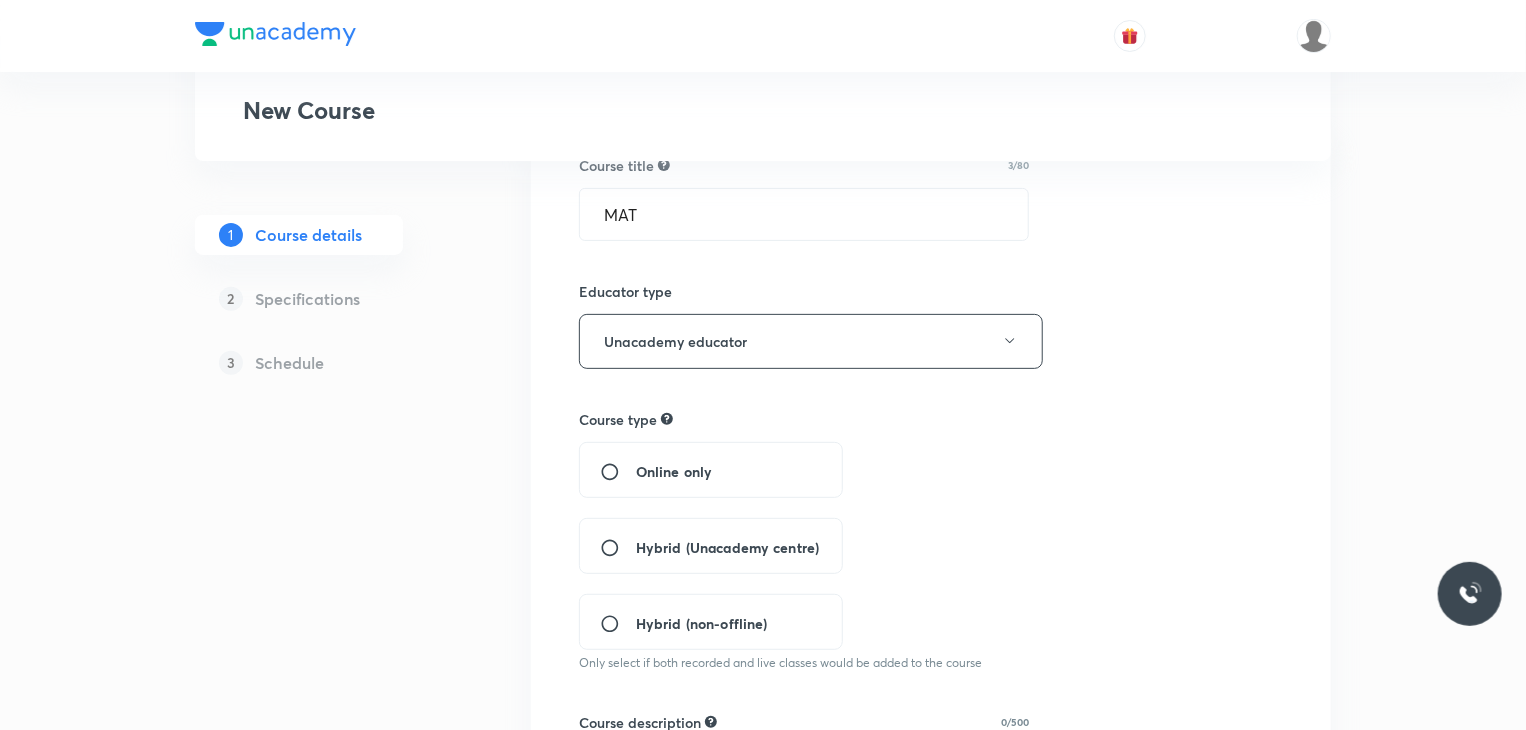 click on "Hybrid (Unacademy centre)" at bounding box center [727, 547] 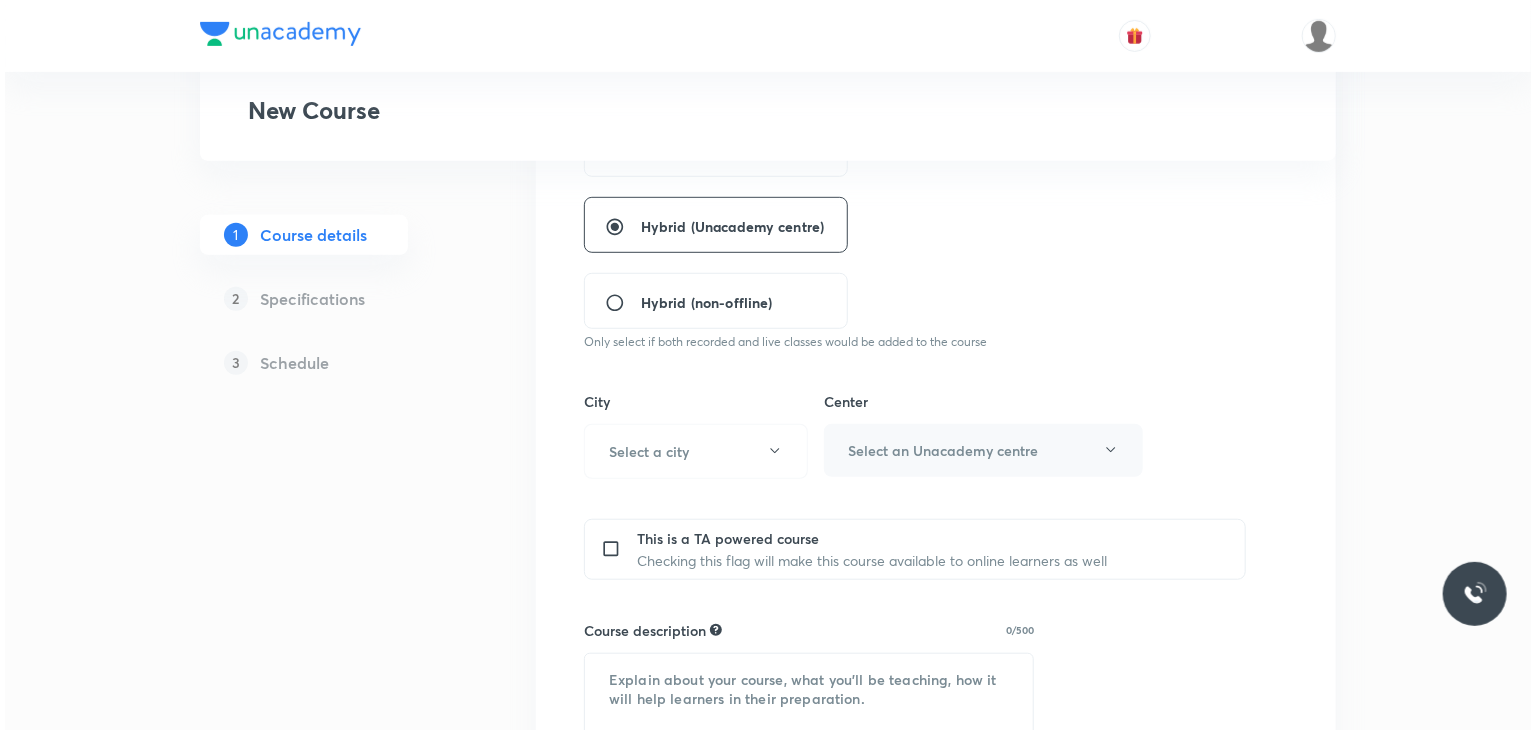 scroll, scrollTop: 526, scrollLeft: 0, axis: vertical 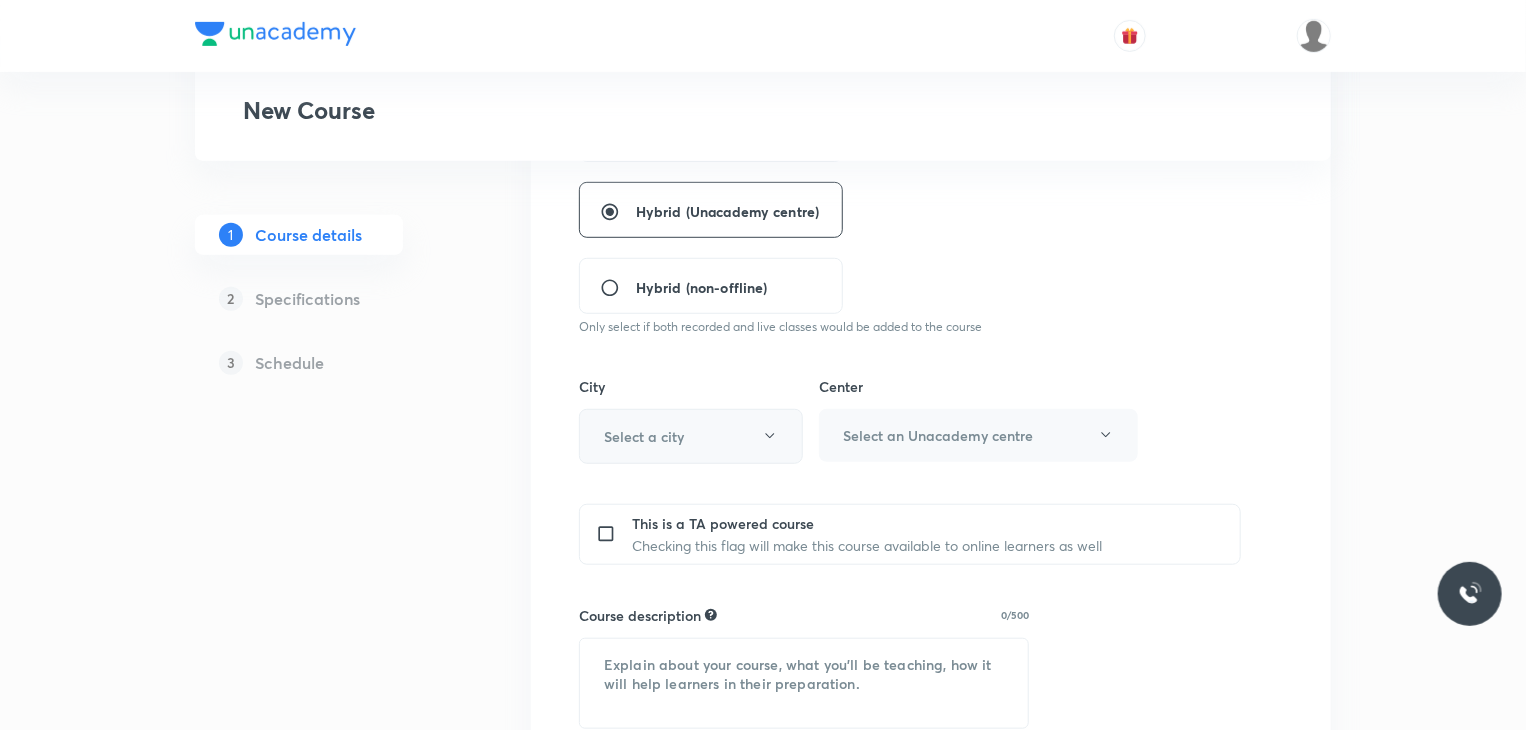 click on "Select a city" at bounding box center [691, 436] 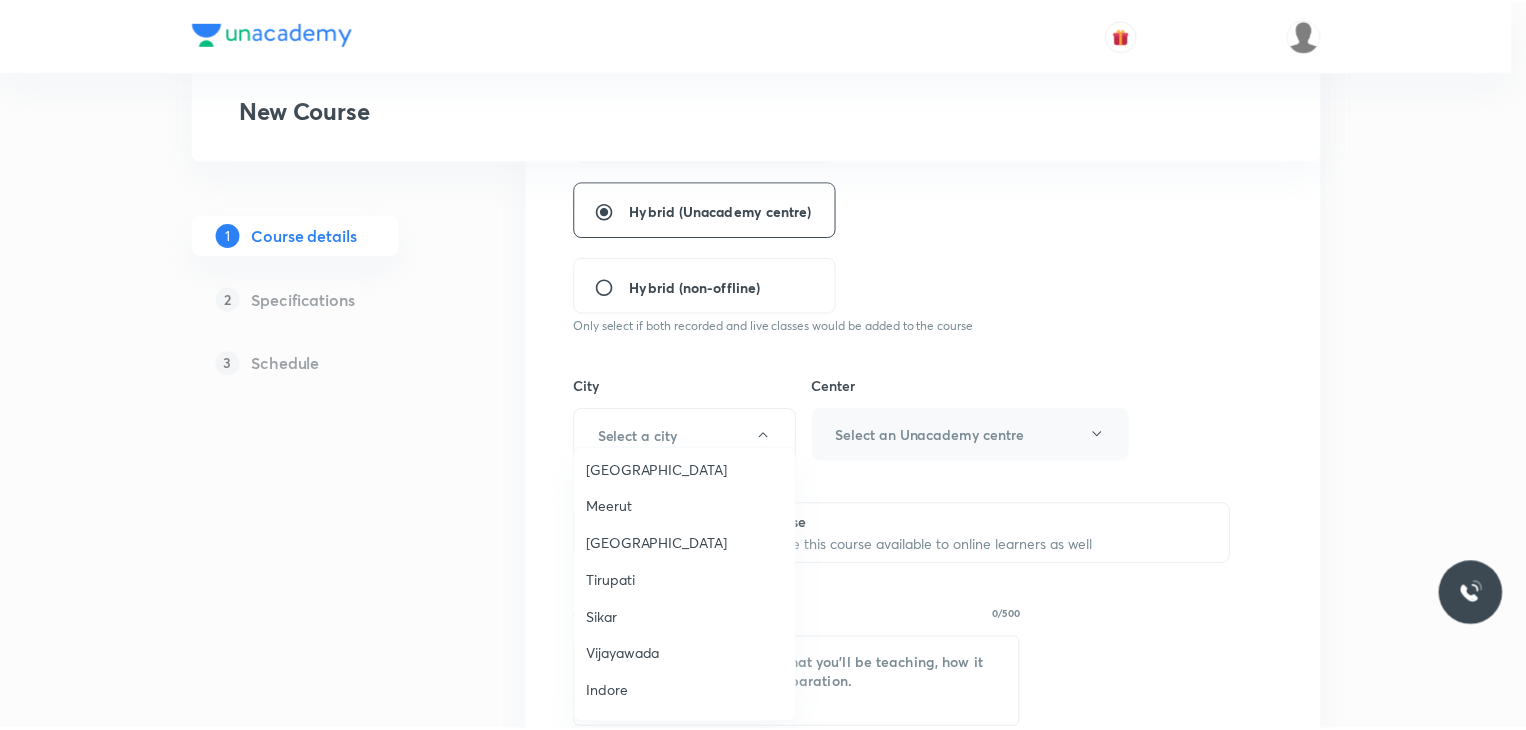 scroll, scrollTop: 1255, scrollLeft: 0, axis: vertical 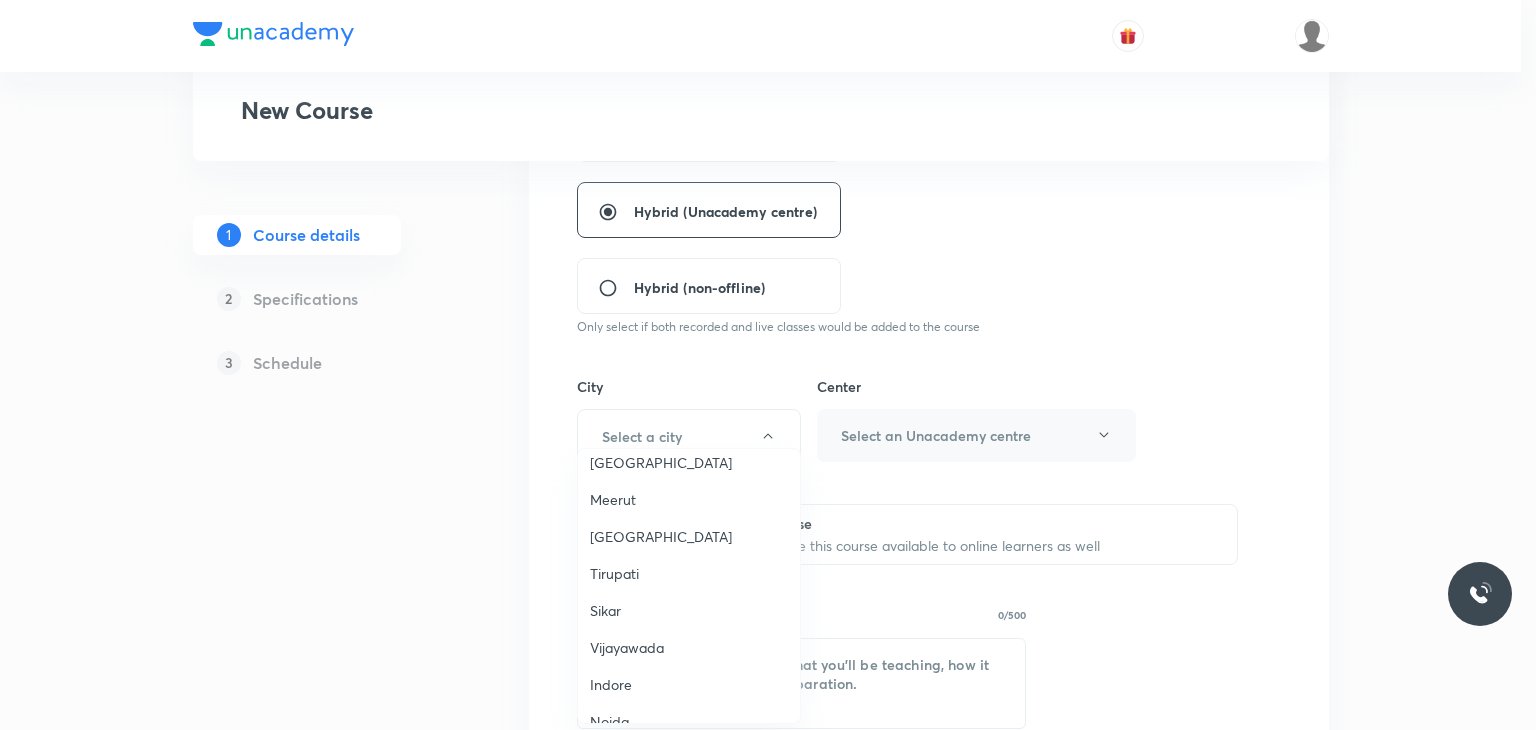 click on "Indore" at bounding box center (689, 684) 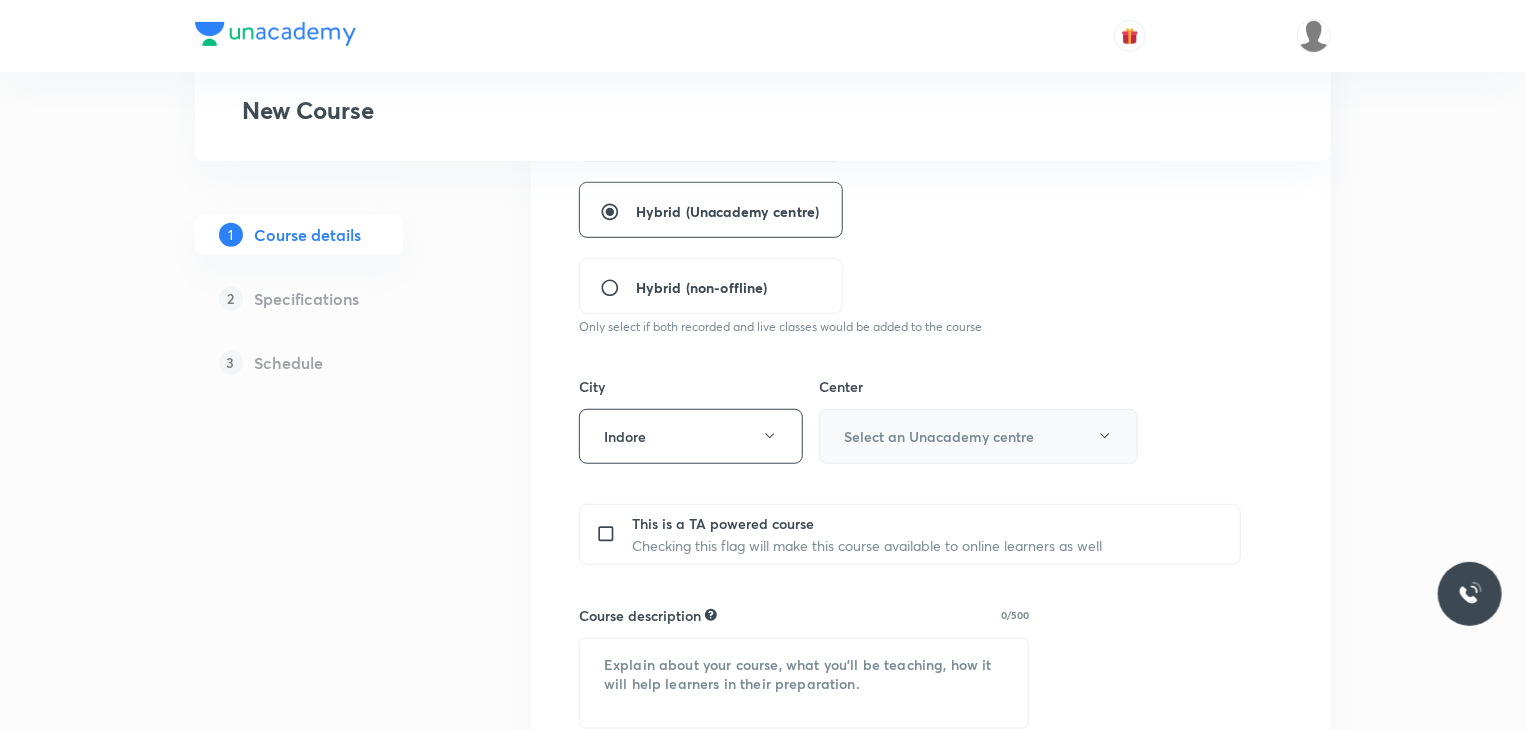 click on "Select an Unacademy centre" at bounding box center (939, 436) 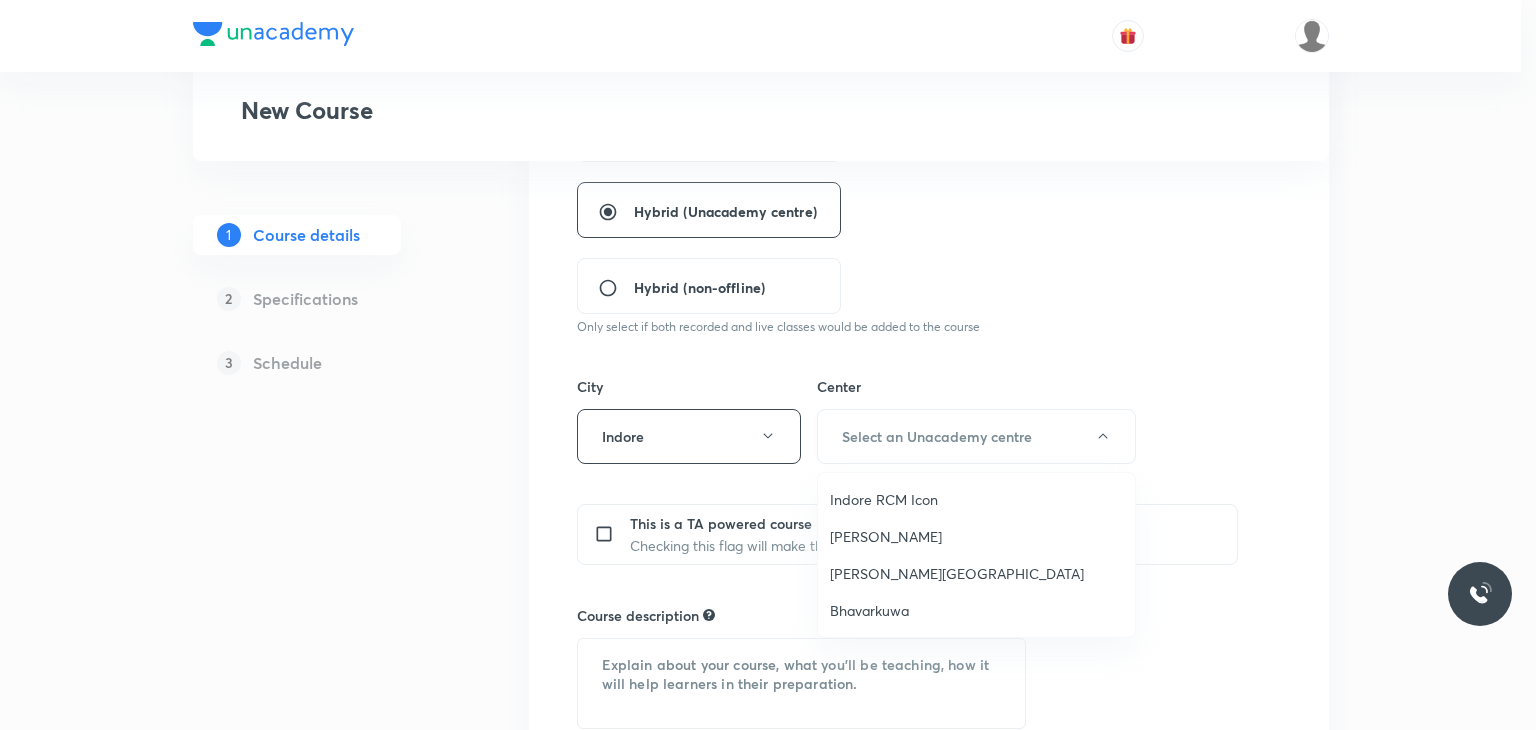 click on "Vijay Nagar" at bounding box center [976, 536] 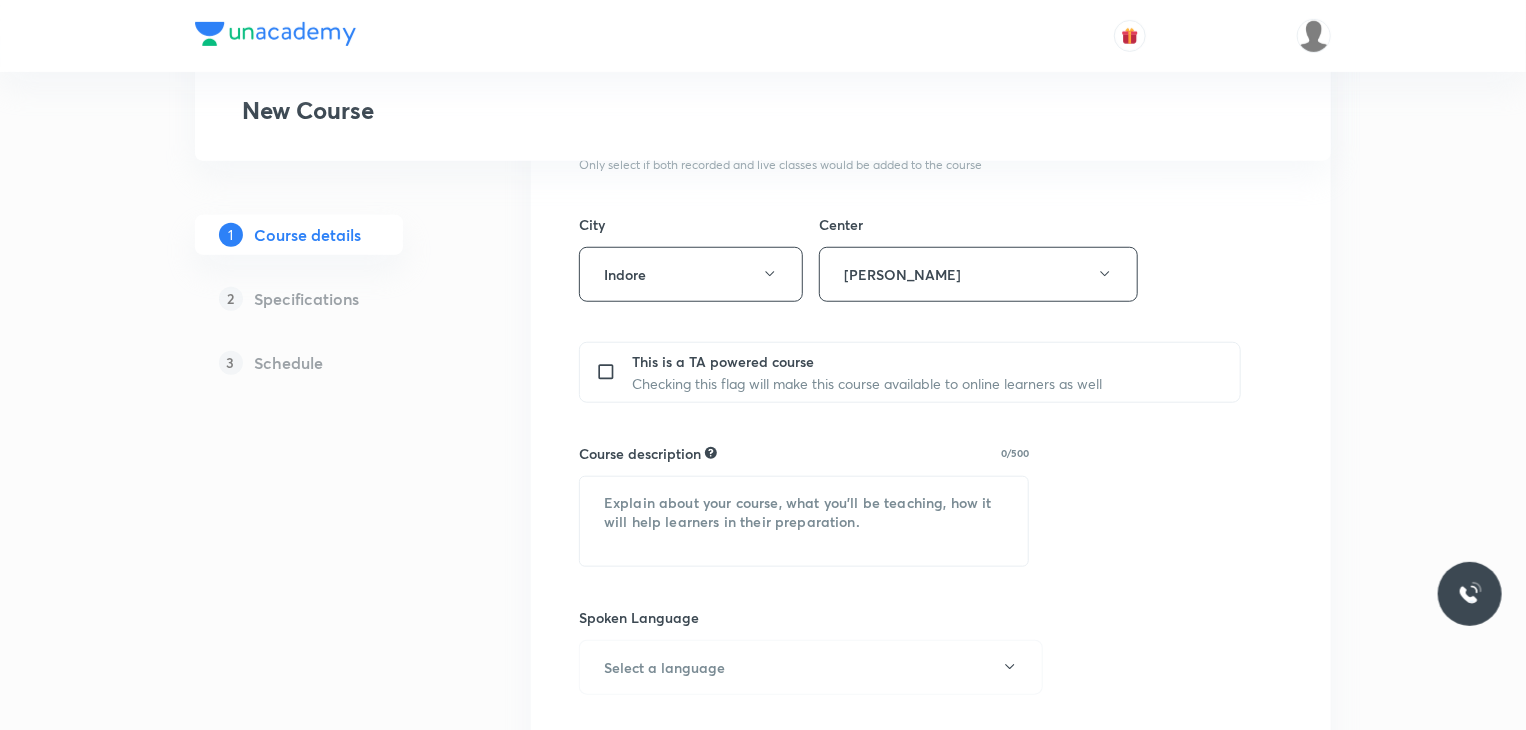 scroll, scrollTop: 690, scrollLeft: 0, axis: vertical 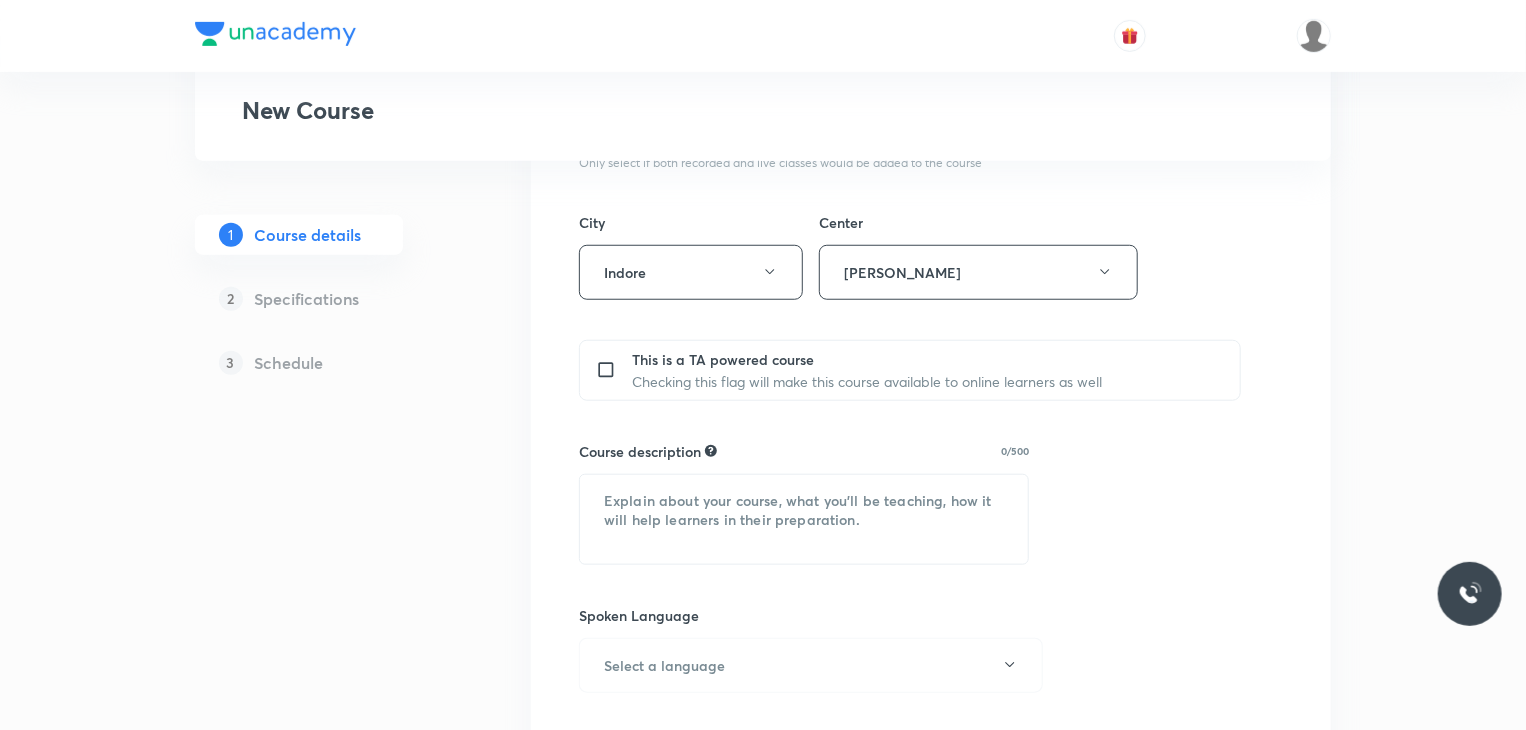 click on "Course description" at bounding box center [640, 451] 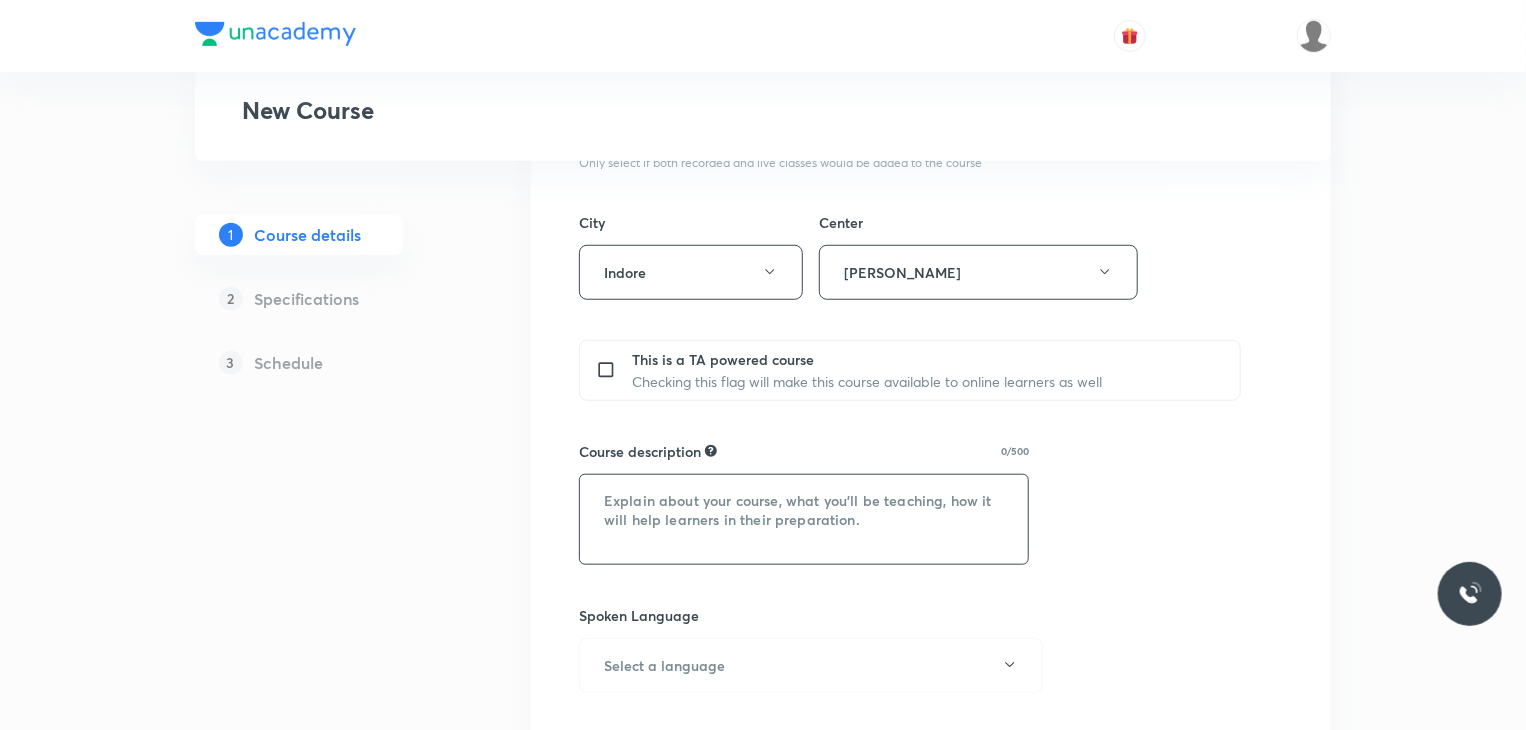 click at bounding box center [804, 519] 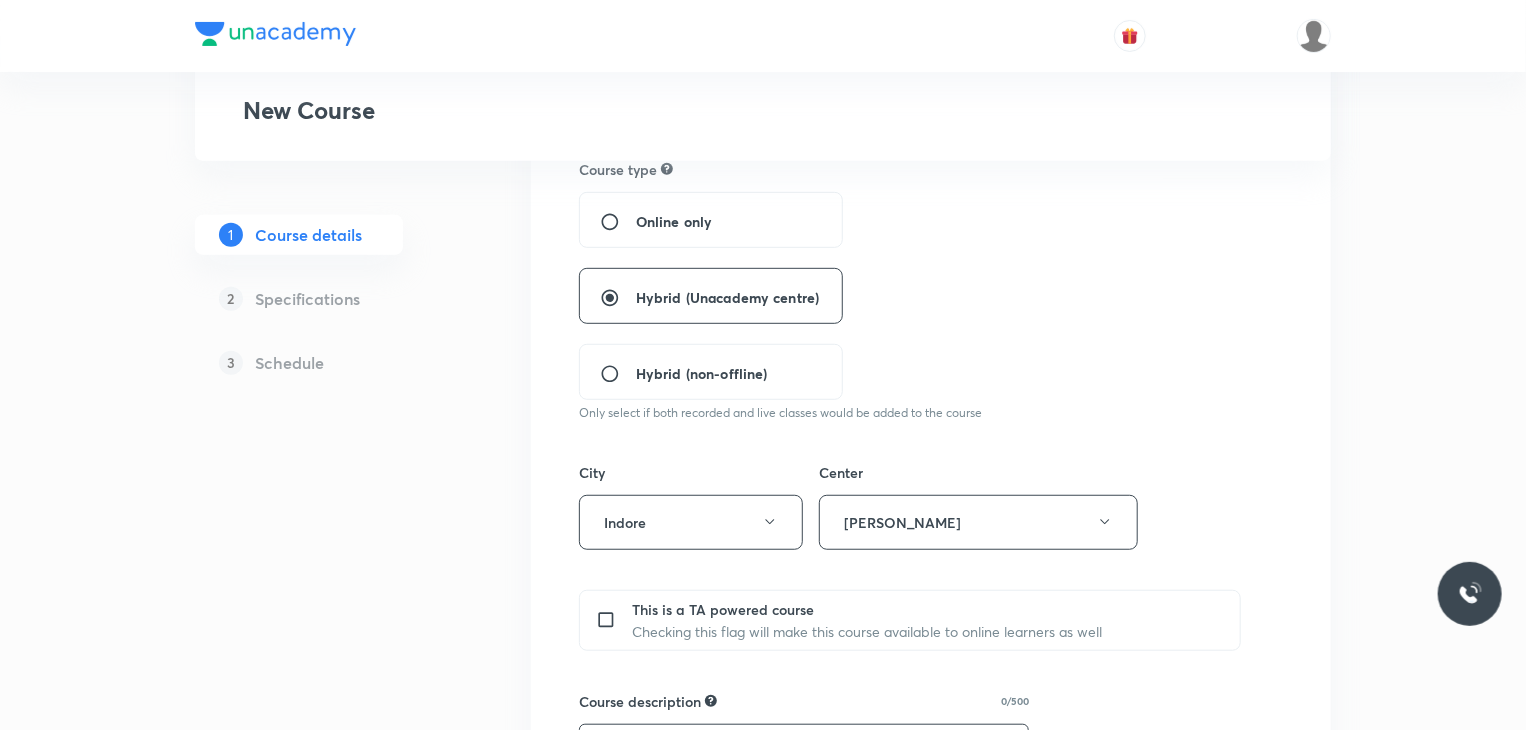 scroll, scrollTop: 432, scrollLeft: 0, axis: vertical 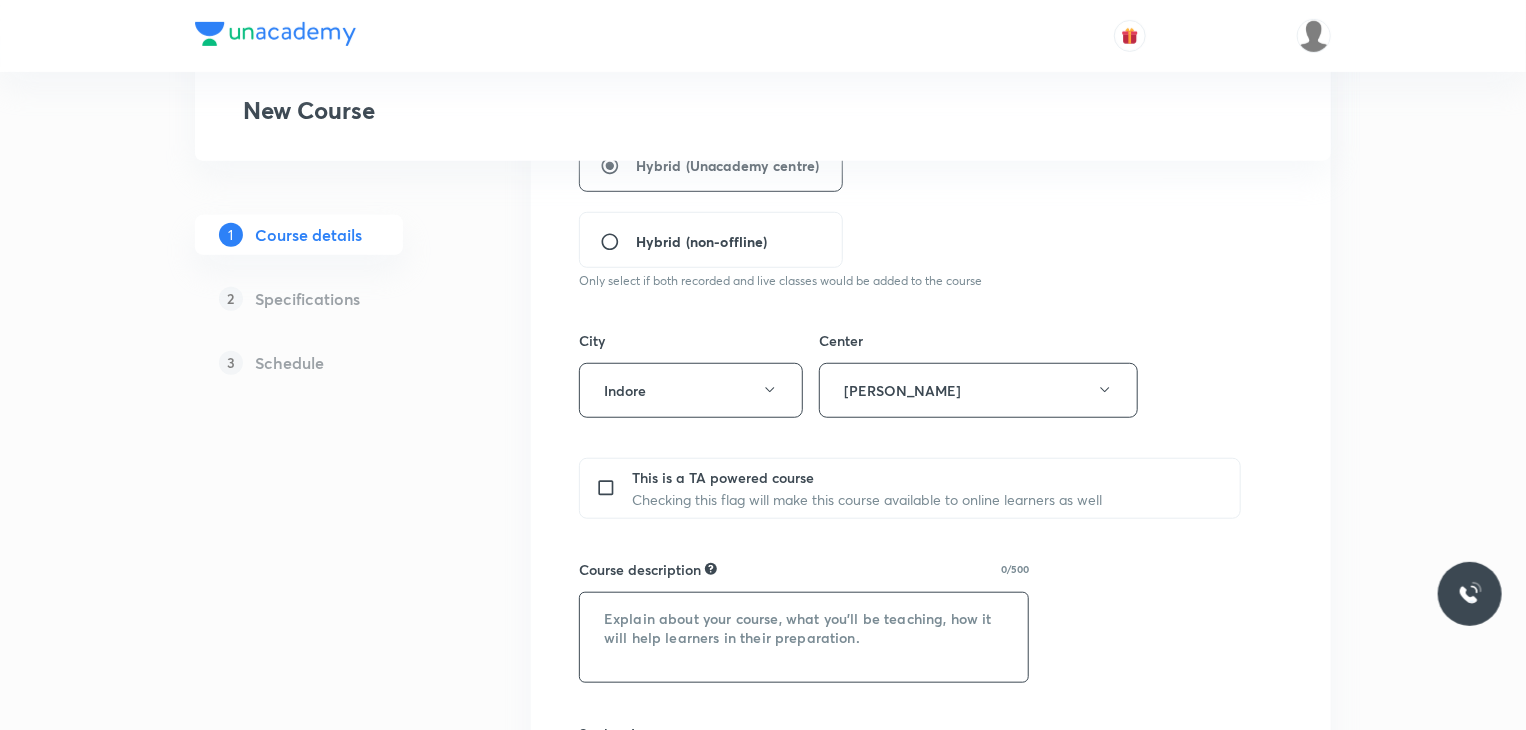 click at bounding box center [804, 637] 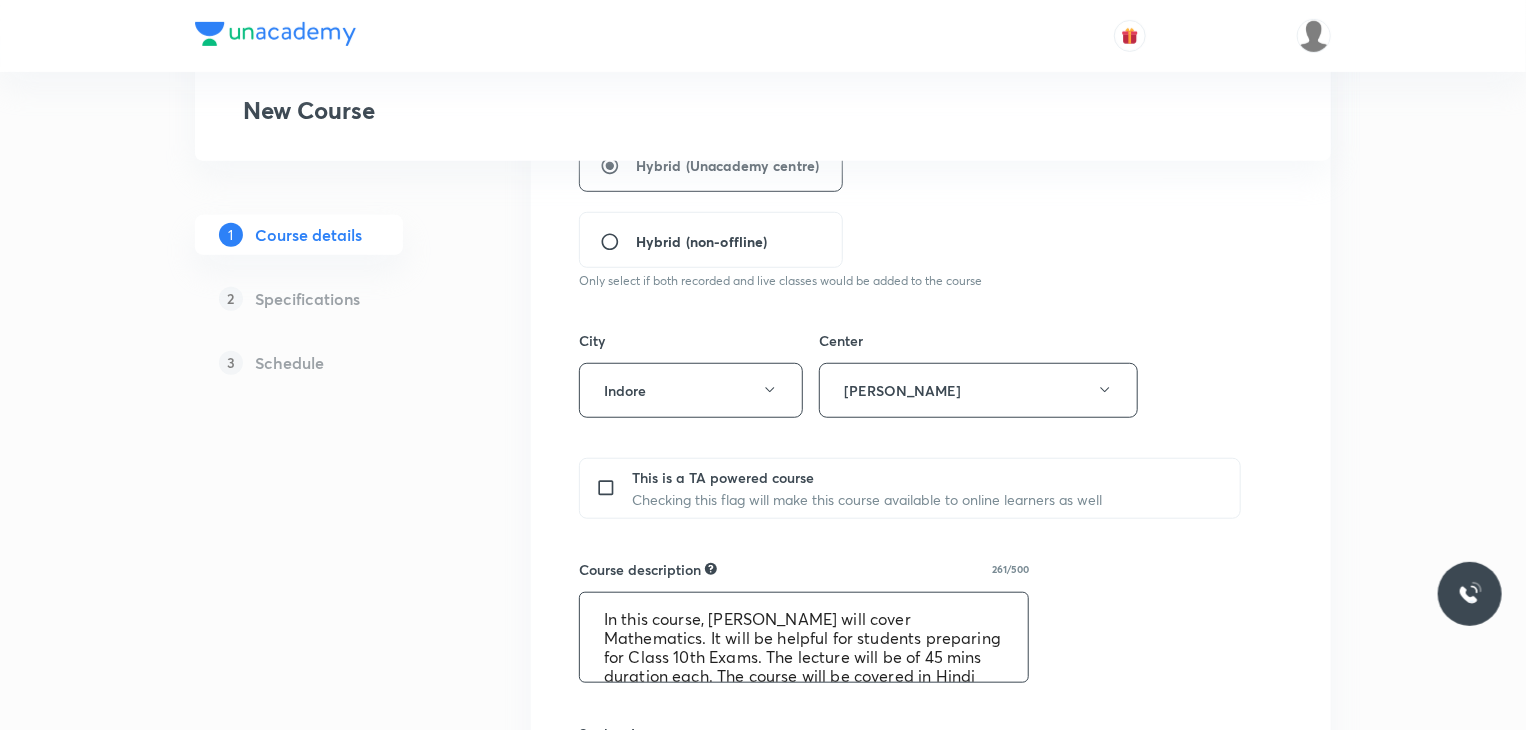 scroll, scrollTop: 4, scrollLeft: 0, axis: vertical 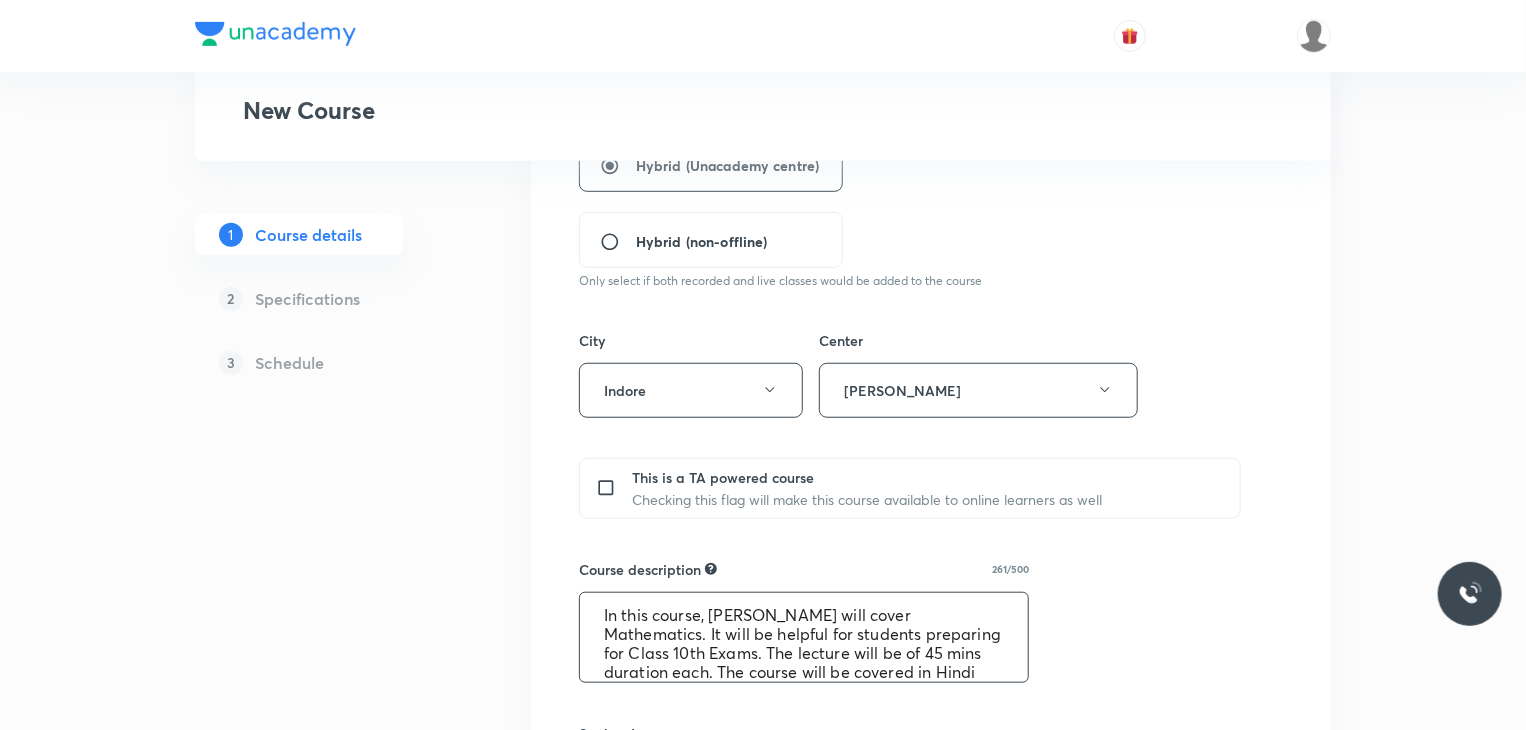 click on "In this course, Sanjay Chouraisa Sir sir will cover Mathematics. It will be helpful for students preparing for Class 10th Exams. The lecture will be of 45 mins duration each. The course will be covered in Hindi and English, and notes will be covered in English." at bounding box center [804, 637] 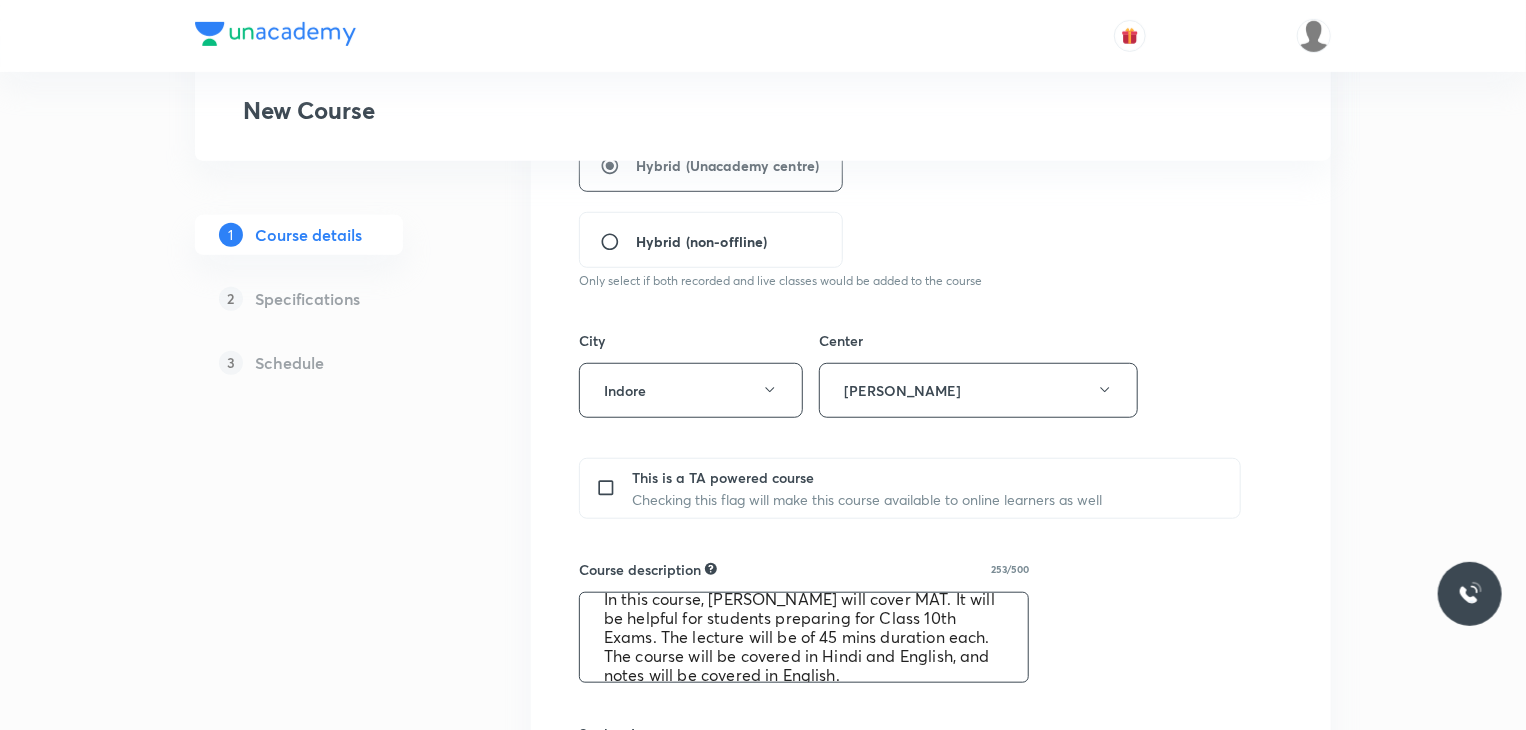 scroll, scrollTop: 22, scrollLeft: 0, axis: vertical 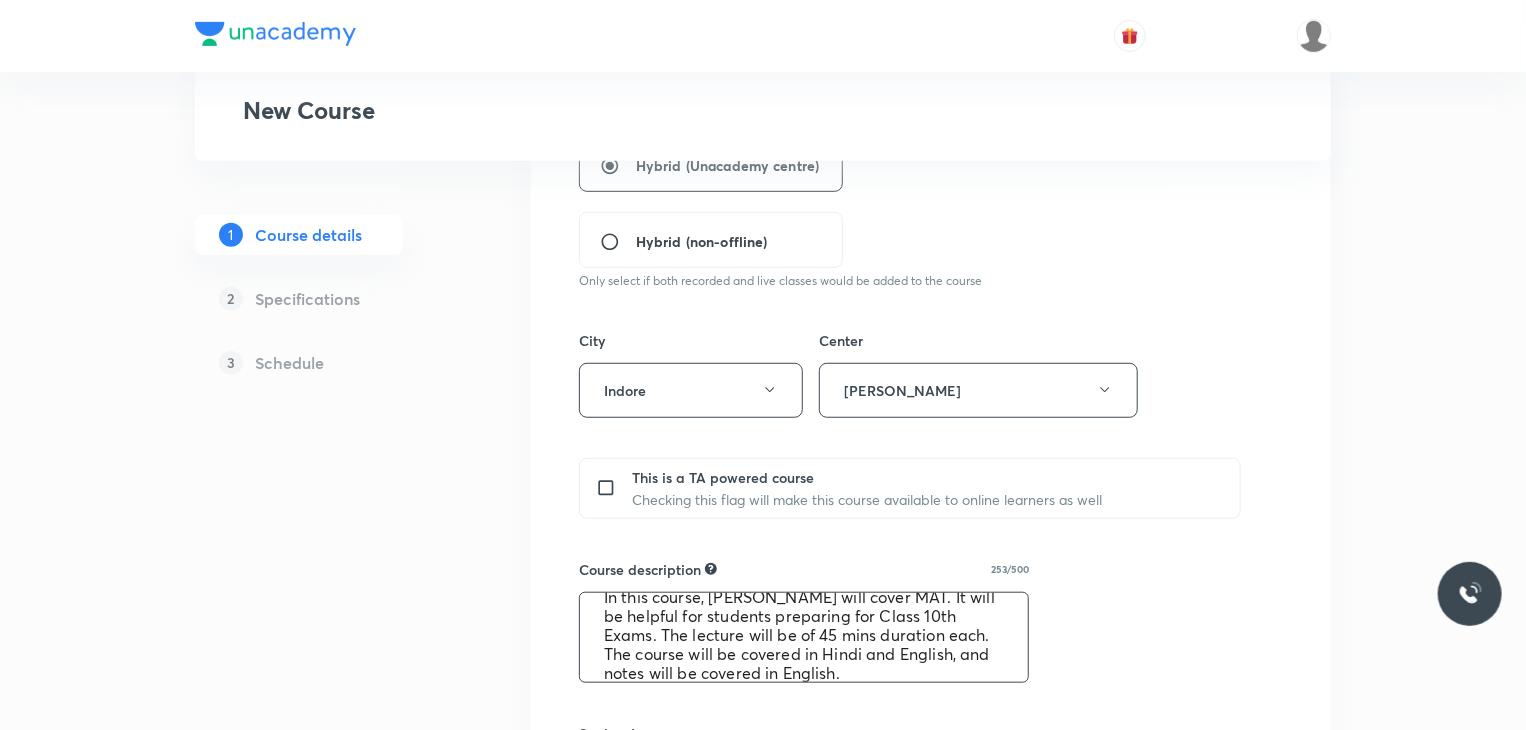 drag, startPoint x: 671, startPoint y: 629, endPoint x: 648, endPoint y: 630, distance: 23.021729 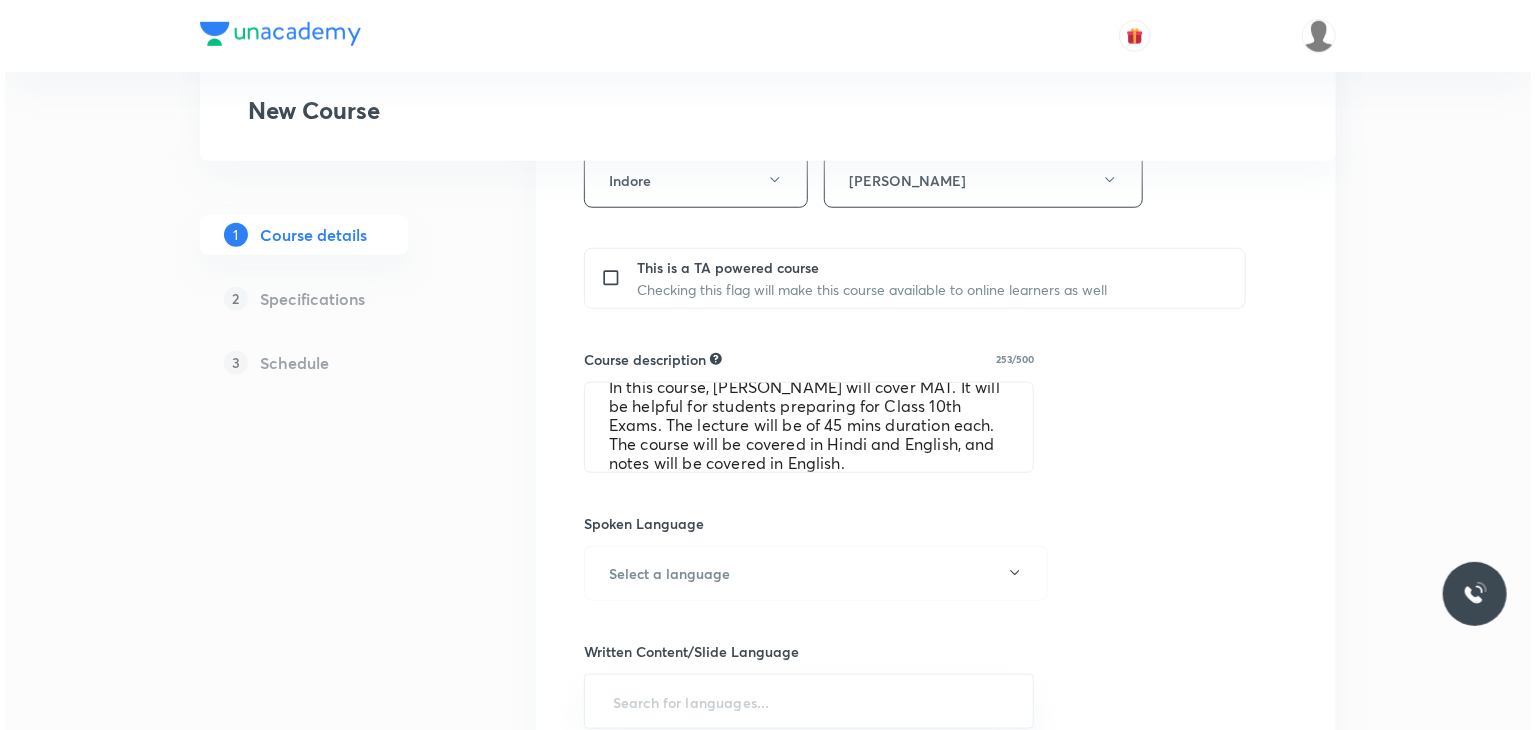 scroll, scrollTop: 787, scrollLeft: 0, axis: vertical 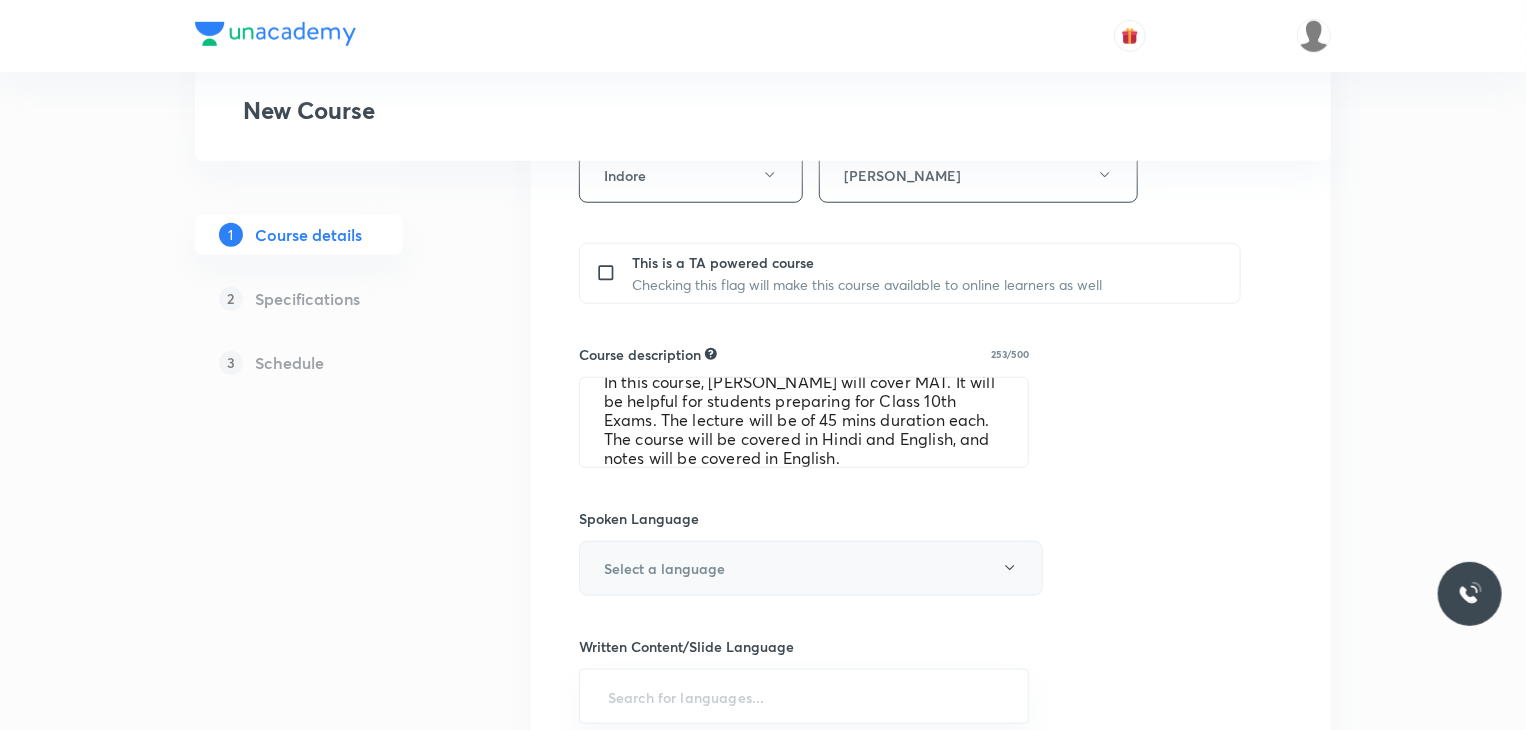 click on "Select a language" at bounding box center [811, 568] 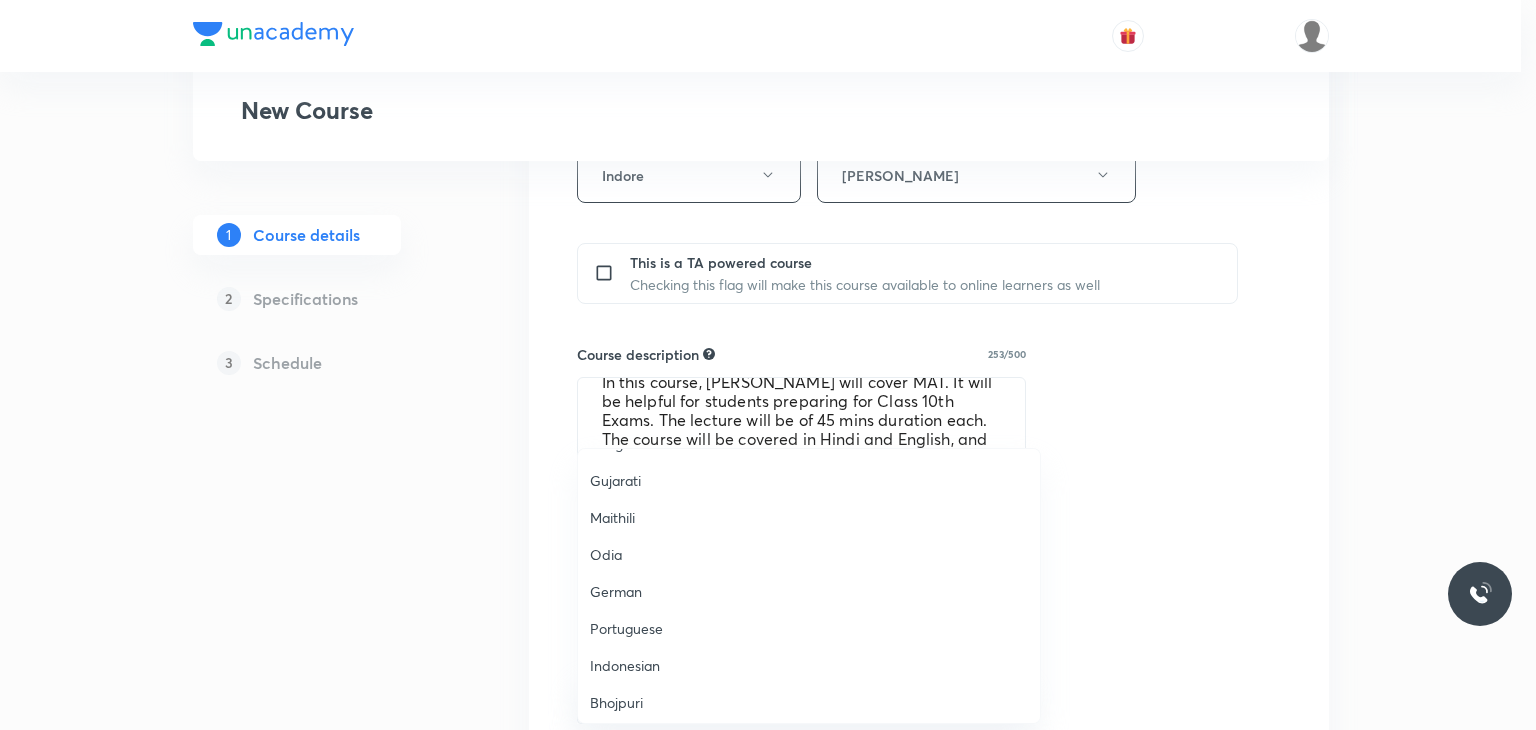 scroll, scrollTop: 516, scrollLeft: 0, axis: vertical 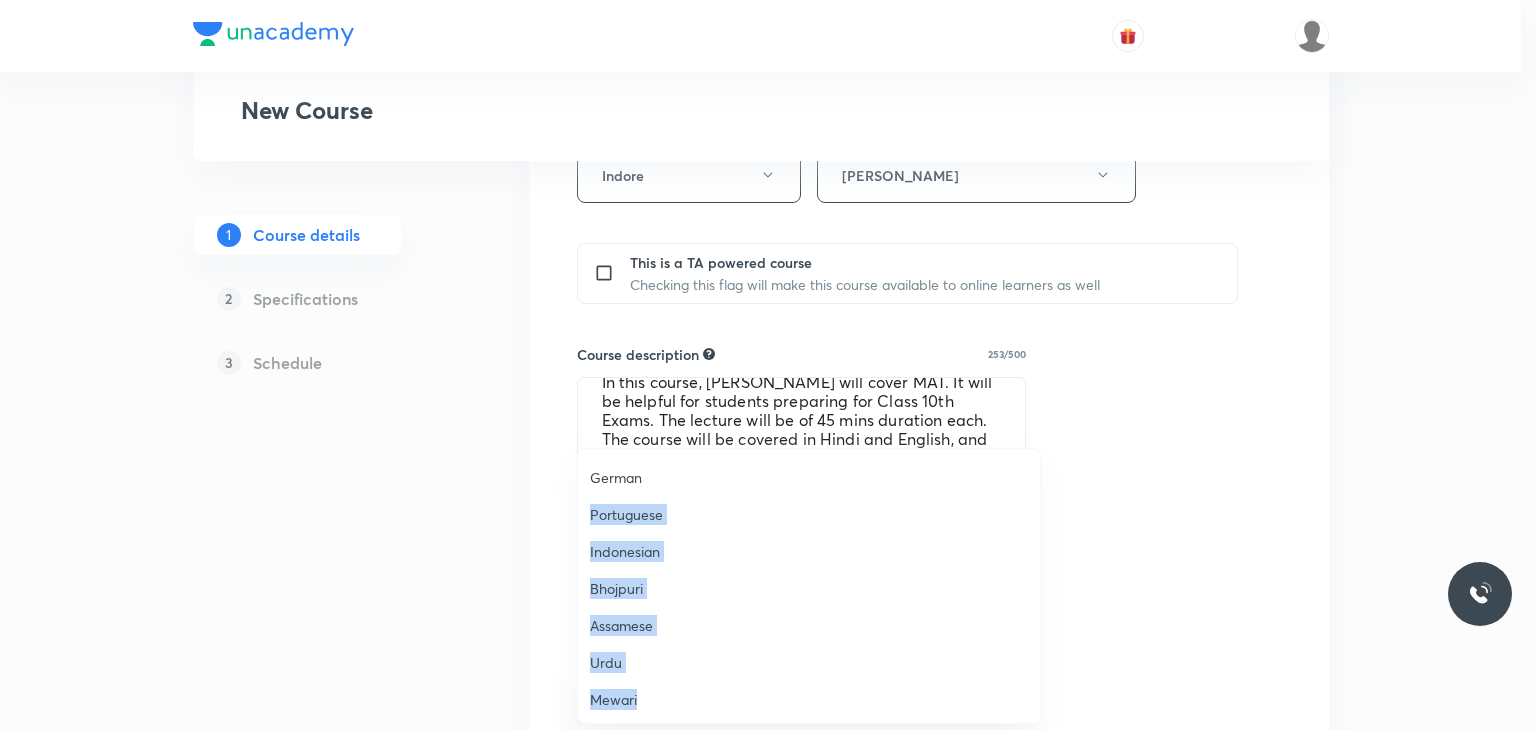 drag, startPoint x: 675, startPoint y: 698, endPoint x: 701, endPoint y: 465, distance: 234.44615 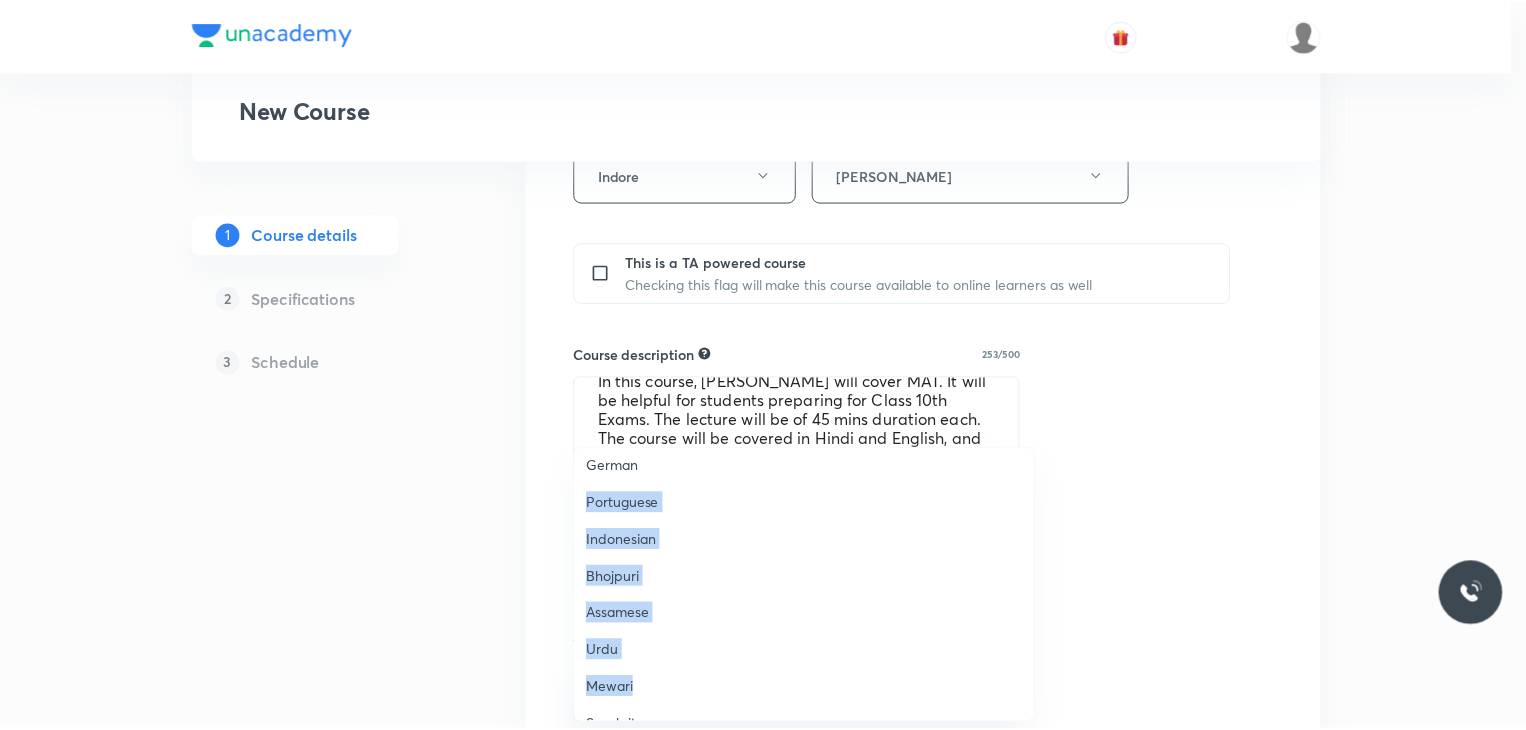 scroll, scrollTop: 592, scrollLeft: 0, axis: vertical 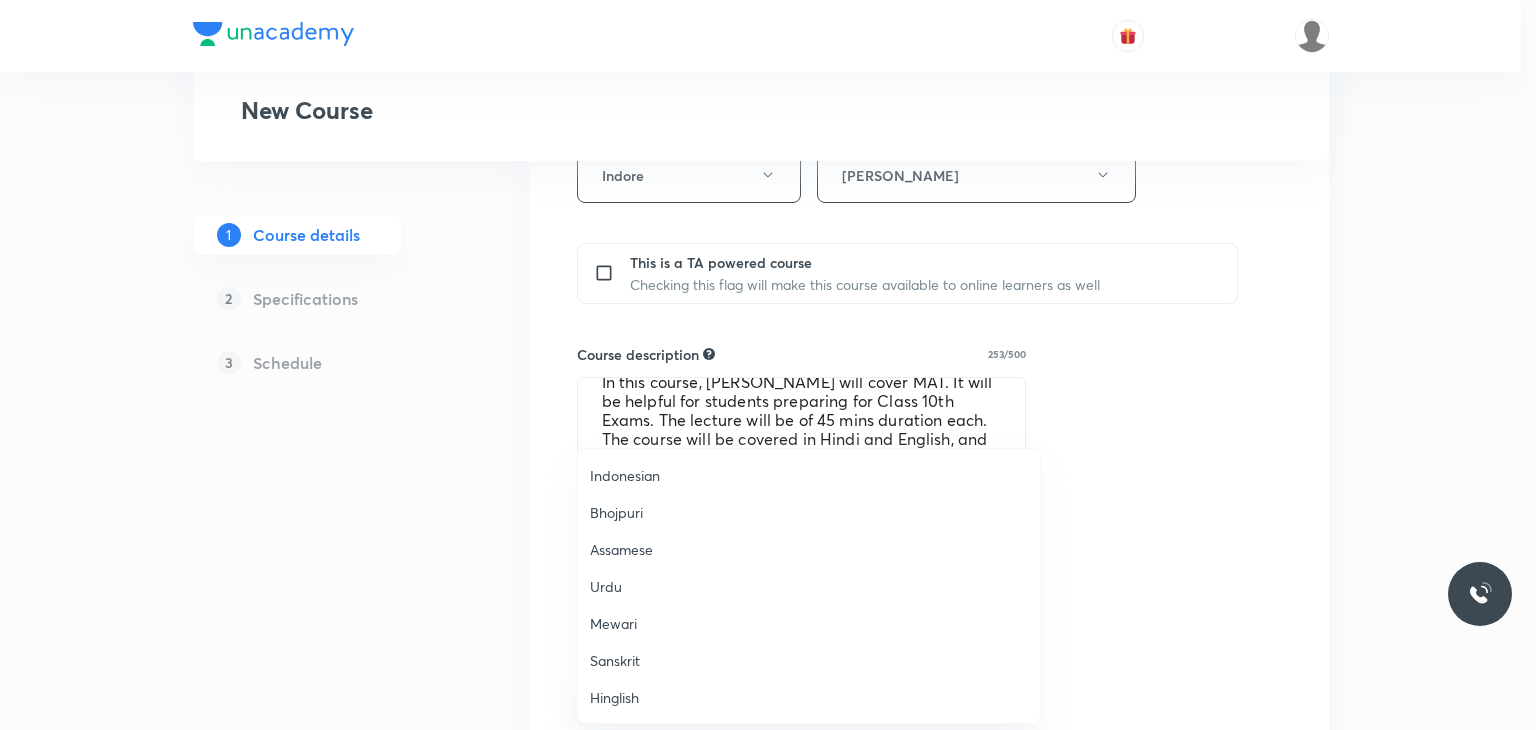 click on "Hinglish" at bounding box center (809, 697) 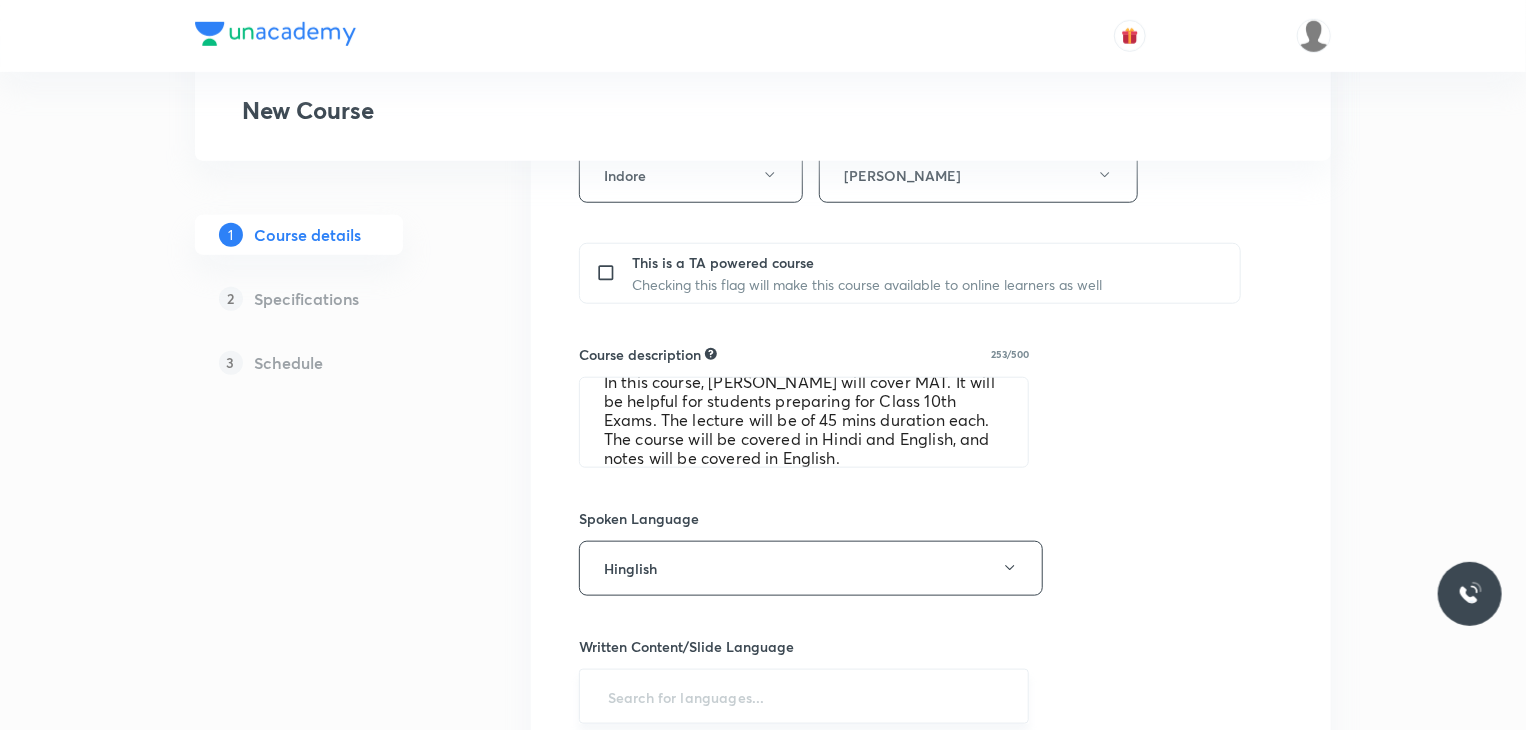 click on "​" at bounding box center (804, 696) 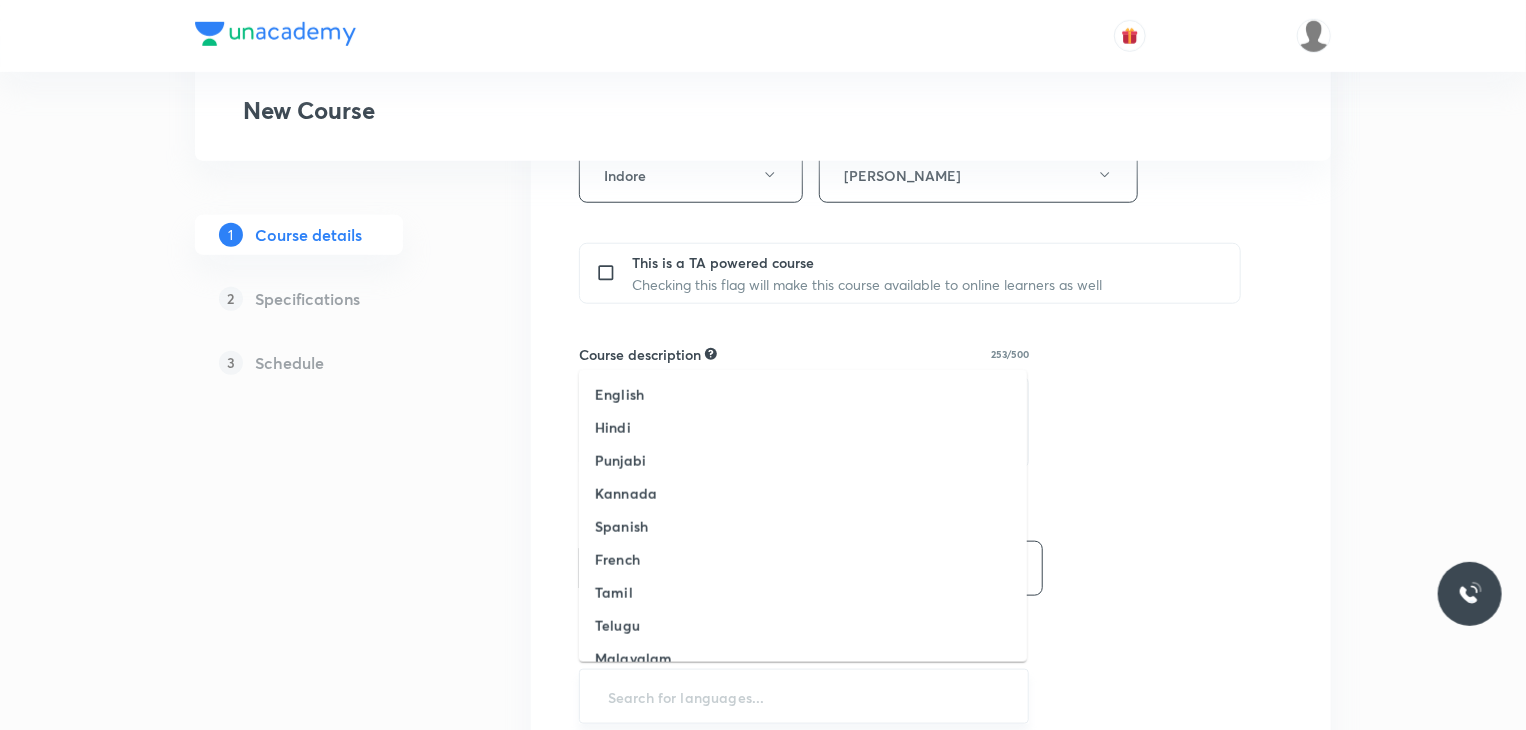 drag, startPoint x: 676, startPoint y: 673, endPoint x: 640, endPoint y: 688, distance: 39 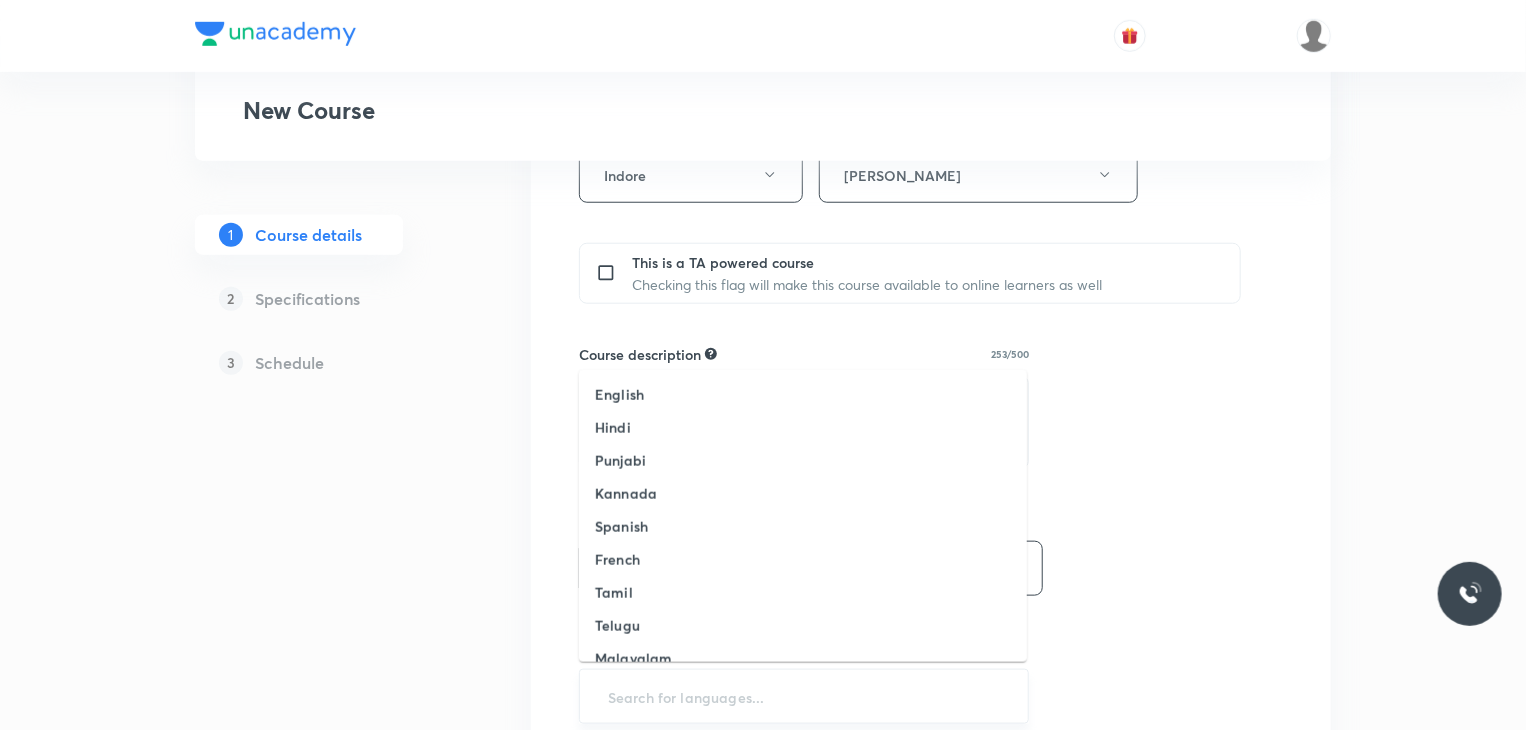 click at bounding box center [804, 696] 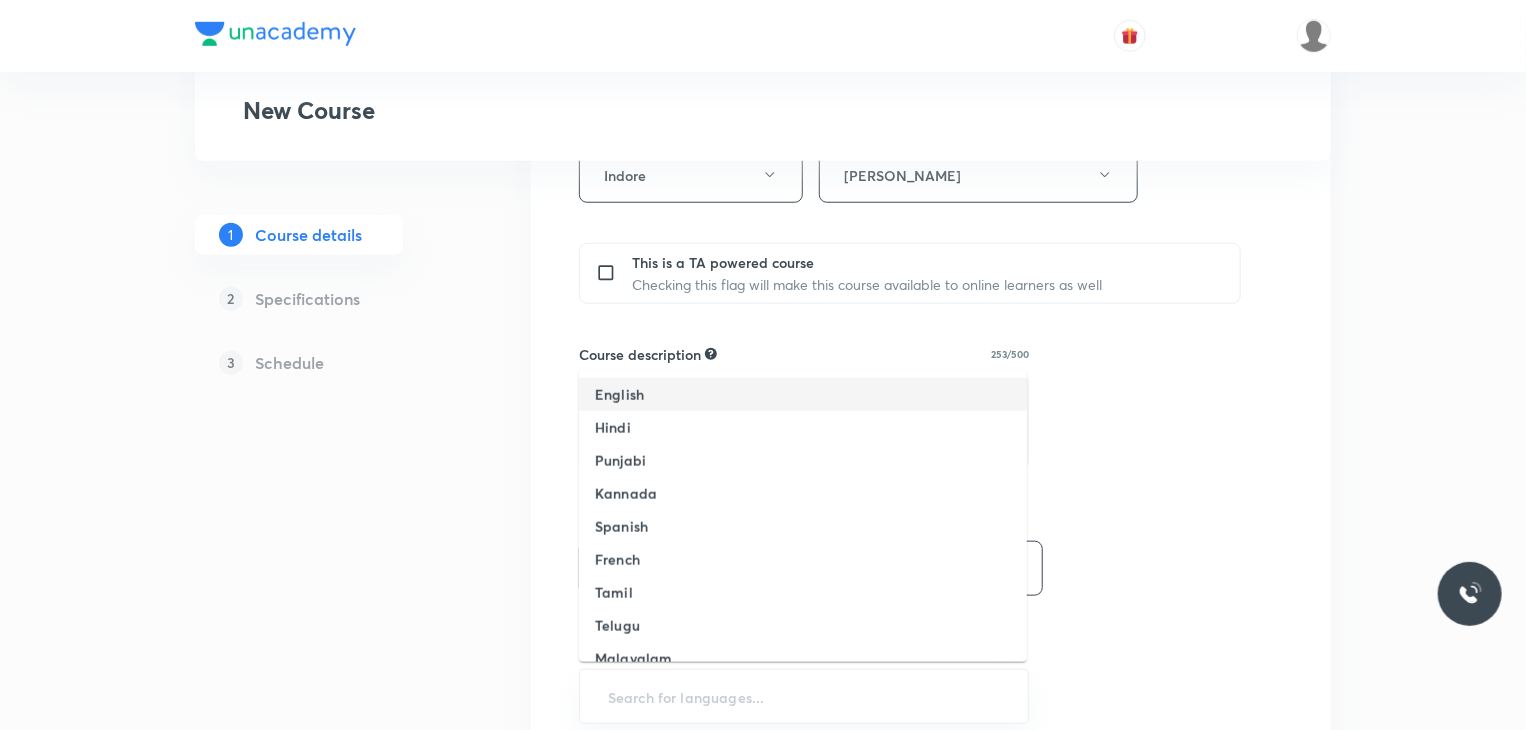 click on "English" at bounding box center [619, 394] 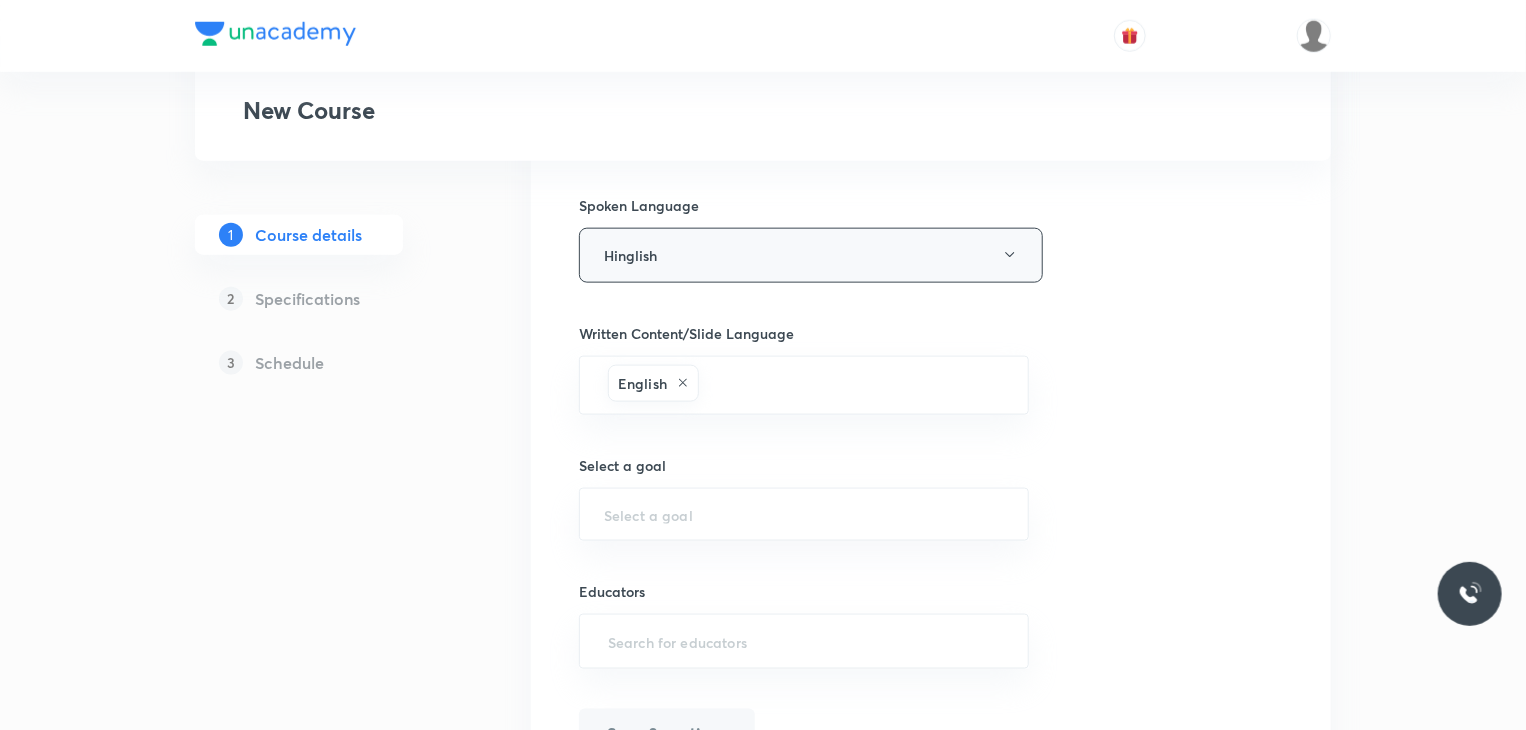 scroll, scrollTop: 1102, scrollLeft: 0, axis: vertical 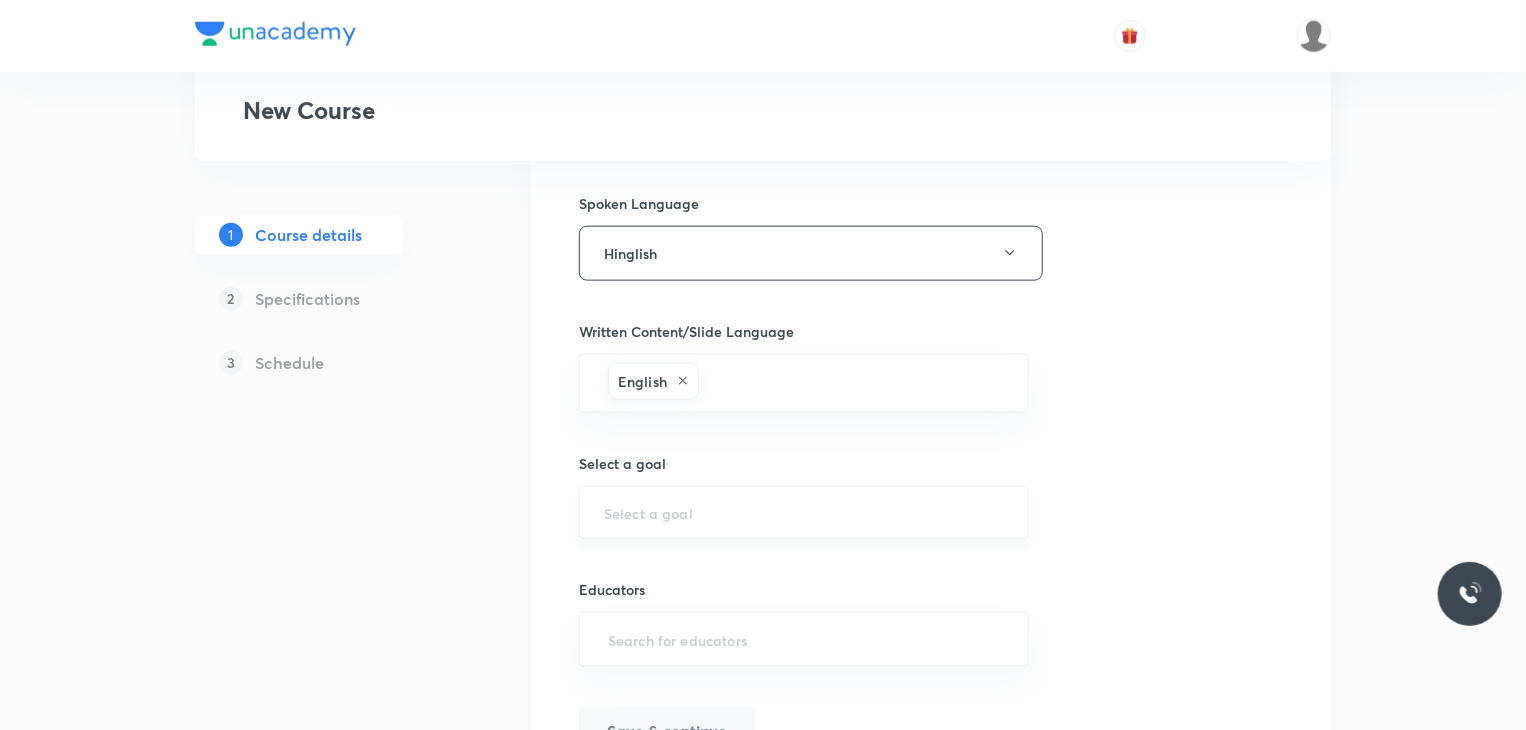 click on "​" at bounding box center (804, 512) 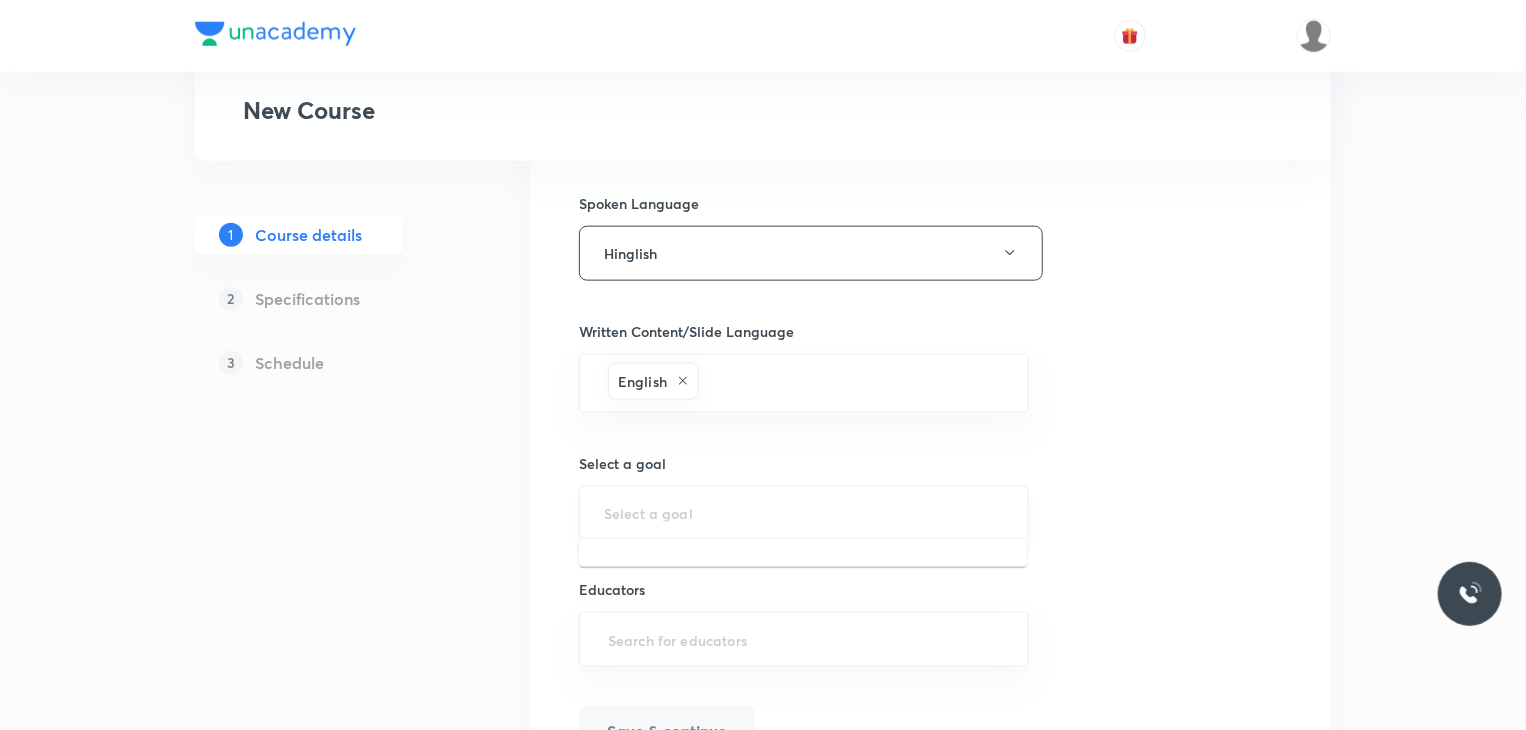 click at bounding box center [804, 512] 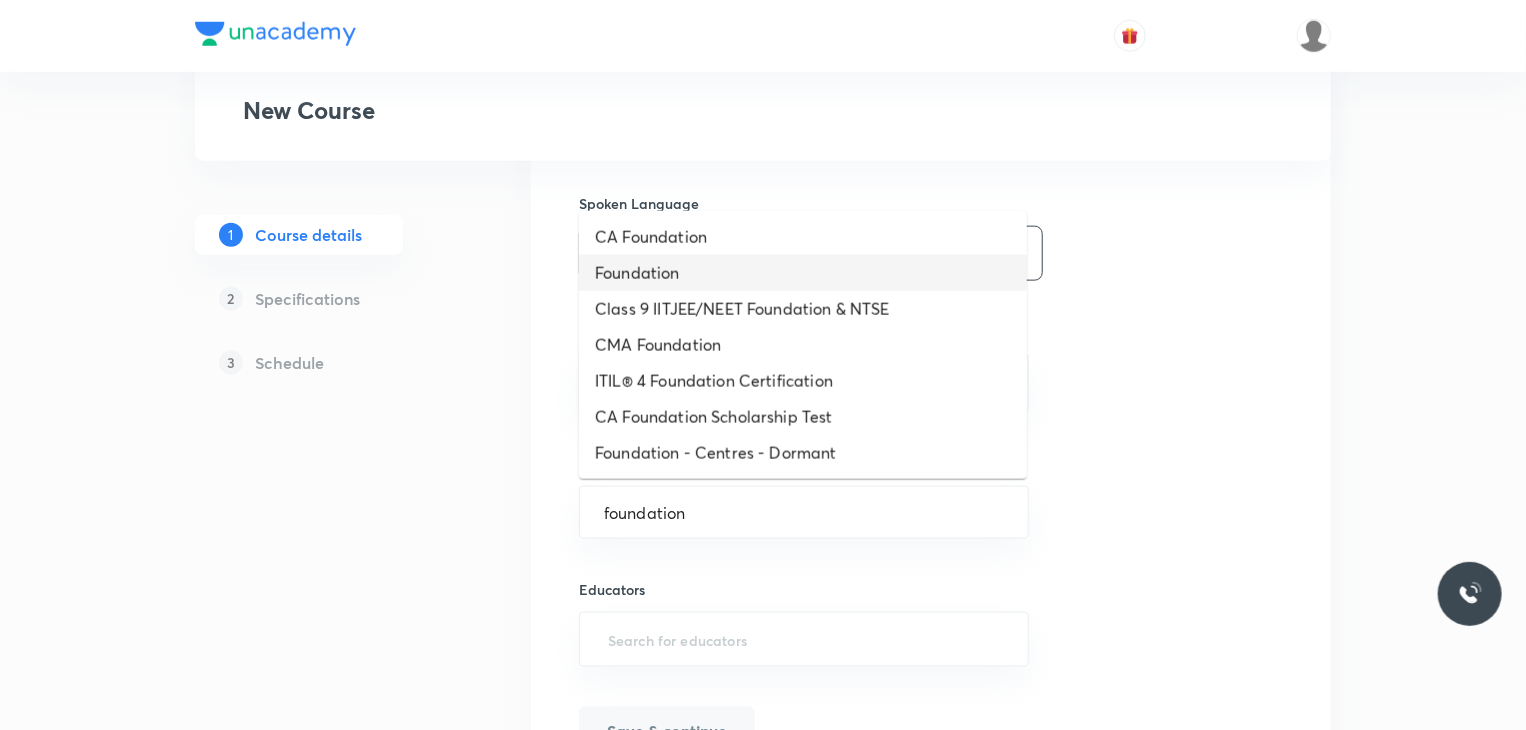 click on "Foundation" at bounding box center (803, 273) 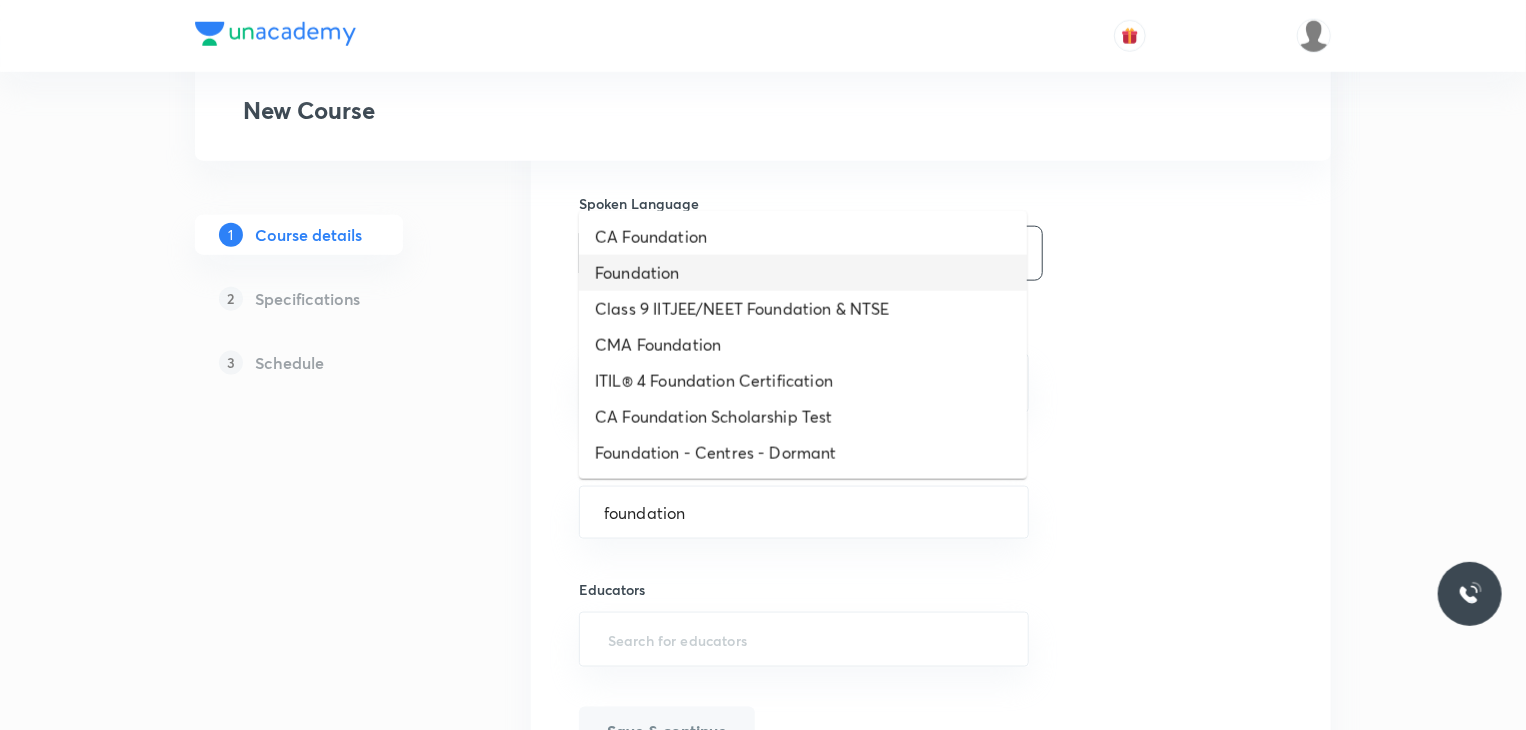 type on "Foundation" 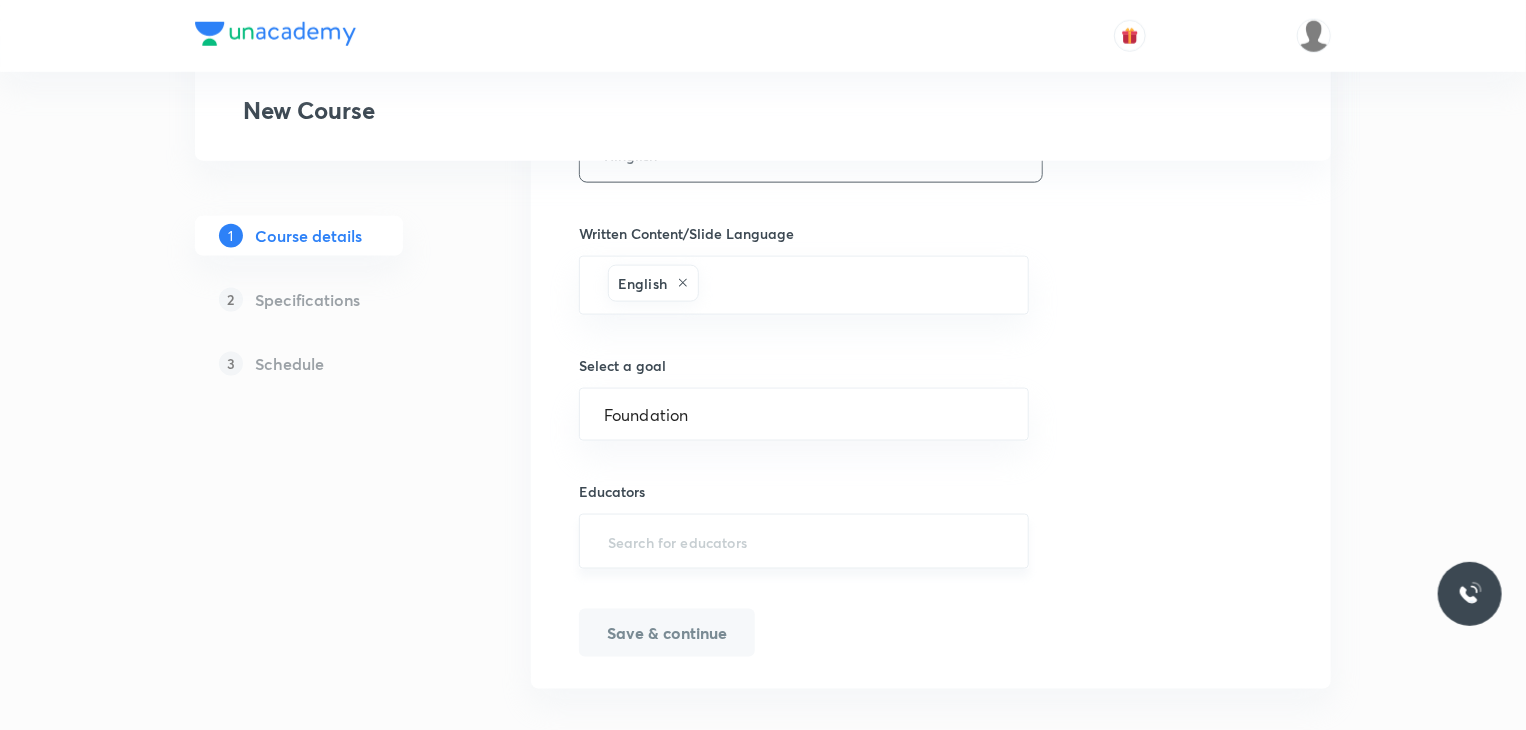scroll, scrollTop: 1202, scrollLeft: 0, axis: vertical 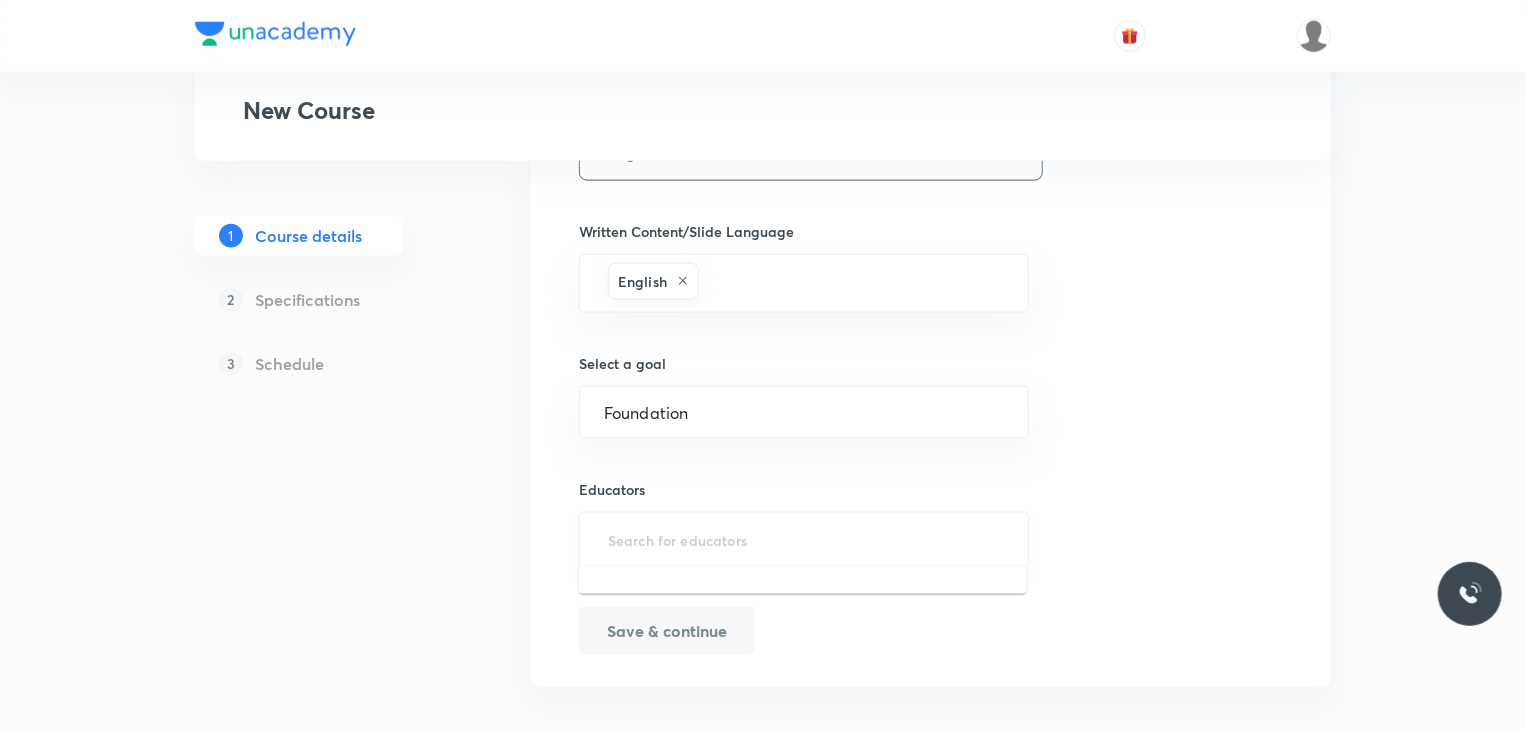 click at bounding box center (804, 539) 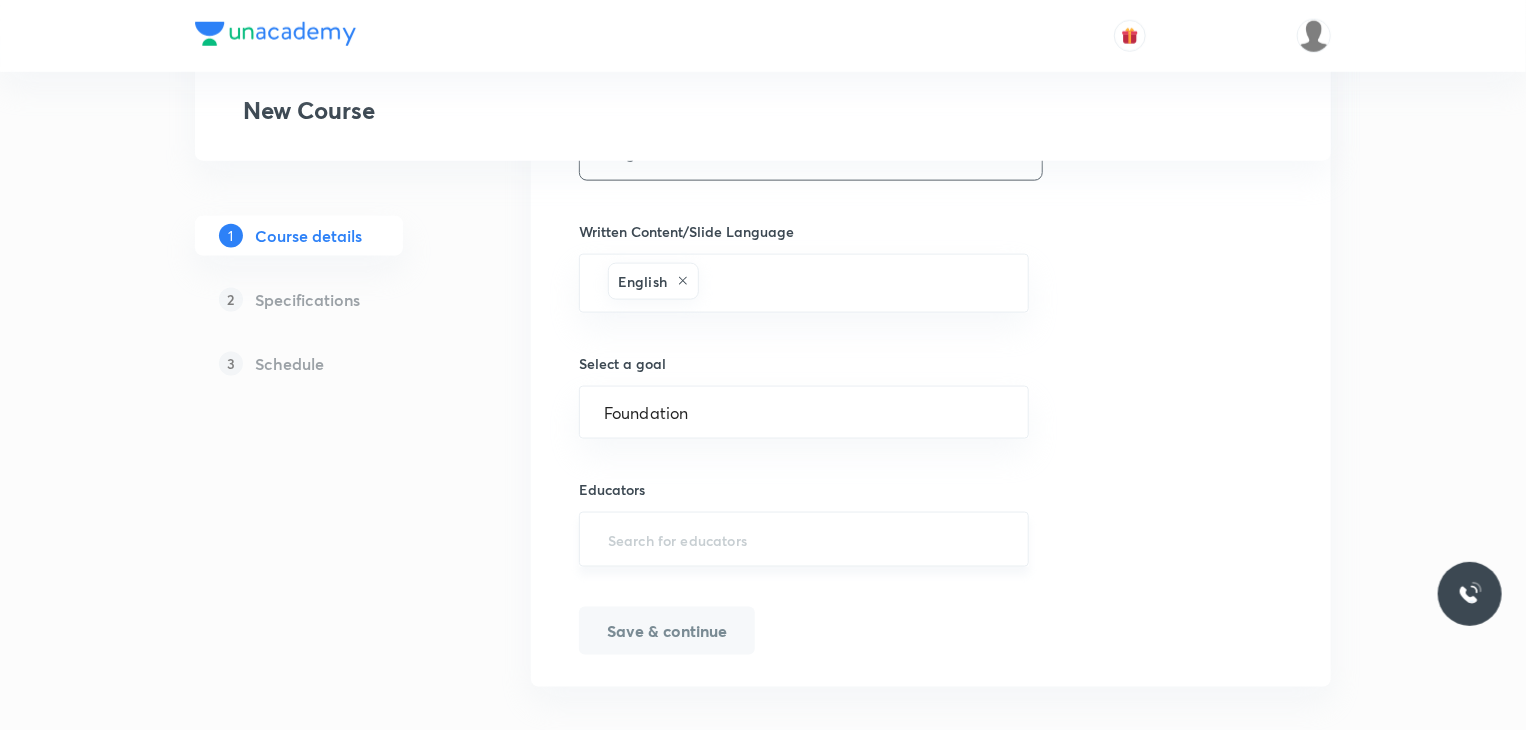 paste on "unacademy-user-vrstgkjp3w59" 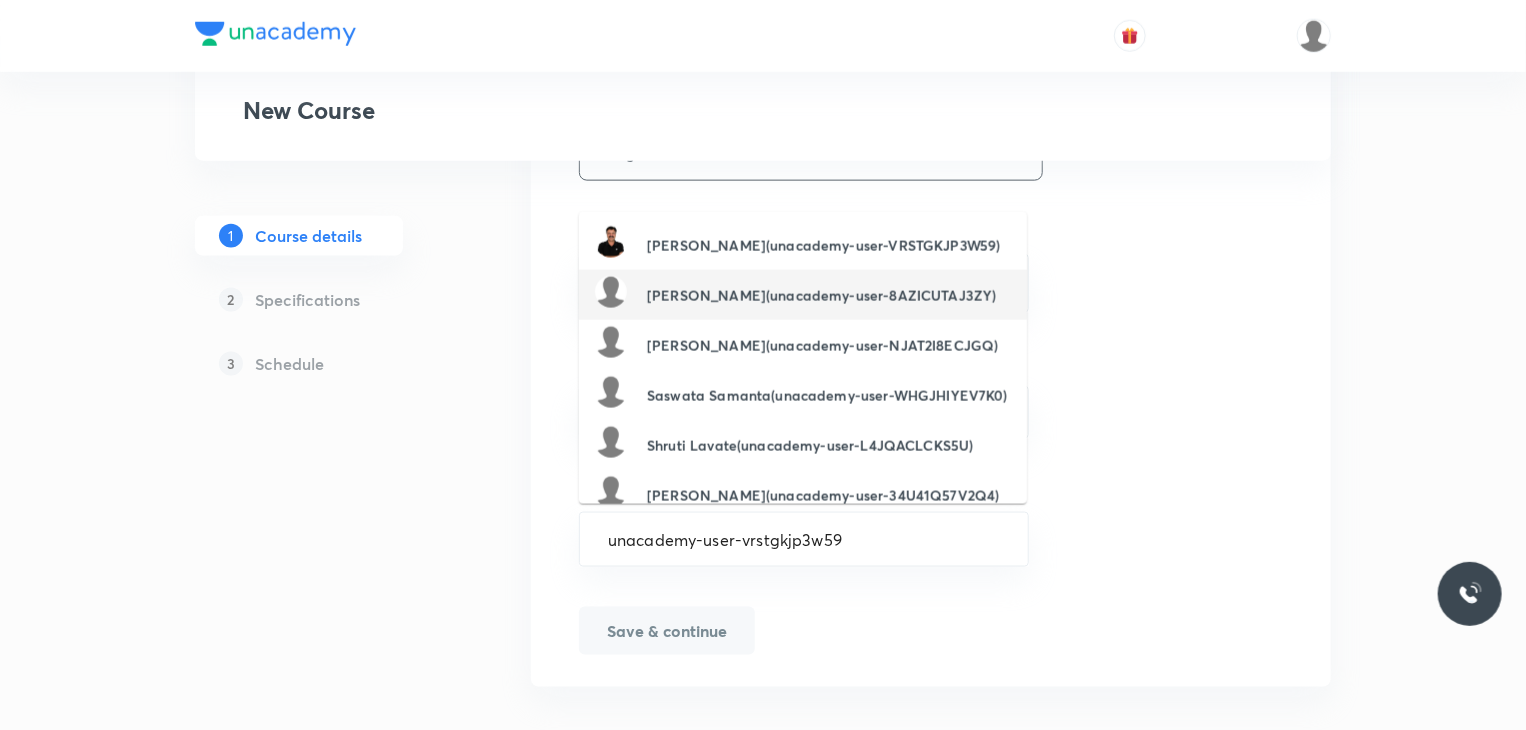 click on "Sanjay Chaurasia(unacademy-user-VRSTGKJP3W59)" at bounding box center (803, 245) 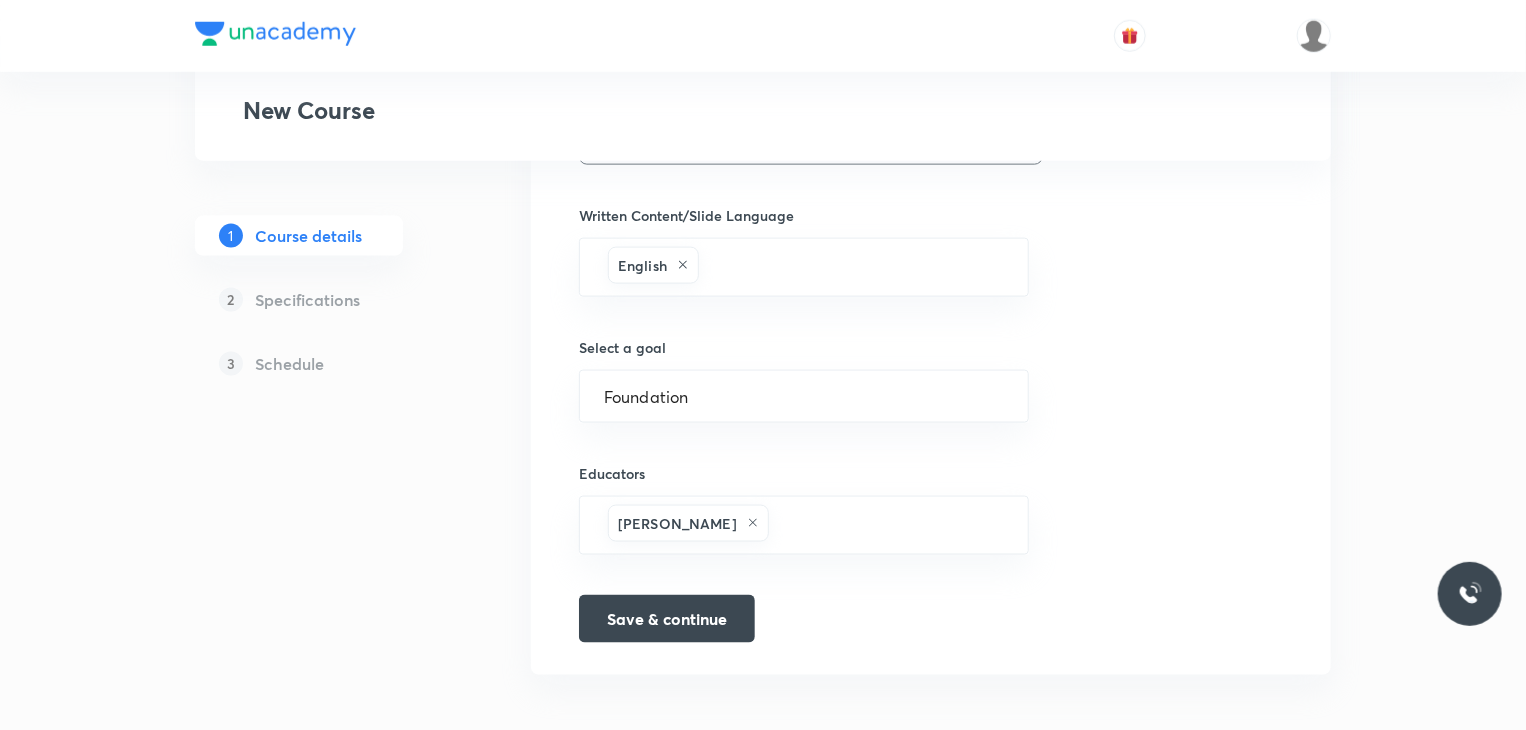 scroll, scrollTop: 1223, scrollLeft: 0, axis: vertical 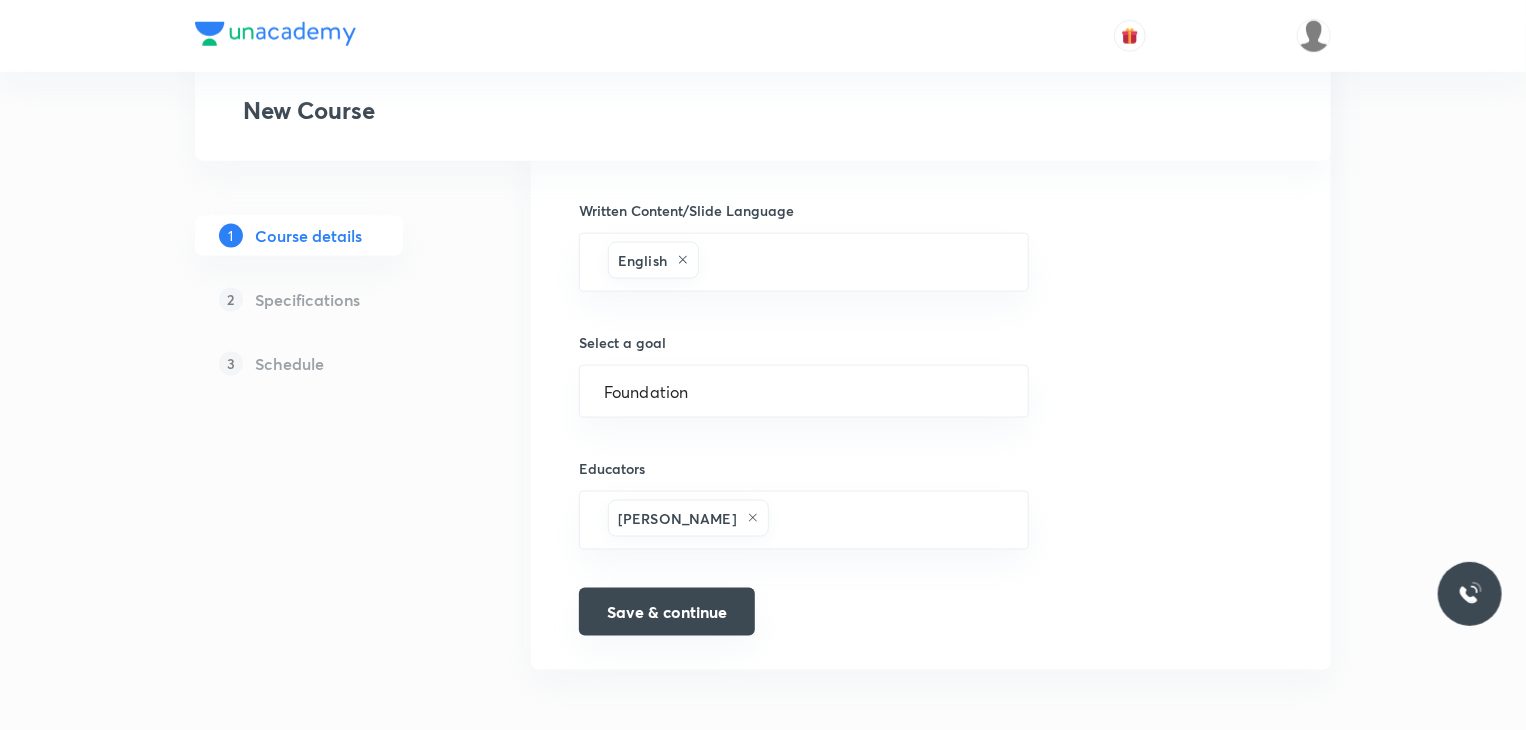 click on "Save & continue" at bounding box center [667, 612] 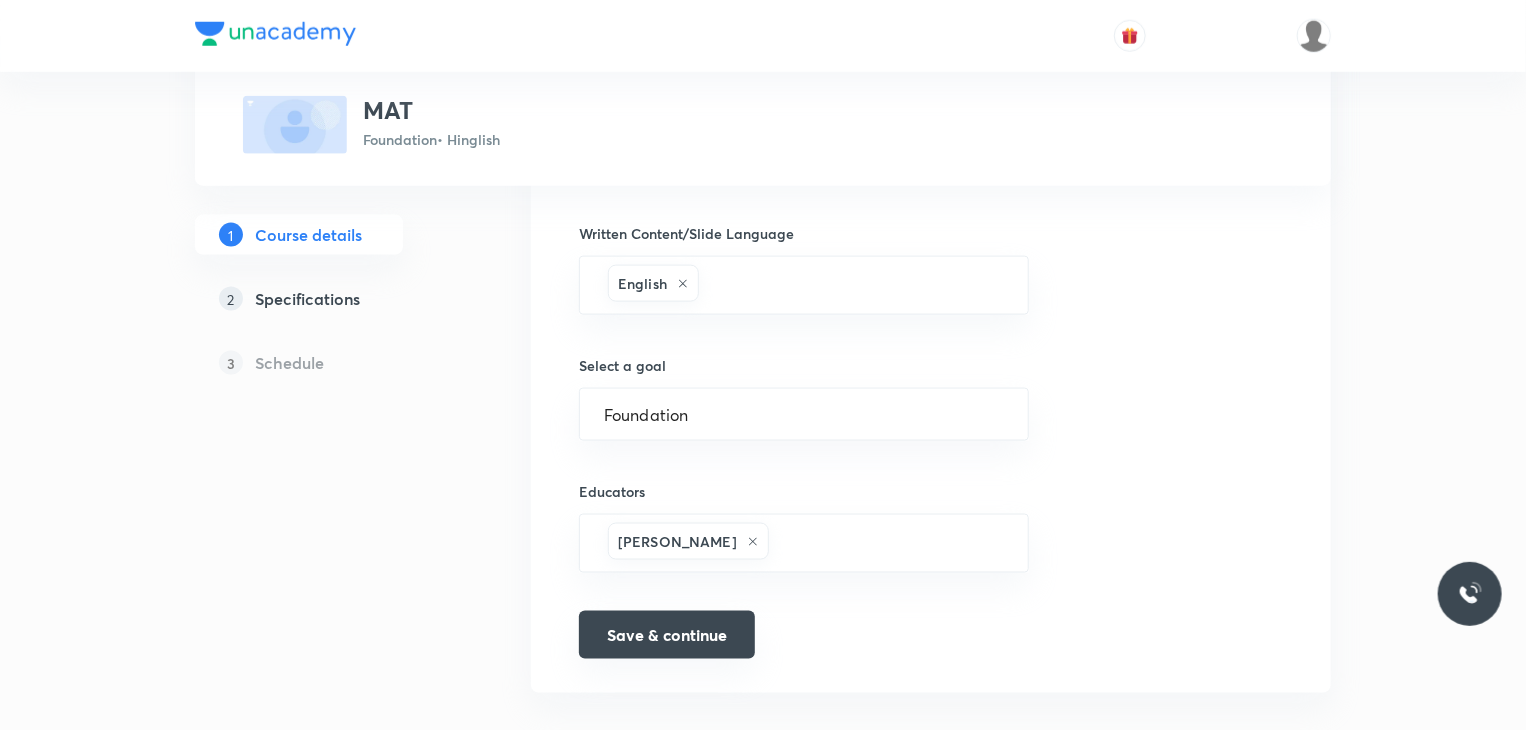 scroll, scrollTop: 1246, scrollLeft: 0, axis: vertical 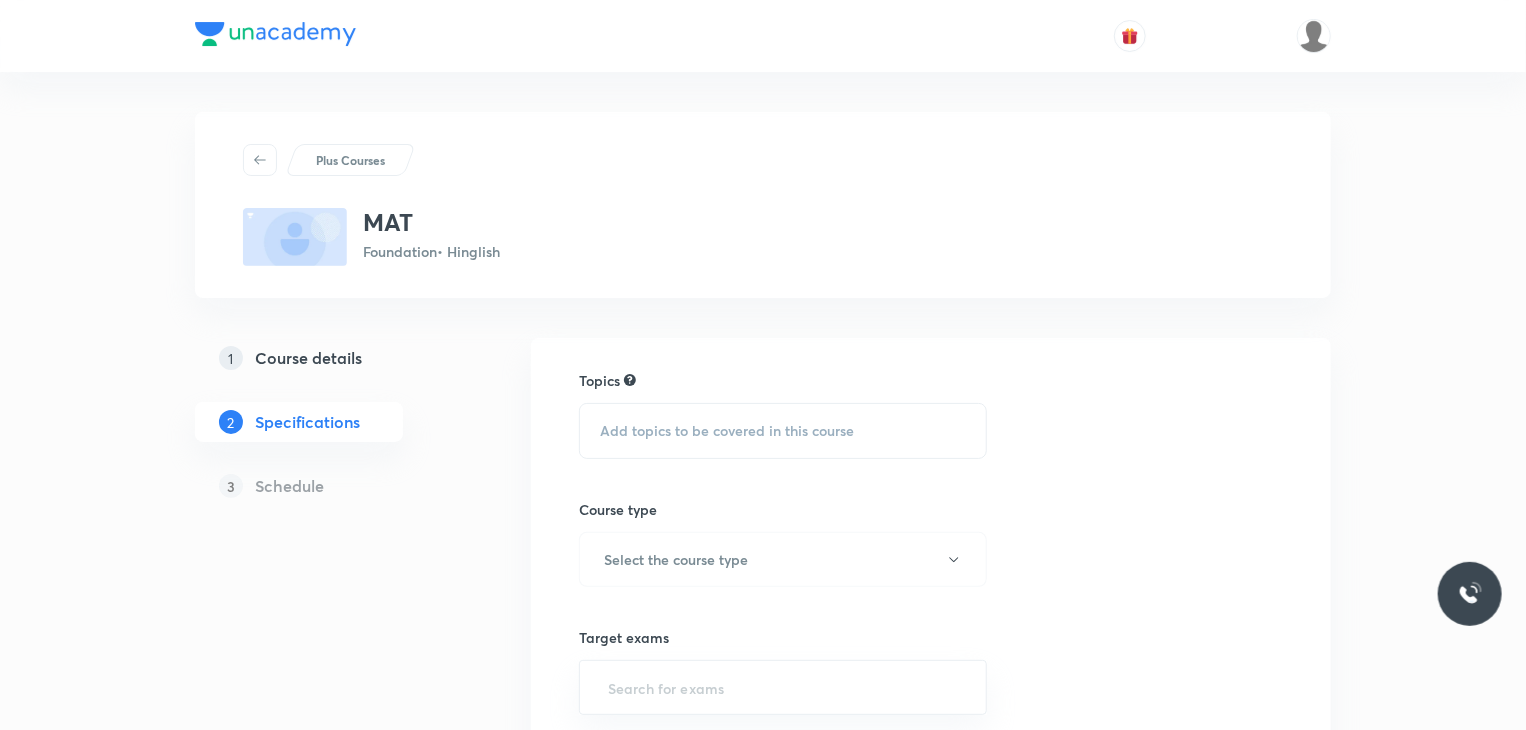 click on "Topics Add topics to be covered in this course" at bounding box center (783, 414) 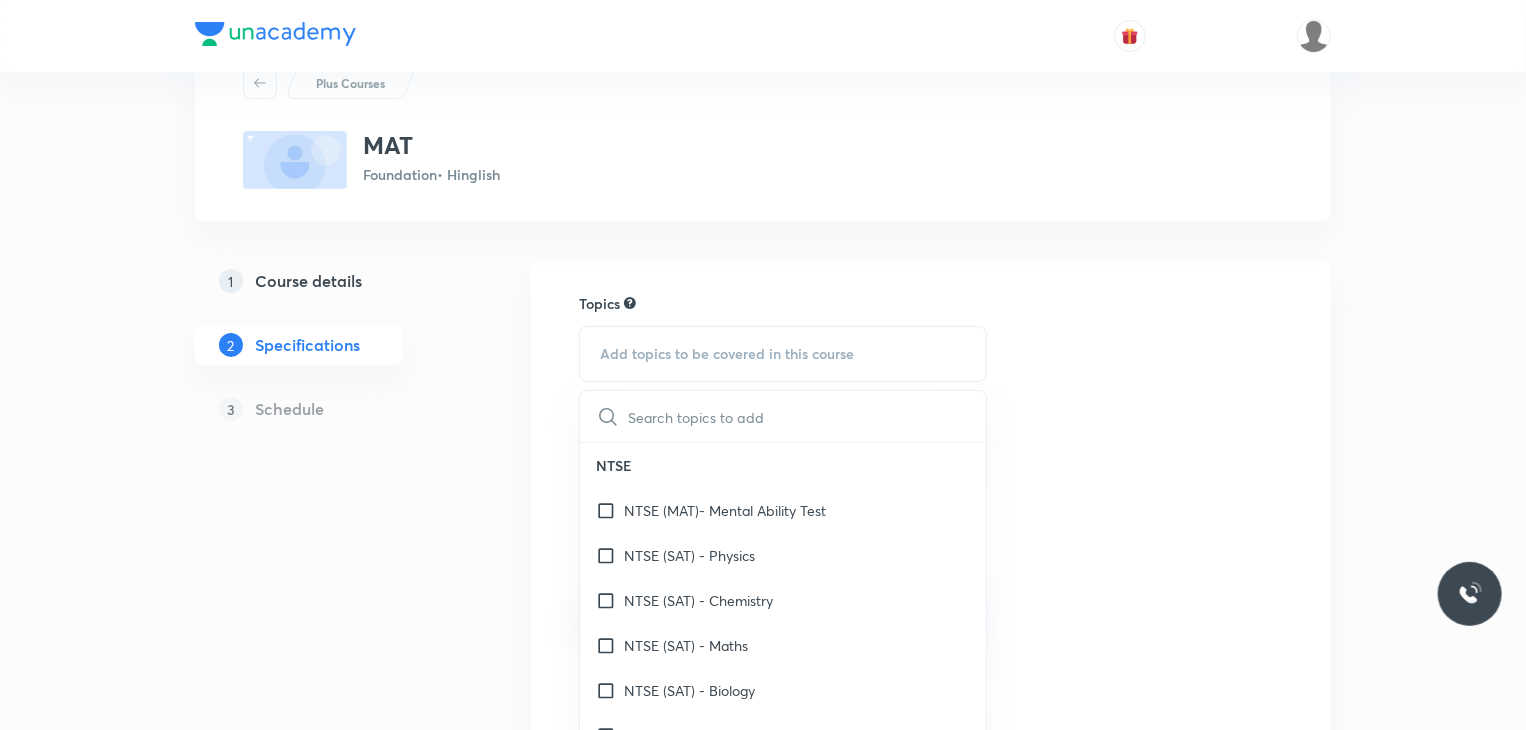 scroll, scrollTop: 100, scrollLeft: 0, axis: vertical 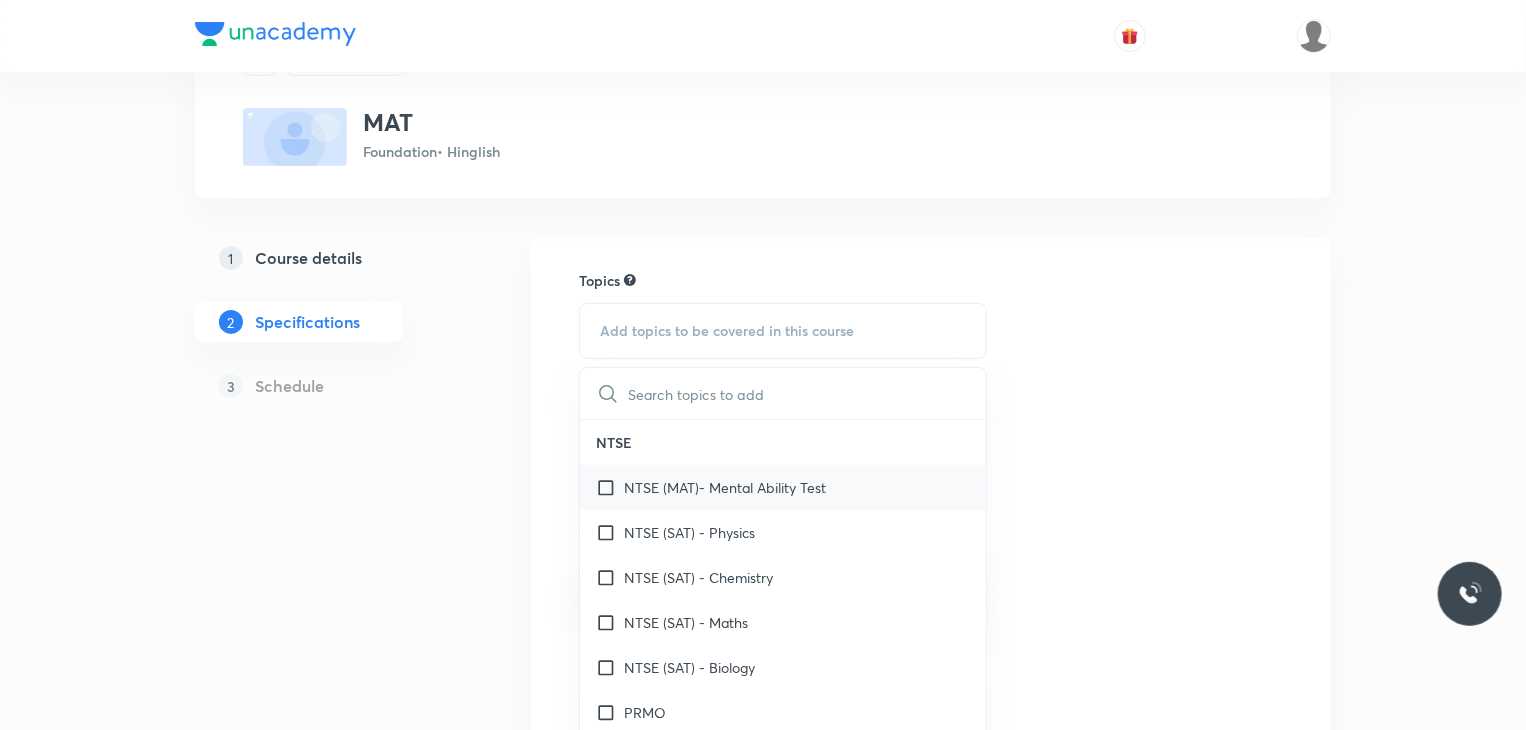 click on "NTSE (MAT)- Mental Ability Test" at bounding box center (783, 487) 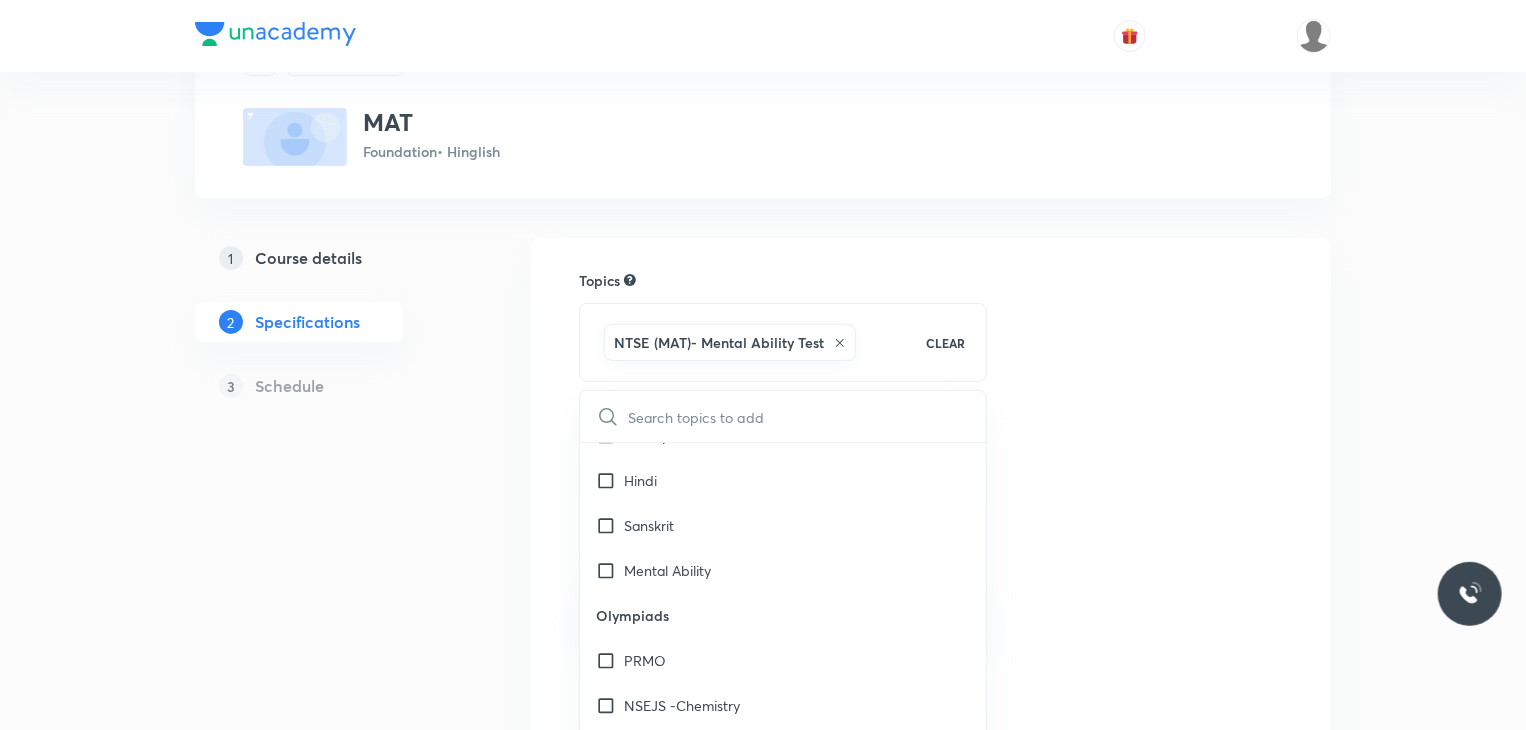 click on "Mental Ability" at bounding box center [783, 570] 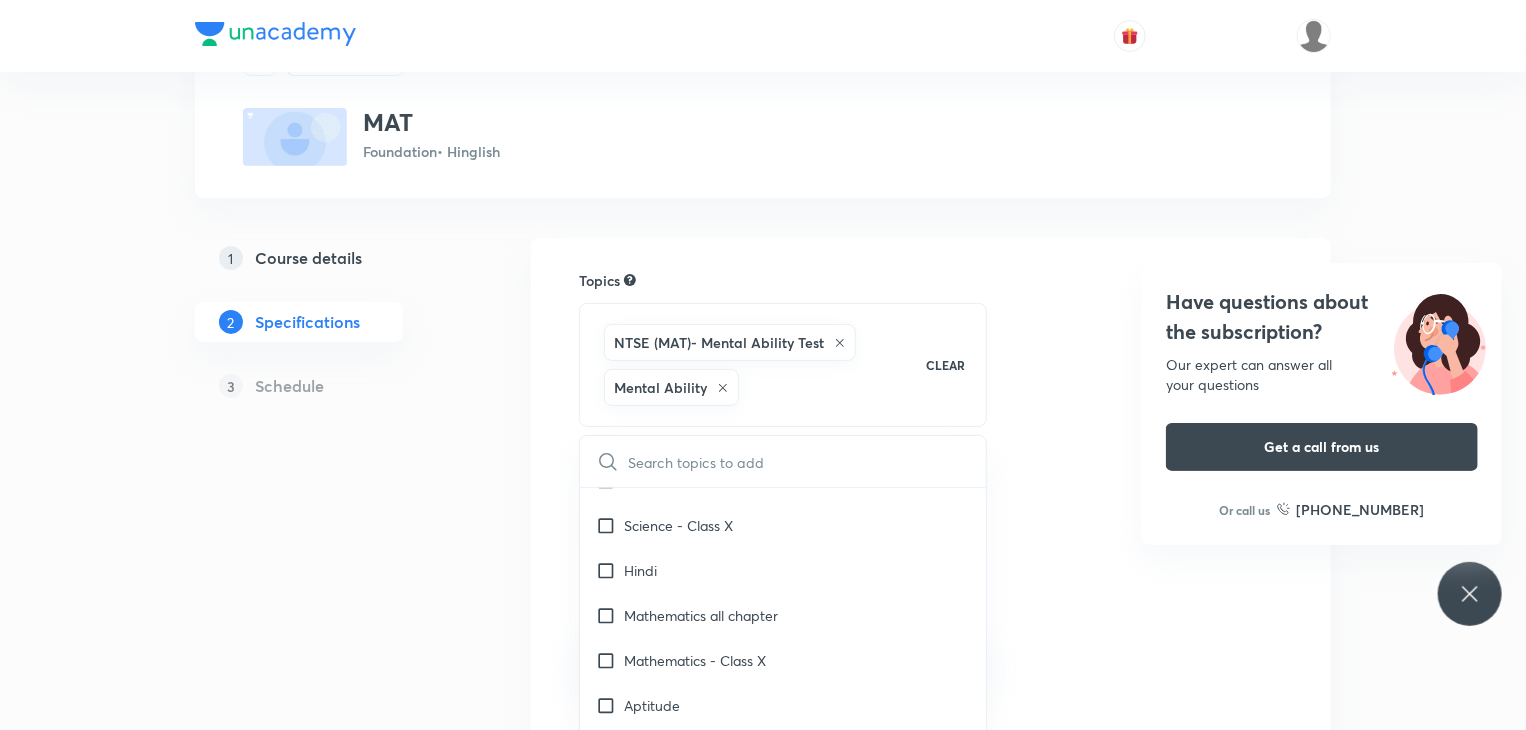 scroll, scrollTop: 2200, scrollLeft: 0, axis: vertical 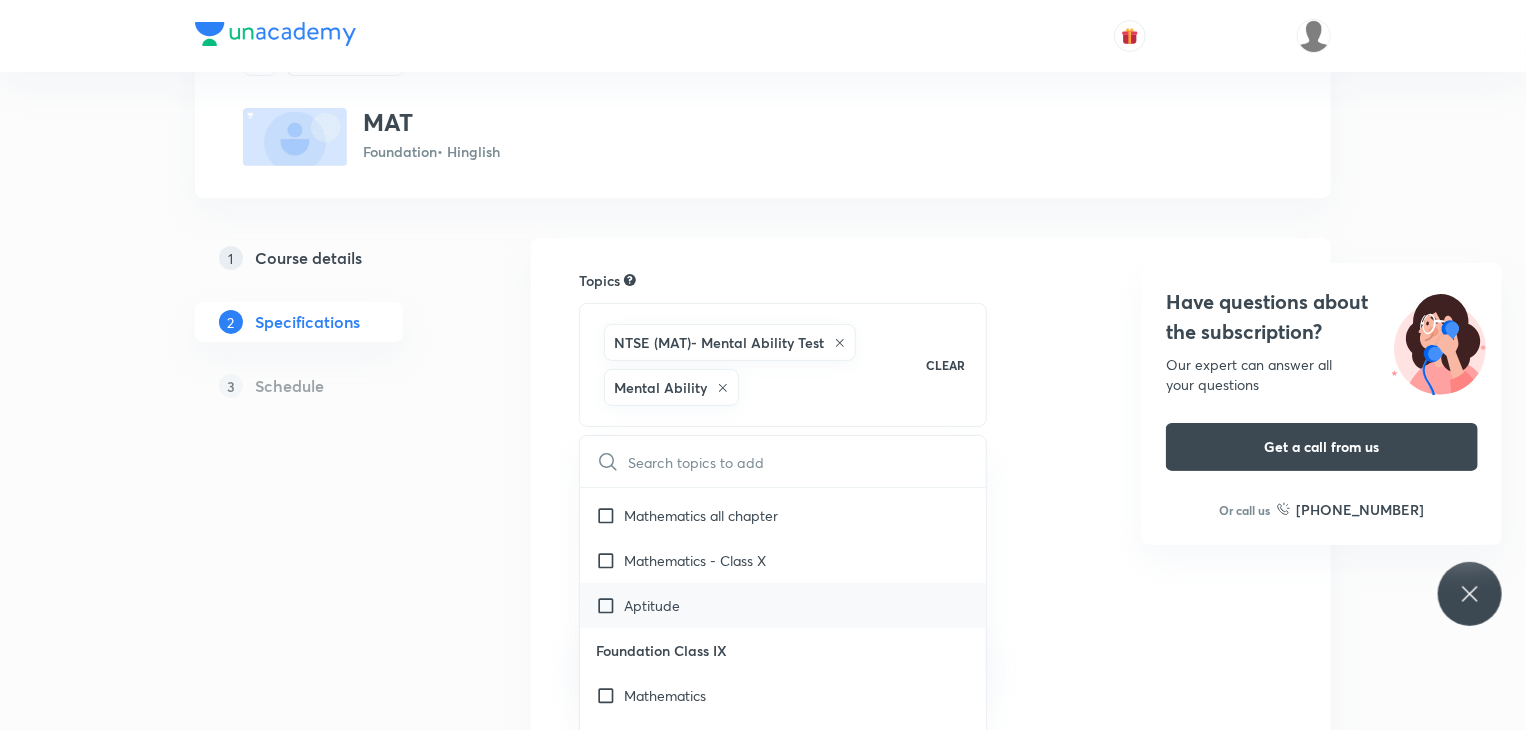 click on "Aptitude" at bounding box center [783, 605] 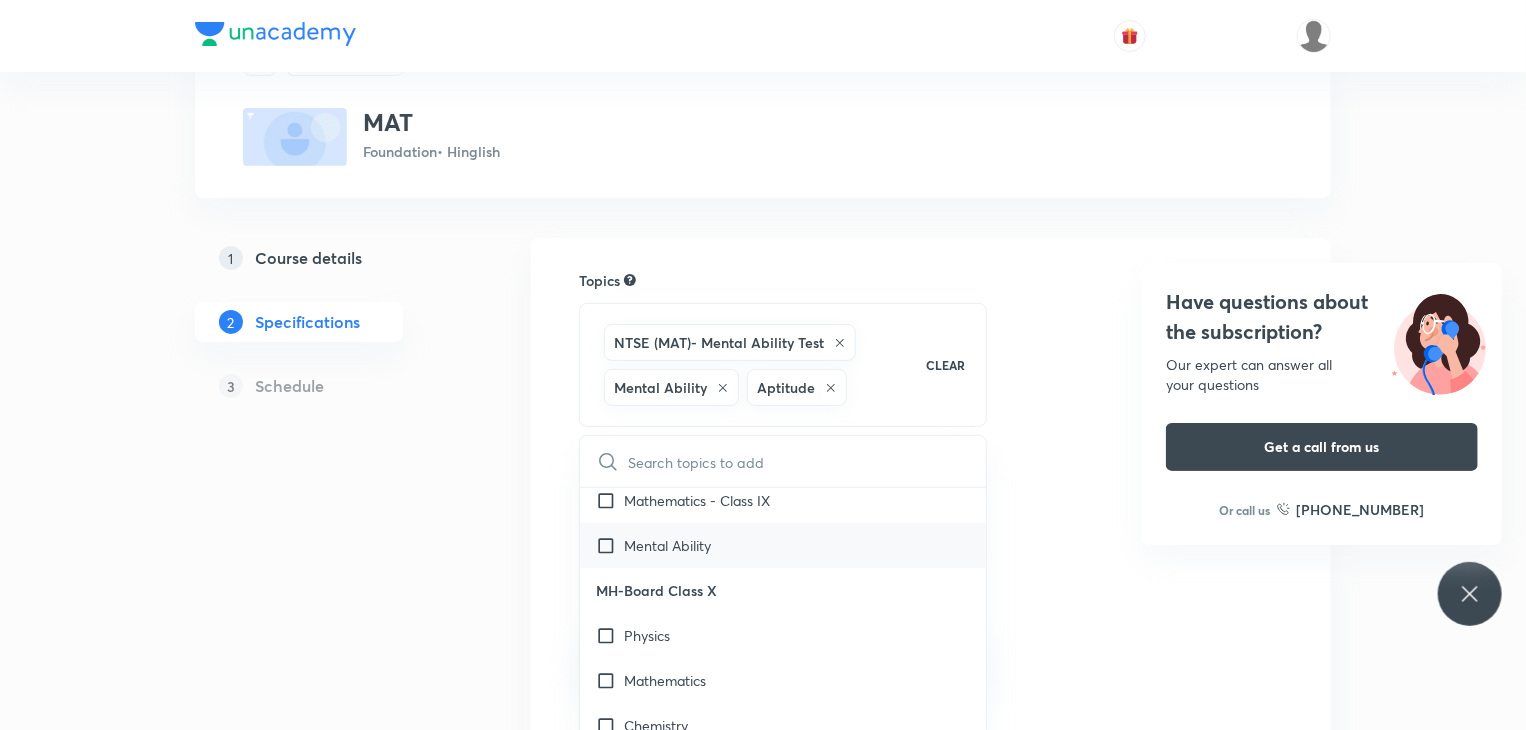 scroll, scrollTop: 2900, scrollLeft: 0, axis: vertical 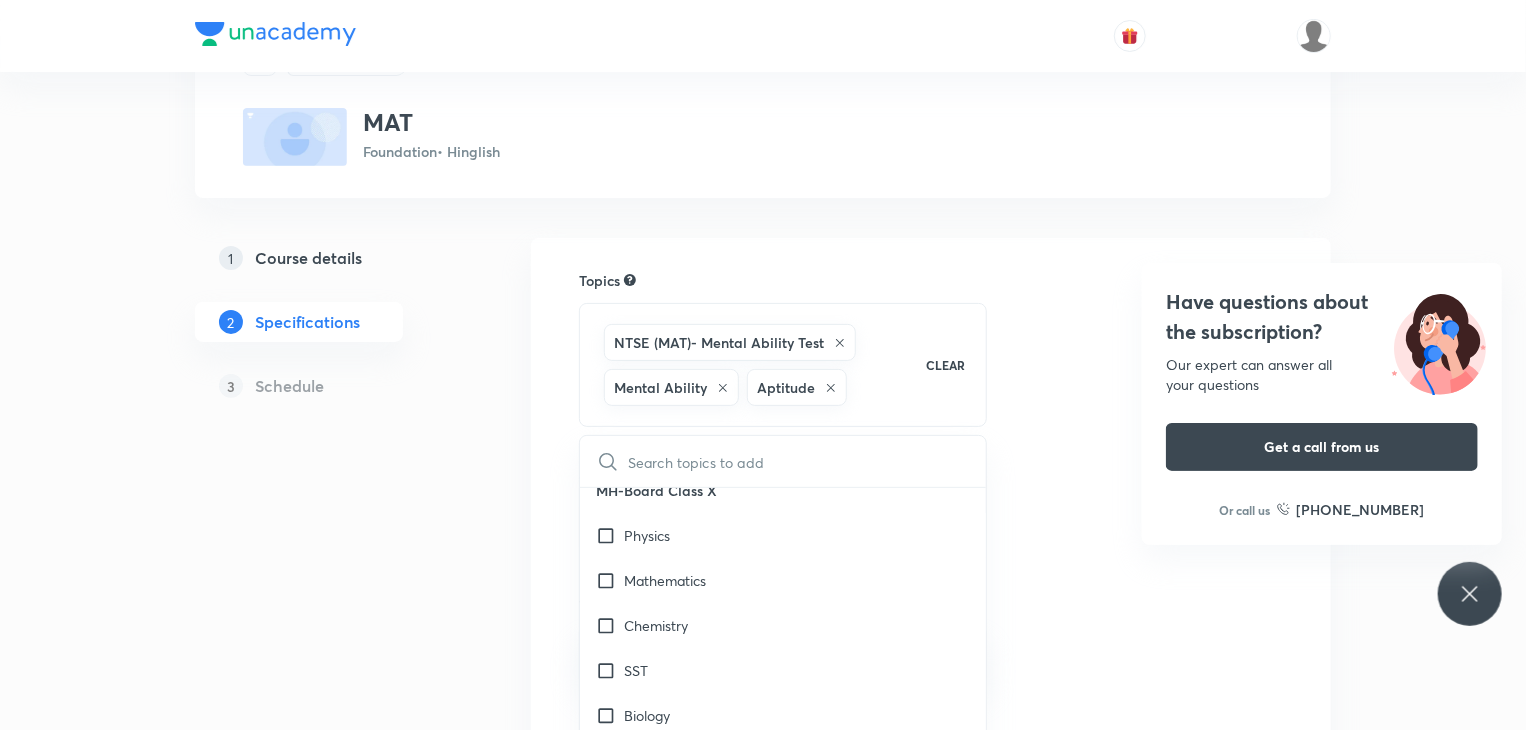 click on "Plus Courses MAT Foundation  • Hinglish 1 Course details 2 Specifications 3 Schedule Topics NTSE (MAT)- Mental Ability Test Mental Ability Aptitude CLEAR ​ NTSE NTSE (MAT)- Mental Ability Test NTSE (SAT) - Physics NTSE (SAT) - Chemistry NTSE (SAT) - Maths NTSE (SAT) - Biology PRMO NTSE (SAT)- Social Studies Science - NTSE Maths - NTSE MAT - NTSE Language Test (LT) English - NTSE SAT - History SAT - Geography Verbal and Non Verbal Analogy Arithmetic Aptitude SAT - Civics Foundation Class 8 Mathematics Geography Civics Physics English Biology Chemistry History Hindi Sanskrit Mental Ability Olympiads PRMO NSEJS -Chemistry NSEJS -Biology NSEJS -Physics IMO NSE - Biology NSE - Chemistry NSE - Physics Foundation Class X Mathematics Social Sciences English Biology Chemistry Physics Science Science - Class X Hindi Mathematics all chapter Mathematics - Class X Aptitude Foundation Class IX Mathematics Chemistry Physics English Social Sciences Biology Science - Class IX Science Hindi Mathematics - Class IX Physics" at bounding box center [763, 536] 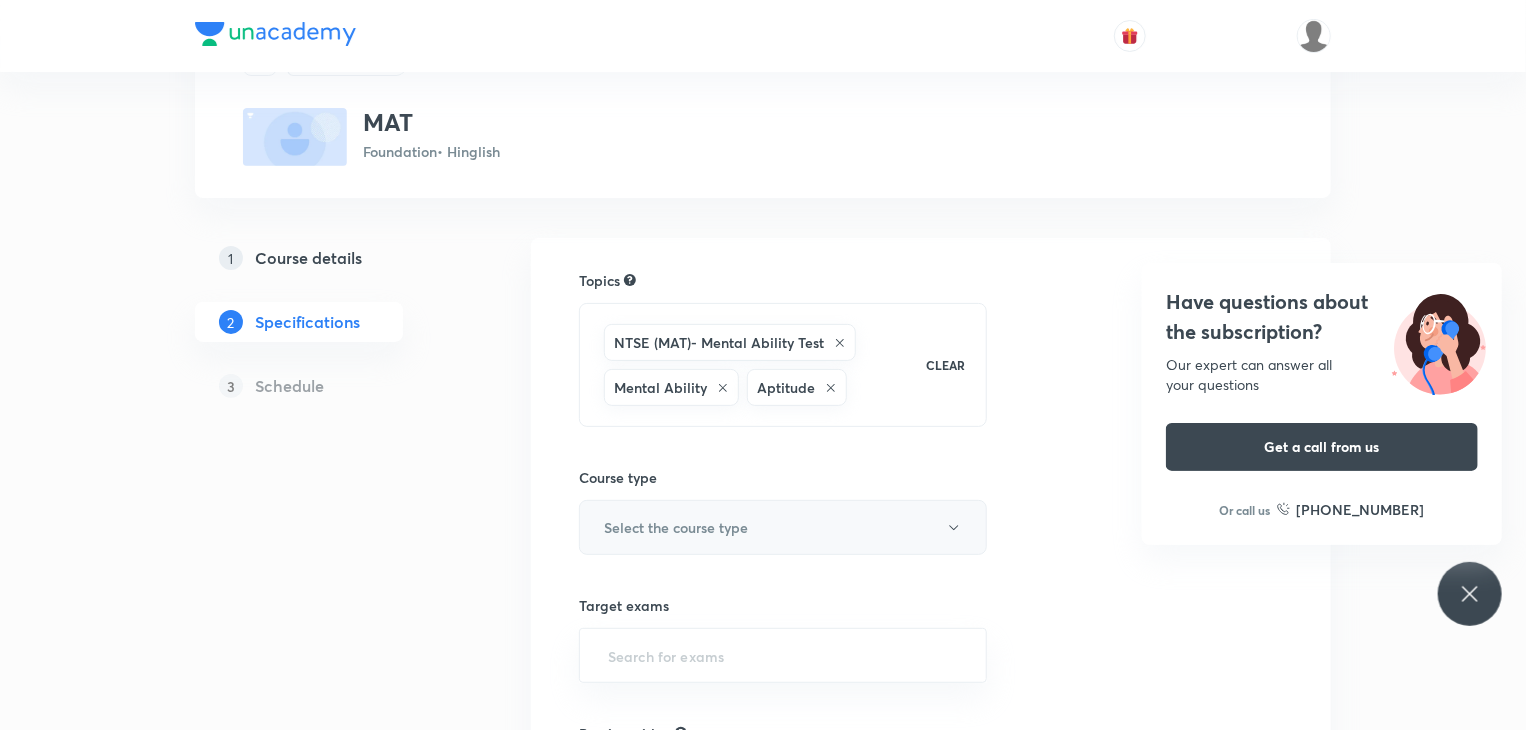 click on "Select the course type" at bounding box center [783, 527] 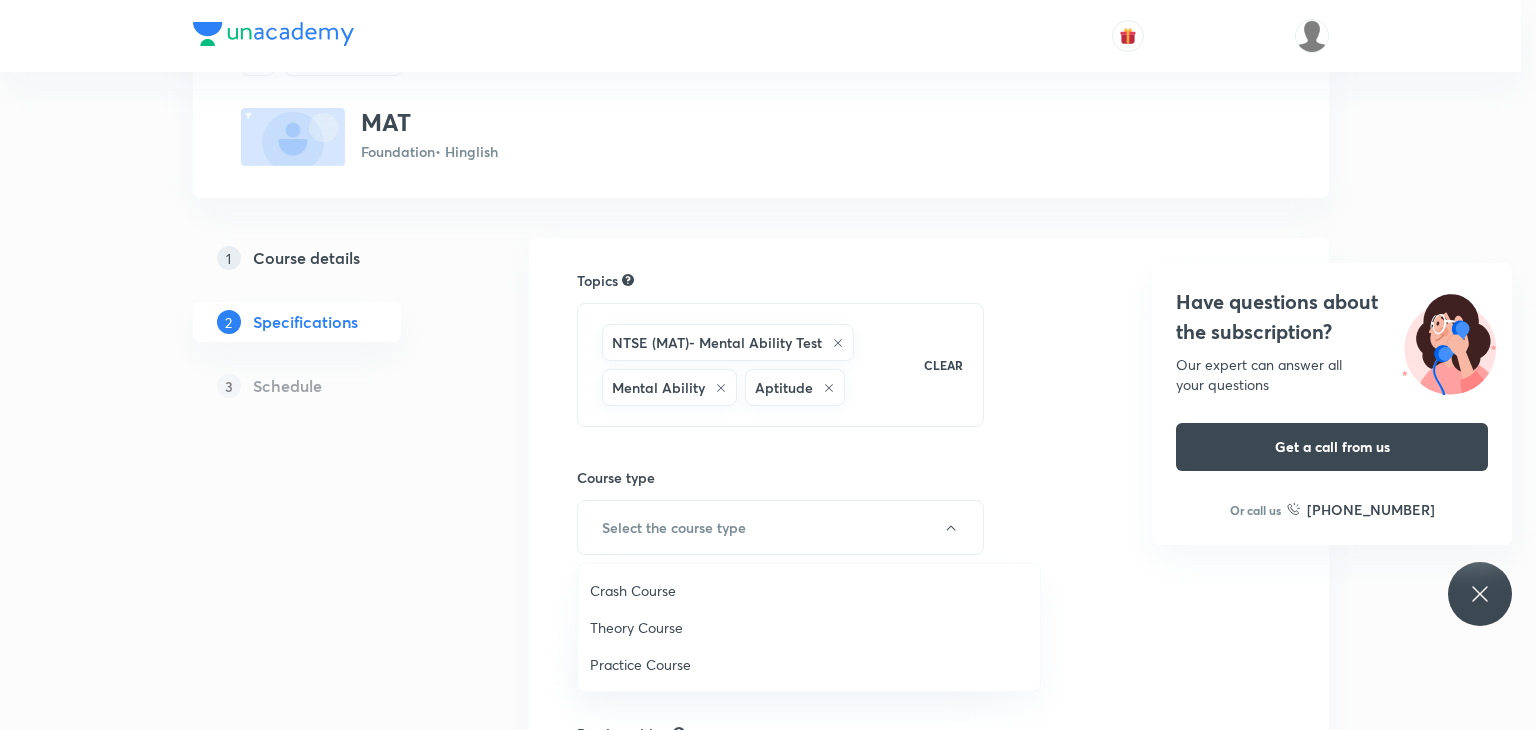 click on "Theory Course" at bounding box center [809, 627] 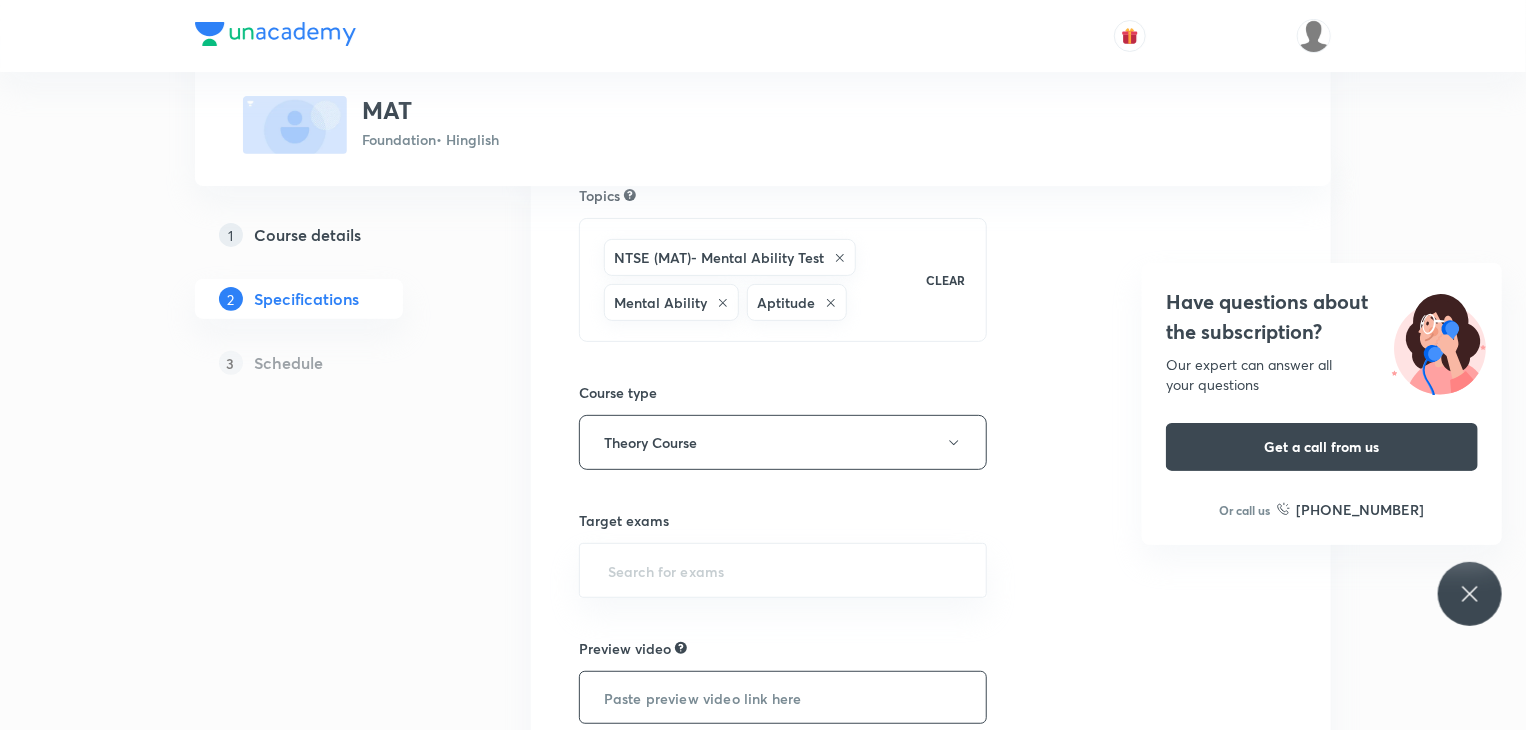 scroll, scrollTop: 300, scrollLeft: 0, axis: vertical 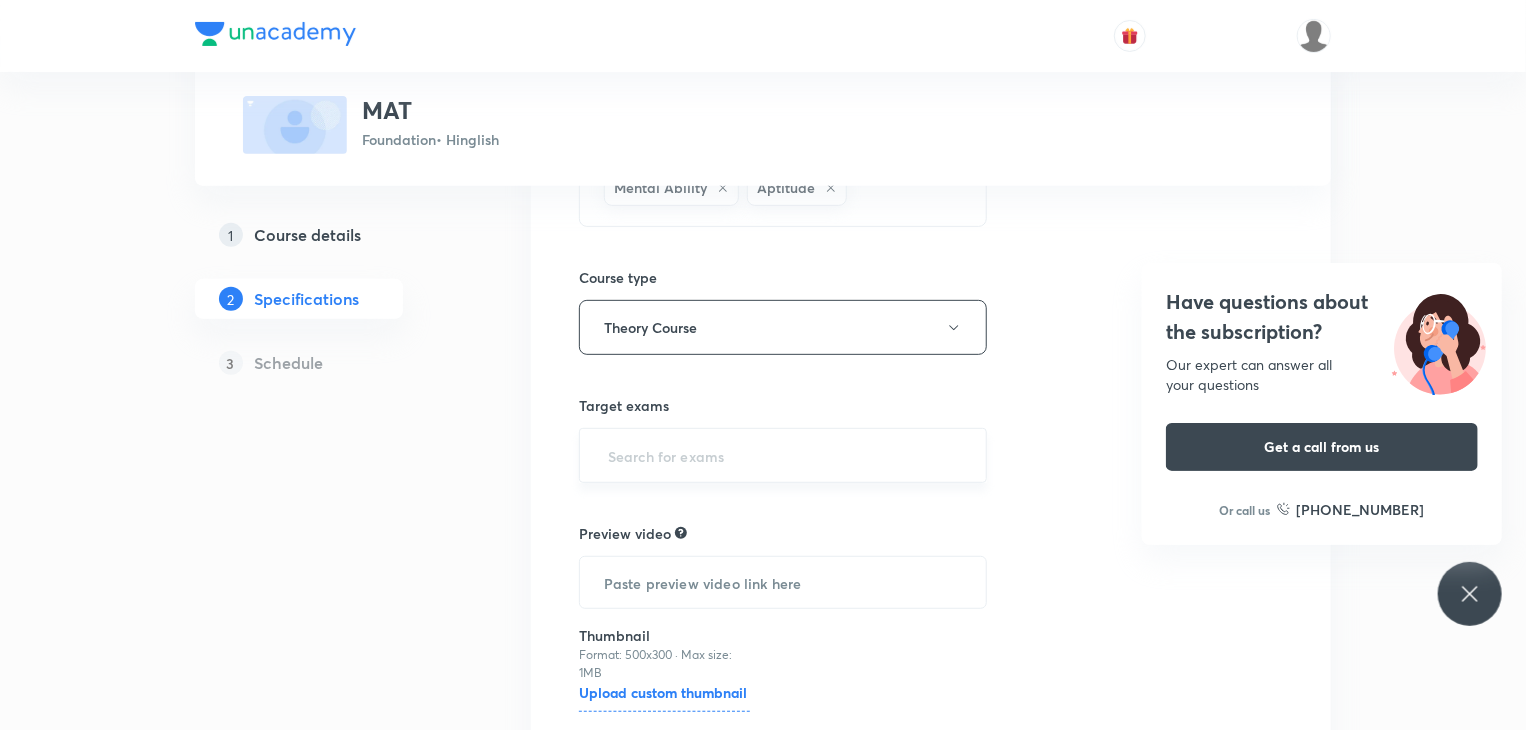 click at bounding box center [783, 455] 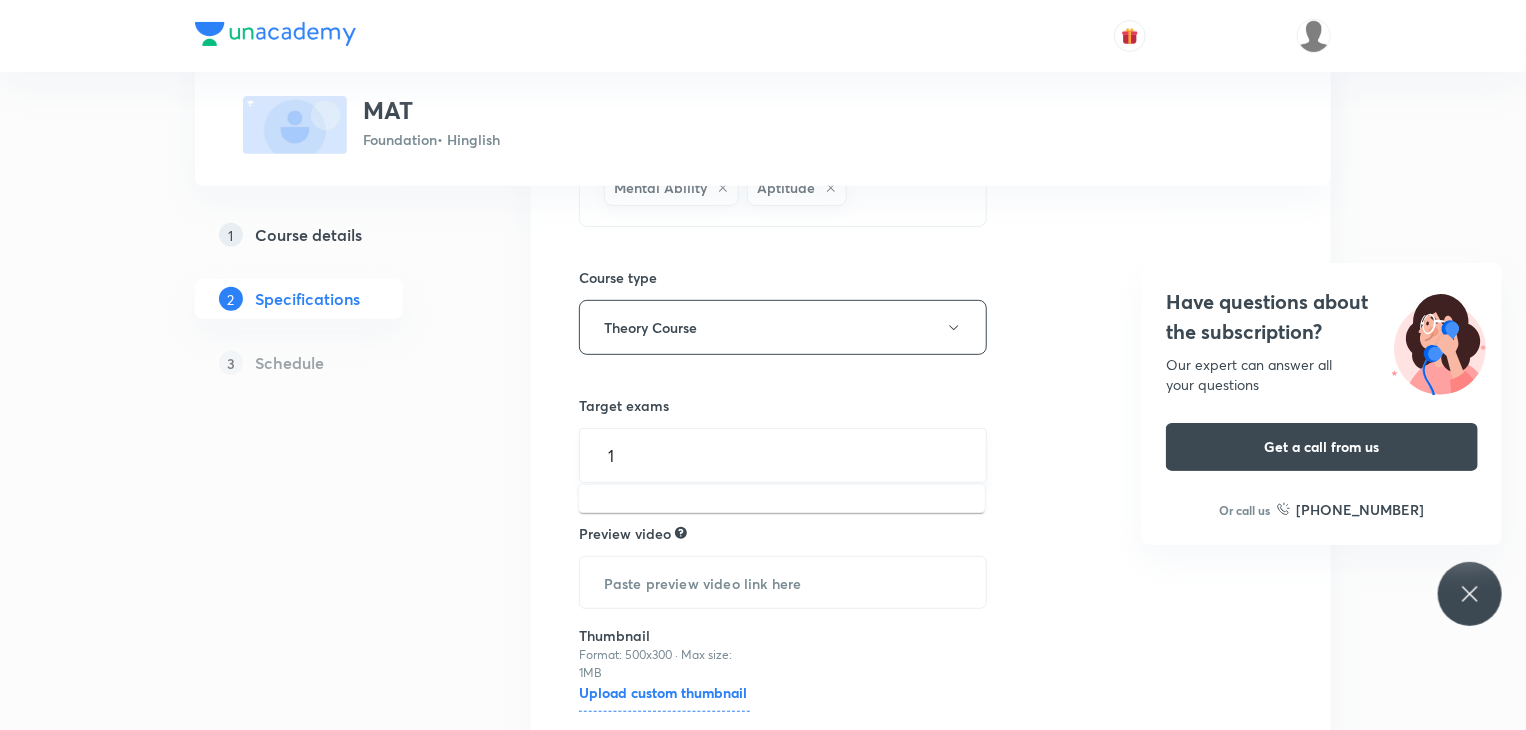 type on "10" 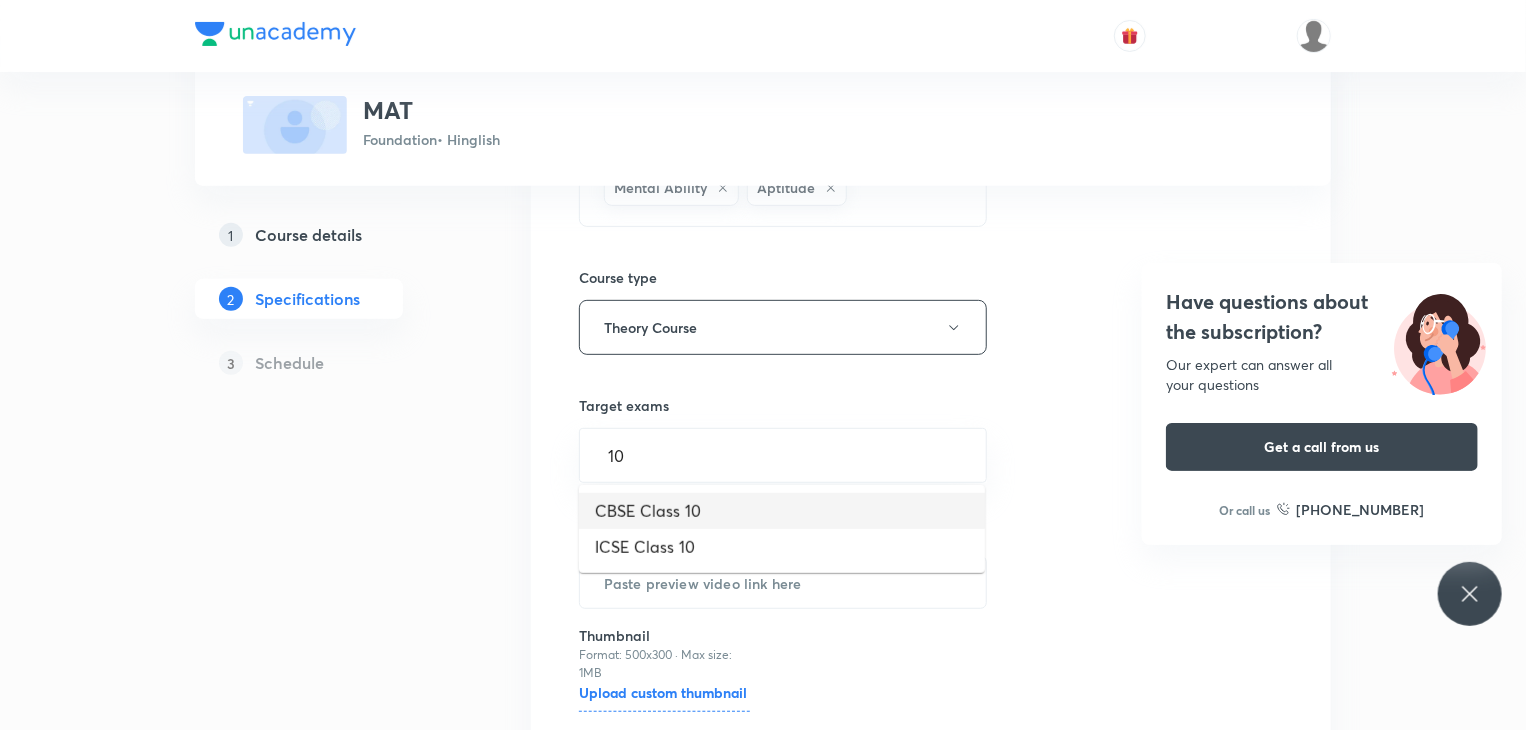 click on "CBSE Class 10" at bounding box center (782, 511) 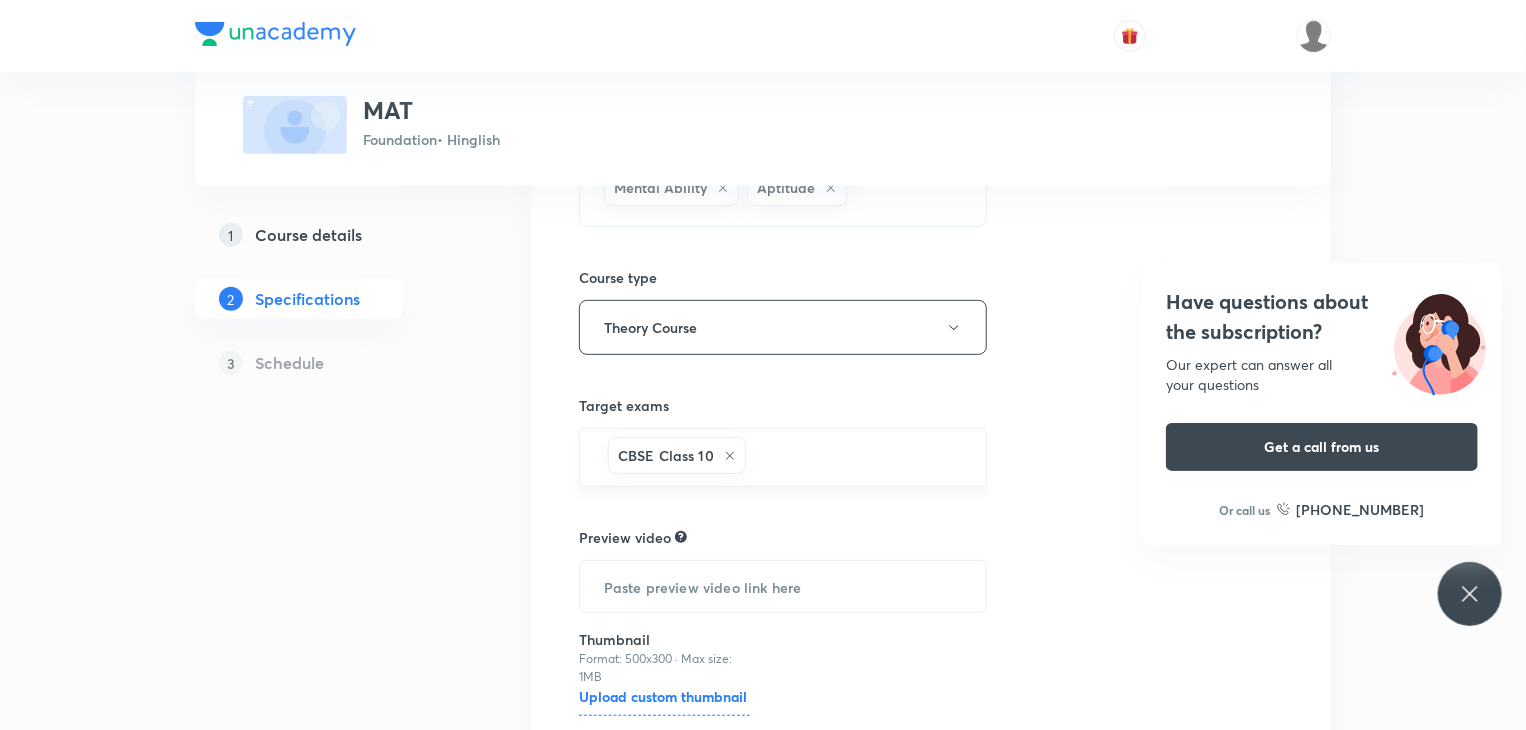 click on "CBSE Class 10" at bounding box center [677, 455] 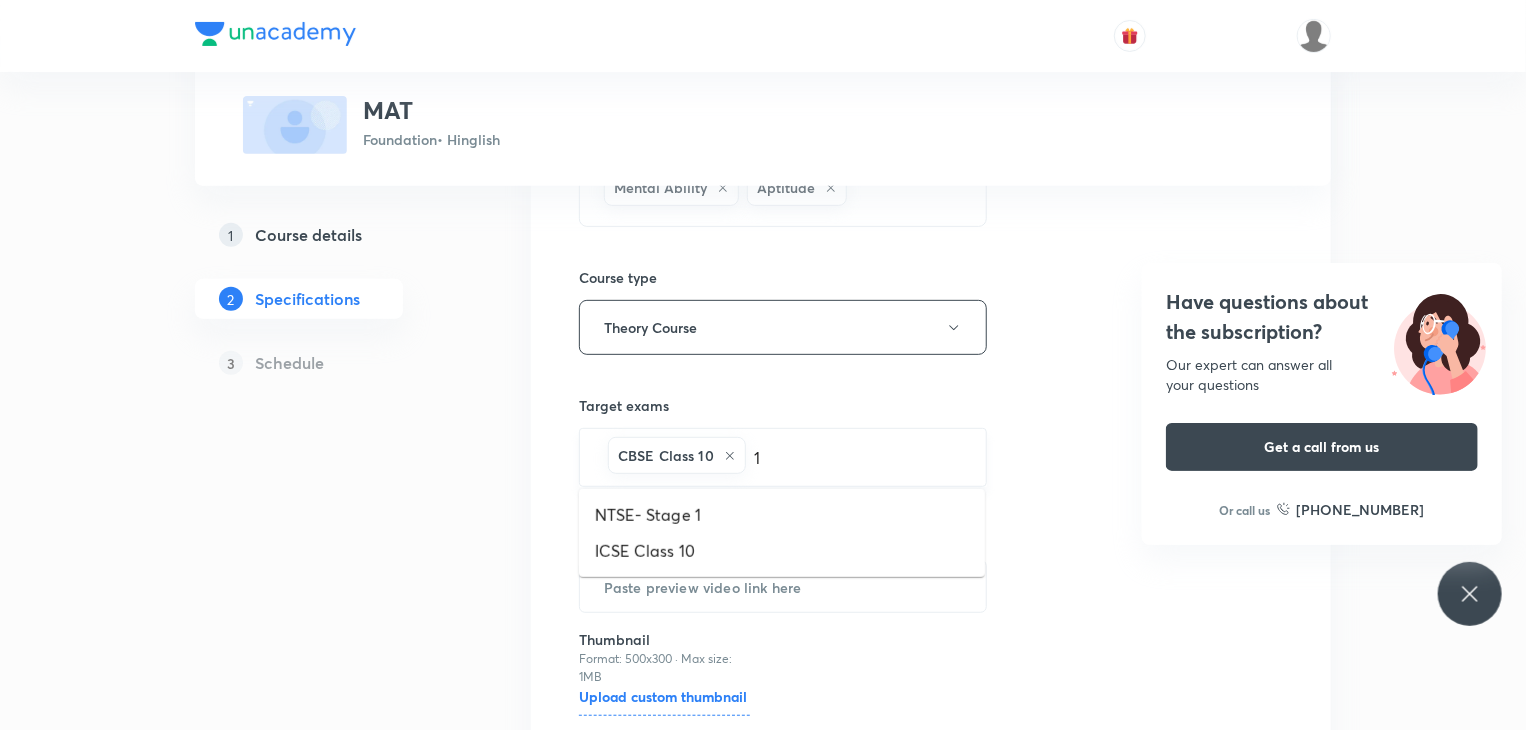 type on "10" 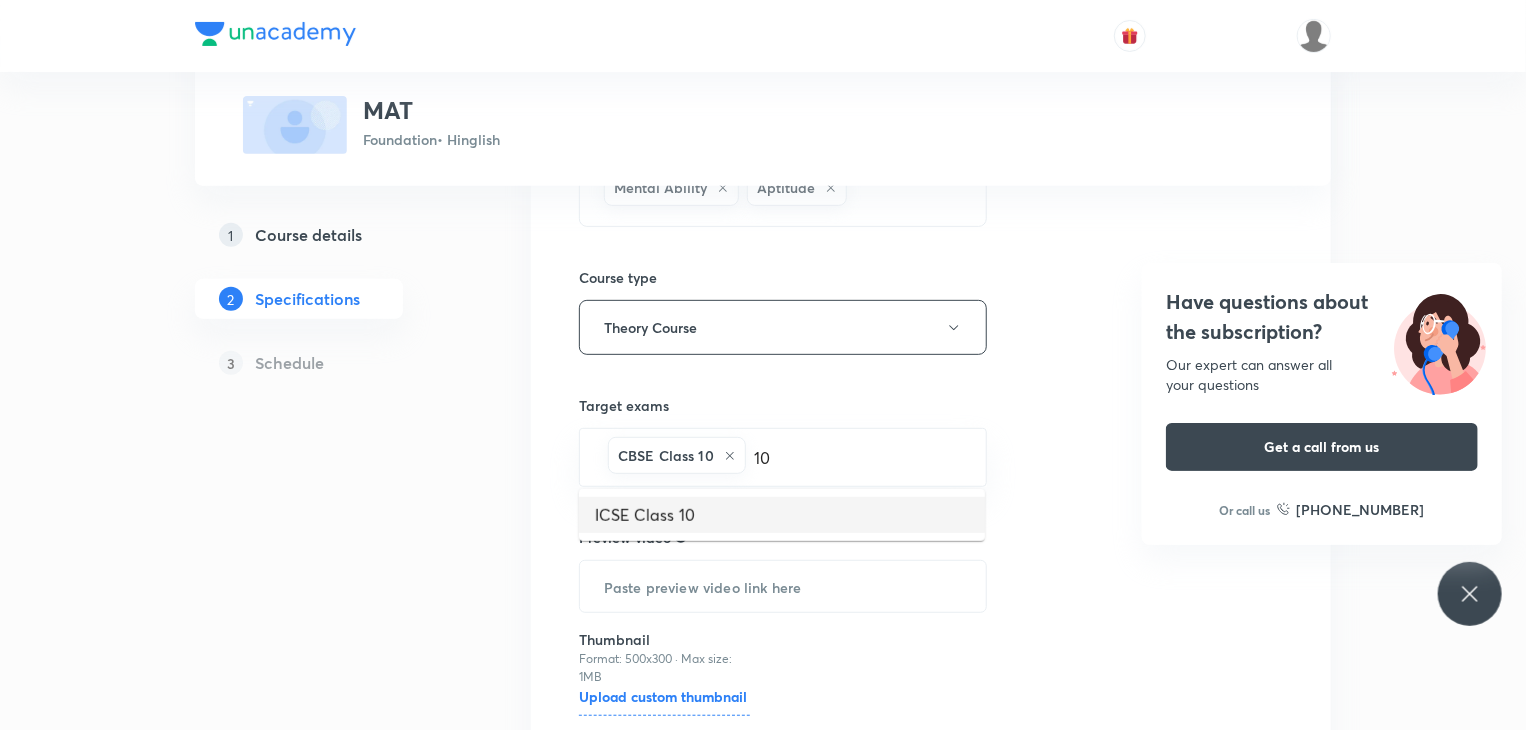 click on "ICSE Class 10" at bounding box center [782, 515] 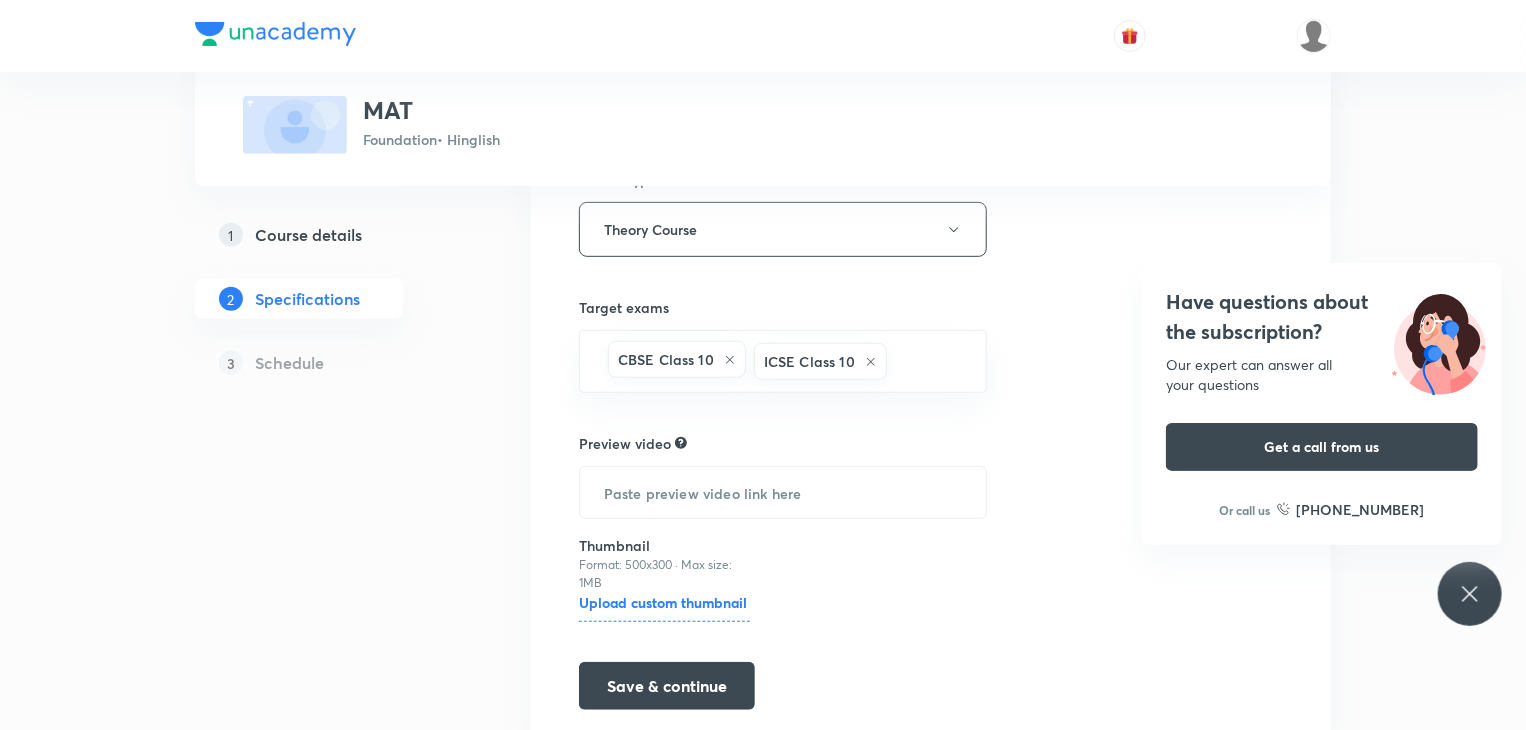scroll, scrollTop: 471, scrollLeft: 0, axis: vertical 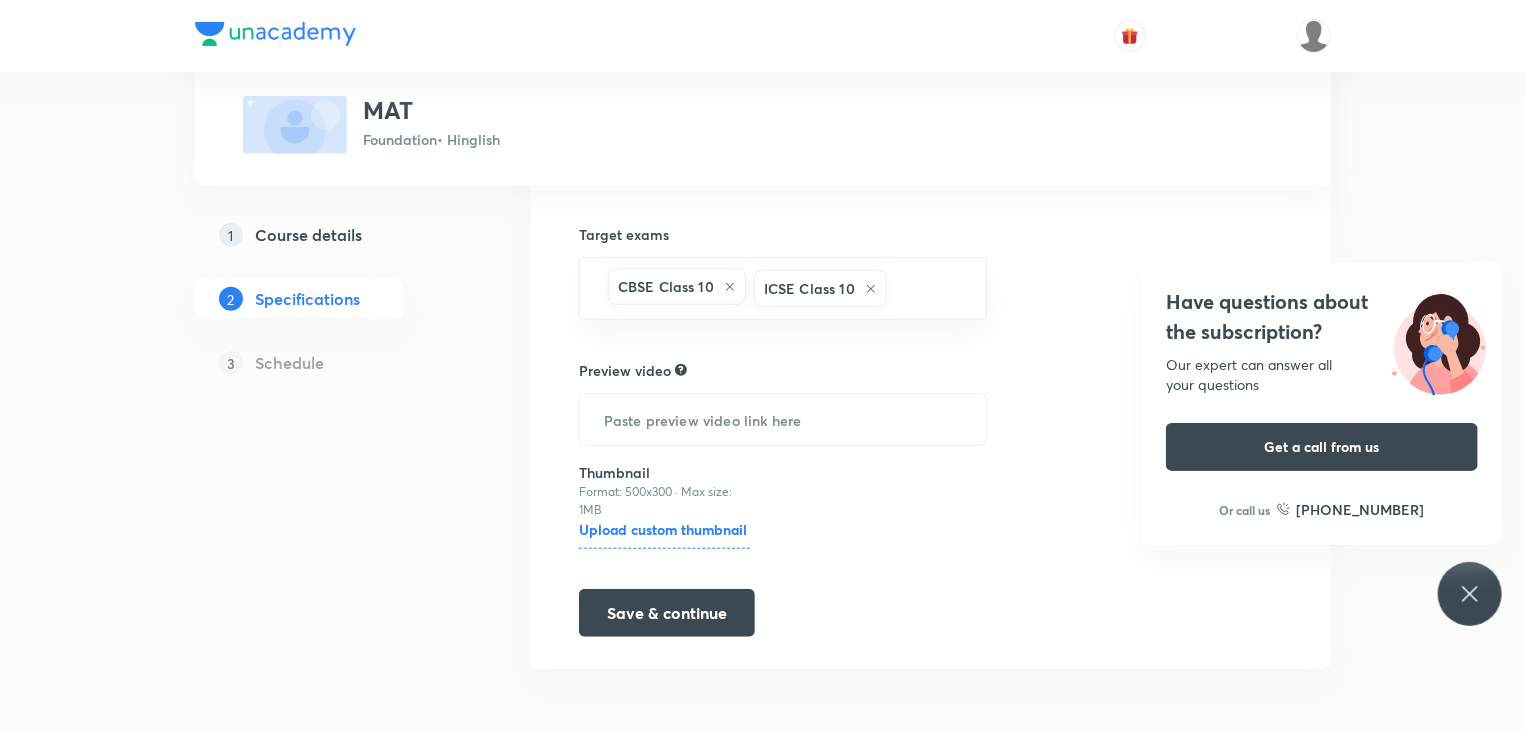 click on "Topics NTSE (MAT)- Mental Ability Test Mental Ability Aptitude CLEAR Course type Theory Course Target exams CBSE Class 10 ICSE Class 10 ​ Preview video ​ Thumbnail Format: 500x300 · Max size: 1MB Upload custom thumbnail Save & continue" at bounding box center (783, 268) 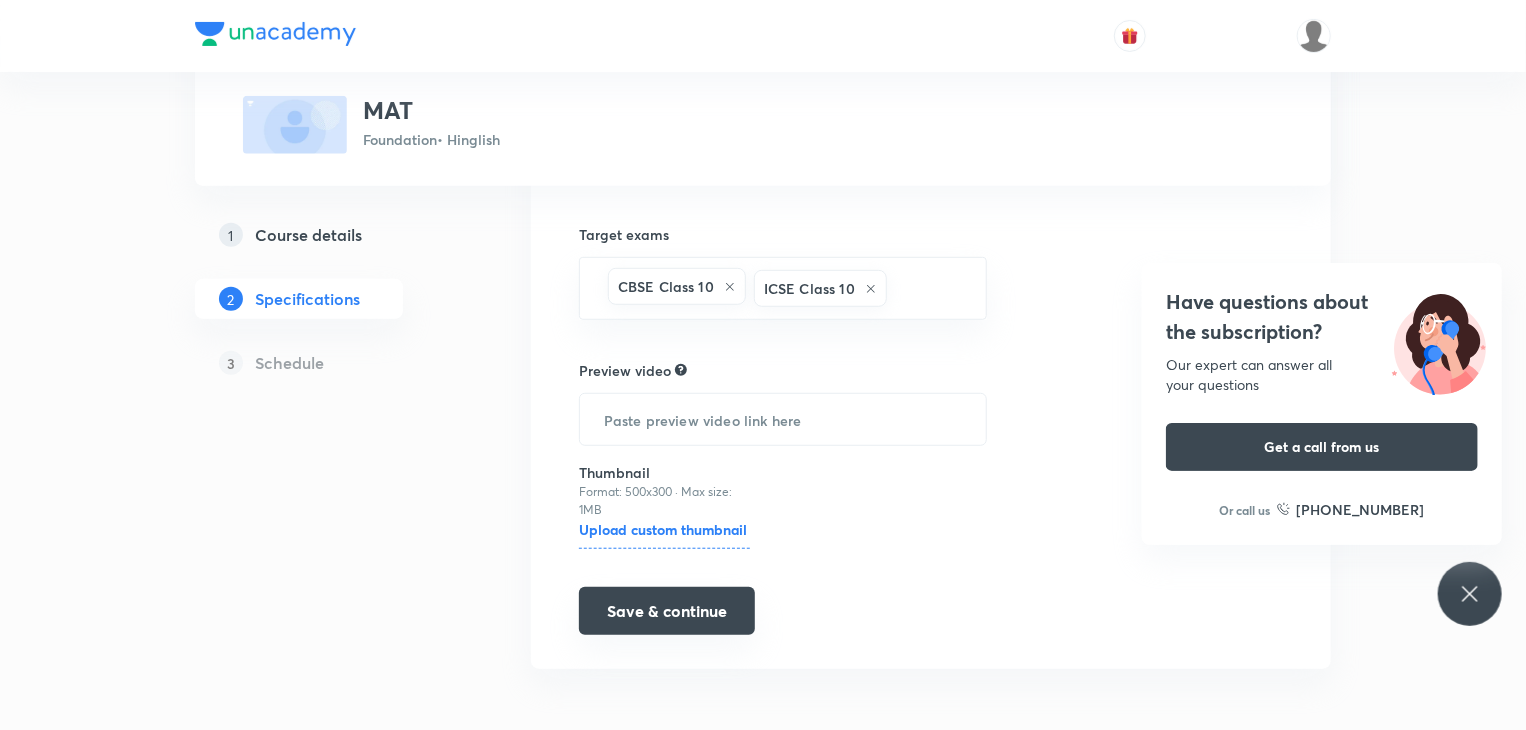 click on "Save & continue" at bounding box center (667, 611) 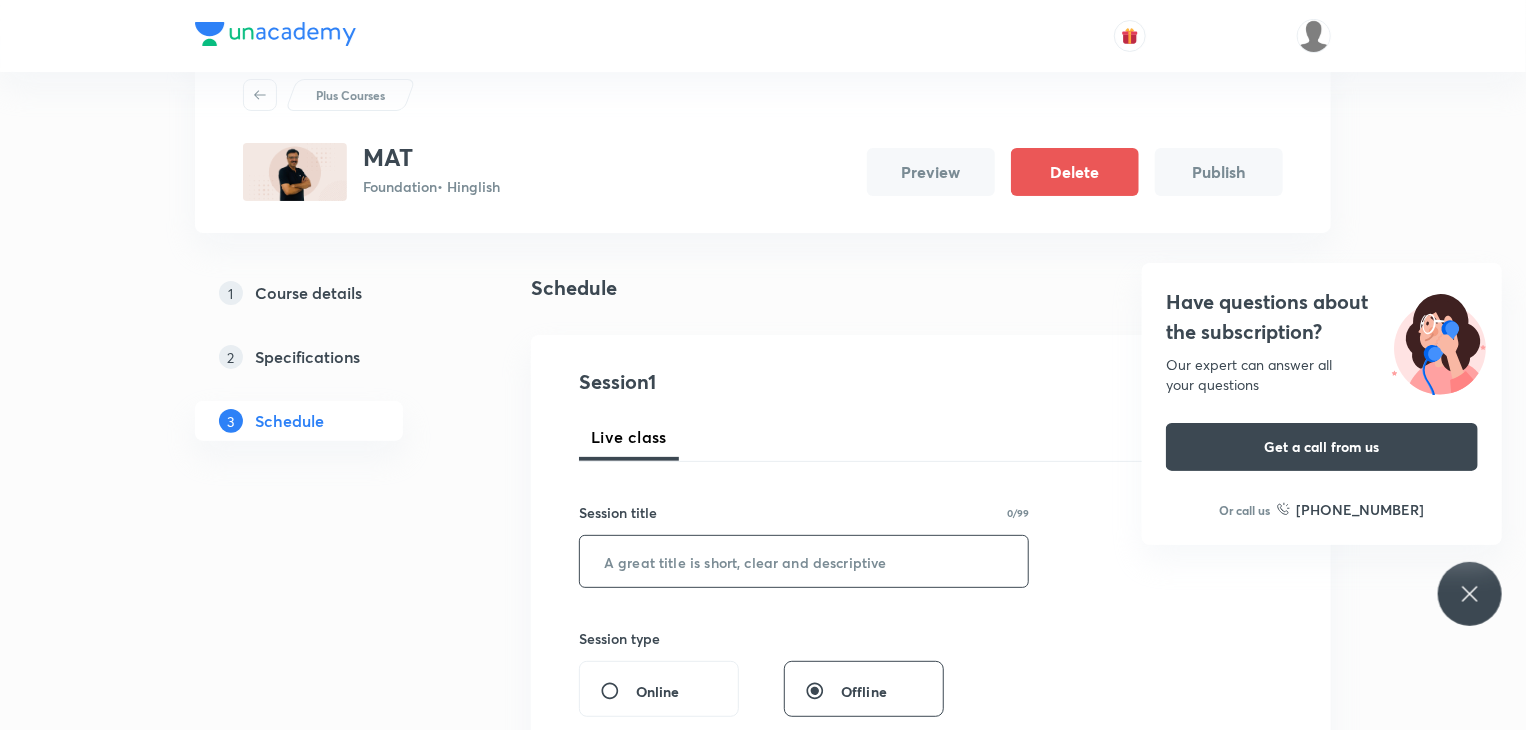 scroll, scrollTop: 100, scrollLeft: 0, axis: vertical 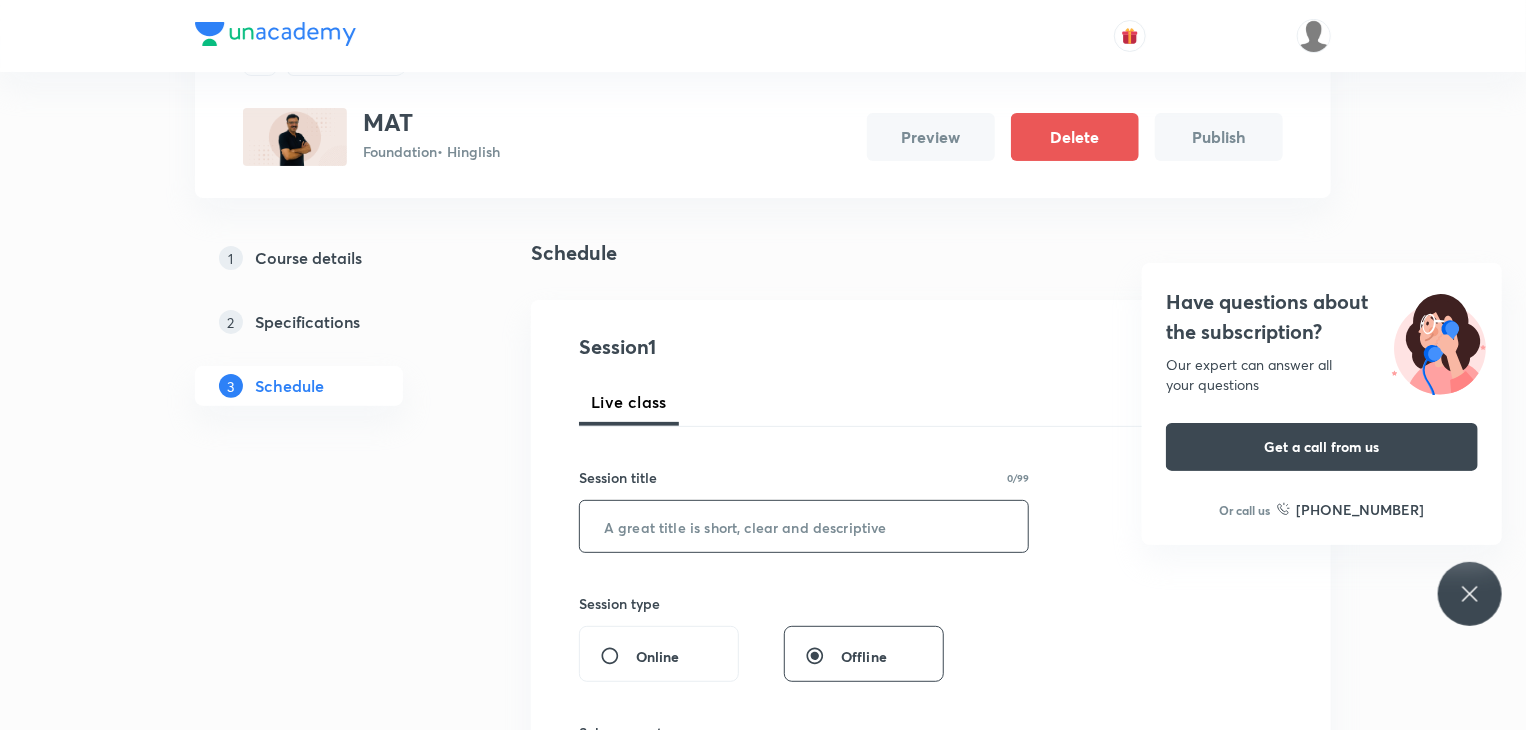 click at bounding box center (804, 526) 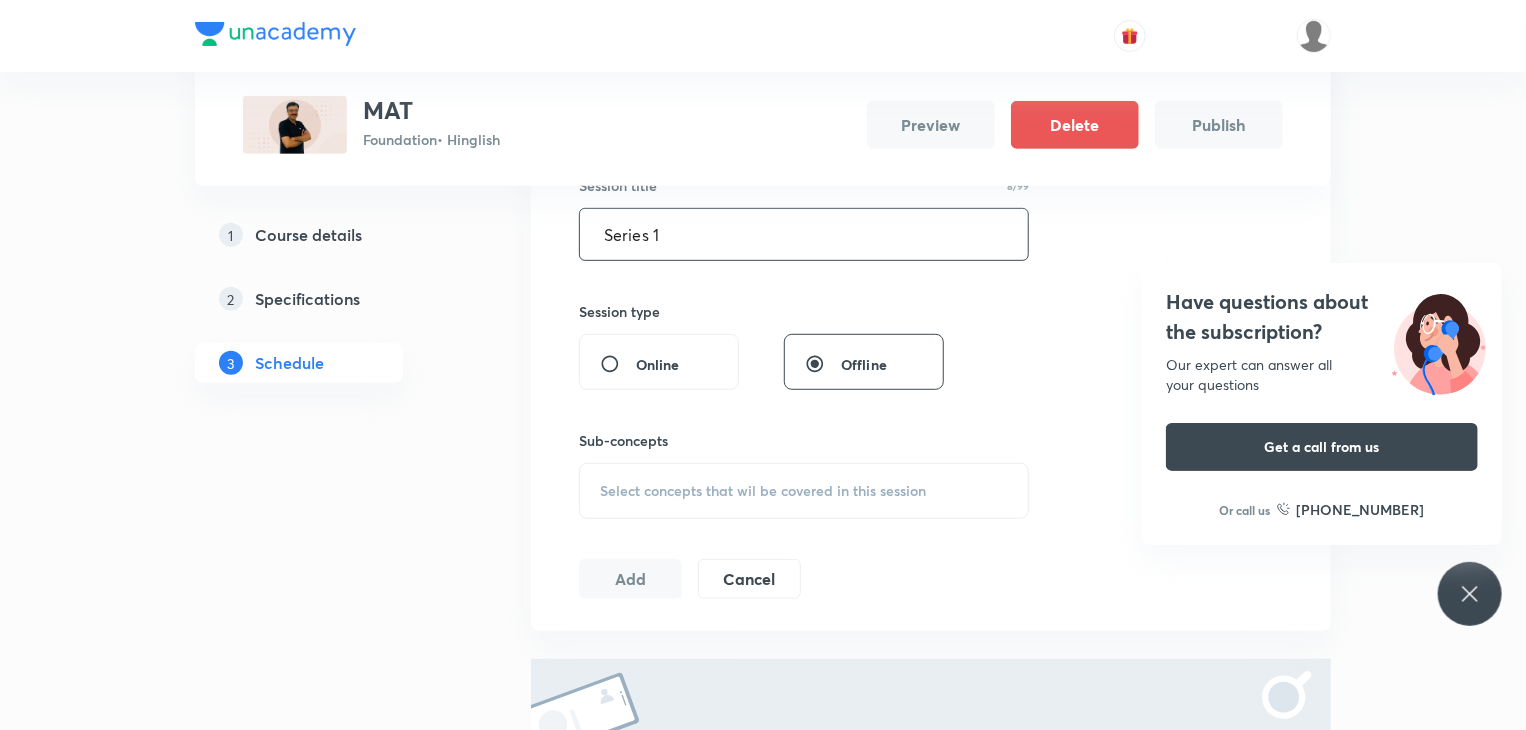 scroll, scrollTop: 400, scrollLeft: 0, axis: vertical 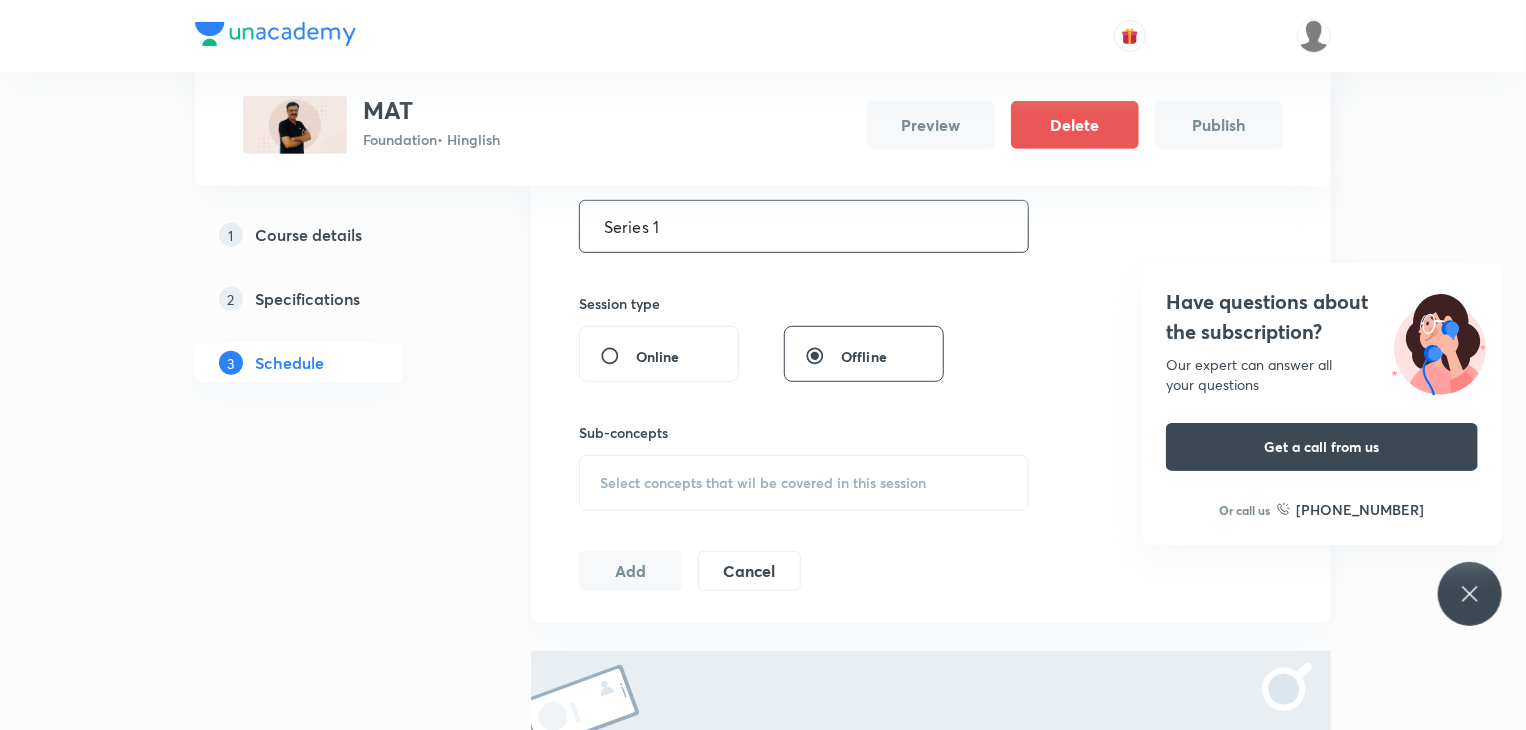 type on "Series 1" 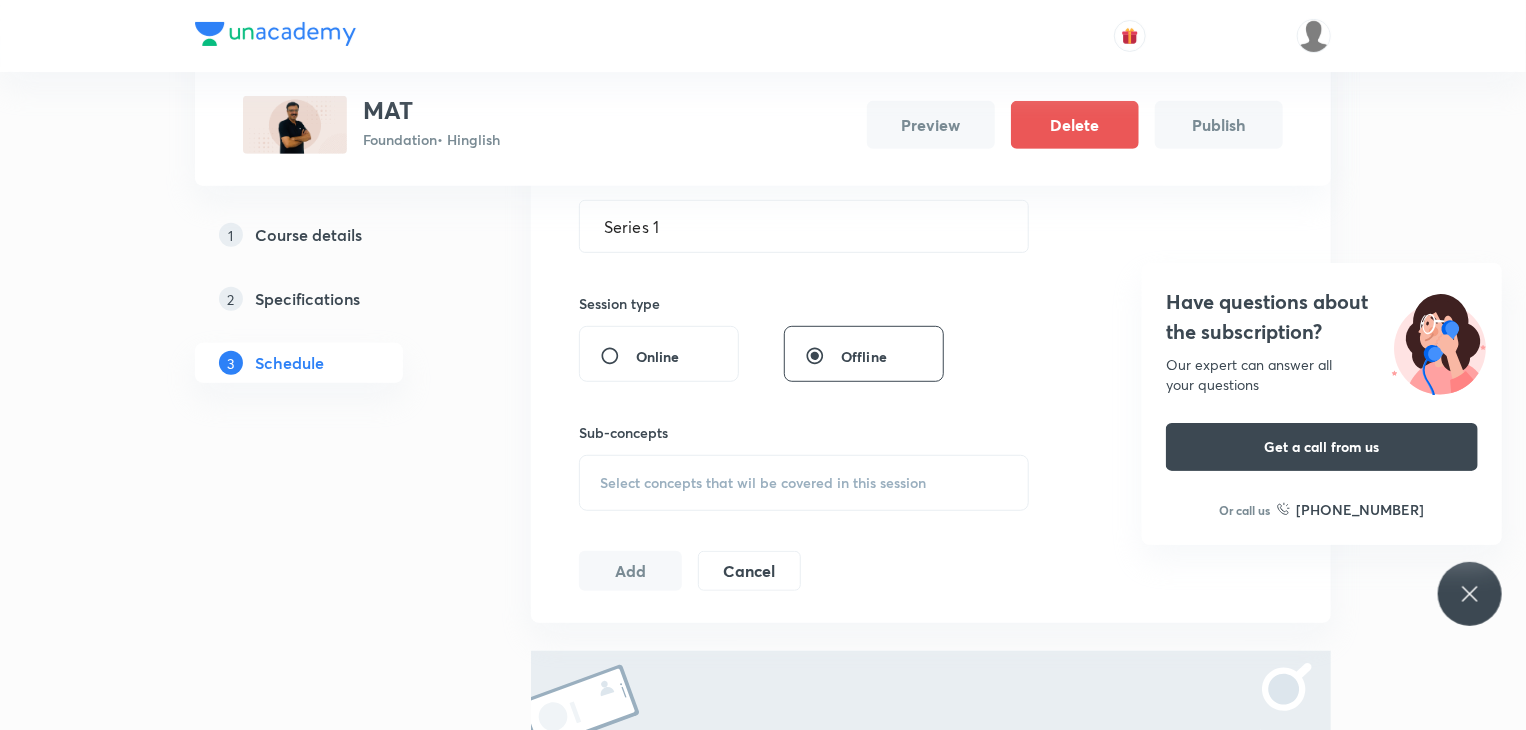 click on "Select concepts that wil be covered in this session" at bounding box center [804, 483] 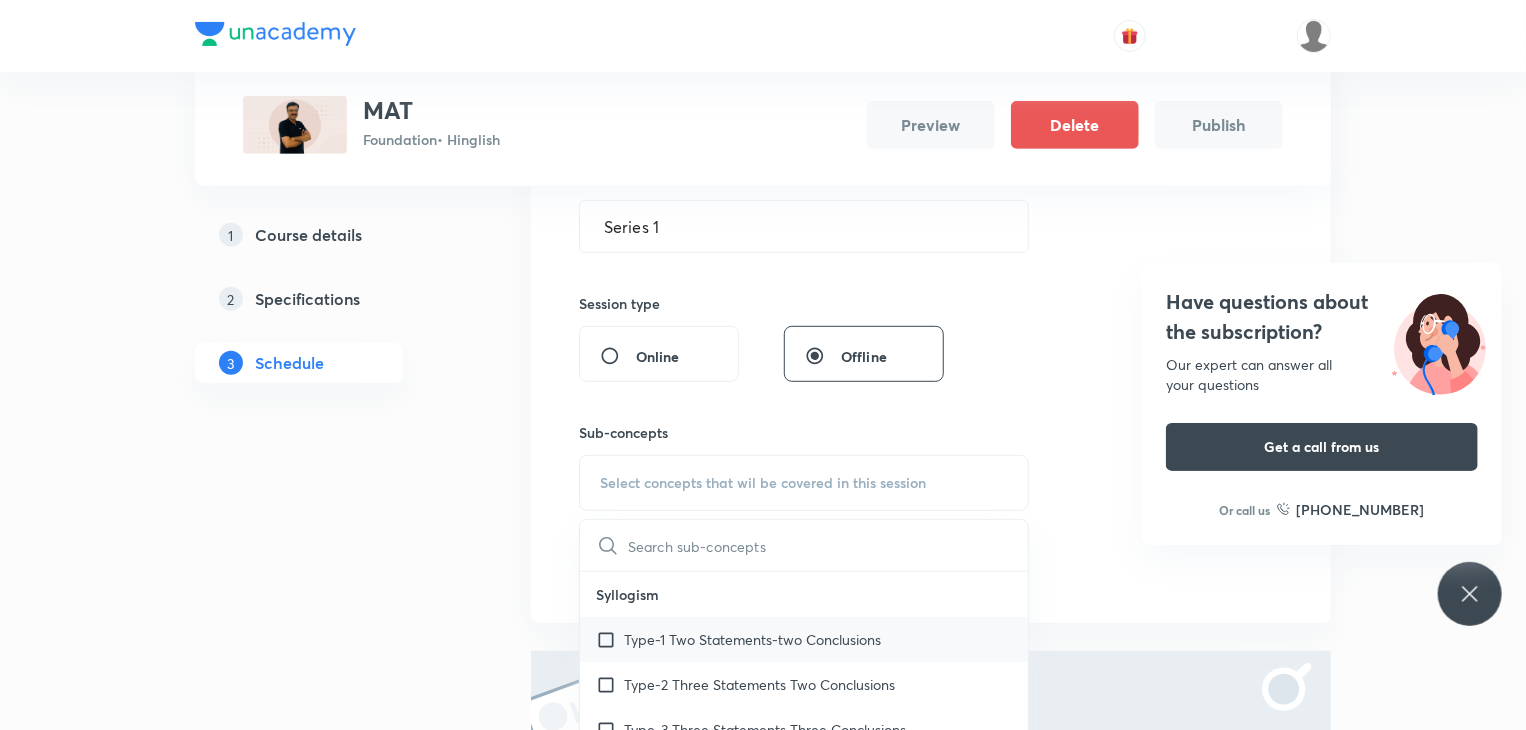 click on "Type-1 Two Statements-two Conclusions" at bounding box center [804, 639] 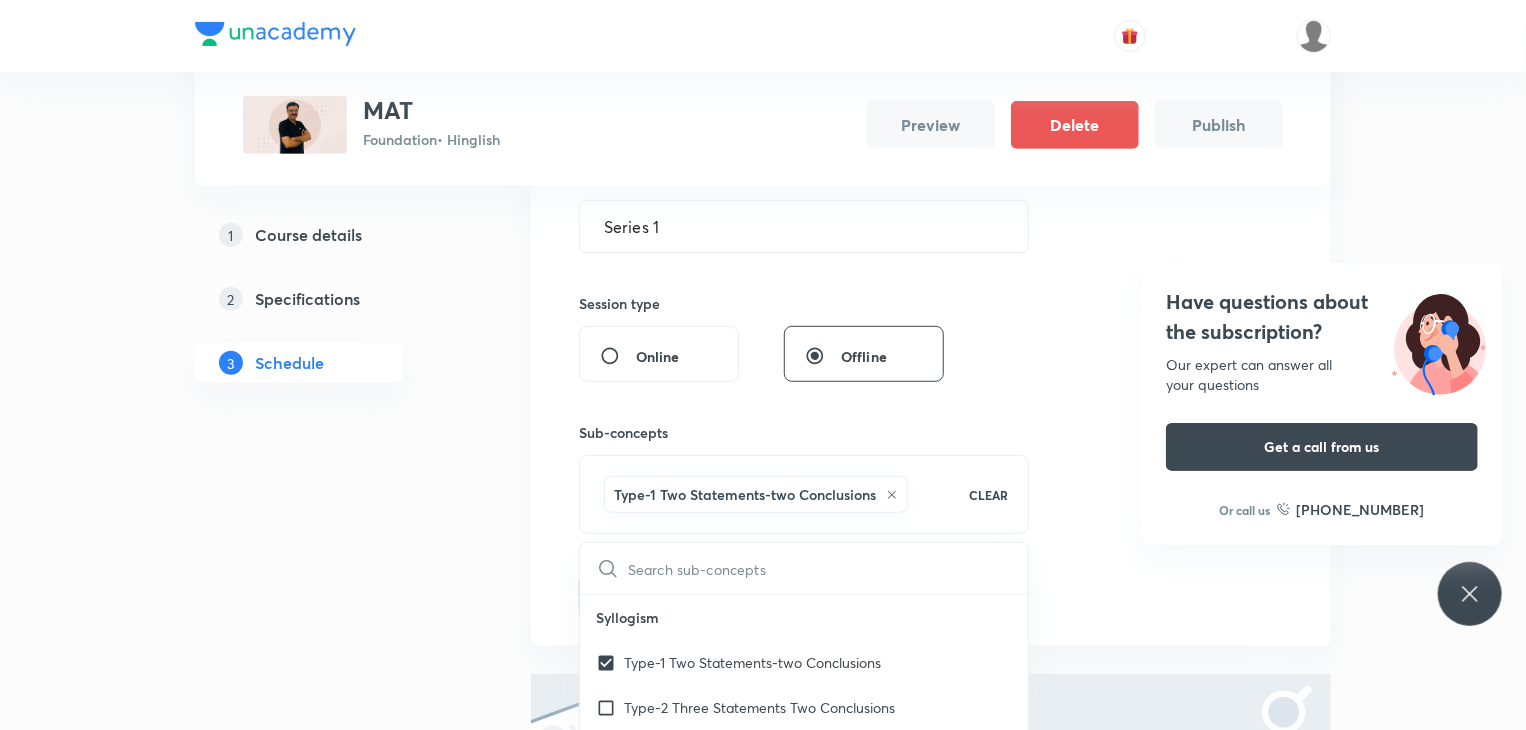 click on "Session  1 Live class Session title 8/99 Series 1 ​   Session type Online Offline Sub-concepts Type-1 Two Statements-two Conclusions CLEAR ​ Syllogism Type-1 Two Statements-two Conclusions Type-2 Three Statements Two Conclusions Type-3 Three Statements Three Conclusions Classification Number Classification Letter Classification Word Classification Distance and Direction Finding Distance Finding Direction Concept of Degree Alphabet and Number Test Word Formation Arrangement of Words in Alphabetical Order General and Random Alphabetical Series Letter Gap Problems Venn Diagrams Venn Diagrams Clock 90,180 and 0 Degree Angle Between Both Hands Slow and Fast Concept Cube and Cuboids Three Face Colored Cubes and Cuboids Two Face Colored Cubes and Cuboids No Face Colored Cubes and Cuboids Water and Mirror Images Images of Alphabets Mages  Number Images of Figures Coding - Decoding Alphabets Coding Number Coding Group of Word Coding Code Based on Symbols Code Based on Letters Digits and Symbols Blood Relations Add" at bounding box center [931, 323] 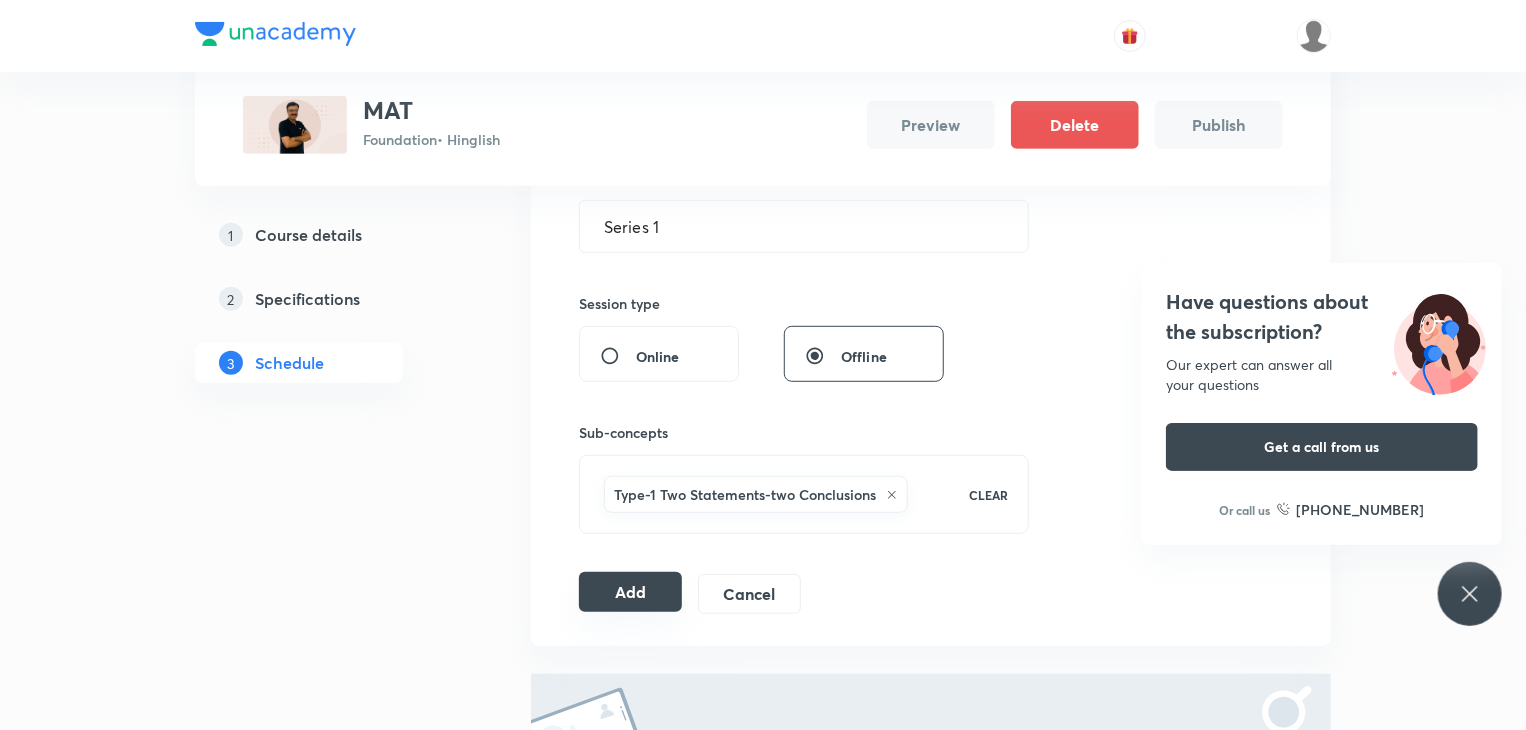 click on "Add" at bounding box center [630, 592] 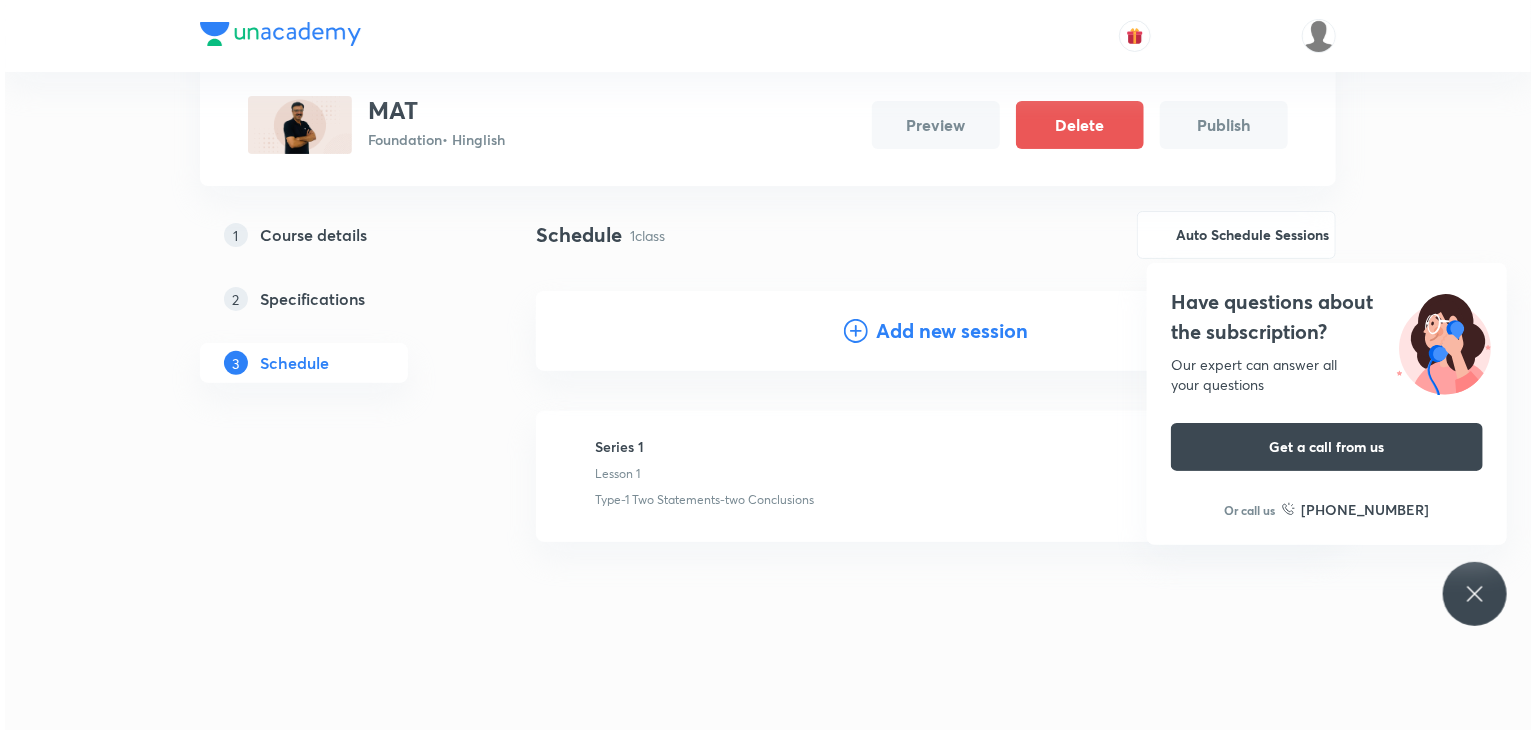 scroll, scrollTop: 127, scrollLeft: 0, axis: vertical 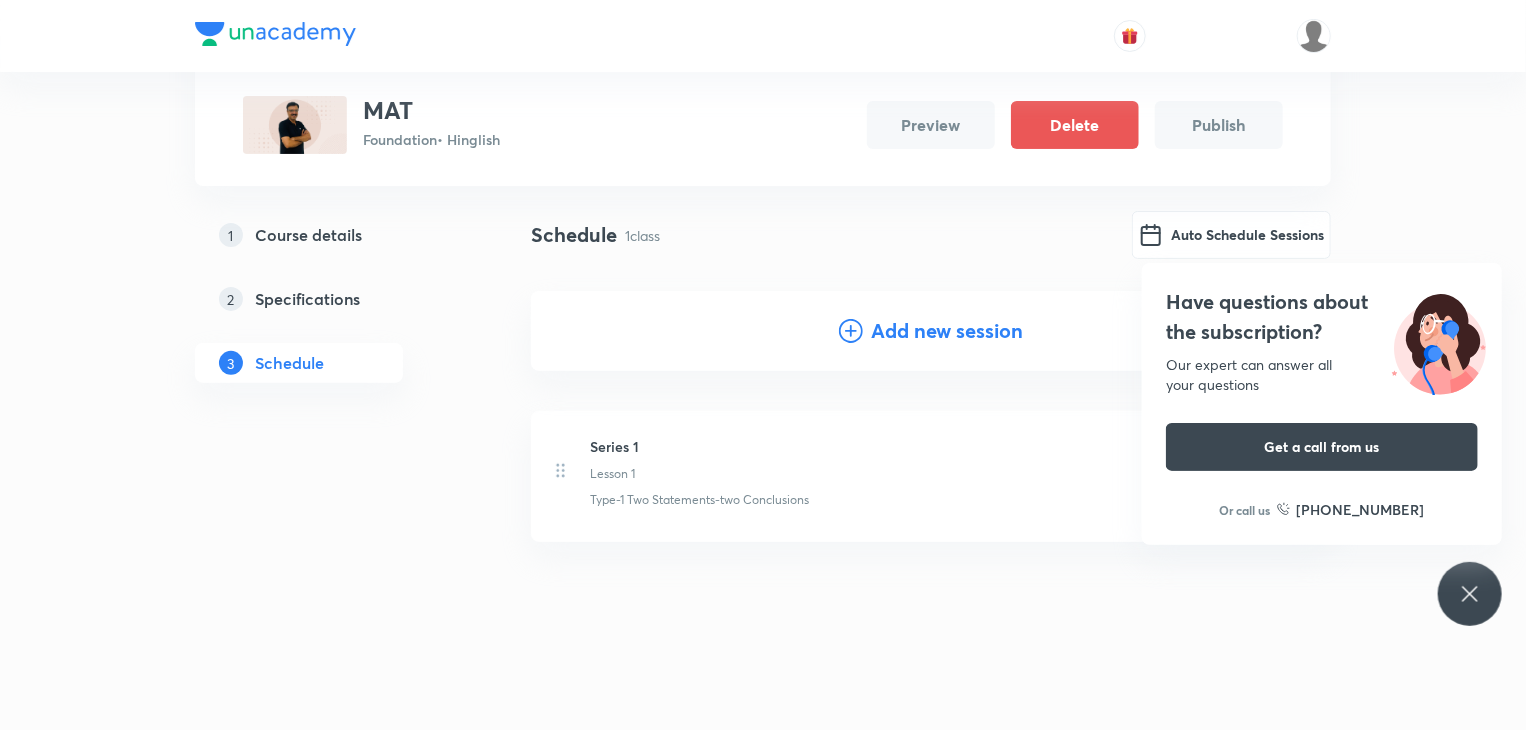 click on "Have questions about the subscription? Our expert can answer all your questions Get a call from us Or call us +91 8585858585" at bounding box center [1470, 594] 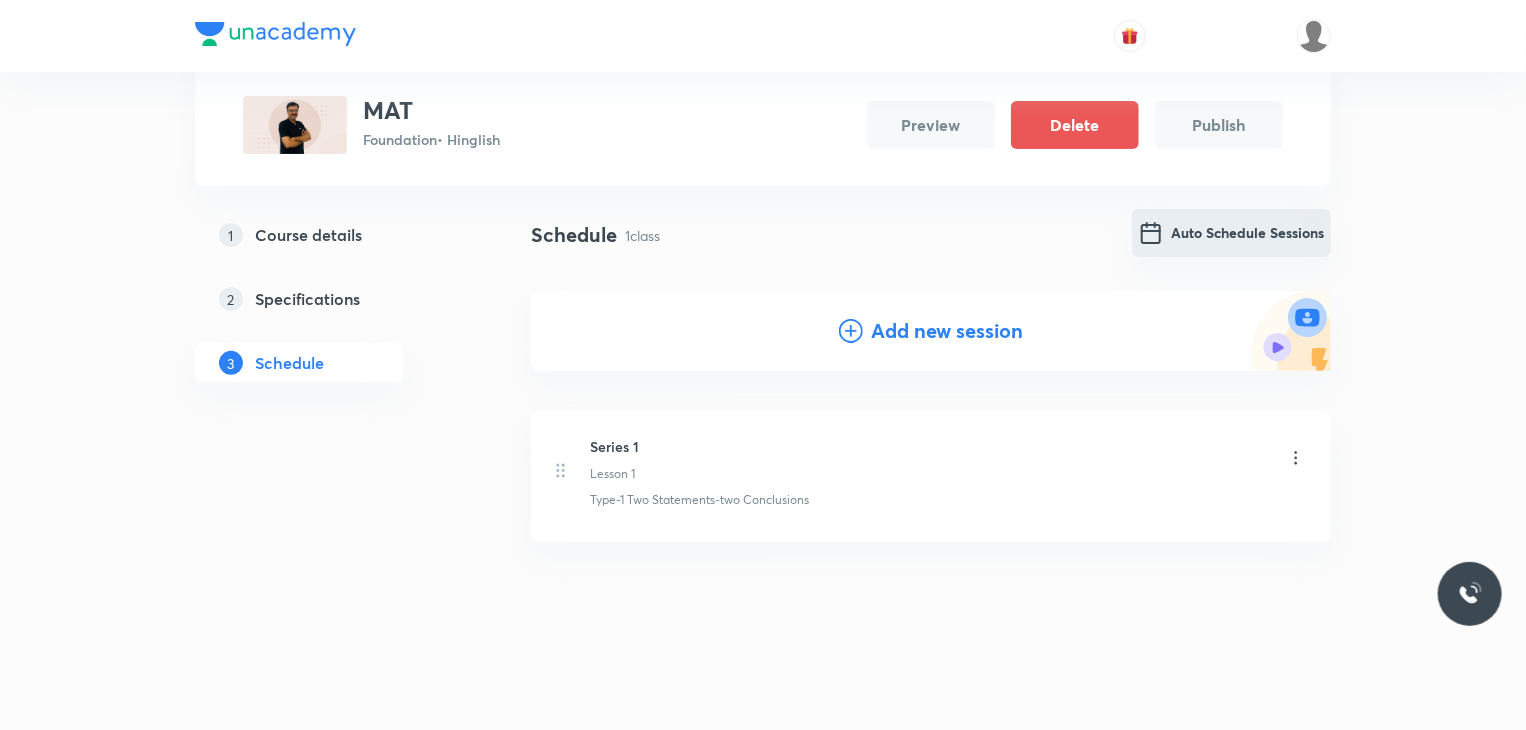click on "Auto Schedule Sessions" at bounding box center [1231, 233] 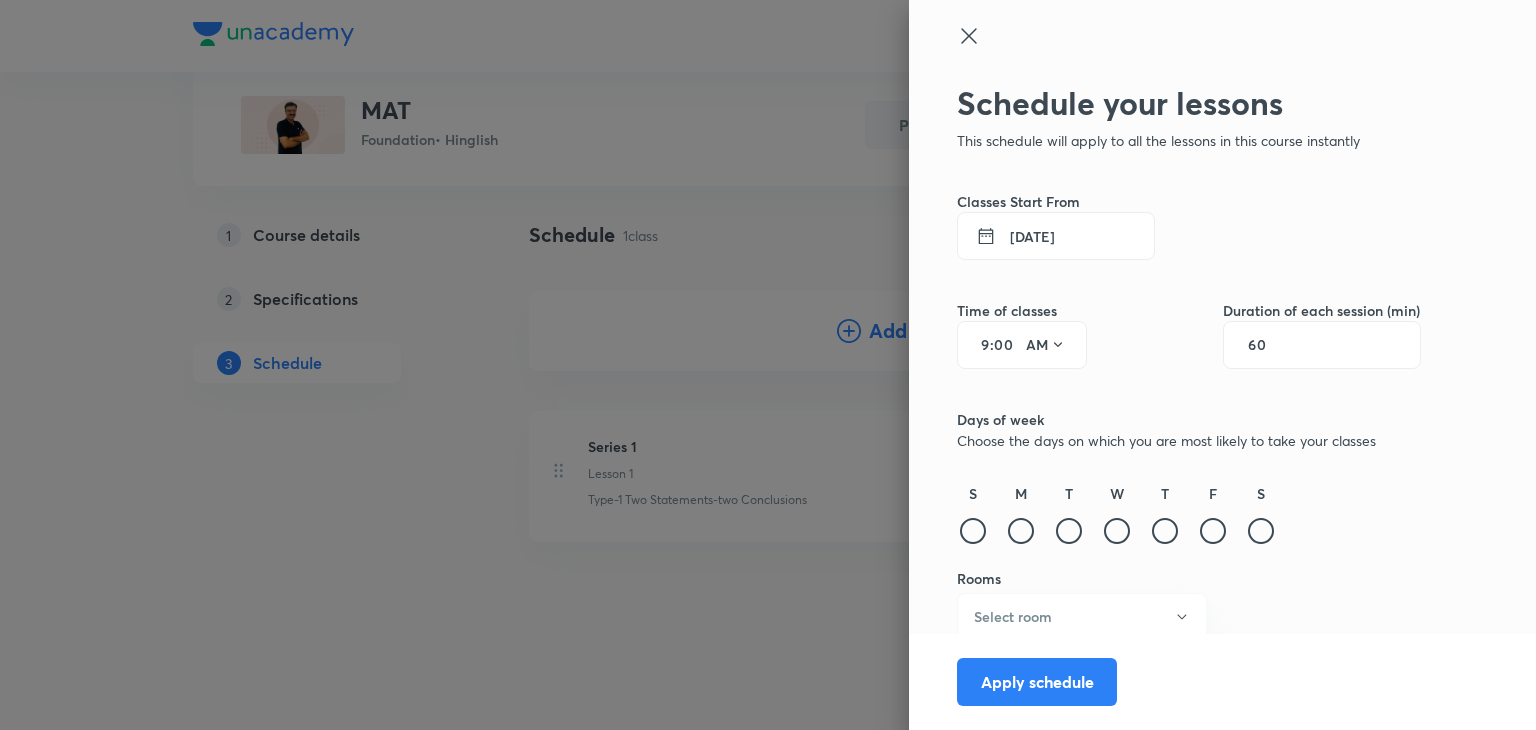 click on "12 Jul 2025" at bounding box center (1056, 236) 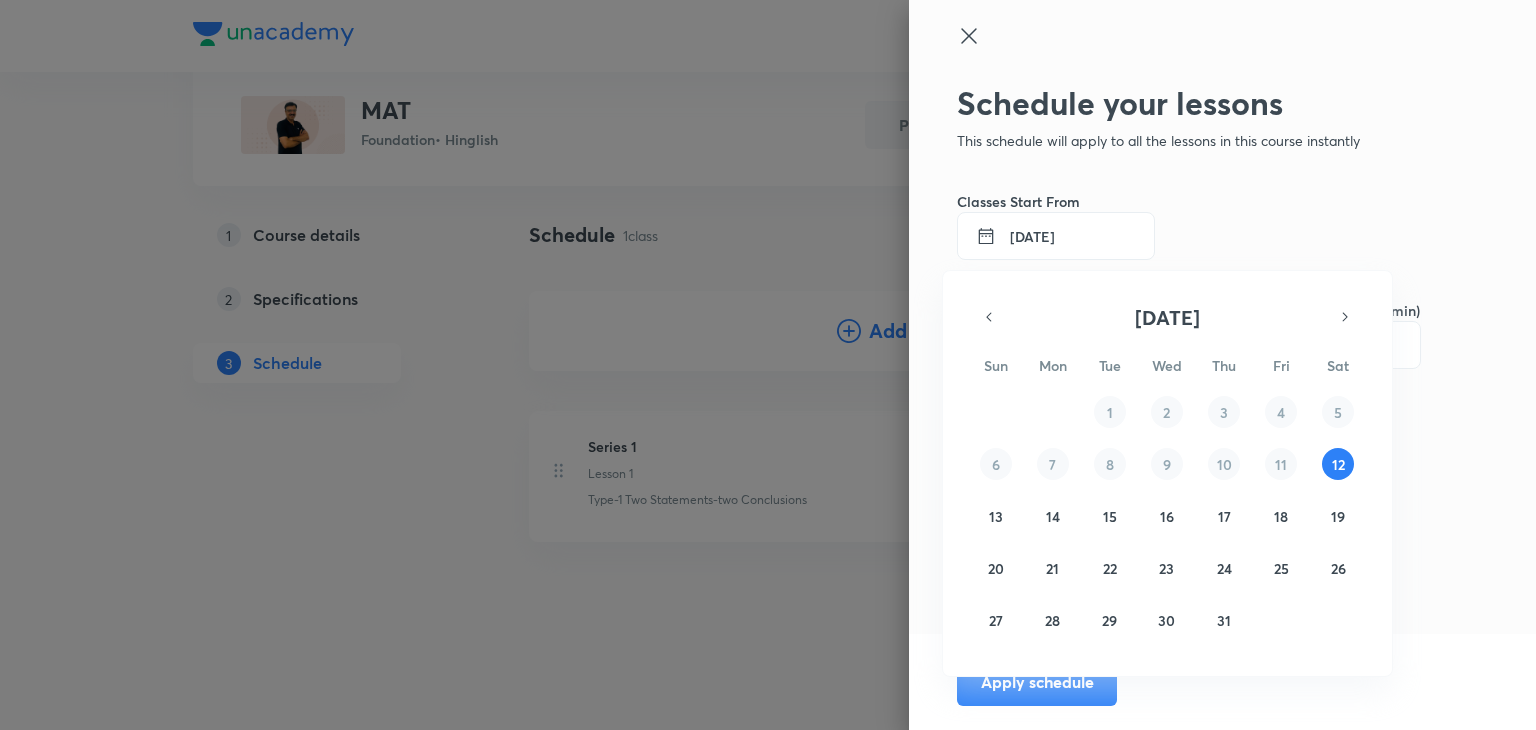 click at bounding box center [768, 365] 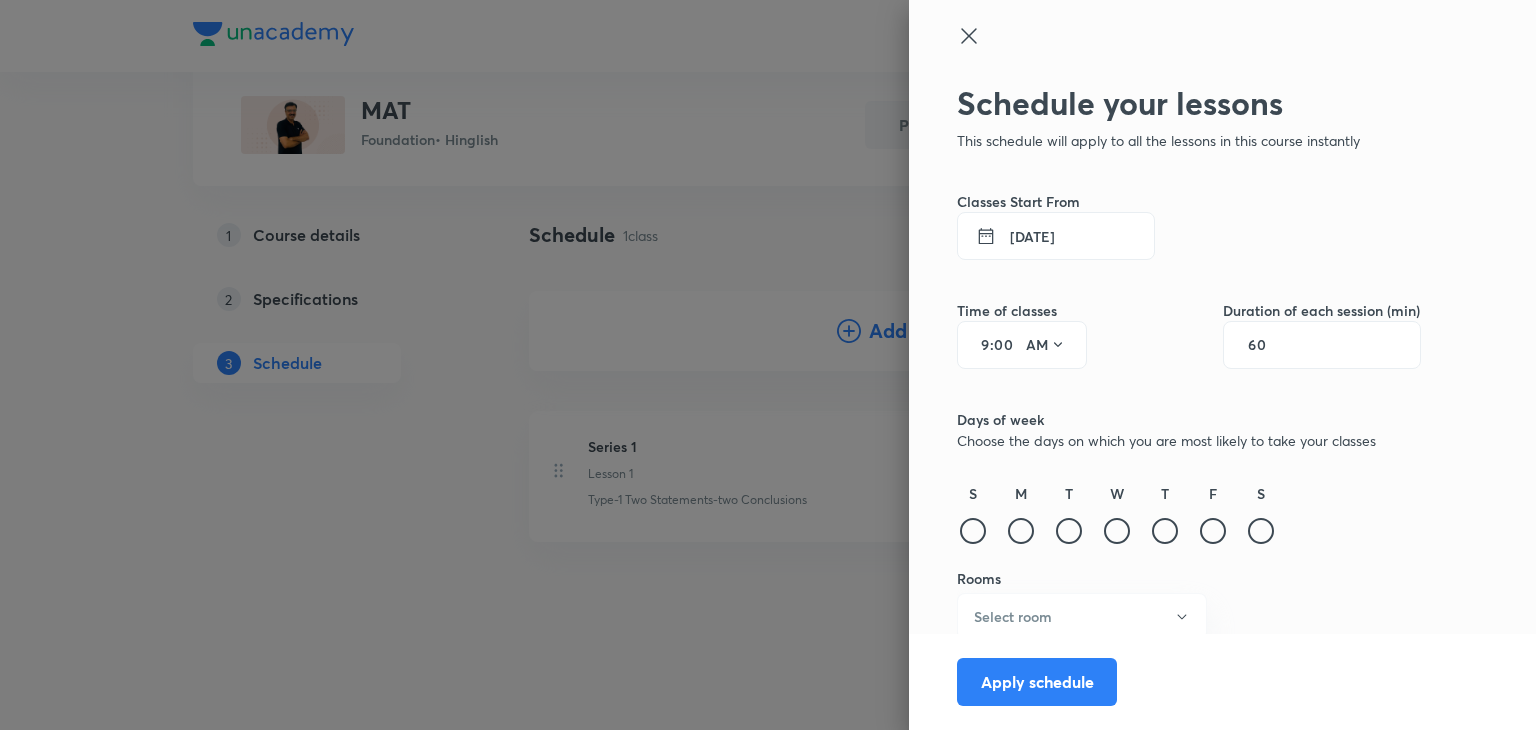 drag, startPoint x: 973, startPoint y: 349, endPoint x: 961, endPoint y: 350, distance: 12.0415945 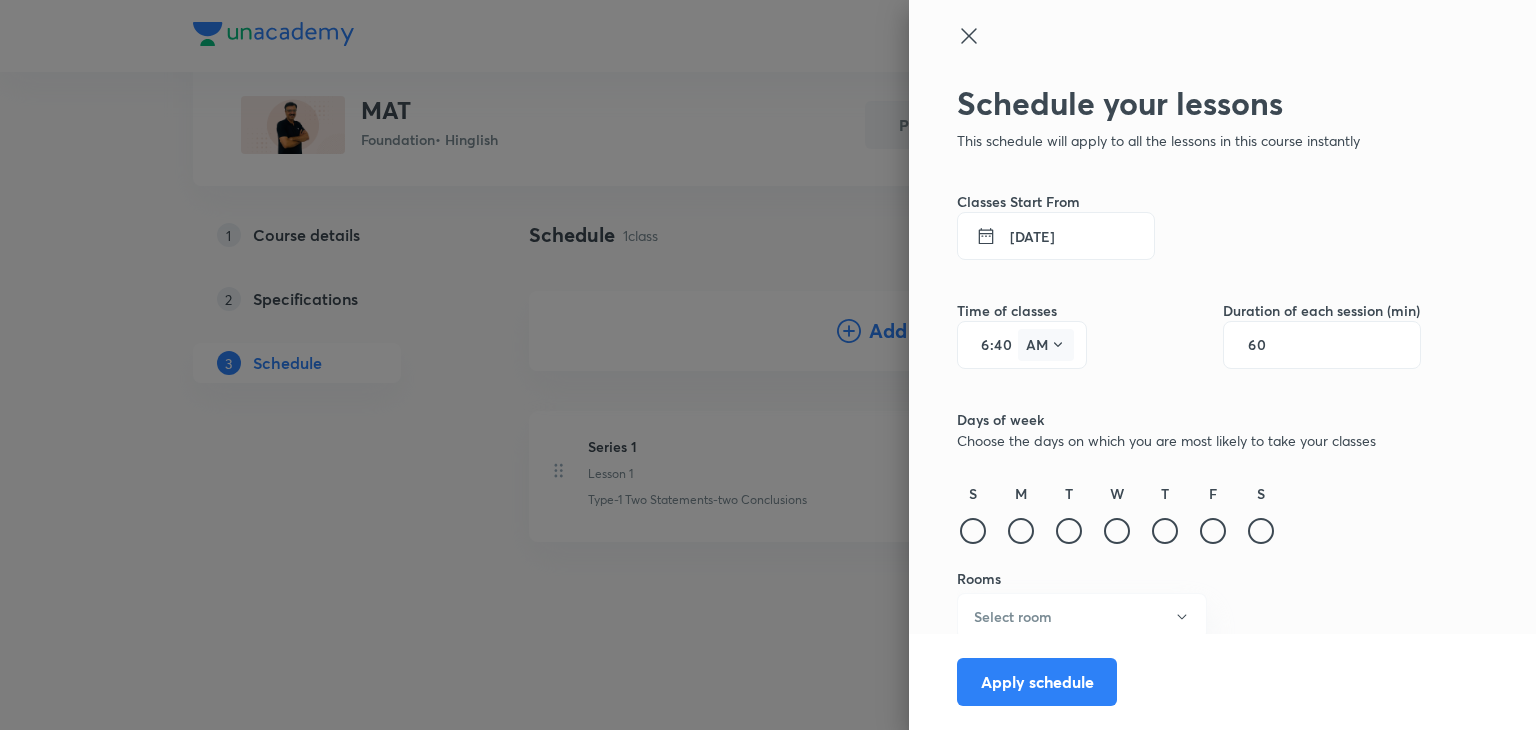 type on "40" 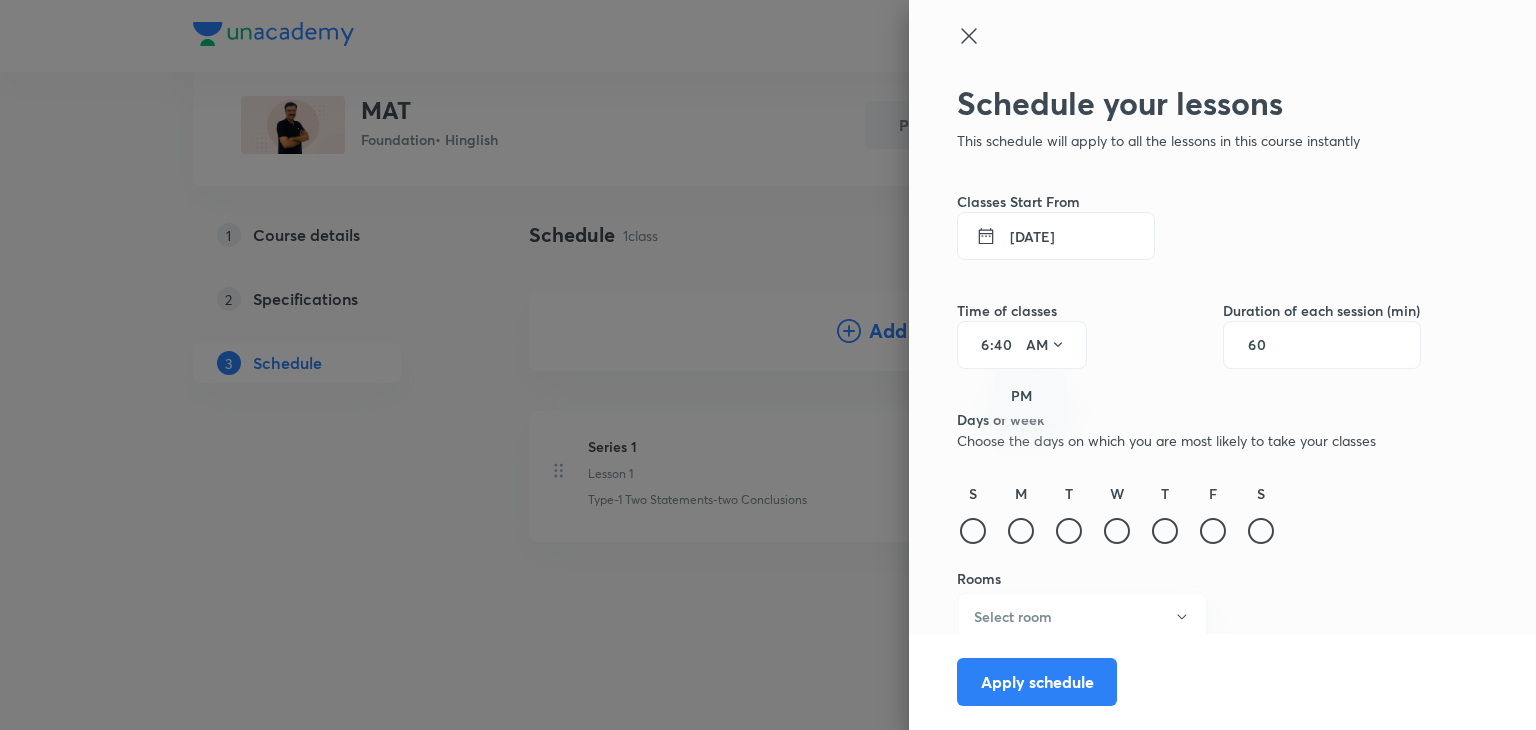 click on "PM" at bounding box center (1031, 396) 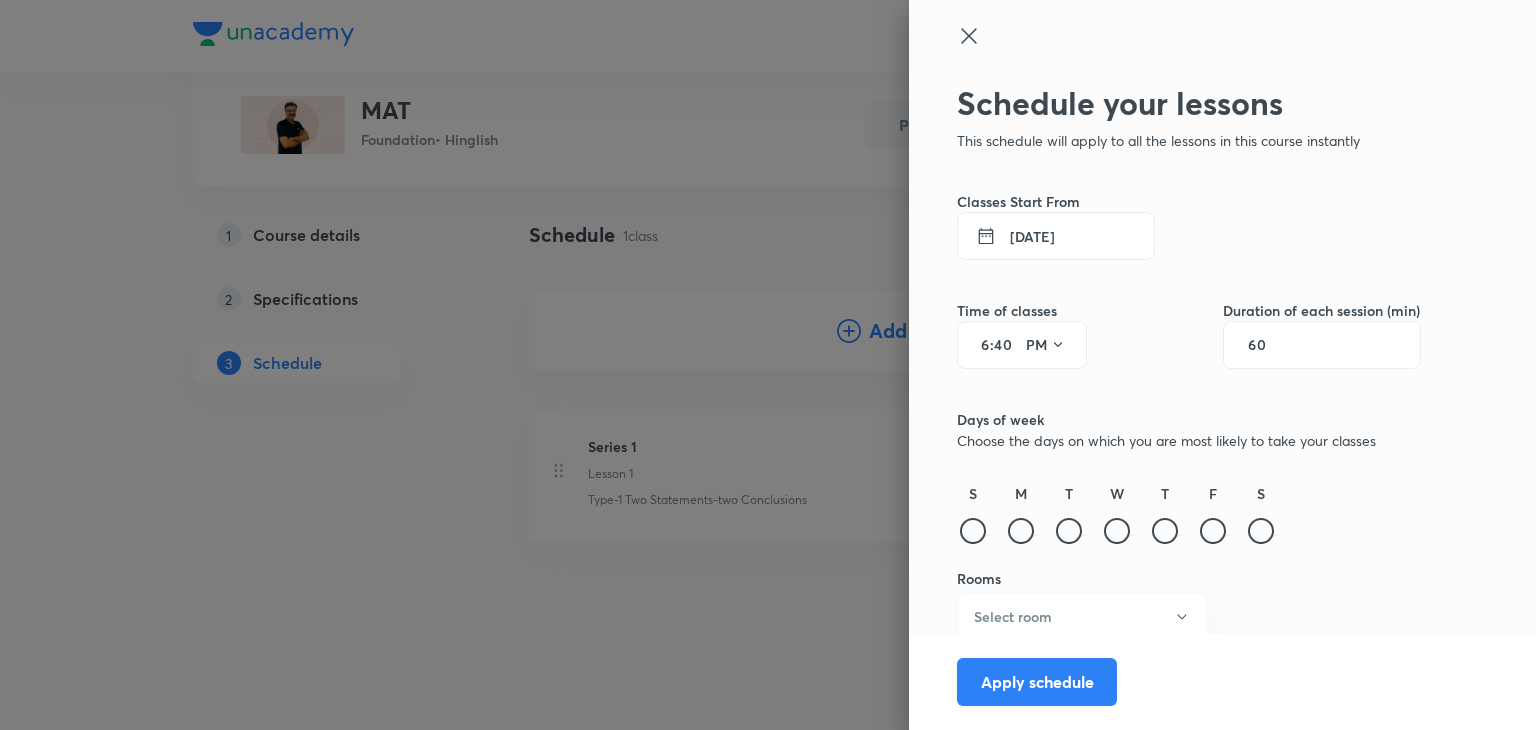 click on "60" at bounding box center (1267, 345) 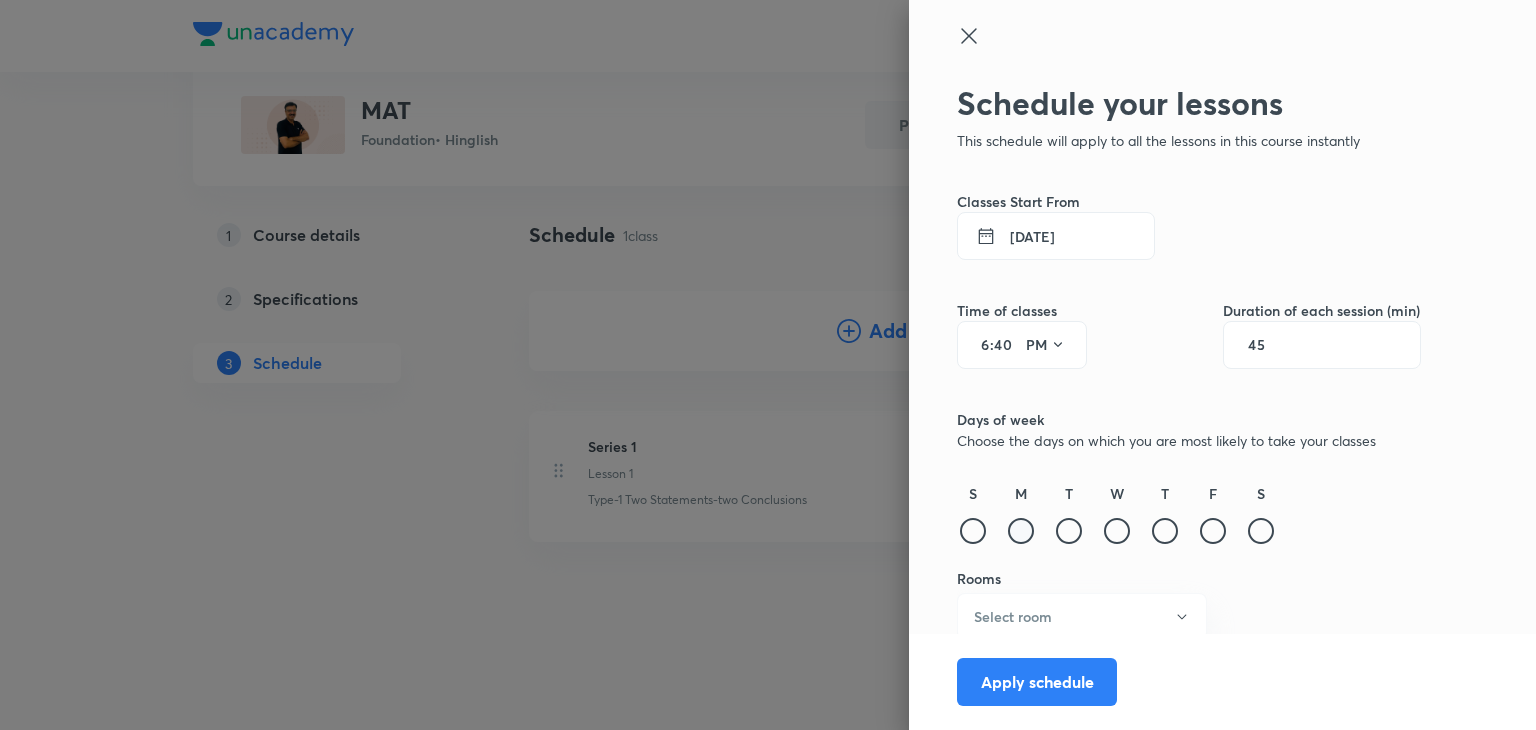 type on "45" 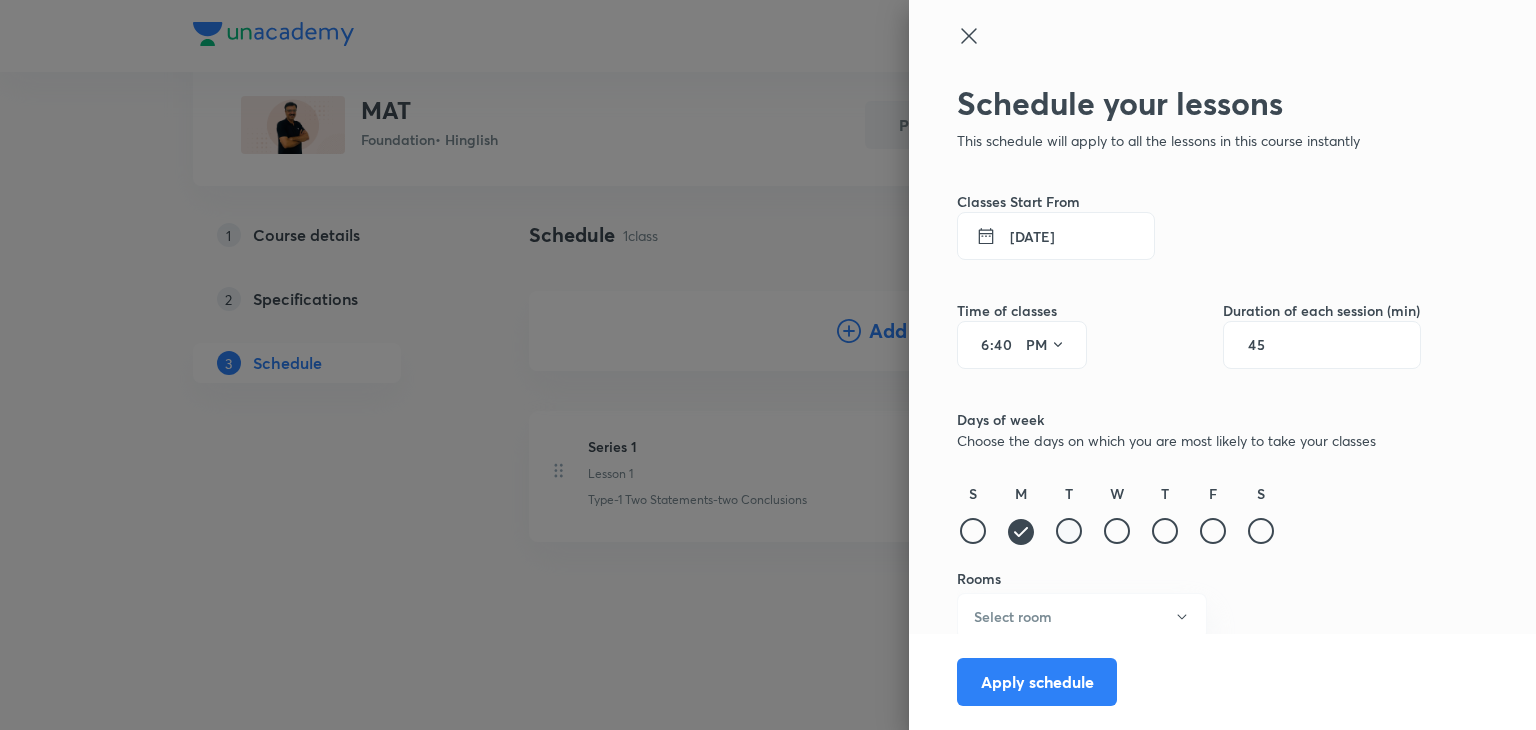 click at bounding box center [1069, 531] 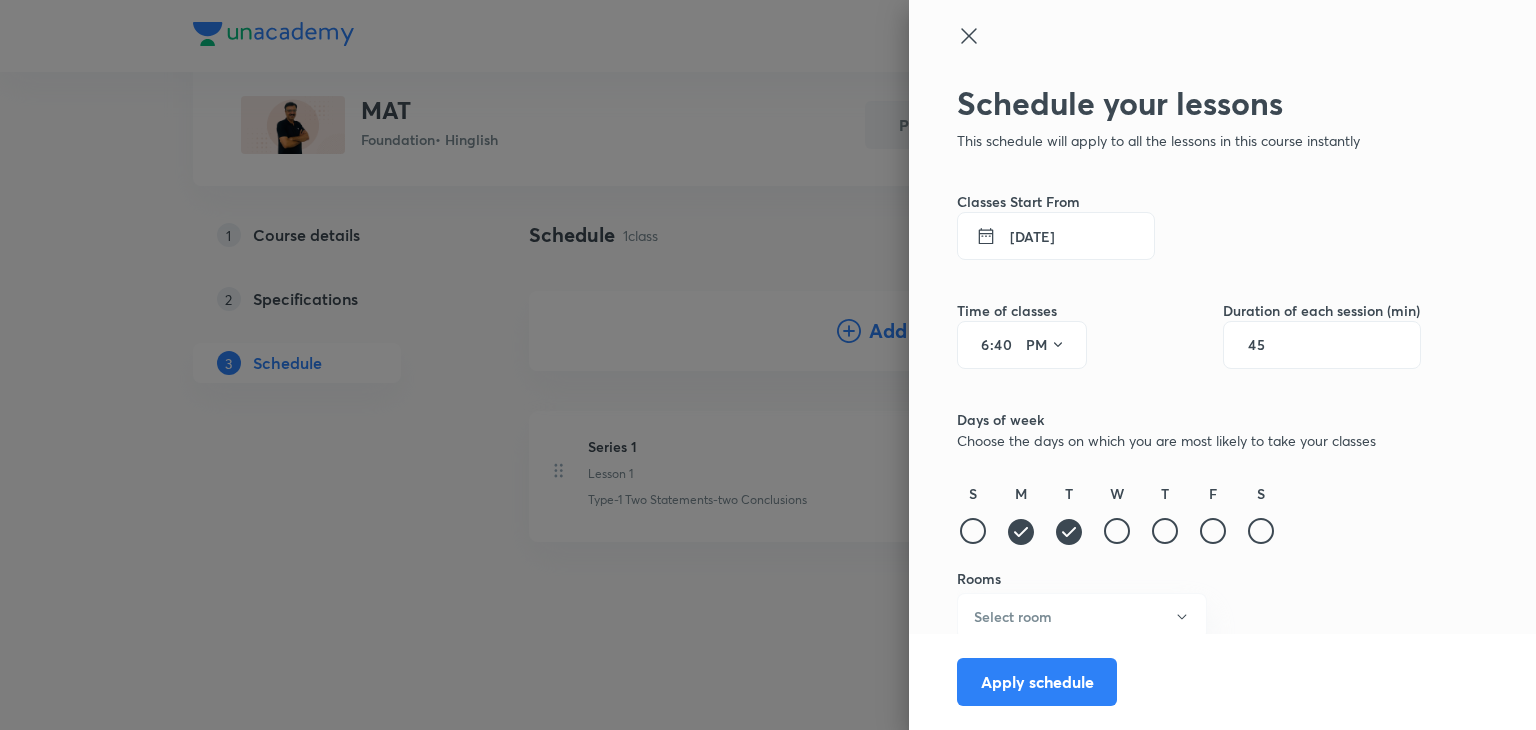 click 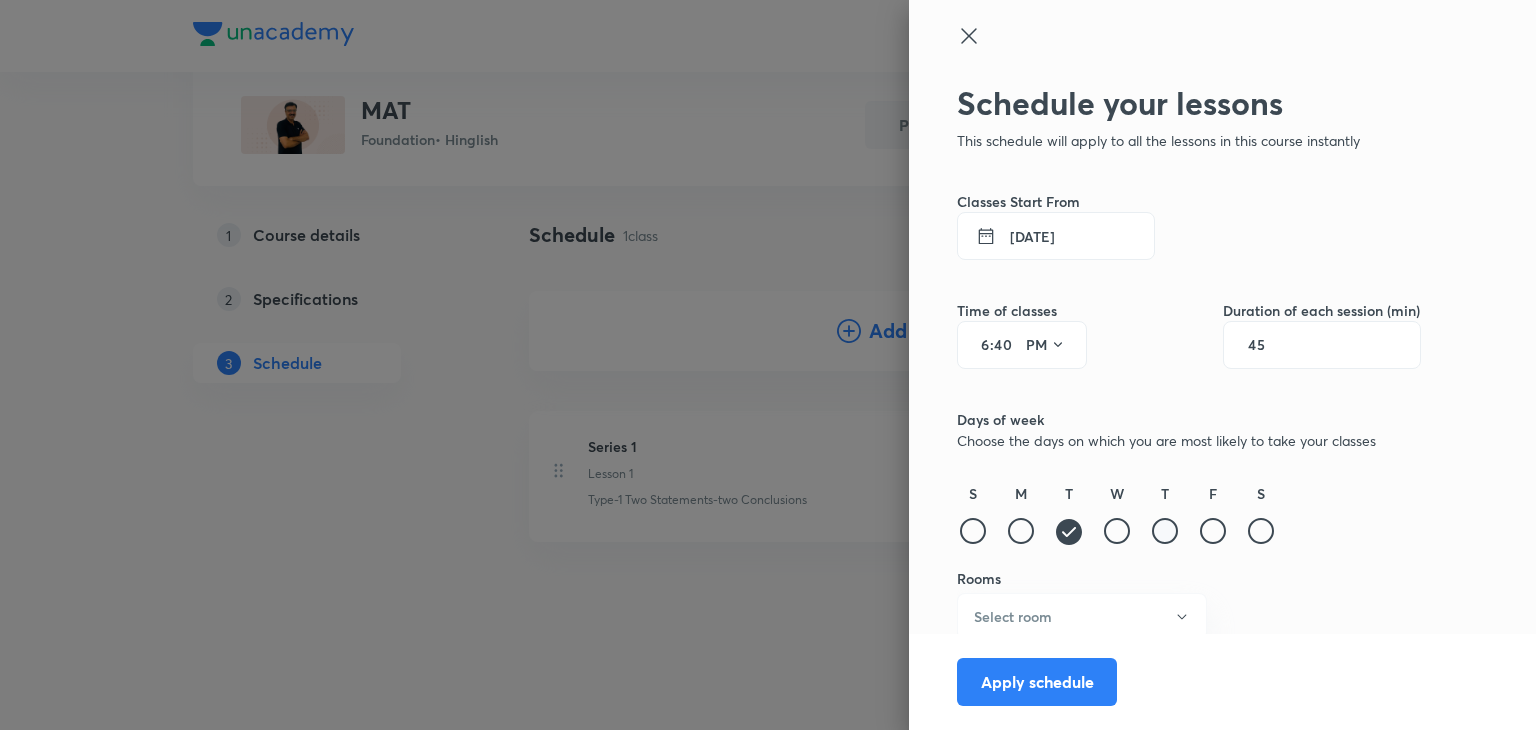 click at bounding box center (1165, 531) 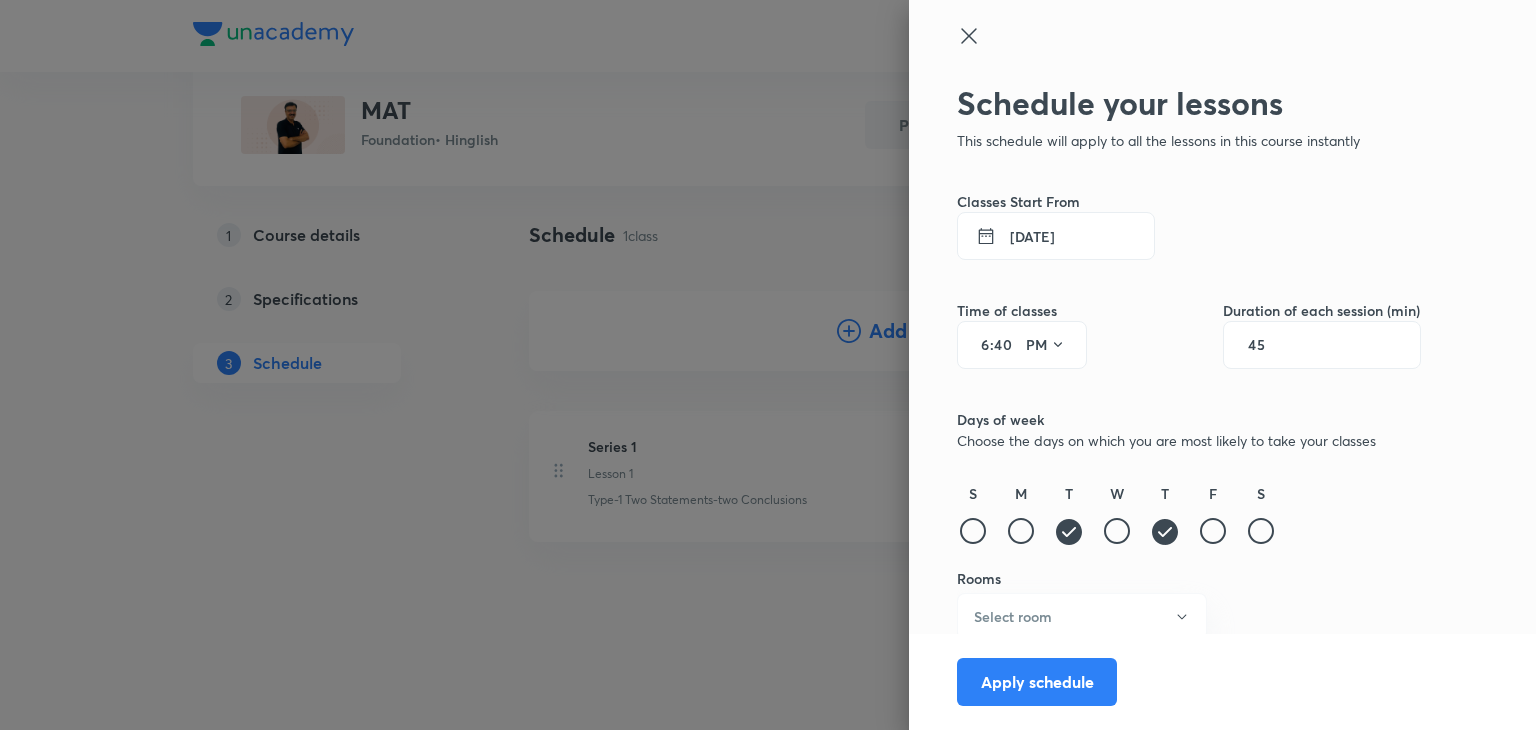 click on "S M T W T F S" at bounding box center (1189, 515) 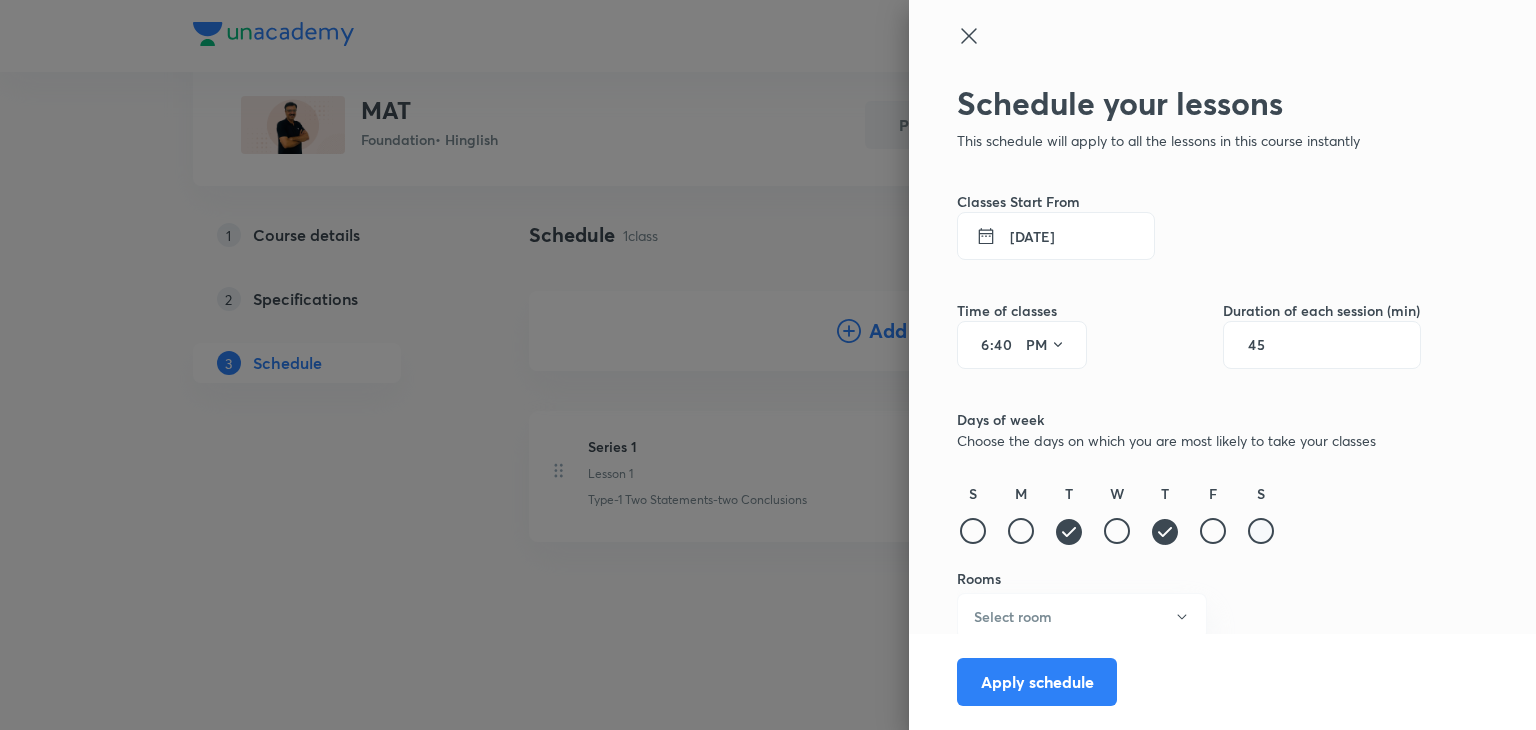 click at bounding box center [1261, 531] 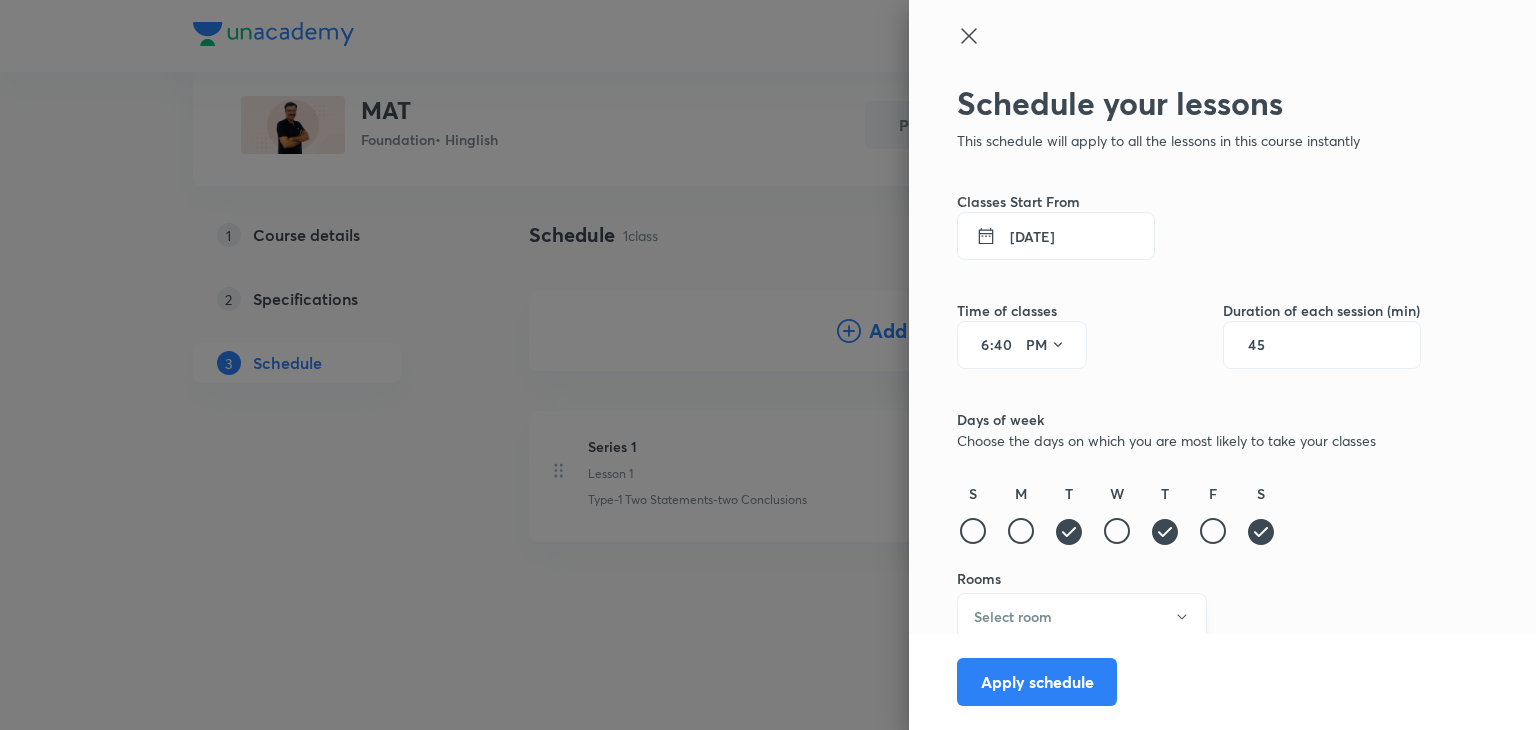 click on "Select room" at bounding box center [1082, 616] 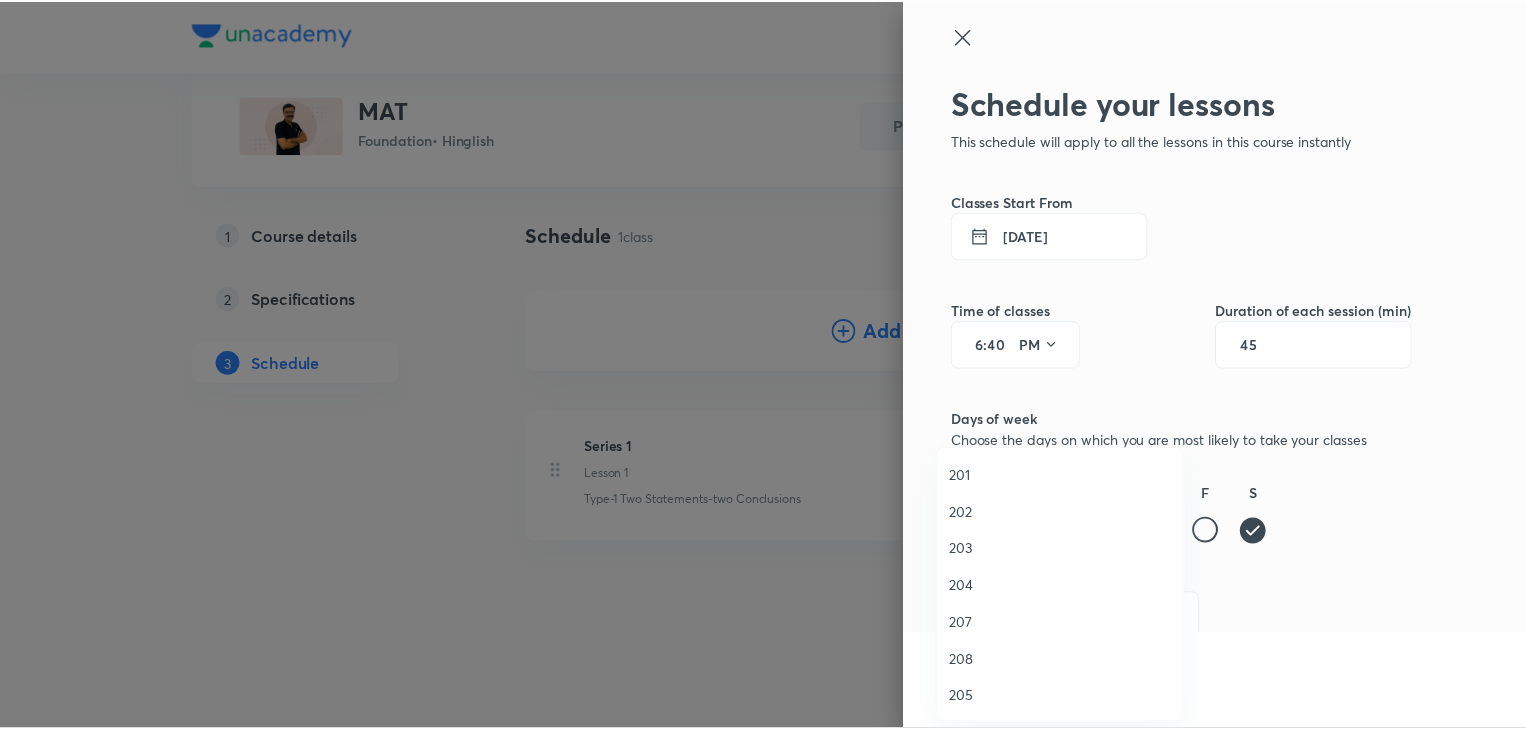 scroll, scrollTop: 260, scrollLeft: 0, axis: vertical 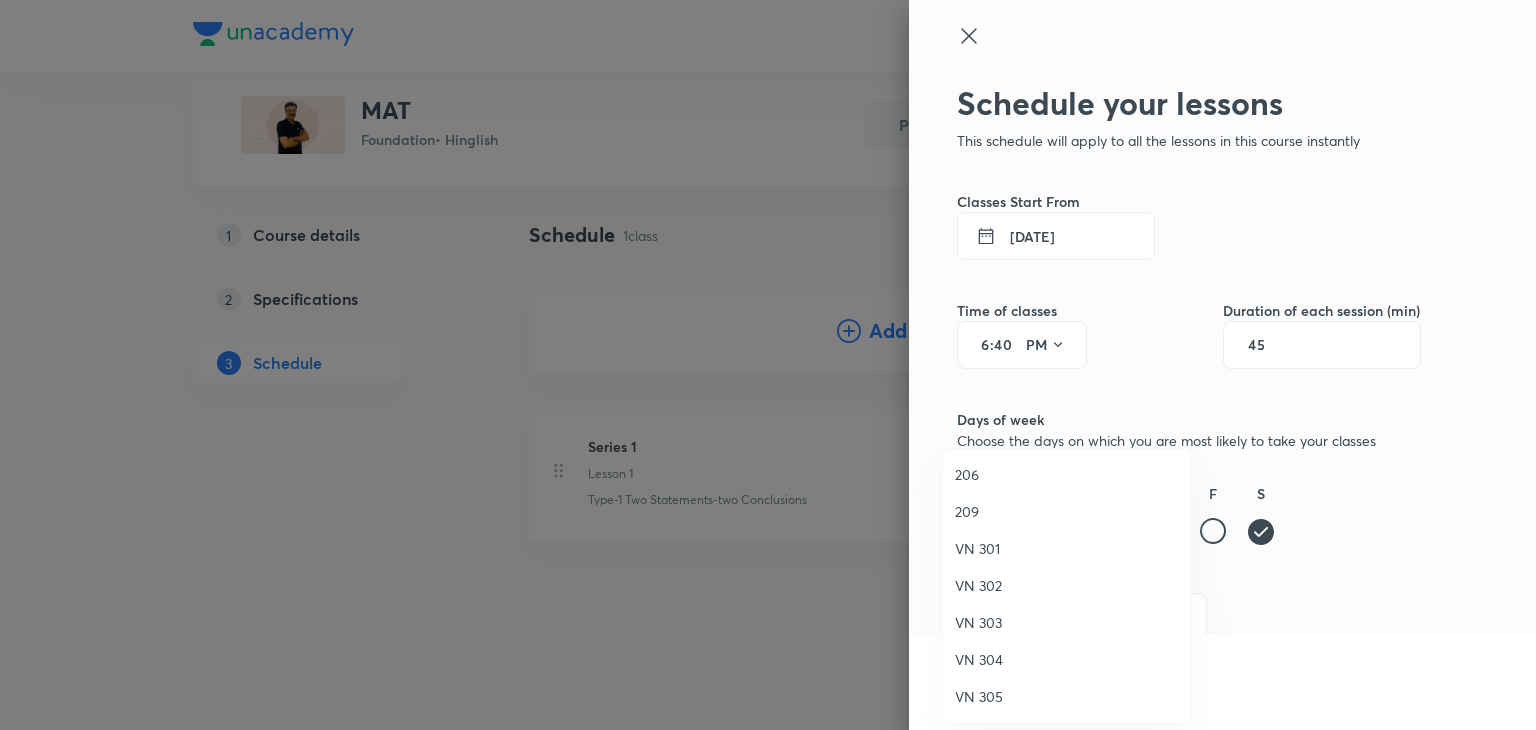 click on "VN 305" at bounding box center [1067, 696] 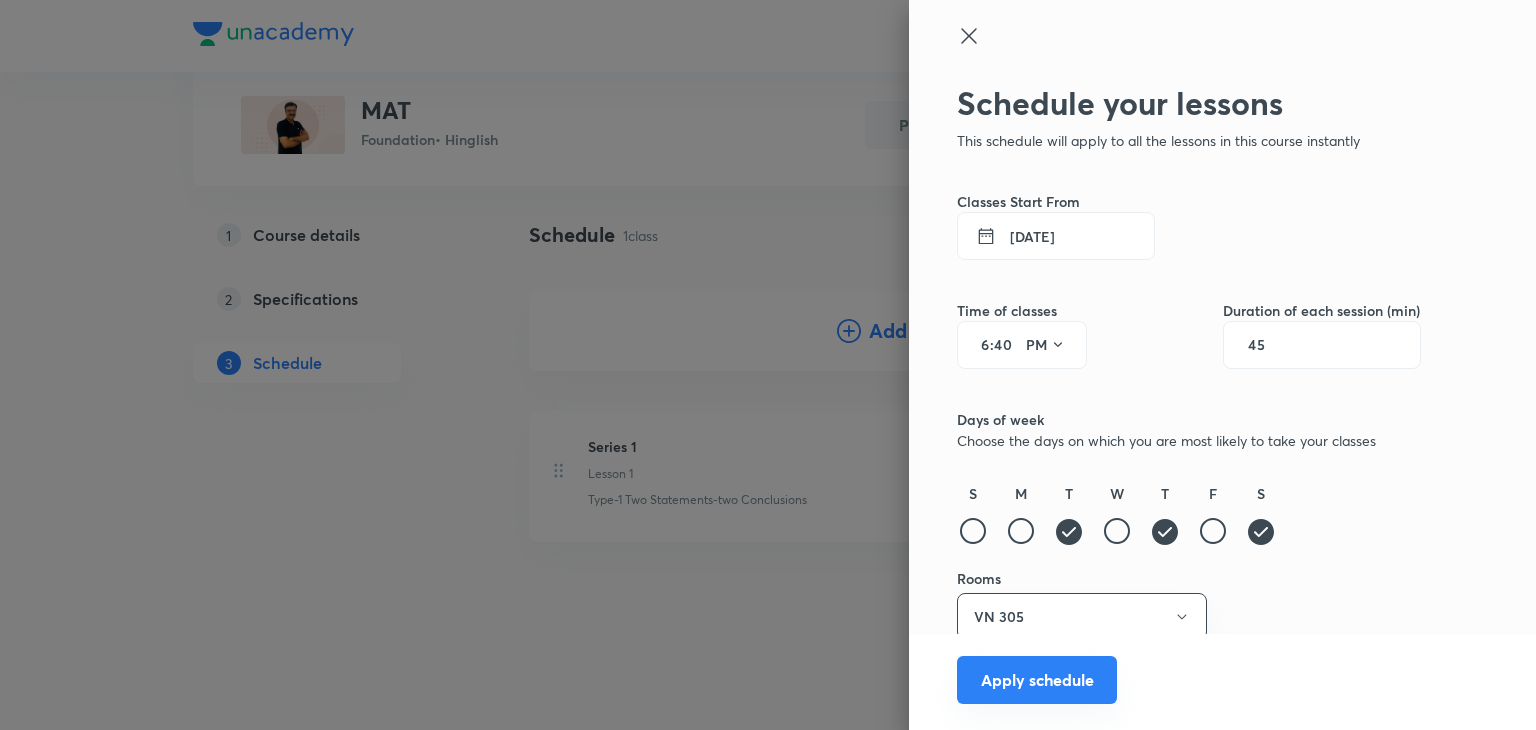 click on "Apply schedule" at bounding box center [1037, 680] 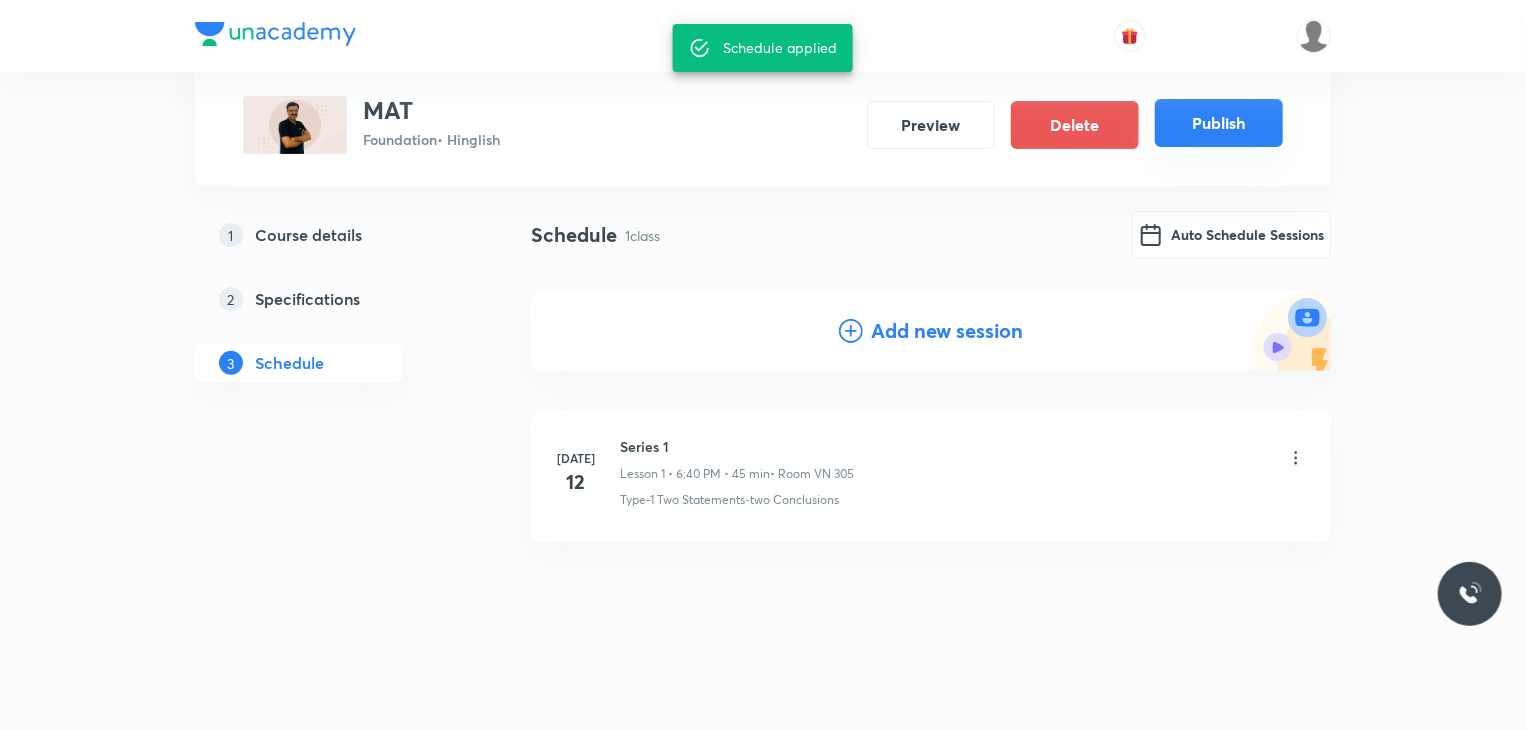 click on "Publish" at bounding box center (1219, 123) 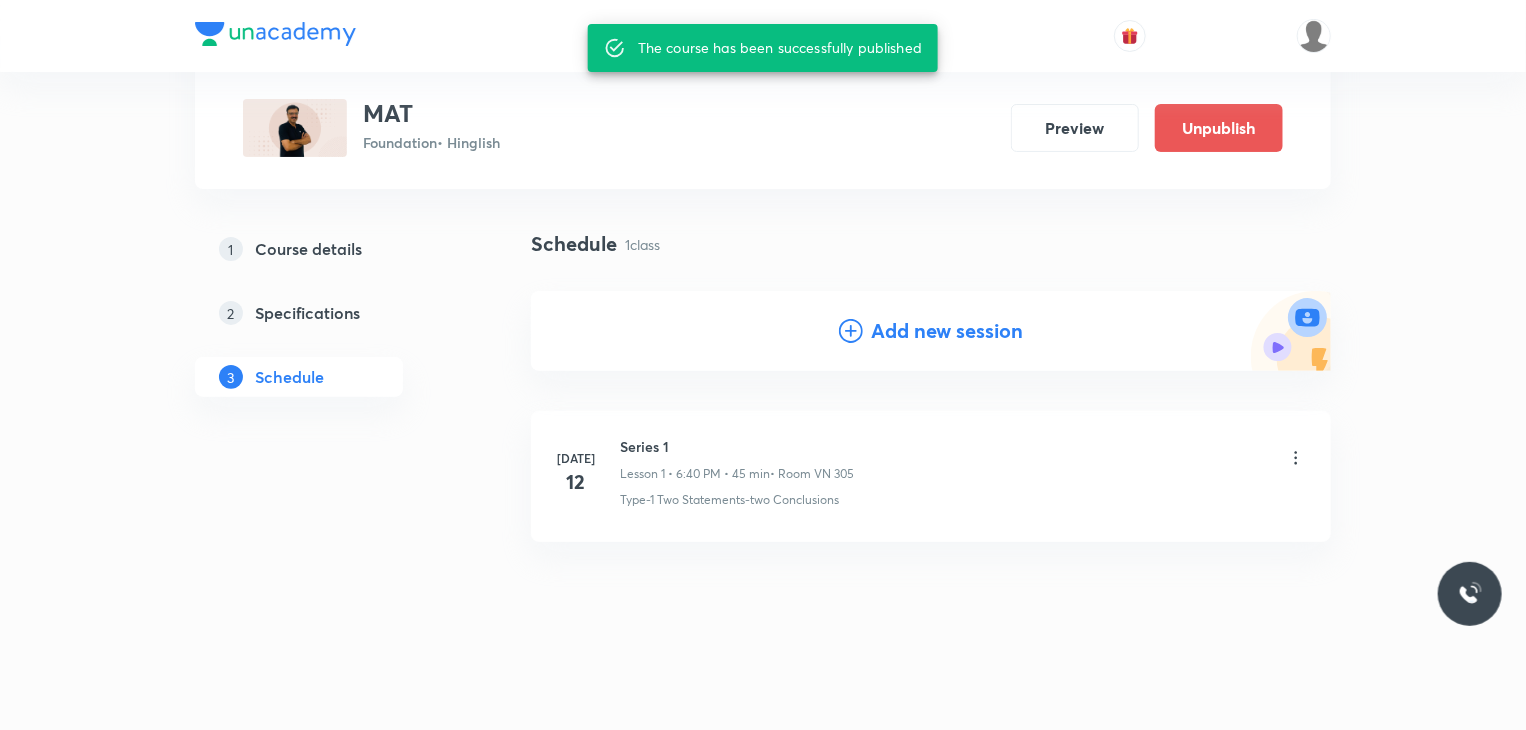 scroll, scrollTop: 108, scrollLeft: 0, axis: vertical 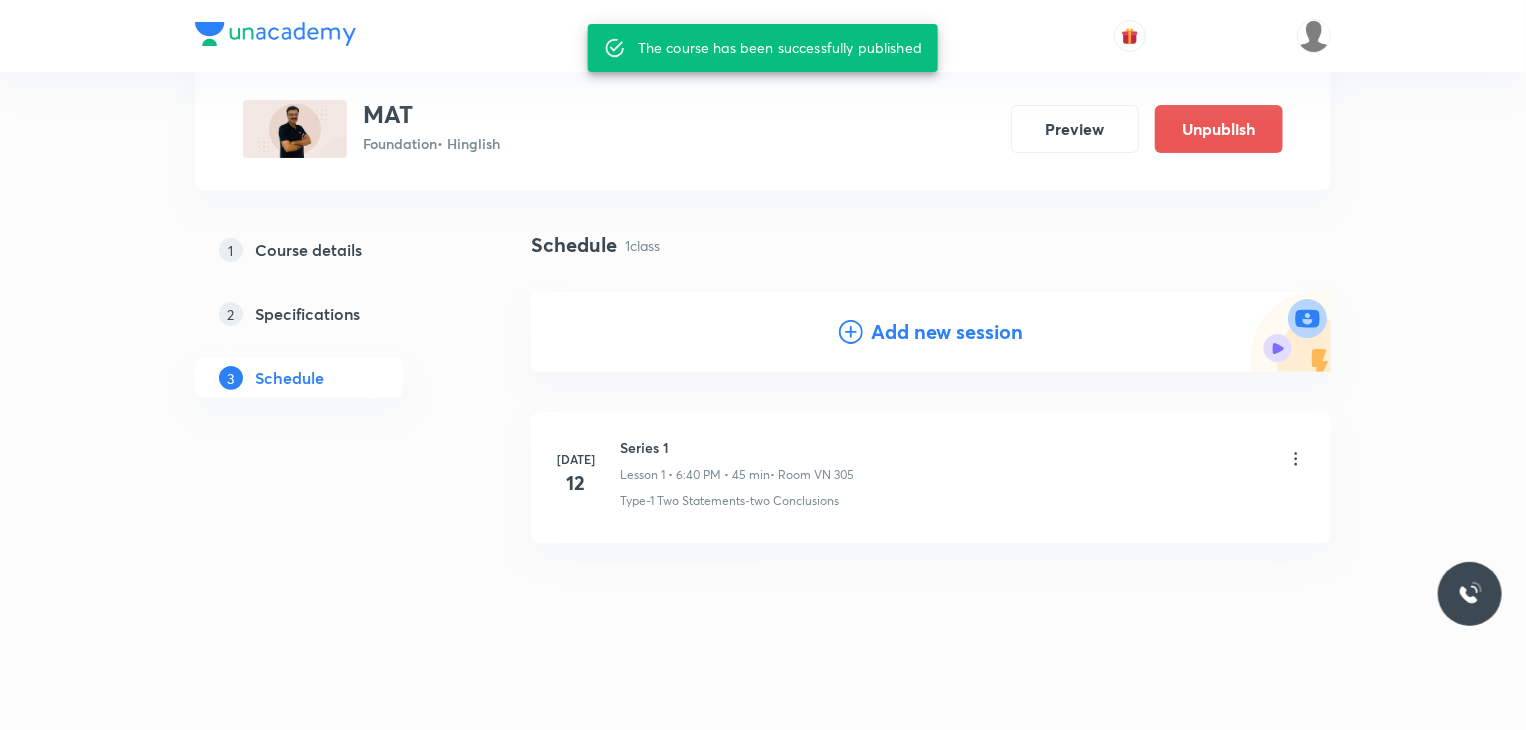 click on "Add new session" at bounding box center (931, 332) 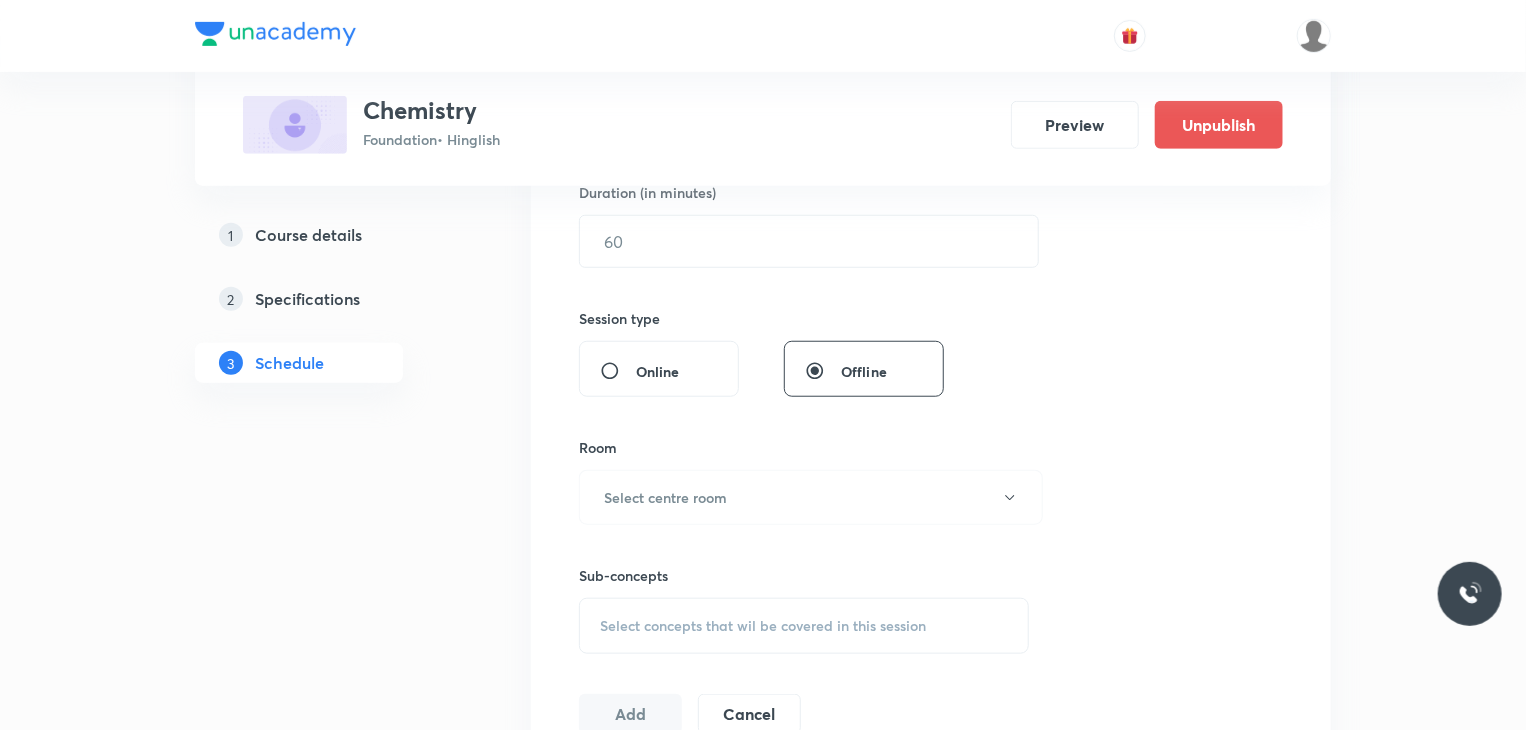 scroll, scrollTop: 3808, scrollLeft: 0, axis: vertical 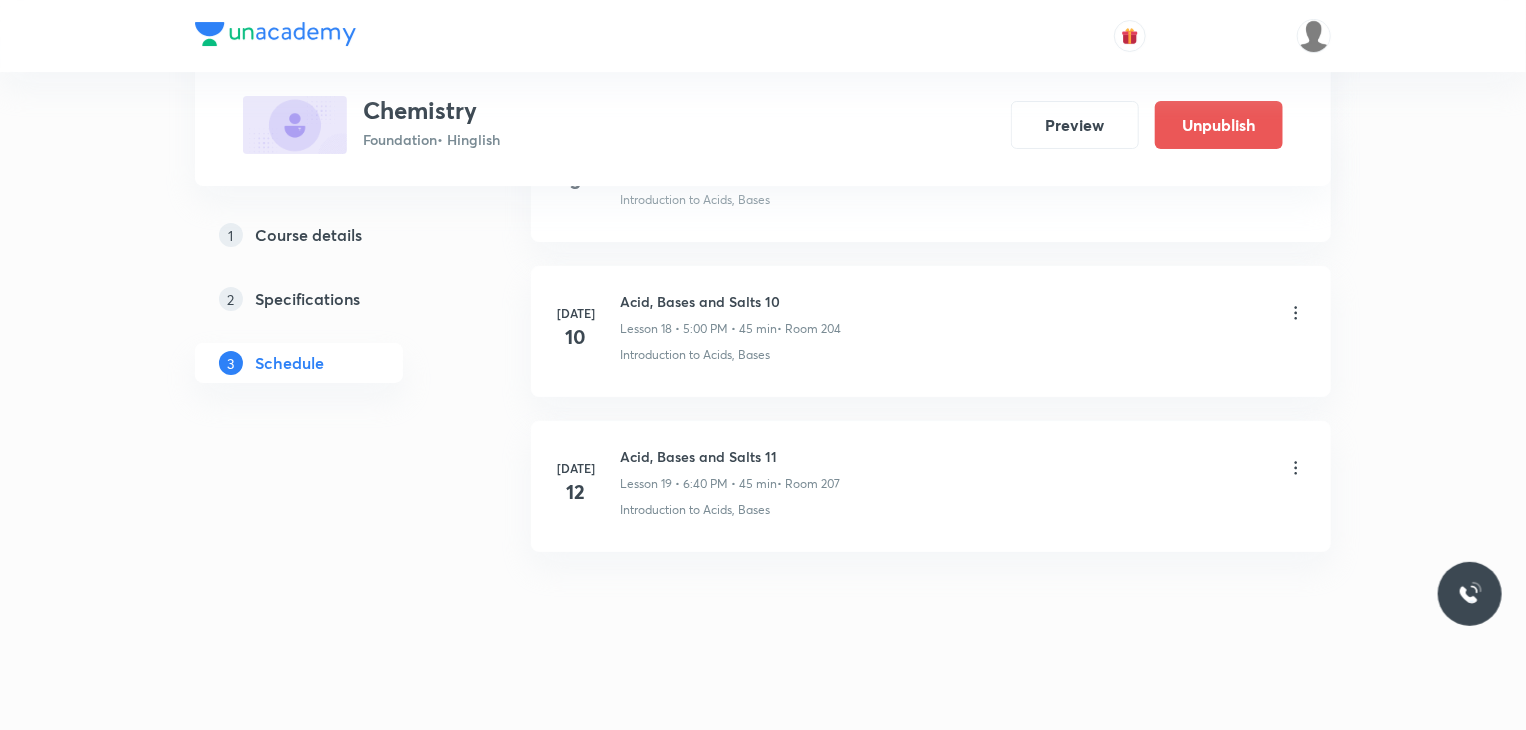 drag, startPoint x: 0, startPoint y: 0, endPoint x: 1508, endPoint y: 775, distance: 1695.4908 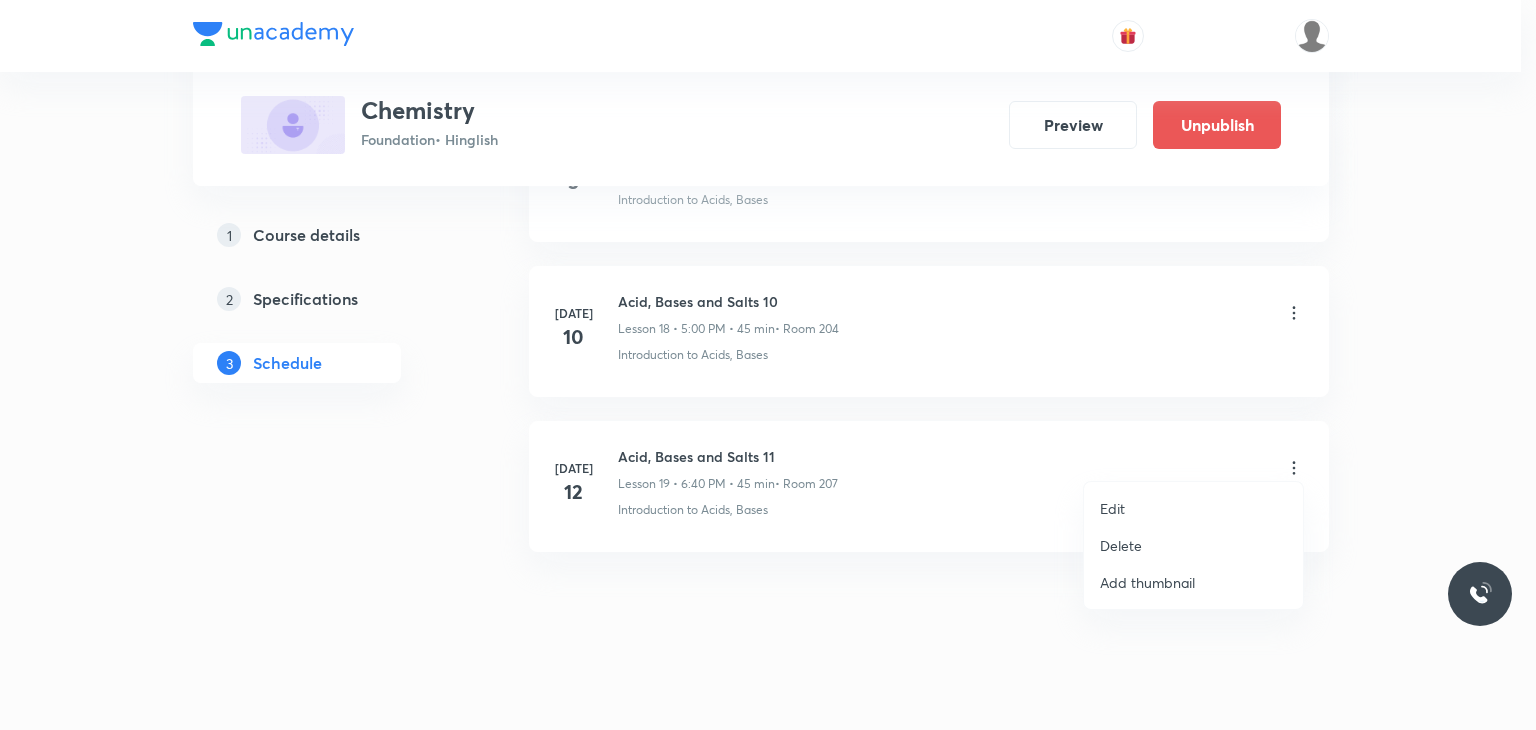 click on "Edit" at bounding box center (1112, 508) 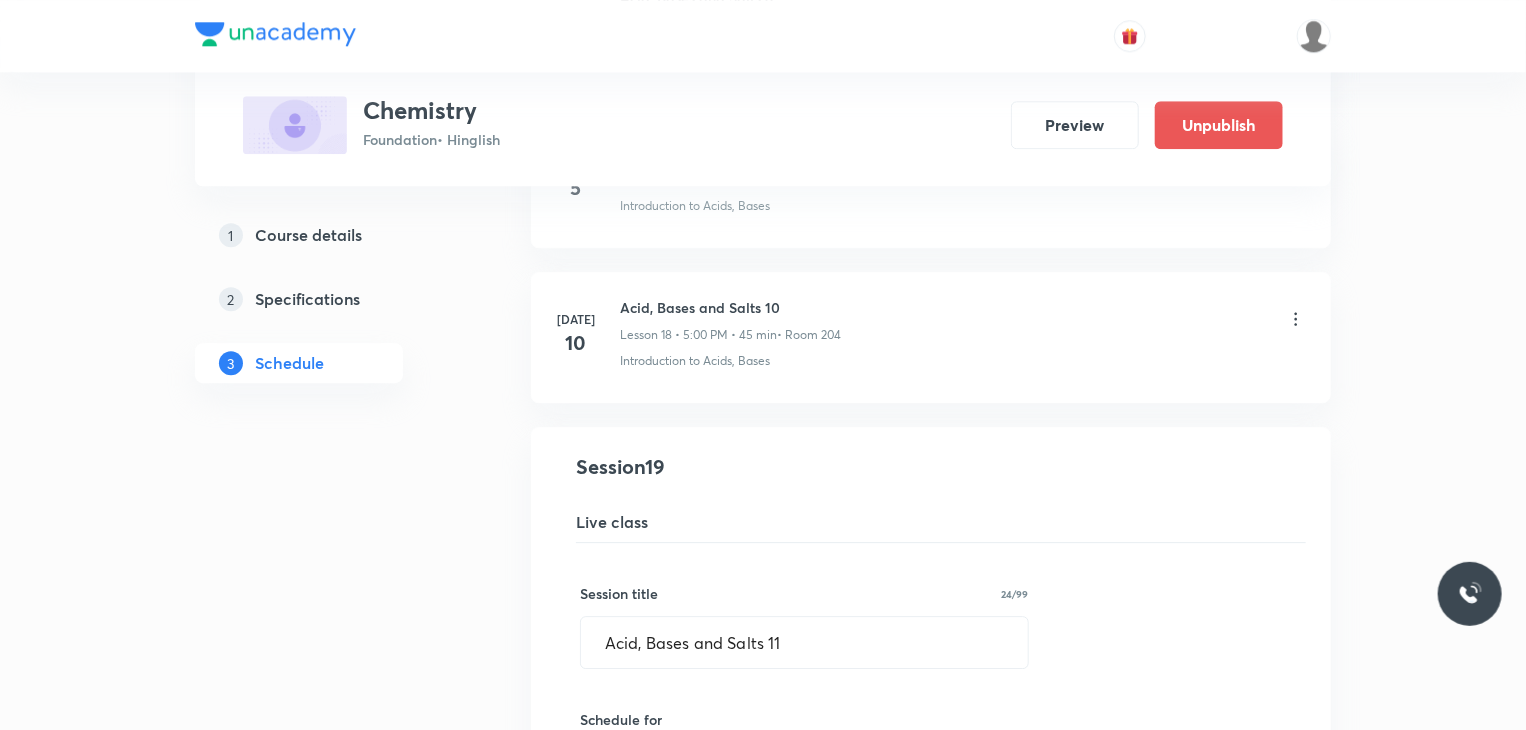 scroll, scrollTop: 2969, scrollLeft: 0, axis: vertical 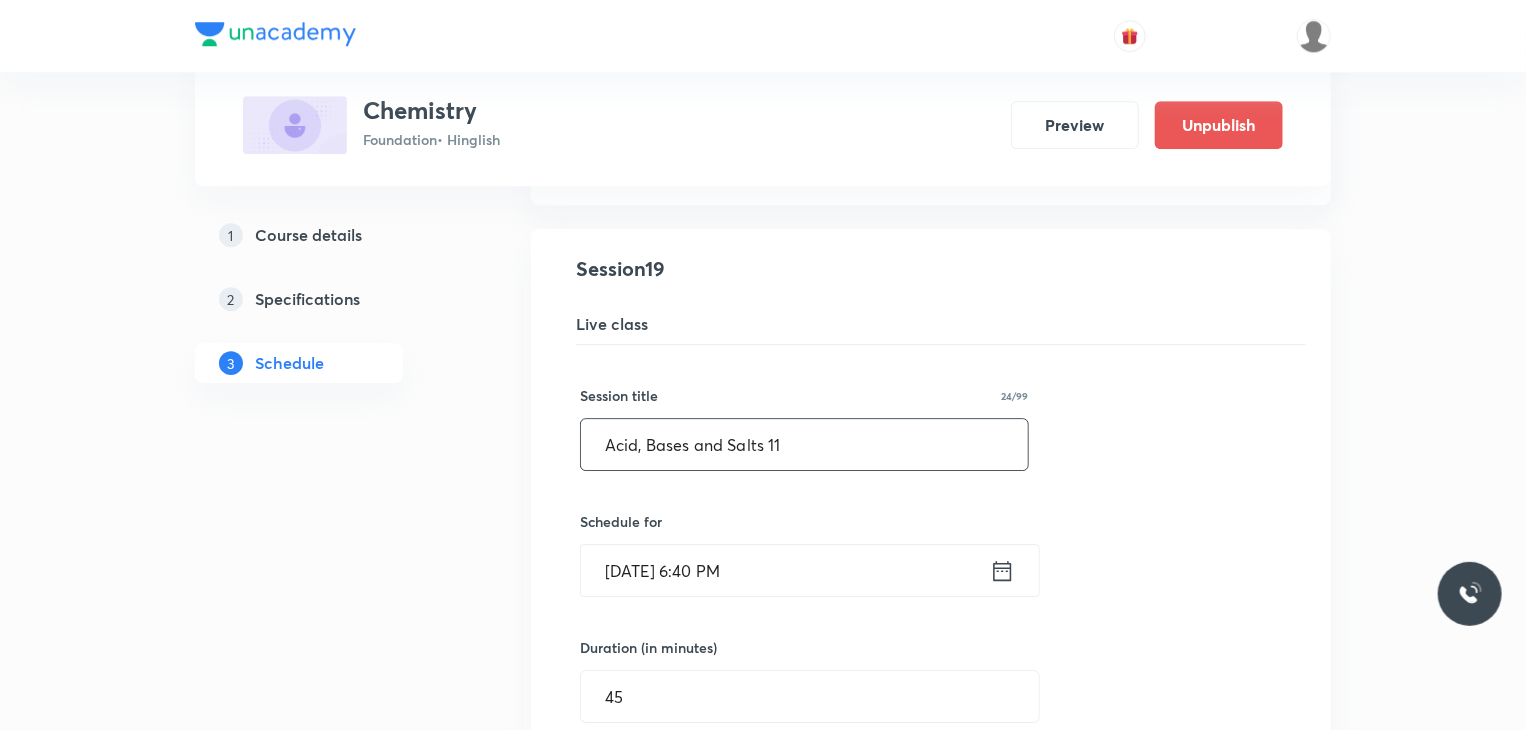 drag, startPoint x: 836, startPoint y: 455, endPoint x: 558, endPoint y: 460, distance: 278.04495 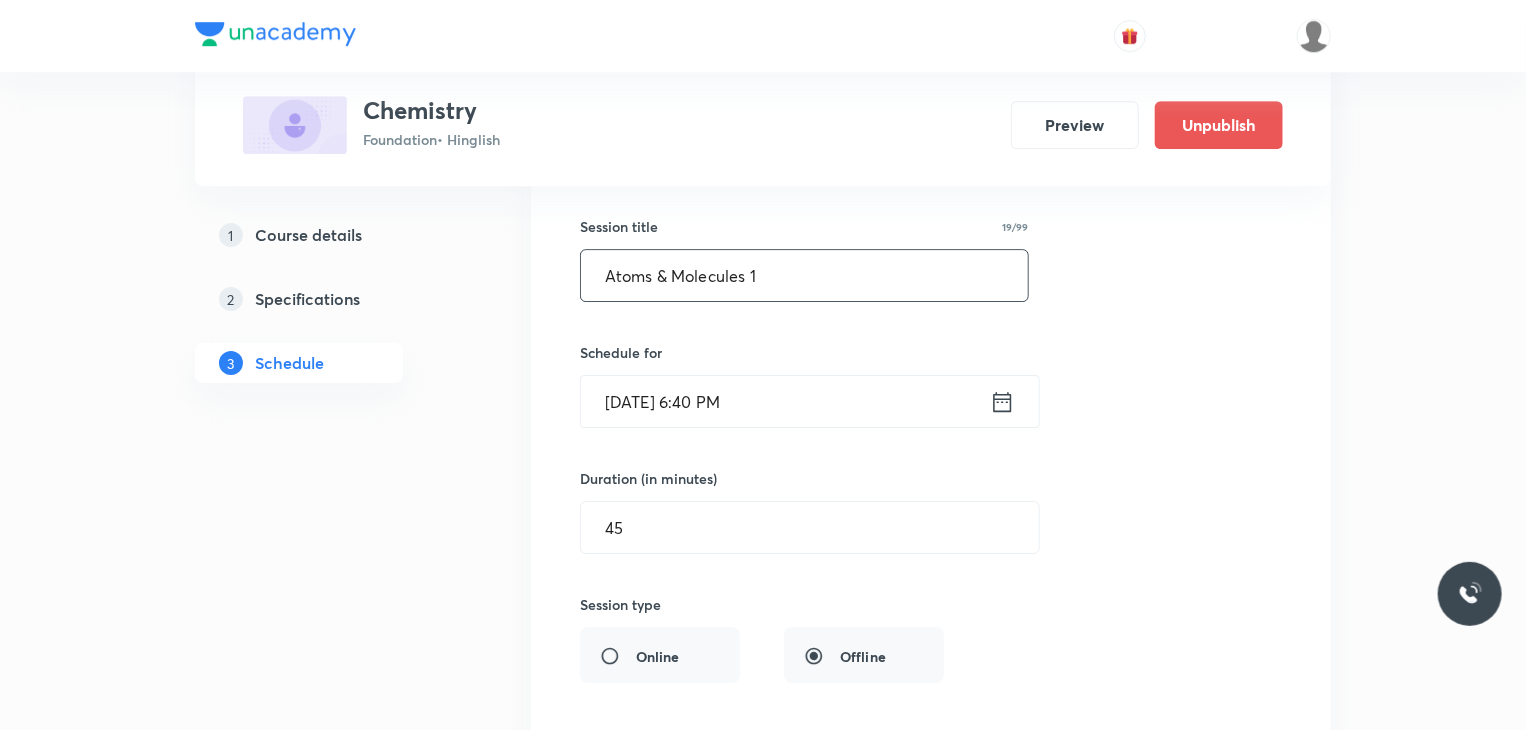 scroll, scrollTop: 3658, scrollLeft: 0, axis: vertical 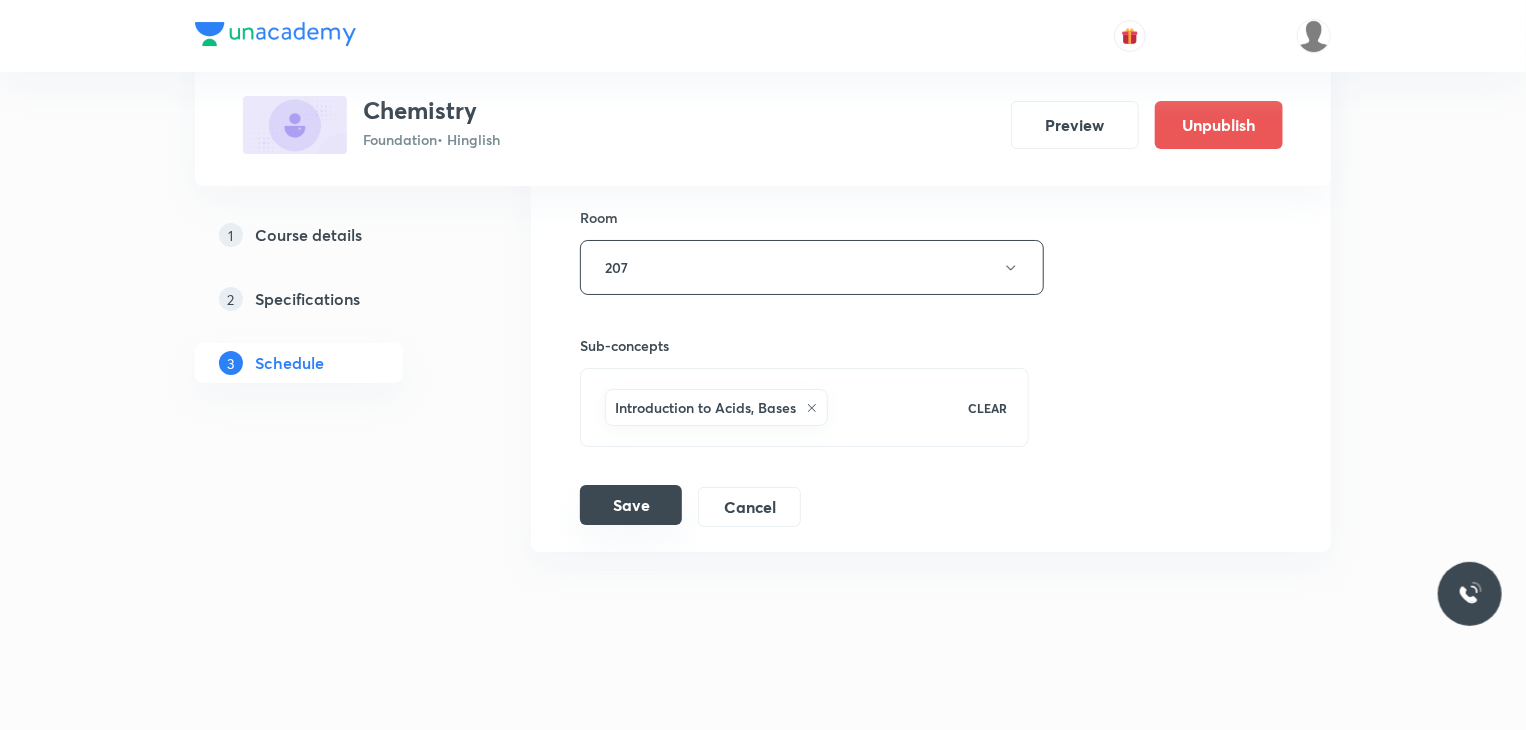 type on "Atoms & Molecules 1" 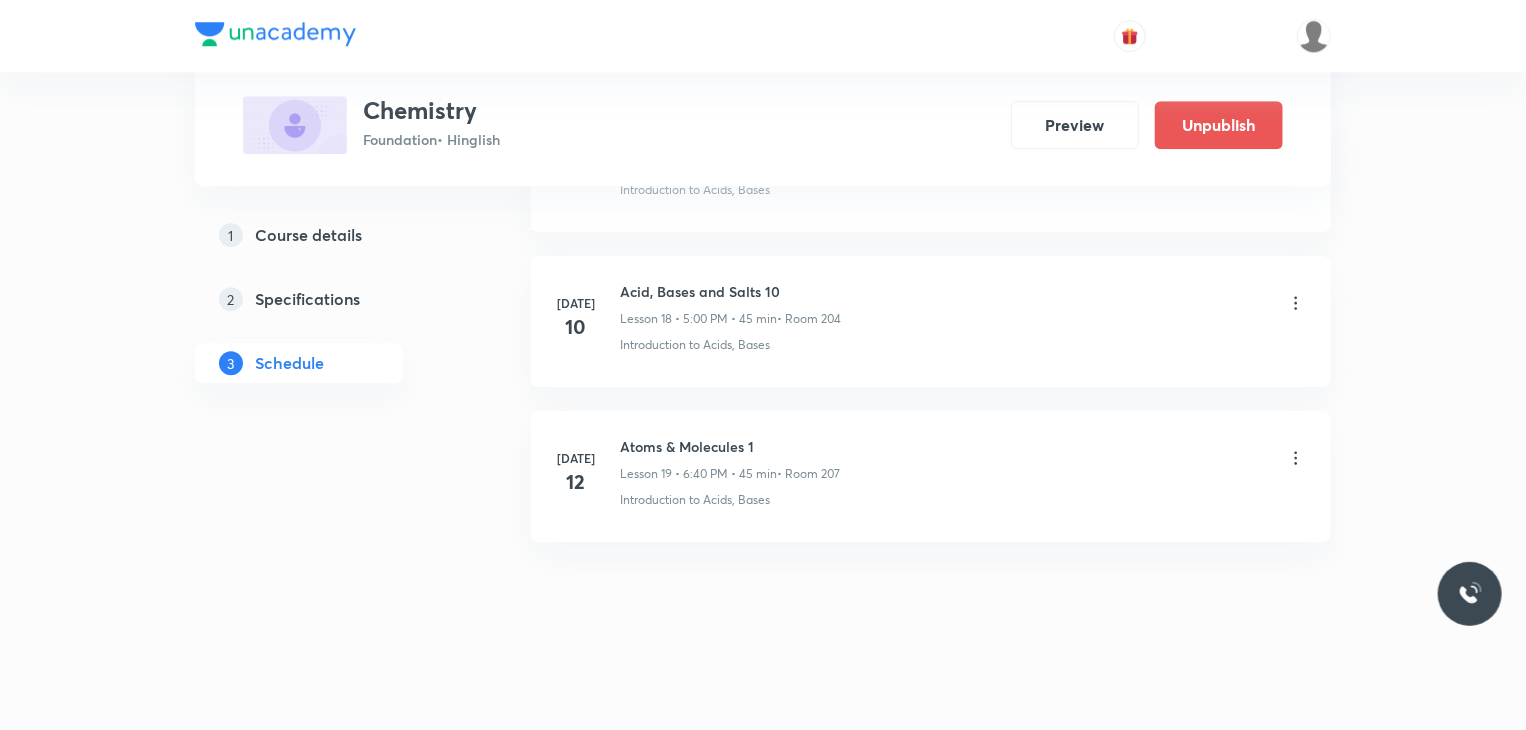 scroll, scrollTop: 2892, scrollLeft: 0, axis: vertical 